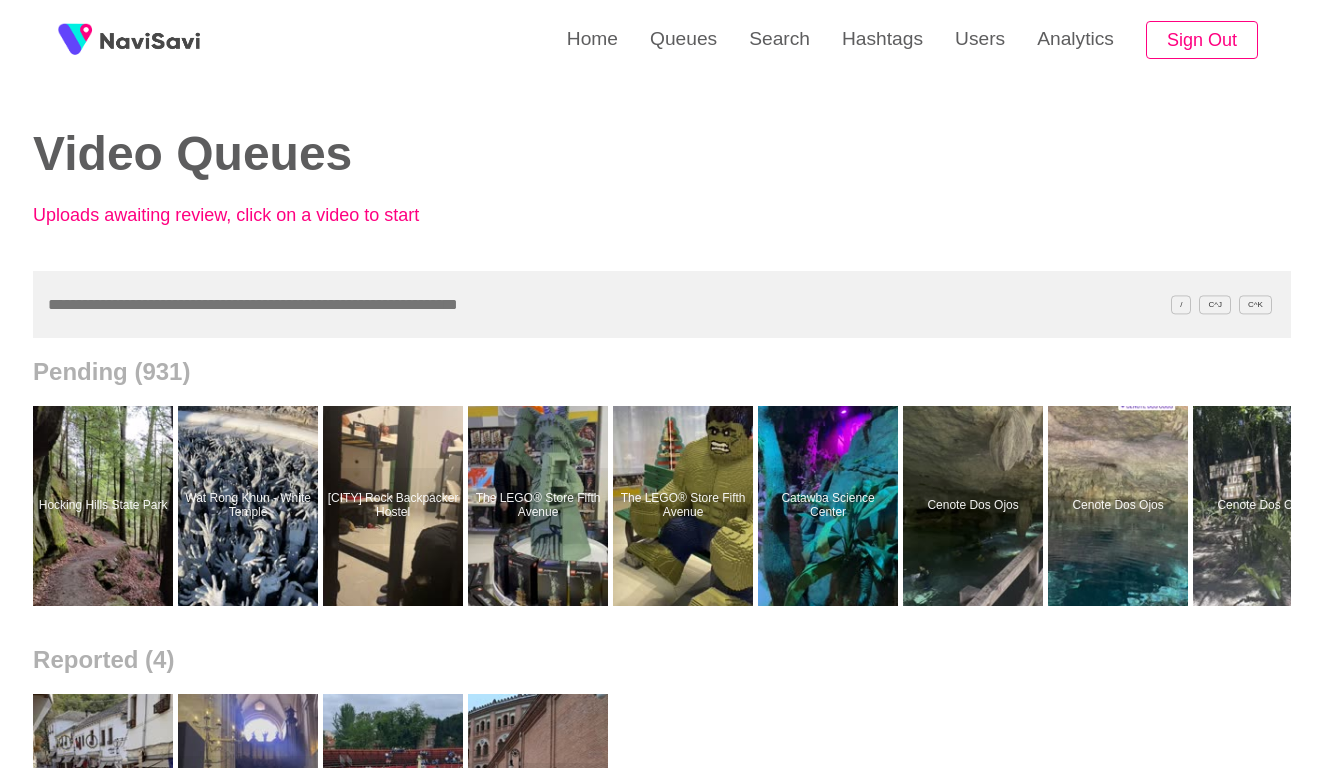 scroll, scrollTop: 0, scrollLeft: 0, axis: both 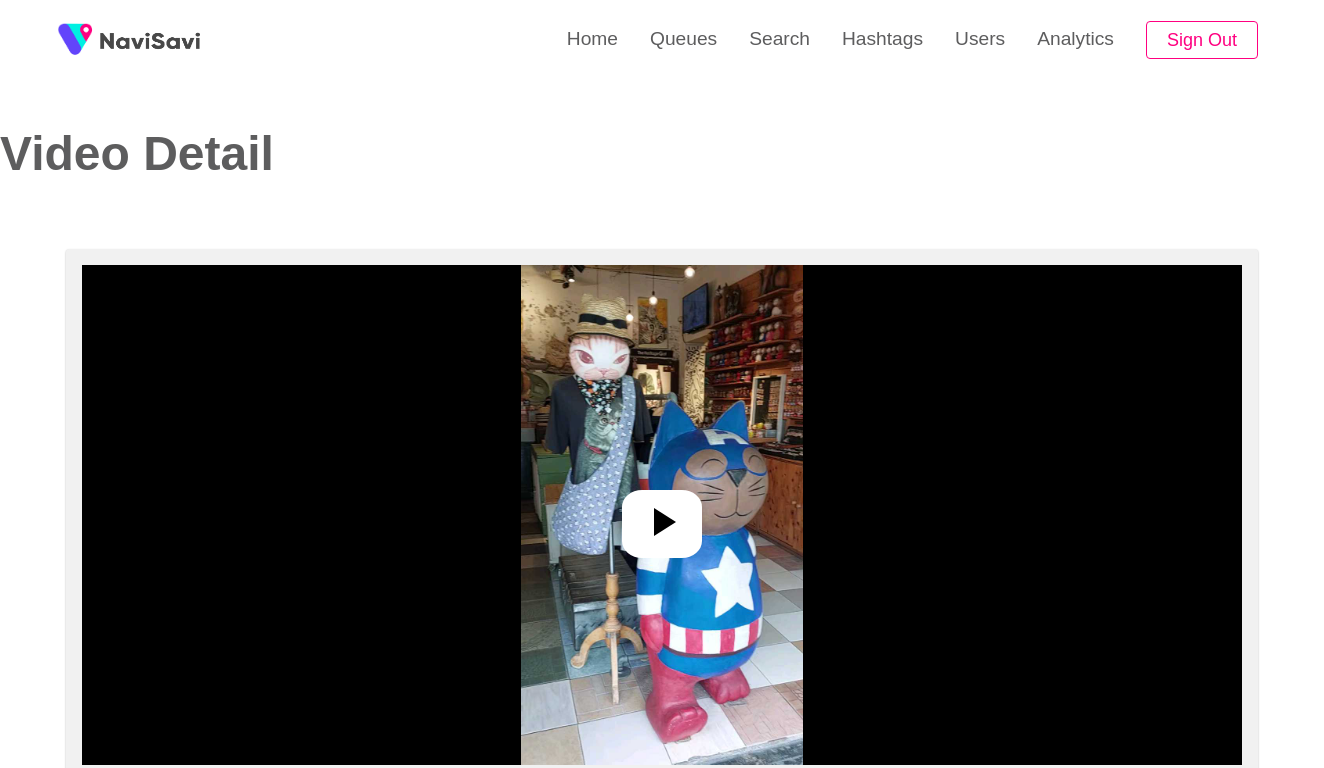 select on "**********" 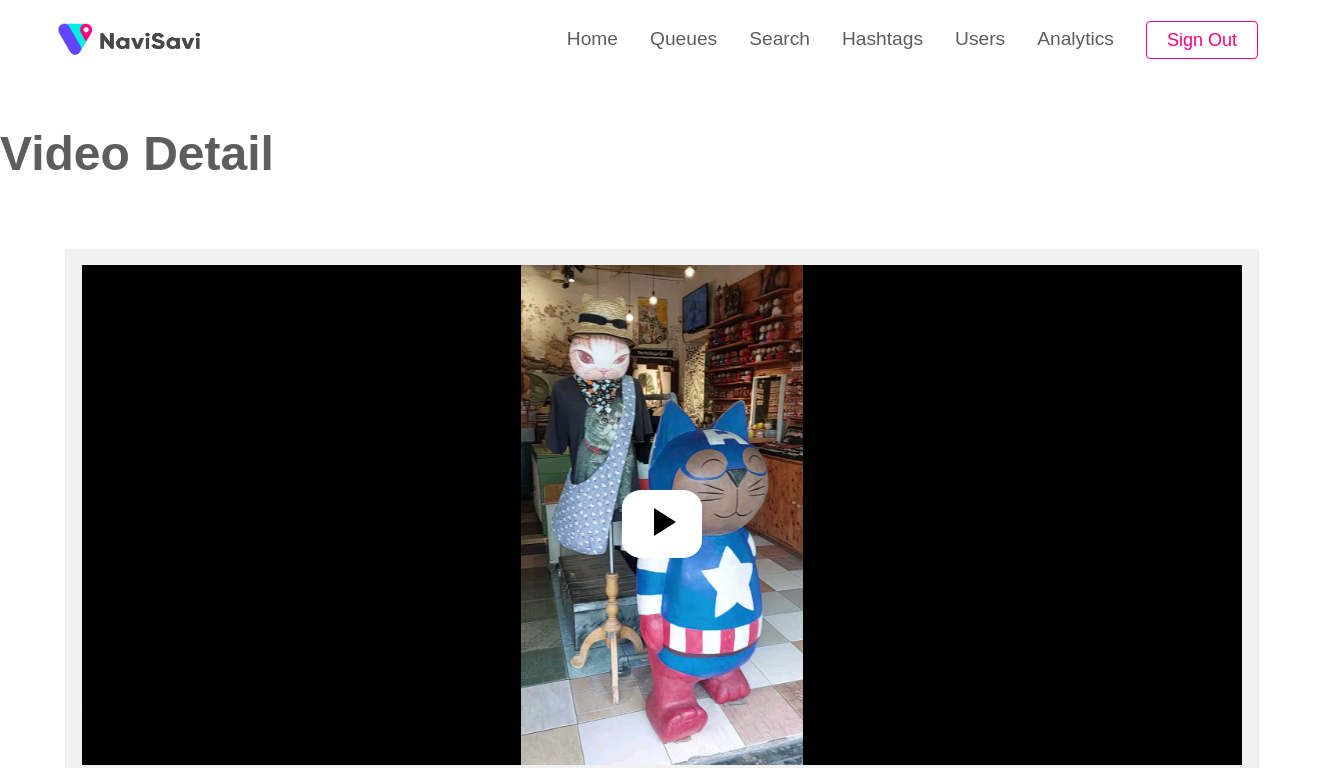 click at bounding box center [661, 515] 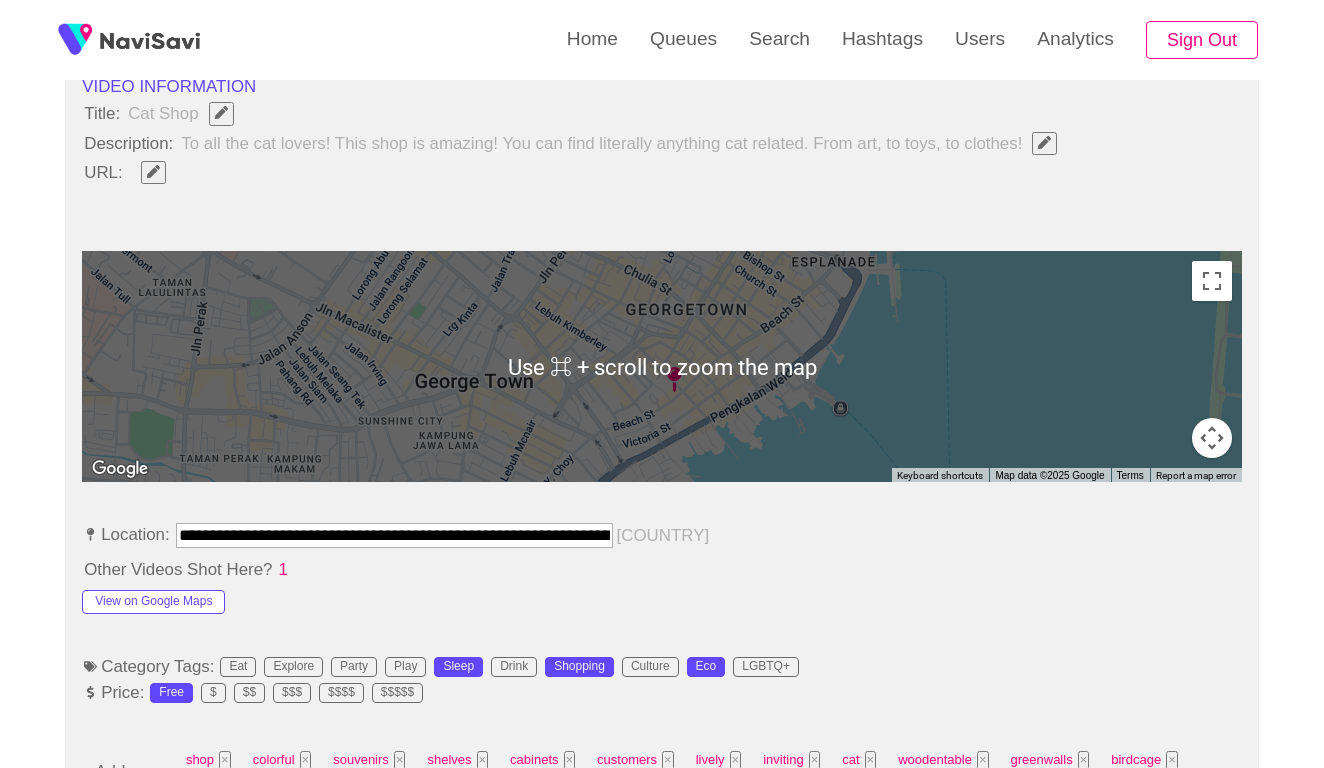 scroll, scrollTop: 799, scrollLeft: 0, axis: vertical 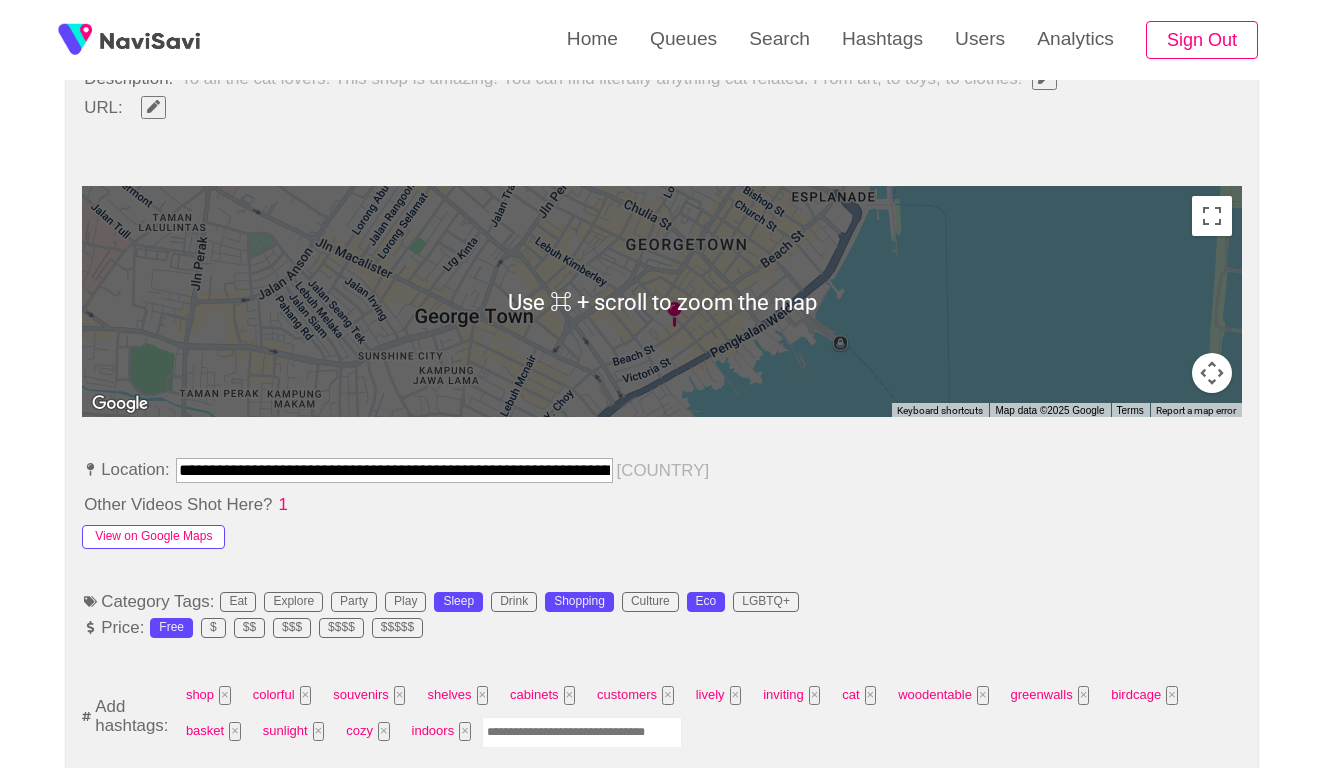 click on "View on Google Maps" at bounding box center (153, 537) 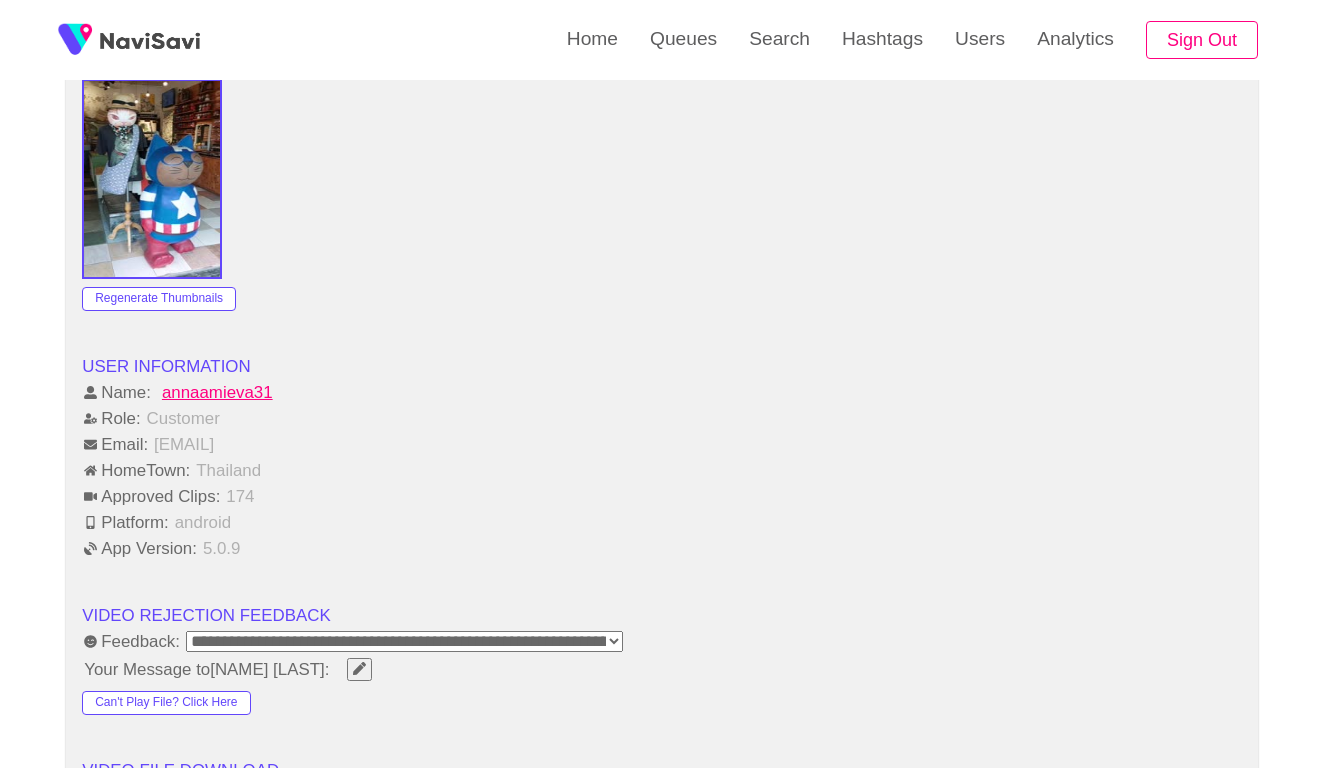 scroll, scrollTop: 2058, scrollLeft: 0, axis: vertical 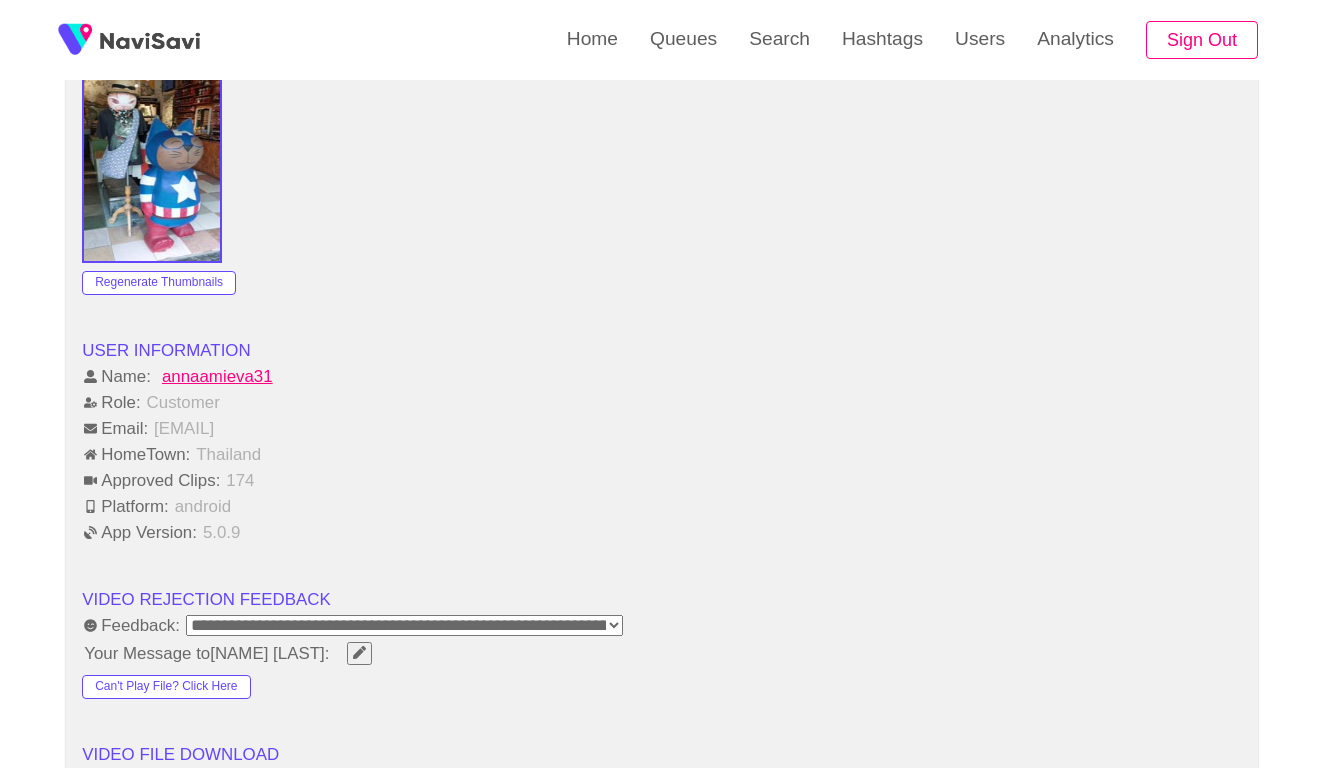 click at bounding box center (359, 652) 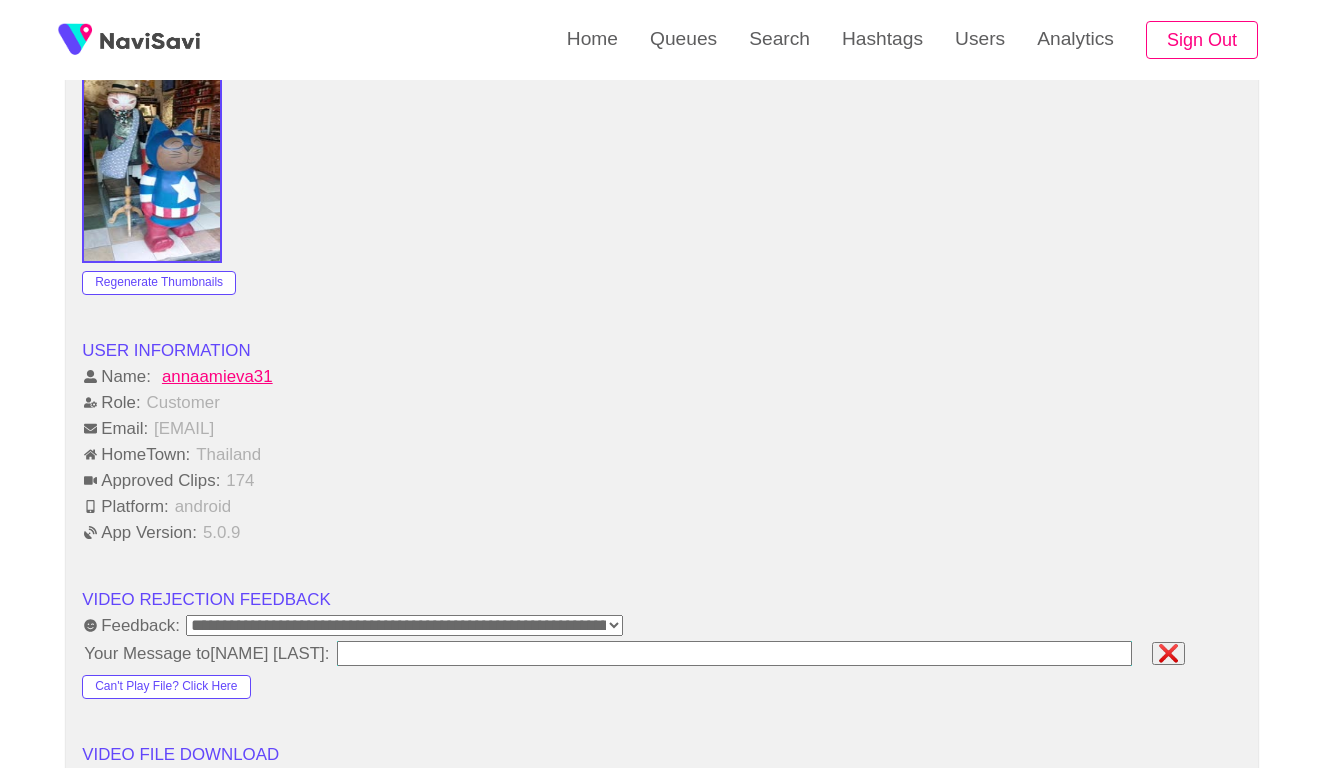 type on "**********" 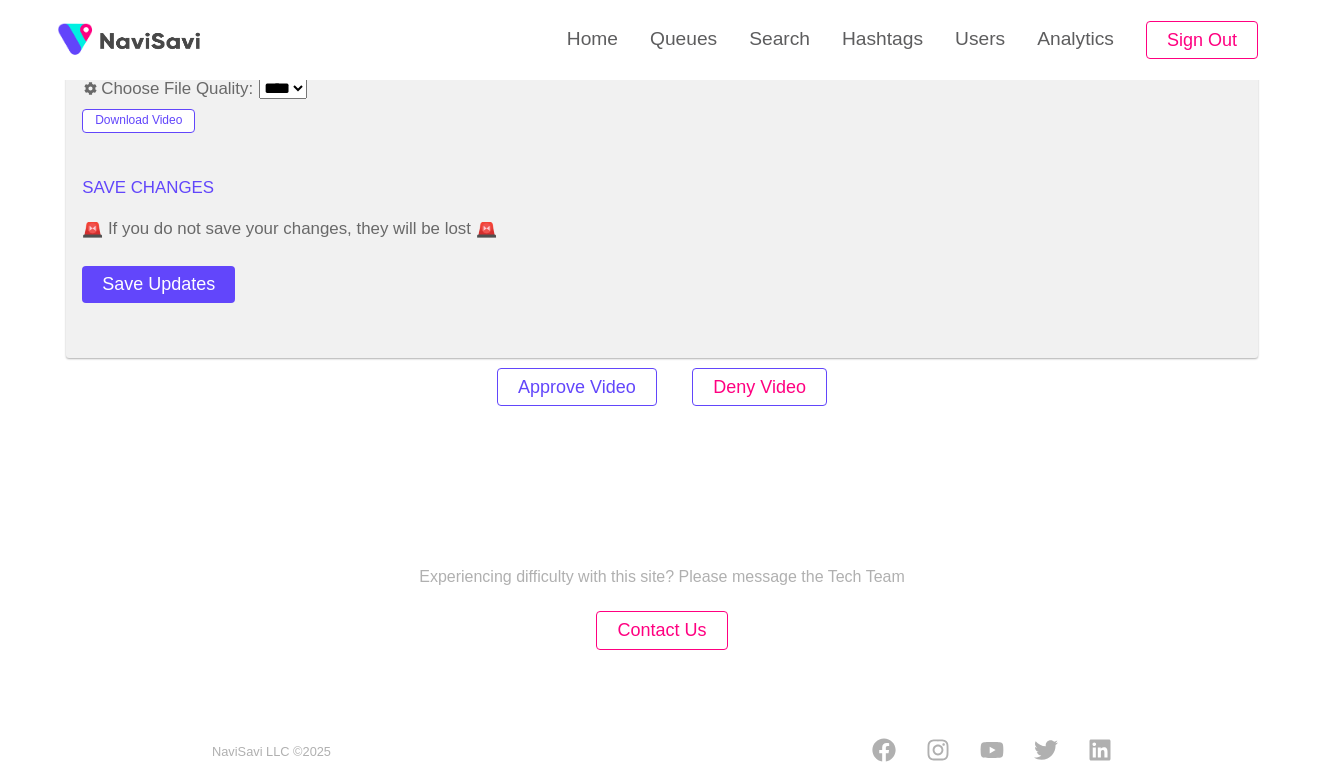 scroll, scrollTop: 2760, scrollLeft: 0, axis: vertical 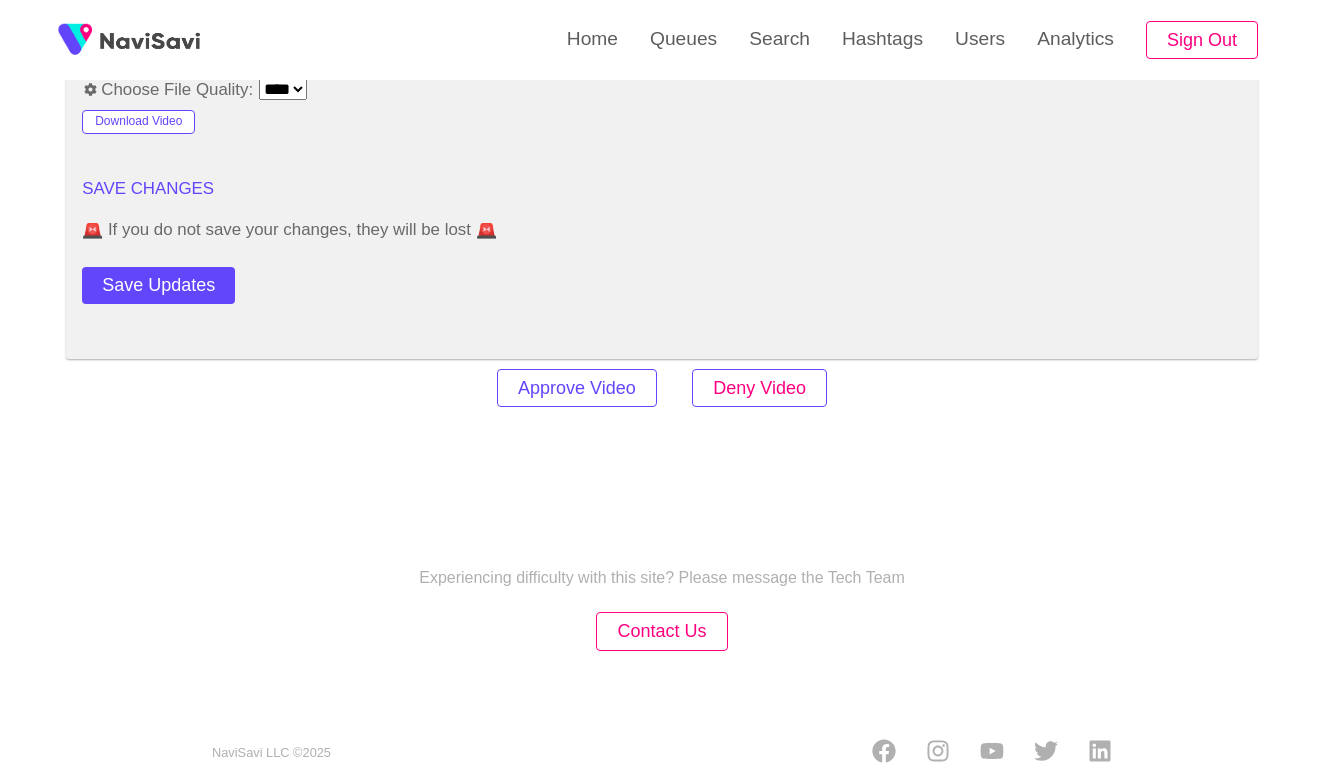 click on "Deny Video" at bounding box center (759, 388) 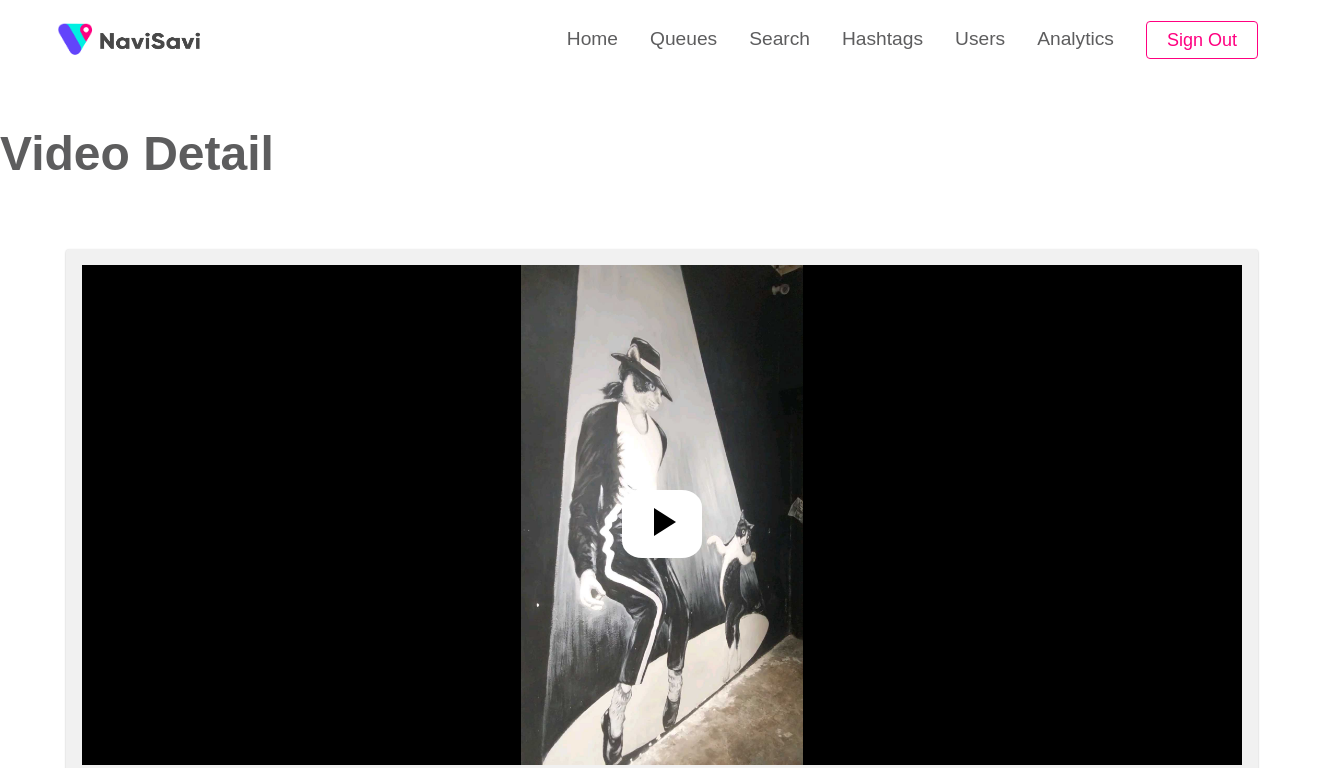 select on "**********" 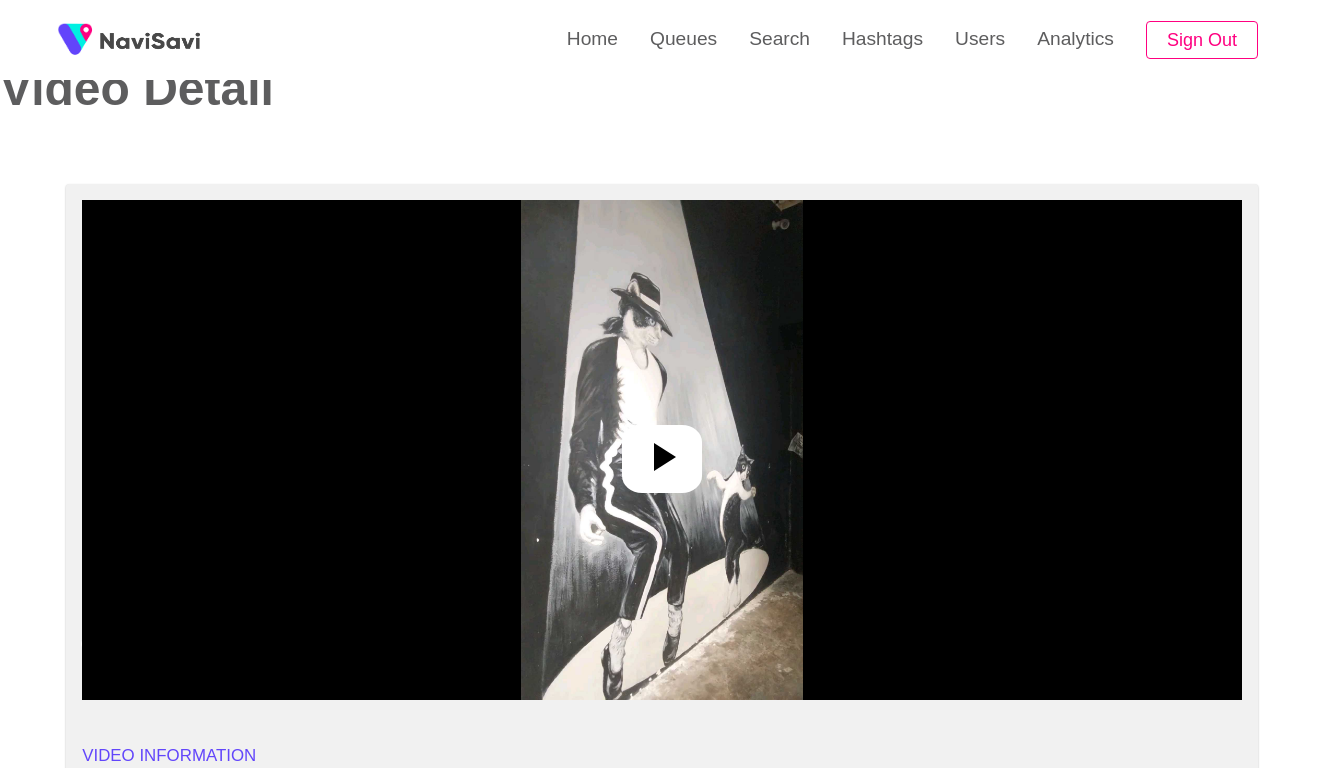 scroll, scrollTop: 192, scrollLeft: 0, axis: vertical 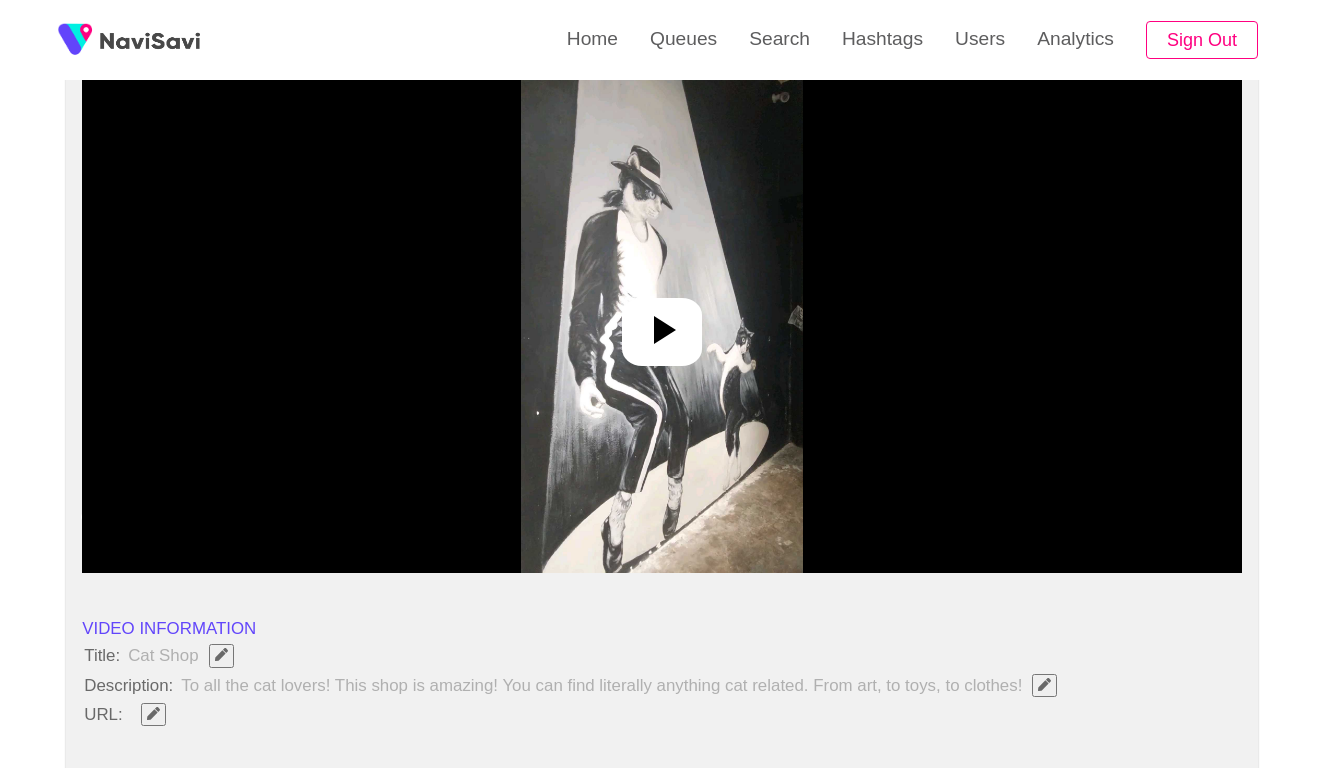 click at bounding box center (661, 323) 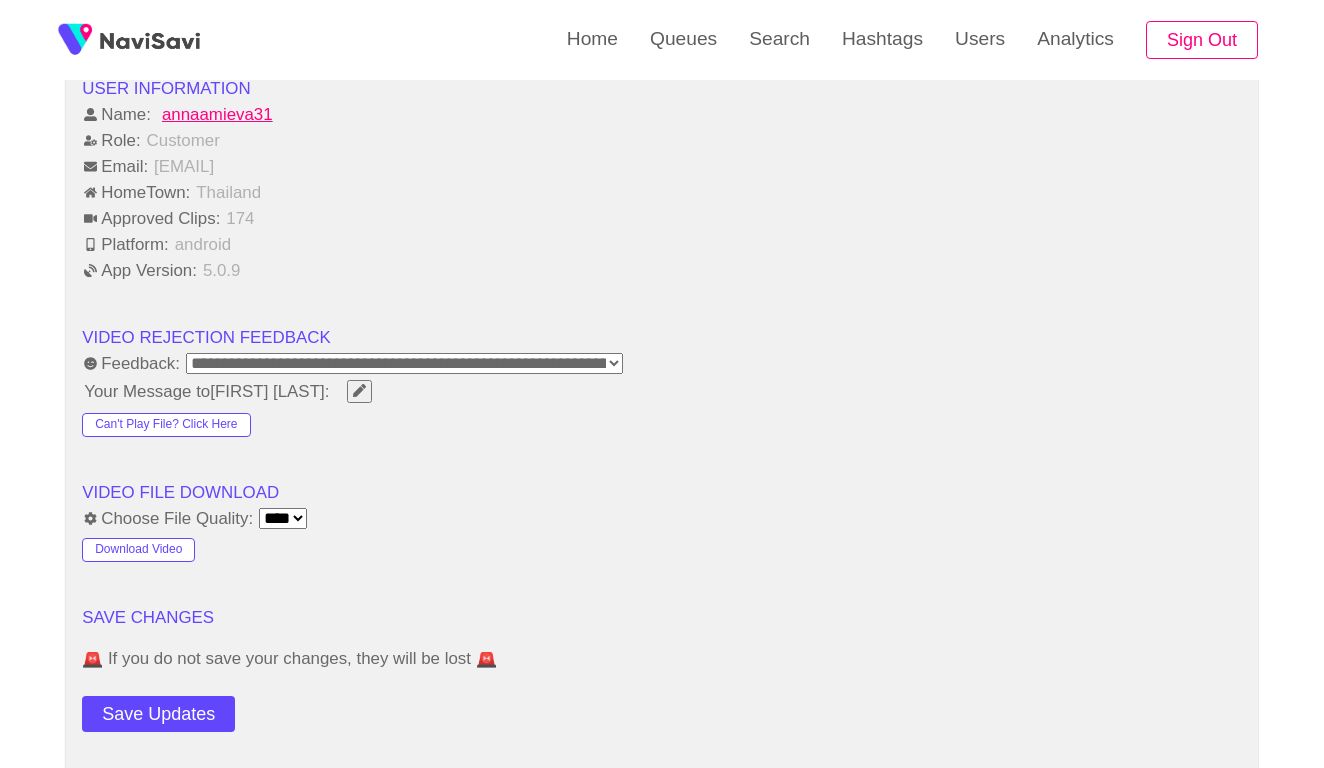 scroll, scrollTop: 2371, scrollLeft: 0, axis: vertical 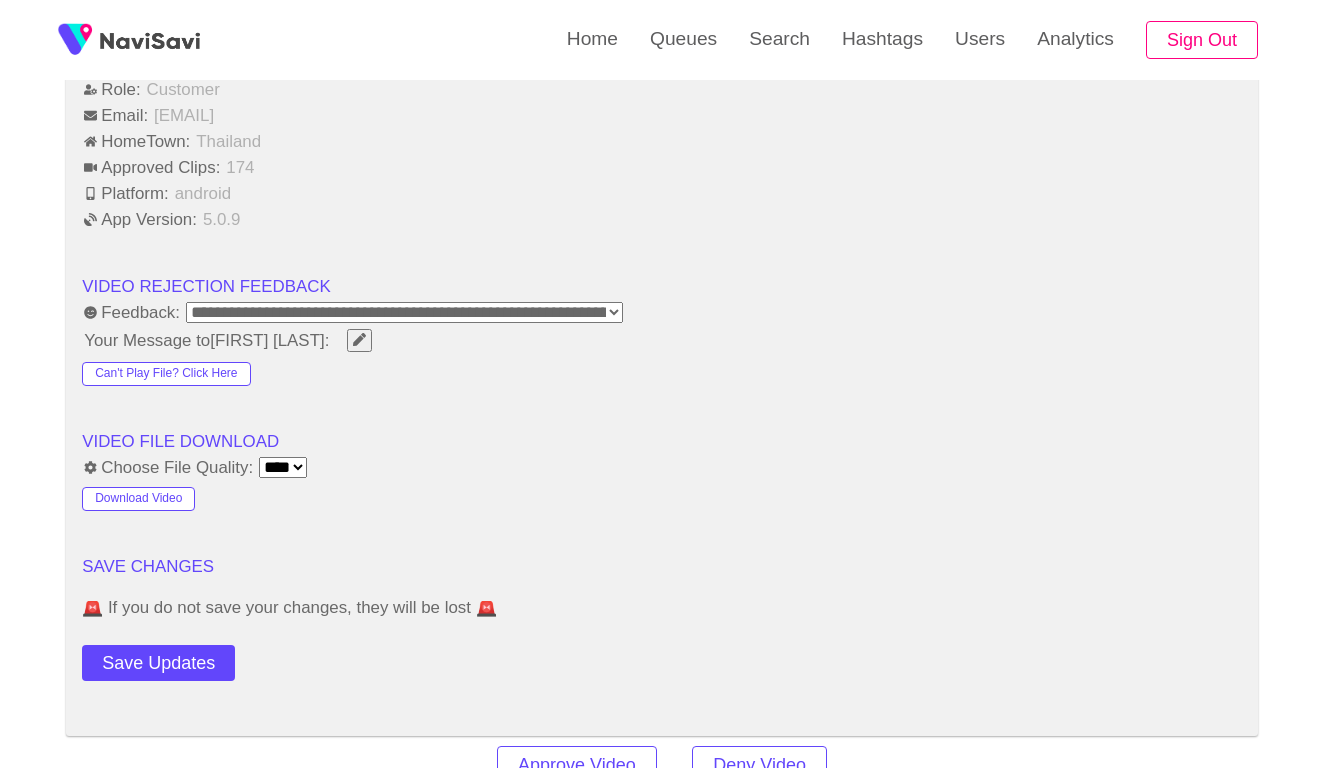 click 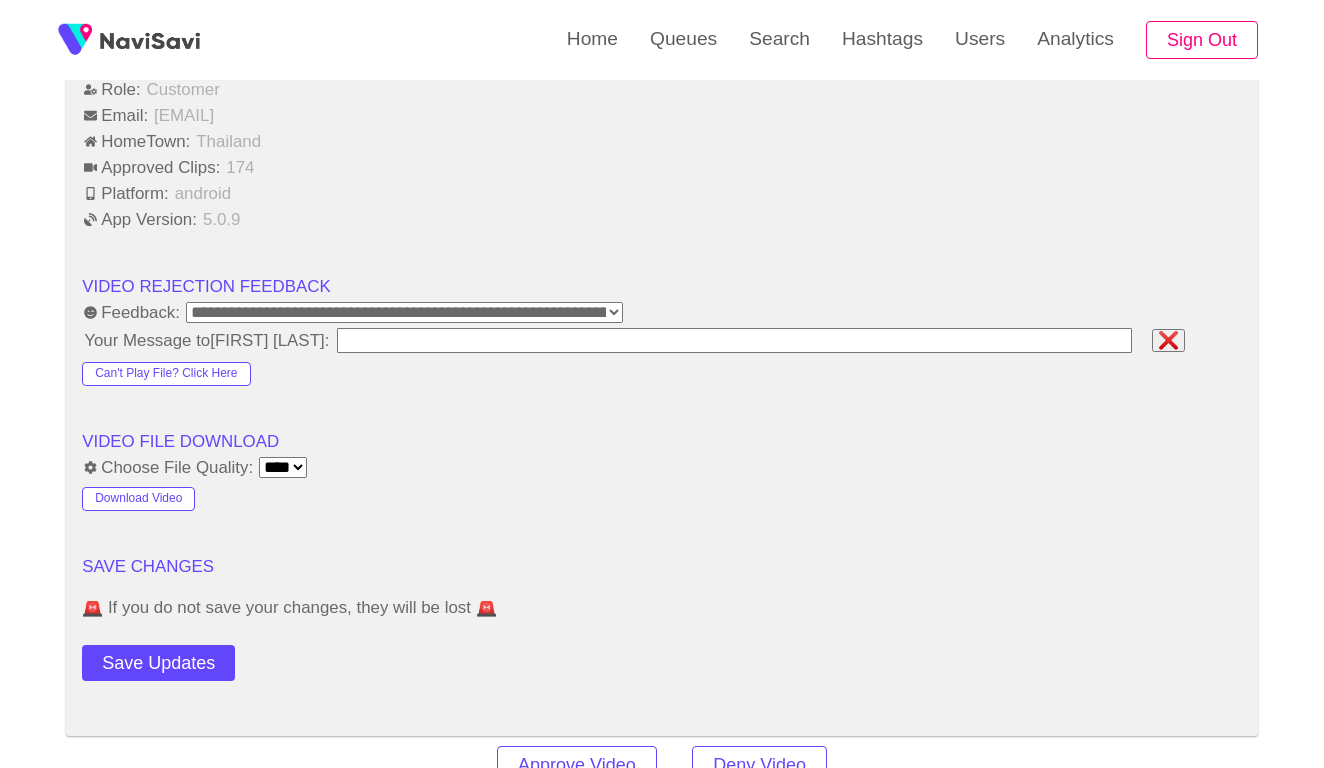 type on "**********" 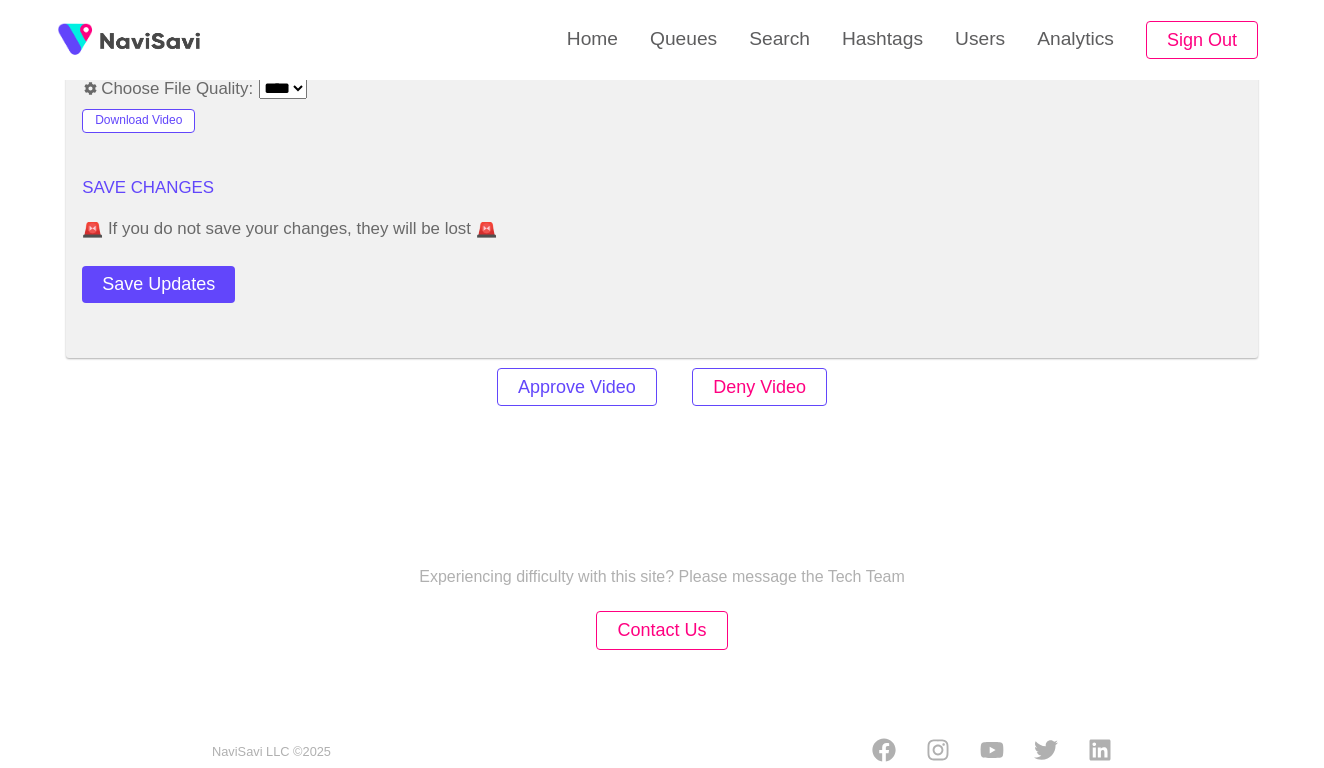 scroll, scrollTop: 2760, scrollLeft: 0, axis: vertical 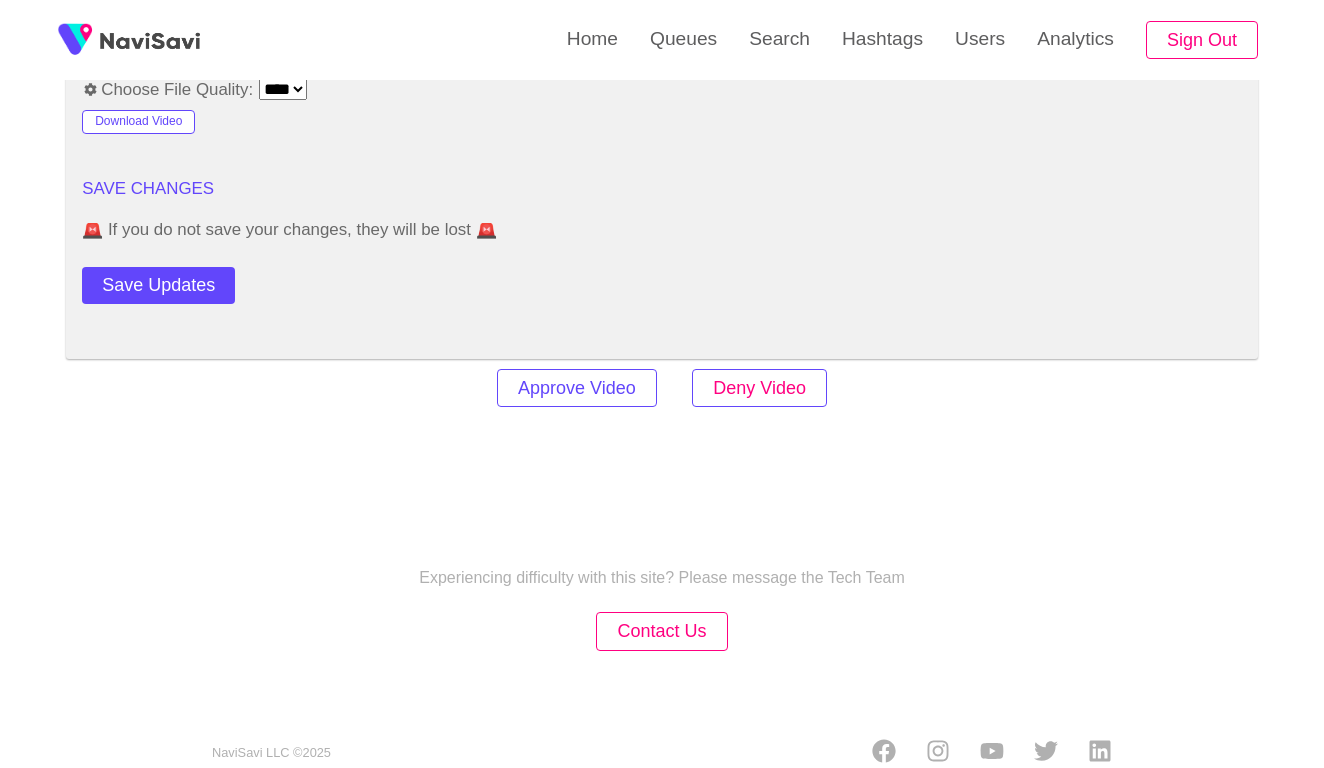 click on "Deny Video" at bounding box center [759, 388] 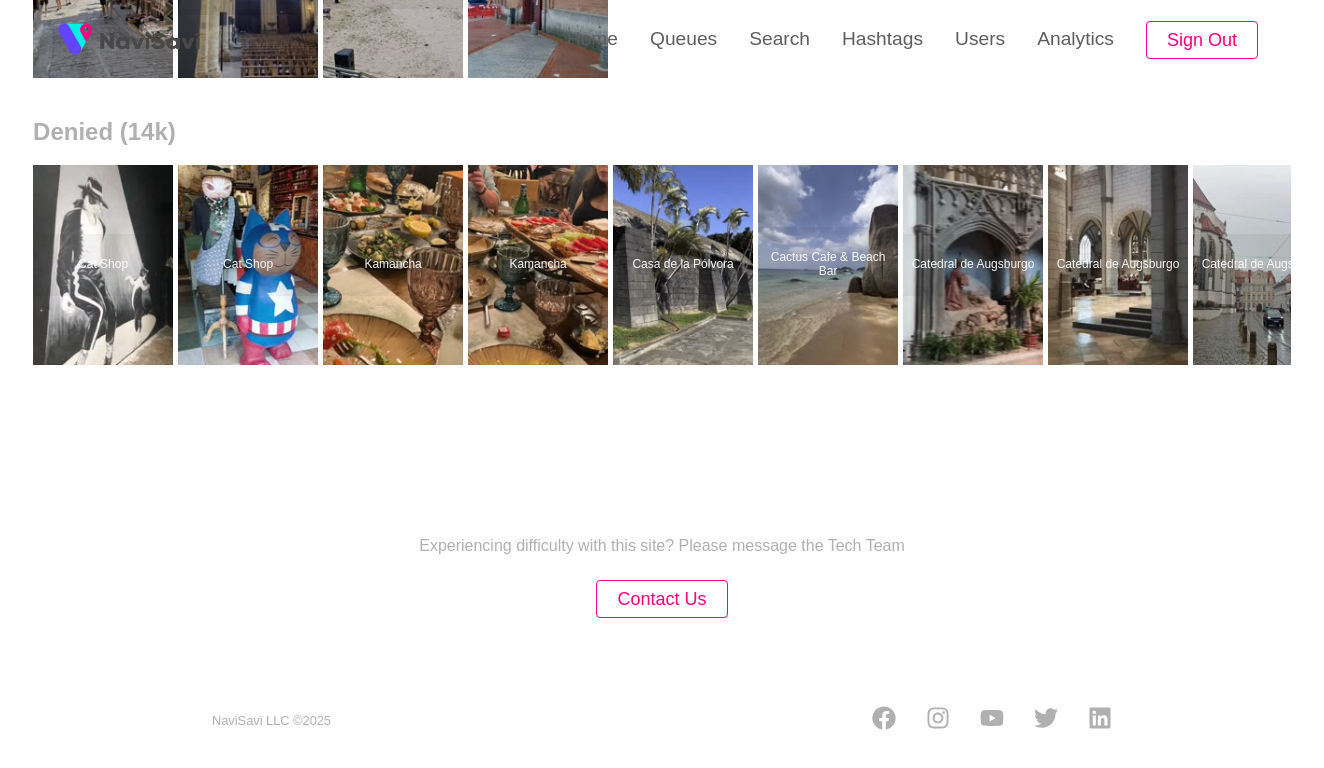 scroll, scrollTop: 0, scrollLeft: 0, axis: both 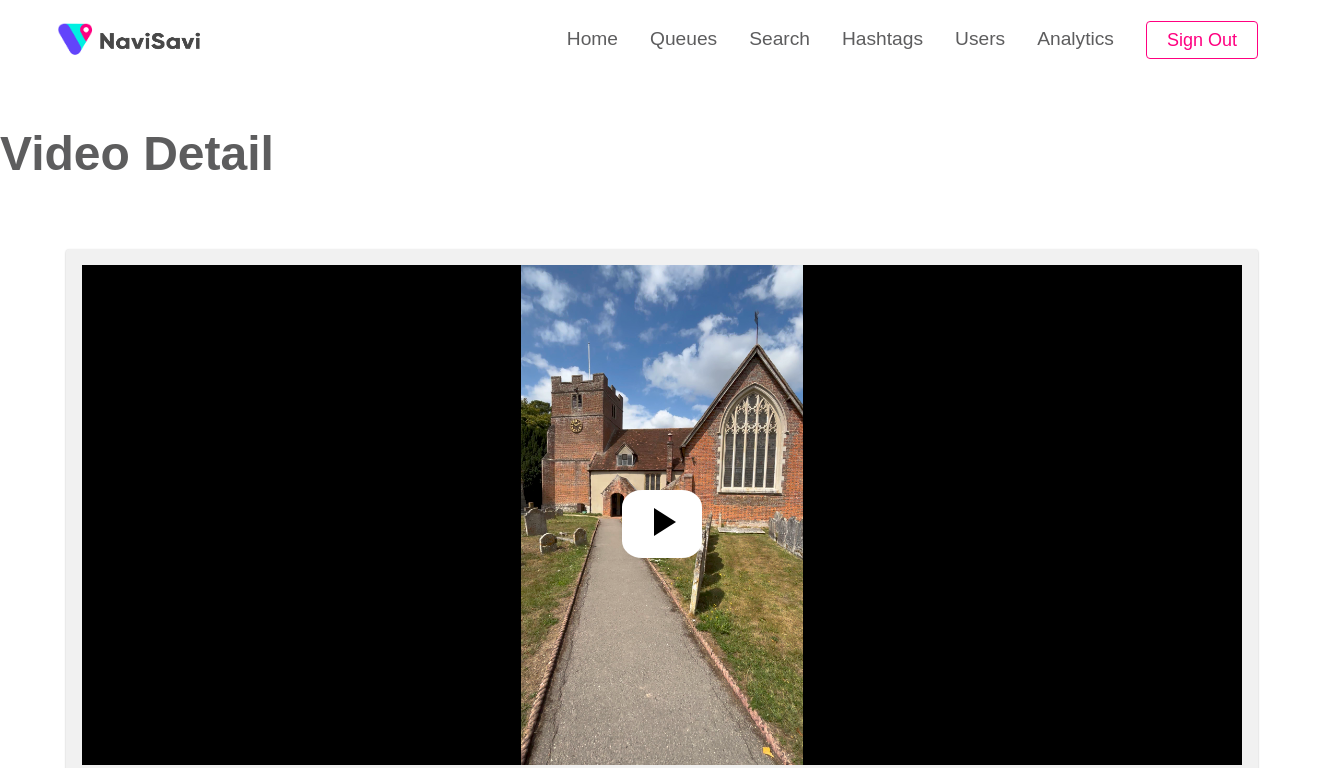 select on "****" 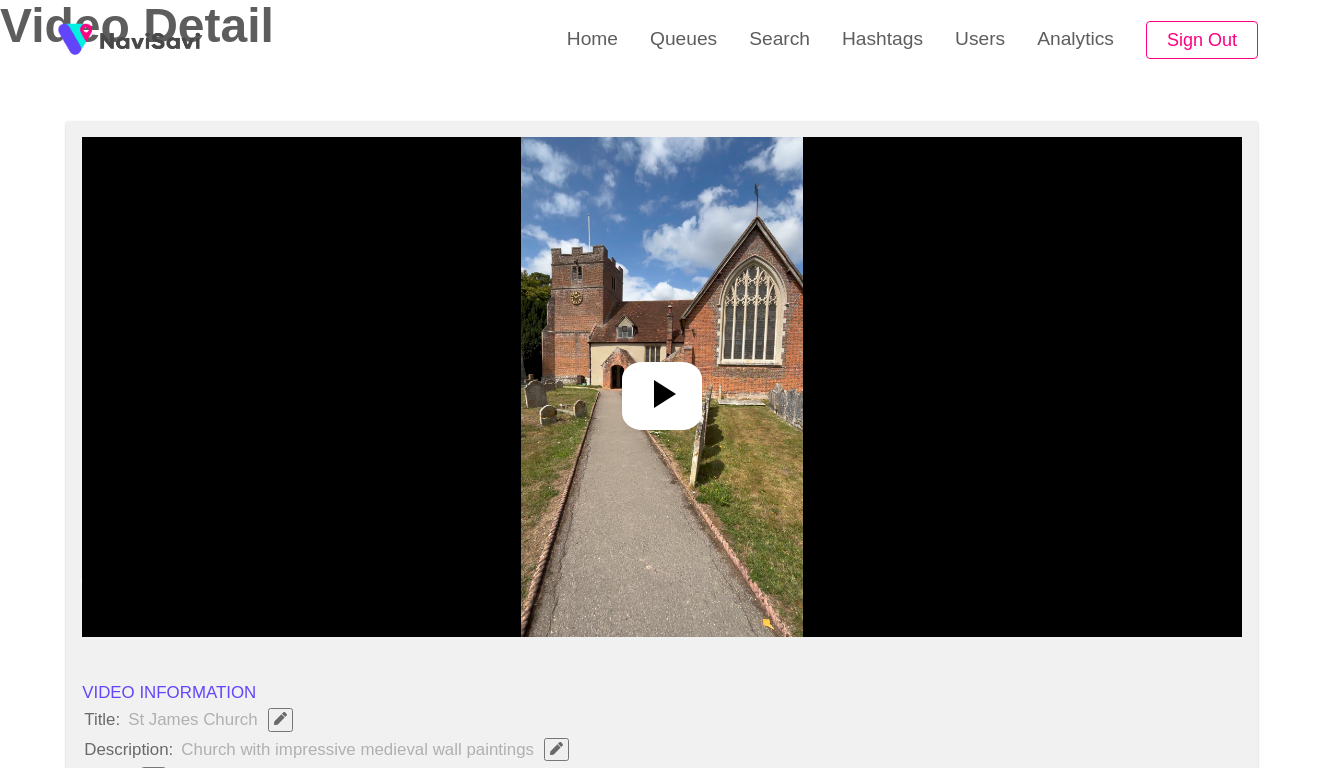 scroll, scrollTop: 196, scrollLeft: 0, axis: vertical 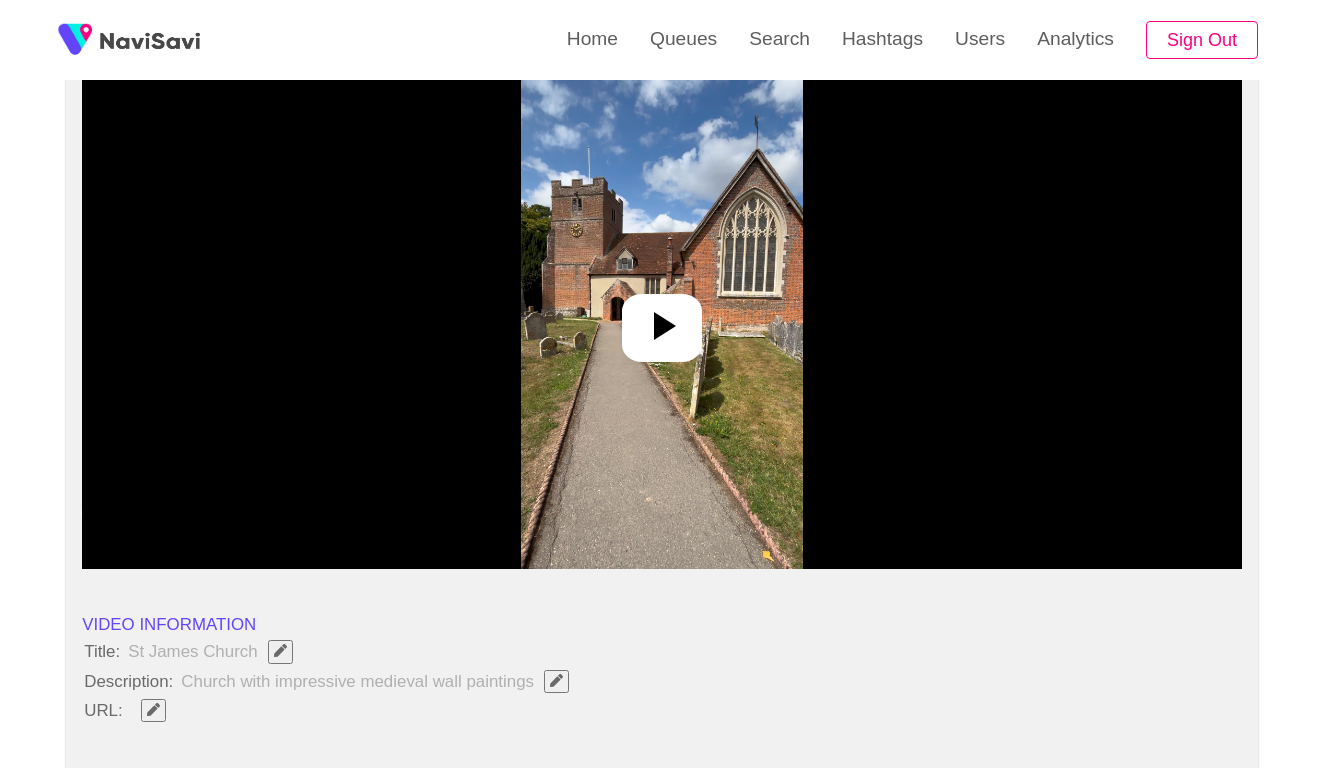 click at bounding box center (662, 319) 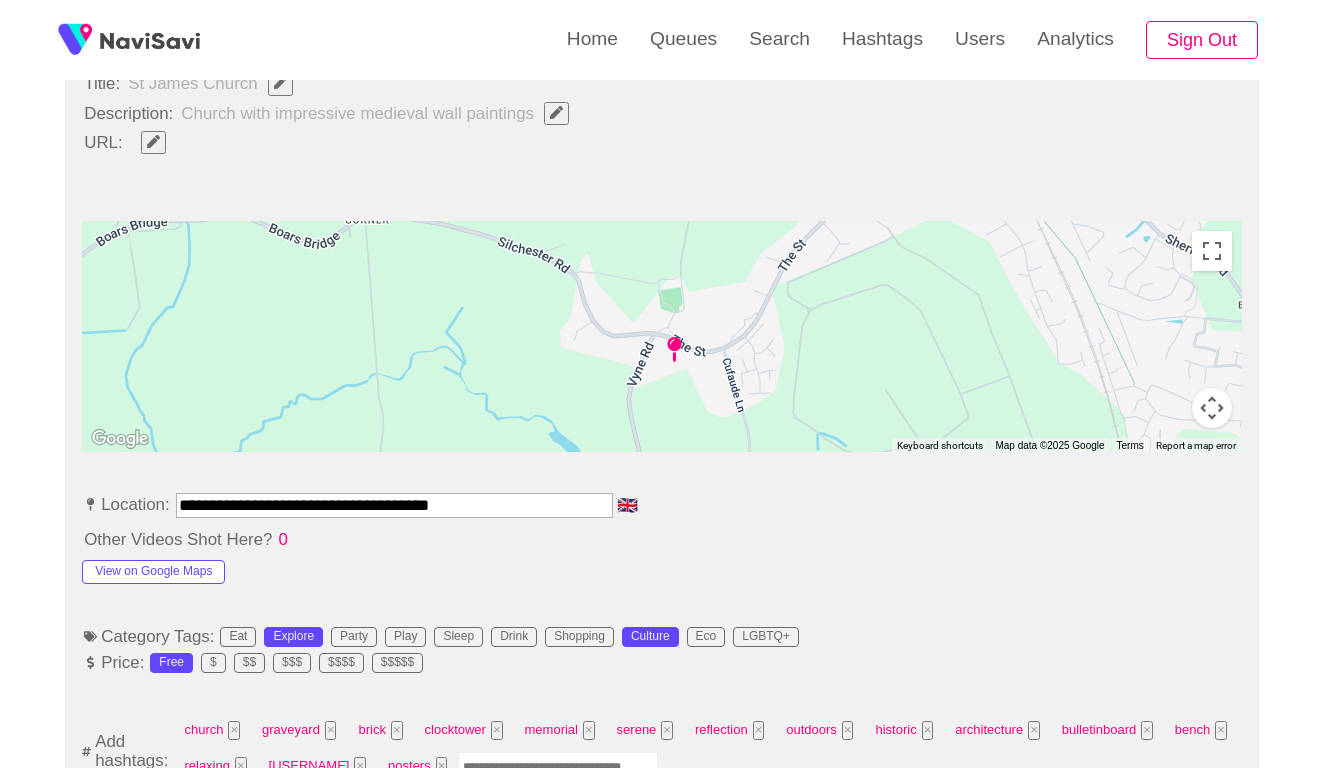scroll, scrollTop: 790, scrollLeft: 0, axis: vertical 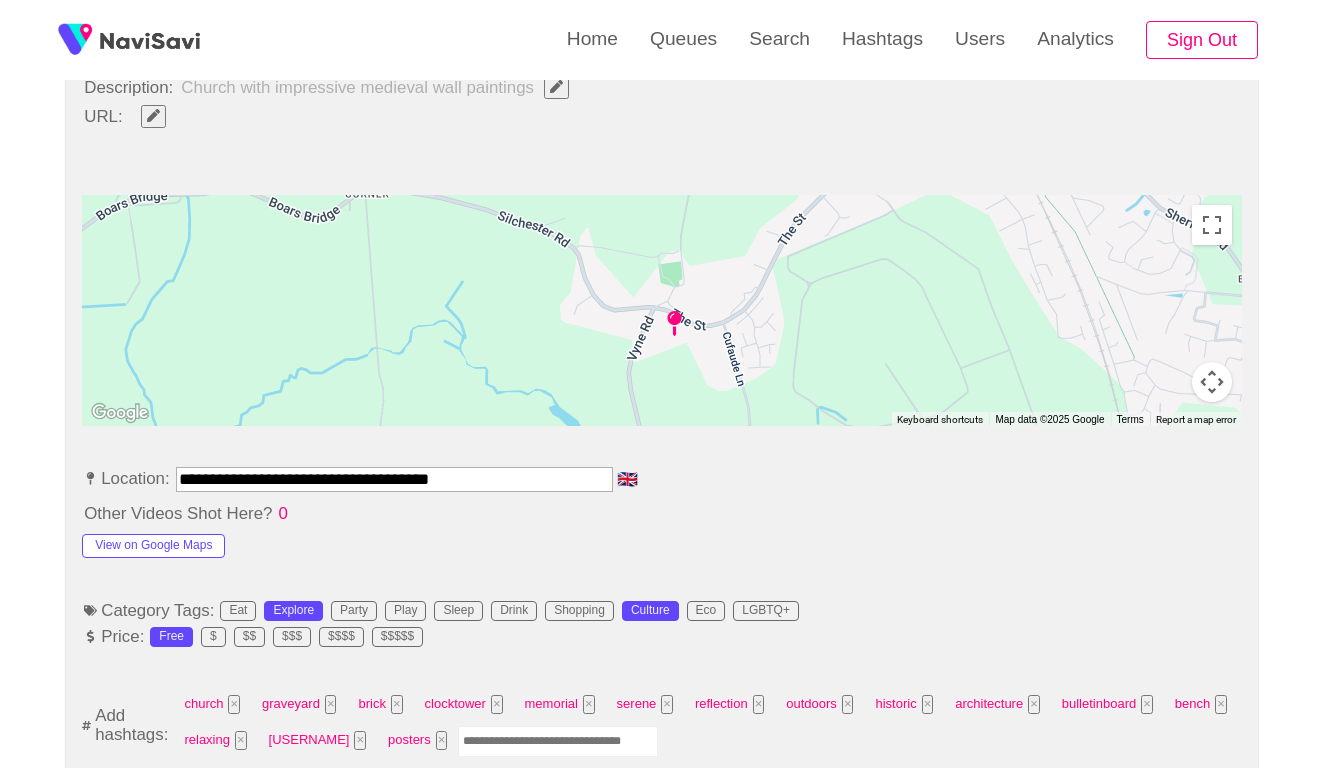 click on "**********" at bounding box center (394, 479) 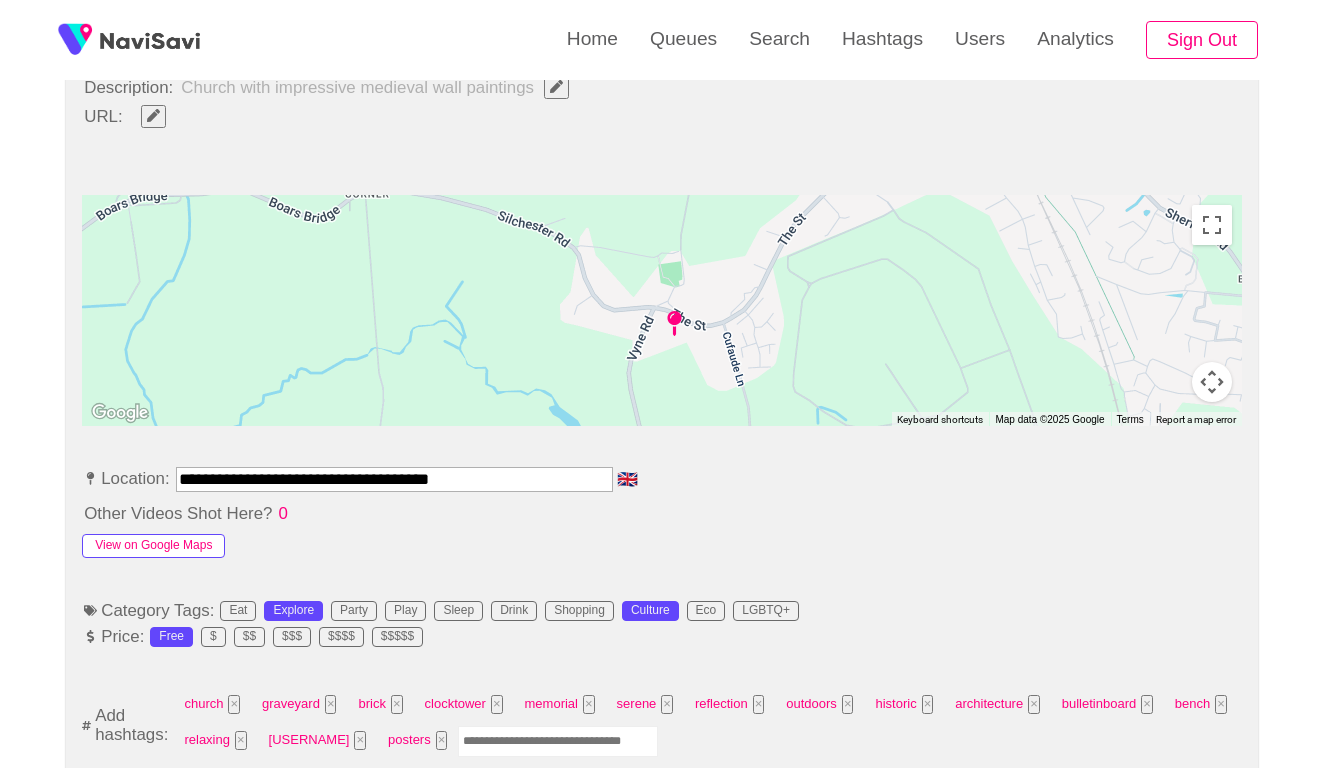 click on "View on Google Maps" at bounding box center [153, 546] 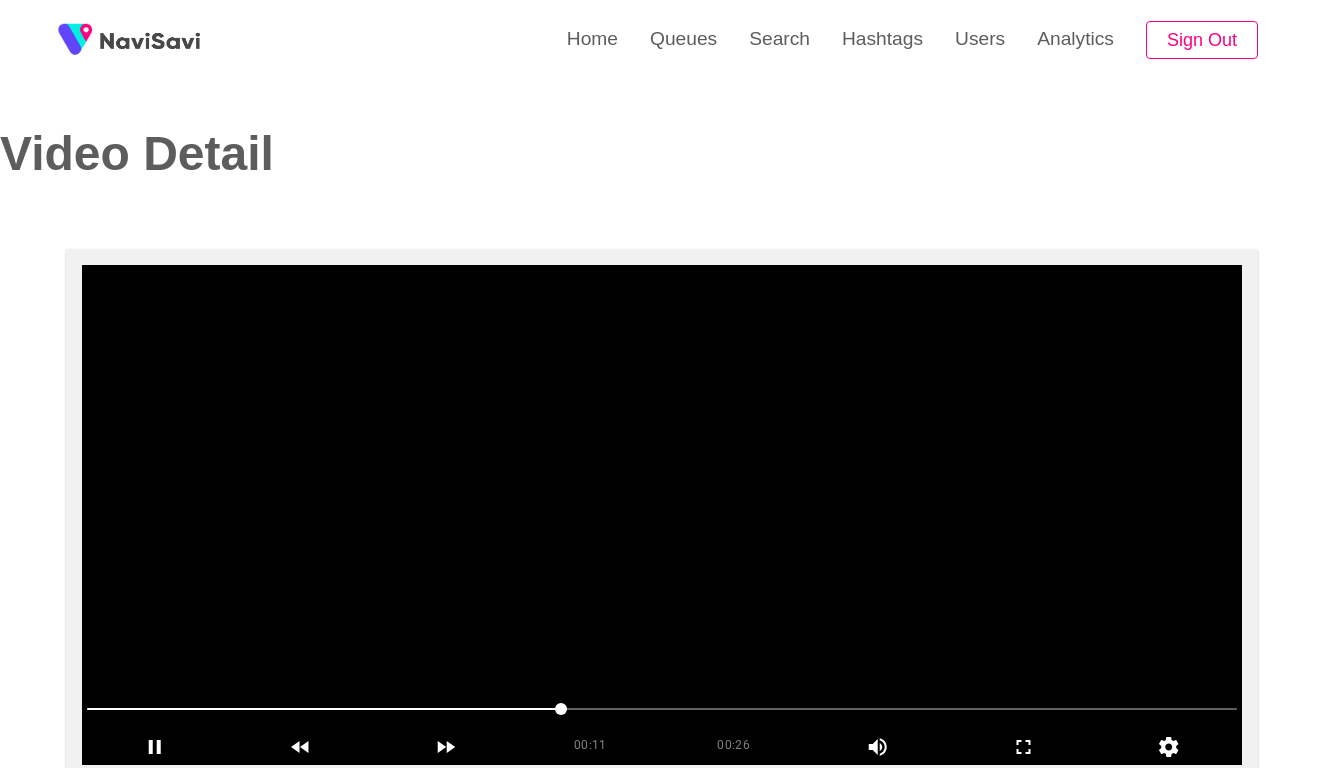 scroll, scrollTop: 0, scrollLeft: 0, axis: both 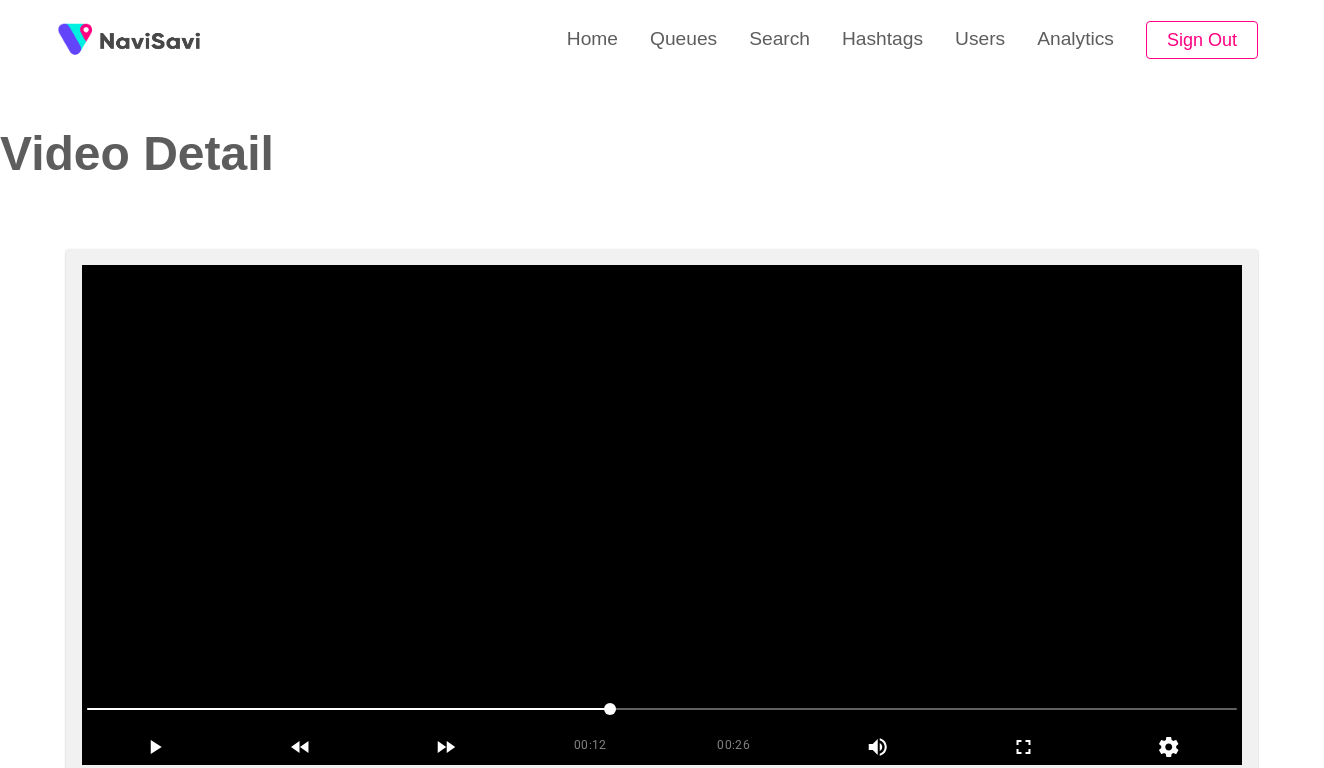 click at bounding box center (662, 709) 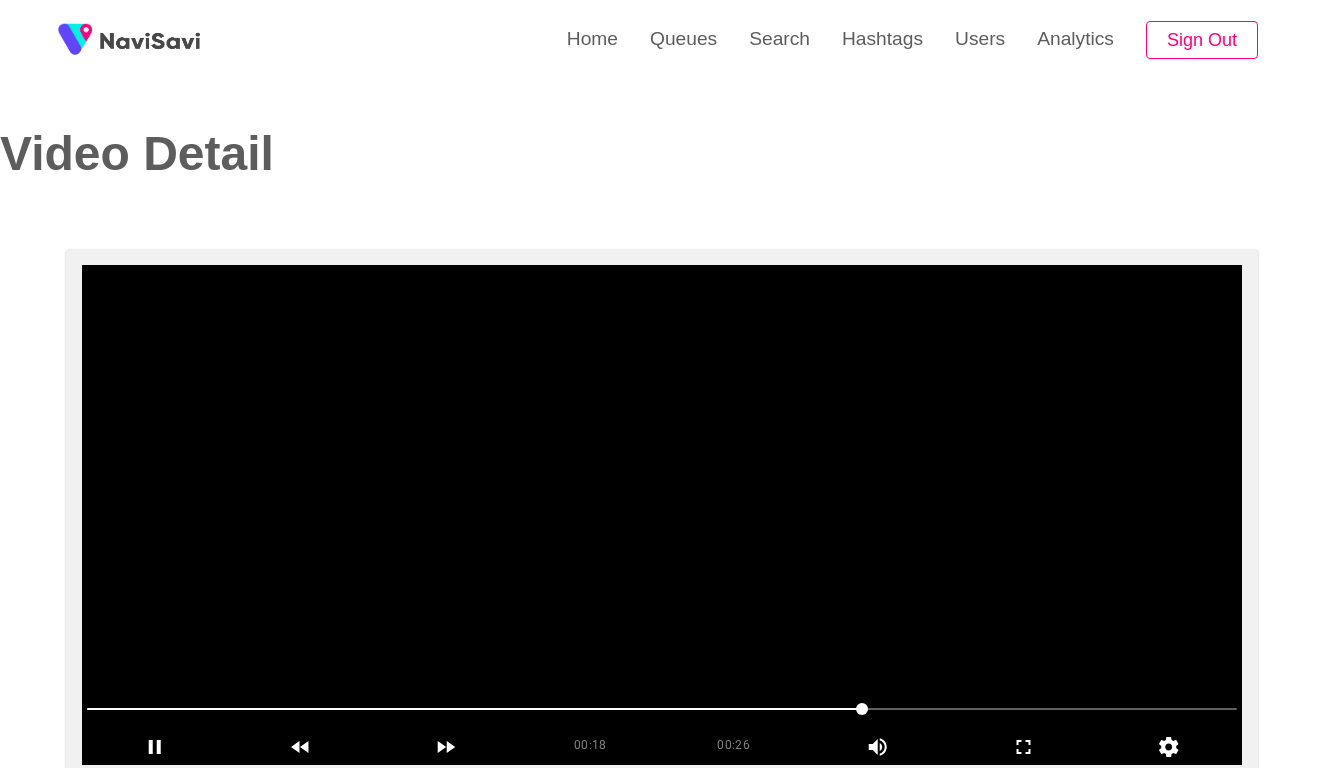 click at bounding box center (662, 709) 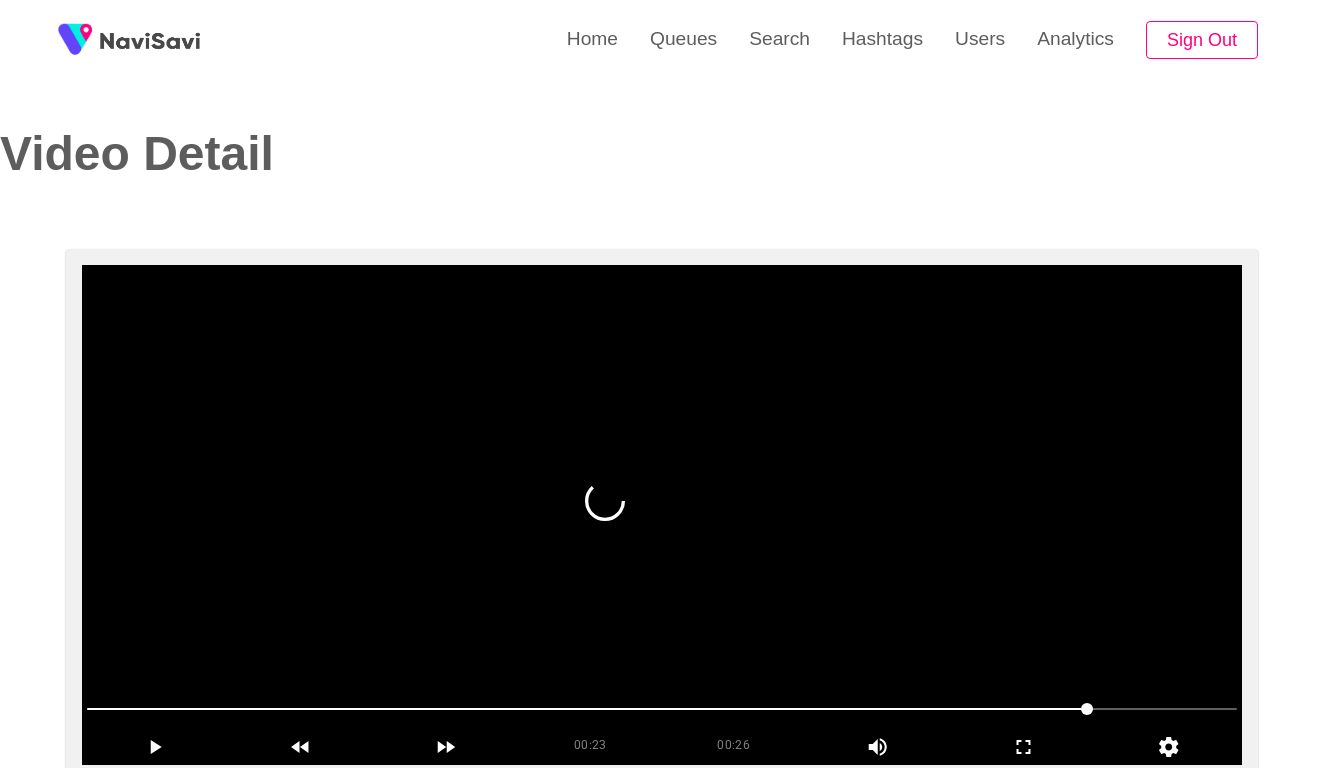 click at bounding box center [662, 709] 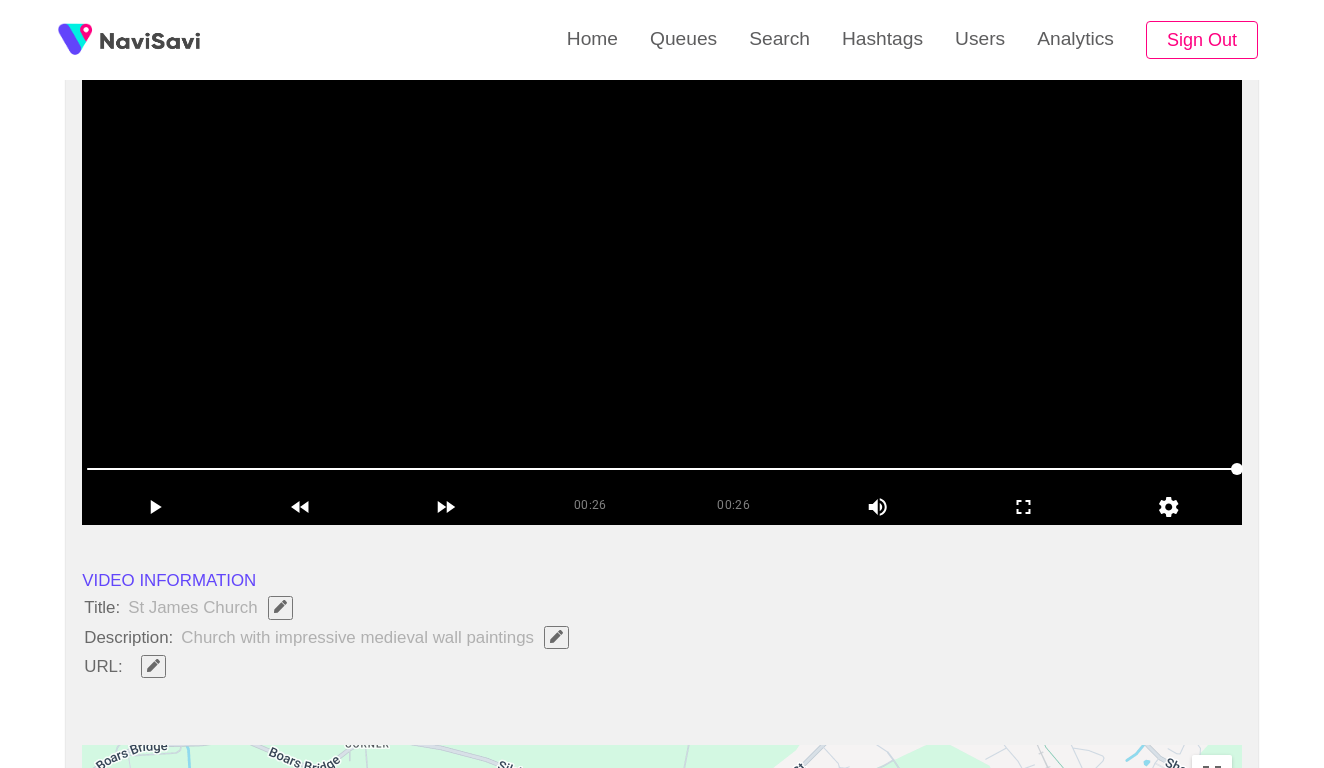 scroll, scrollTop: 331, scrollLeft: 0, axis: vertical 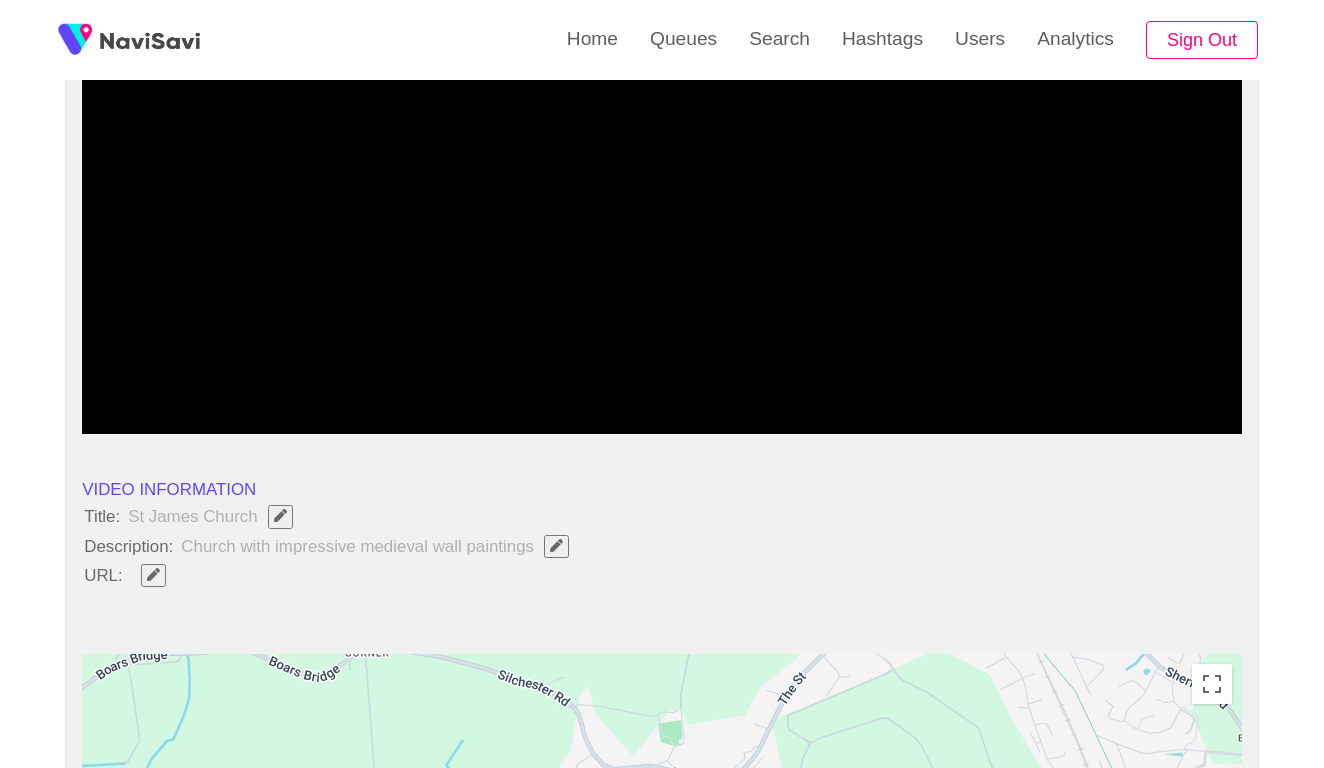 click 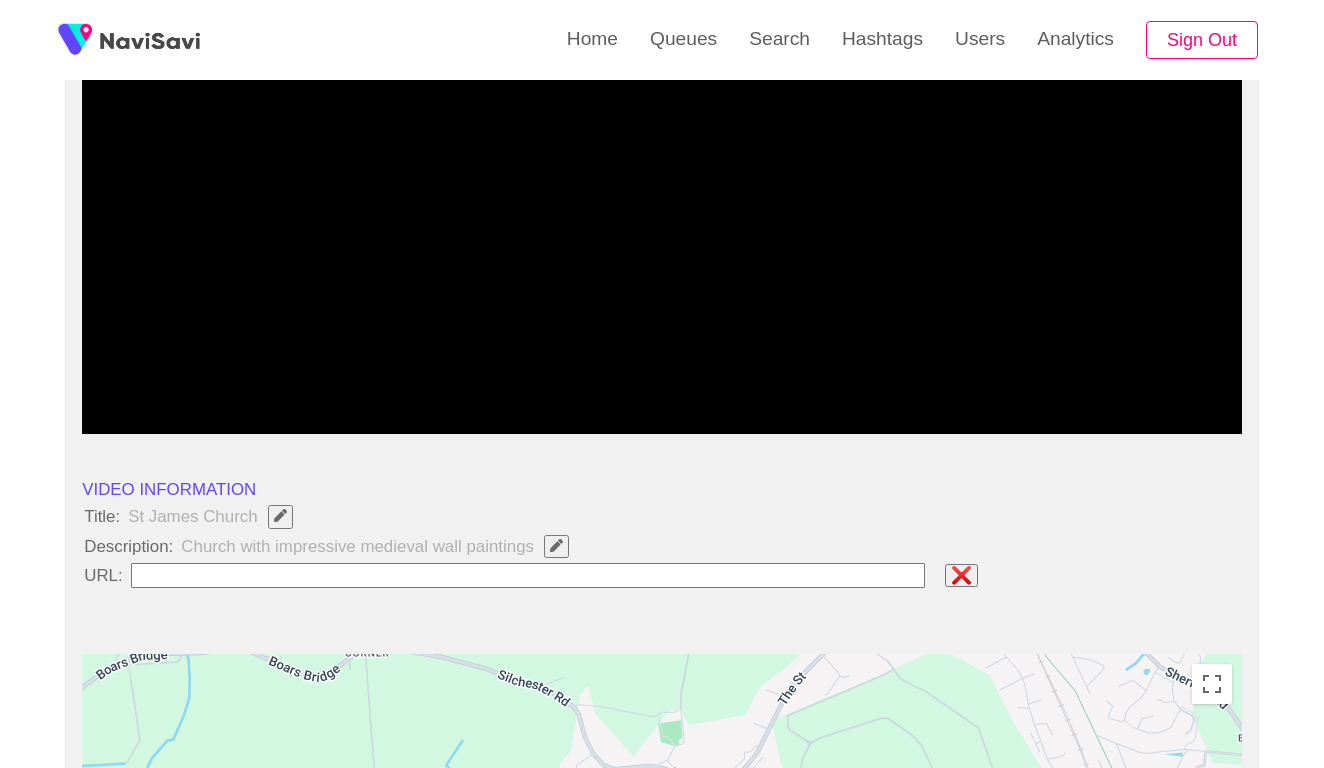 type on "**********" 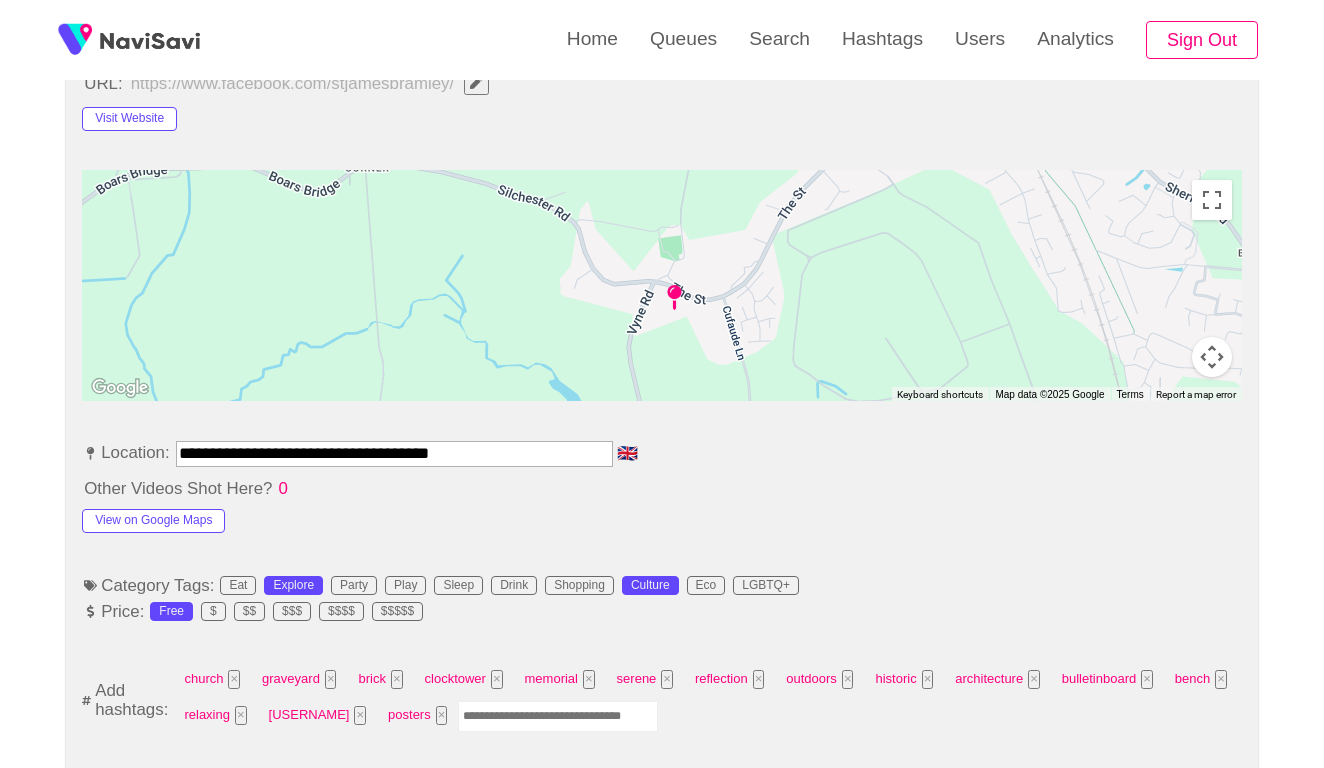 scroll, scrollTop: 825, scrollLeft: 0, axis: vertical 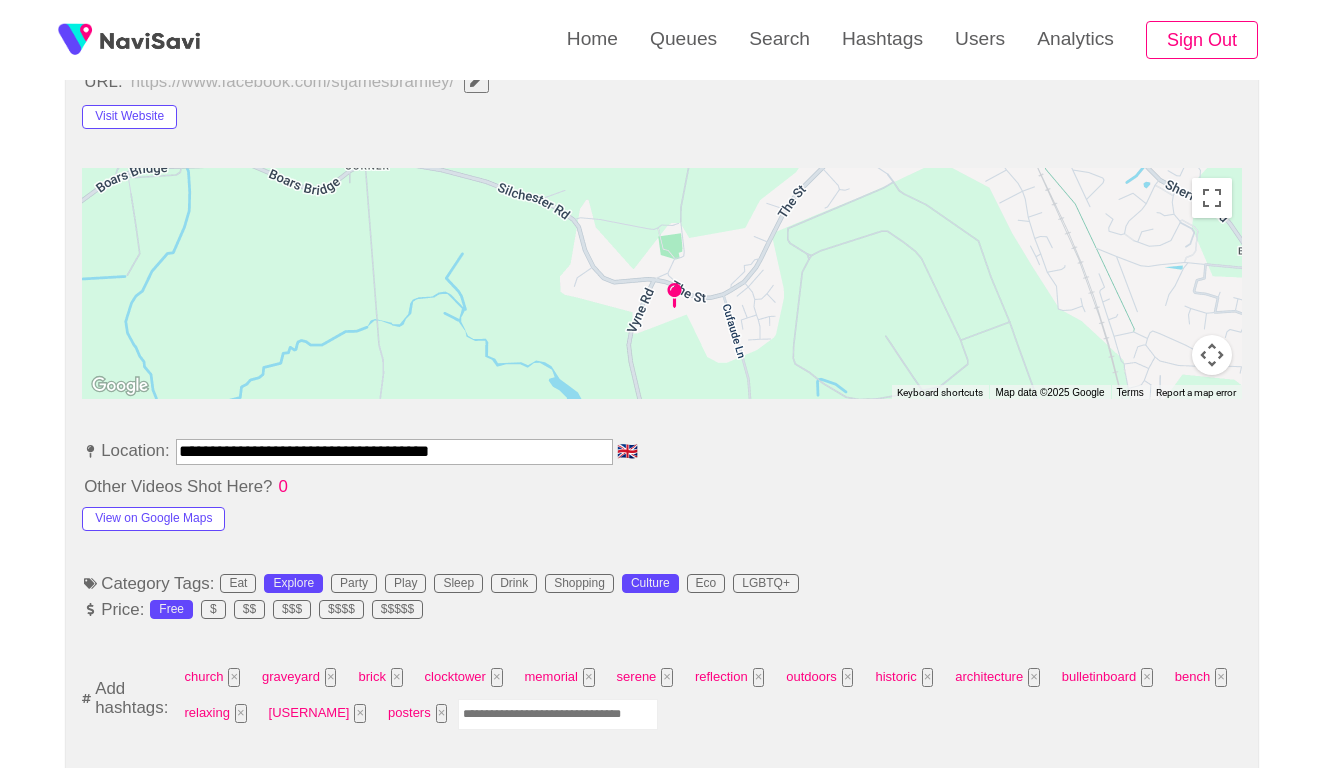 click at bounding box center [558, 714] 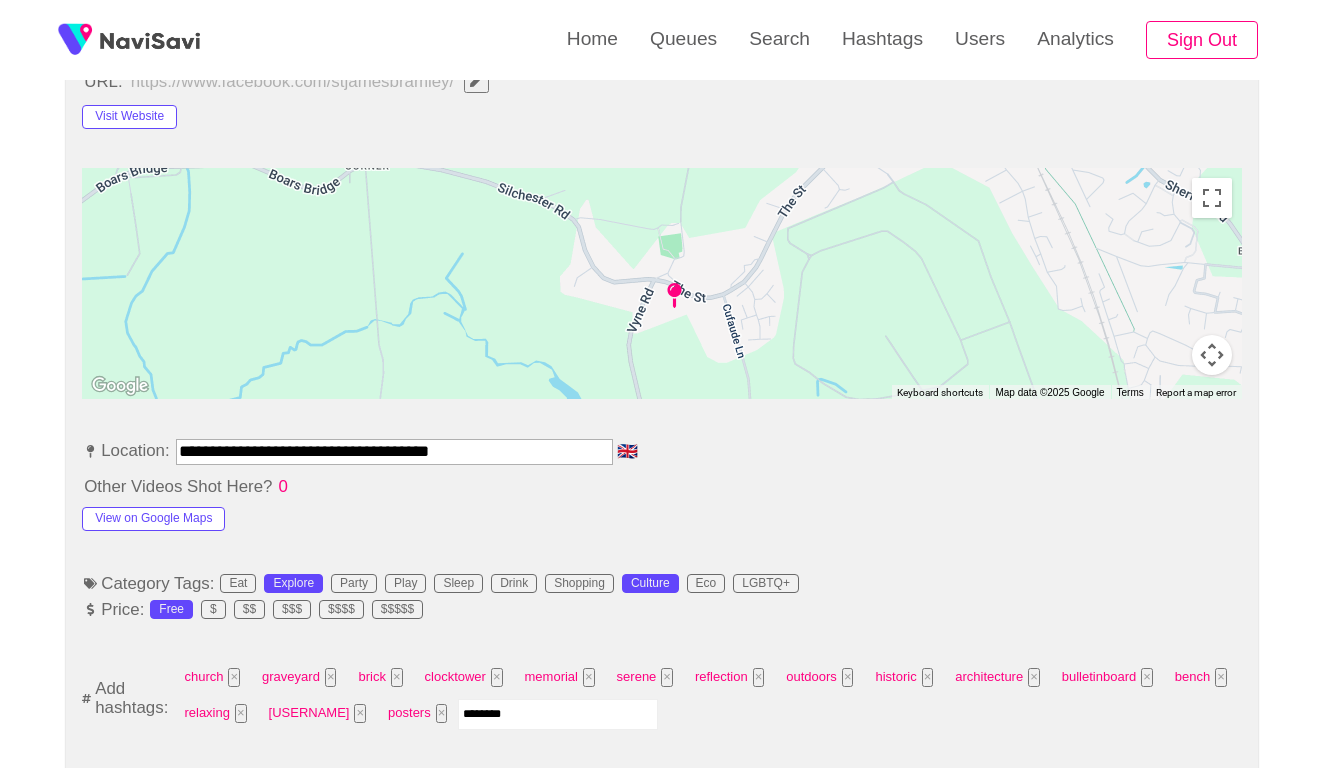 type on "*********" 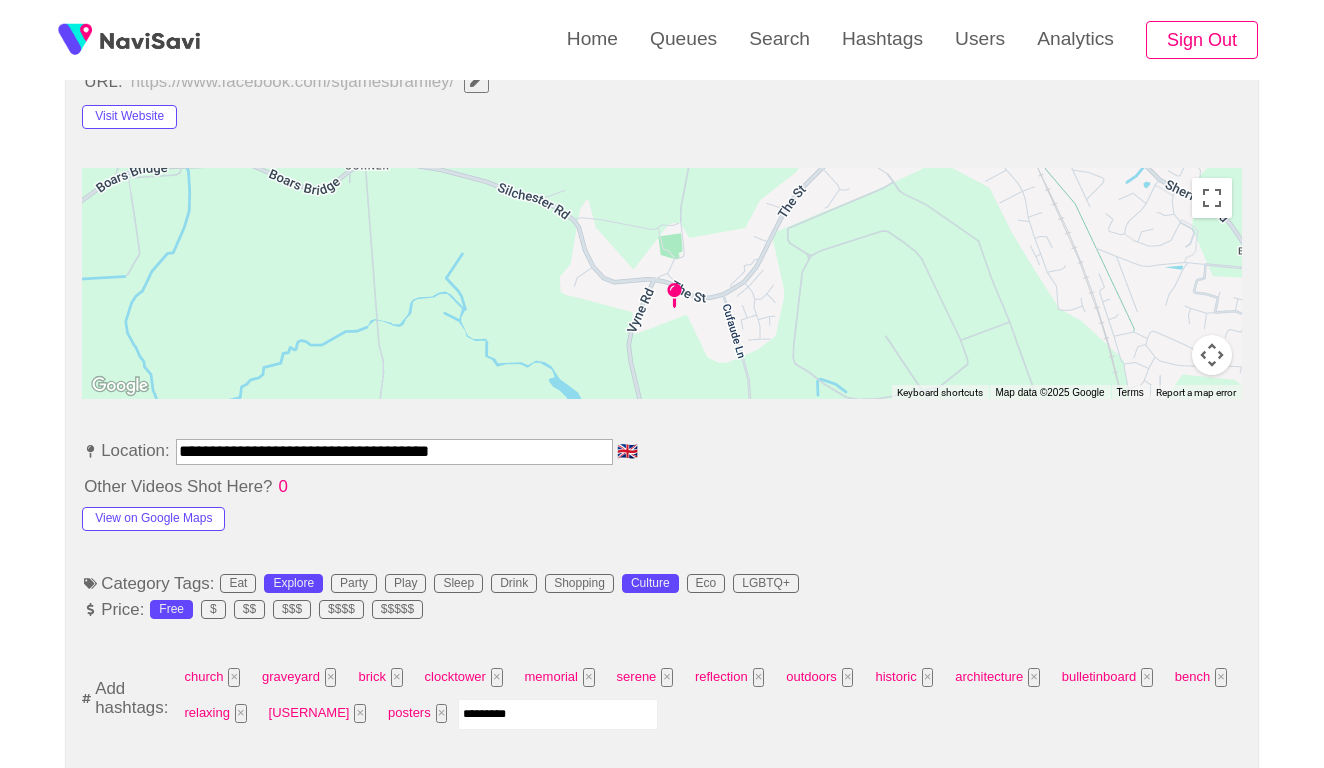 type 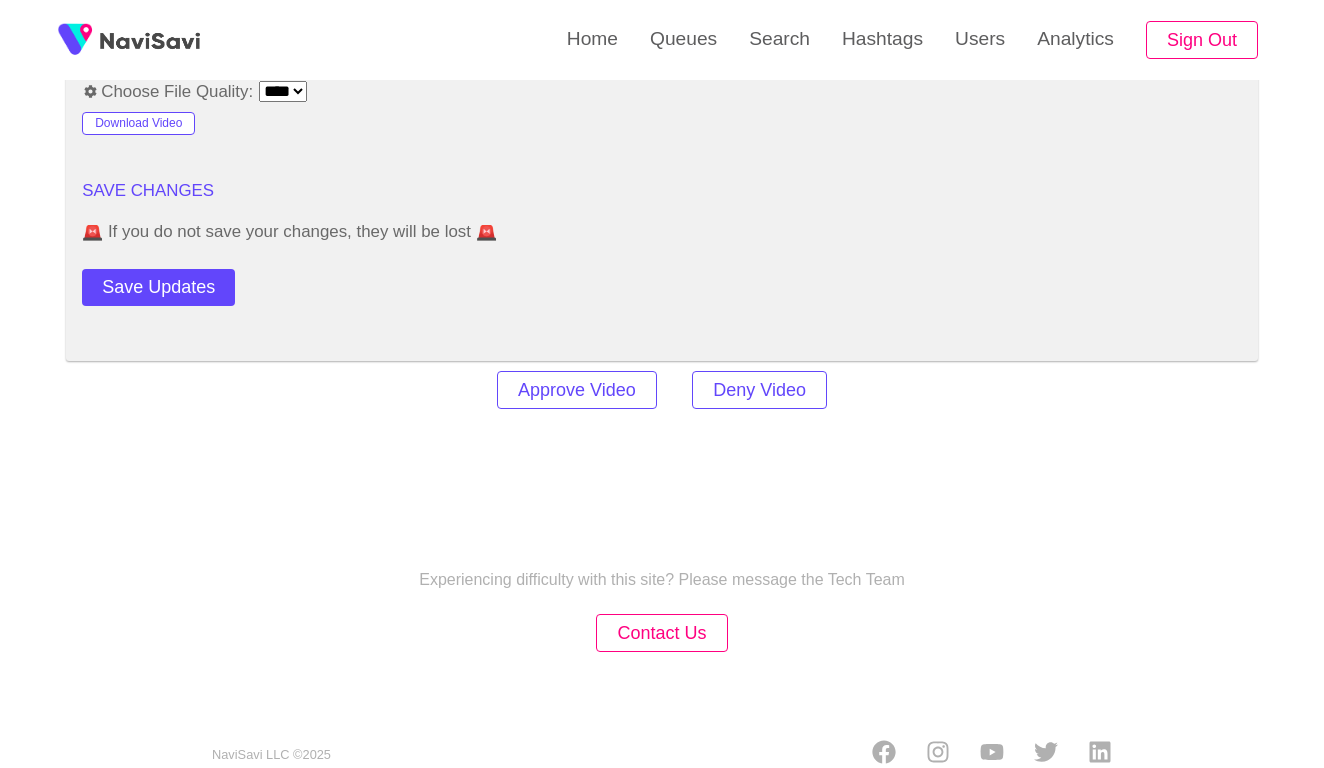 scroll, scrollTop: 2420, scrollLeft: 0, axis: vertical 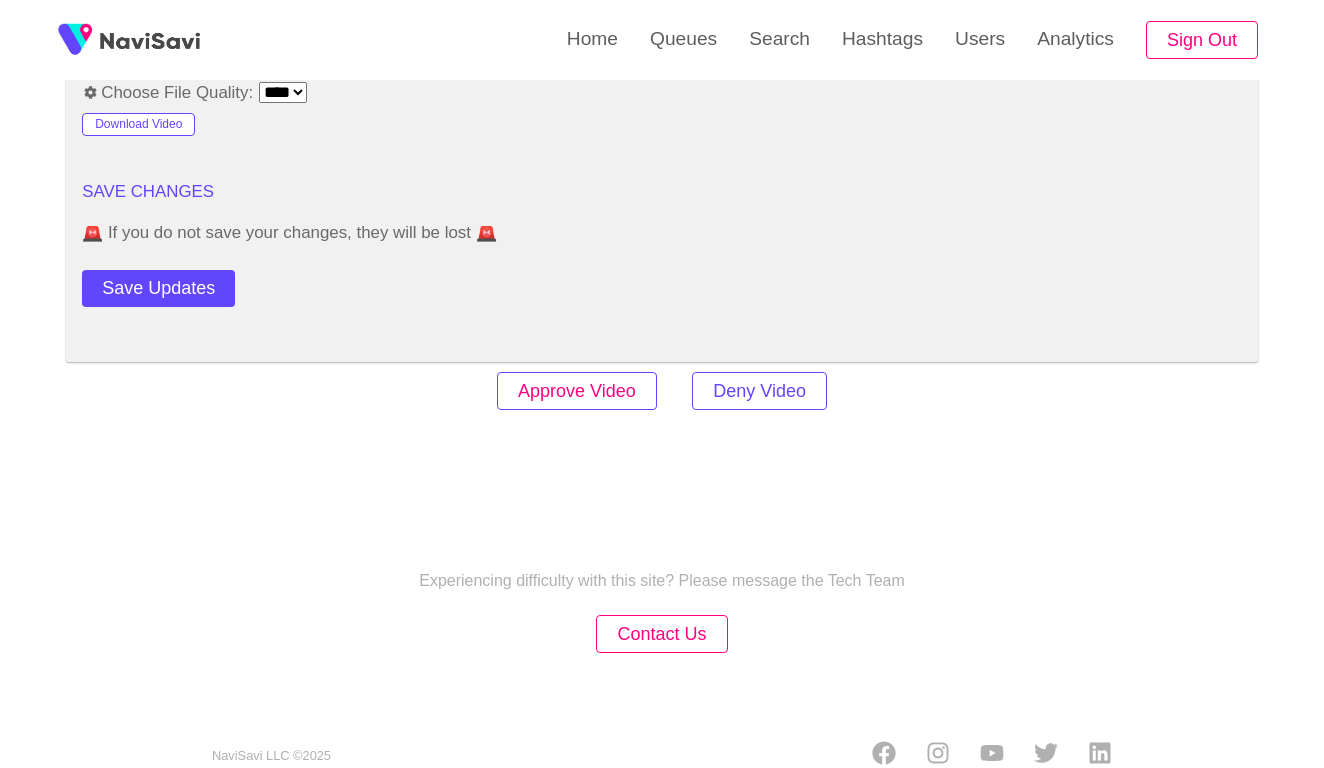 click on "Approve Video" at bounding box center [577, 391] 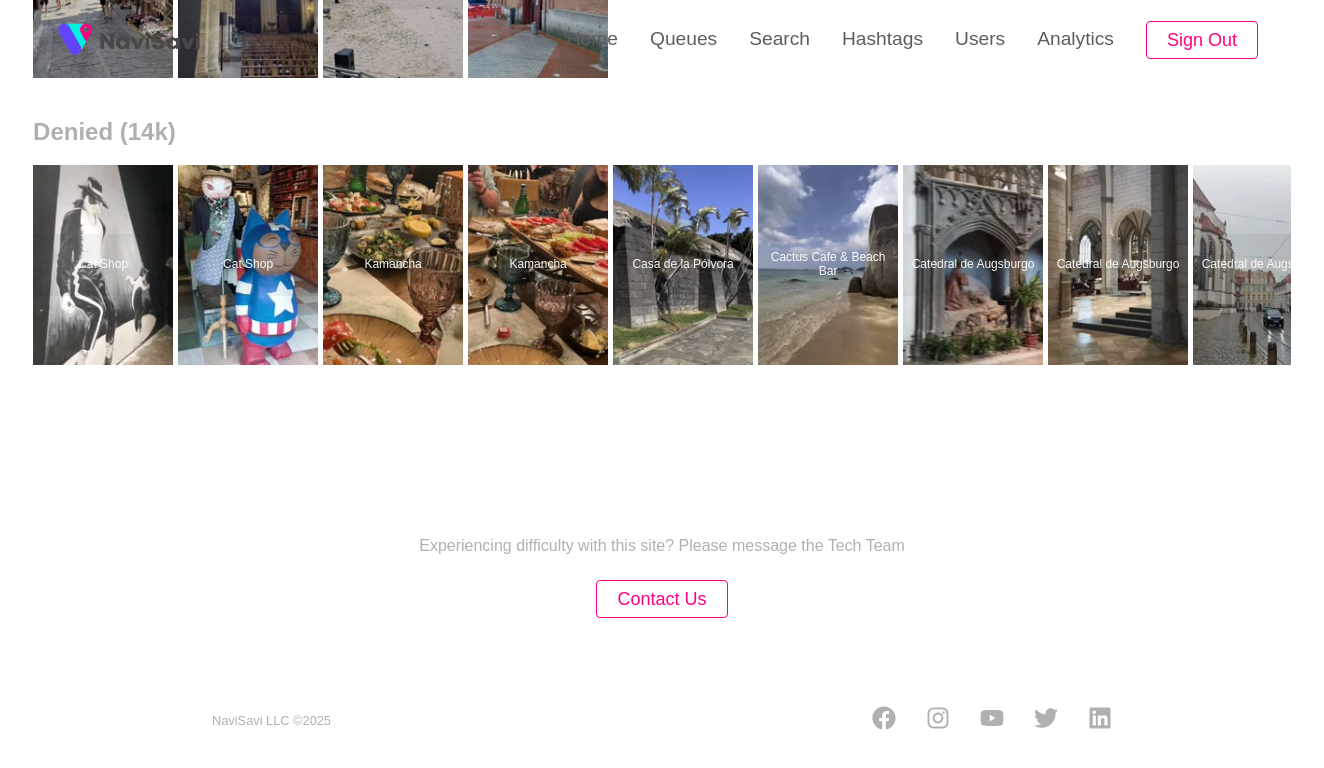 scroll, scrollTop: 0, scrollLeft: 0, axis: both 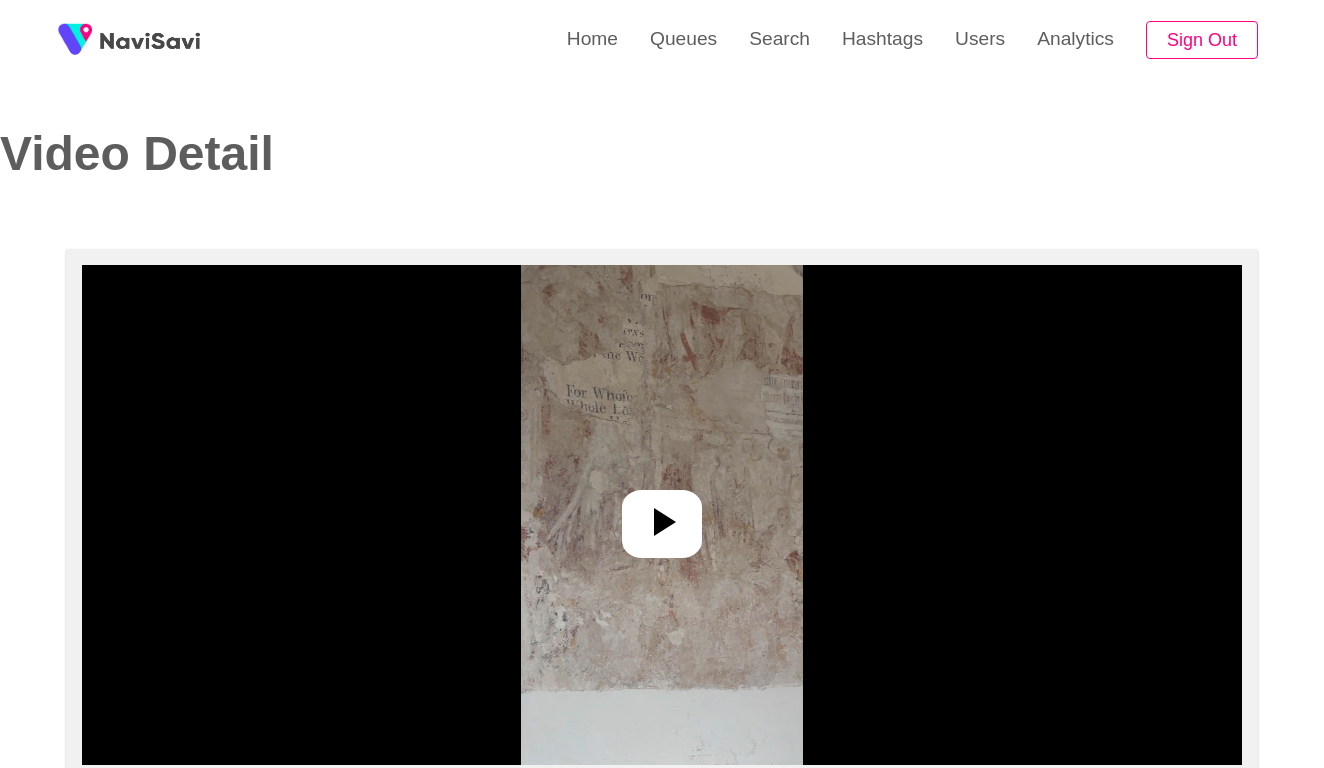 select on "****" 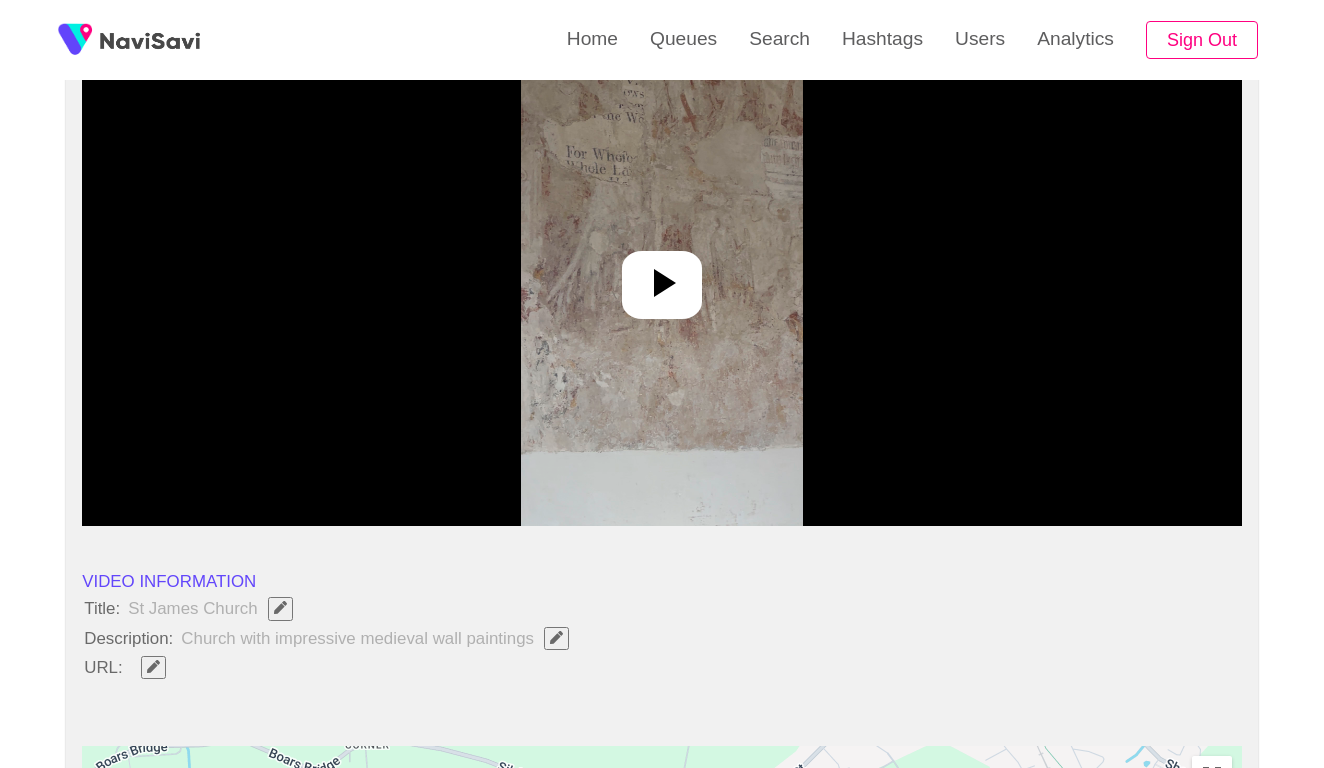scroll, scrollTop: 359, scrollLeft: 0, axis: vertical 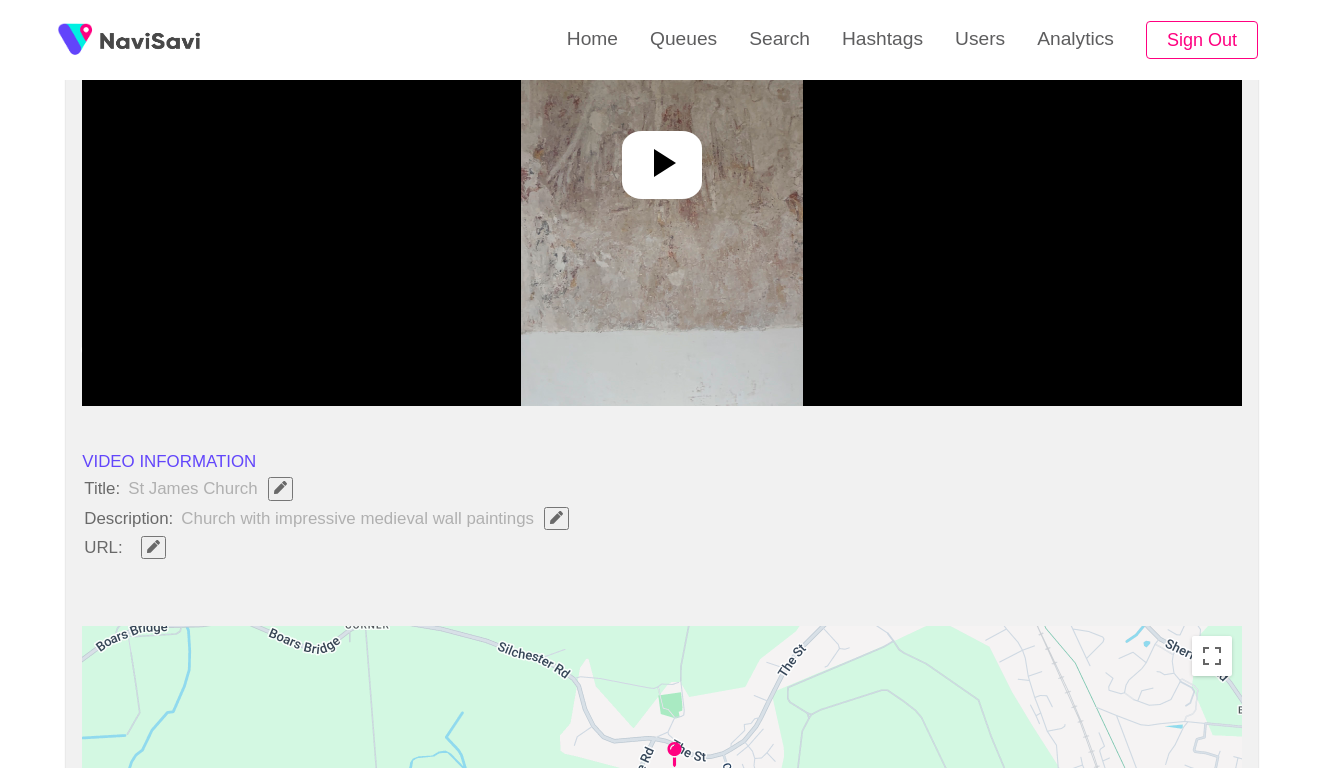 click at bounding box center [662, 156] 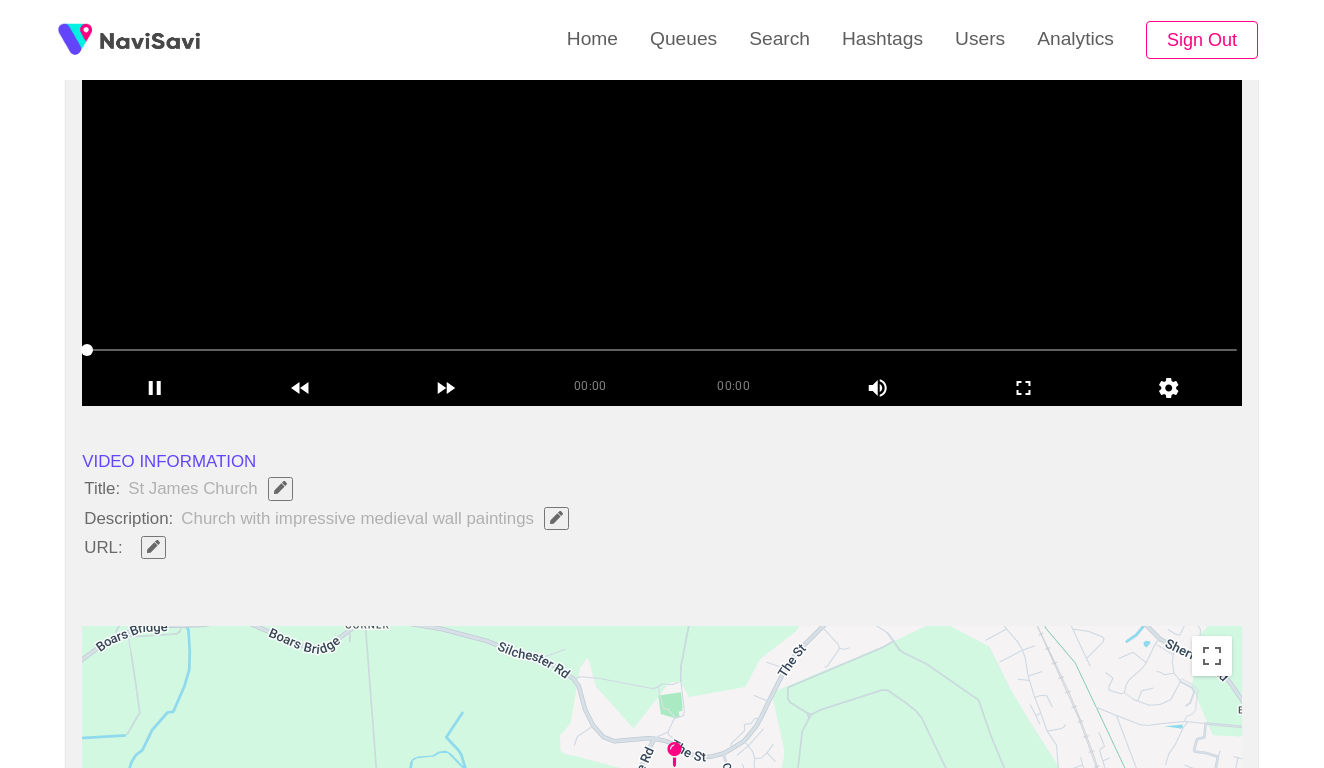 click 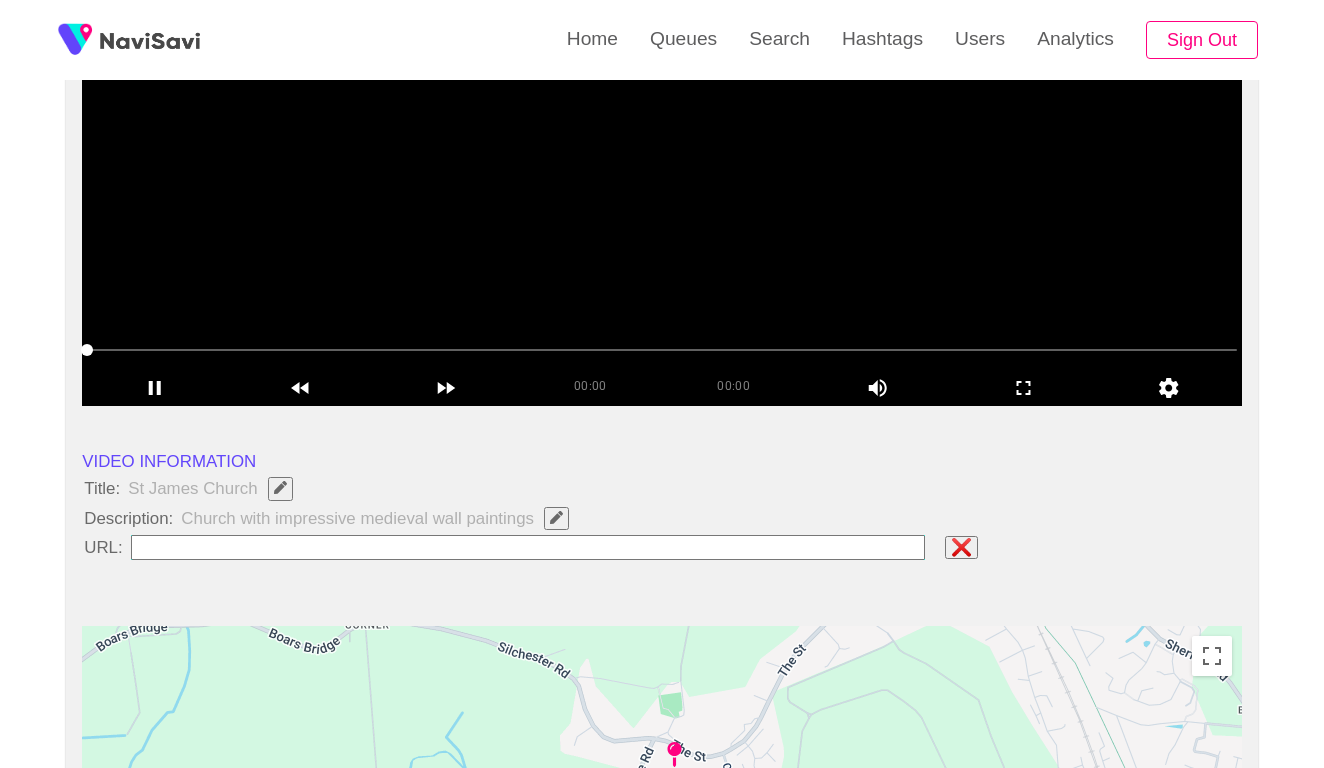 type on "**********" 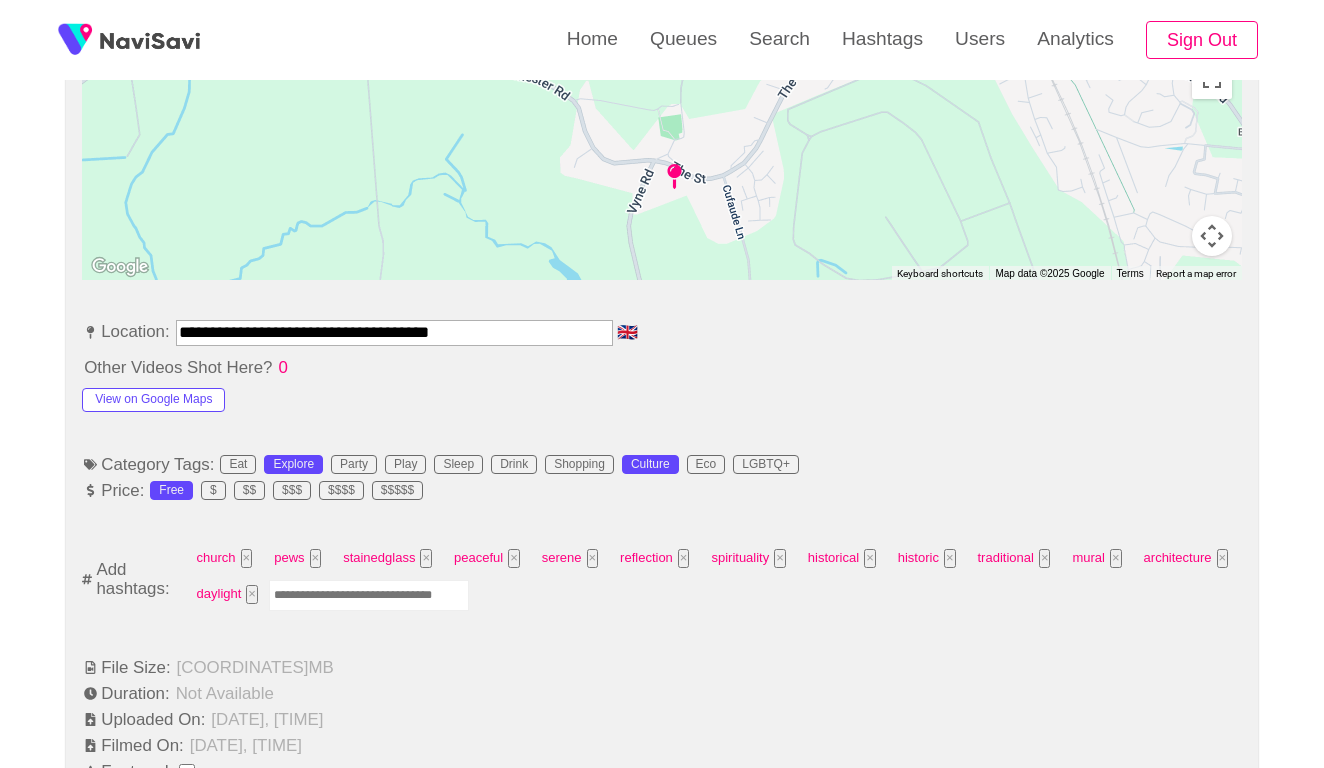 scroll, scrollTop: 1081, scrollLeft: 0, axis: vertical 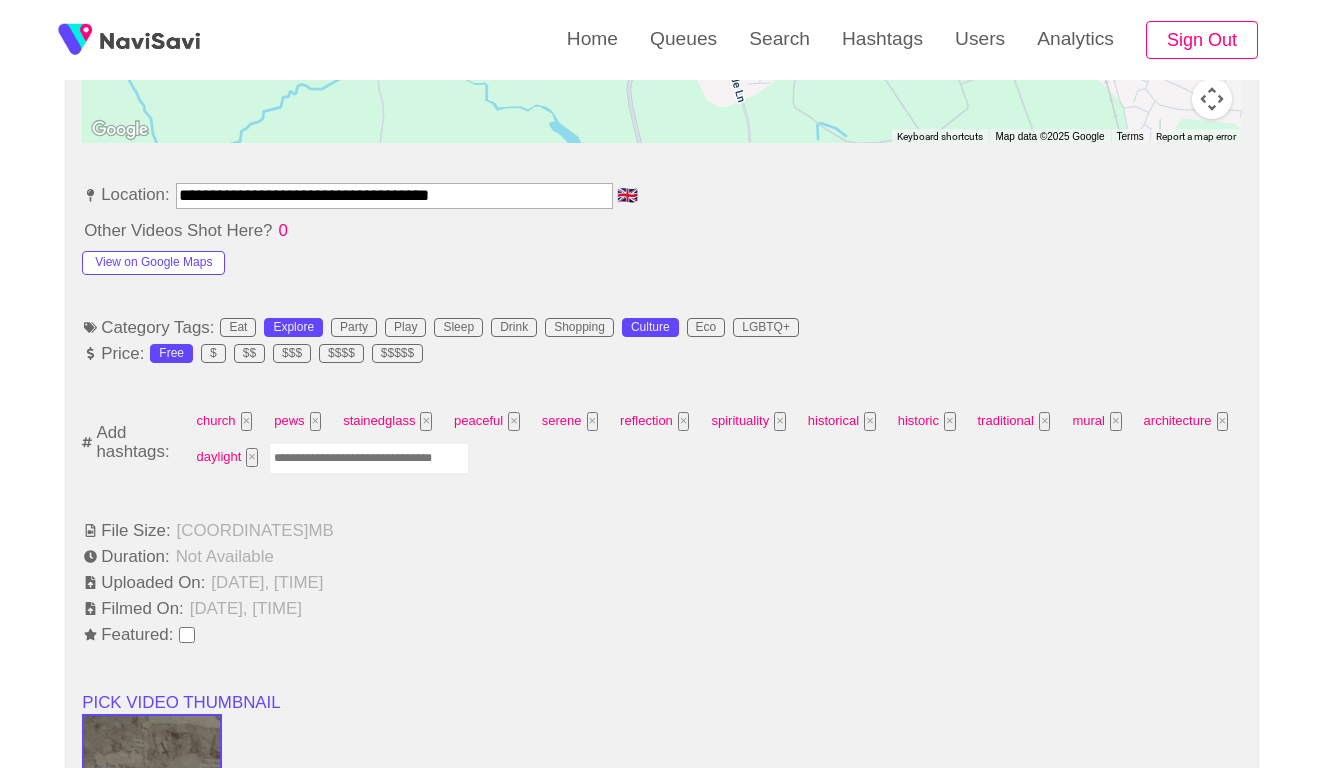click at bounding box center [369, 458] 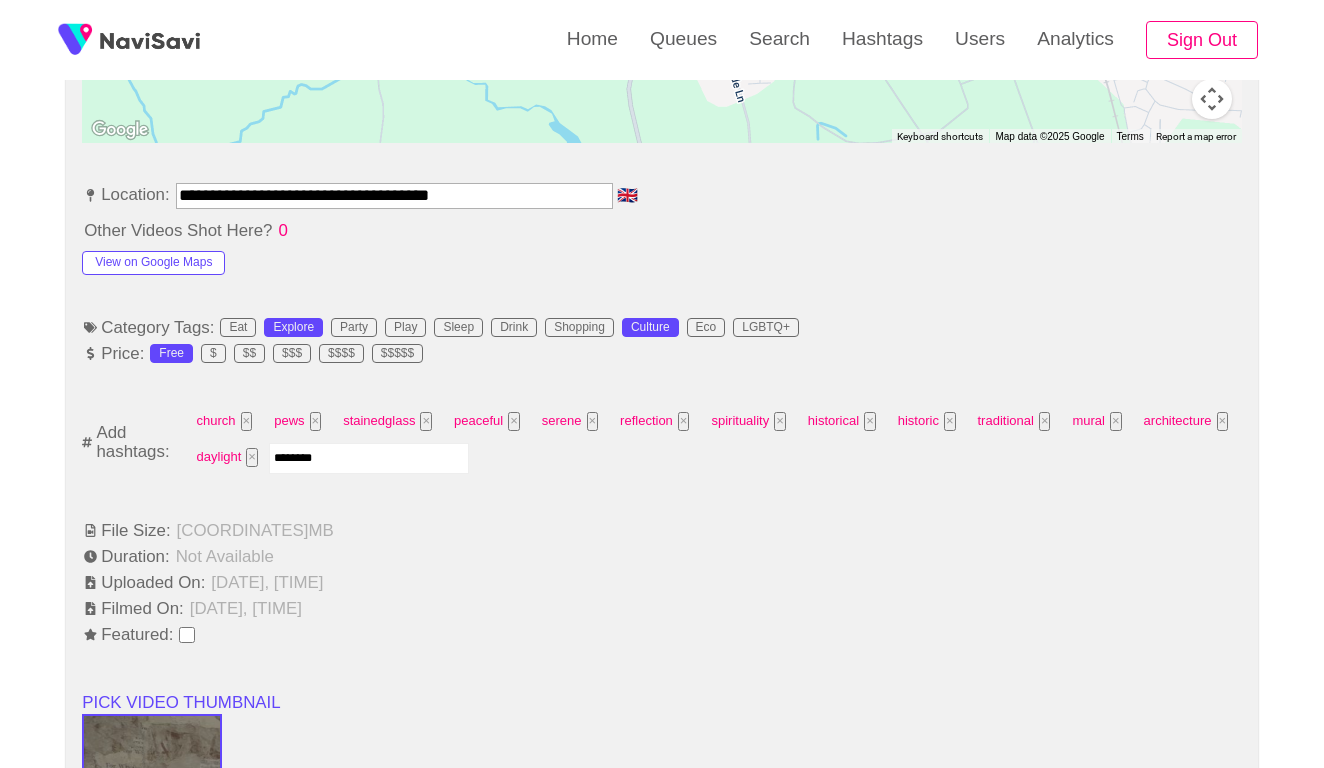 type on "*********" 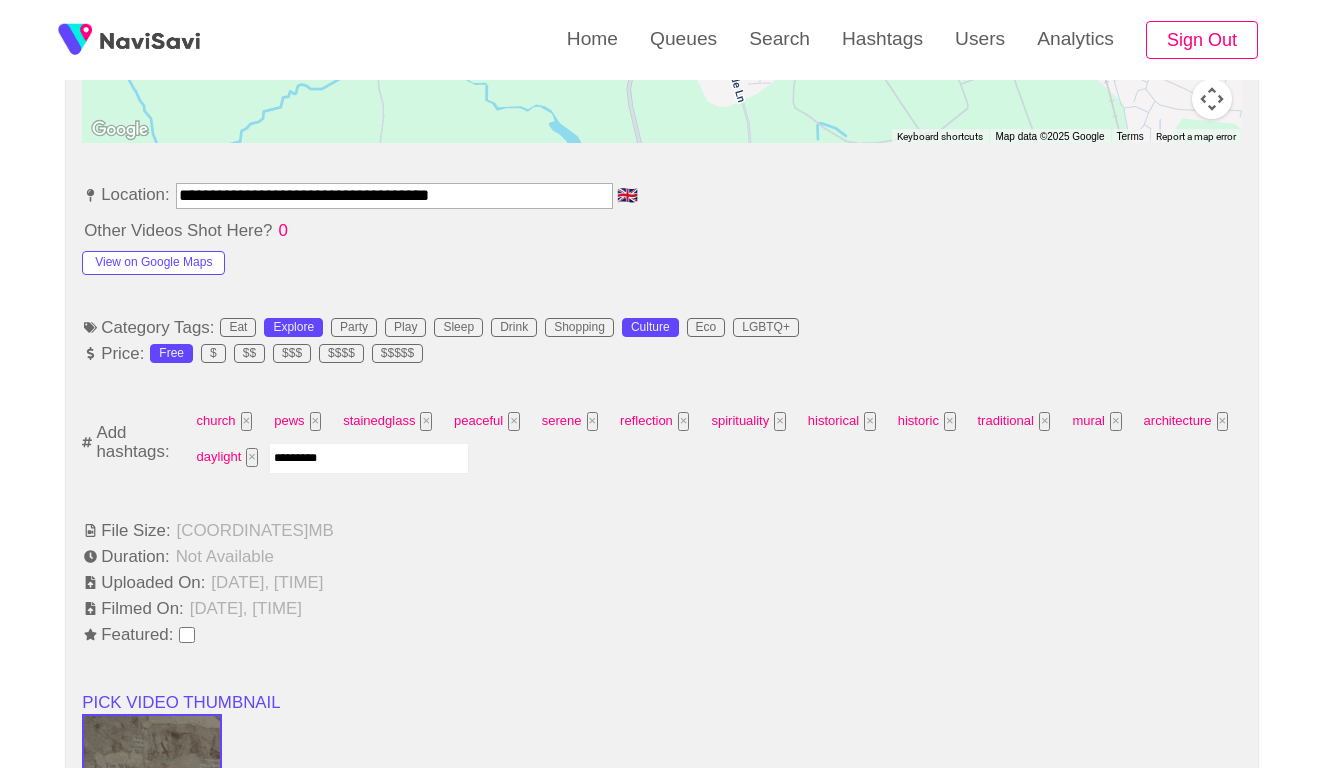 type 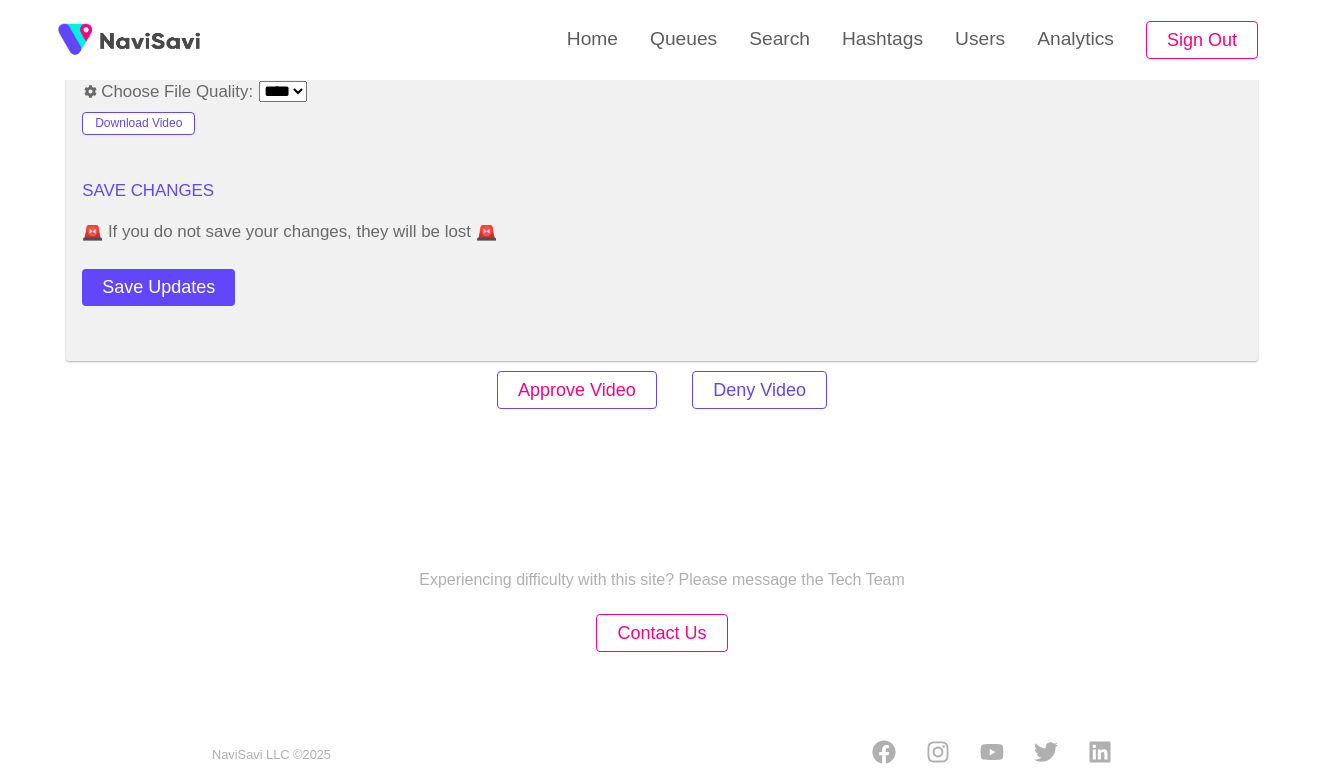 click on "Approve Video" at bounding box center [577, 390] 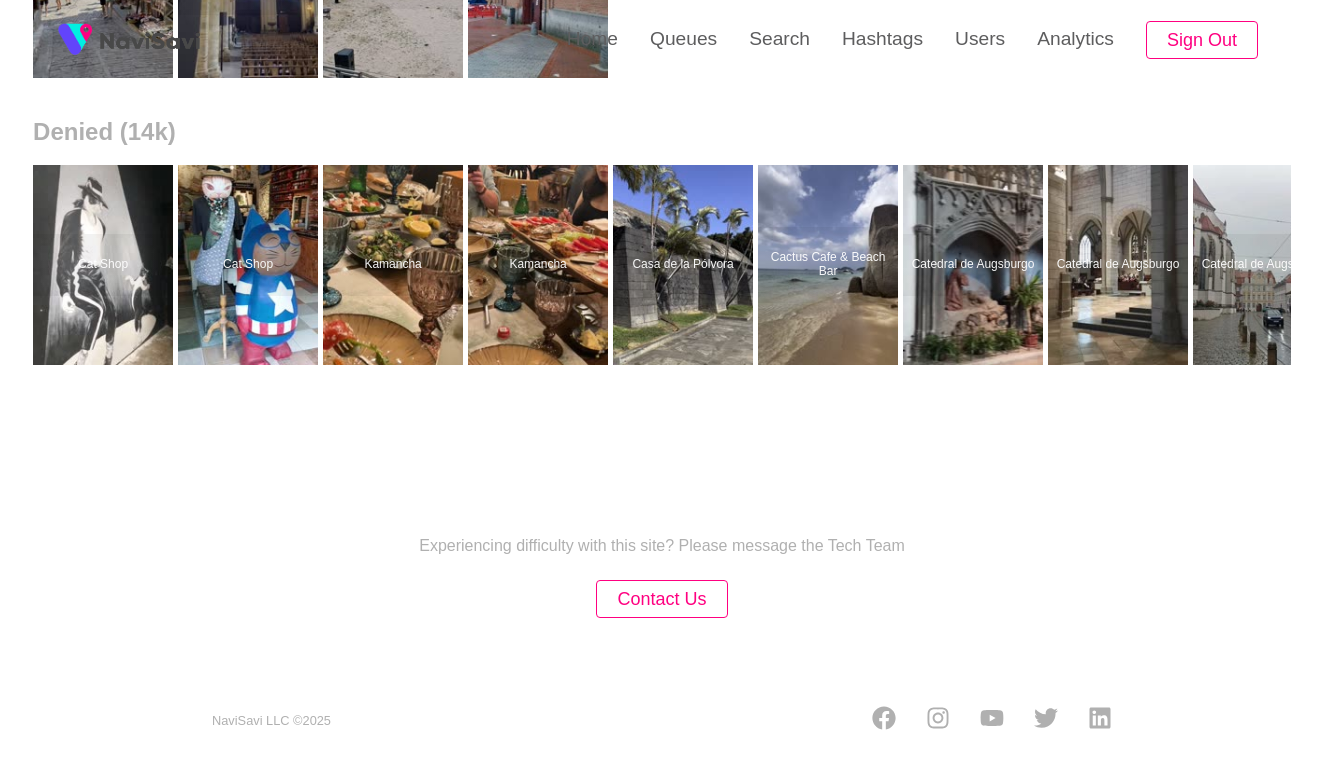 scroll, scrollTop: 0, scrollLeft: 0, axis: both 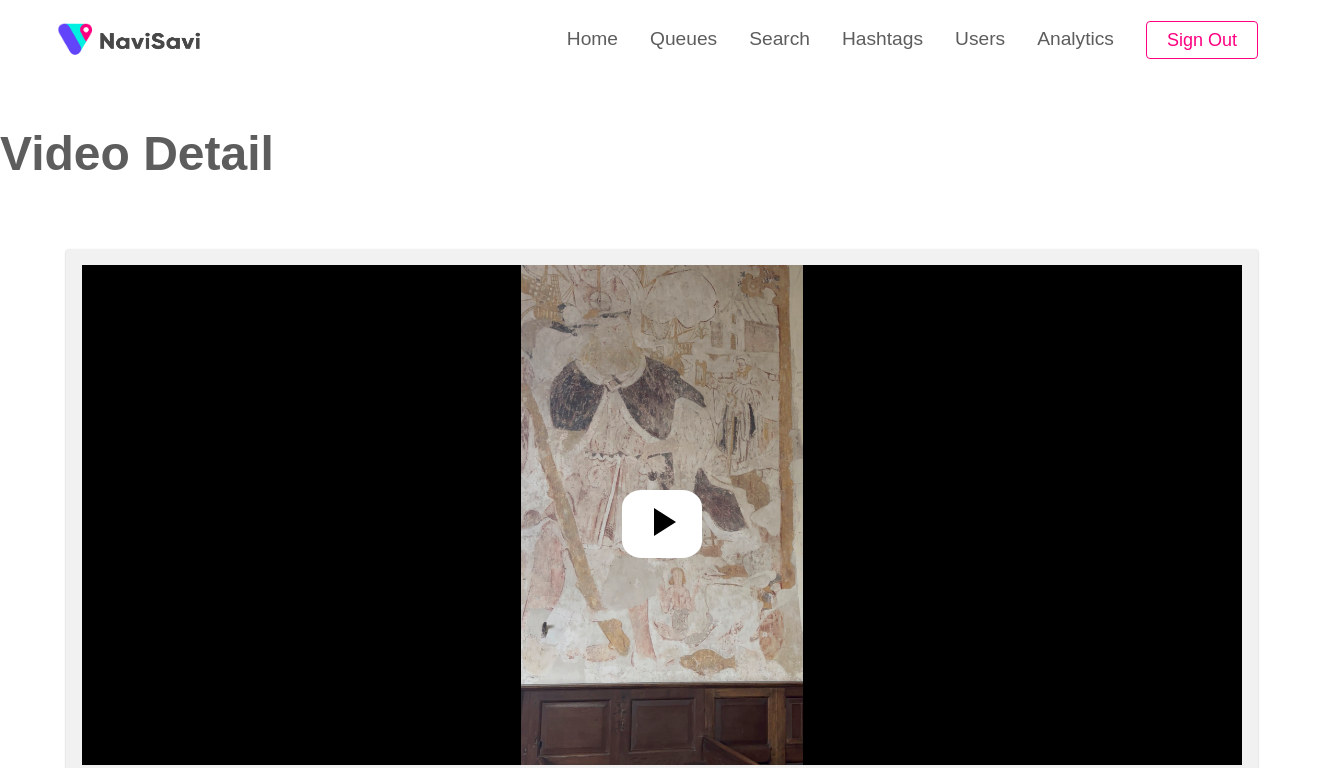 select on "****" 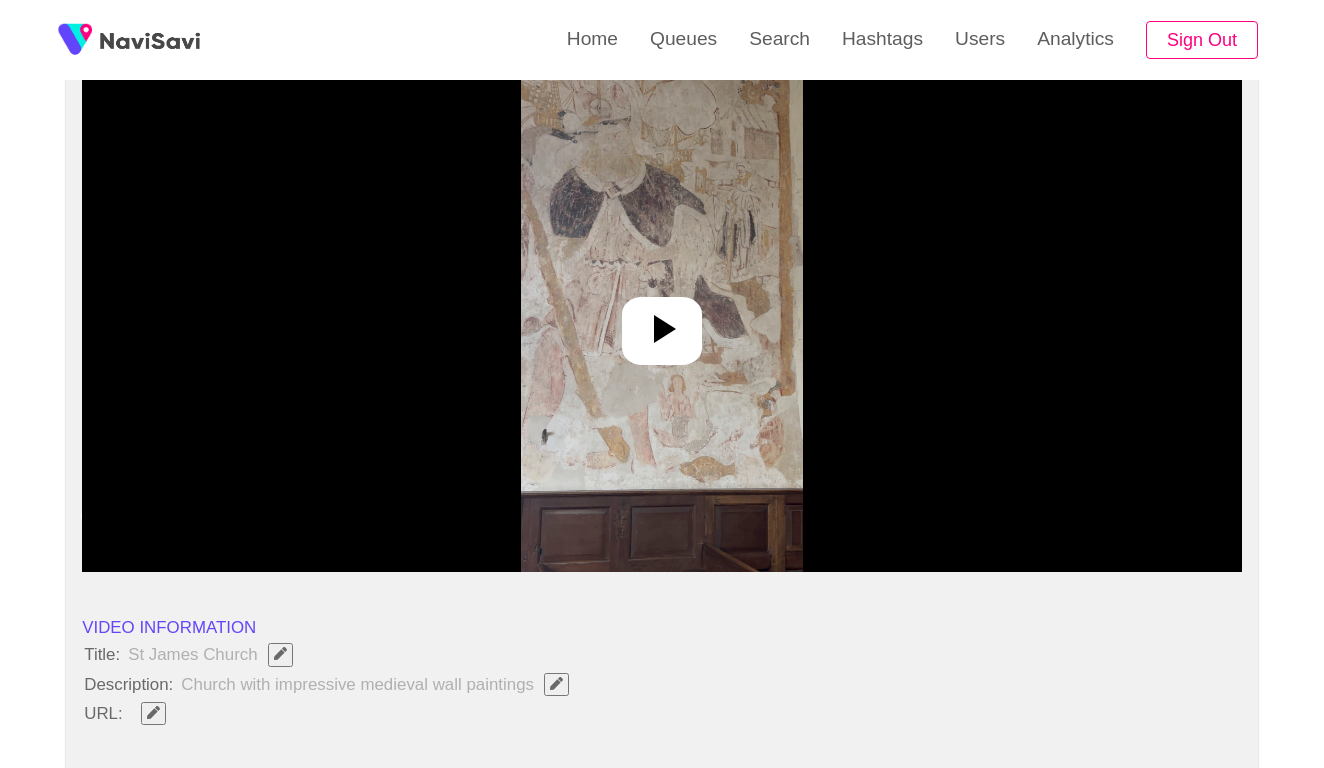 scroll, scrollTop: 228, scrollLeft: 0, axis: vertical 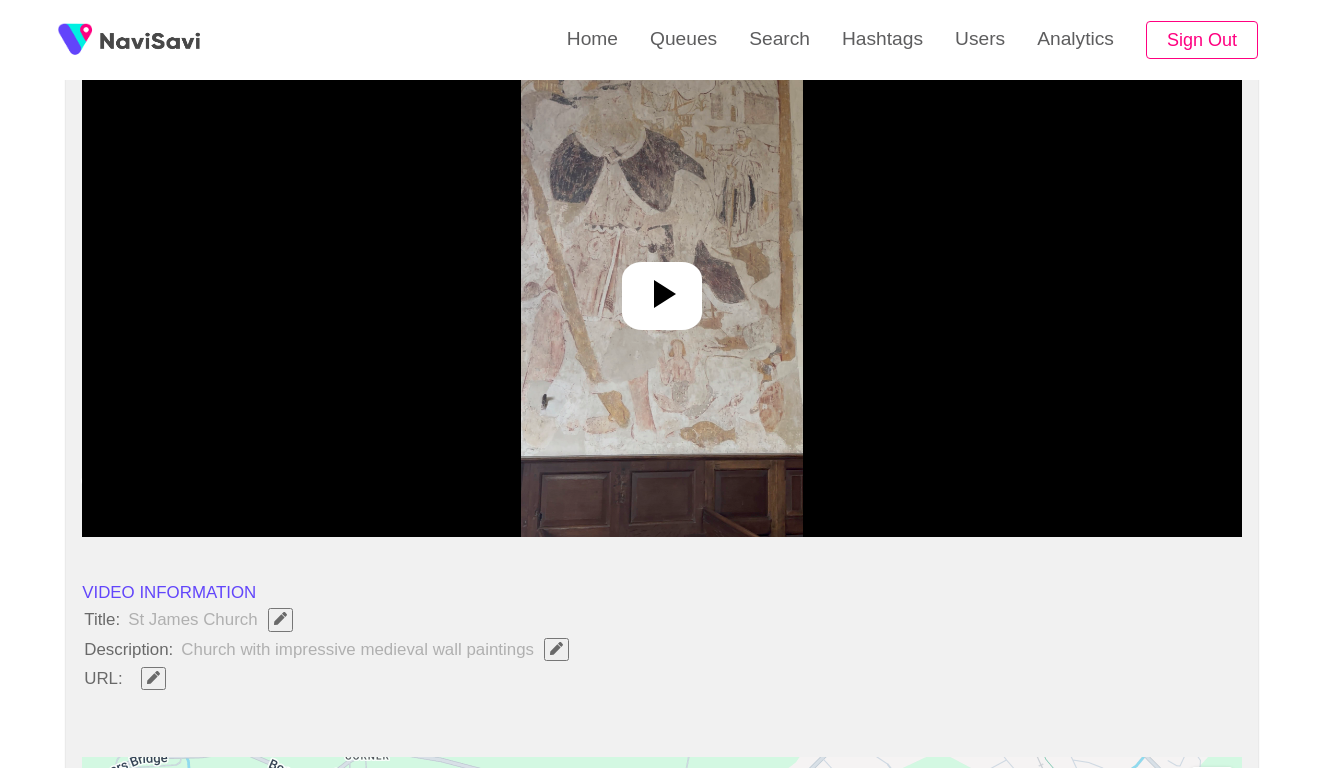 click at bounding box center (662, 287) 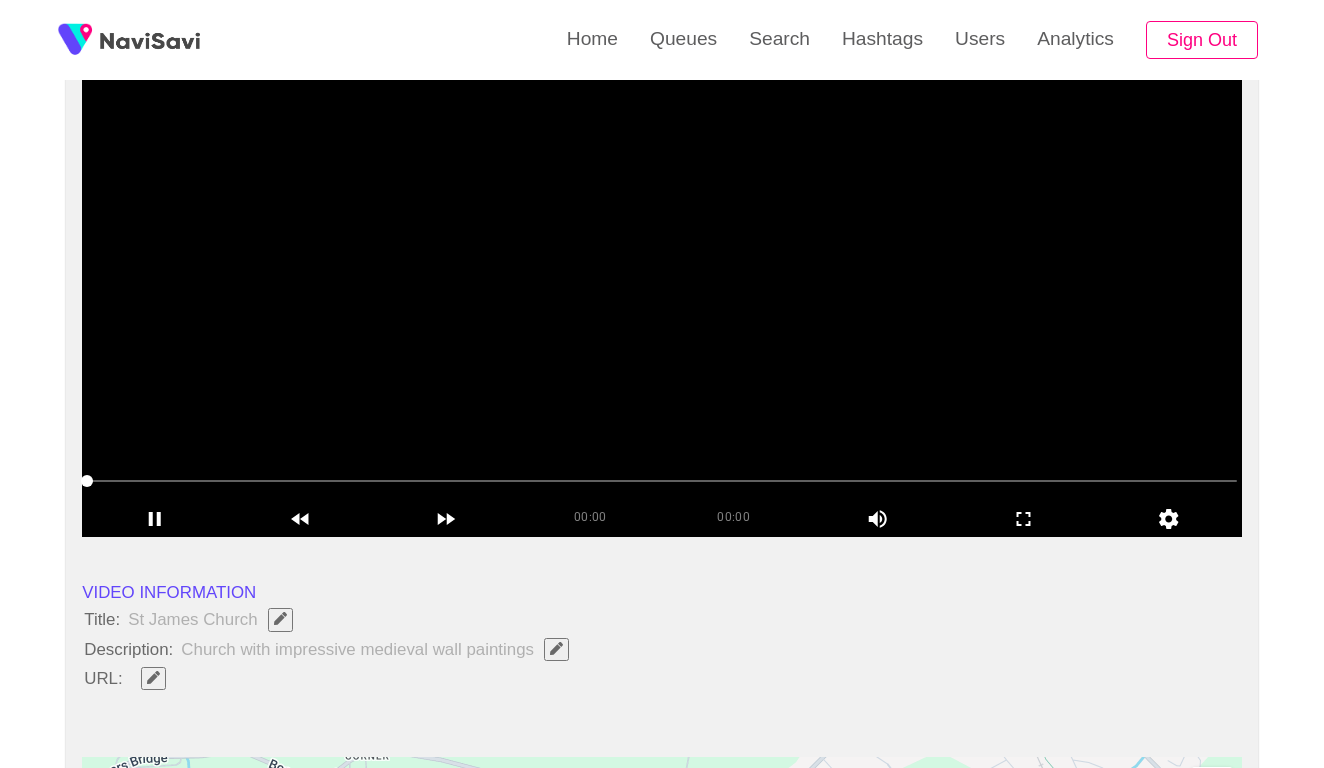 click 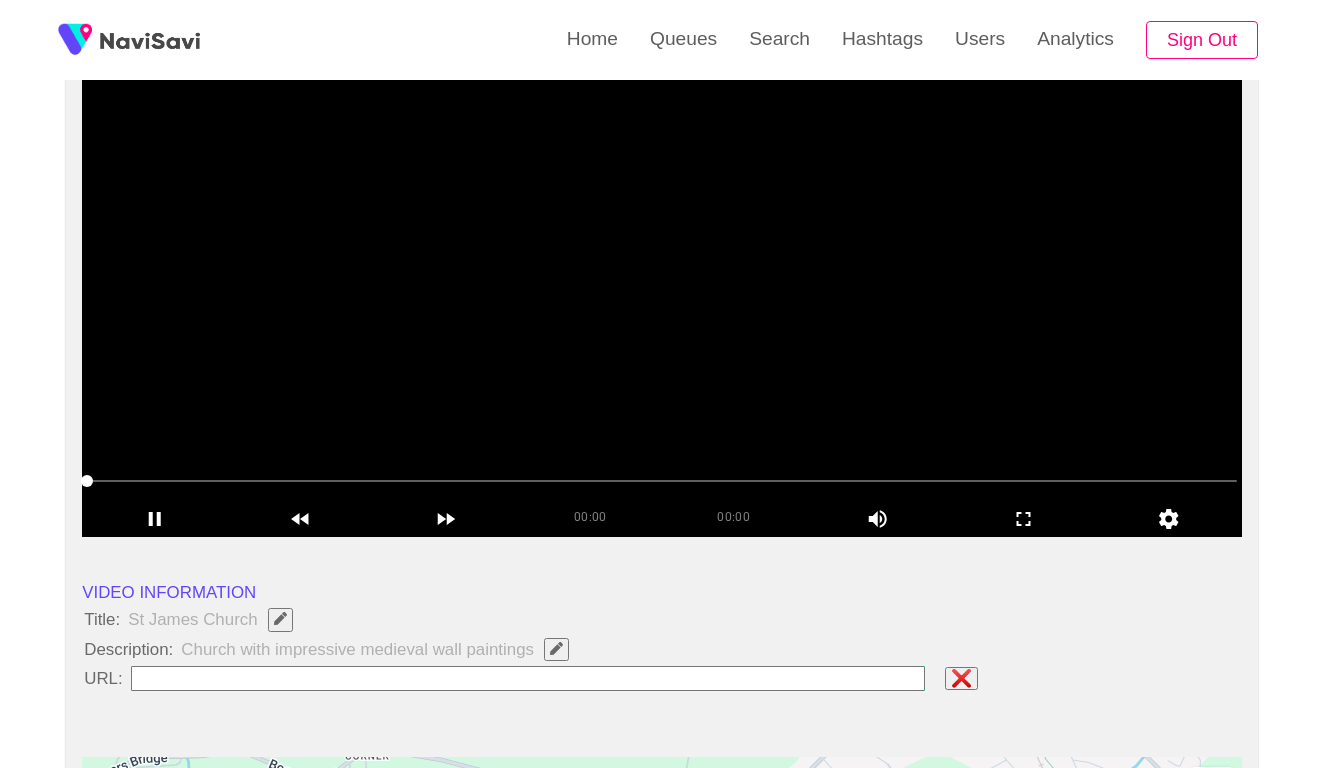 type on "**********" 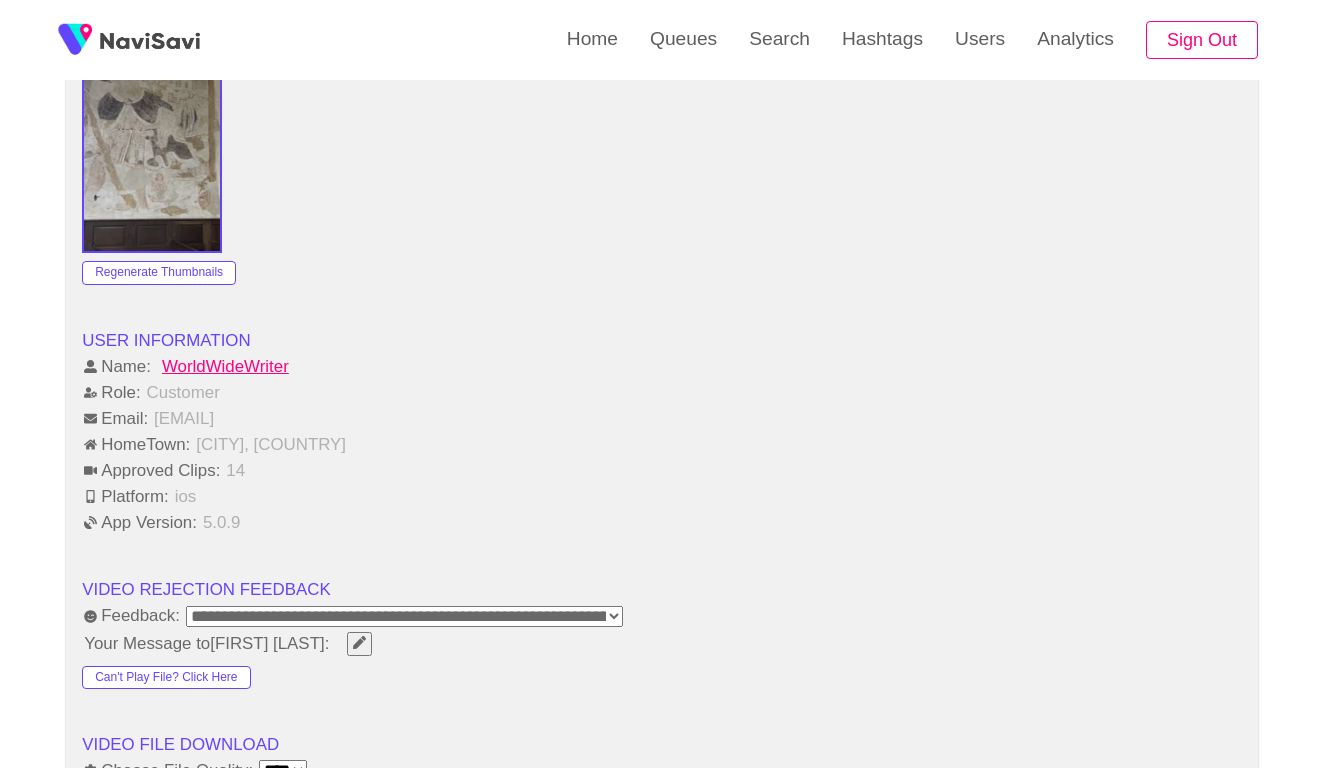 scroll, scrollTop: 1947, scrollLeft: 0, axis: vertical 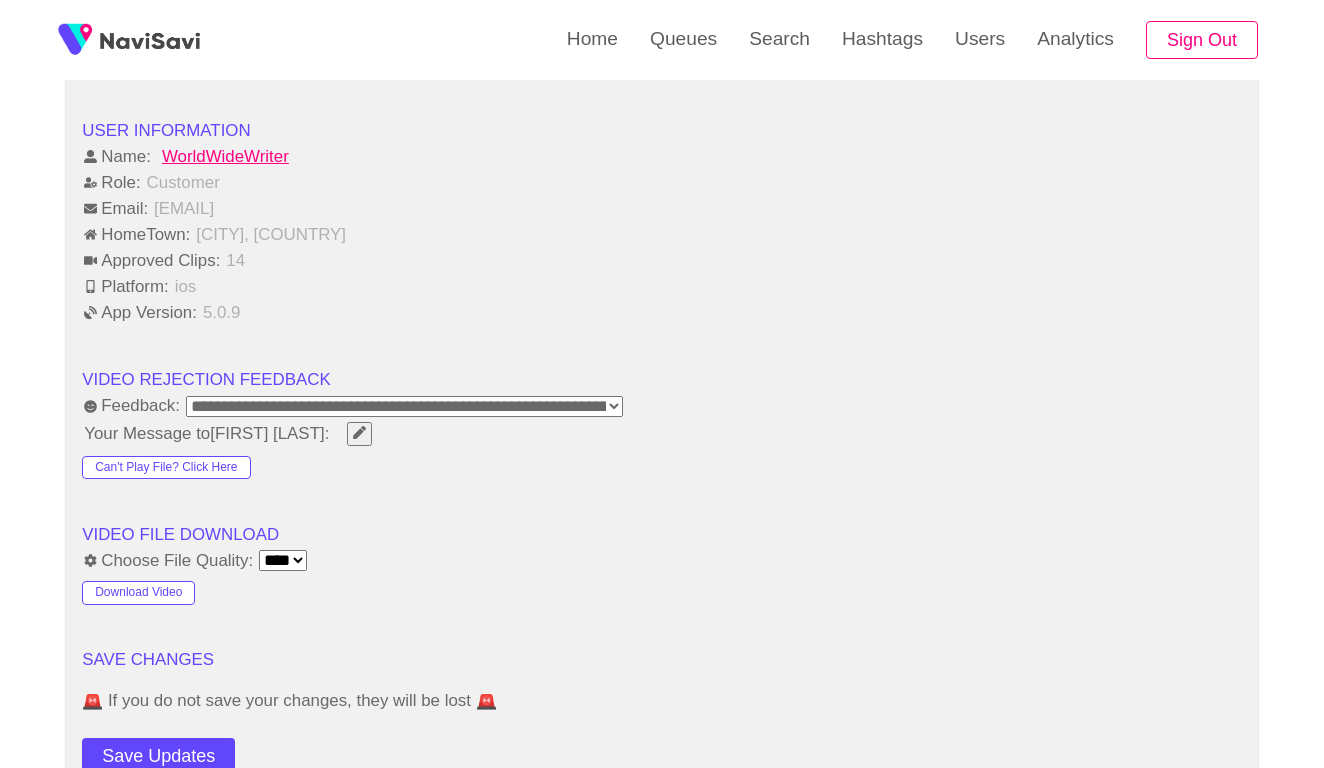 click on "**********" at bounding box center (404, 406) 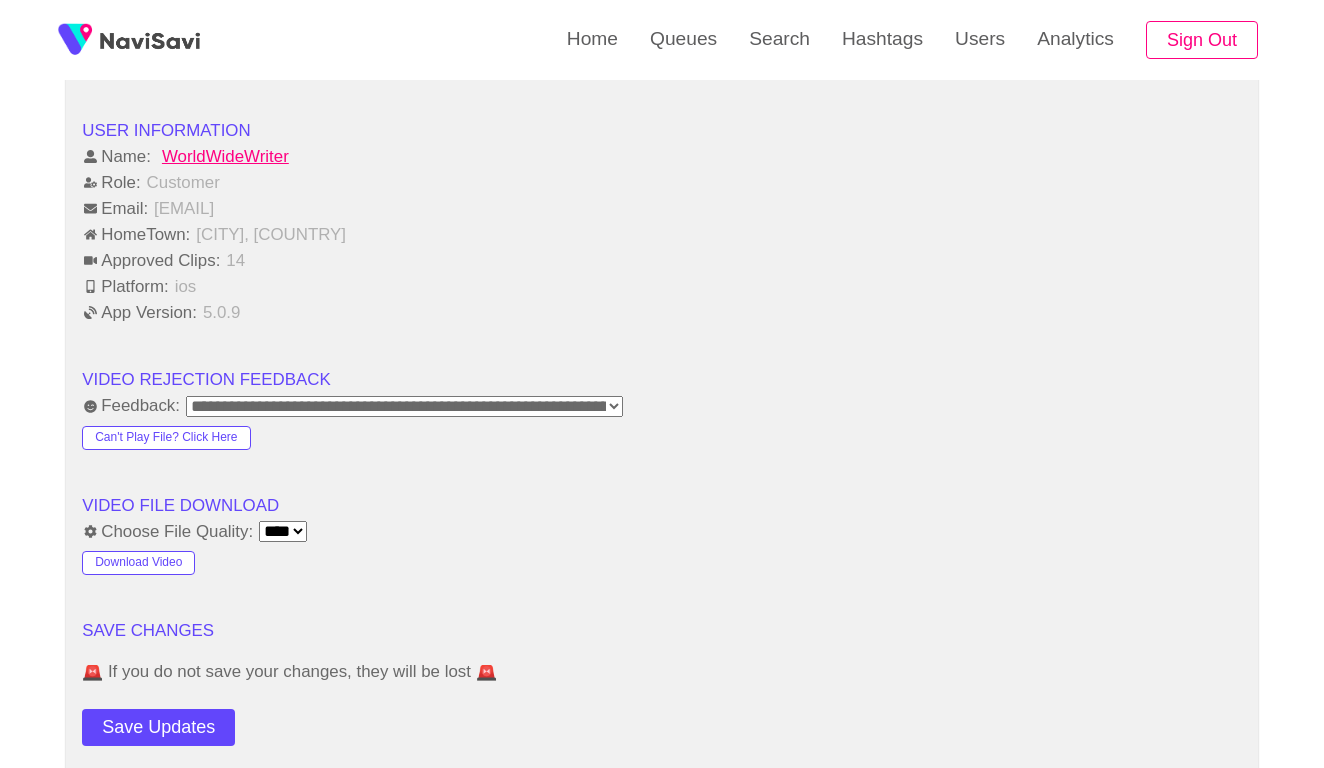 click on "VIDEO FILE DOWNLOAD" at bounding box center [662, 505] 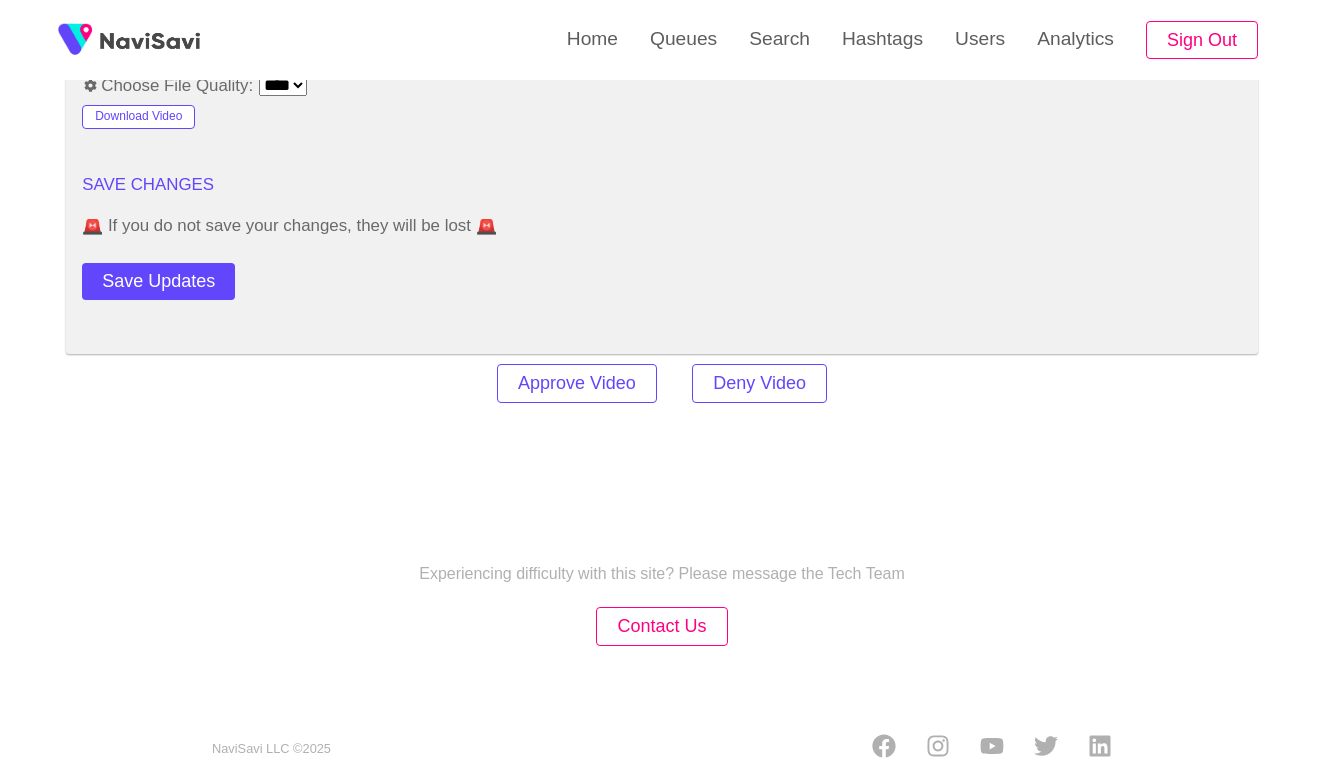scroll, scrollTop: 2391, scrollLeft: 0, axis: vertical 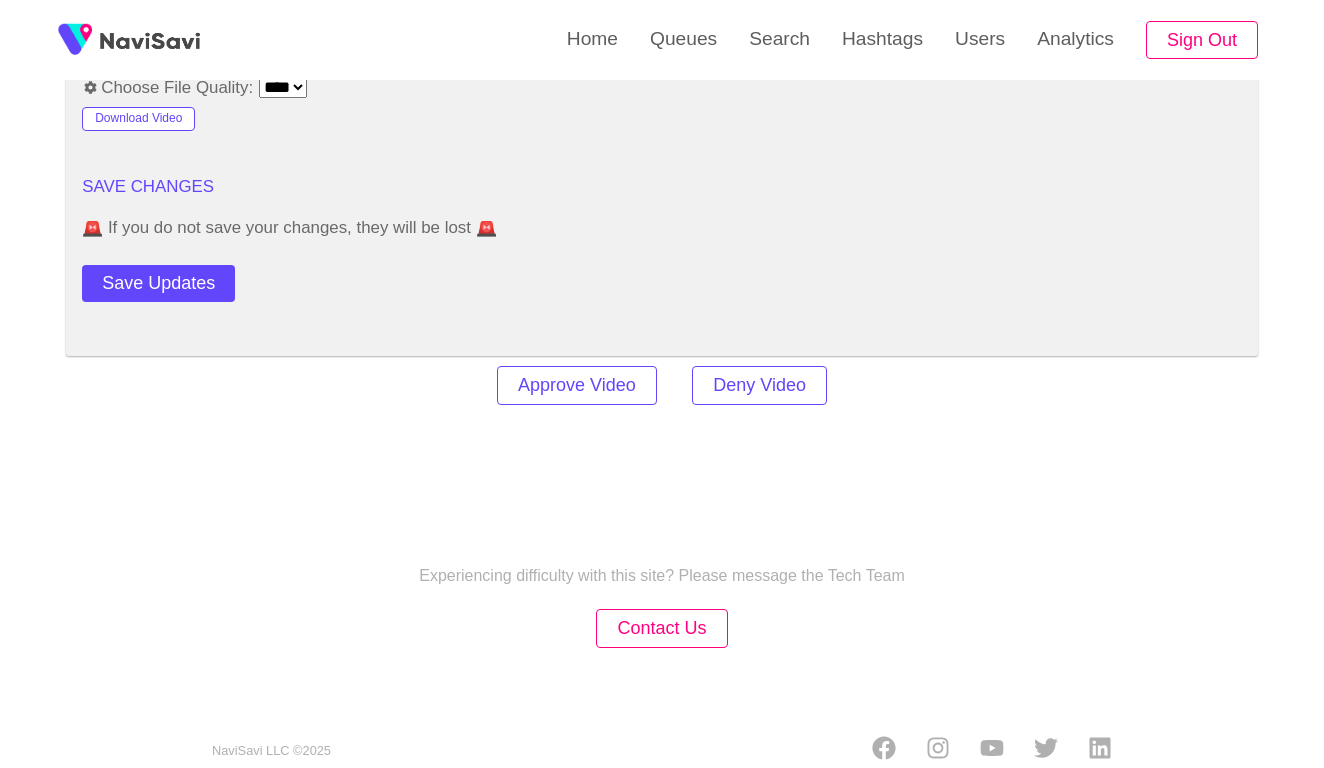 click on "Deny Video" at bounding box center (759, 385) 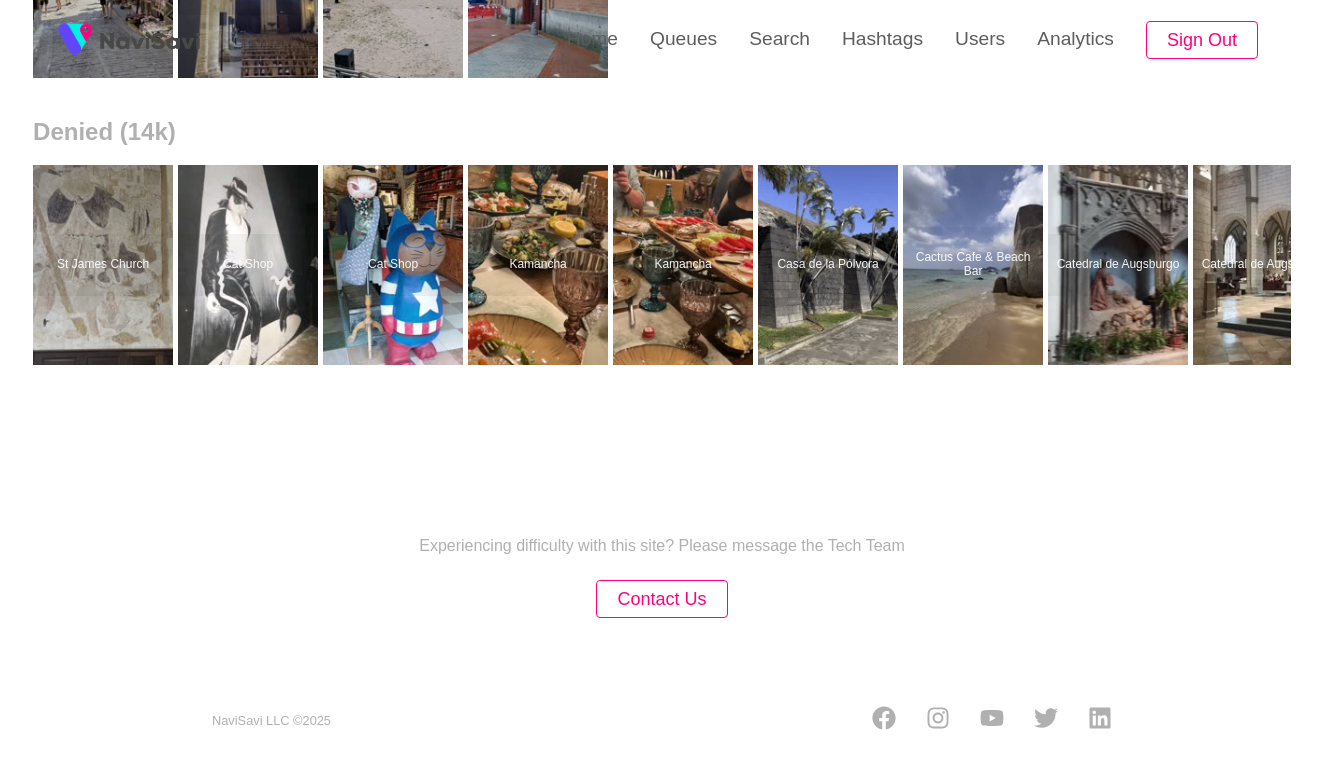 scroll, scrollTop: 0, scrollLeft: 0, axis: both 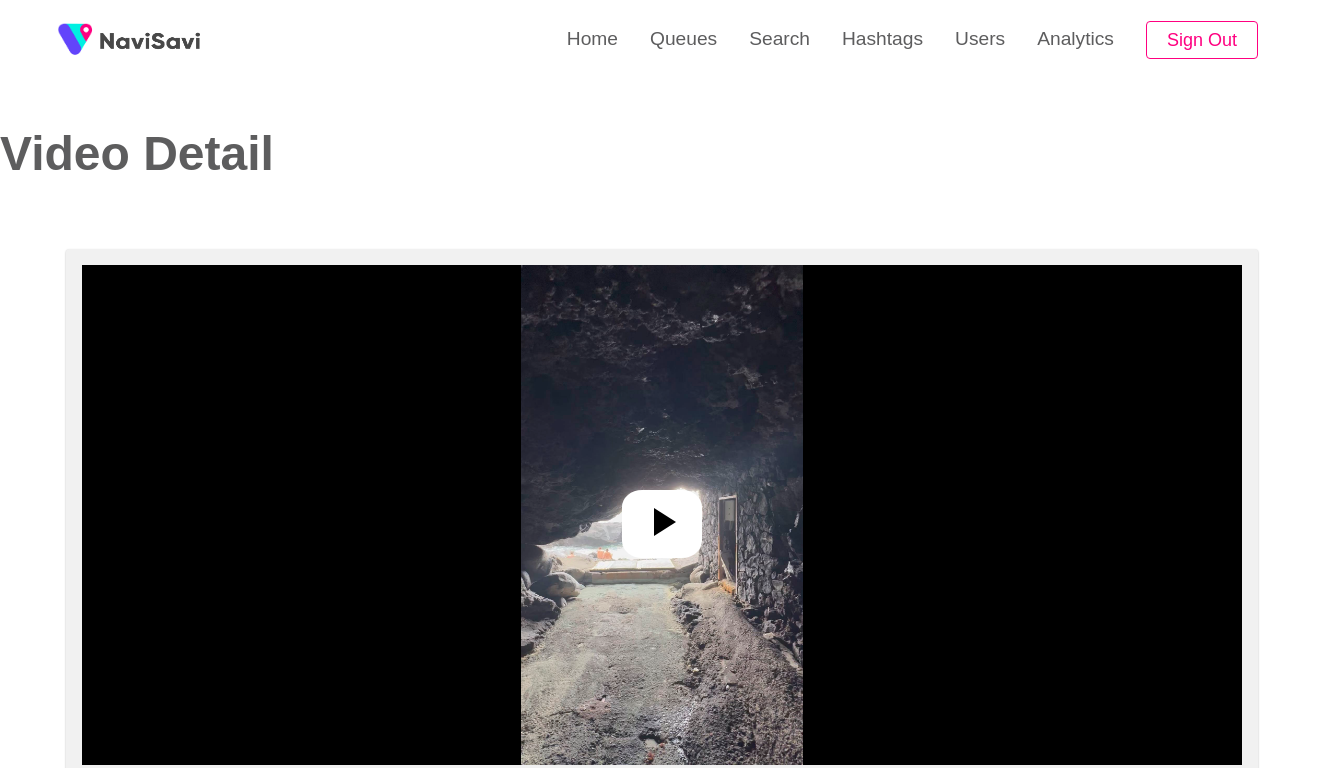 select on "**********" 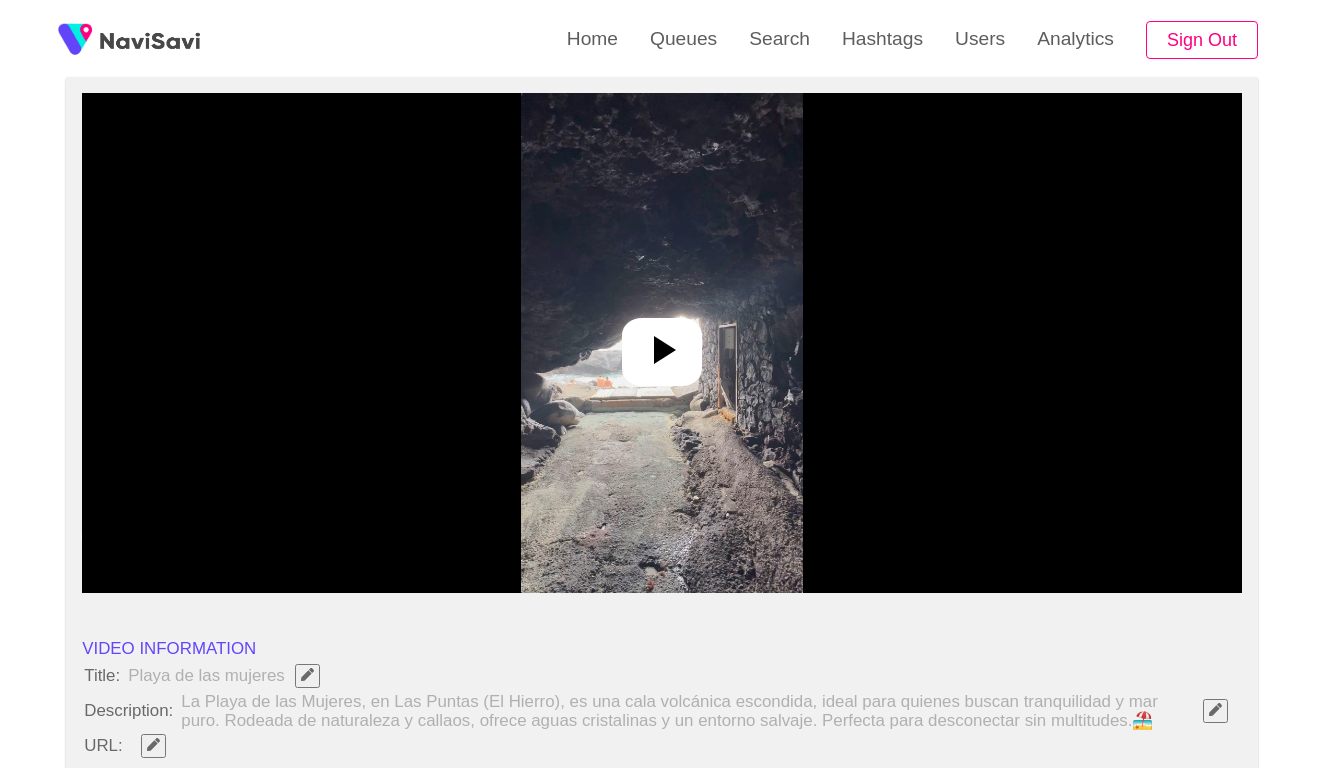 scroll, scrollTop: 220, scrollLeft: 0, axis: vertical 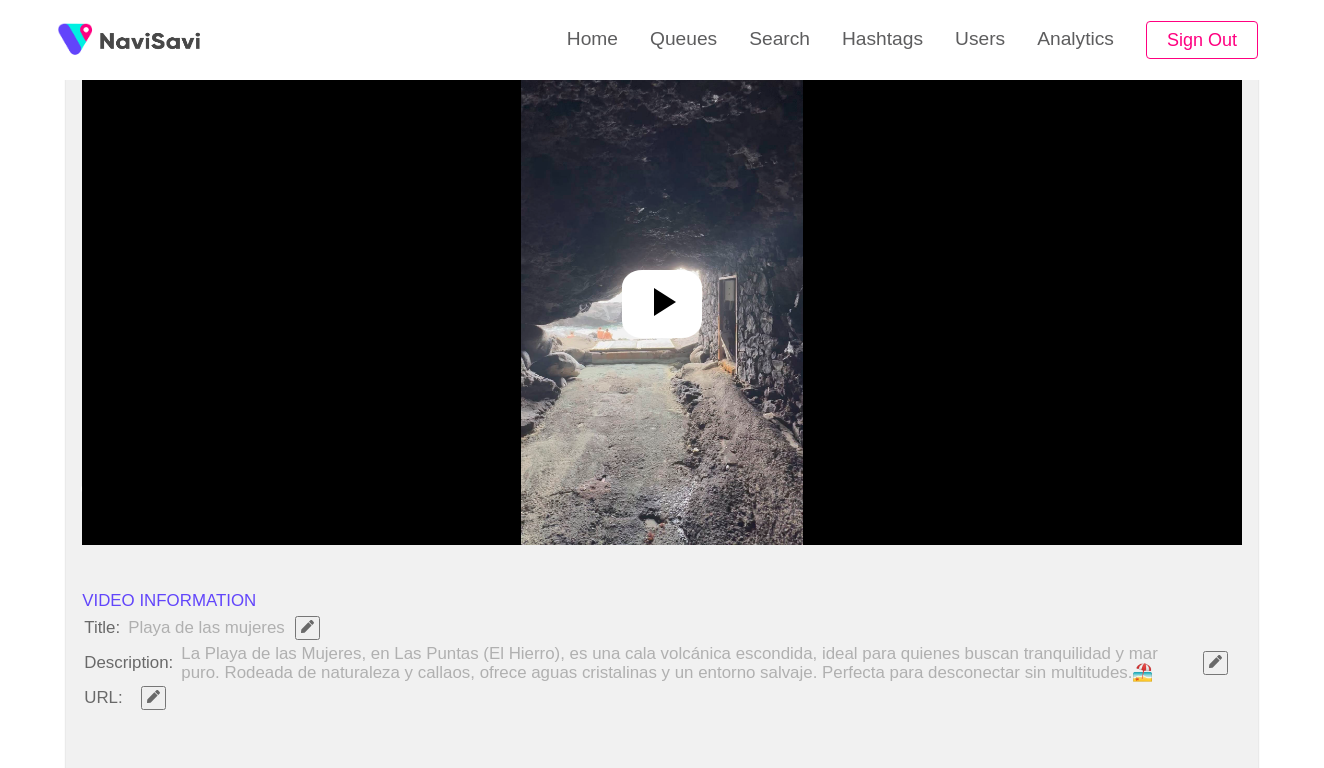 click at bounding box center (662, 295) 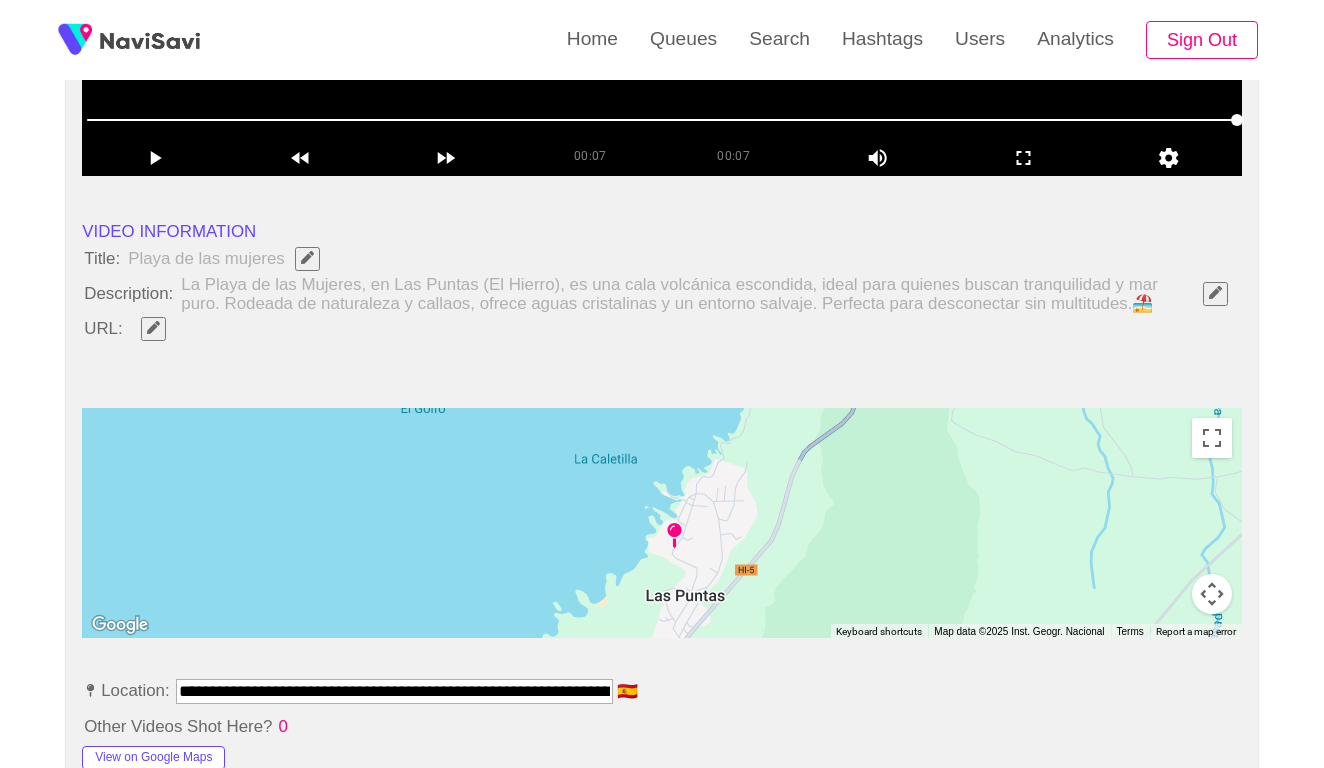 scroll, scrollTop: 598, scrollLeft: 0, axis: vertical 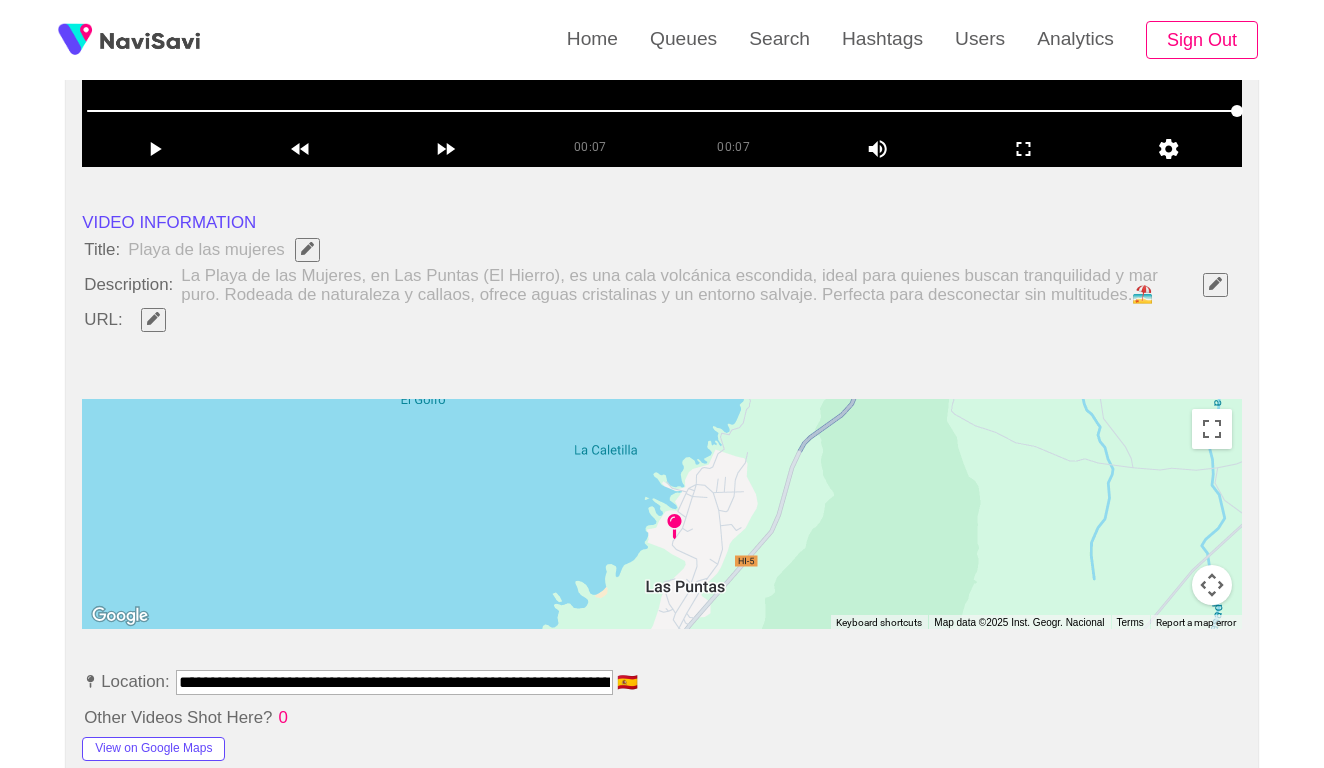 click 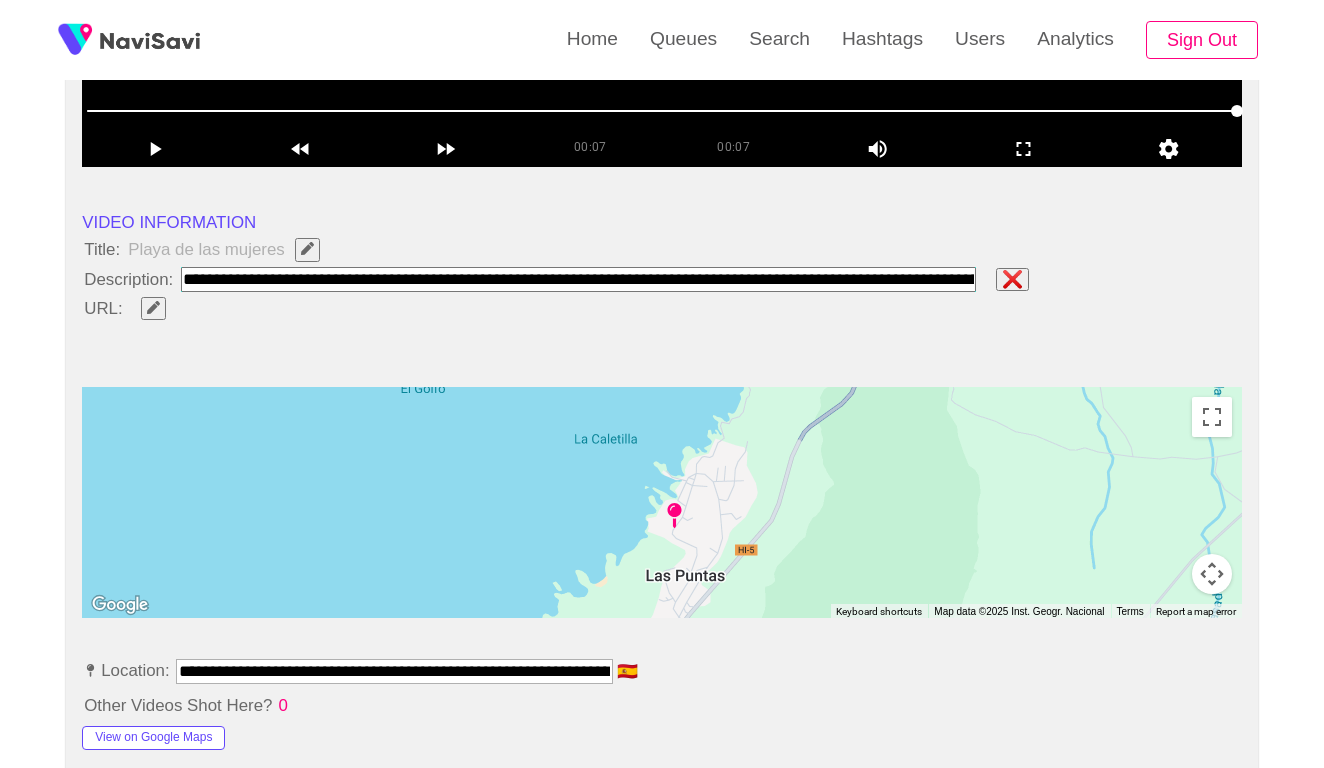 paste on "**********" 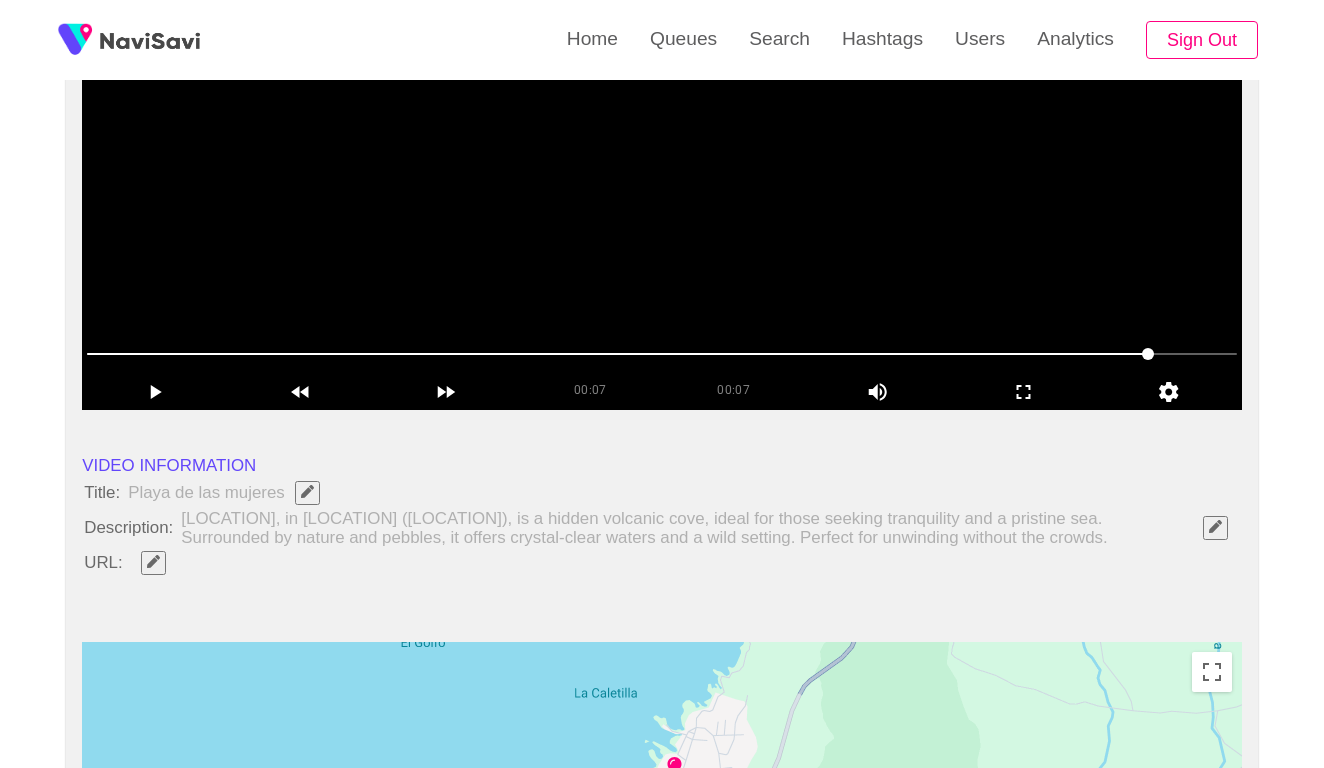 click at bounding box center (662, 160) 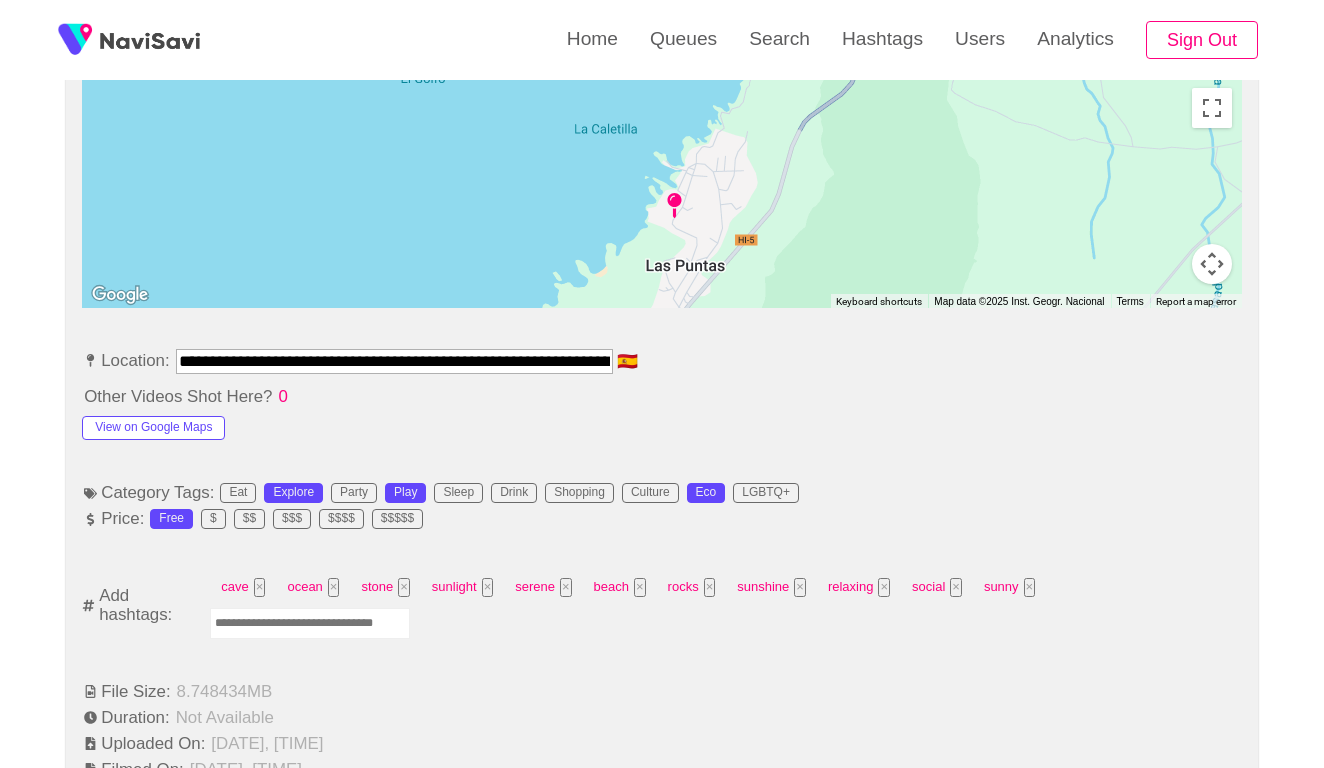 scroll, scrollTop: 1010, scrollLeft: 0, axis: vertical 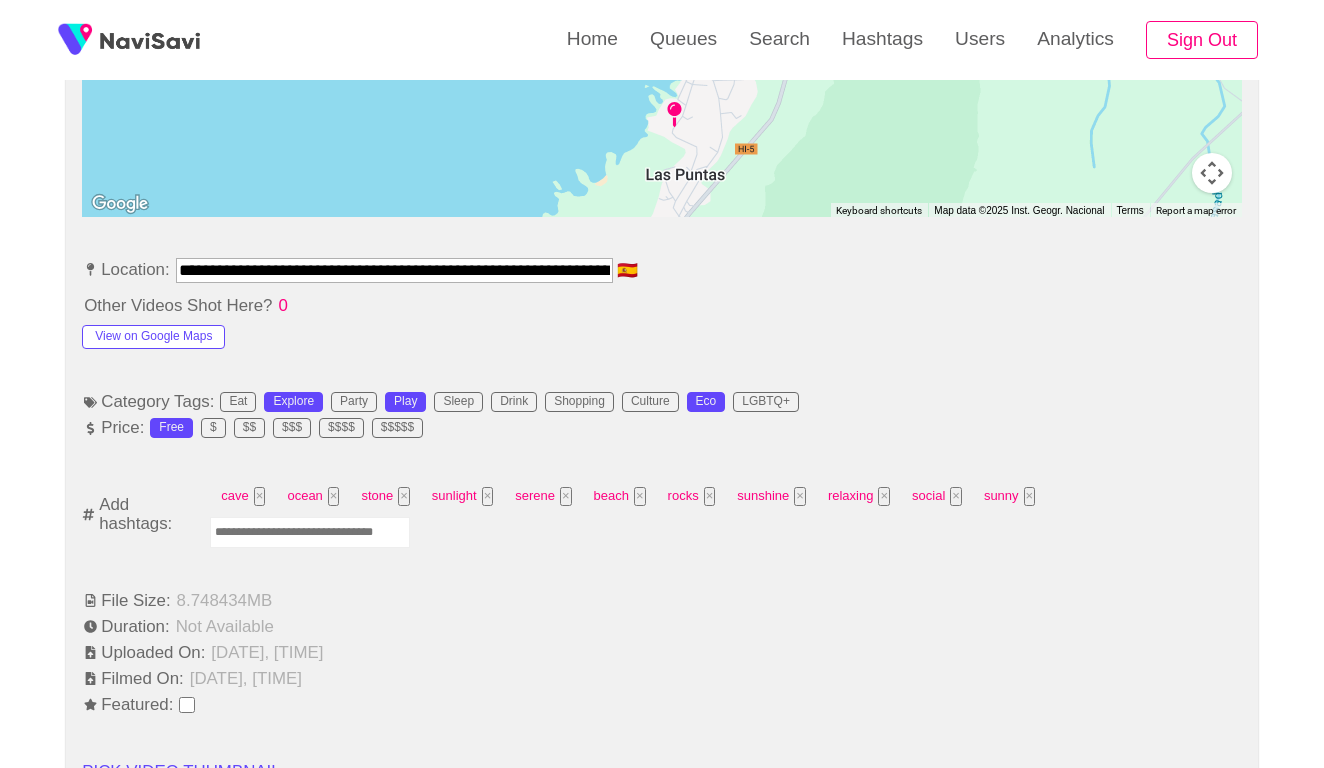 click at bounding box center (310, 532) 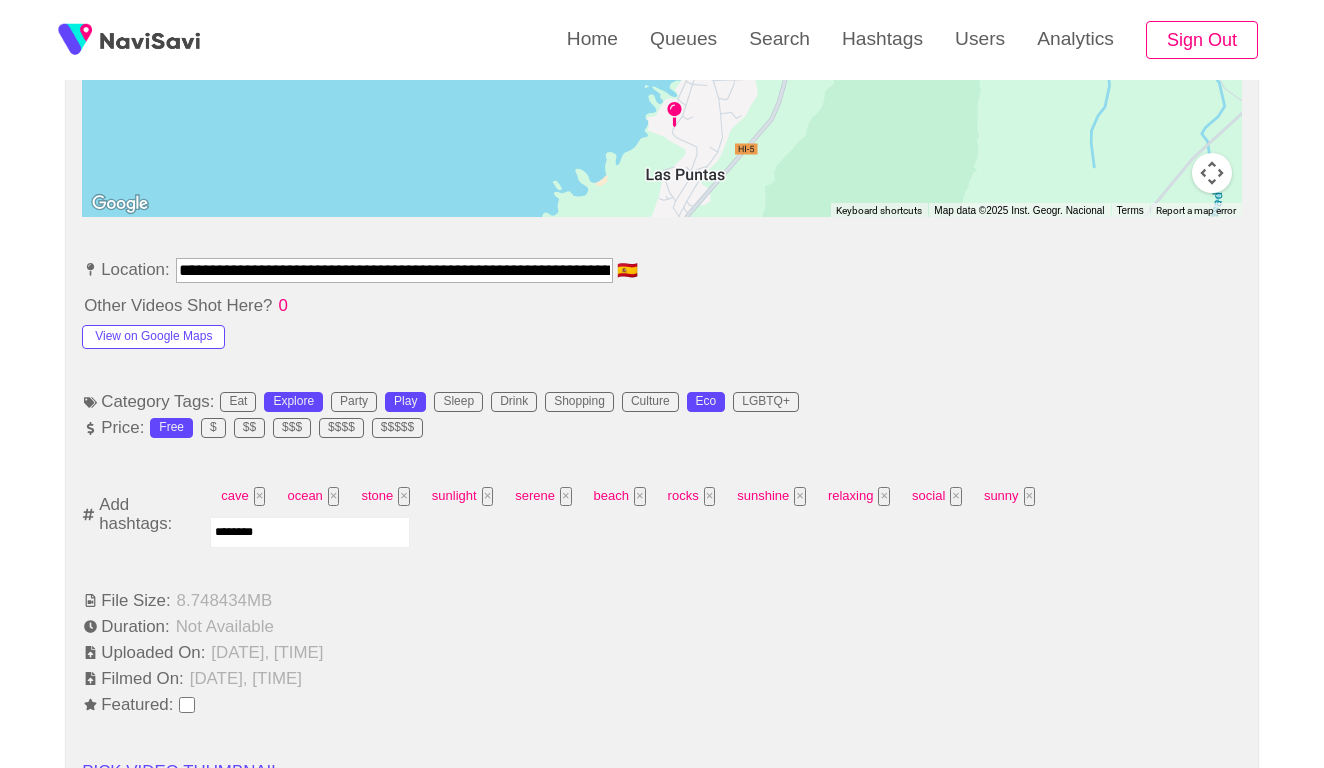 type on "*********" 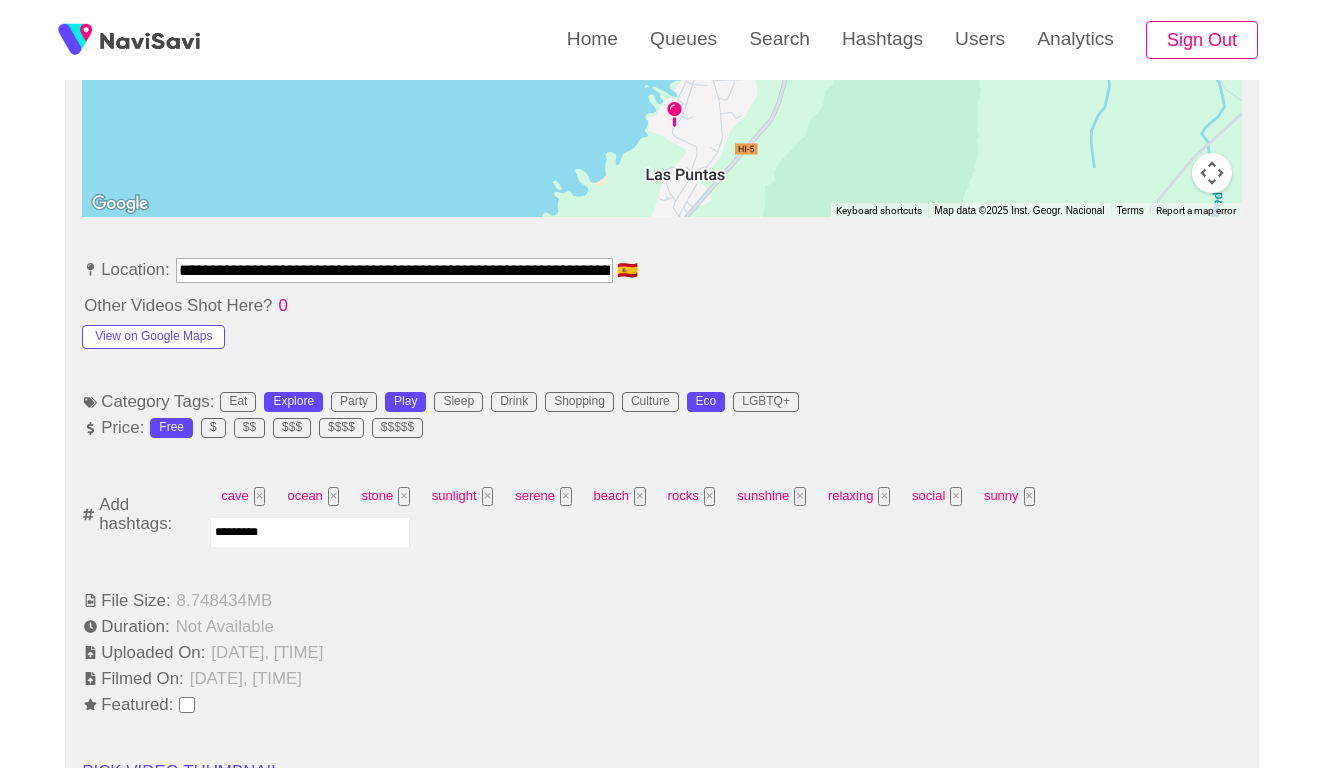 type 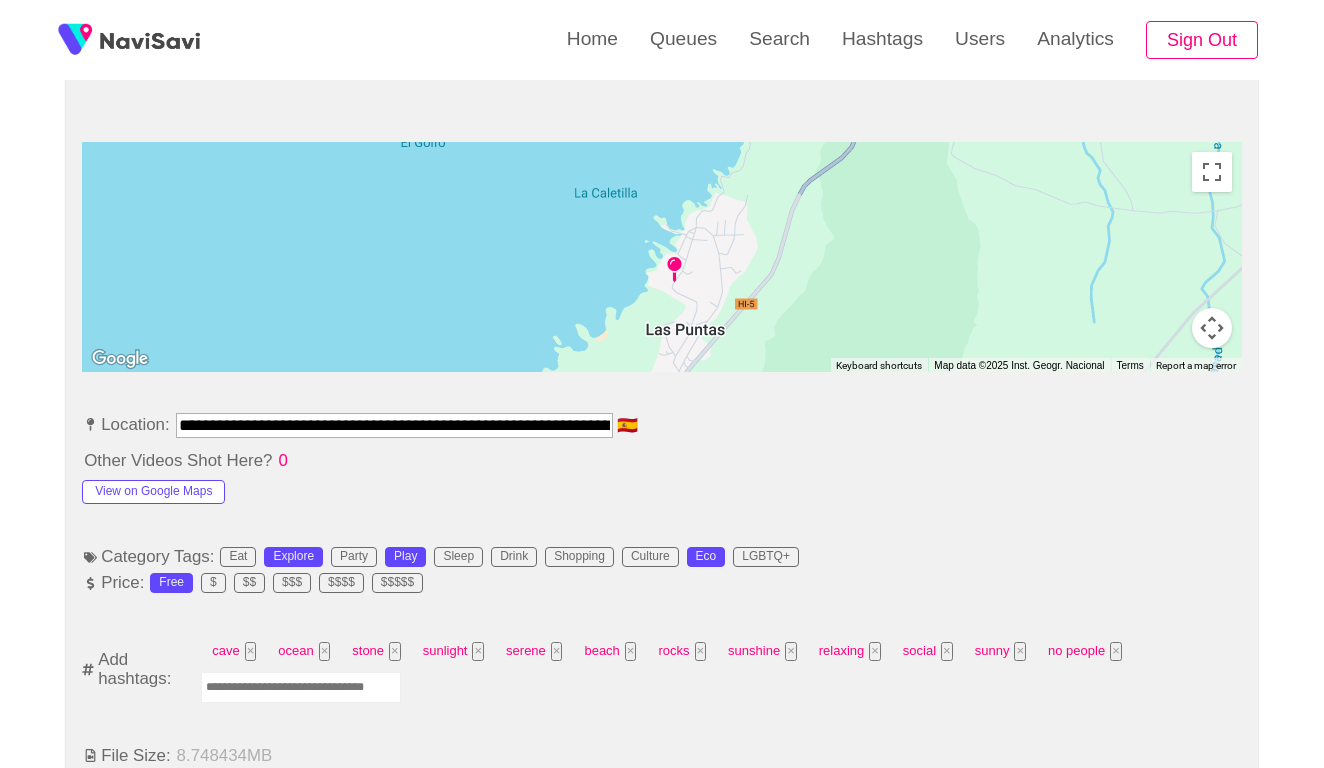 scroll, scrollTop: 673, scrollLeft: 0, axis: vertical 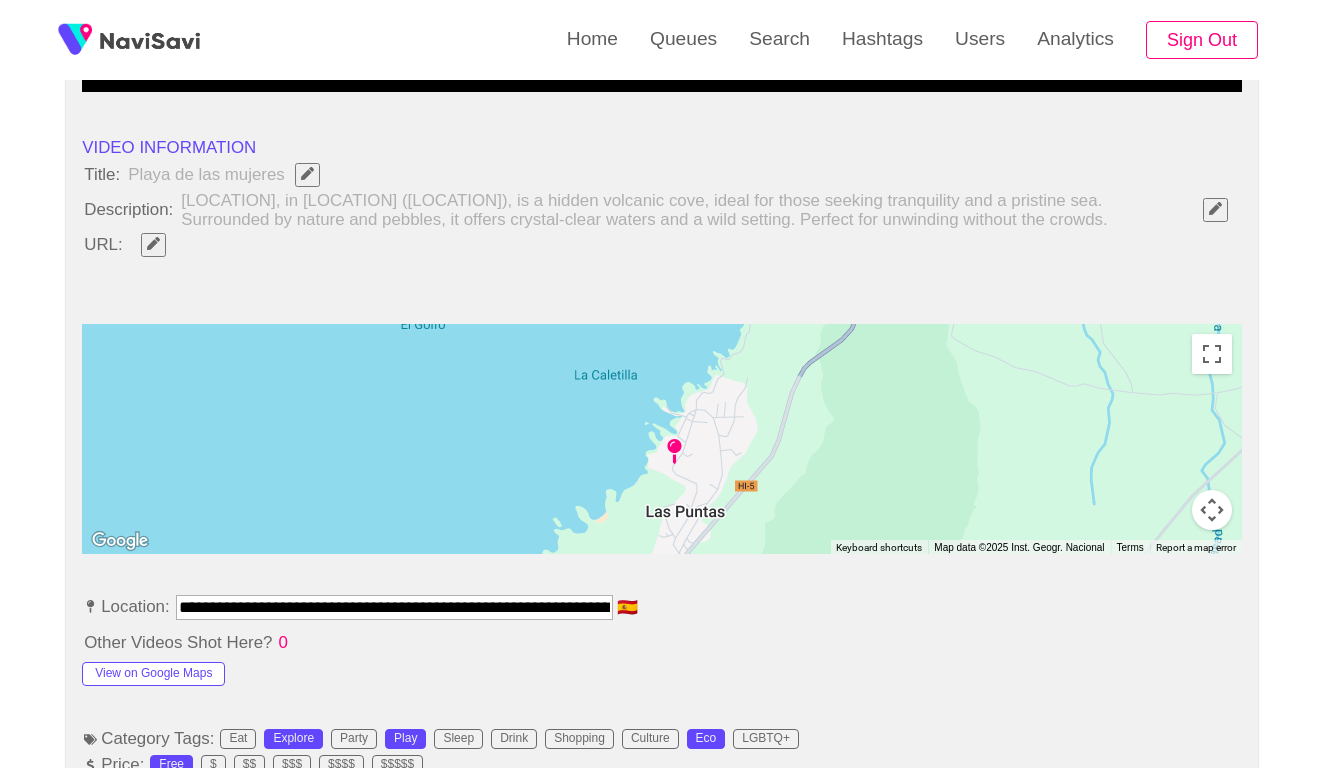 click 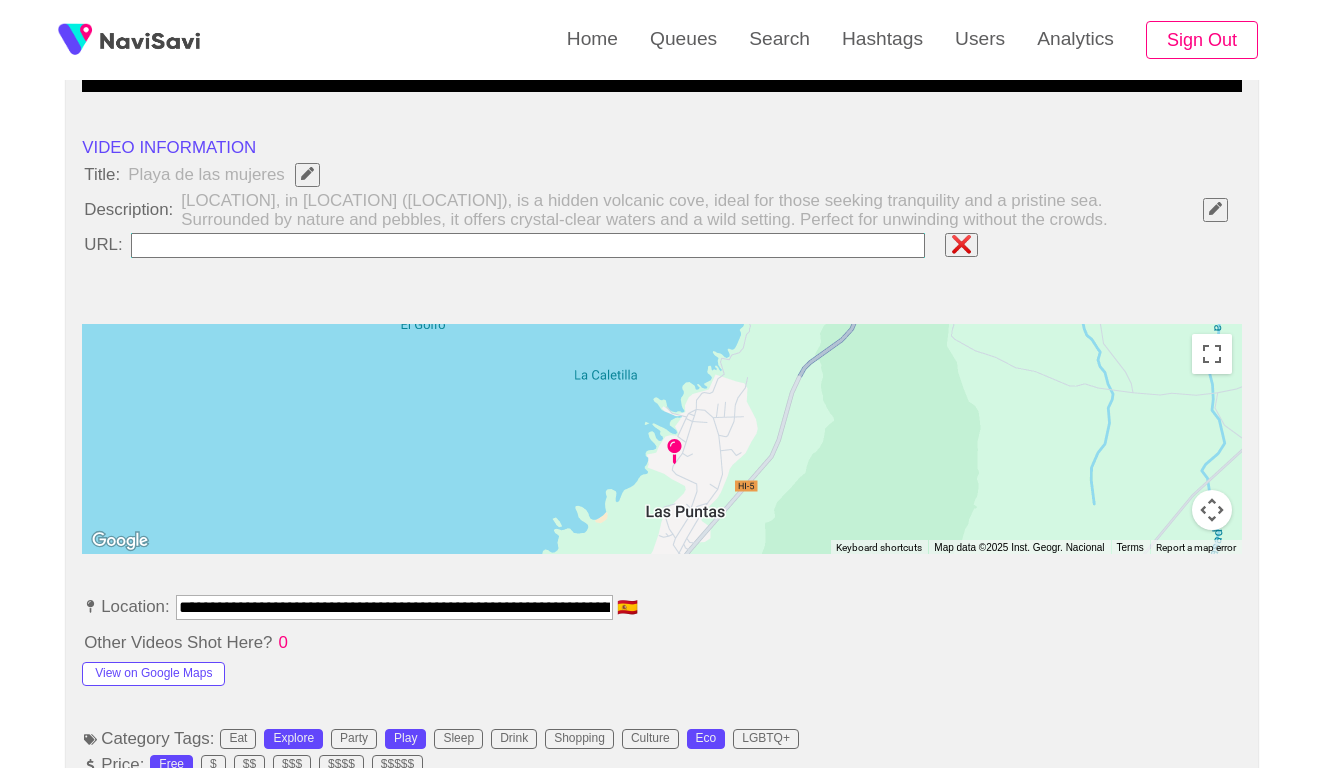 type on "**********" 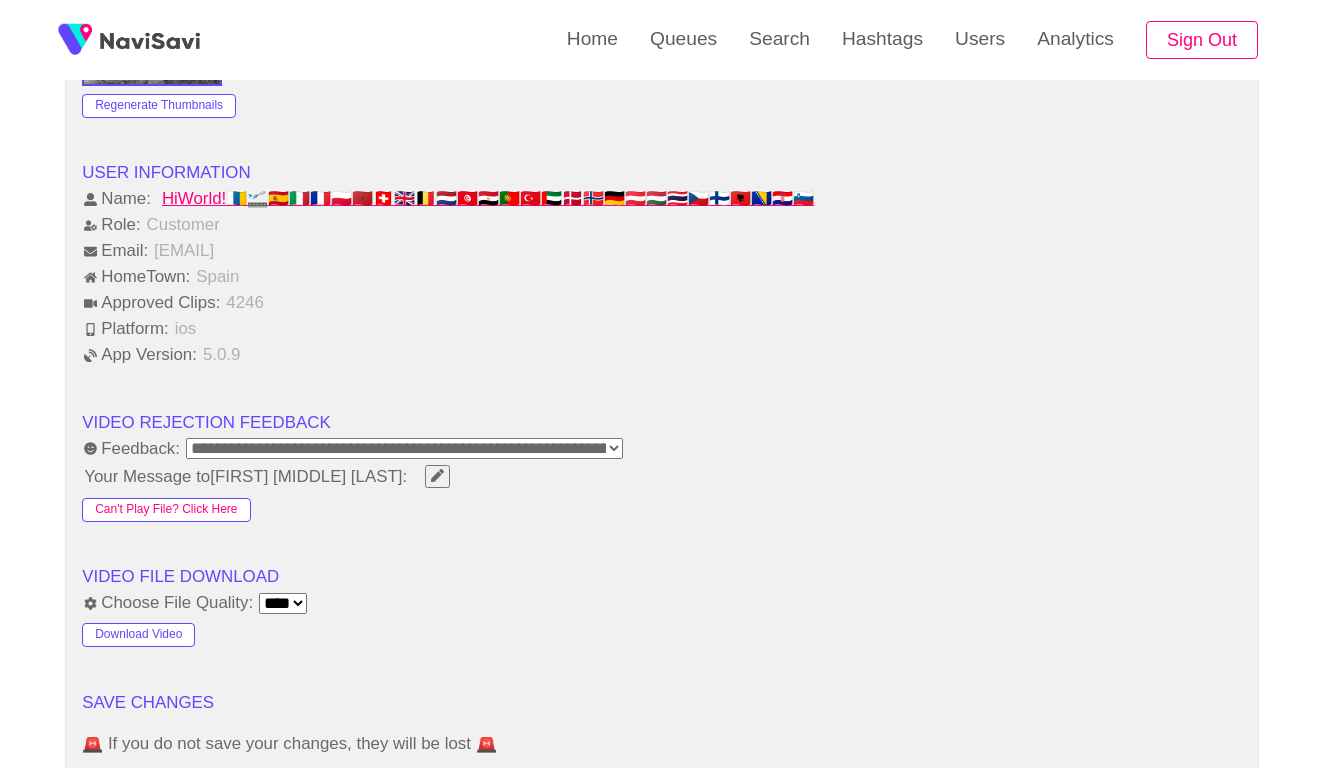 scroll, scrollTop: 2198, scrollLeft: 0, axis: vertical 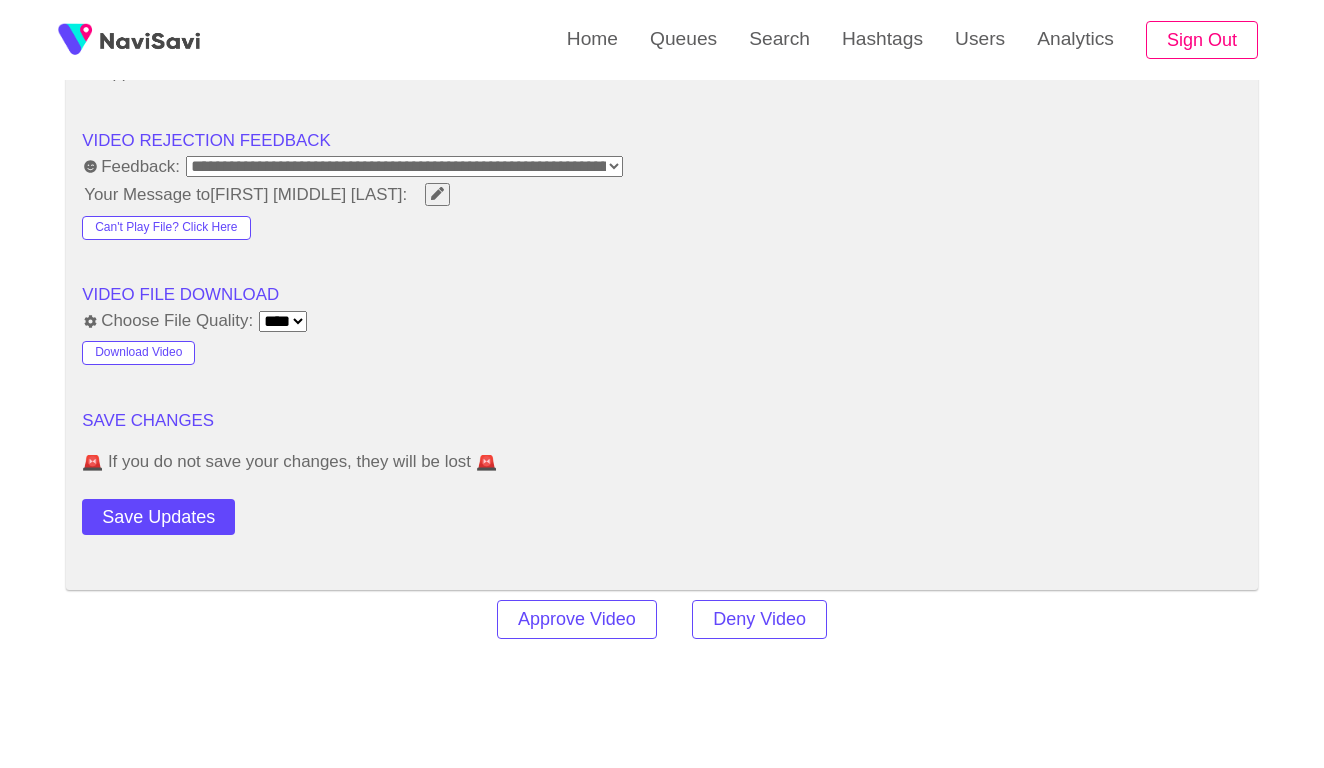 click on "Approve Video Deny Video" at bounding box center (662, 619) 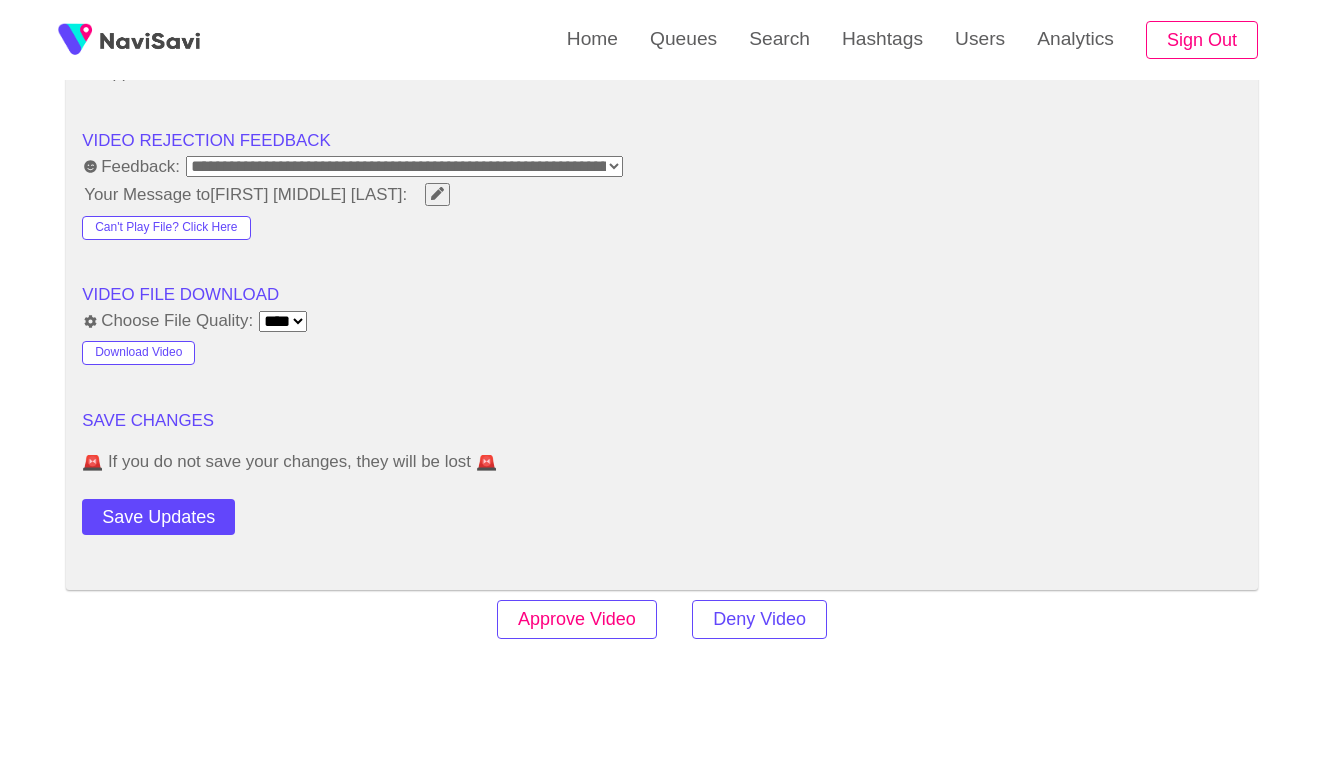 click on "Approve Video" at bounding box center [577, 619] 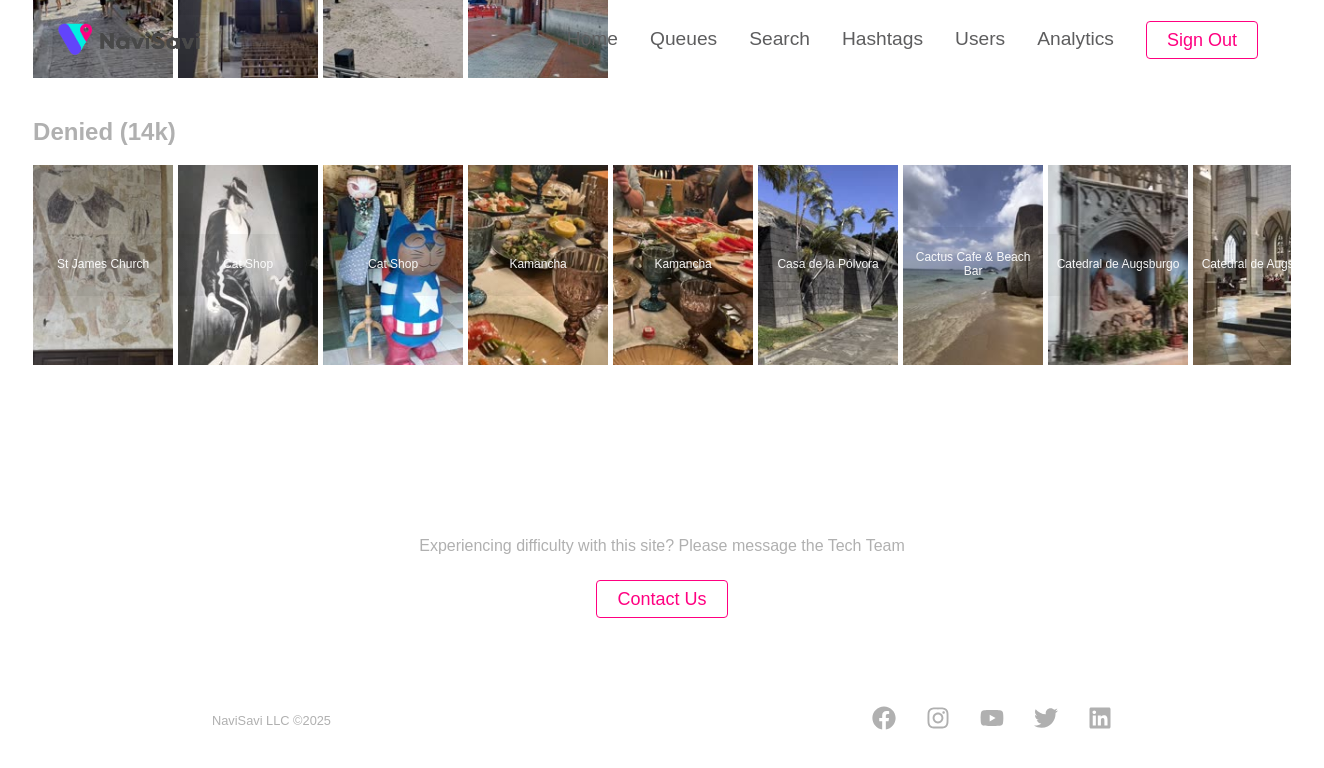 scroll, scrollTop: 0, scrollLeft: 0, axis: both 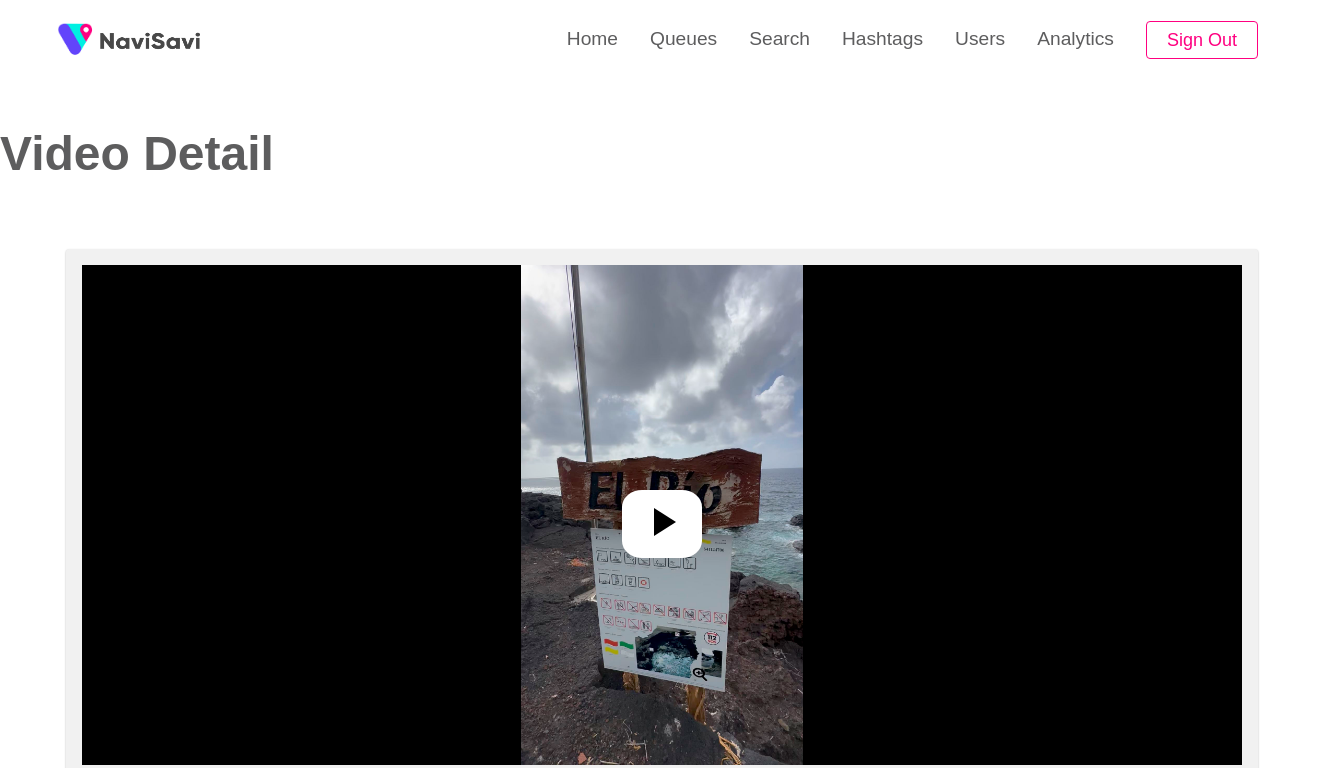 select on "**********" 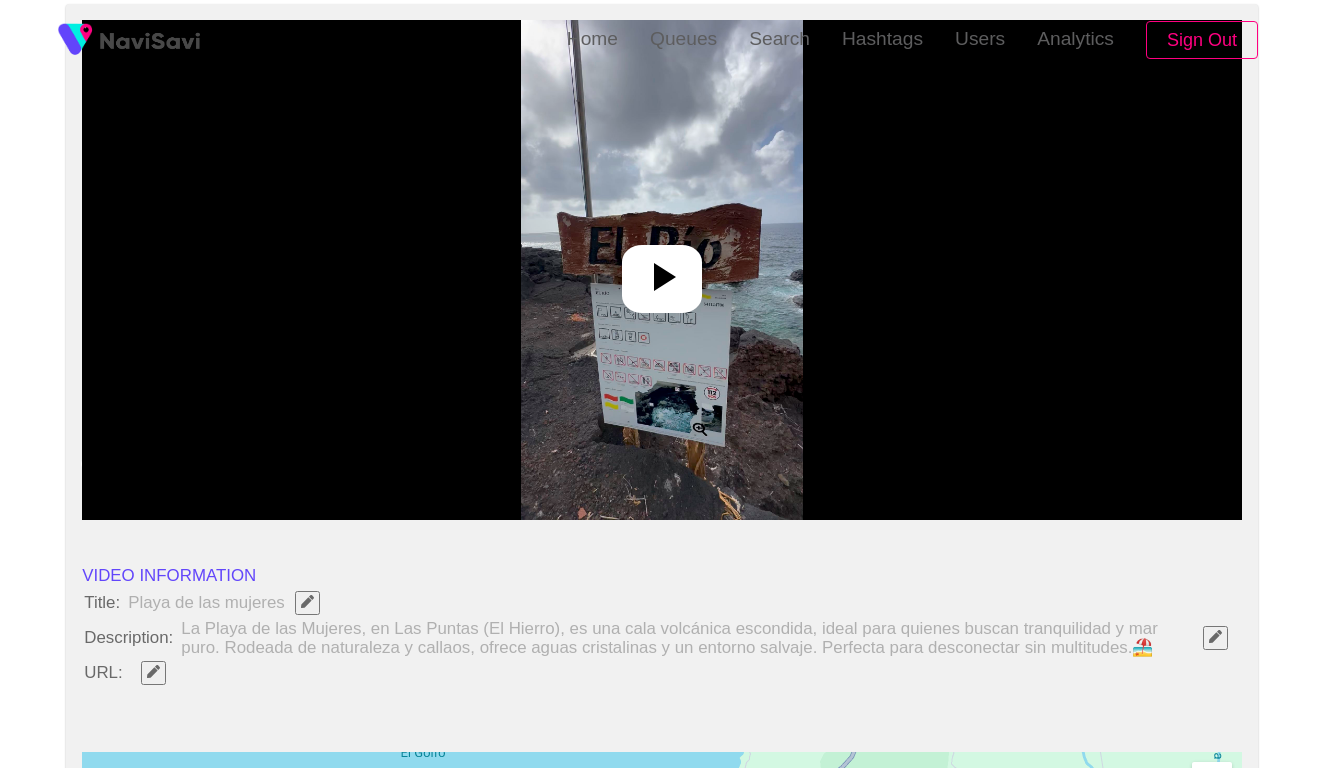scroll, scrollTop: 491, scrollLeft: 0, axis: vertical 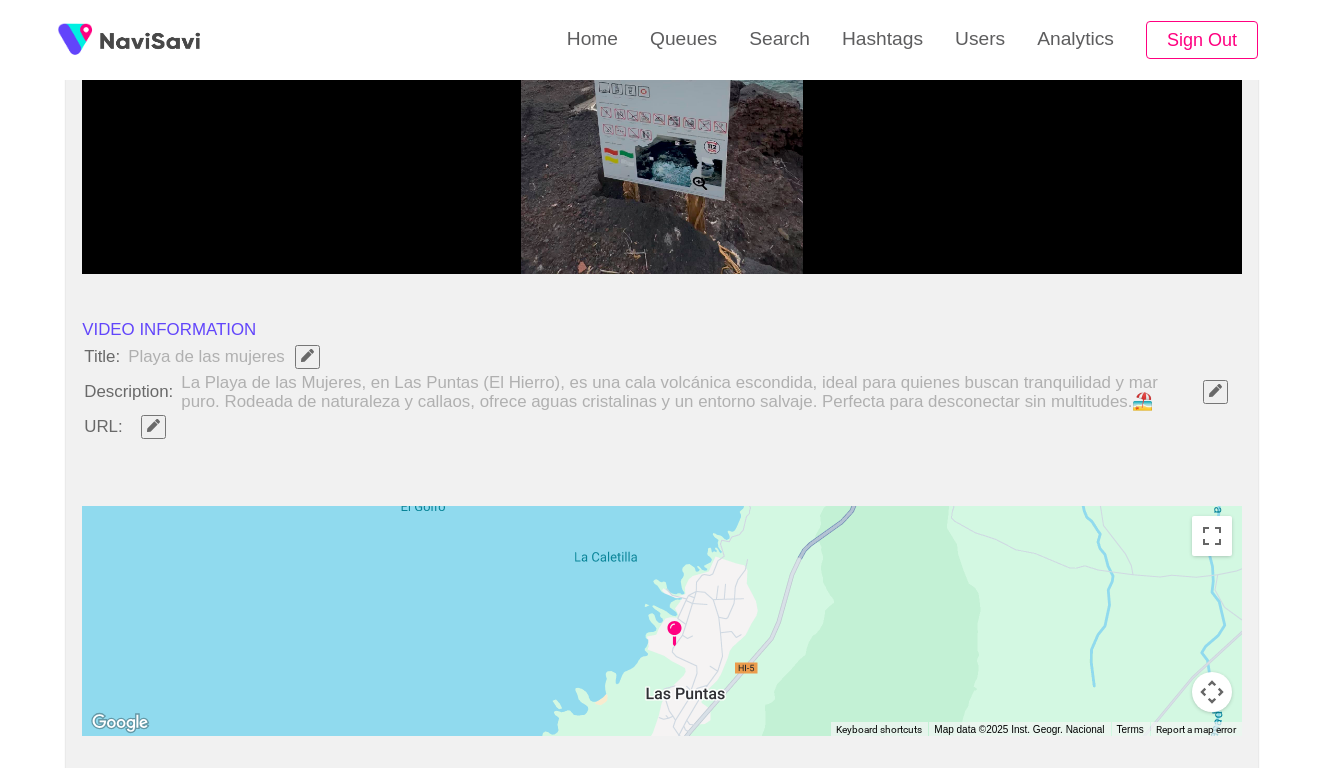 click 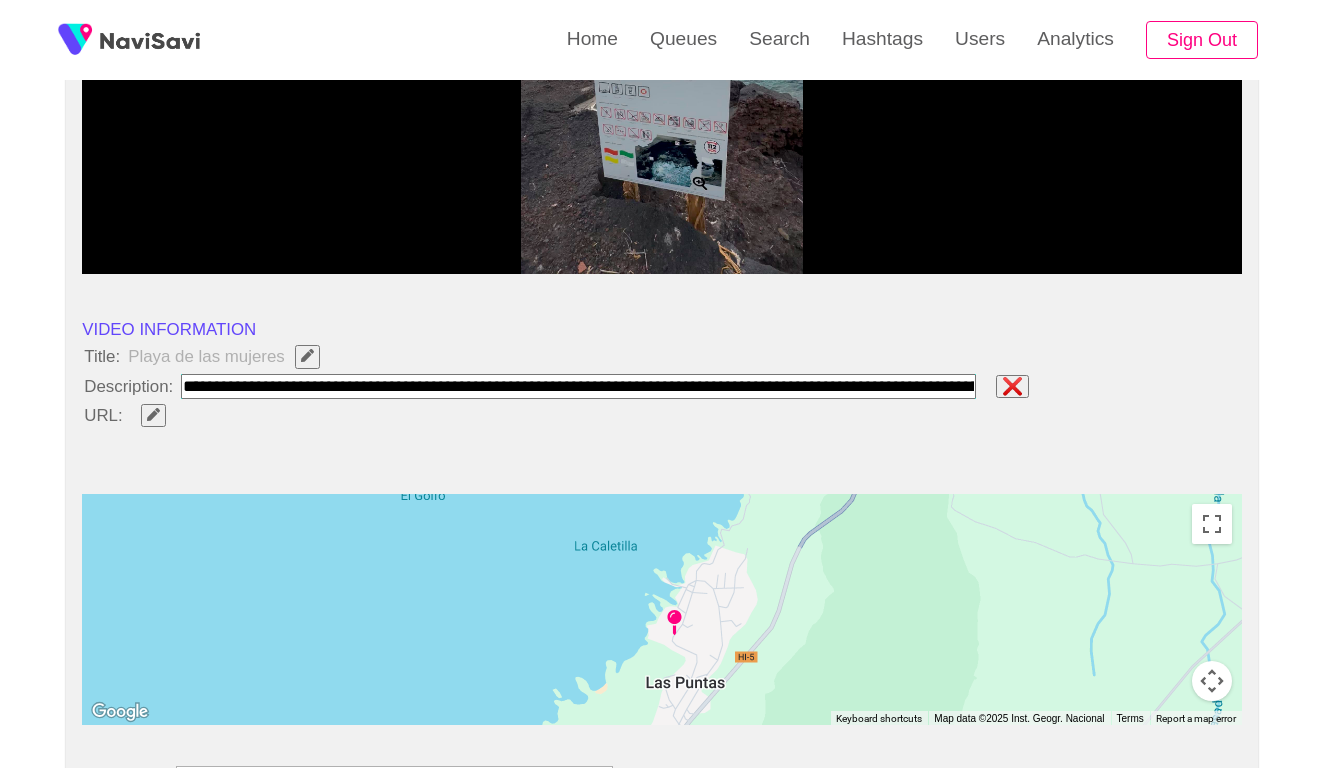 type on "**********" 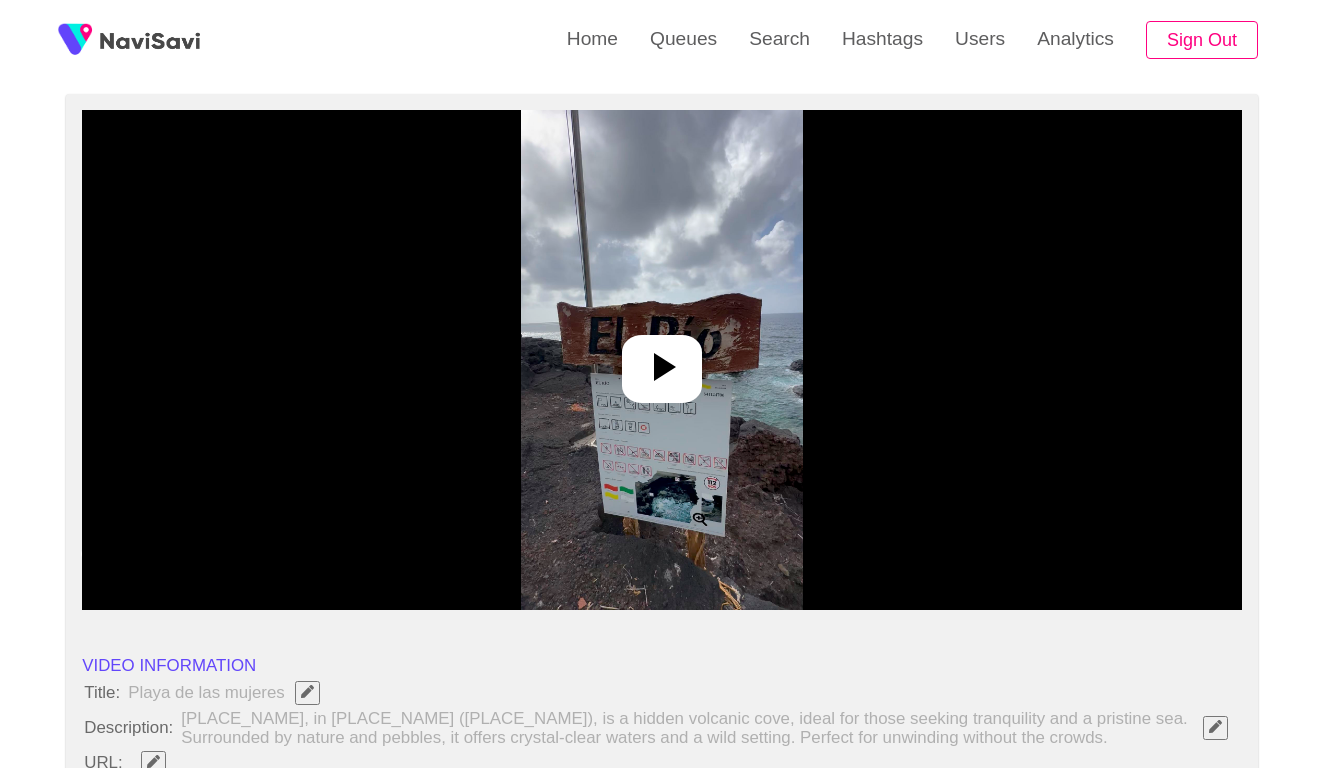 scroll, scrollTop: 77, scrollLeft: 0, axis: vertical 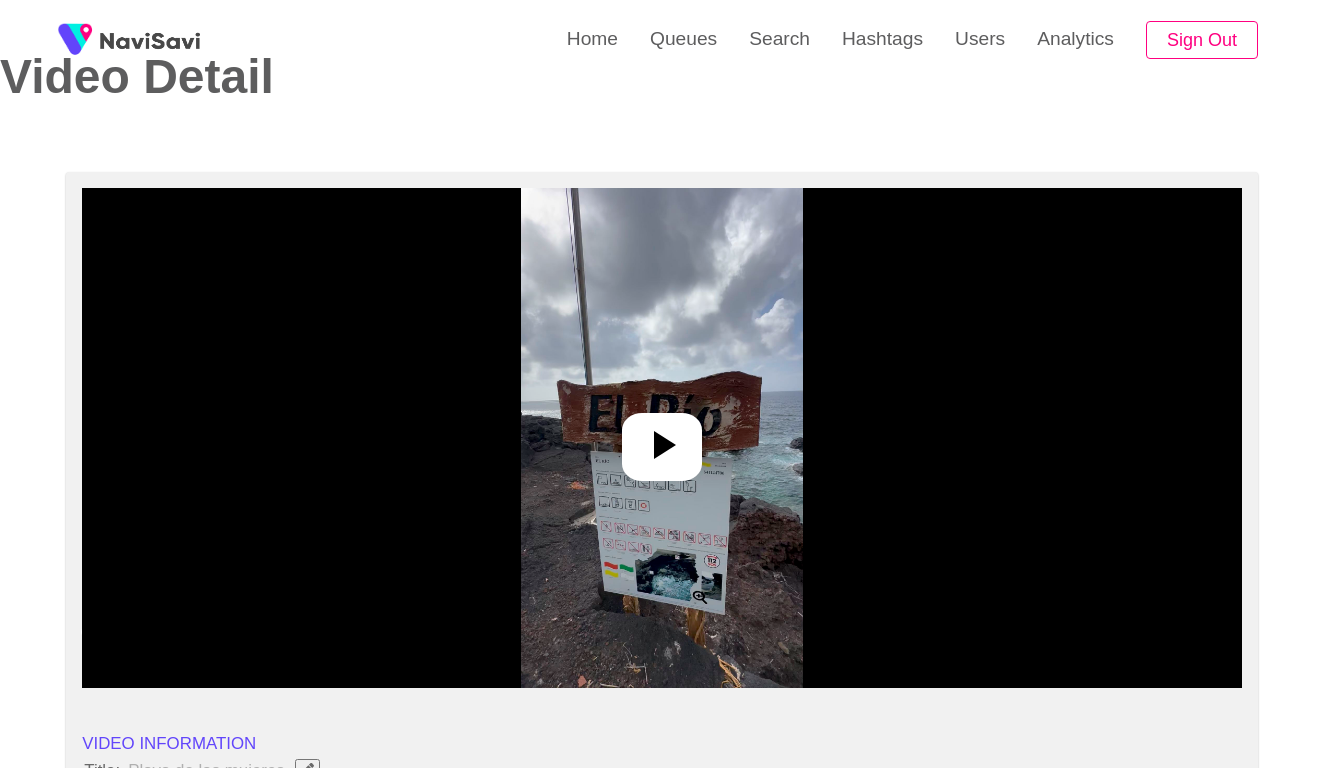 click at bounding box center [661, 438] 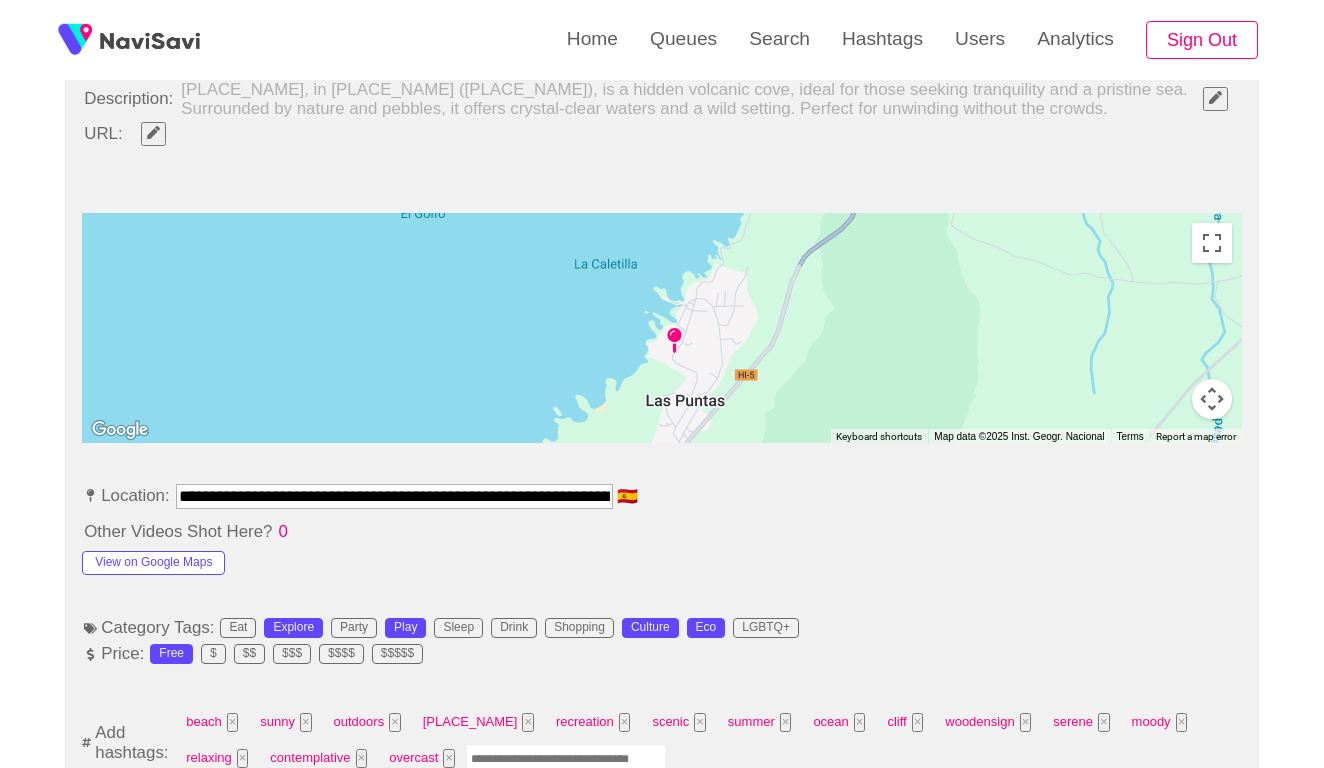 scroll, scrollTop: 817, scrollLeft: 0, axis: vertical 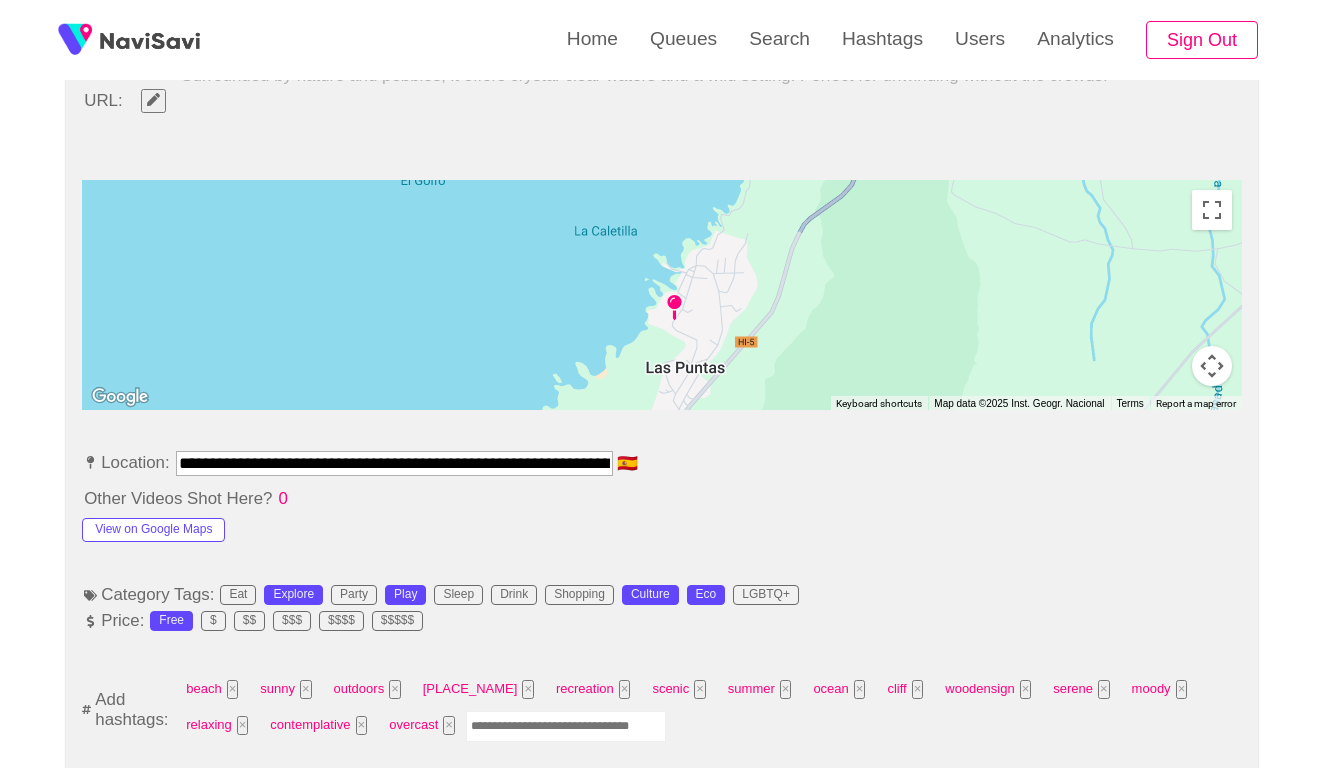 click at bounding box center (566, 726) 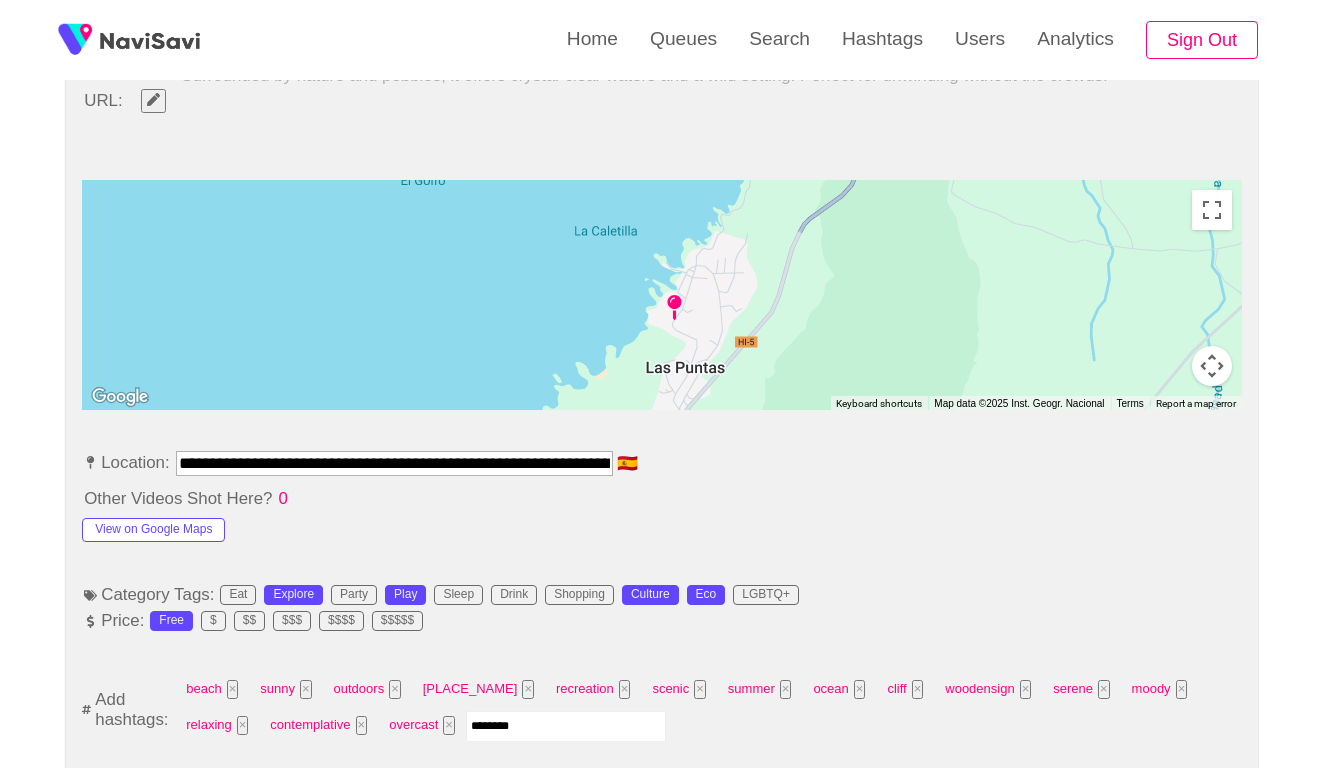 type on "*********" 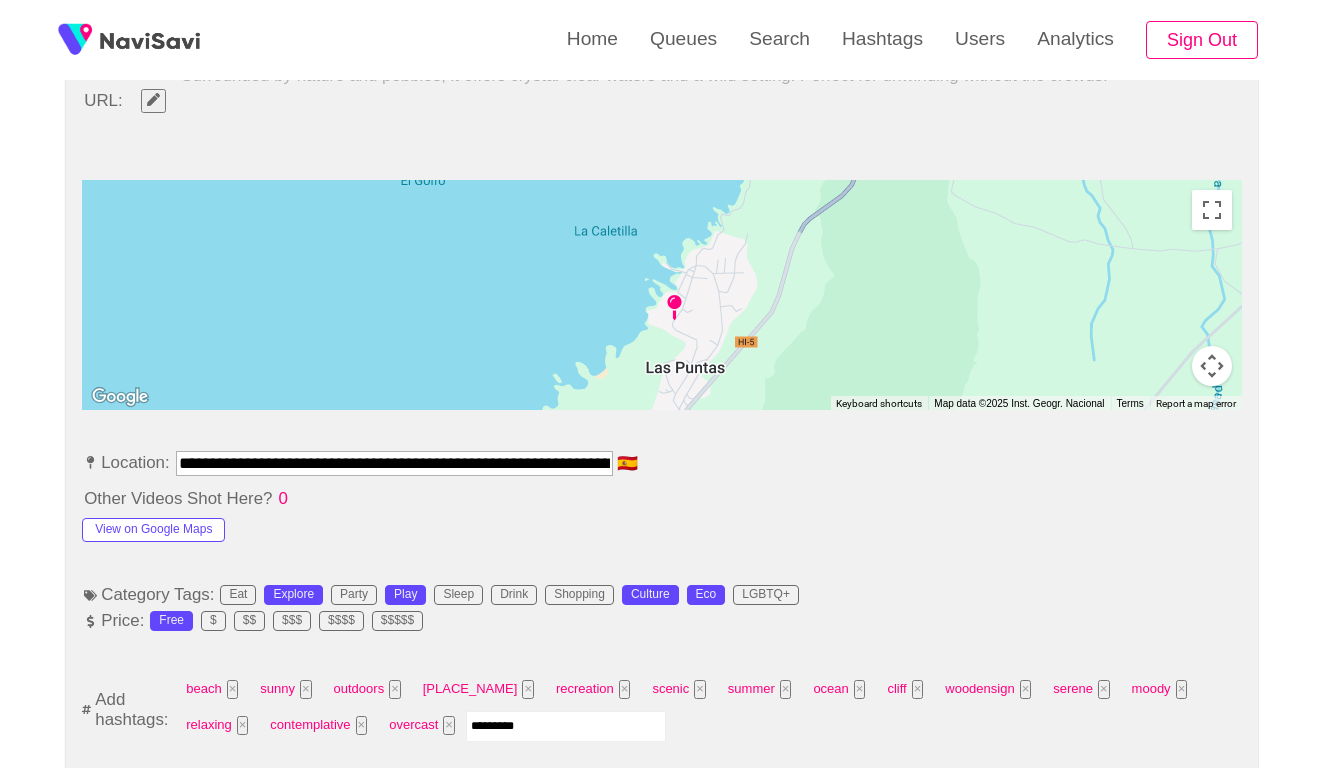 type 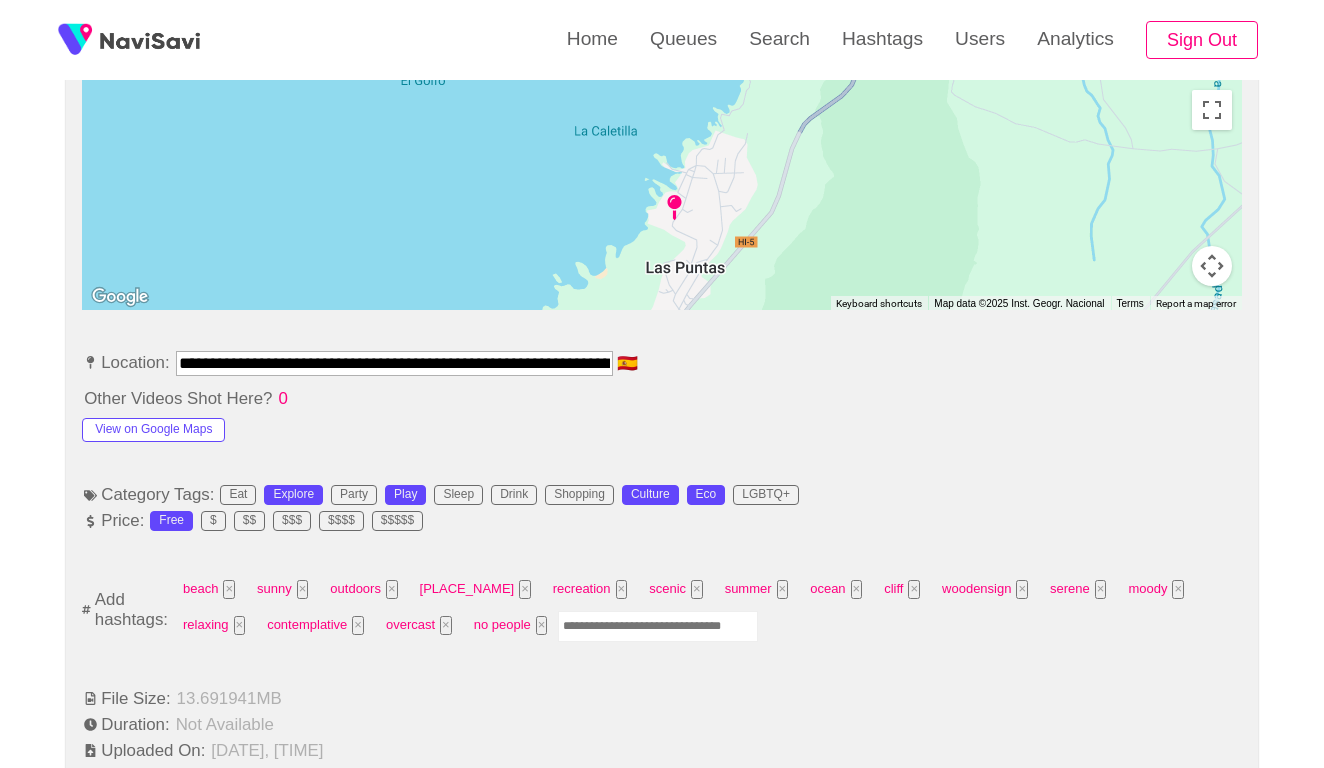 scroll, scrollTop: 952, scrollLeft: 0, axis: vertical 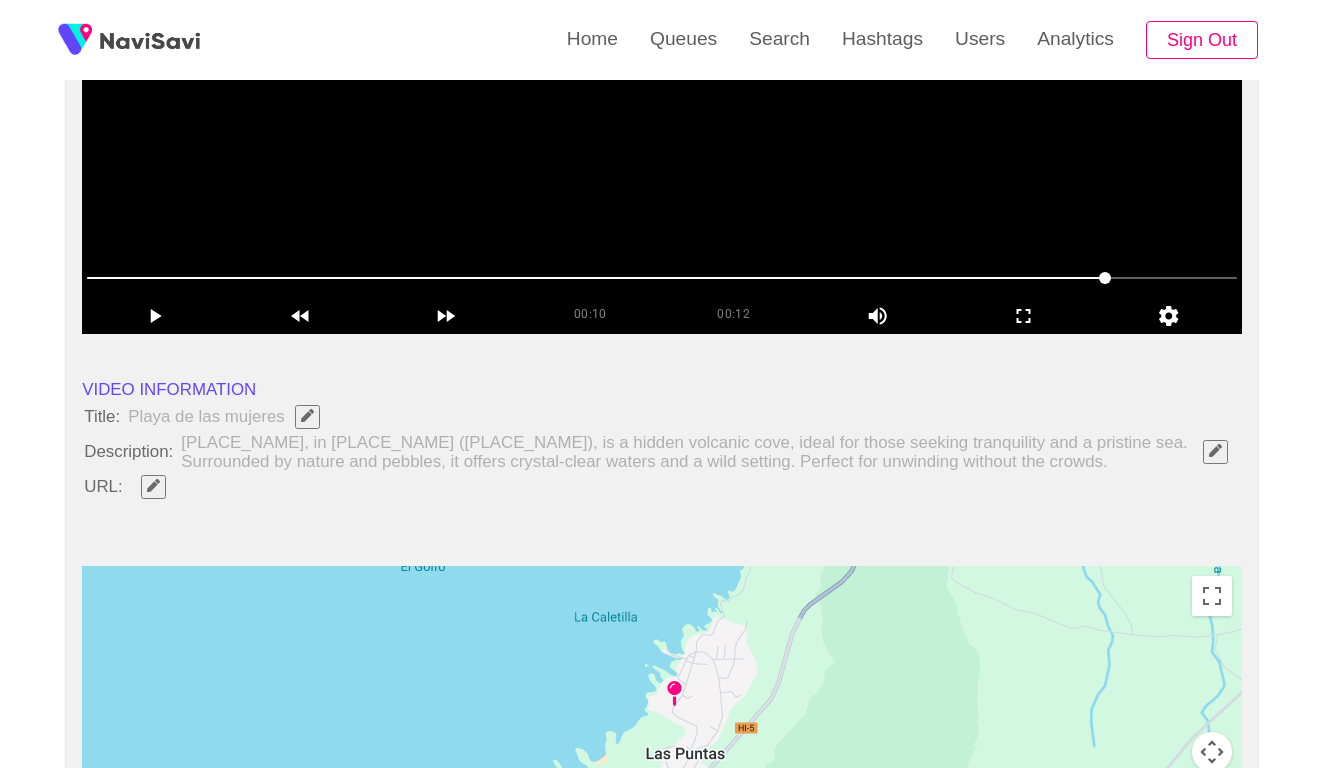 click 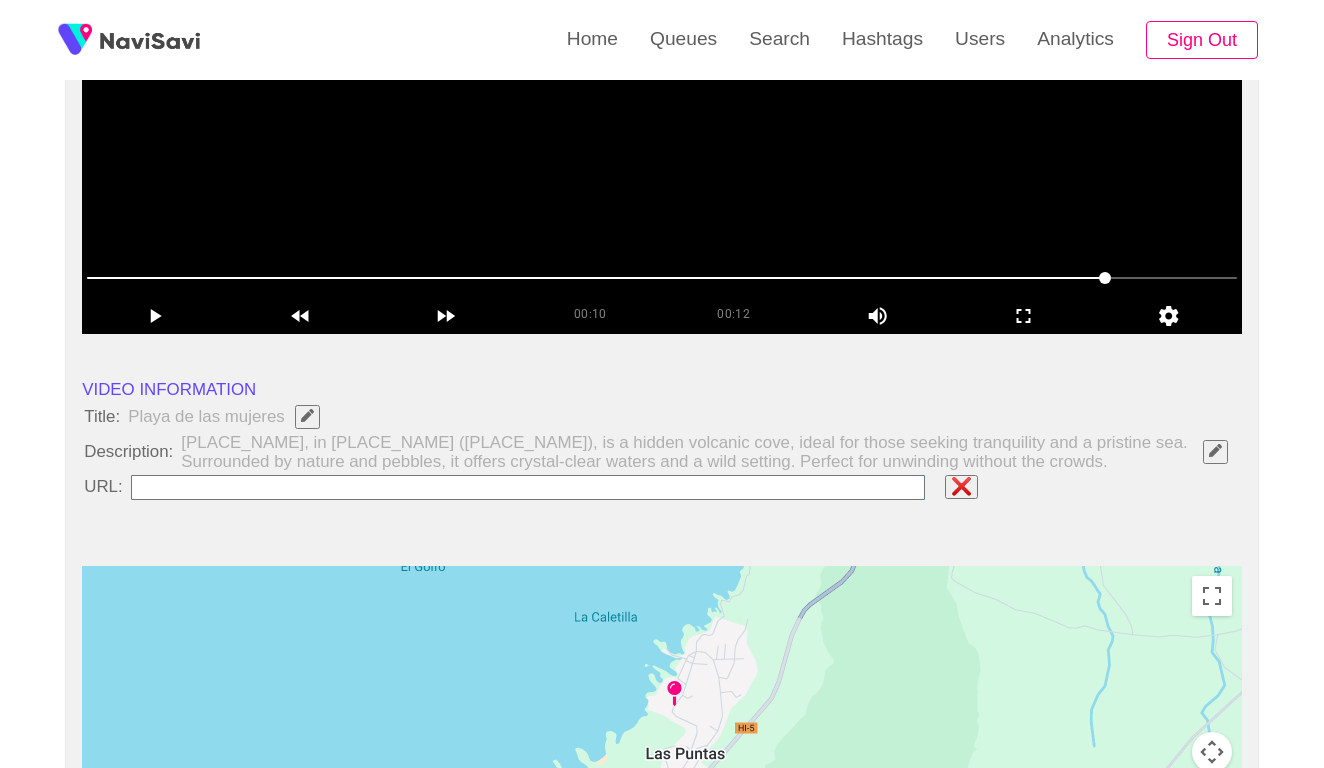 type on "**********" 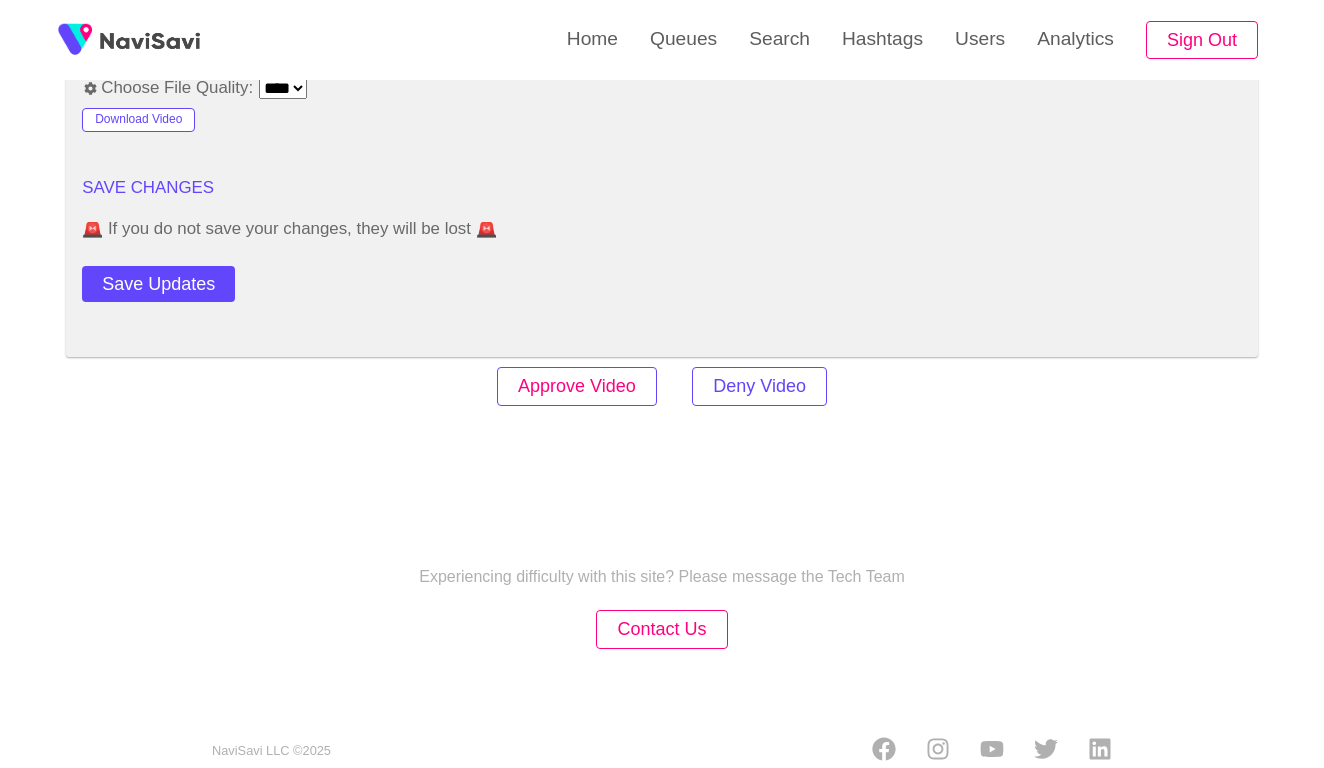 scroll, scrollTop: 2434, scrollLeft: 0, axis: vertical 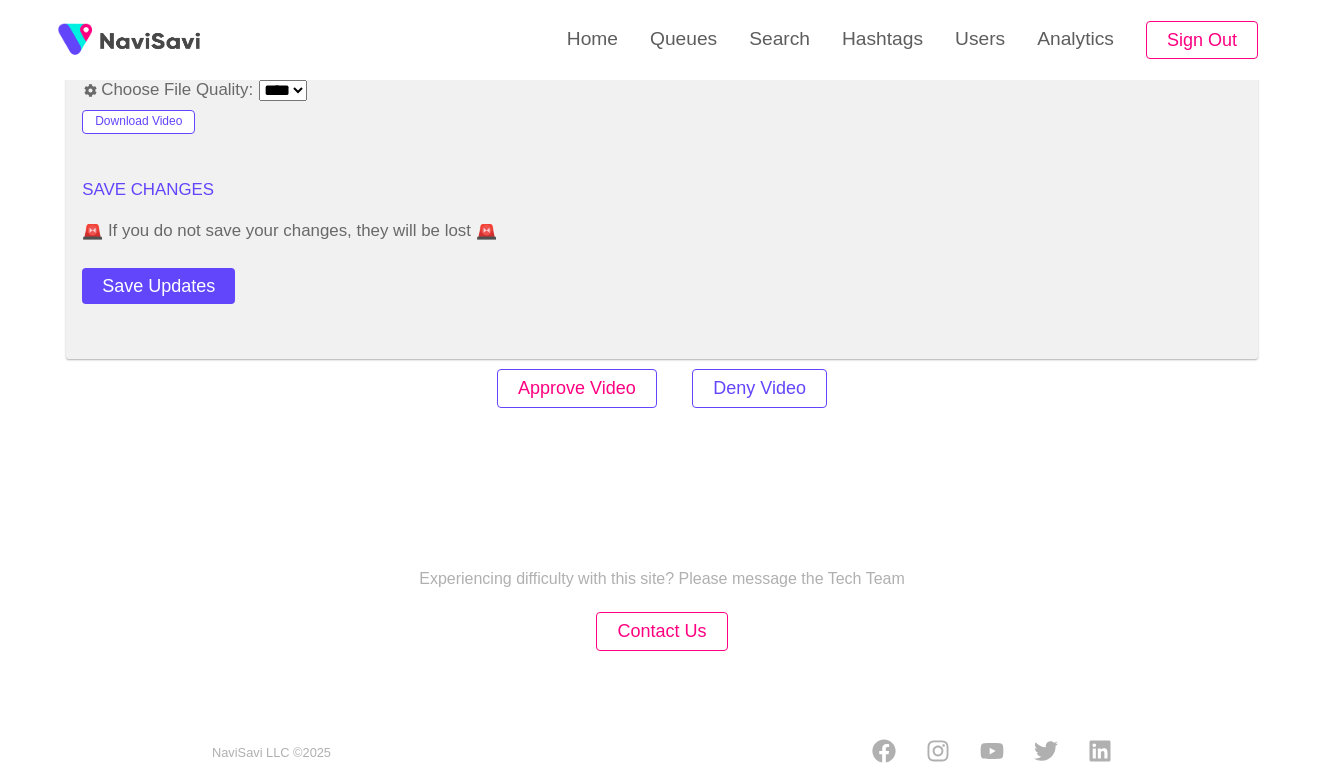 click on "Approve Video" at bounding box center (577, 388) 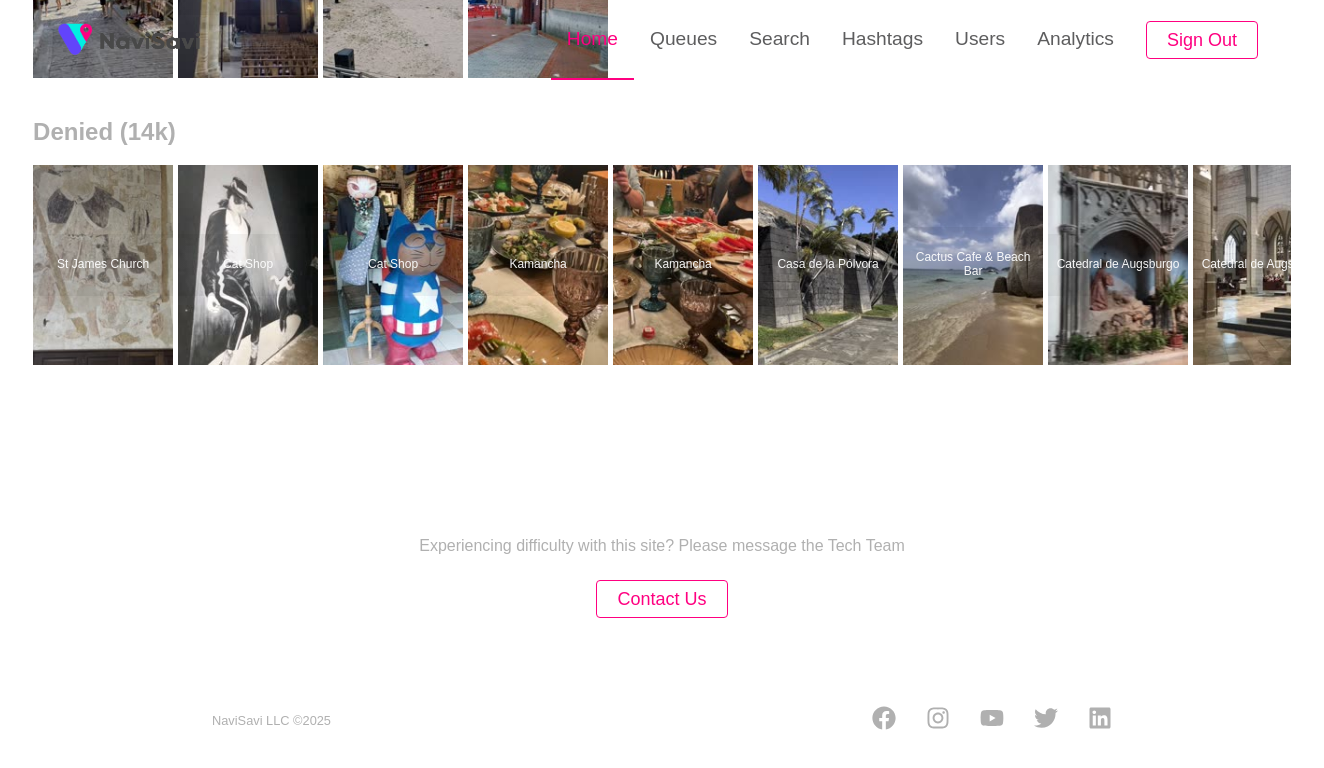scroll, scrollTop: 0, scrollLeft: 0, axis: both 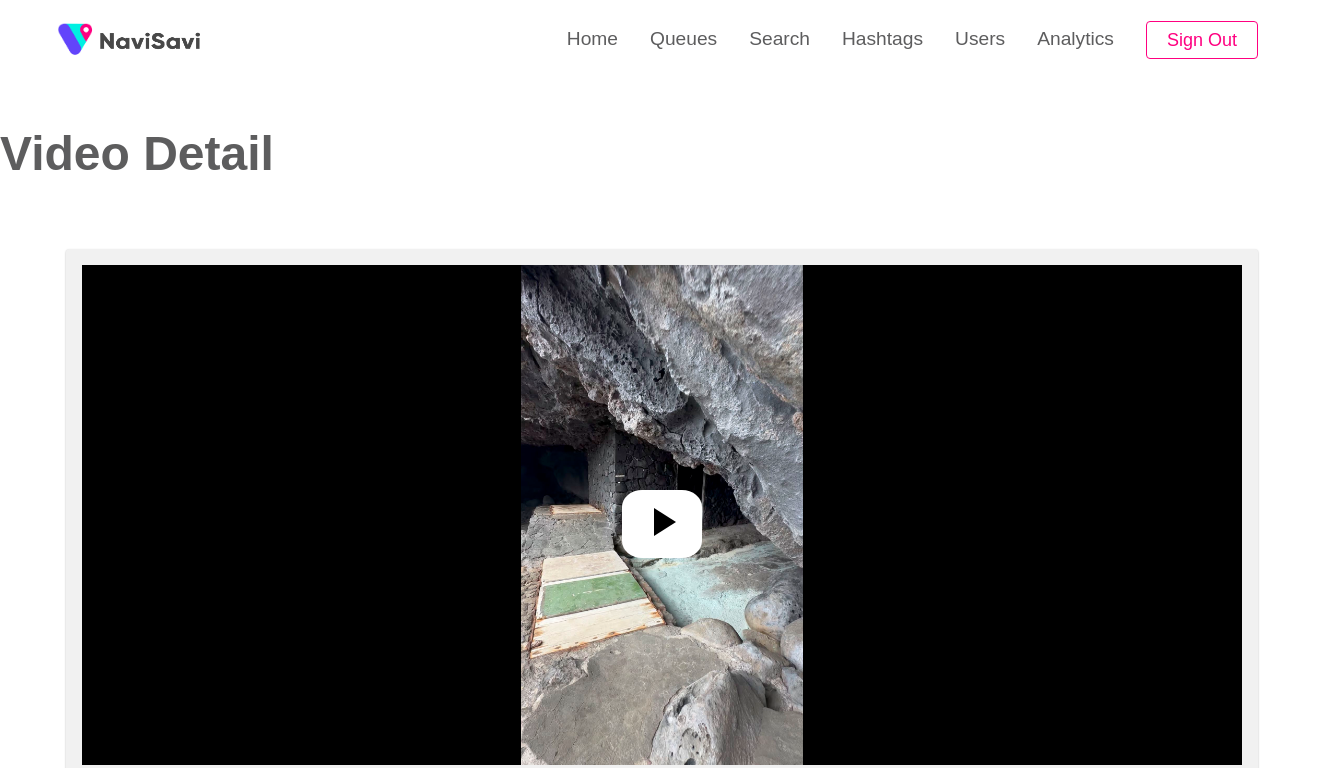 select on "**********" 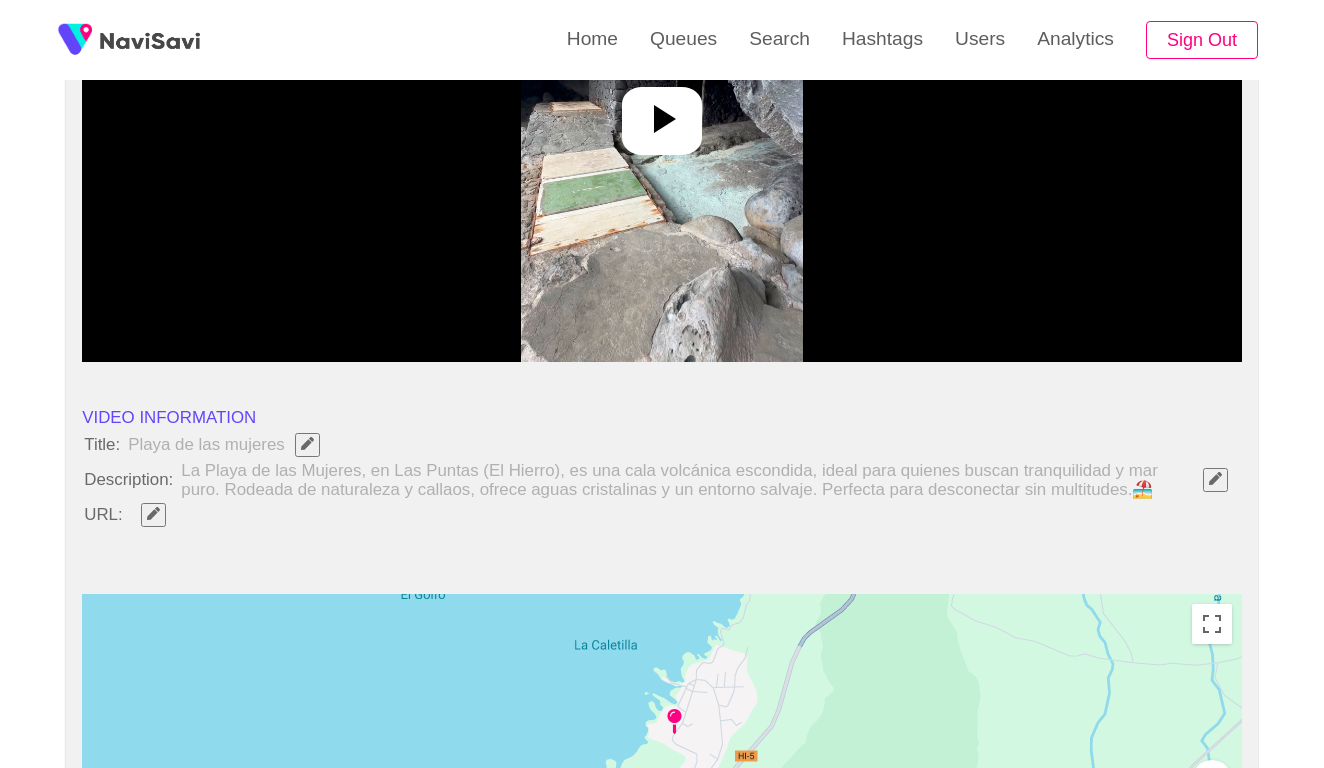 scroll, scrollTop: 442, scrollLeft: 0, axis: vertical 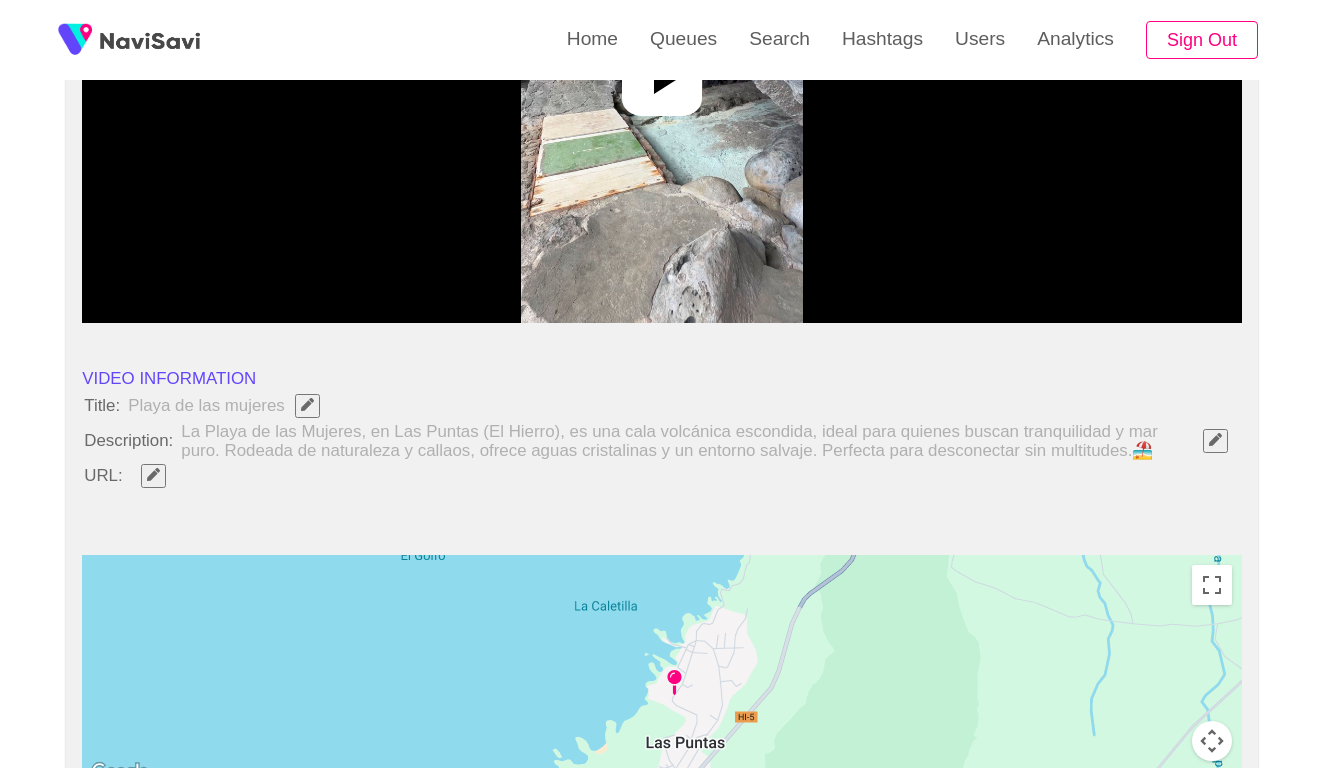 click on "La Playa de las Mujeres, en Las Puntas (El Hierro), es una cala volcánica escondida, ideal para quienes buscan tranquilidad y mar puro. Rodeada de naturaleza y callaos, ofrece aguas cristalinas y un entorno salvaje. Perfecta para desconectar sin multitudes.🏖️" at bounding box center [709, 441] 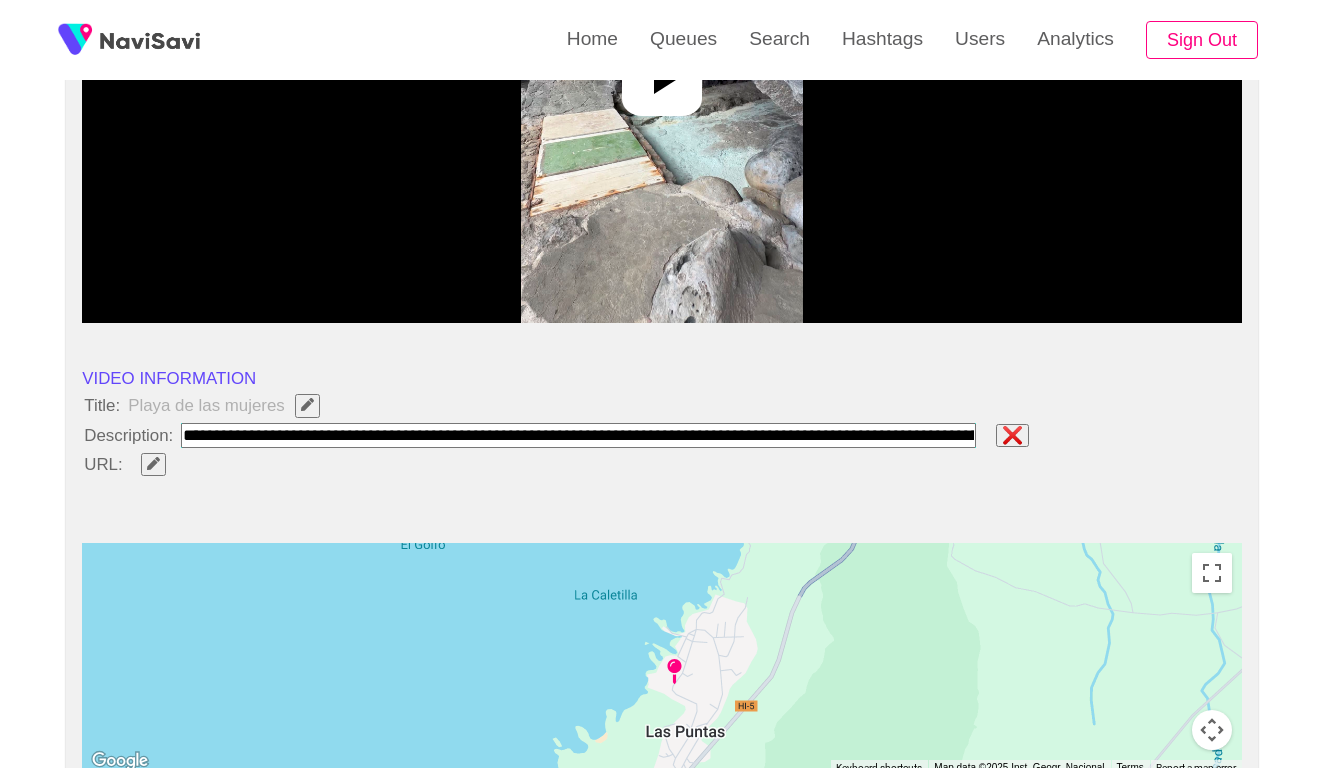 type on "**********" 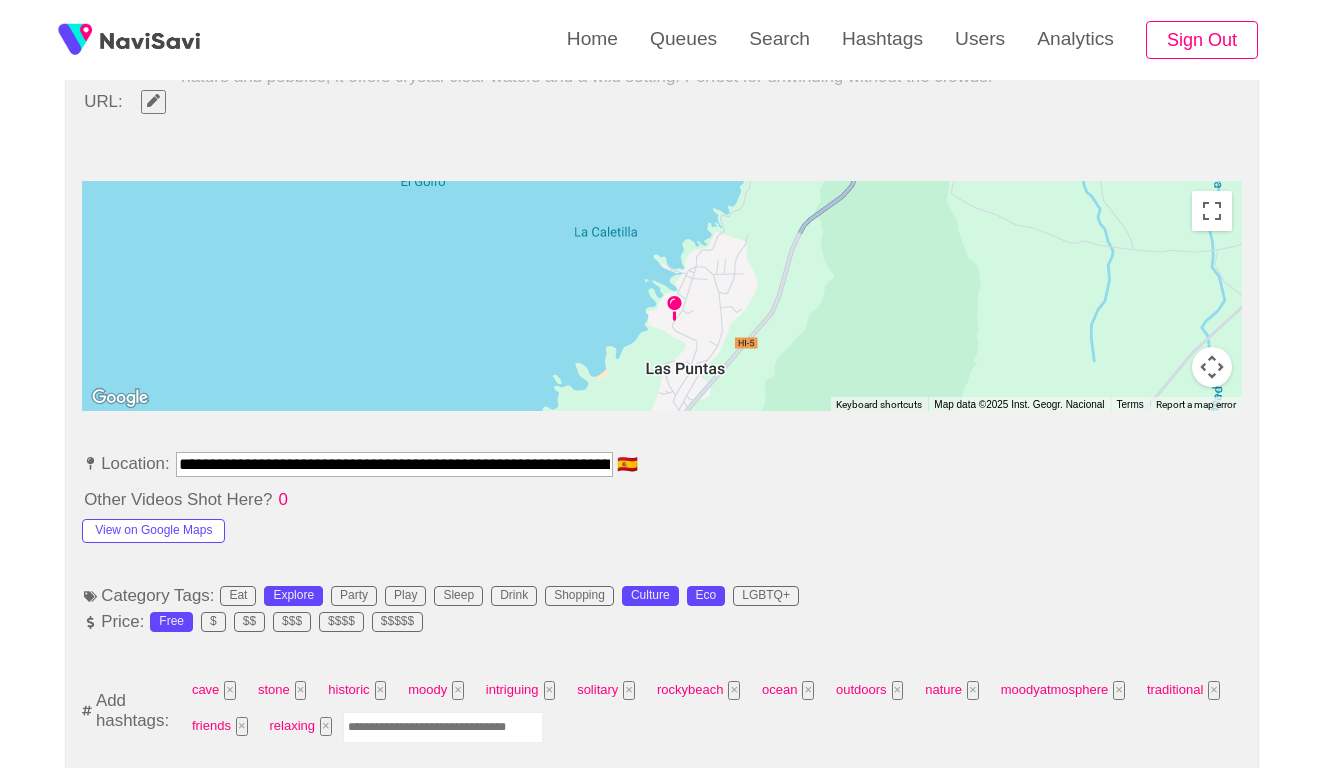 scroll, scrollTop: 837, scrollLeft: 0, axis: vertical 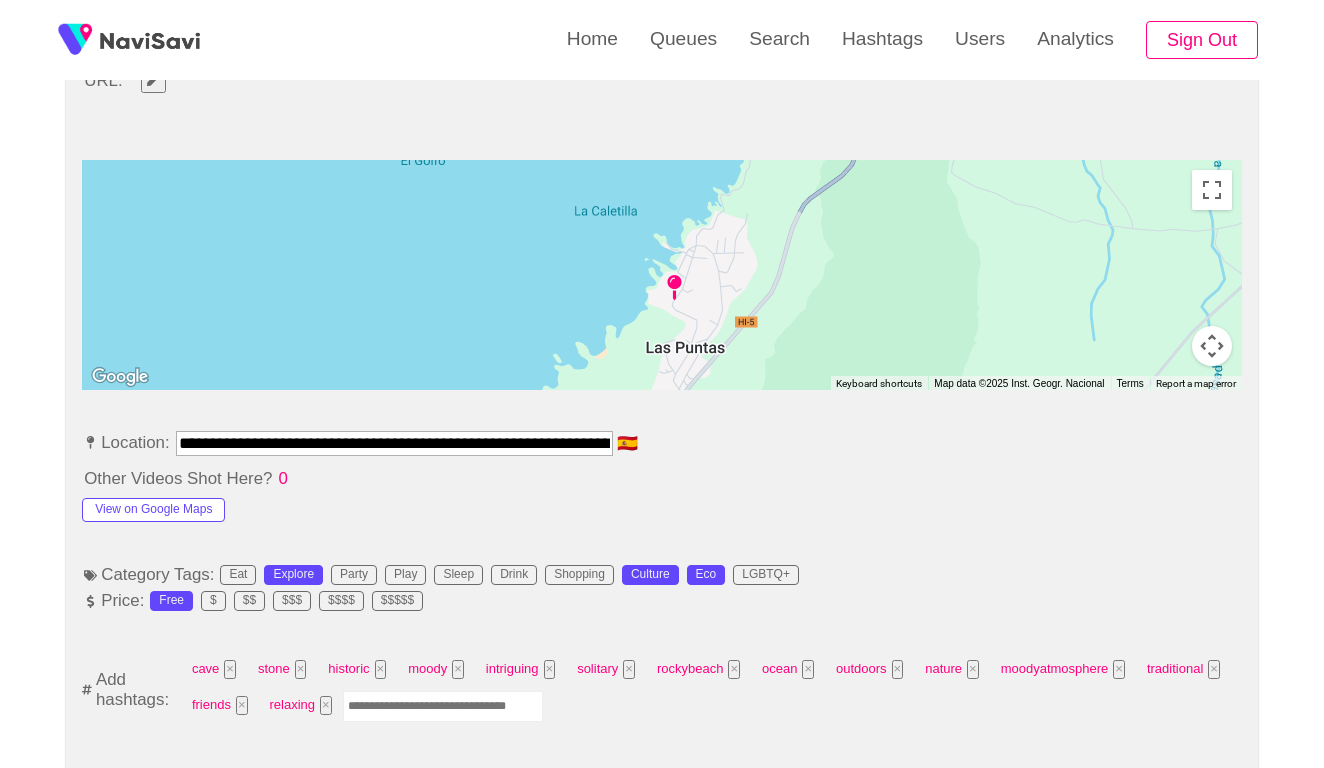 click on "**********" at bounding box center [394, 443] 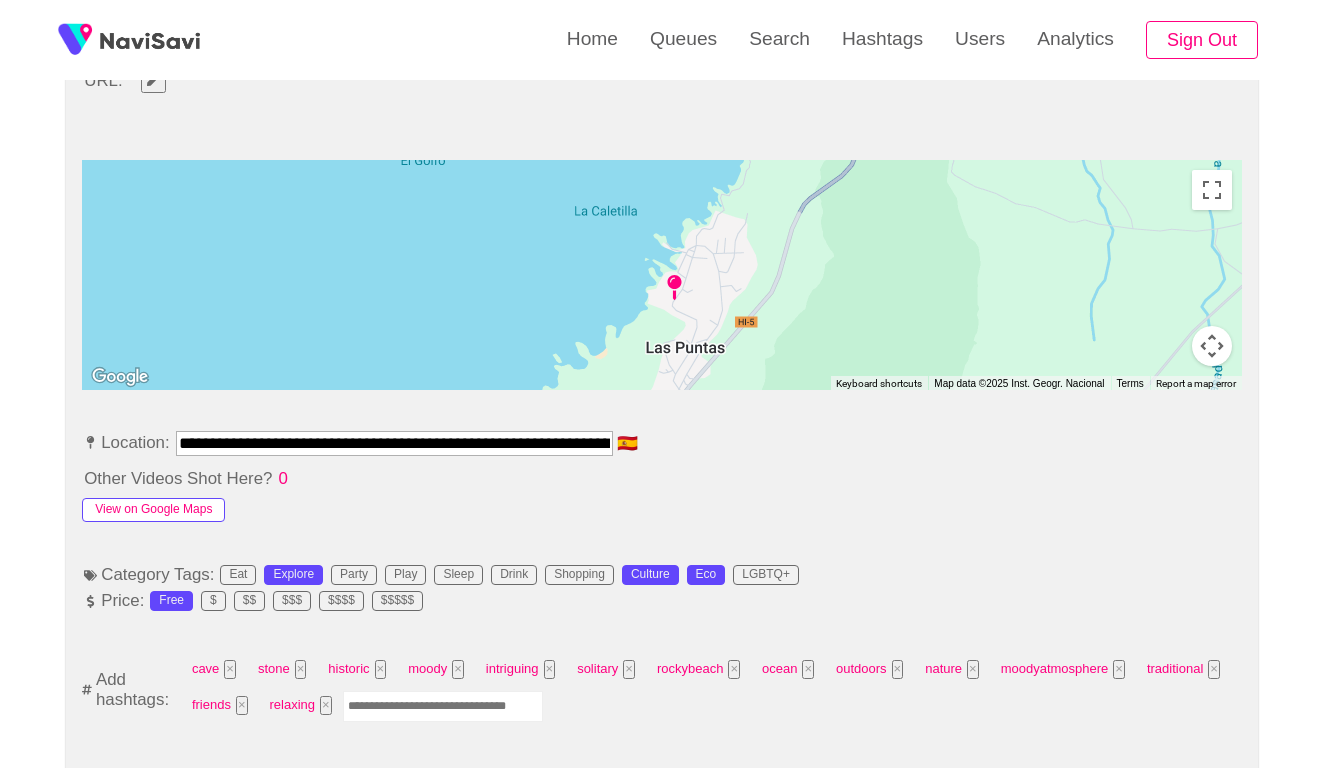 click on "View on Google Maps" at bounding box center [153, 510] 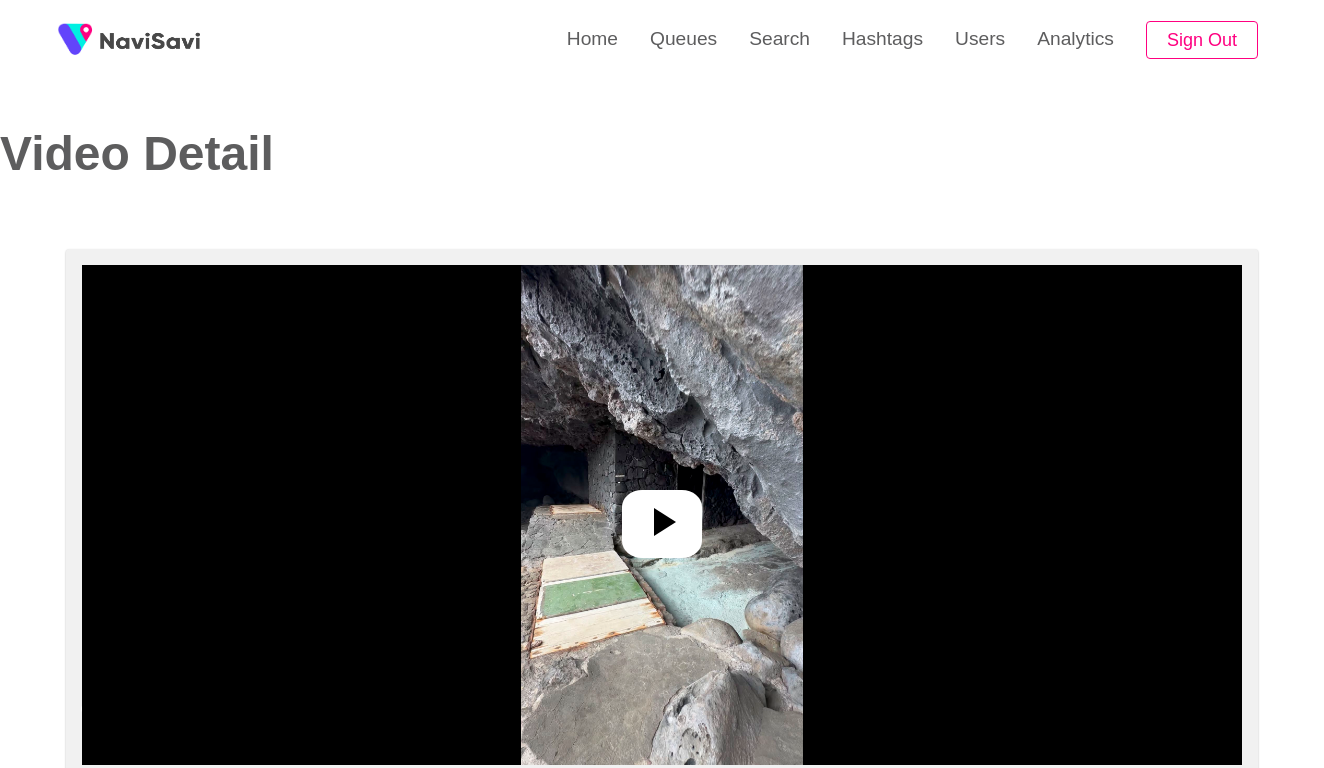 scroll, scrollTop: -2, scrollLeft: 0, axis: vertical 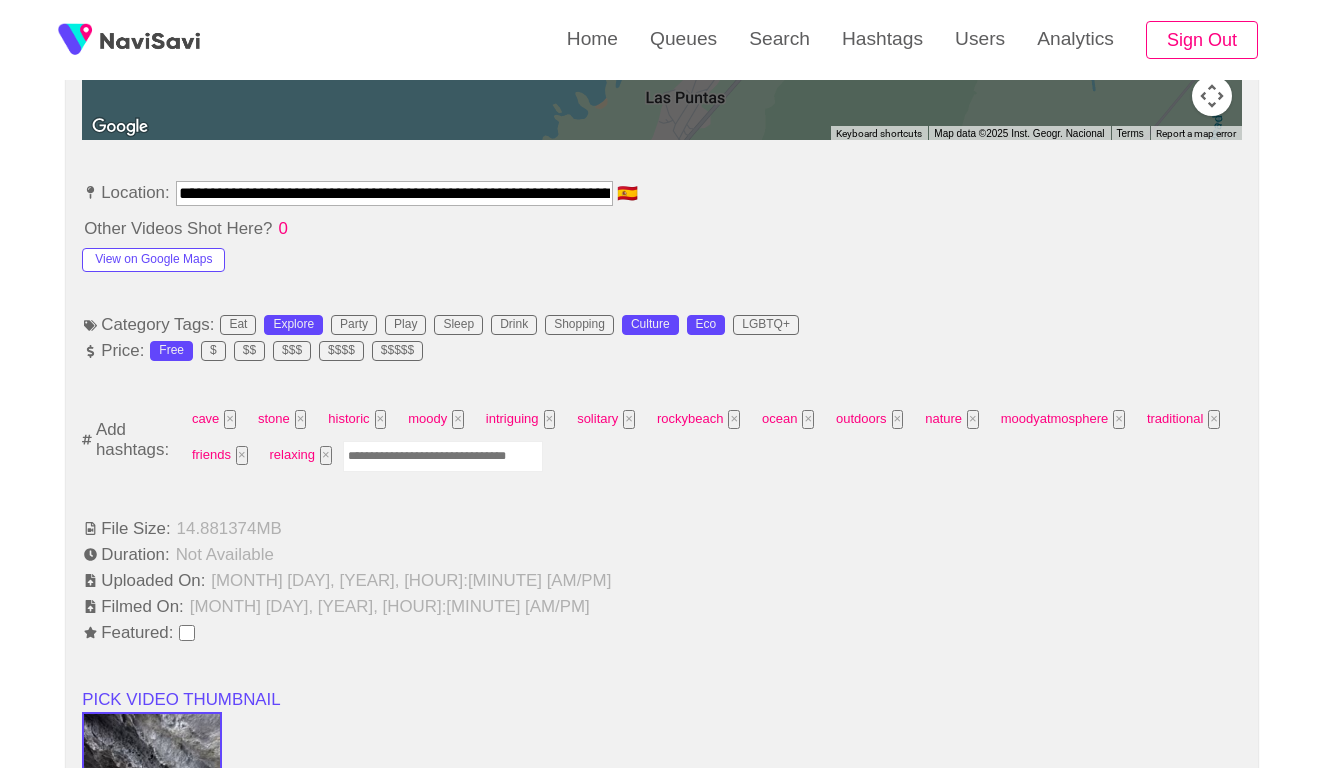 click at bounding box center [443, 456] 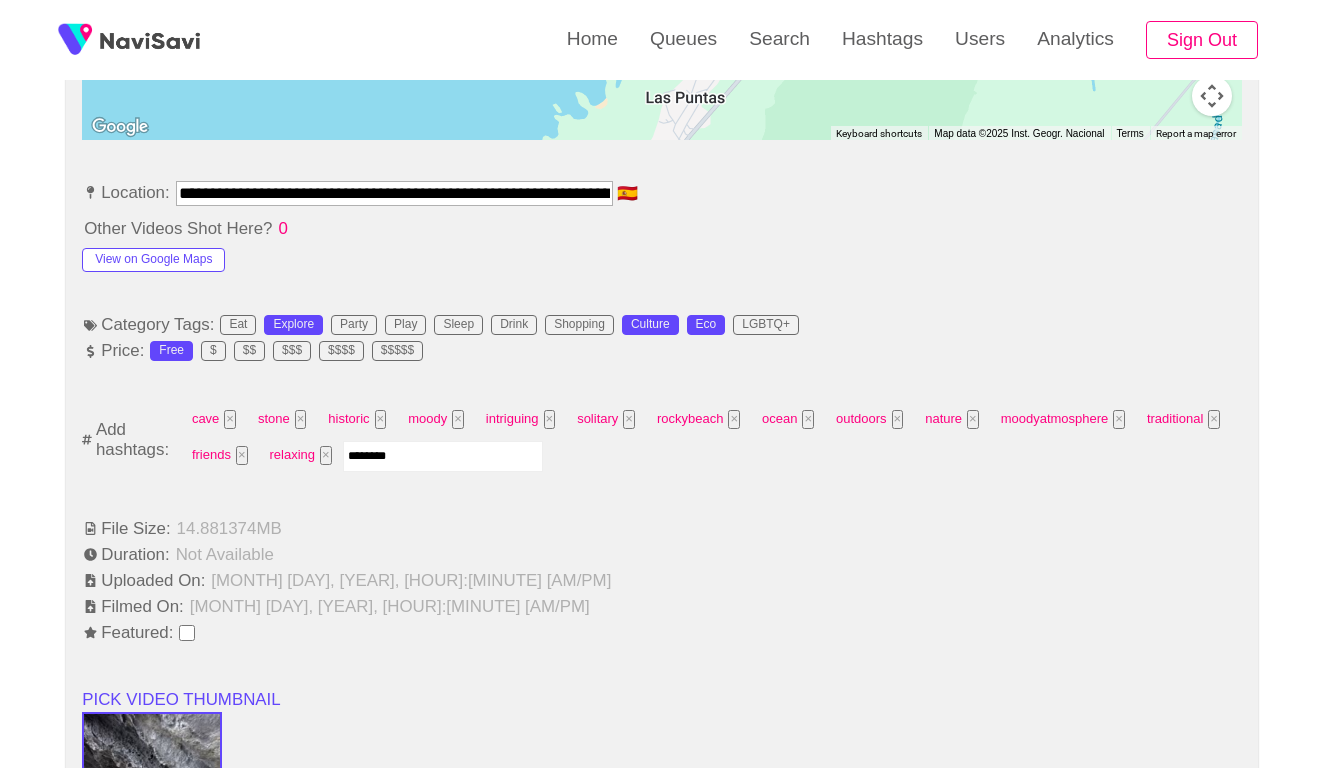 type on "*********" 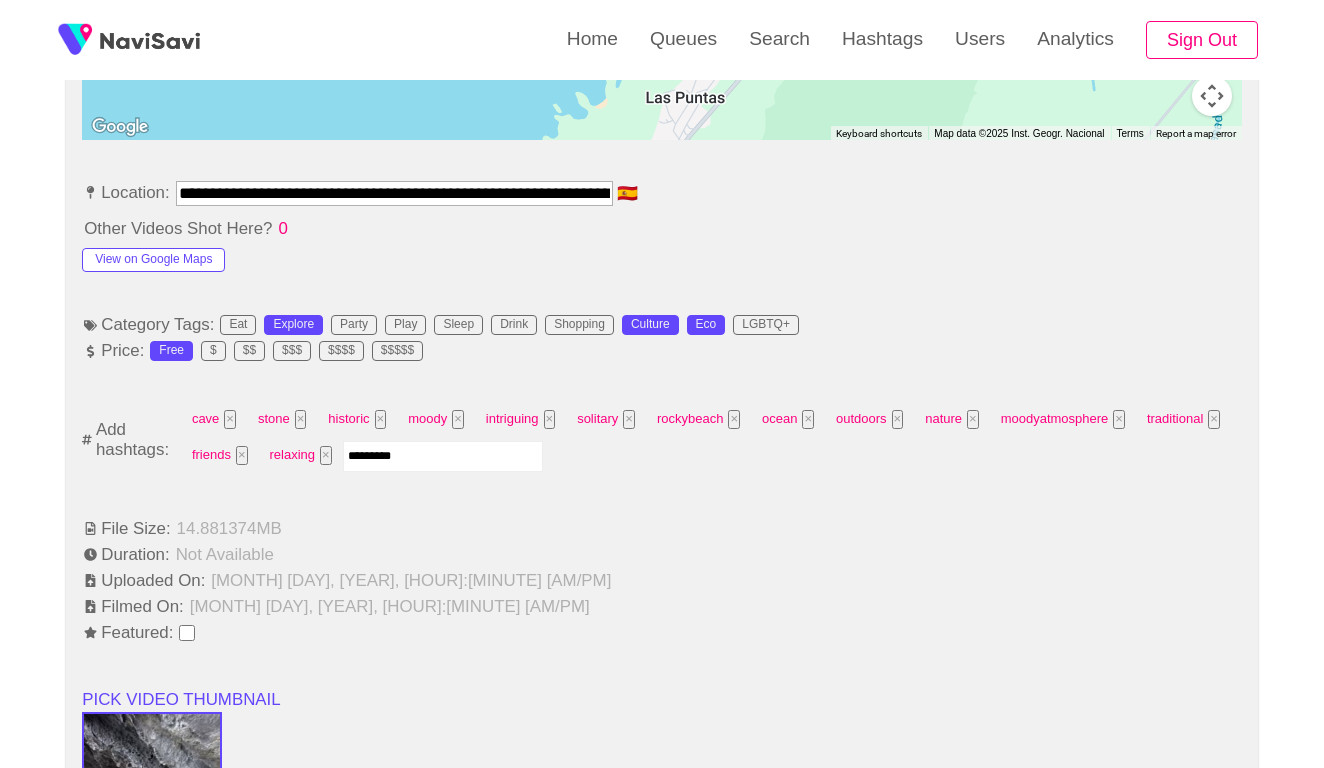 type 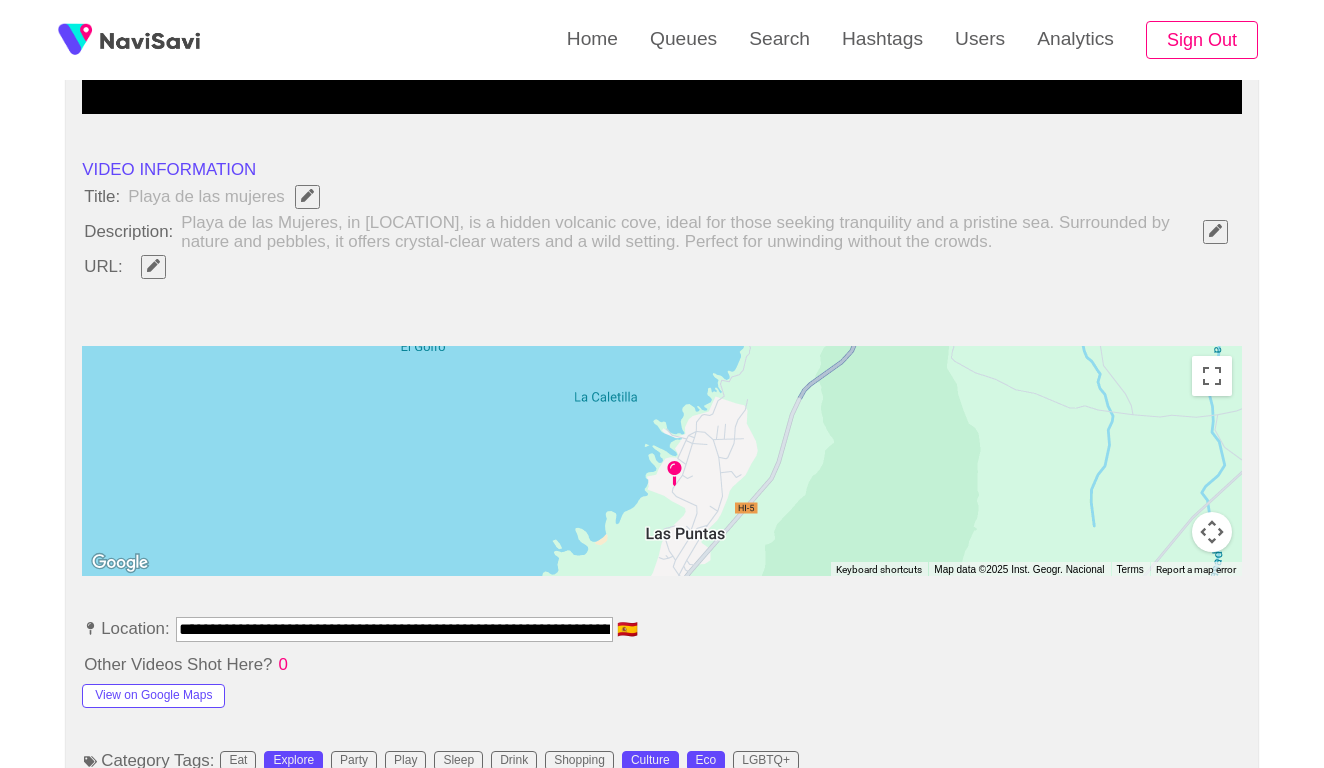 scroll, scrollTop: 655, scrollLeft: 0, axis: vertical 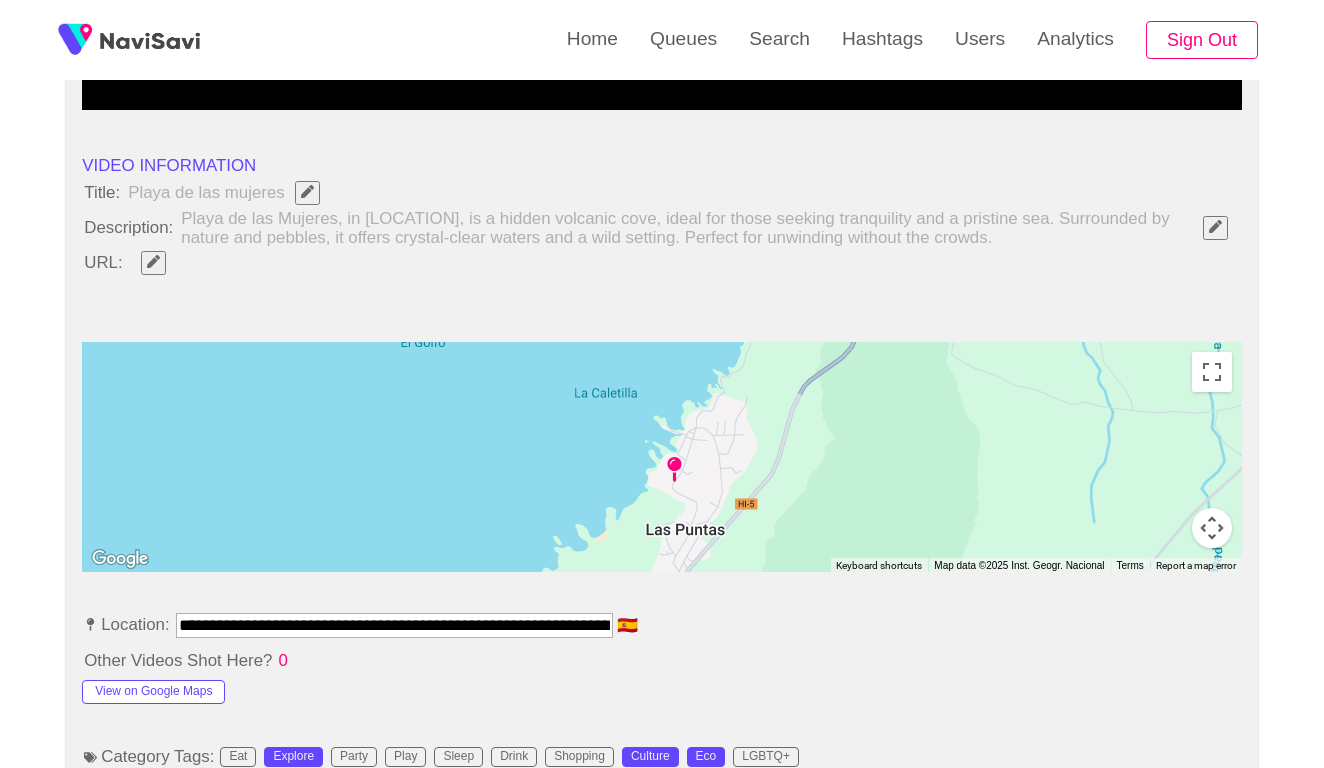 click 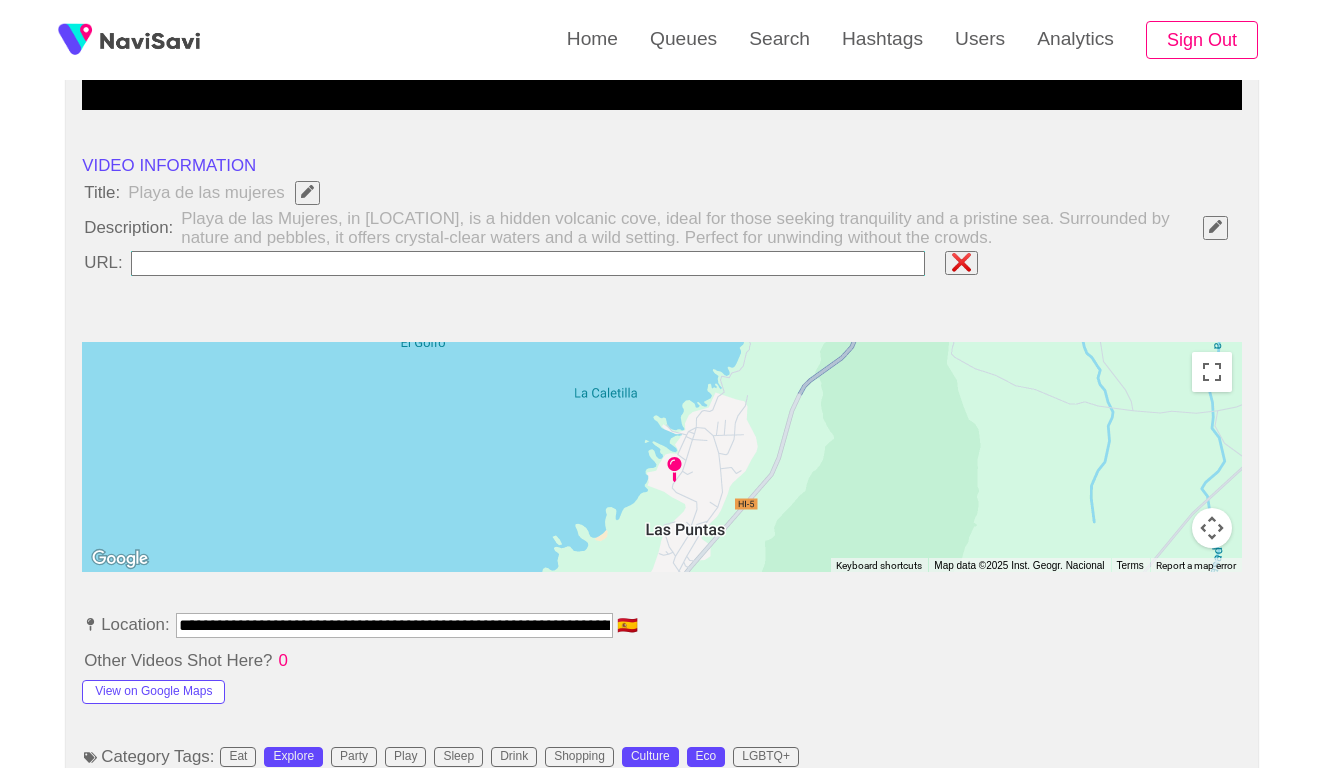 type on "**********" 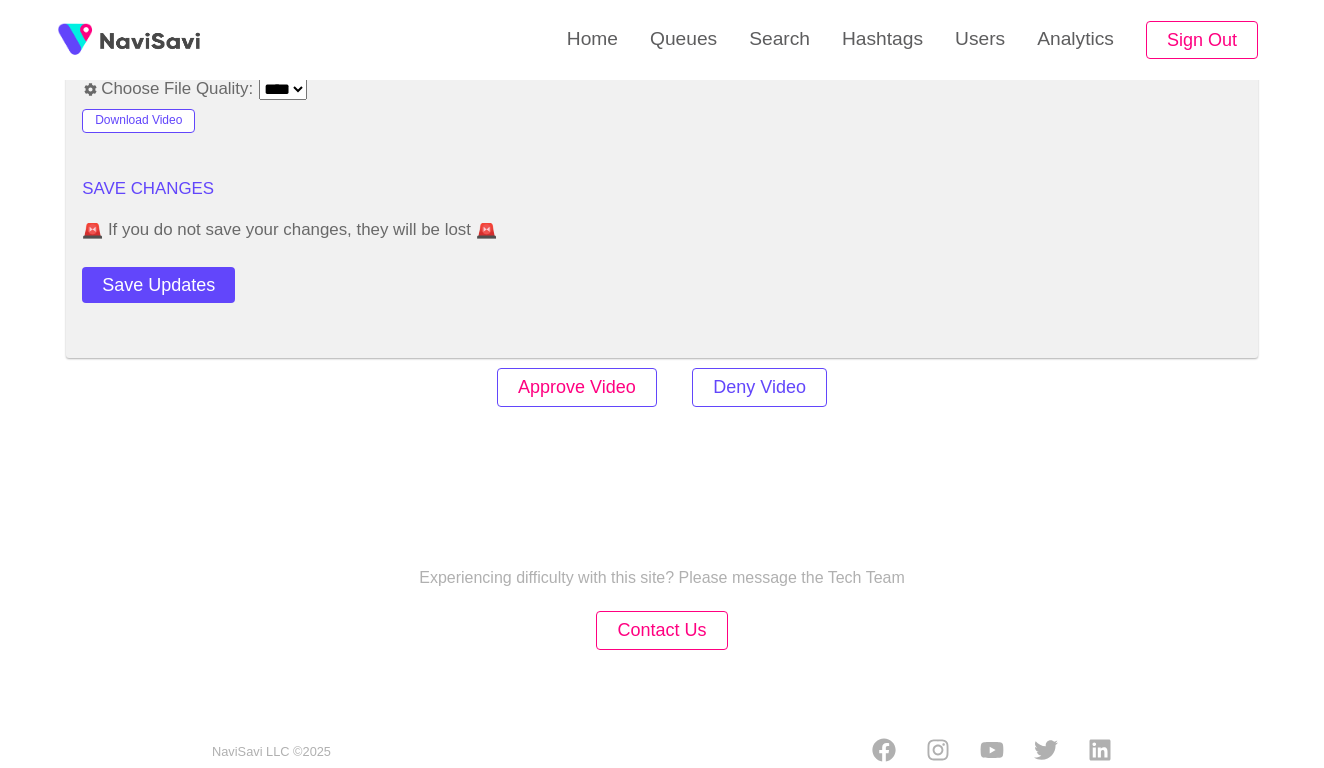 scroll, scrollTop: 2434, scrollLeft: 0, axis: vertical 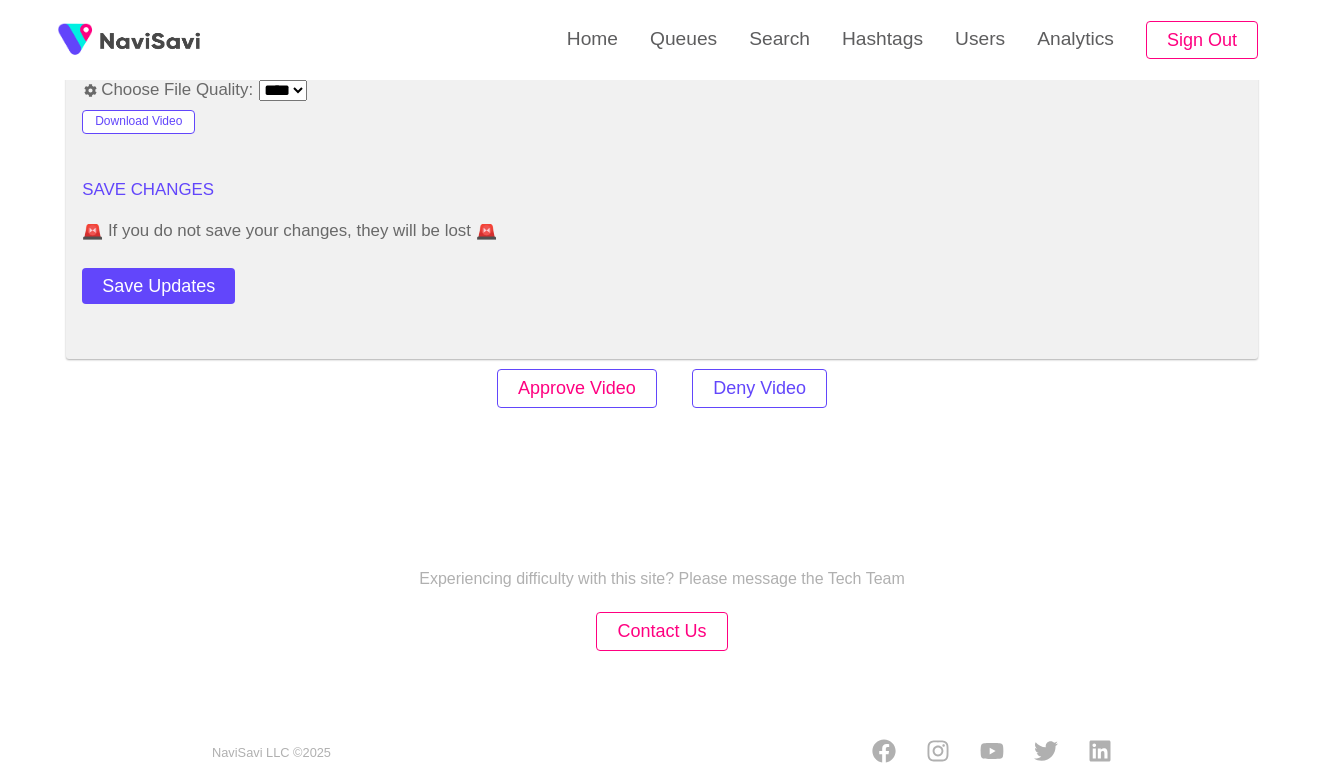 click on "Approve Video" at bounding box center [577, 388] 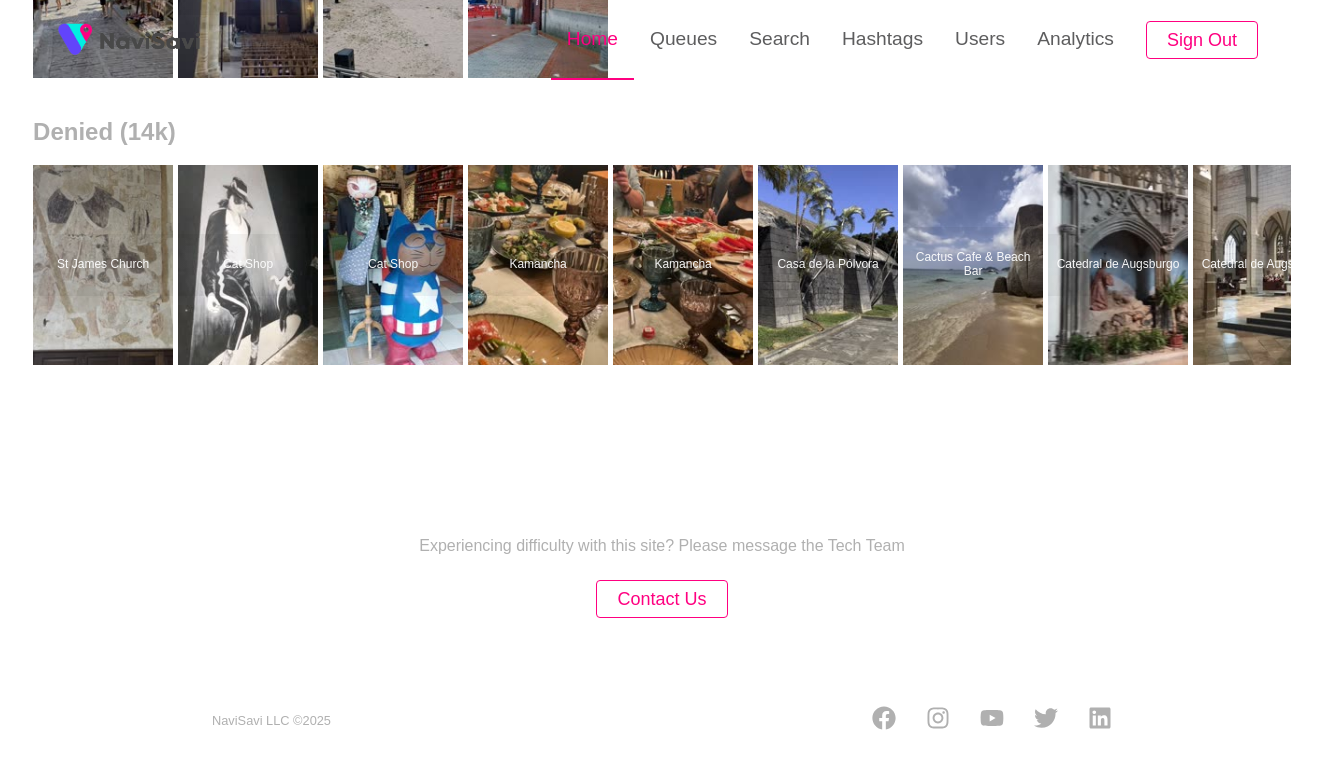 scroll, scrollTop: 0, scrollLeft: 0, axis: both 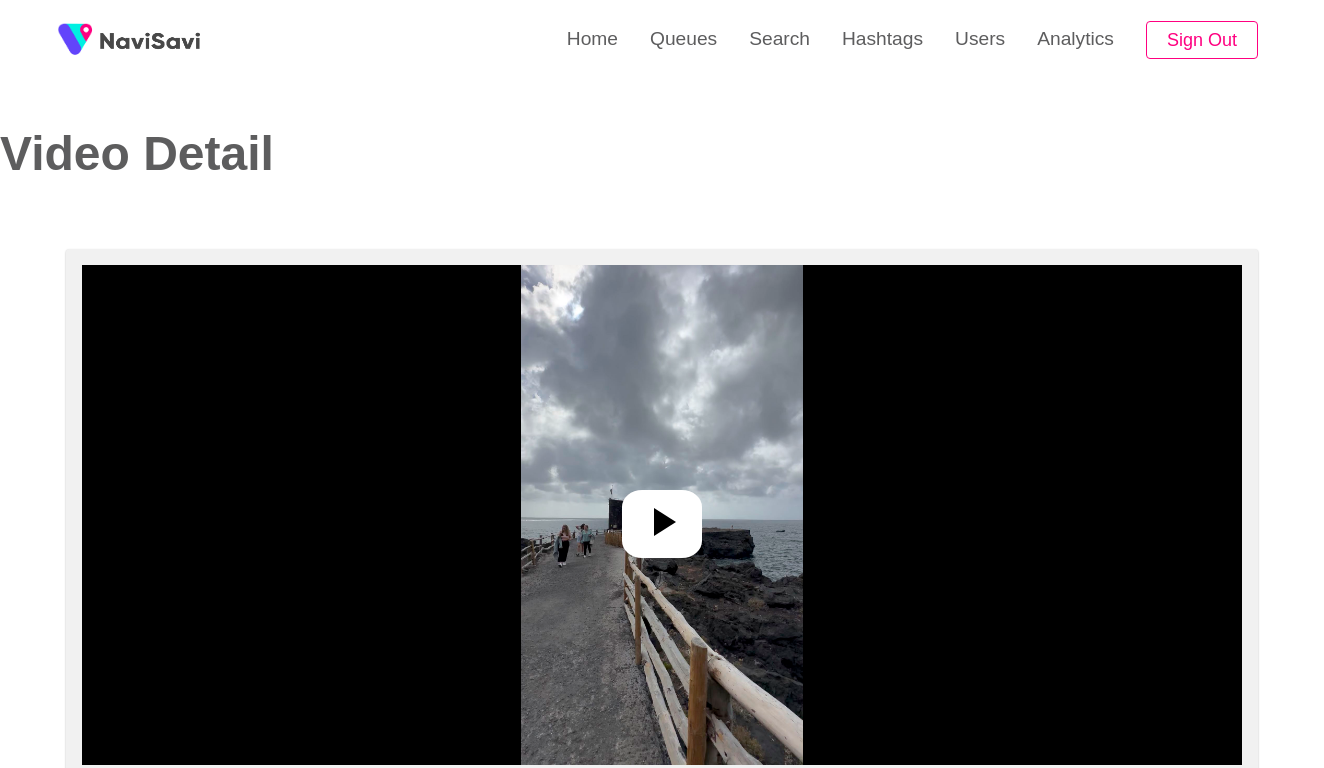 select on "**********" 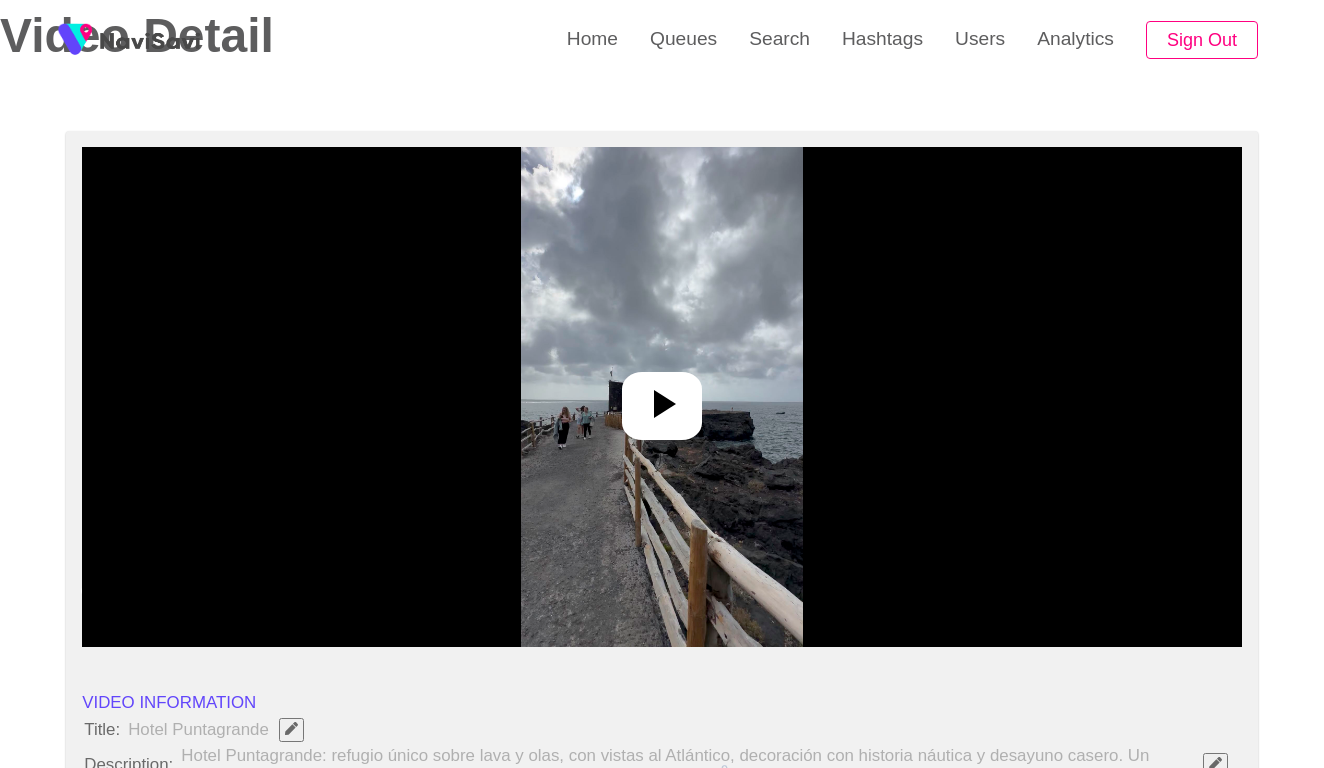 scroll, scrollTop: 162, scrollLeft: 0, axis: vertical 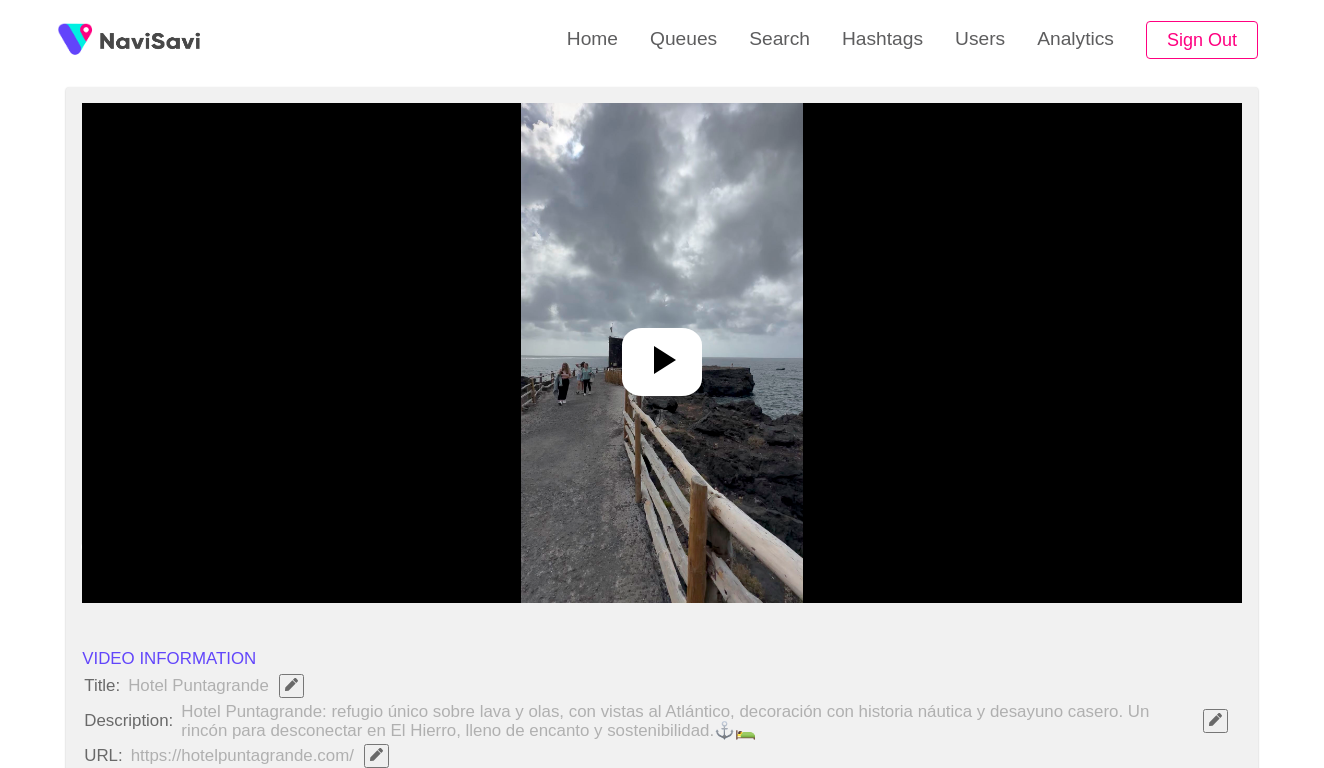 click at bounding box center [661, 353] 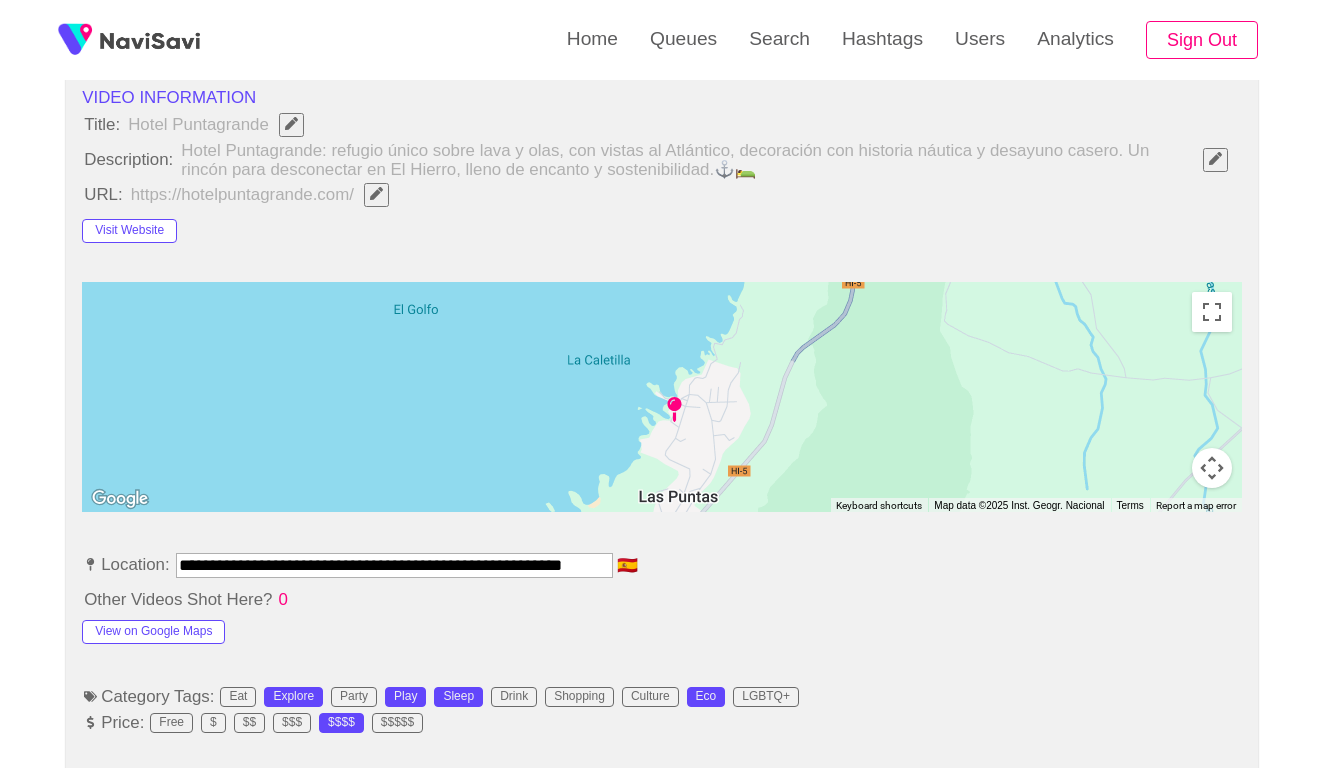 scroll, scrollTop: 883, scrollLeft: 0, axis: vertical 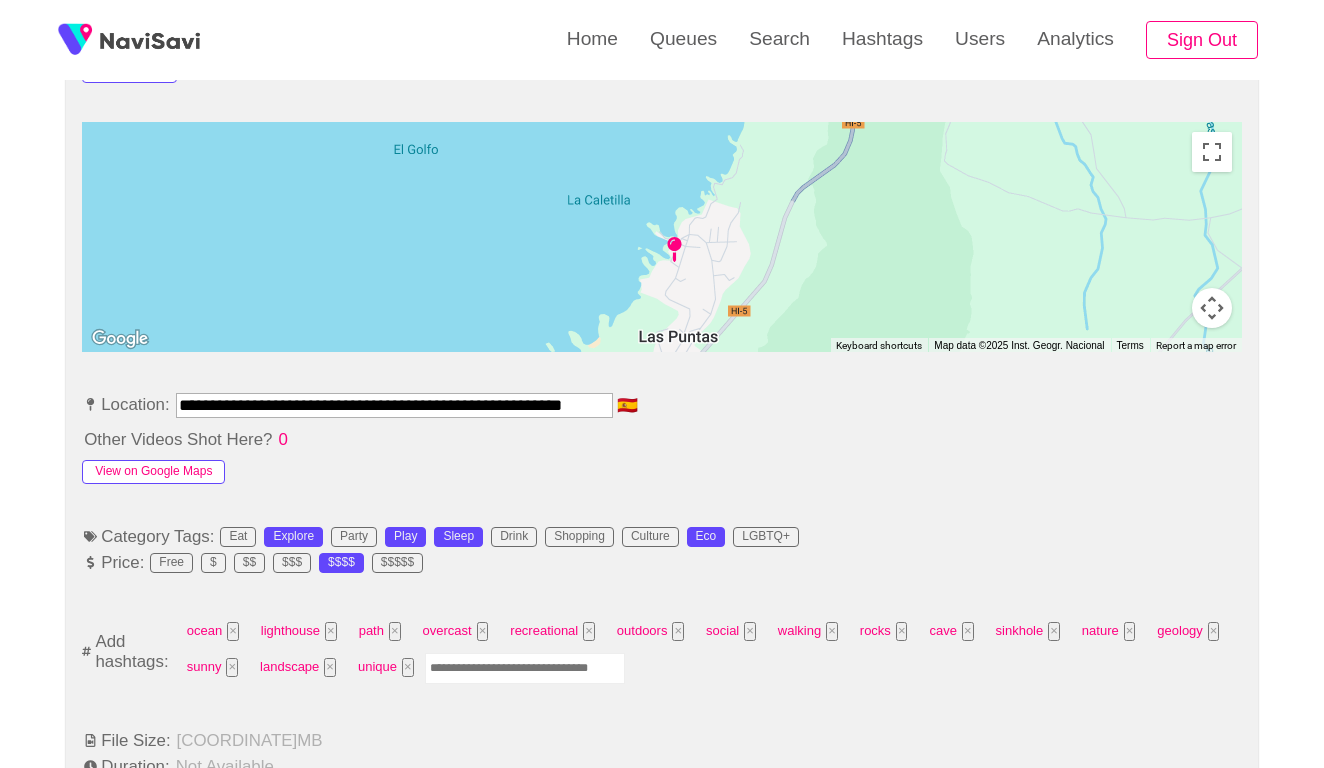 click on "View on Google Maps" at bounding box center (153, 472) 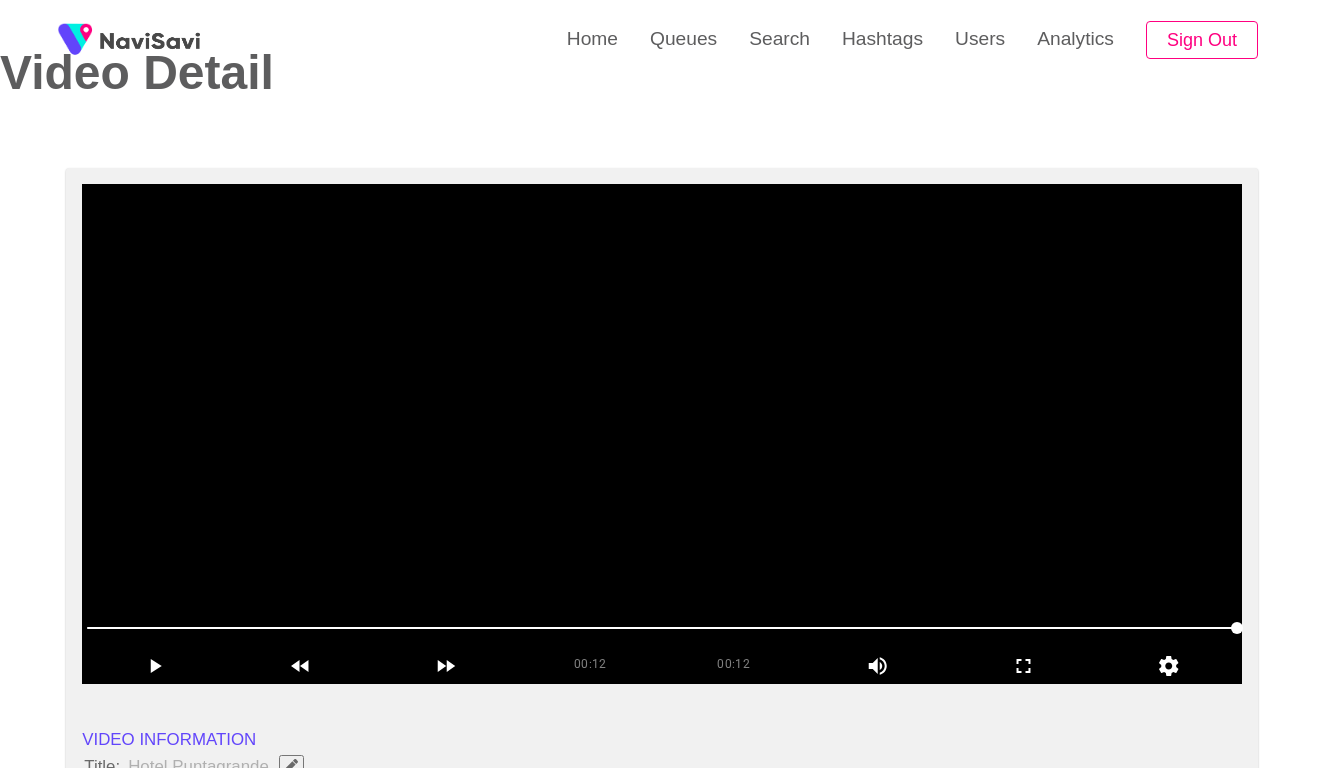 click at bounding box center [662, 434] 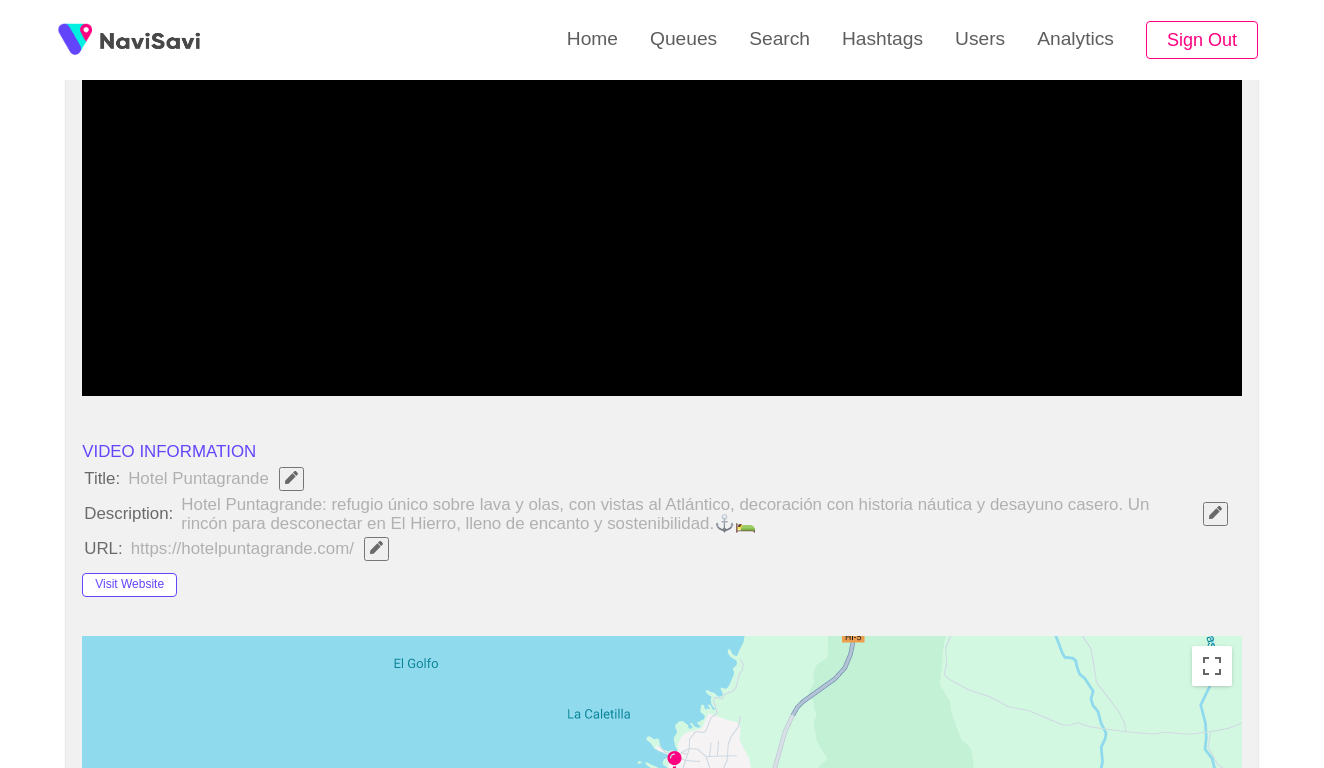 scroll, scrollTop: 287, scrollLeft: 0, axis: vertical 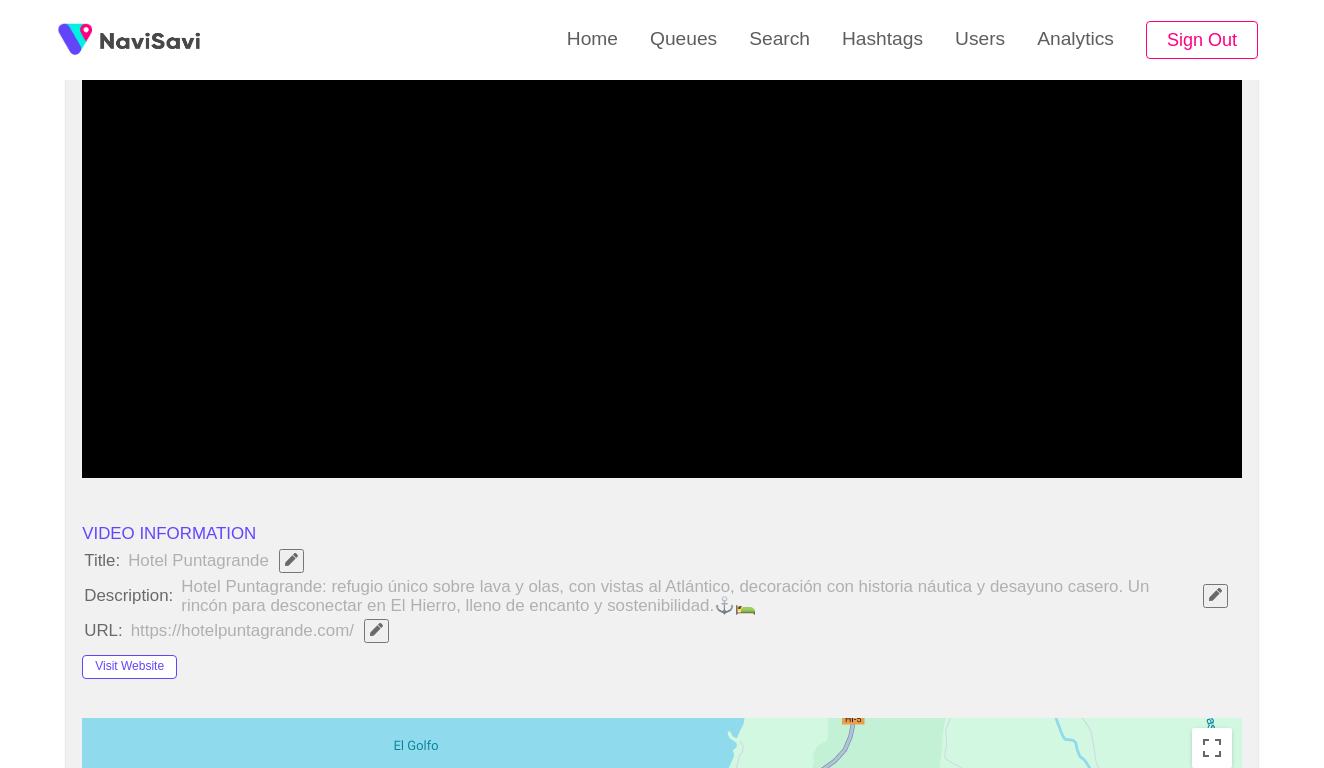 click at bounding box center [1215, 594] 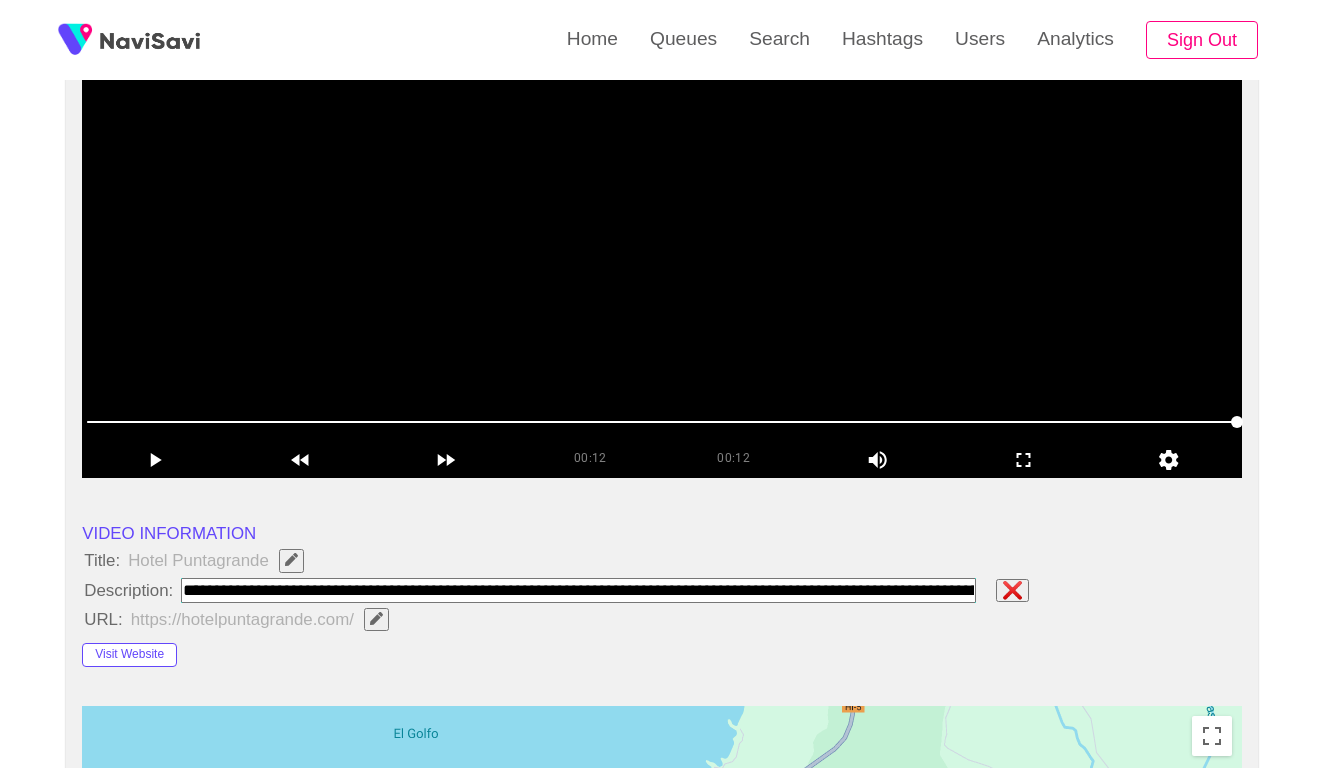 paste on "**********" 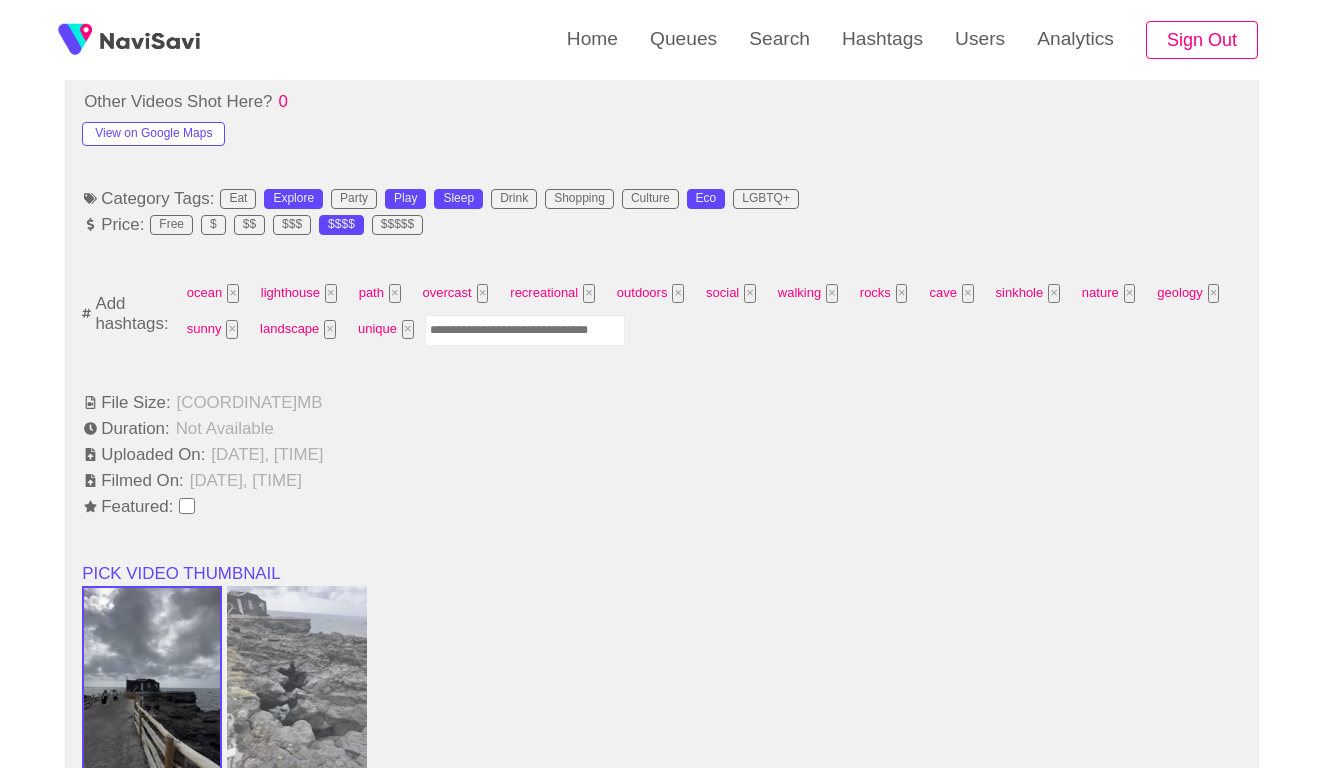 scroll, scrollTop: 1241, scrollLeft: 0, axis: vertical 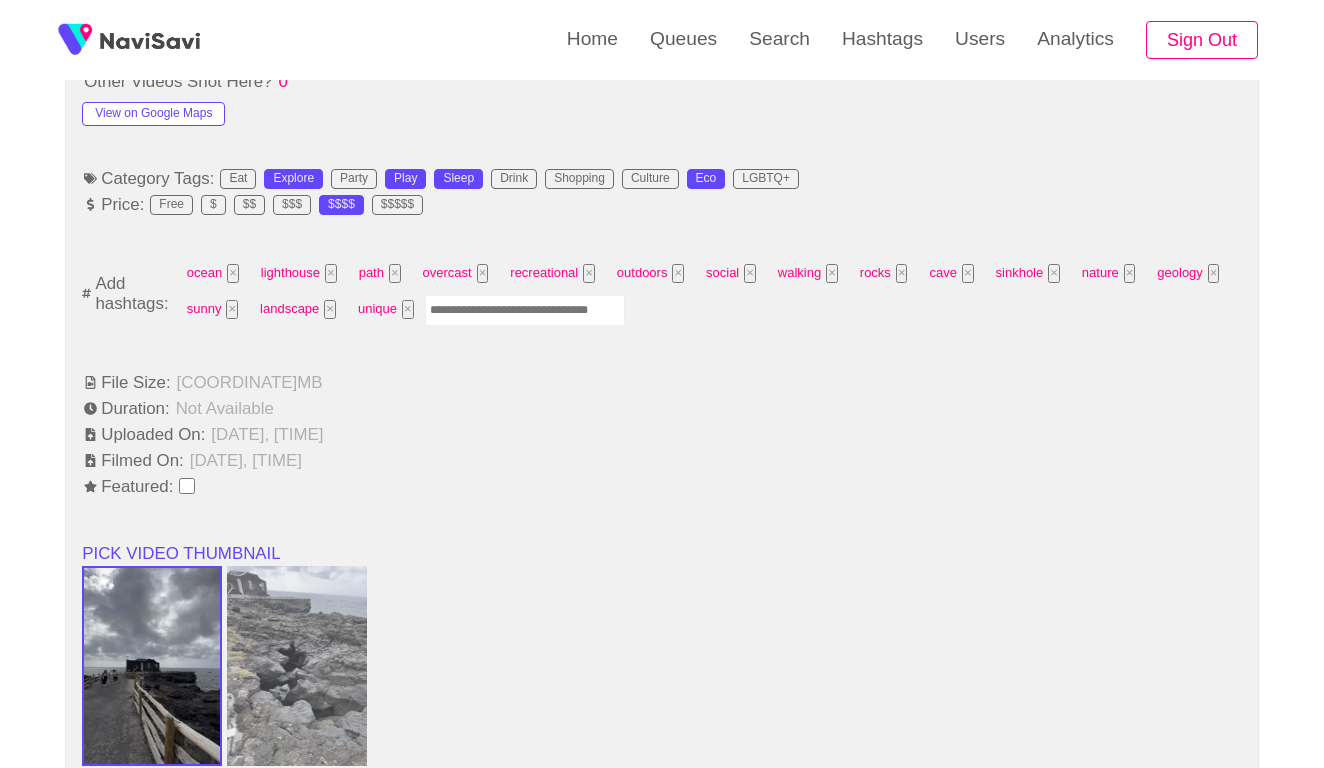 click at bounding box center (525, 310) 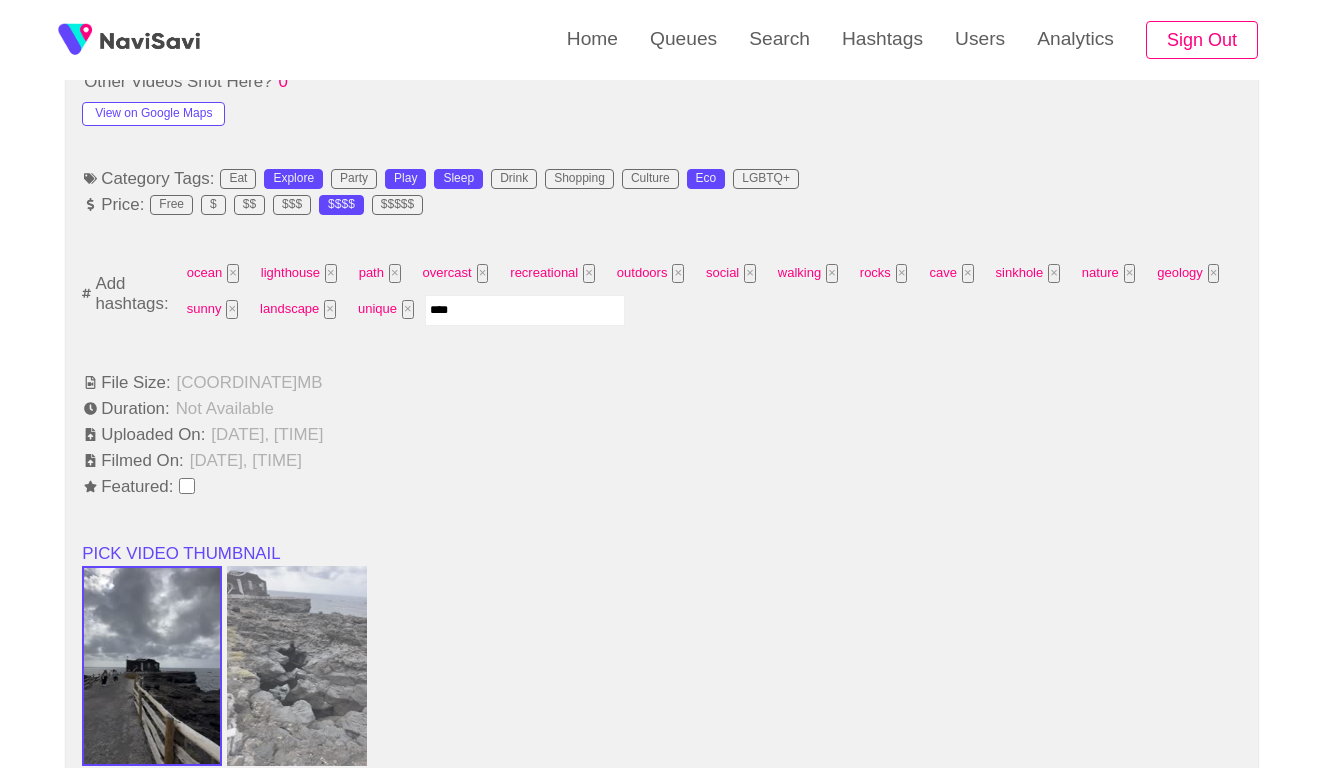 type on "*****" 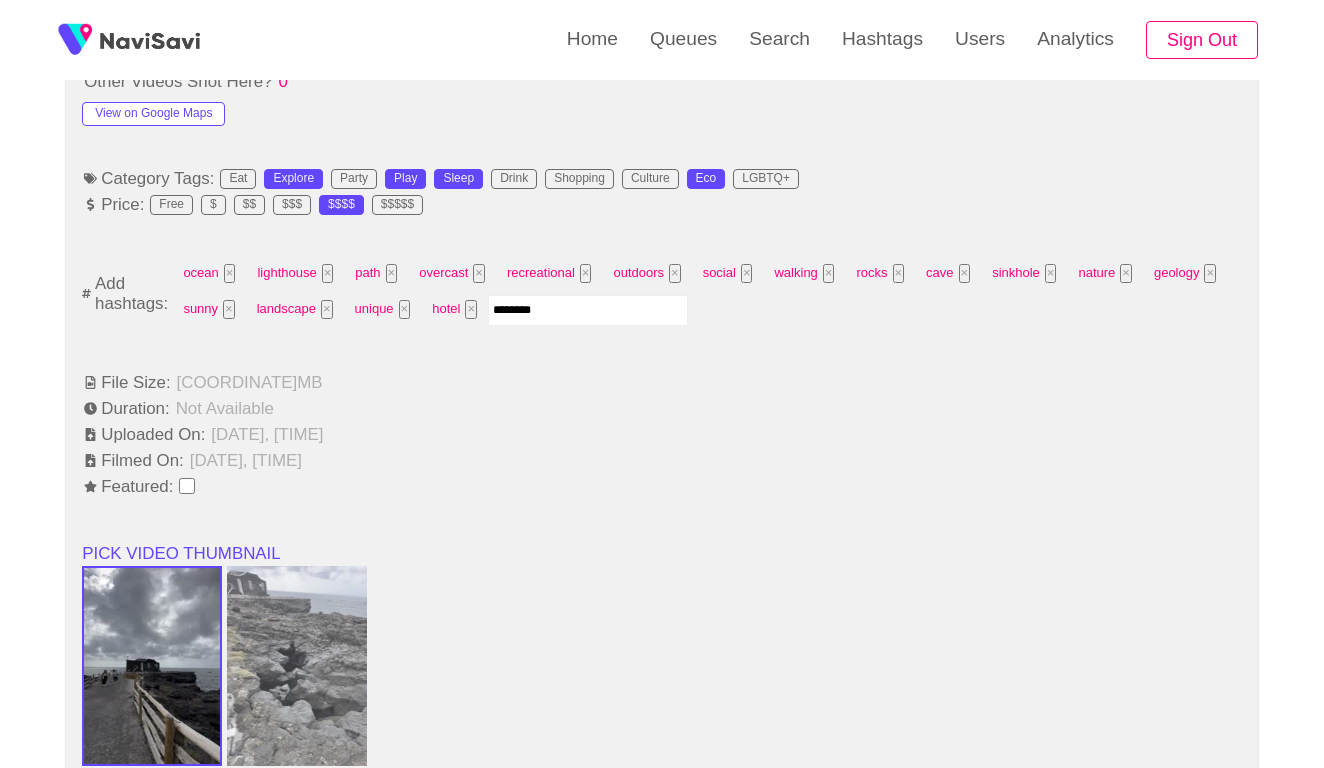 type on "*********" 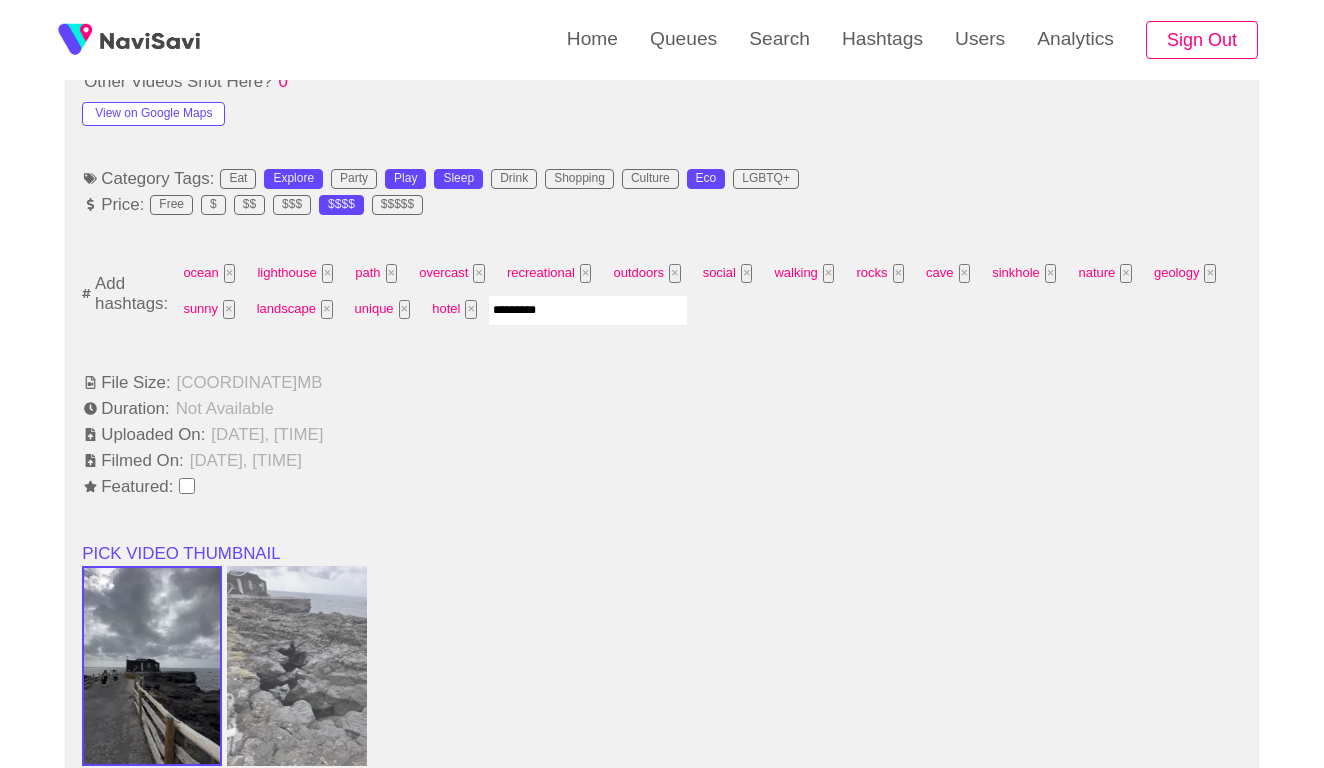 type 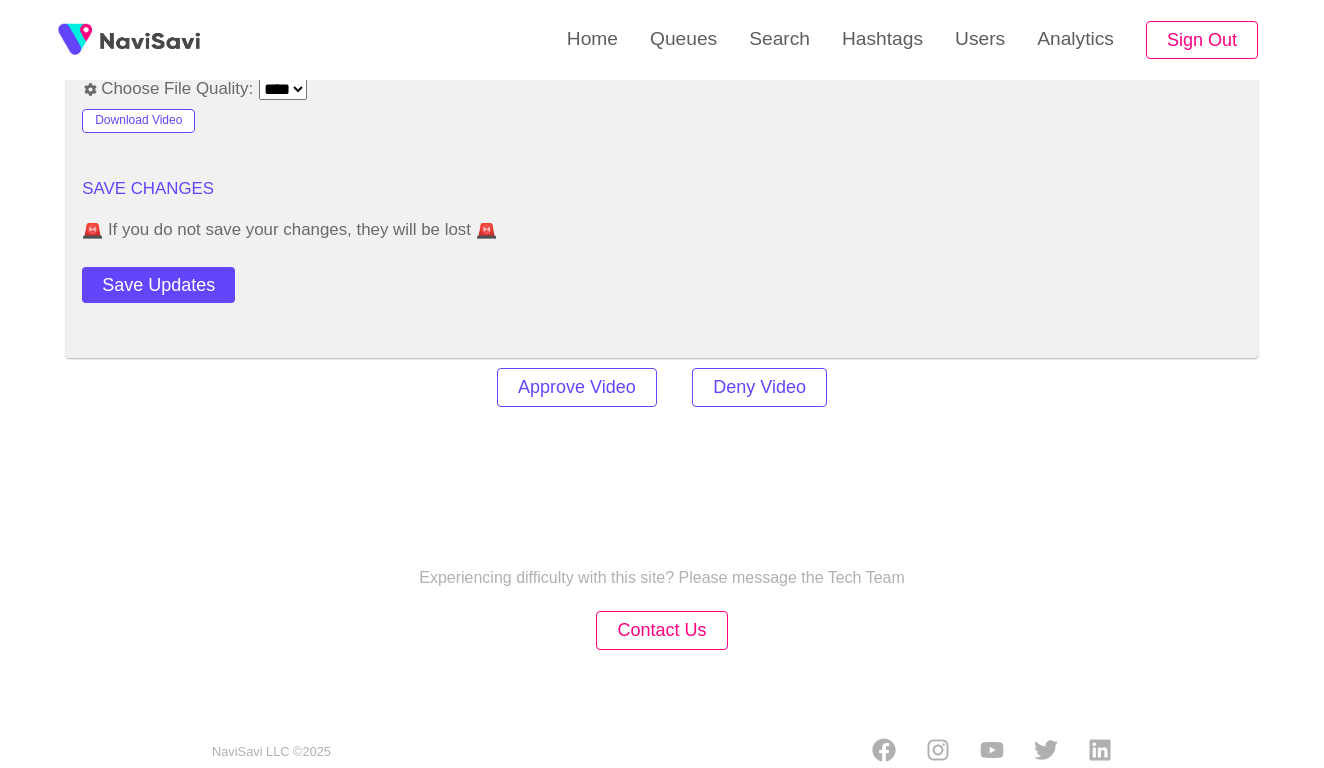 scroll, scrollTop: 2434, scrollLeft: 0, axis: vertical 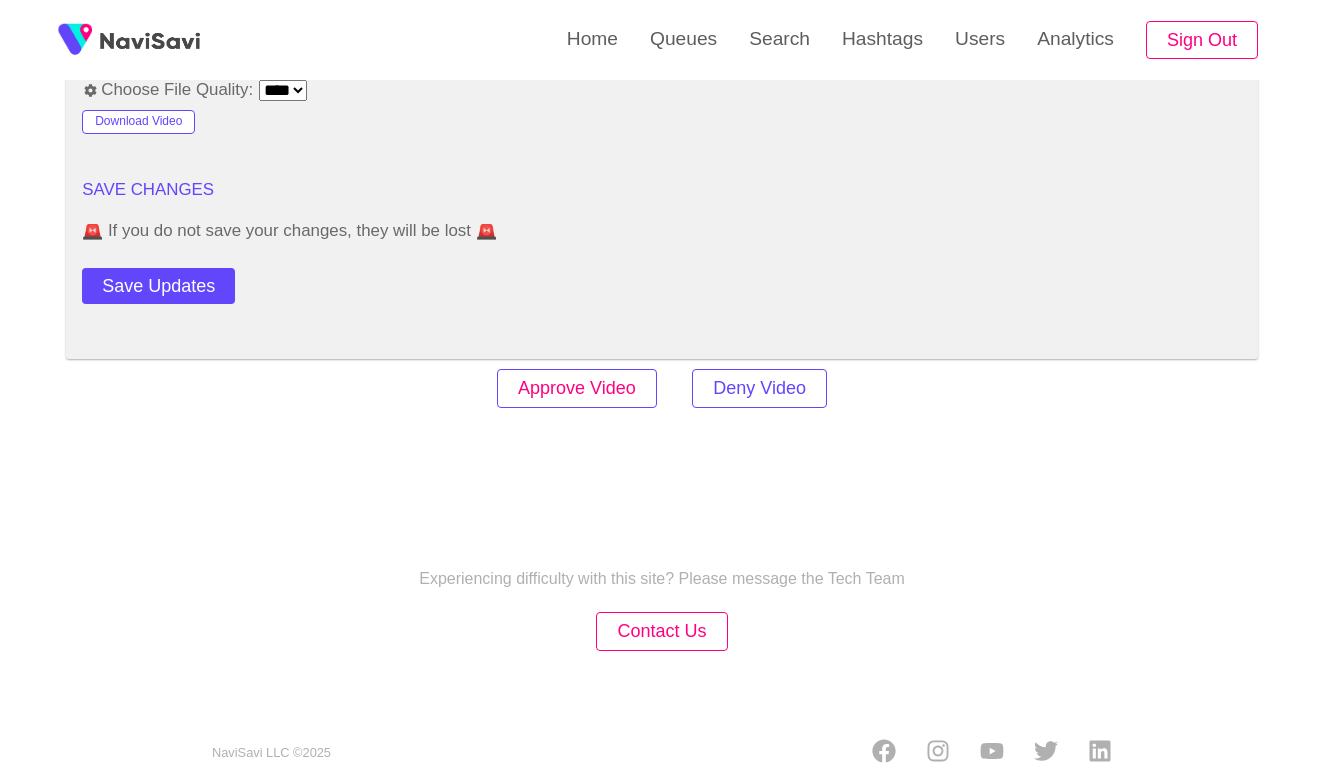click on "Approve Video" at bounding box center [577, 388] 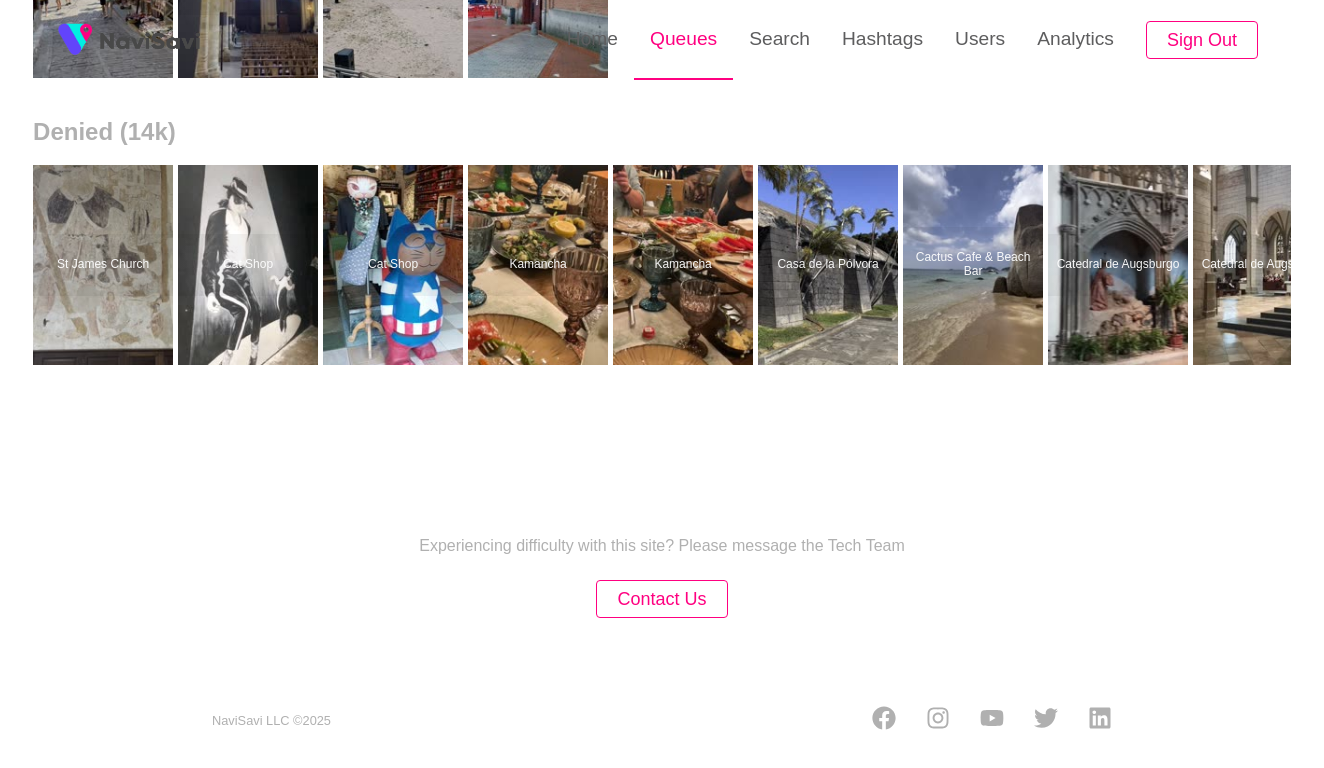scroll, scrollTop: 0, scrollLeft: 0, axis: both 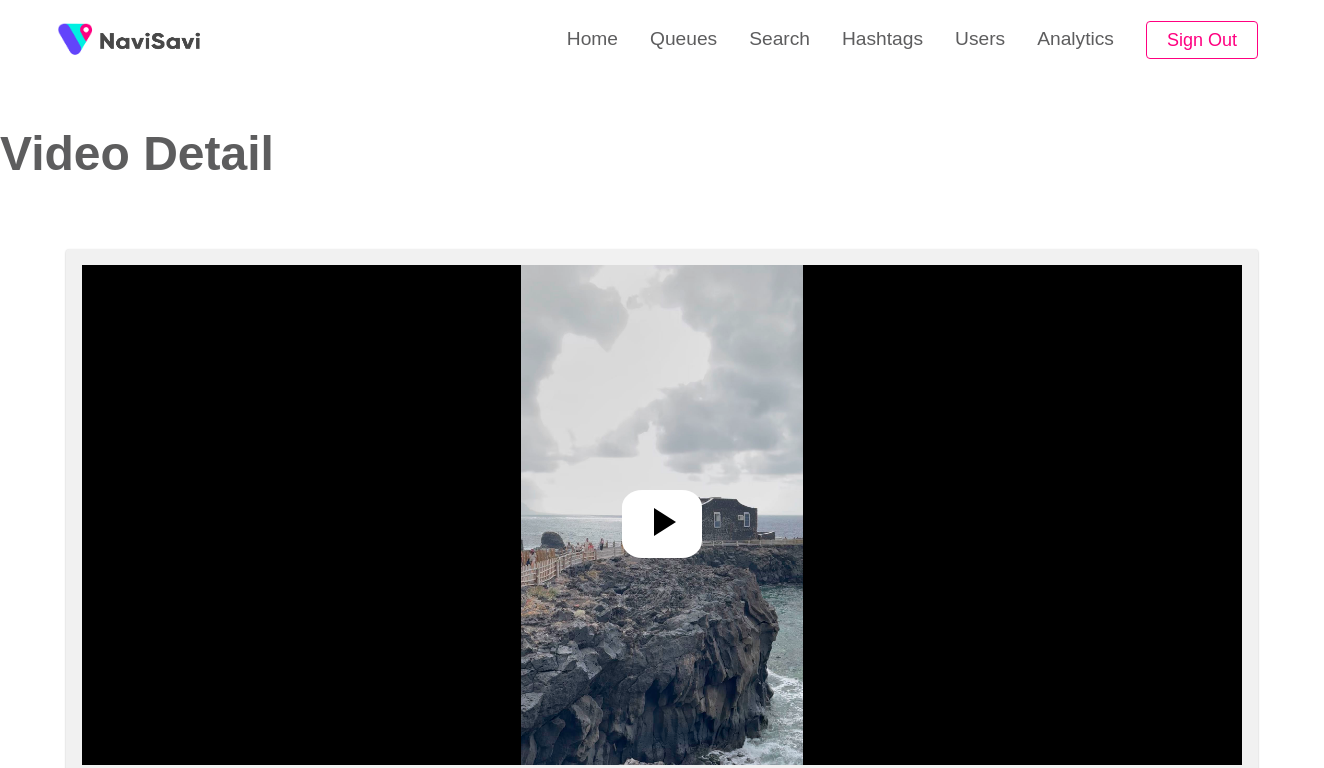 select on "**********" 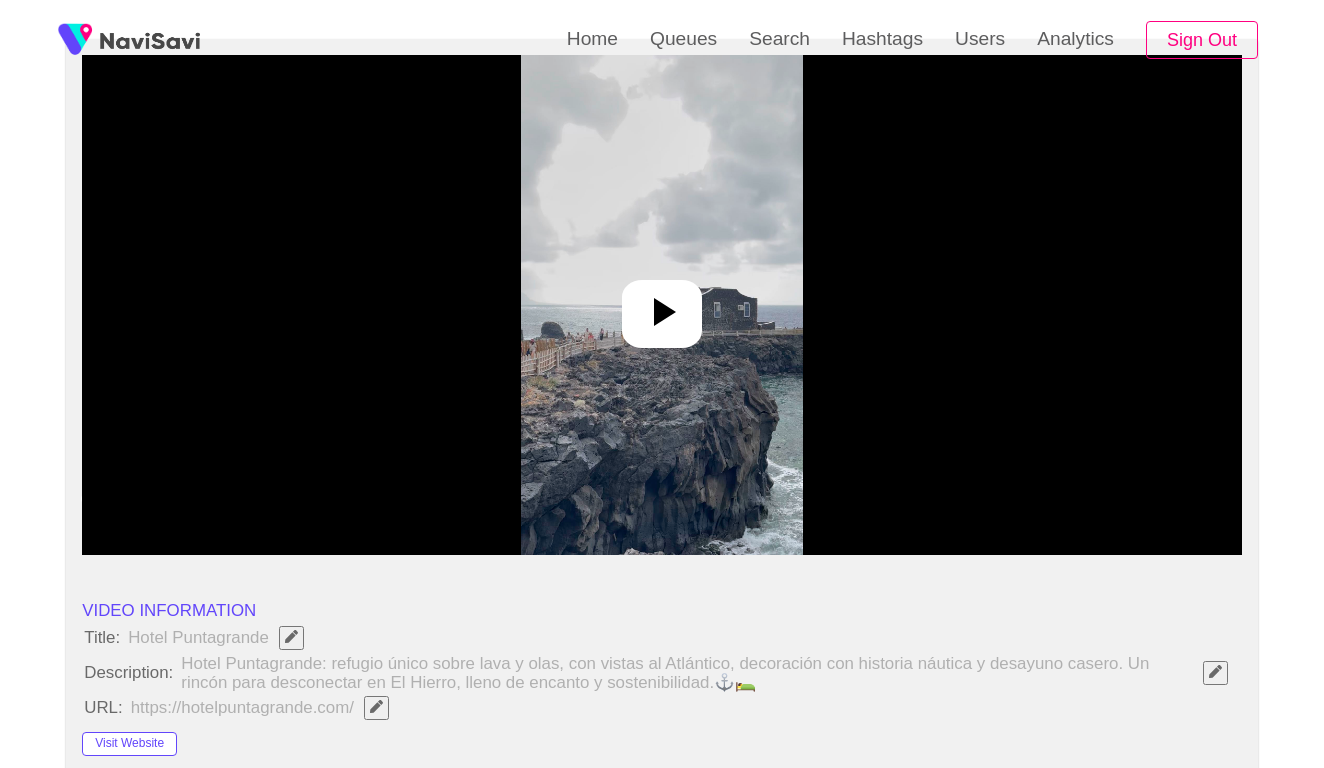 scroll, scrollTop: 379, scrollLeft: 0, axis: vertical 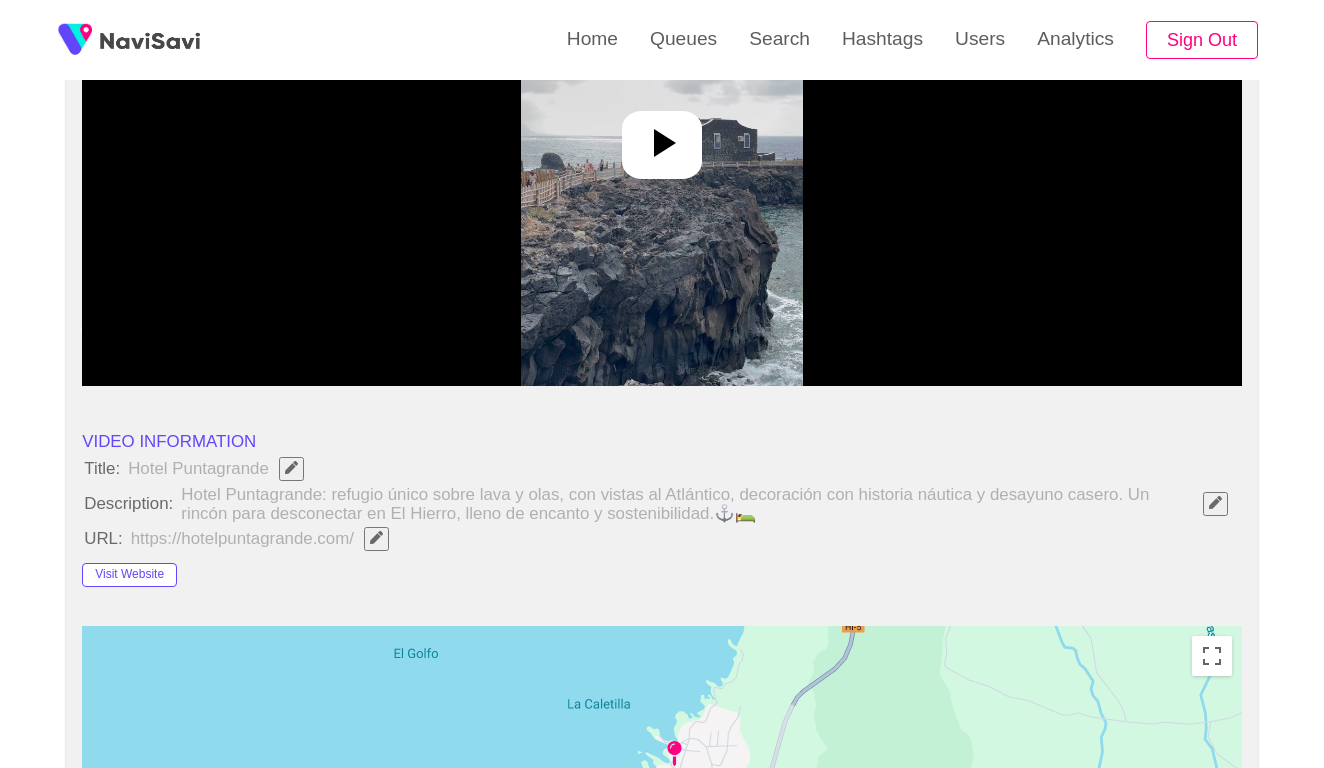 click at bounding box center [662, 136] 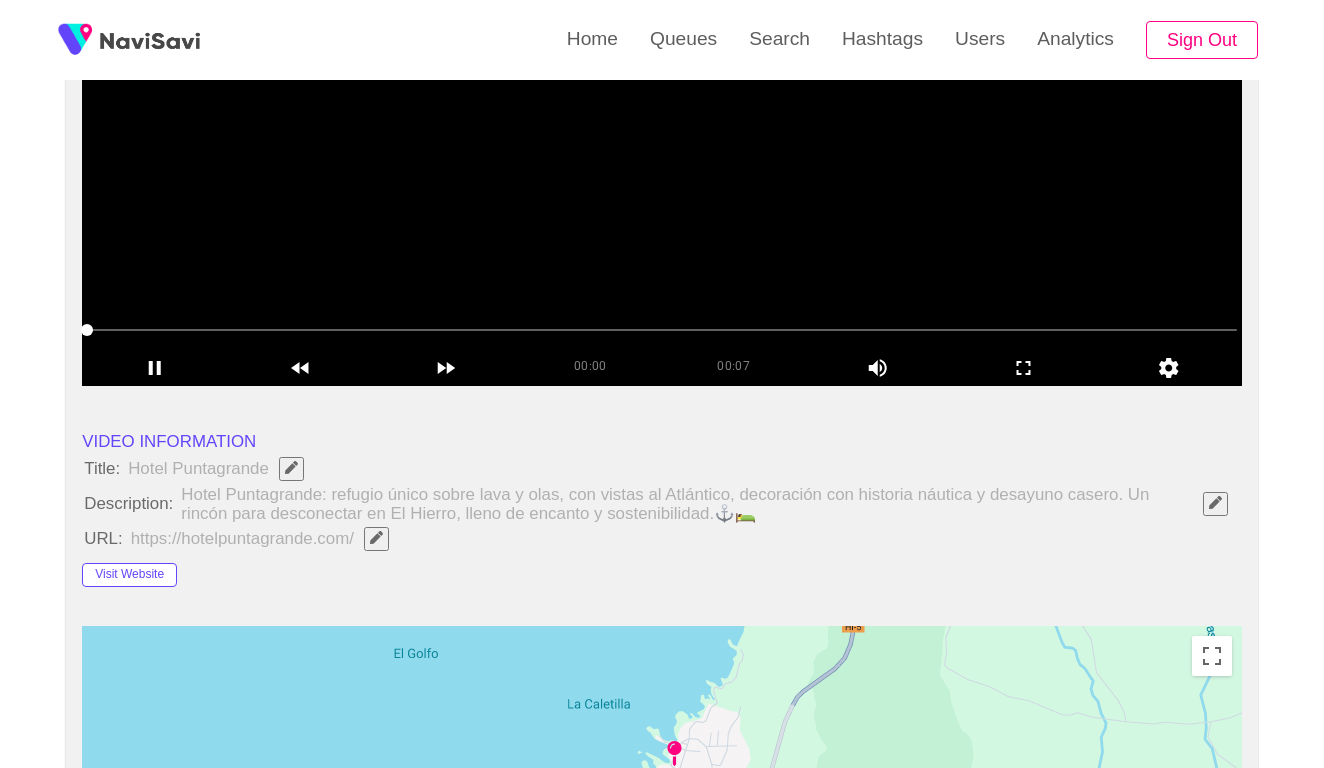 click 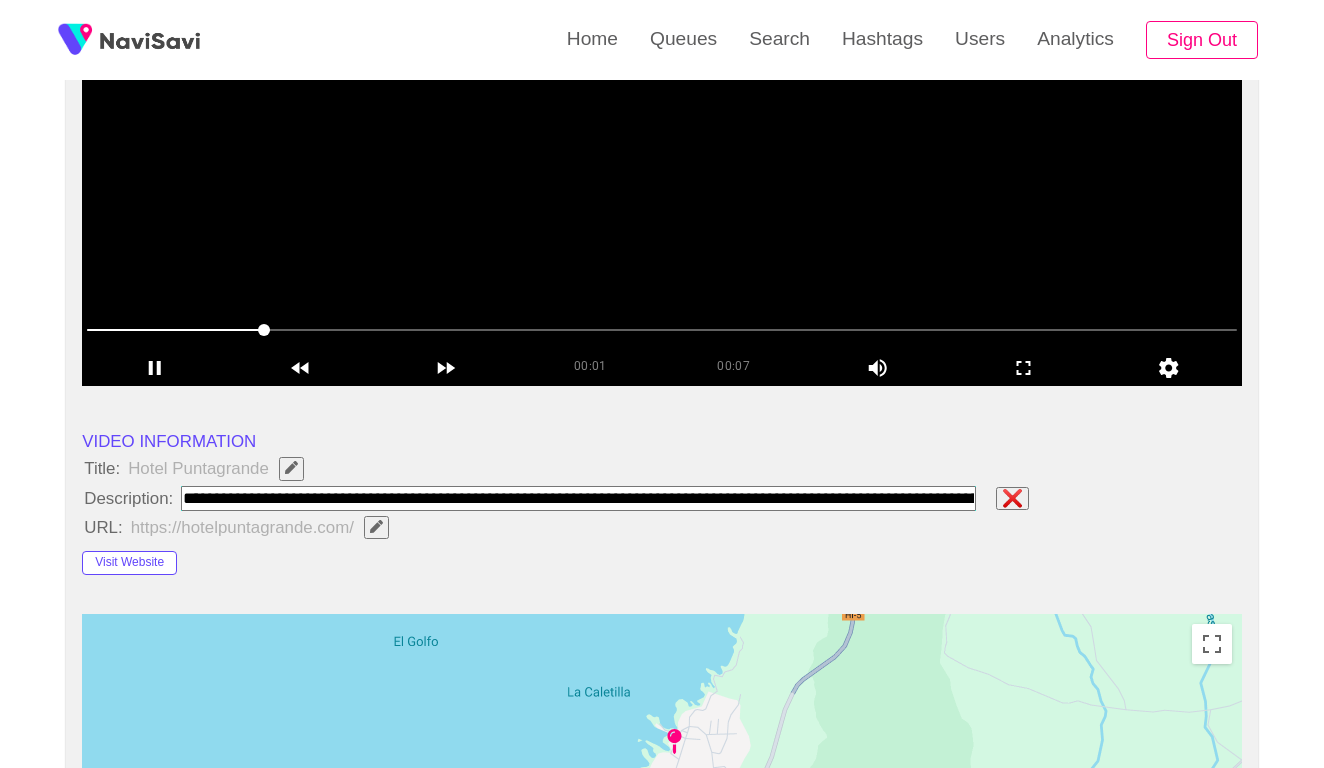 type on "**********" 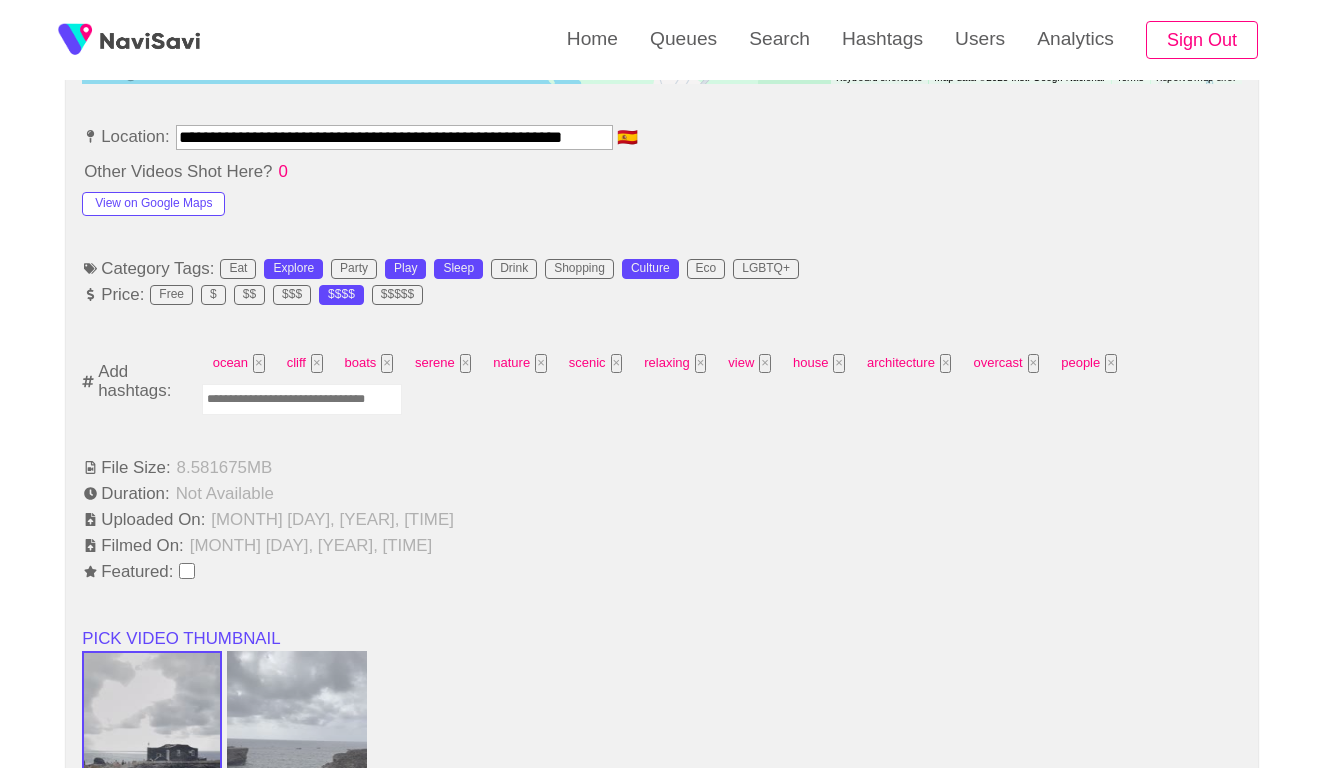 scroll, scrollTop: 1138, scrollLeft: 0, axis: vertical 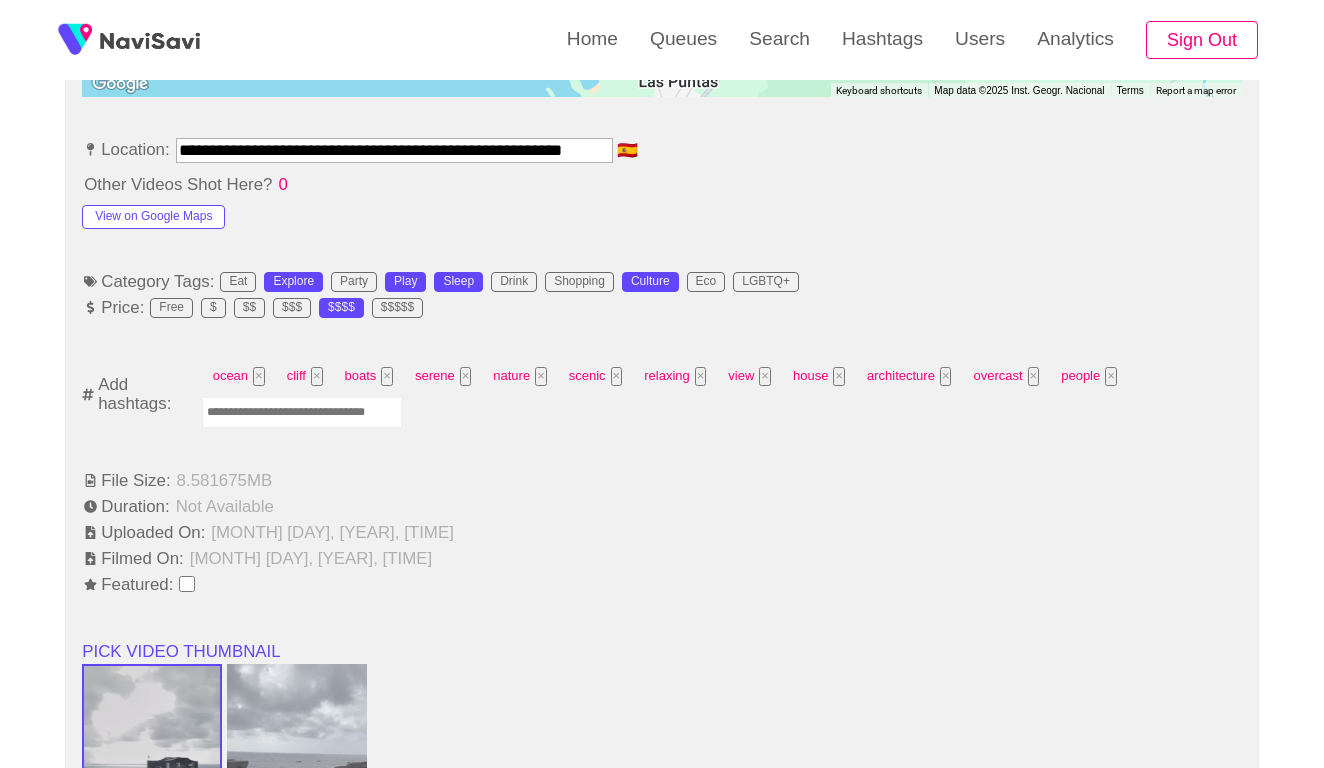click at bounding box center (302, 412) 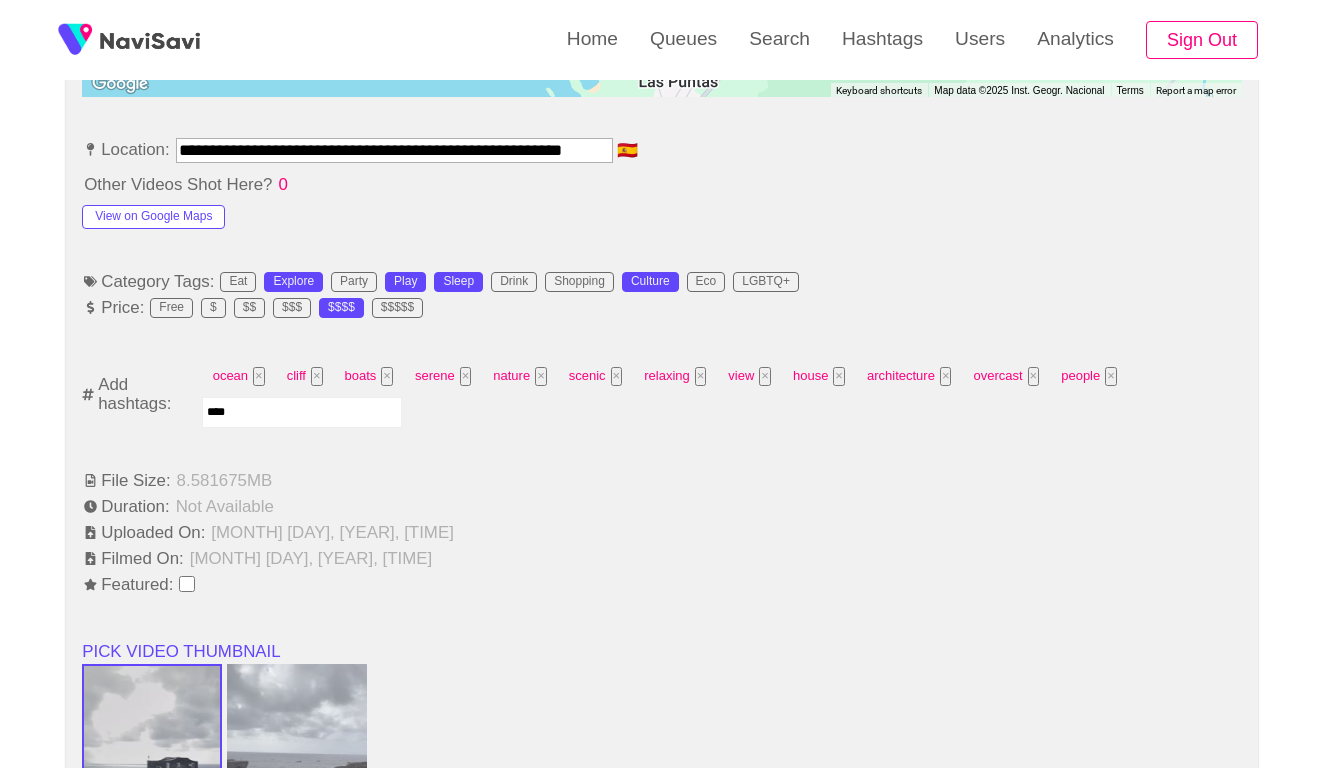 type on "*****" 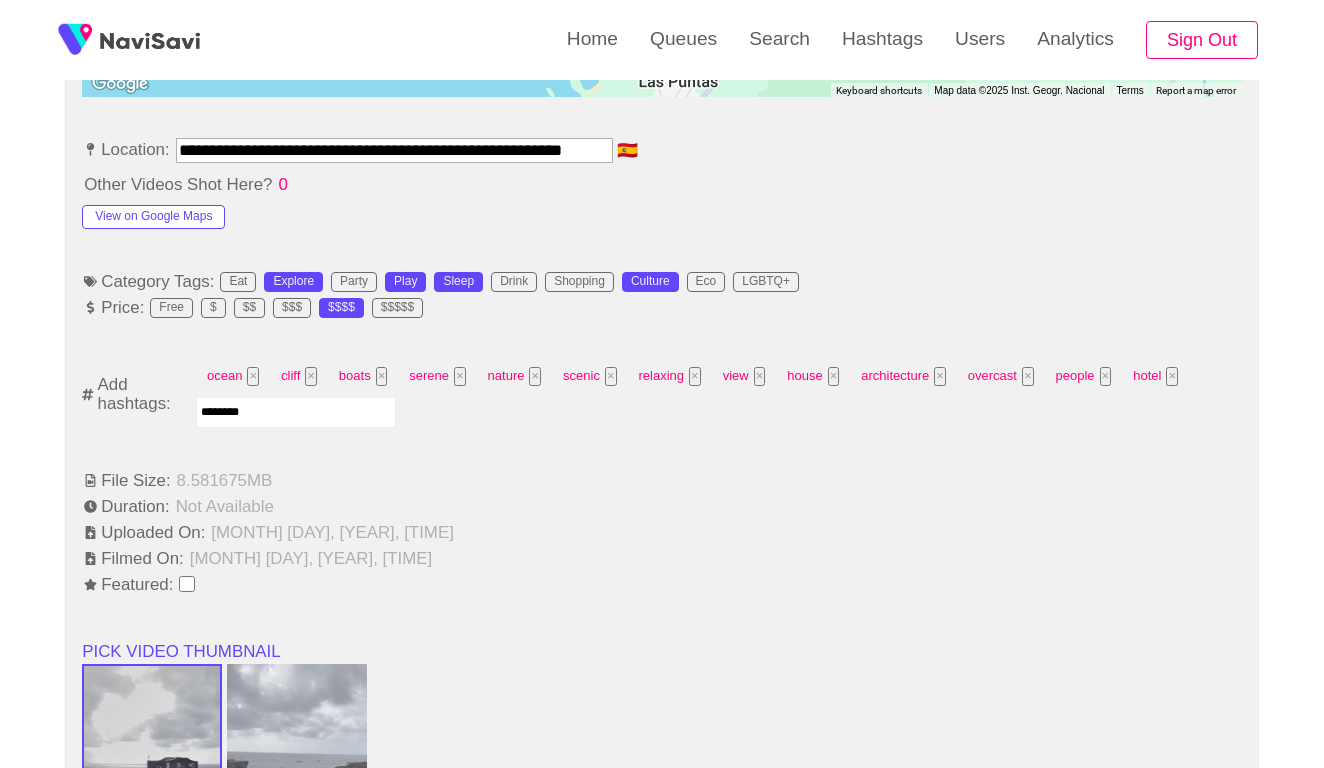 type on "*********" 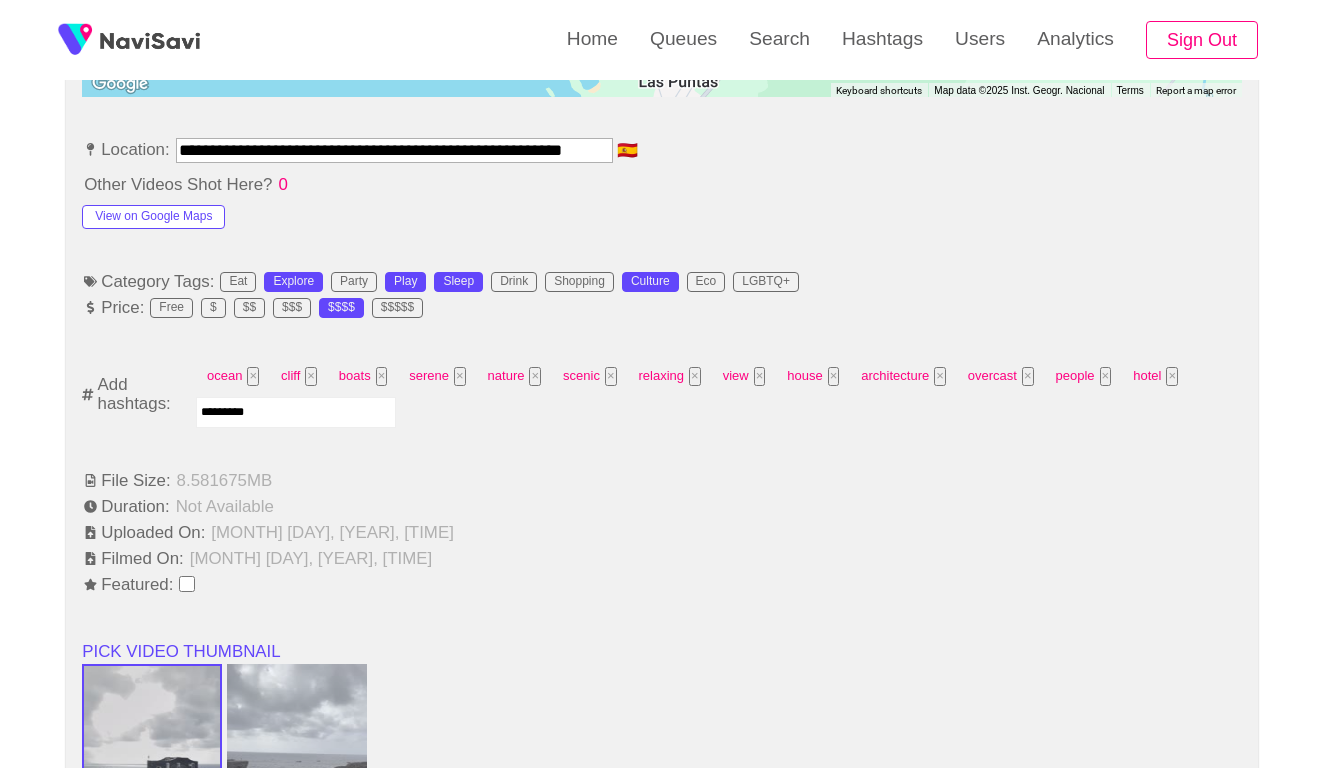 type 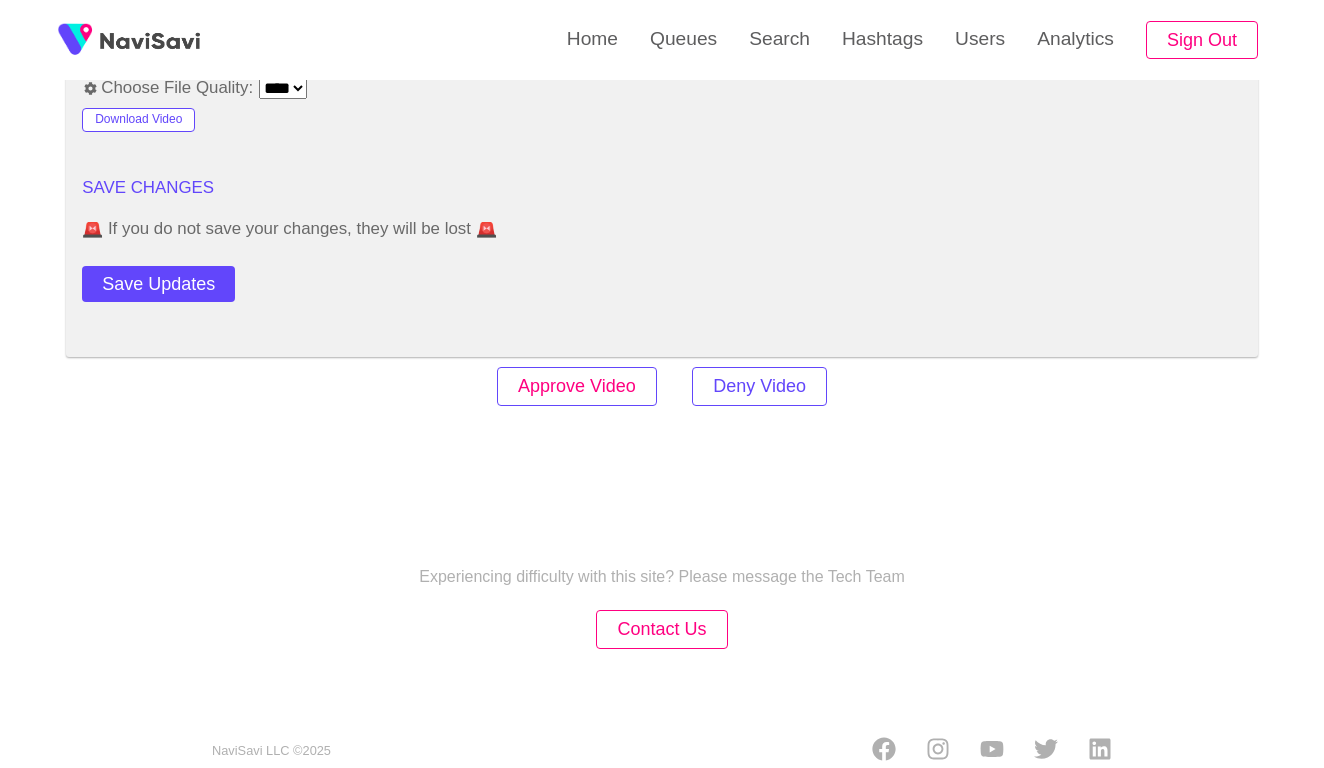 scroll, scrollTop: 2434, scrollLeft: 0, axis: vertical 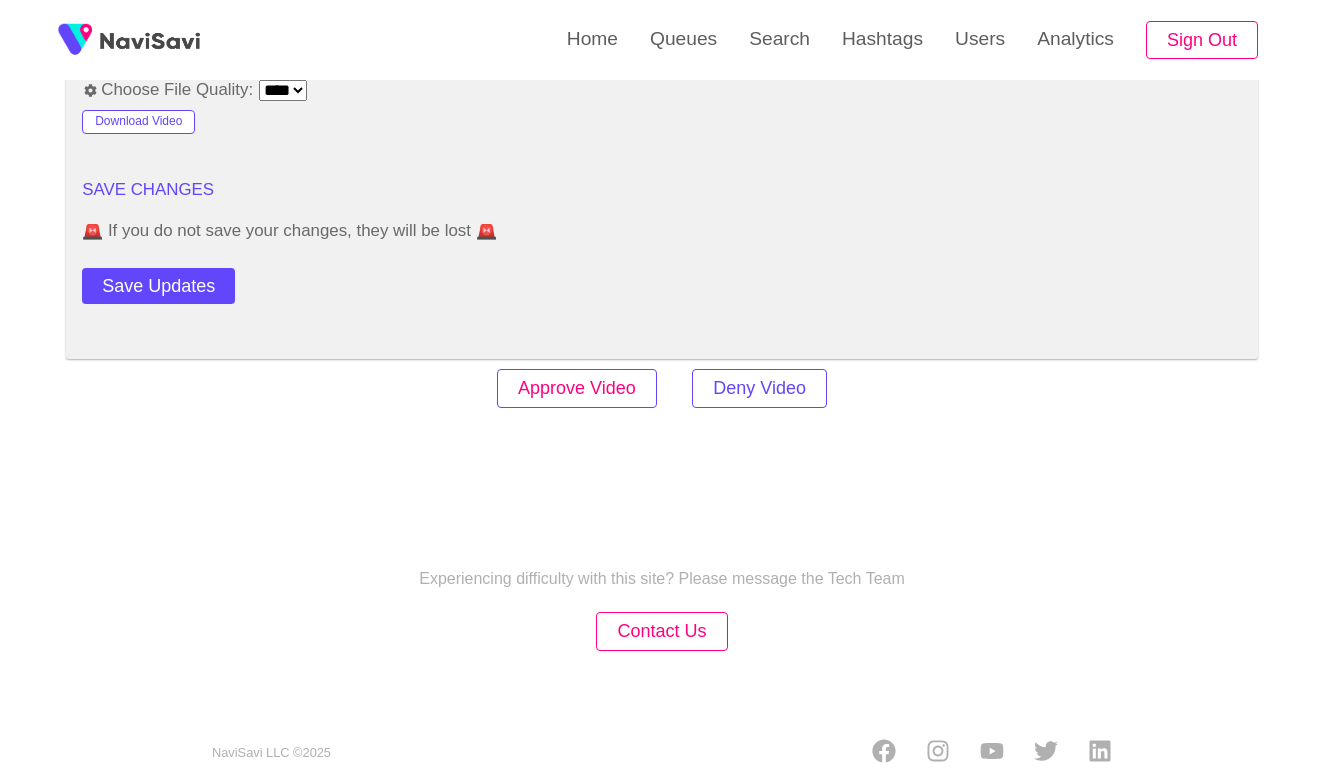 click on "Approve Video" at bounding box center [577, 388] 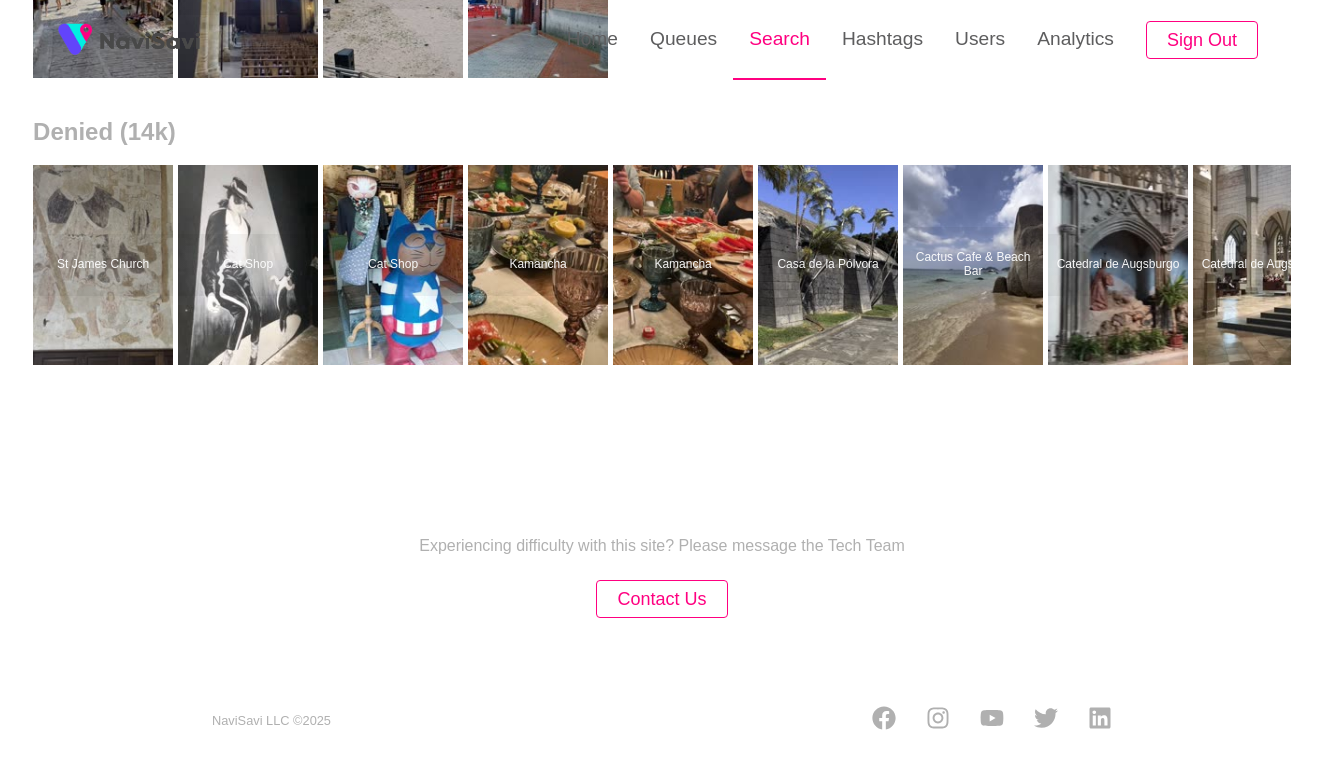 scroll, scrollTop: 0, scrollLeft: 0, axis: both 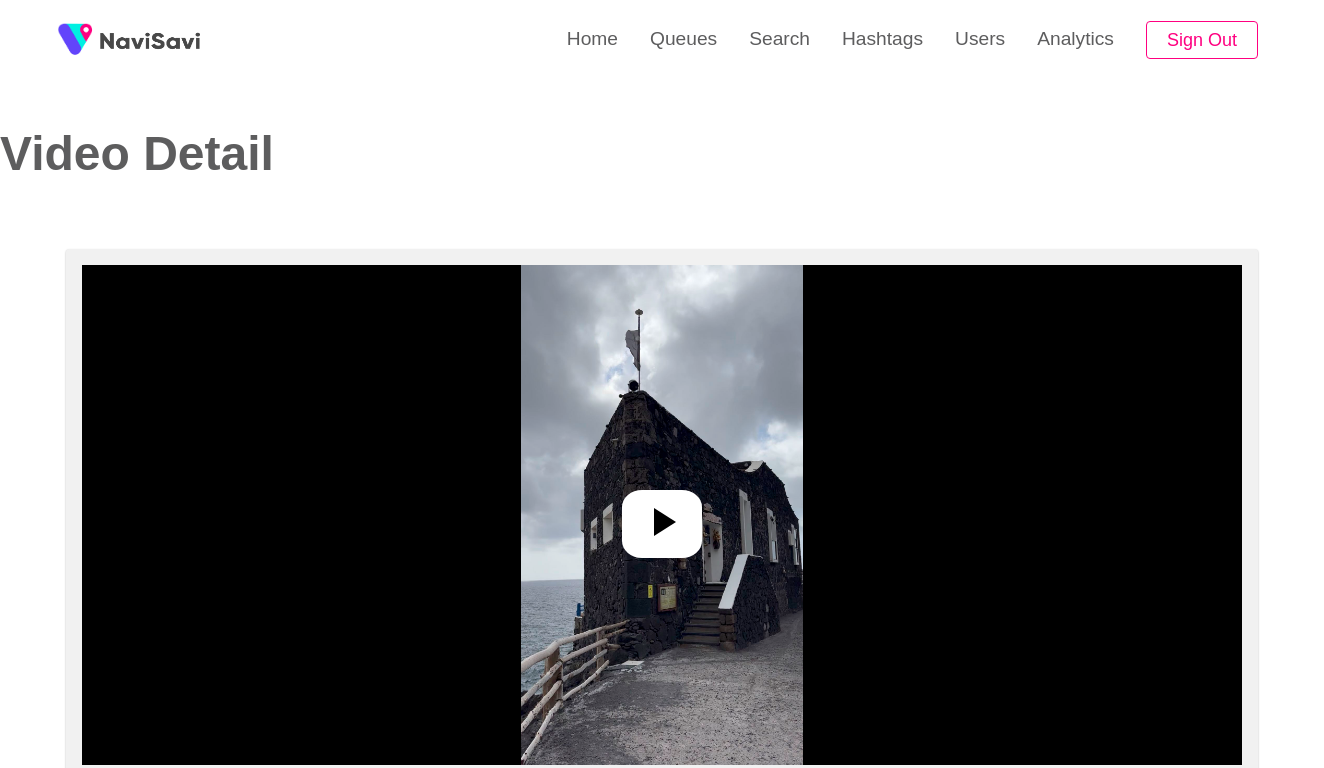 select on "**********" 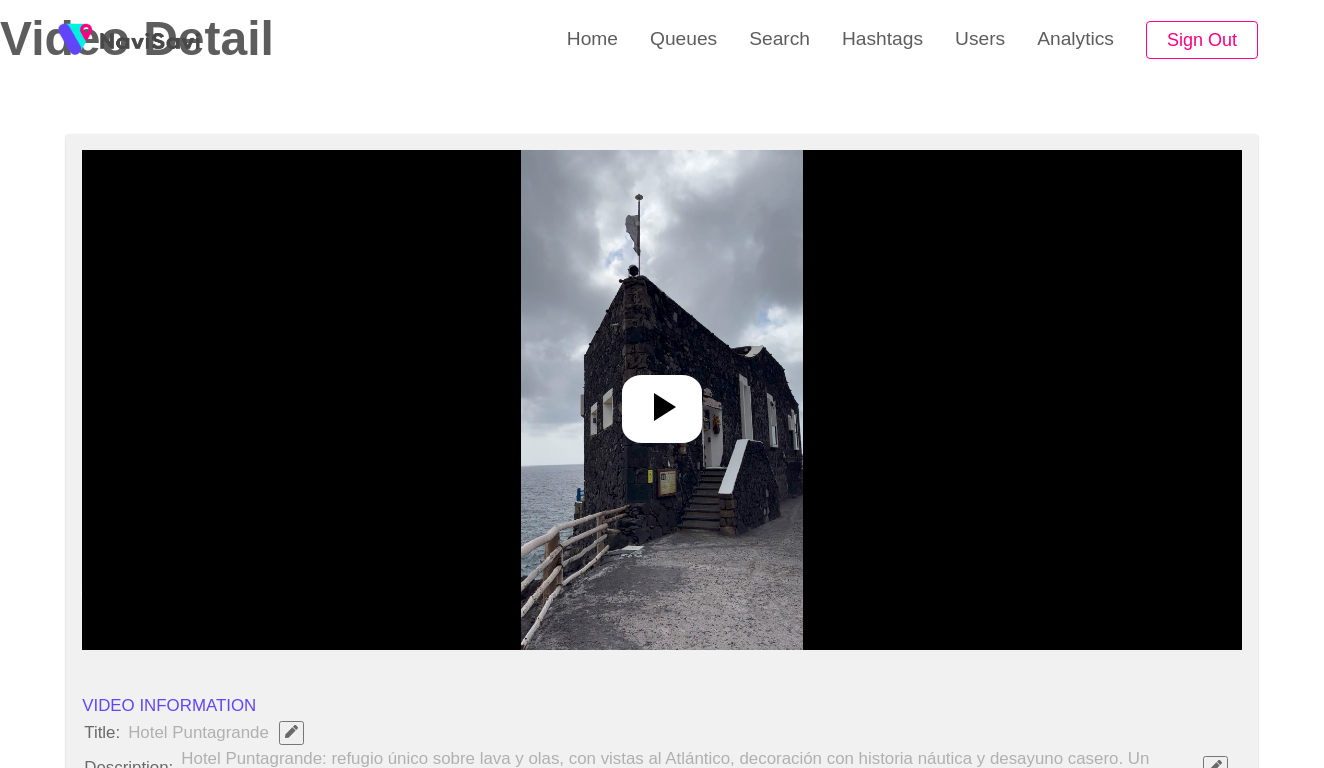 scroll, scrollTop: 187, scrollLeft: 0, axis: vertical 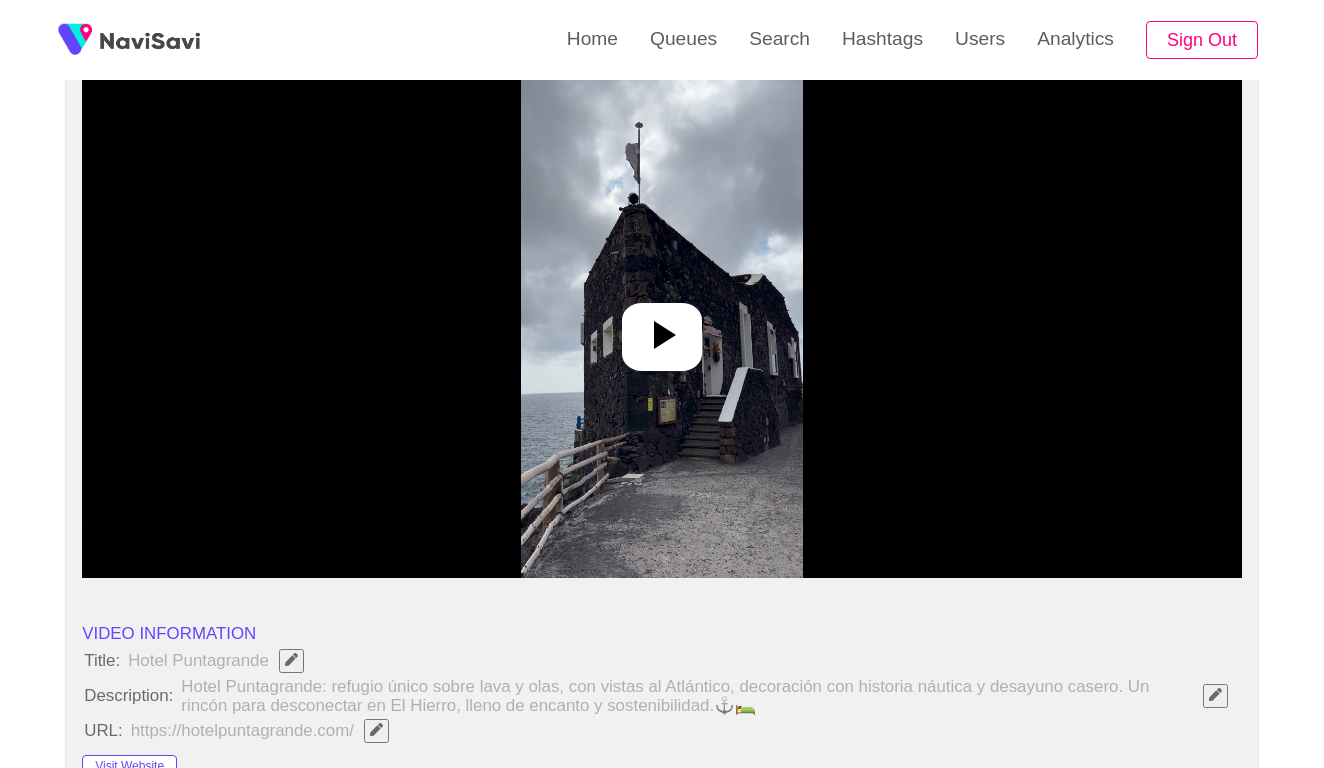 click at bounding box center (661, 328) 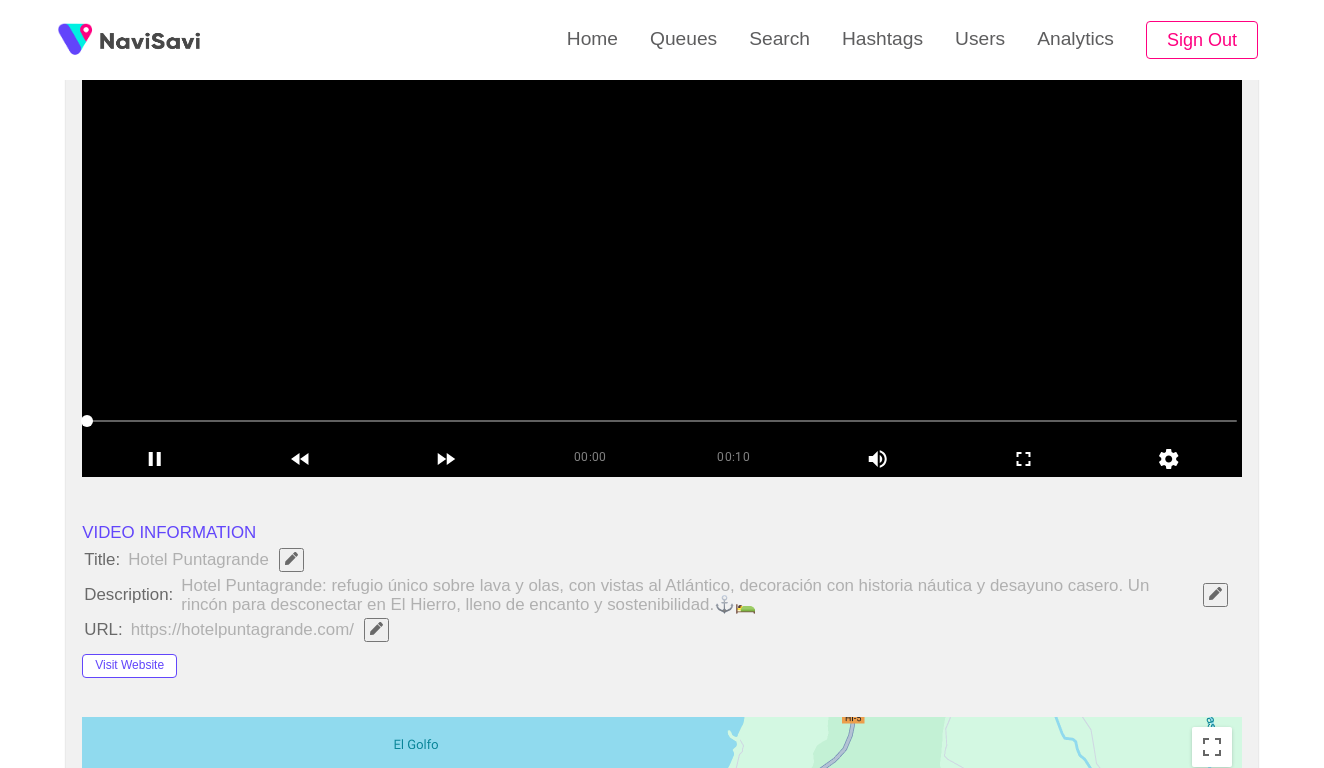 scroll, scrollTop: 302, scrollLeft: 0, axis: vertical 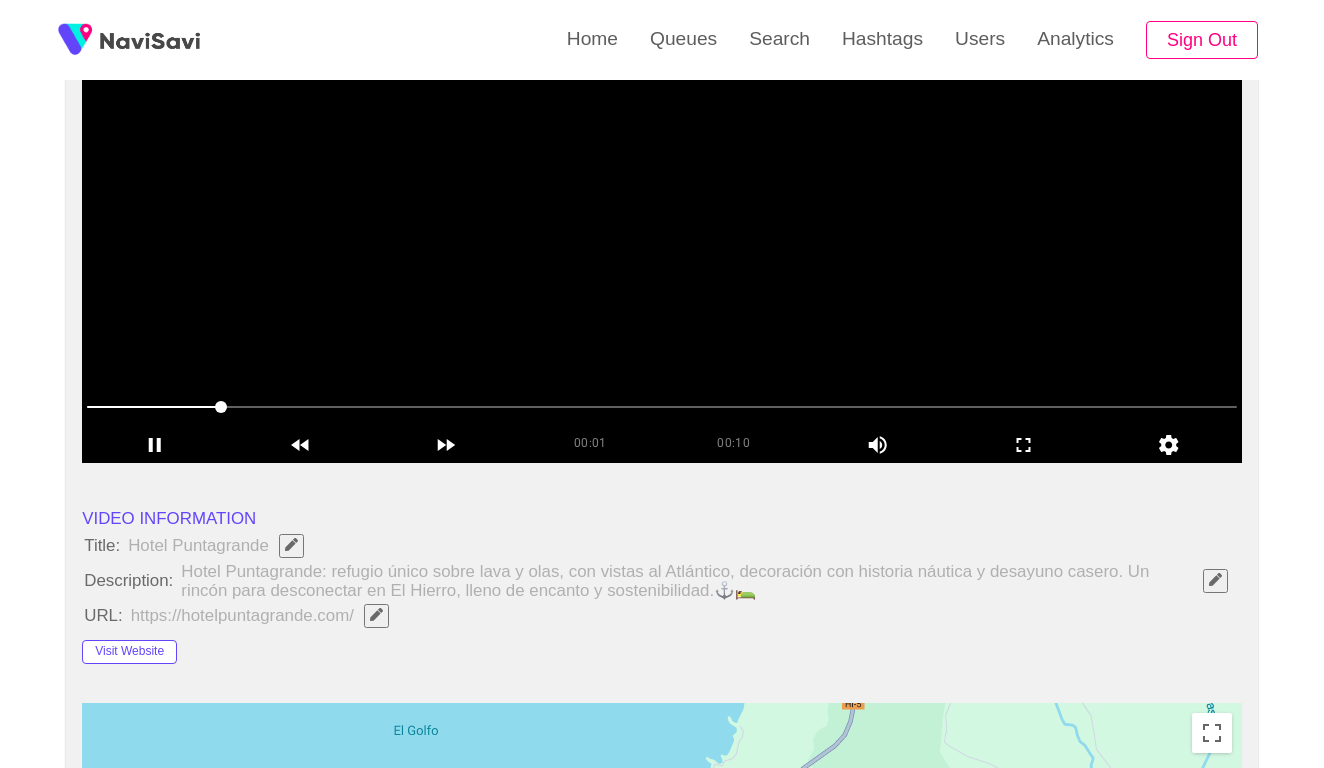 click 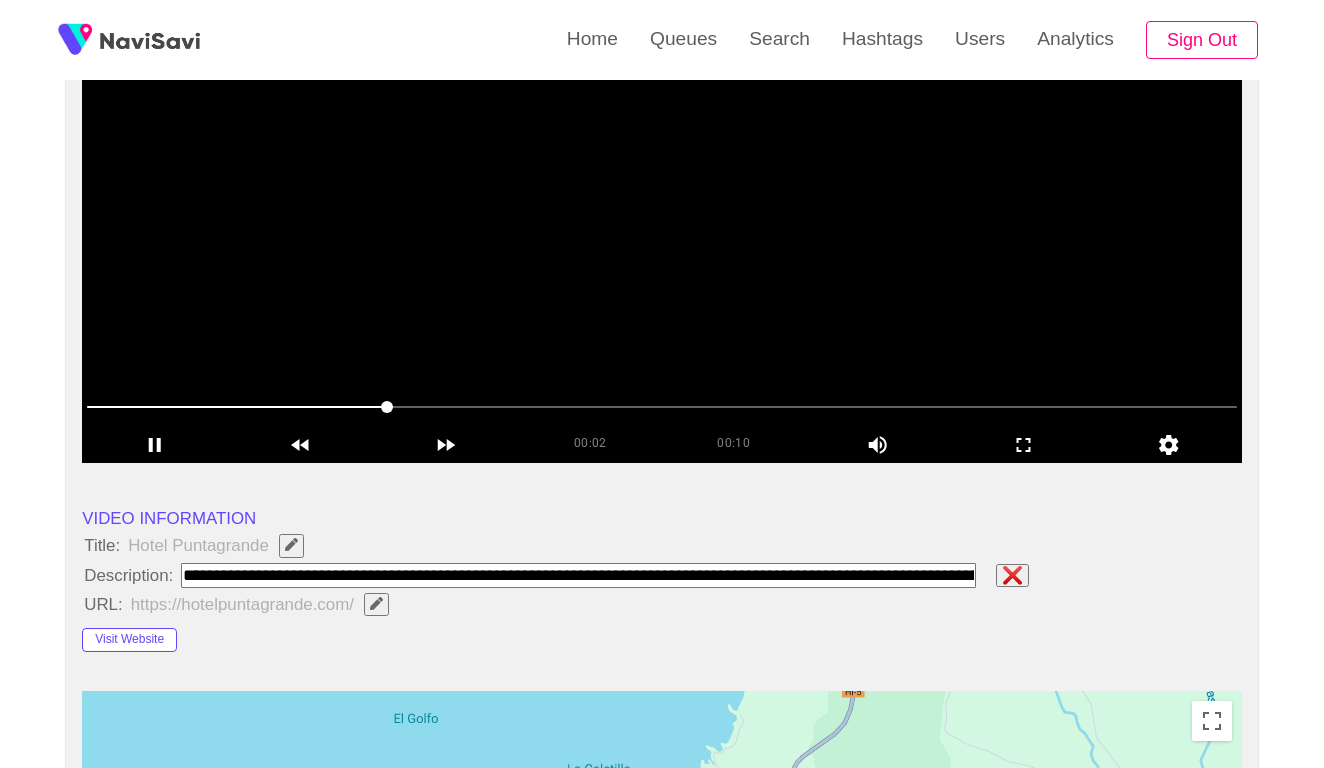 type on "**********" 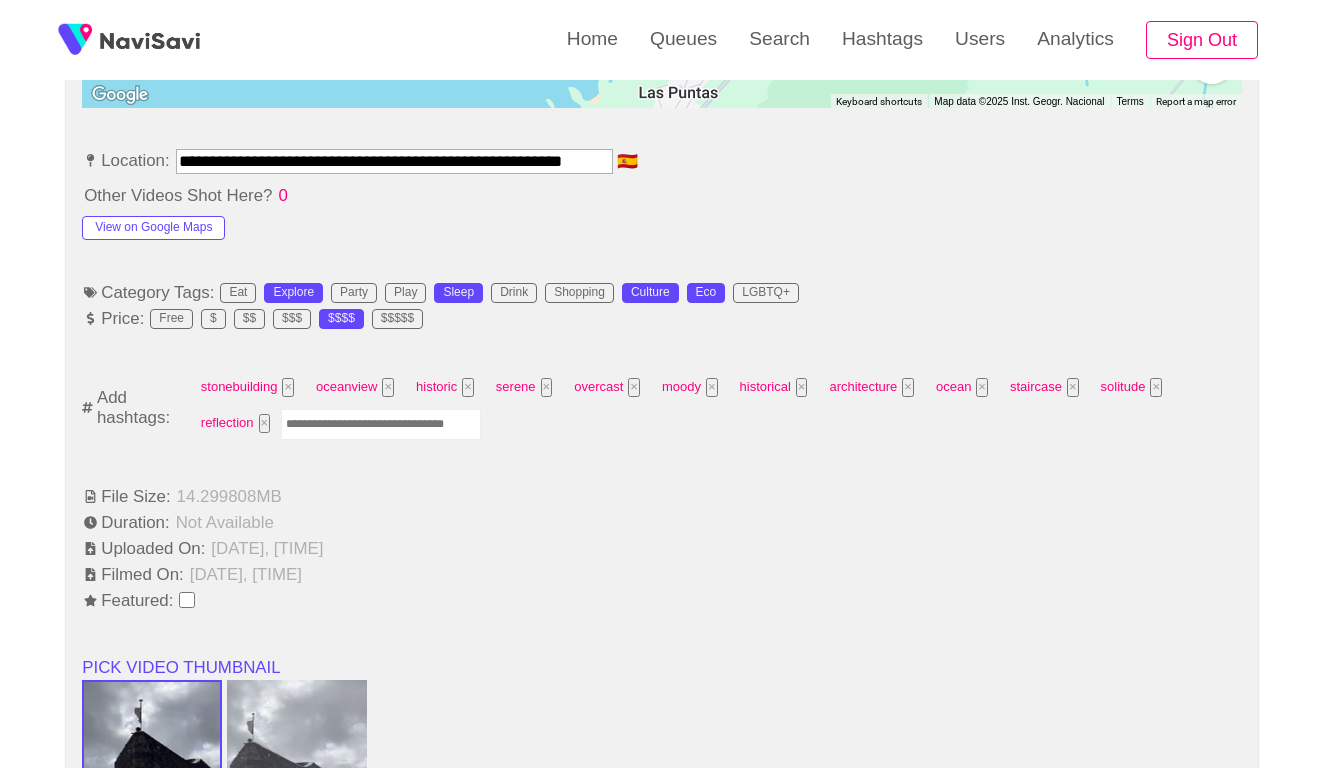 scroll, scrollTop: 1110, scrollLeft: 0, axis: vertical 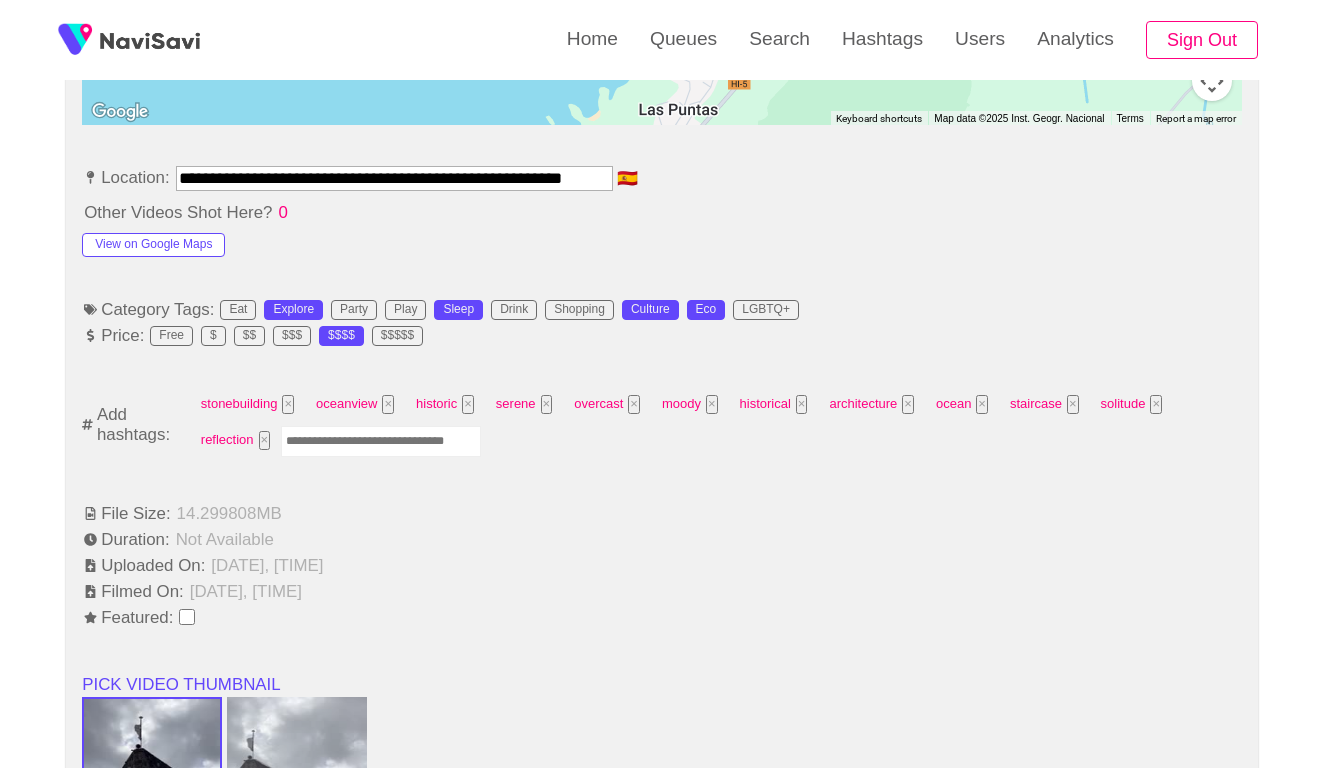 click at bounding box center [381, 441] 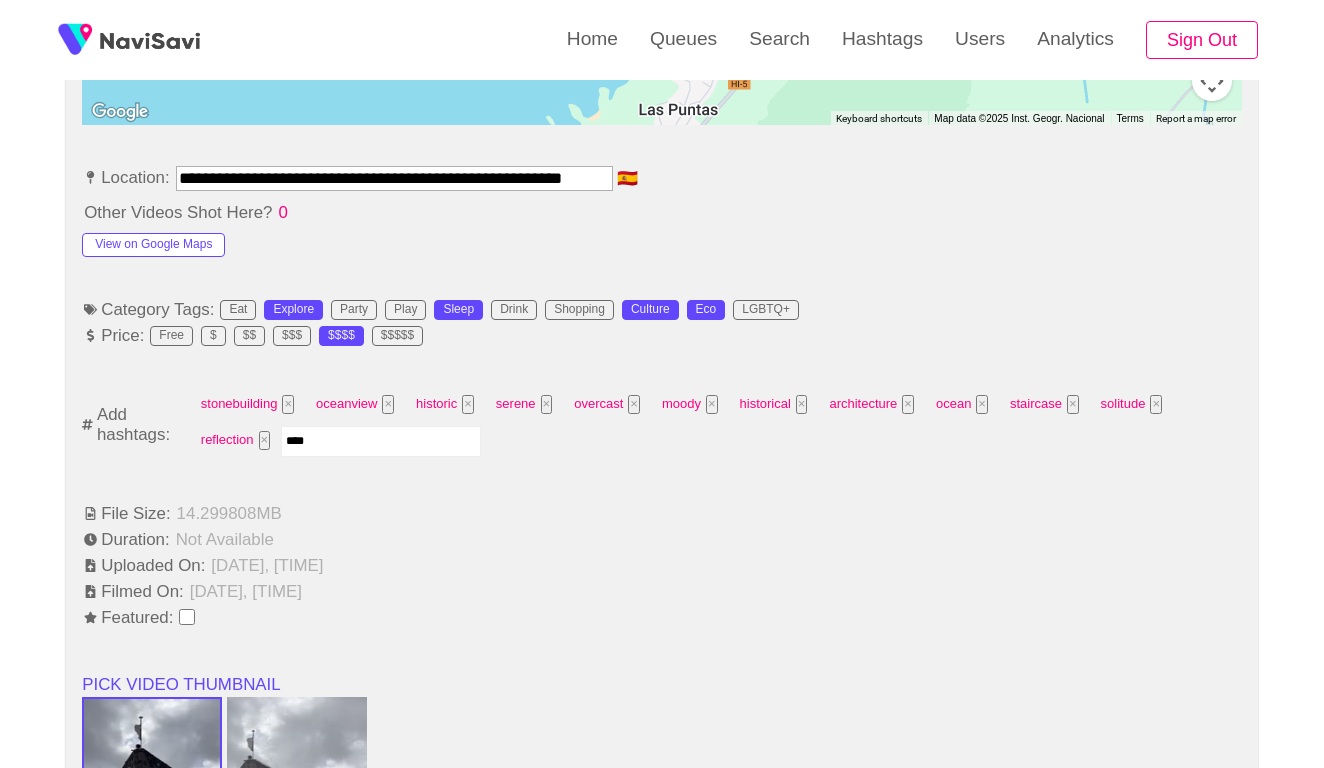 type on "*****" 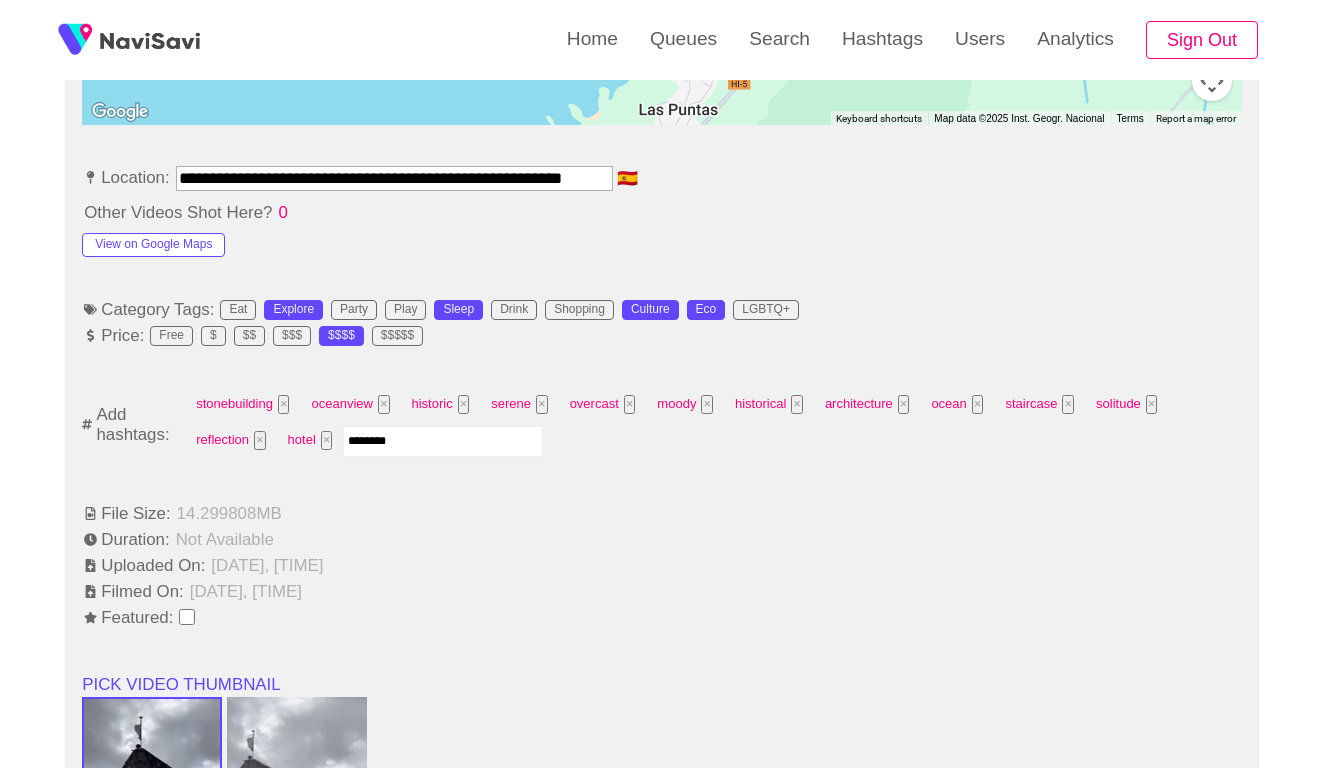 type on "*********" 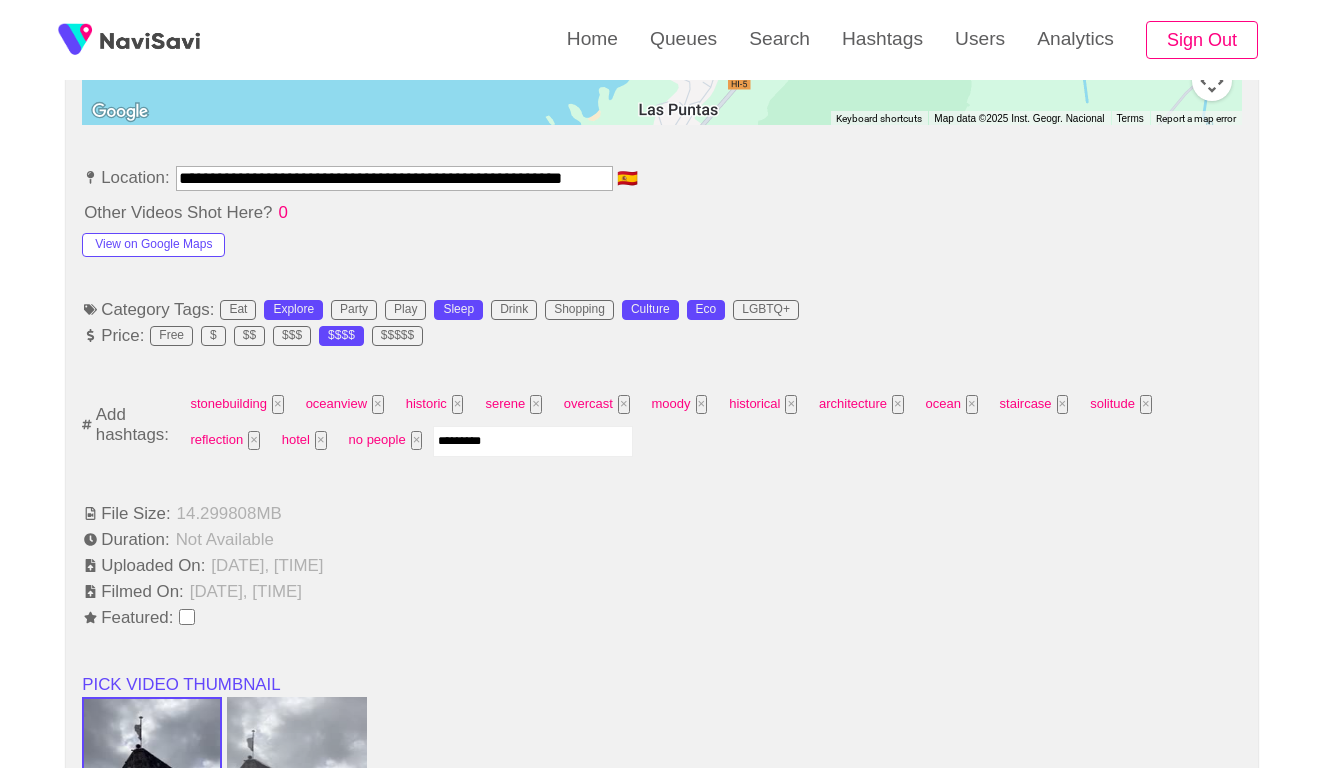 type 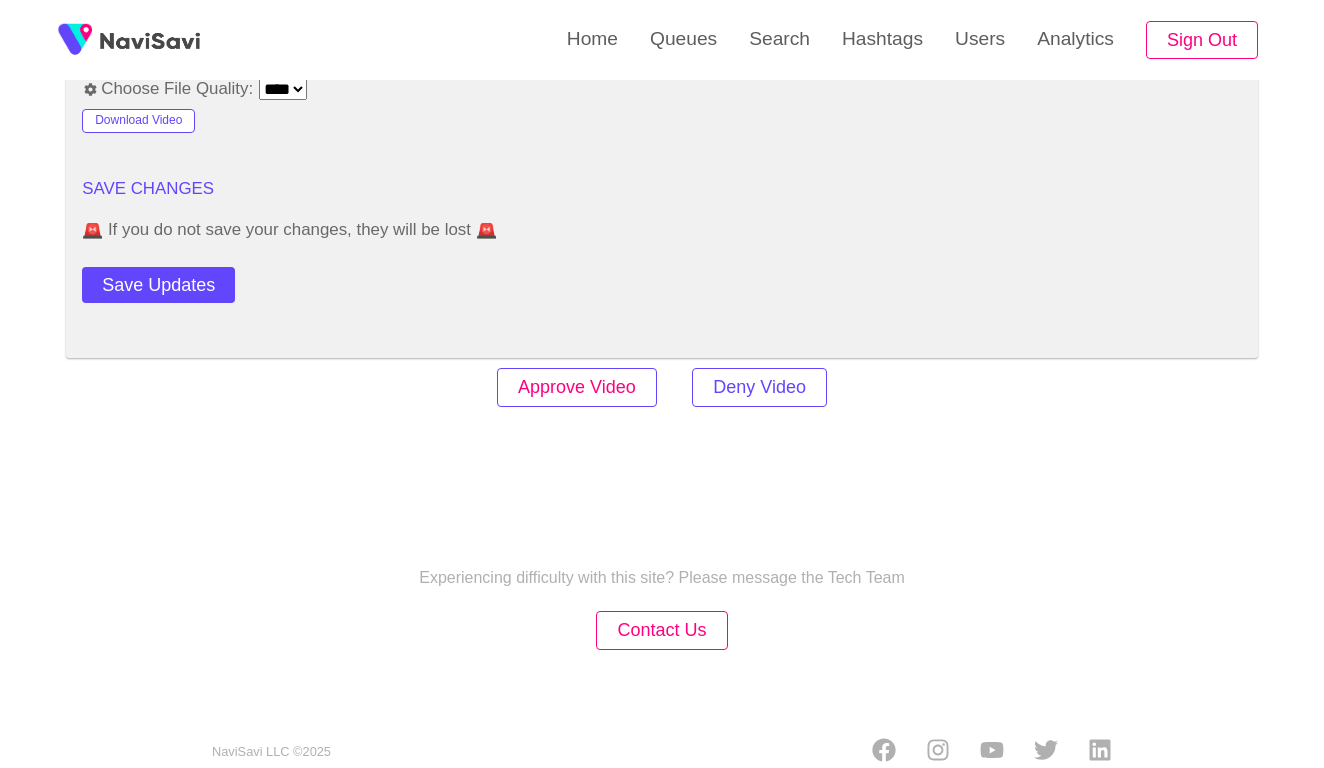 scroll, scrollTop: 2434, scrollLeft: 0, axis: vertical 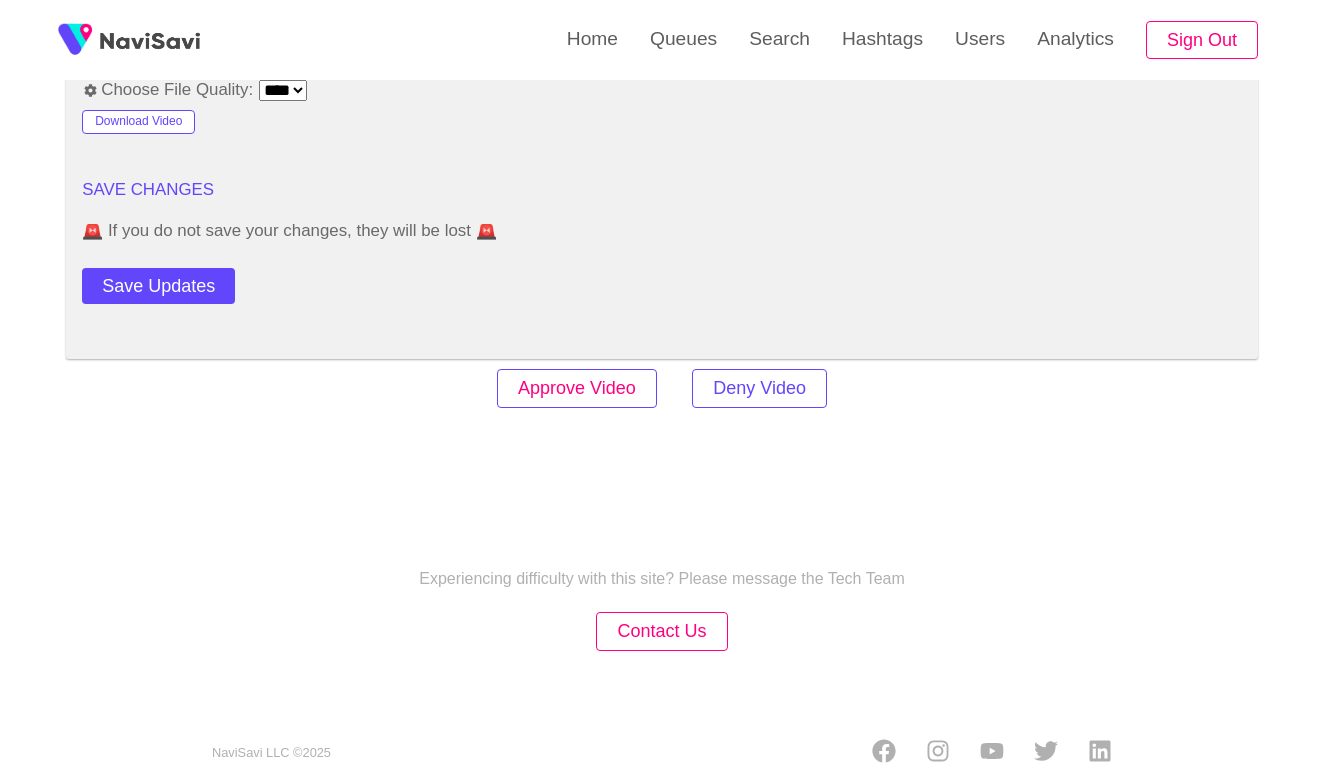 click on "Approve Video" at bounding box center [577, 388] 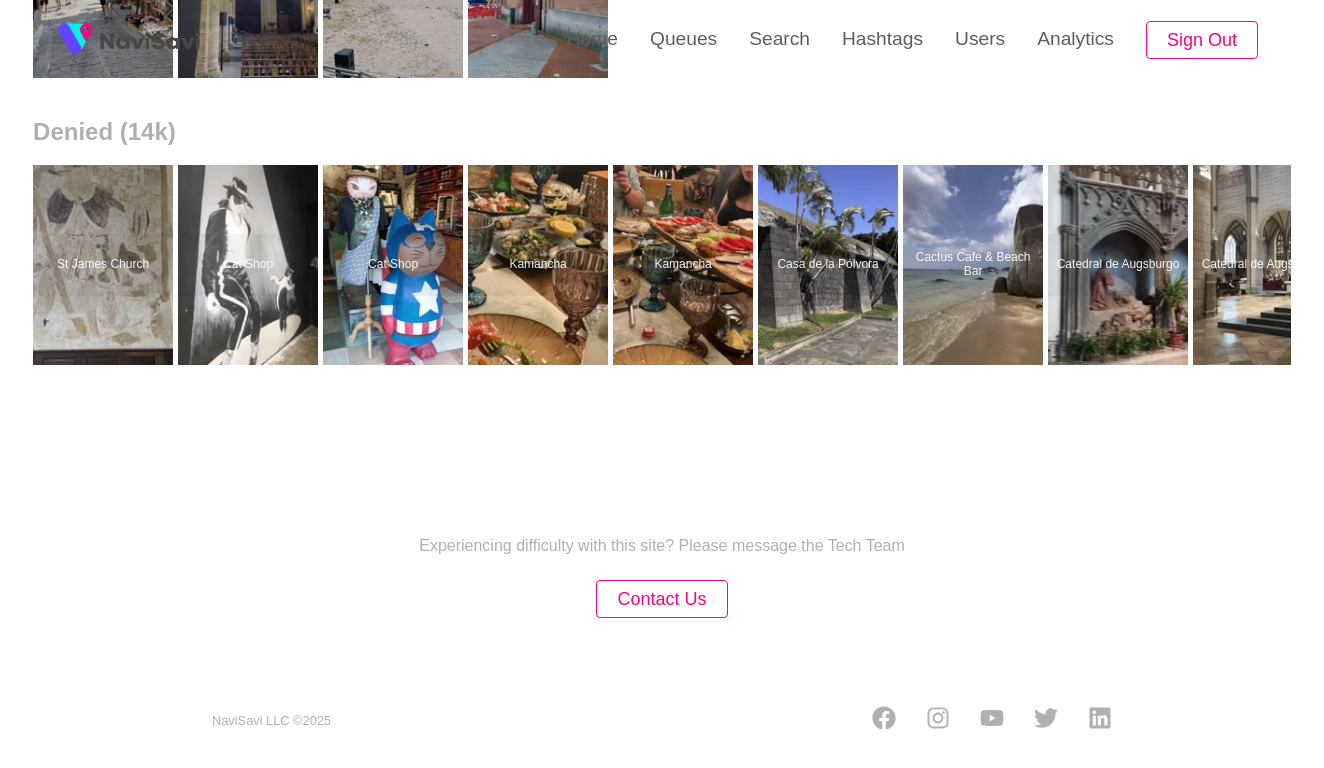 scroll, scrollTop: 0, scrollLeft: 0, axis: both 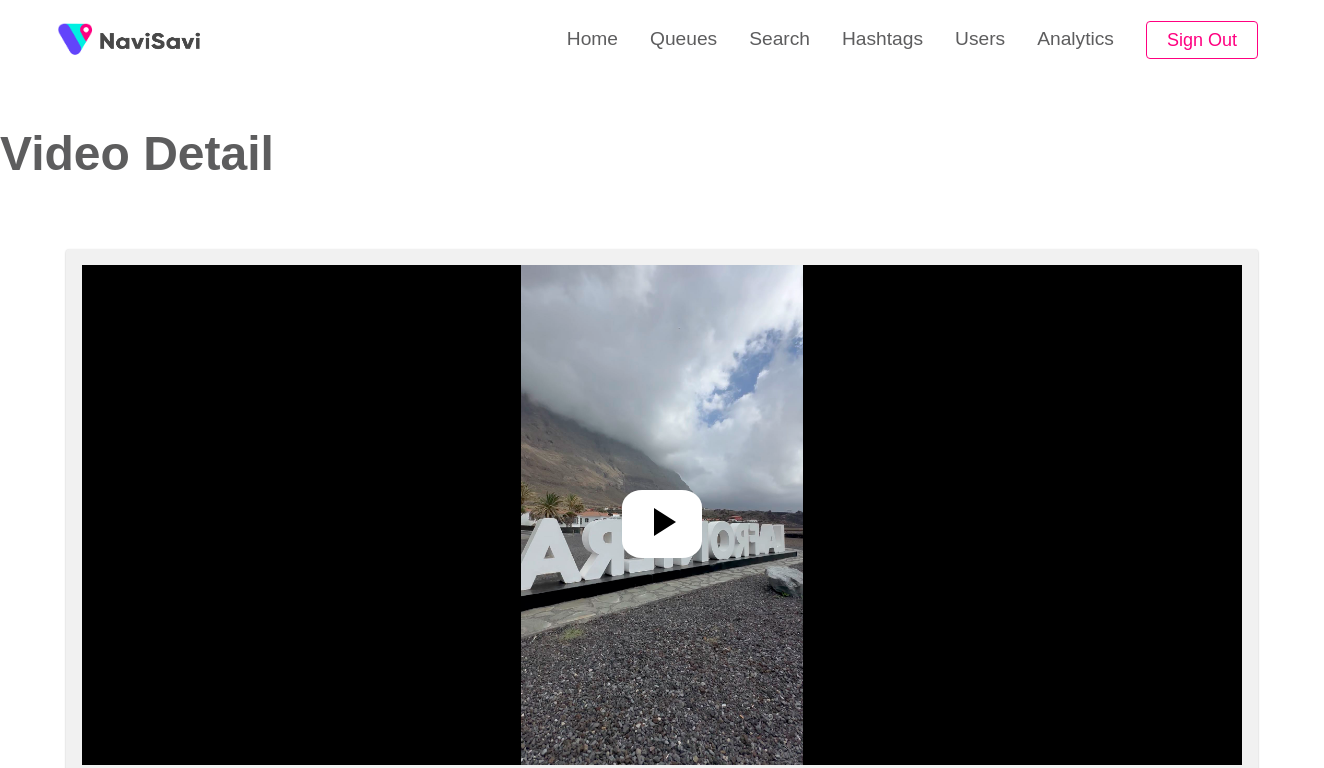 select on "**********" 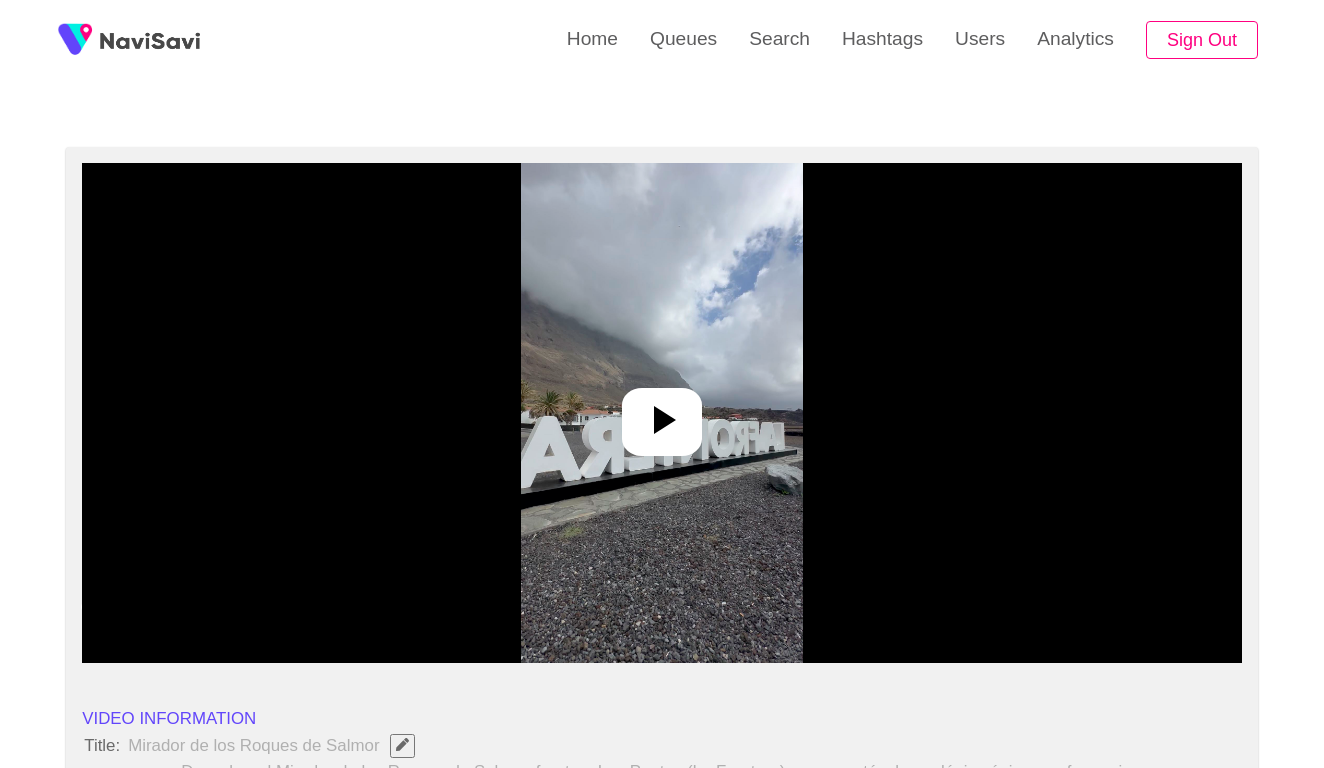 click at bounding box center [661, 413] 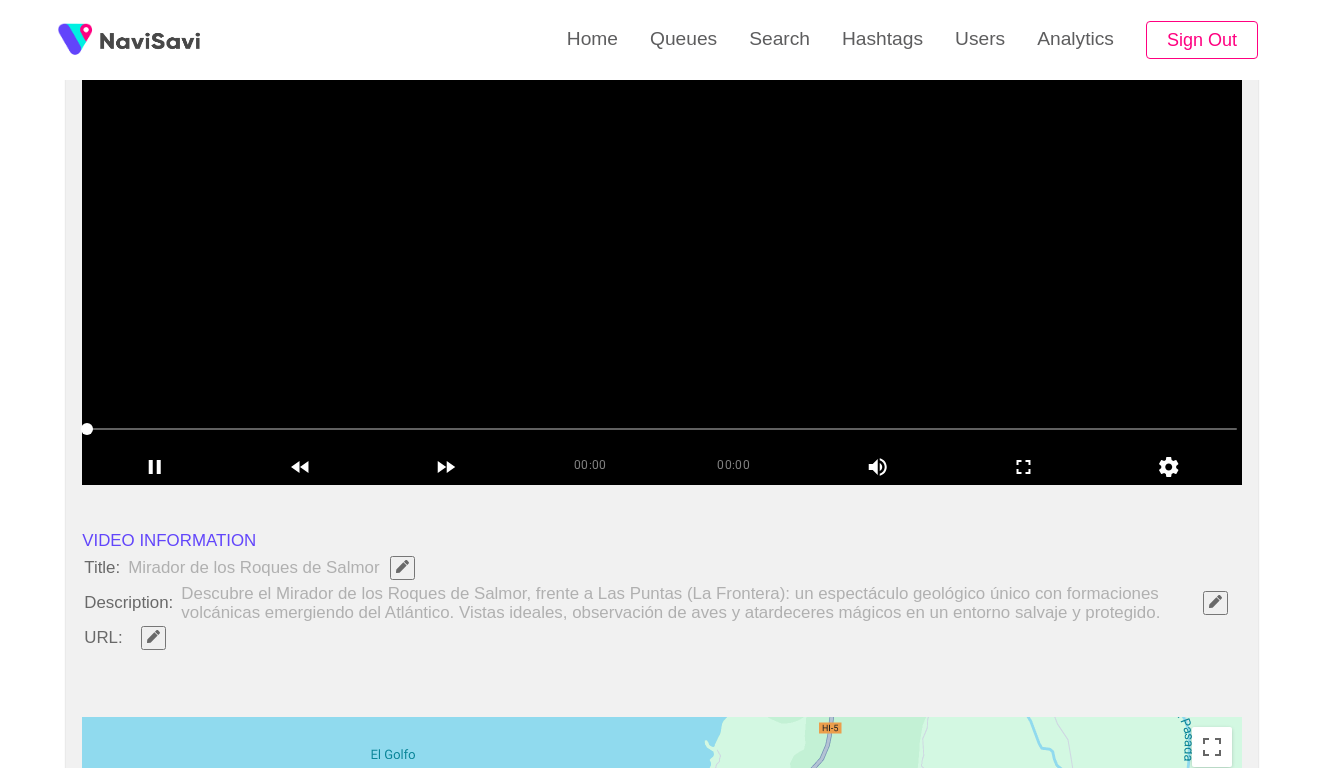 scroll, scrollTop: 282, scrollLeft: 0, axis: vertical 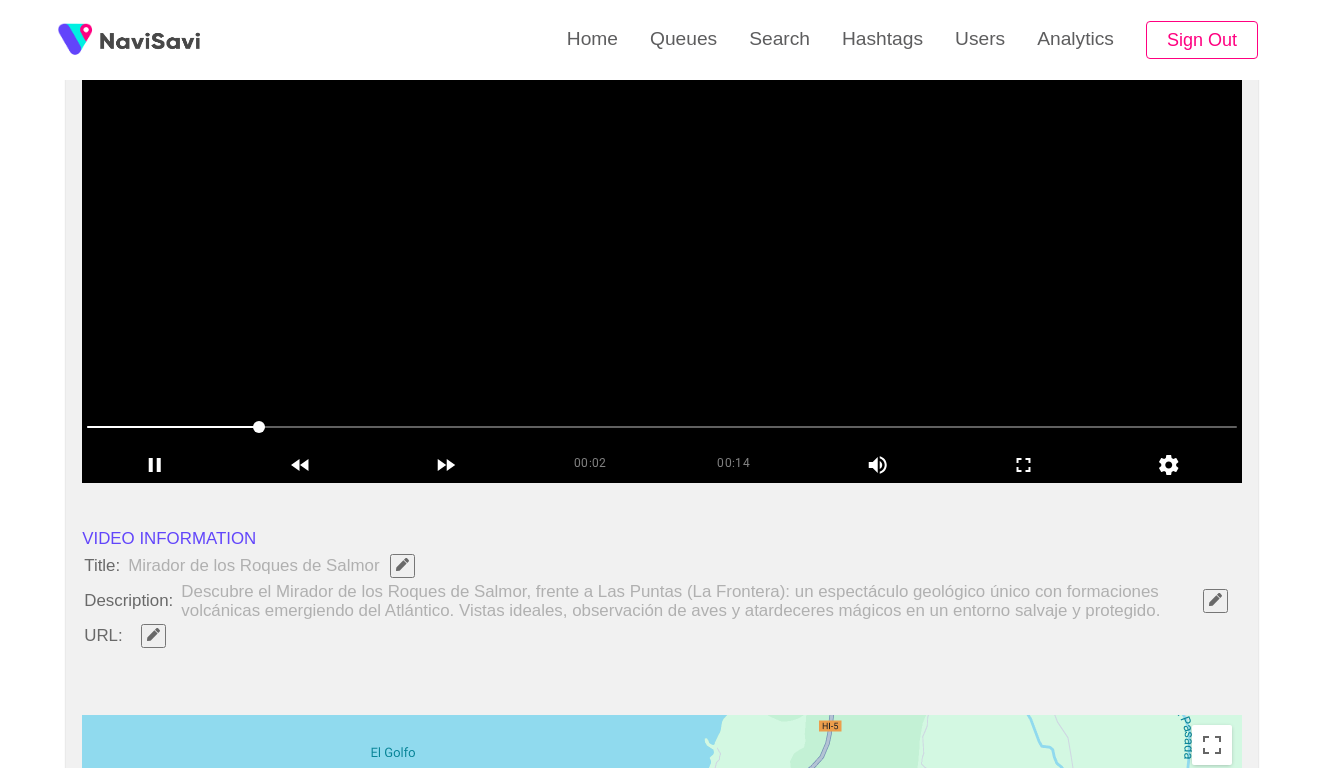 click 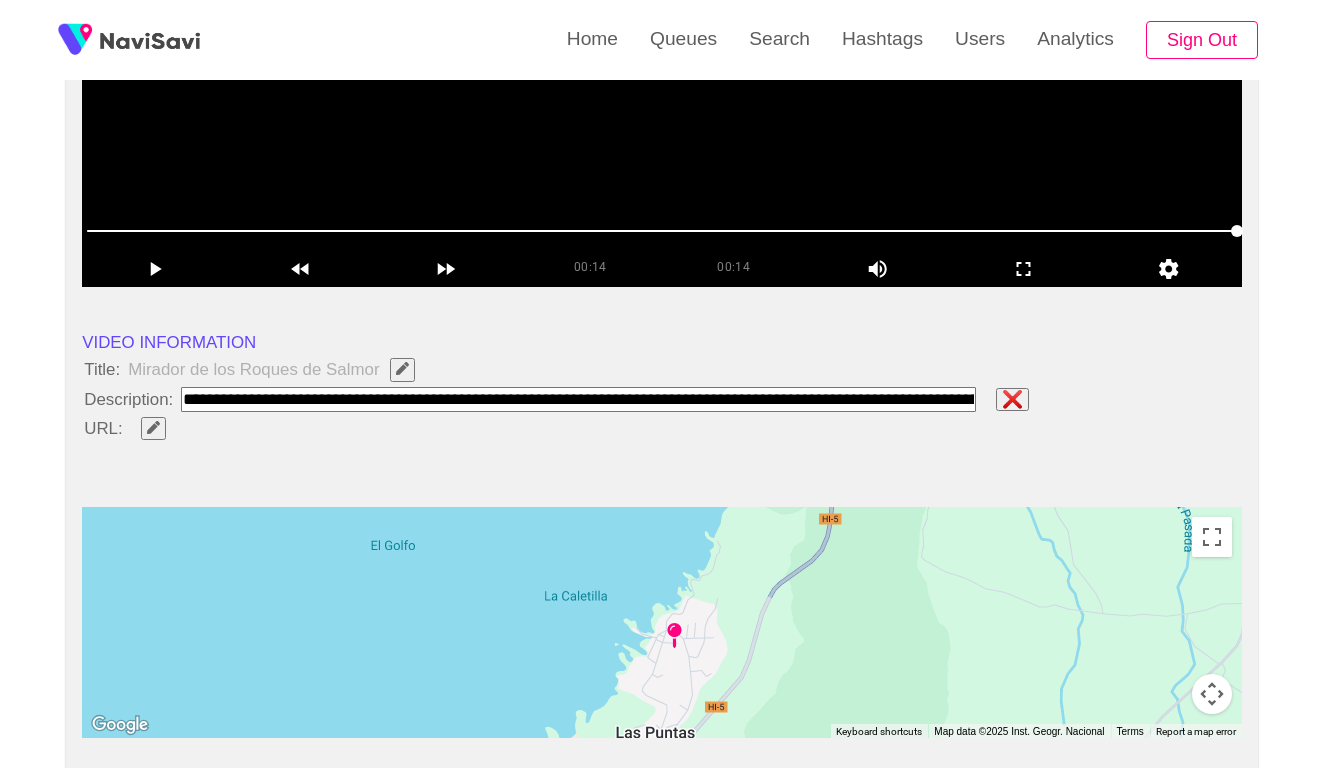 paste on "**********" 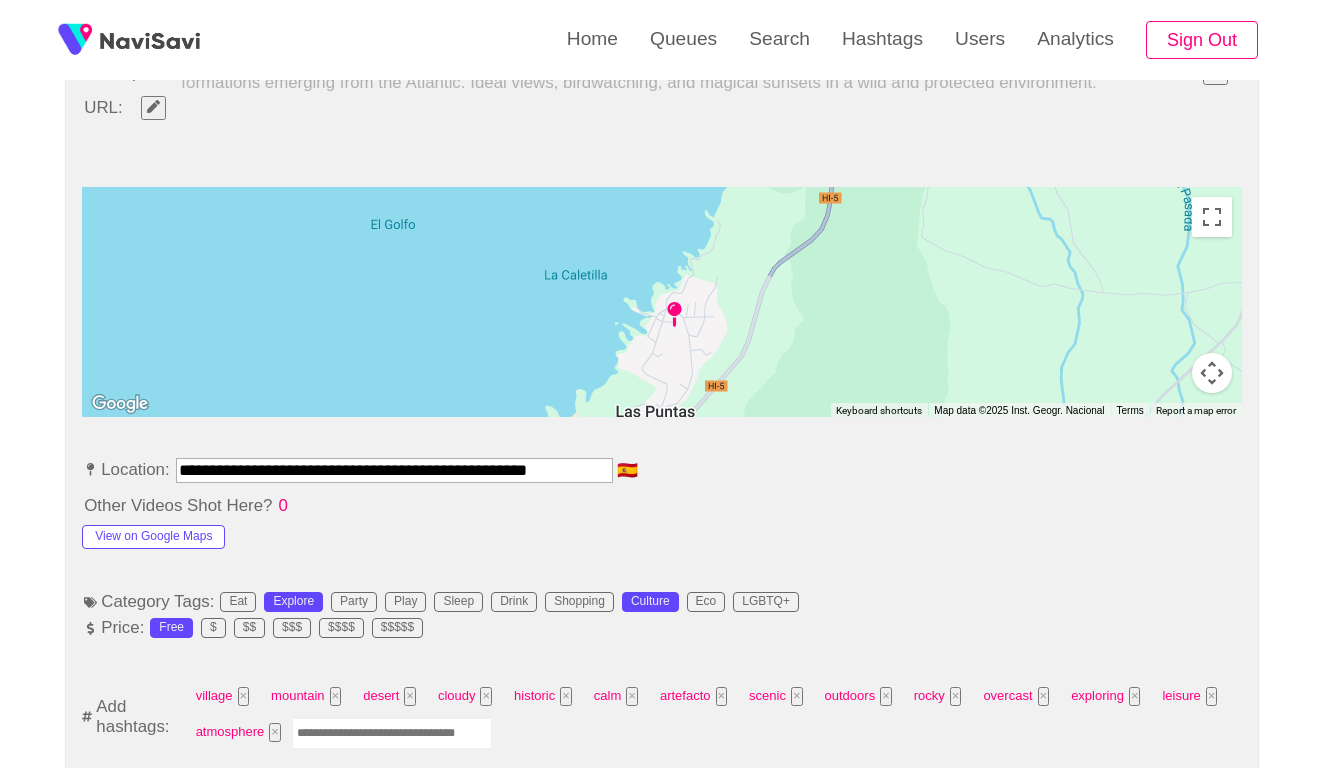 scroll, scrollTop: 824, scrollLeft: 0, axis: vertical 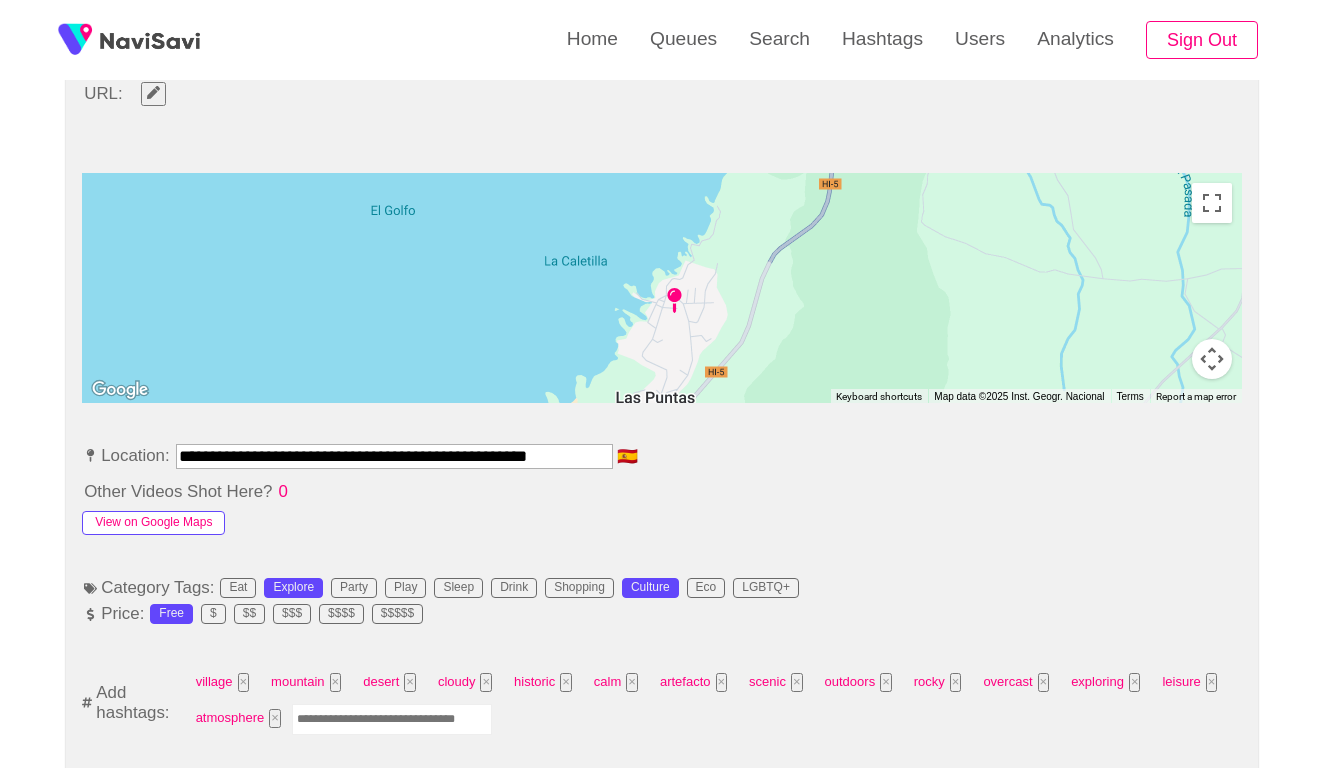 click on "View on Google Maps" at bounding box center [153, 523] 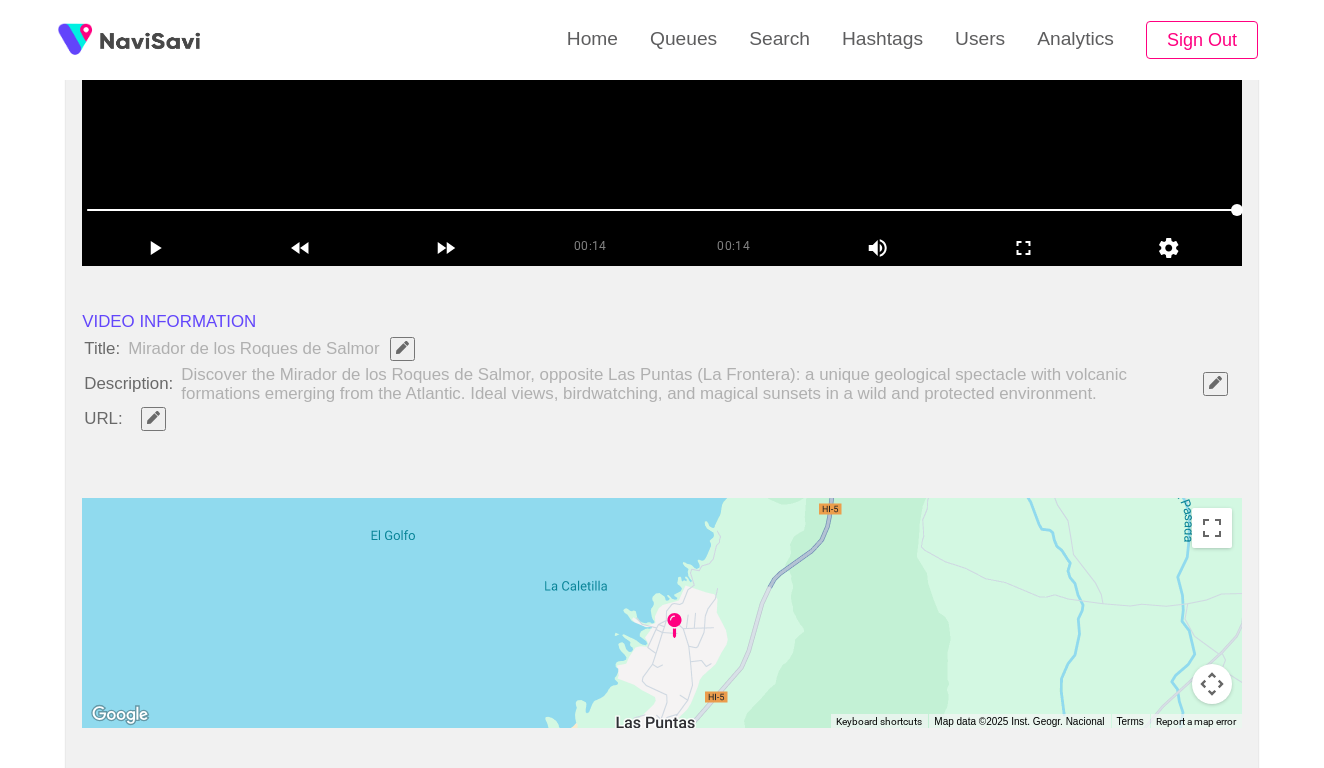 scroll, scrollTop: 766, scrollLeft: 0, axis: vertical 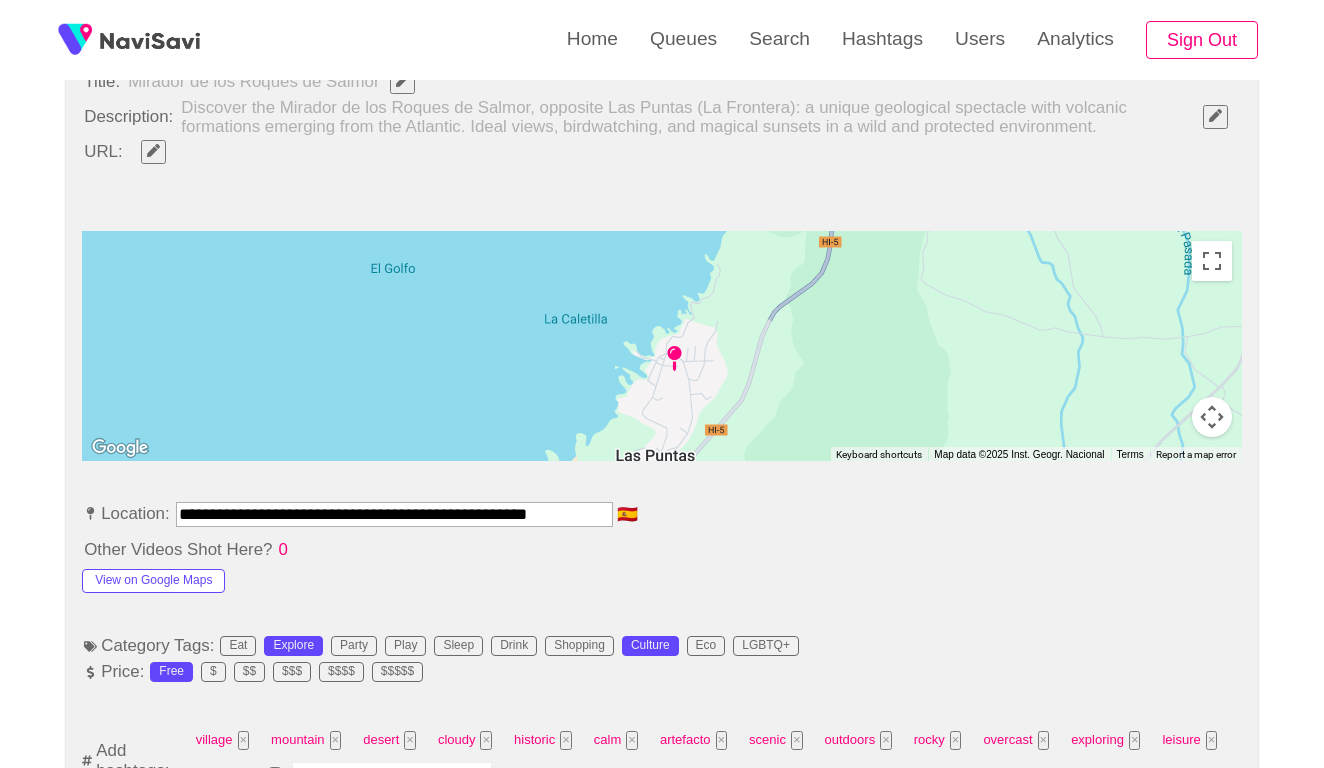 click on "**********" at bounding box center [394, 514] 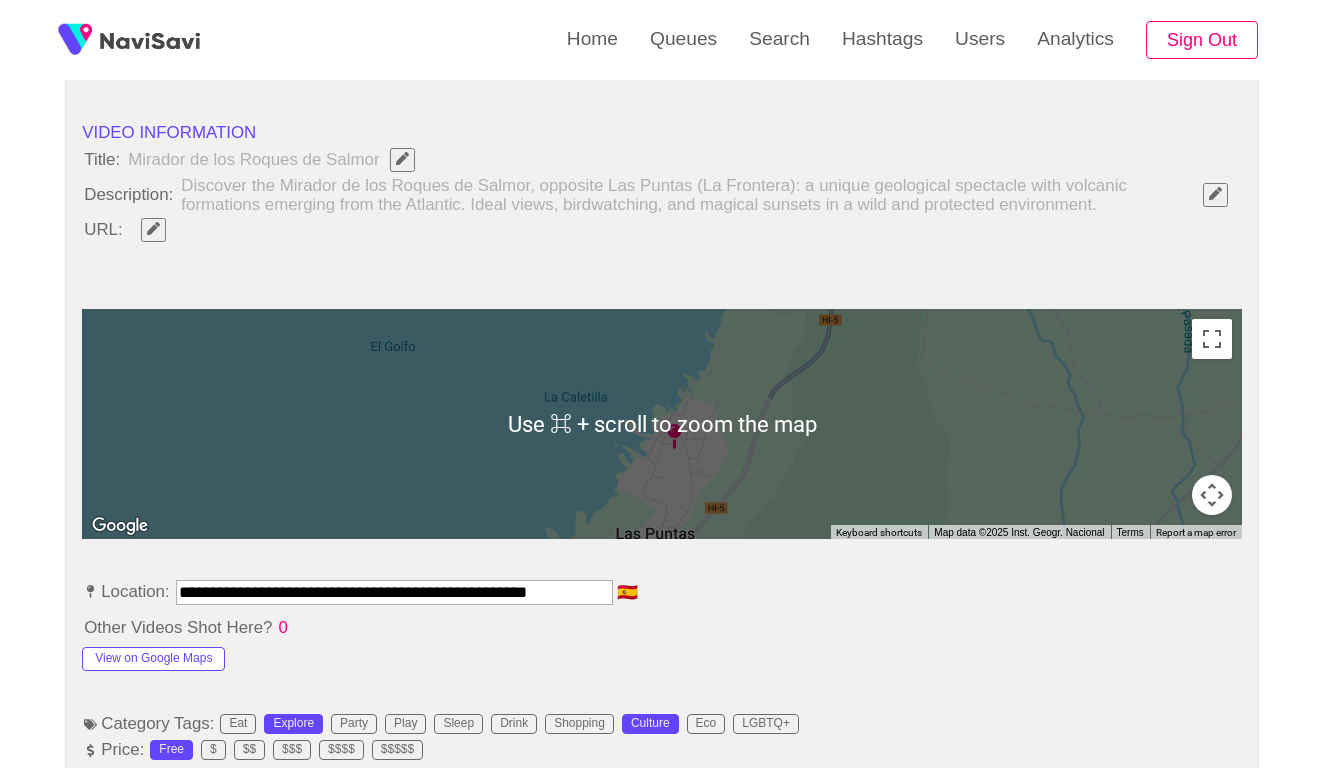 scroll, scrollTop: 644, scrollLeft: 0, axis: vertical 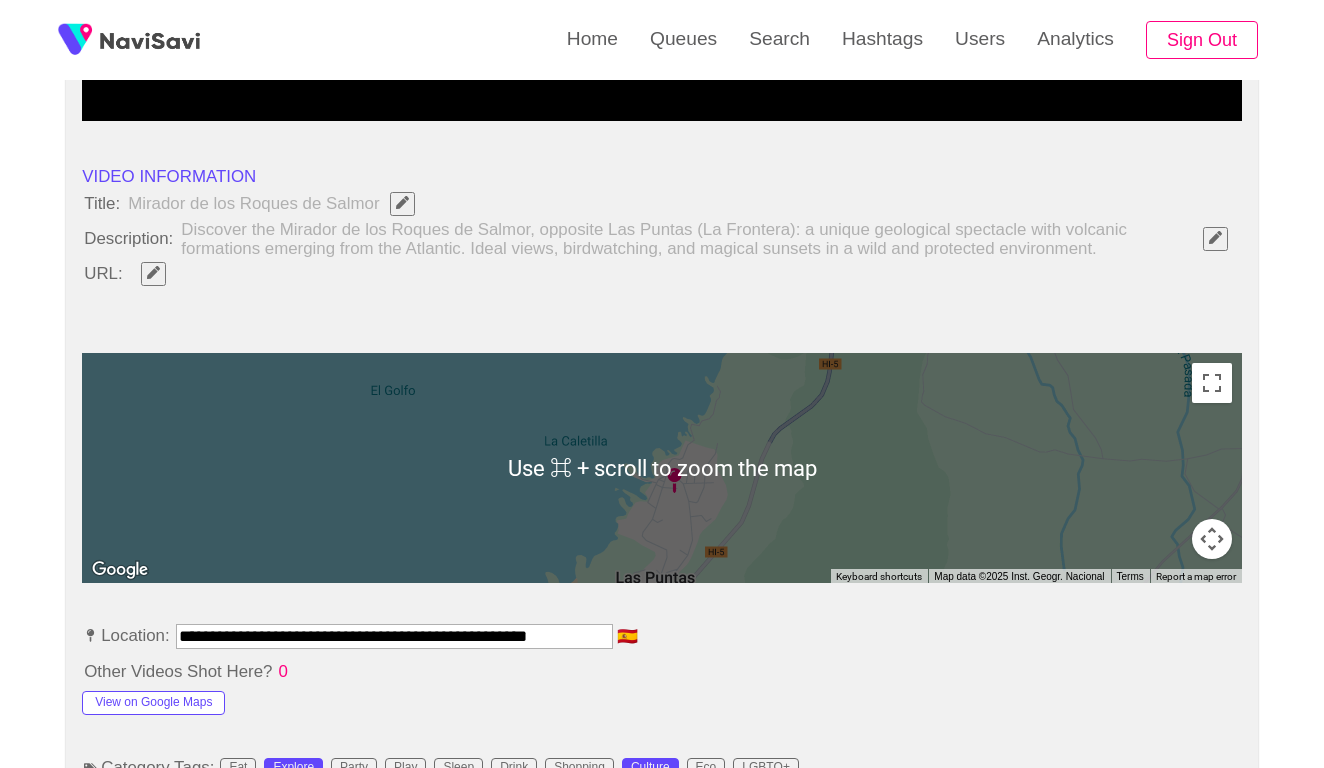click 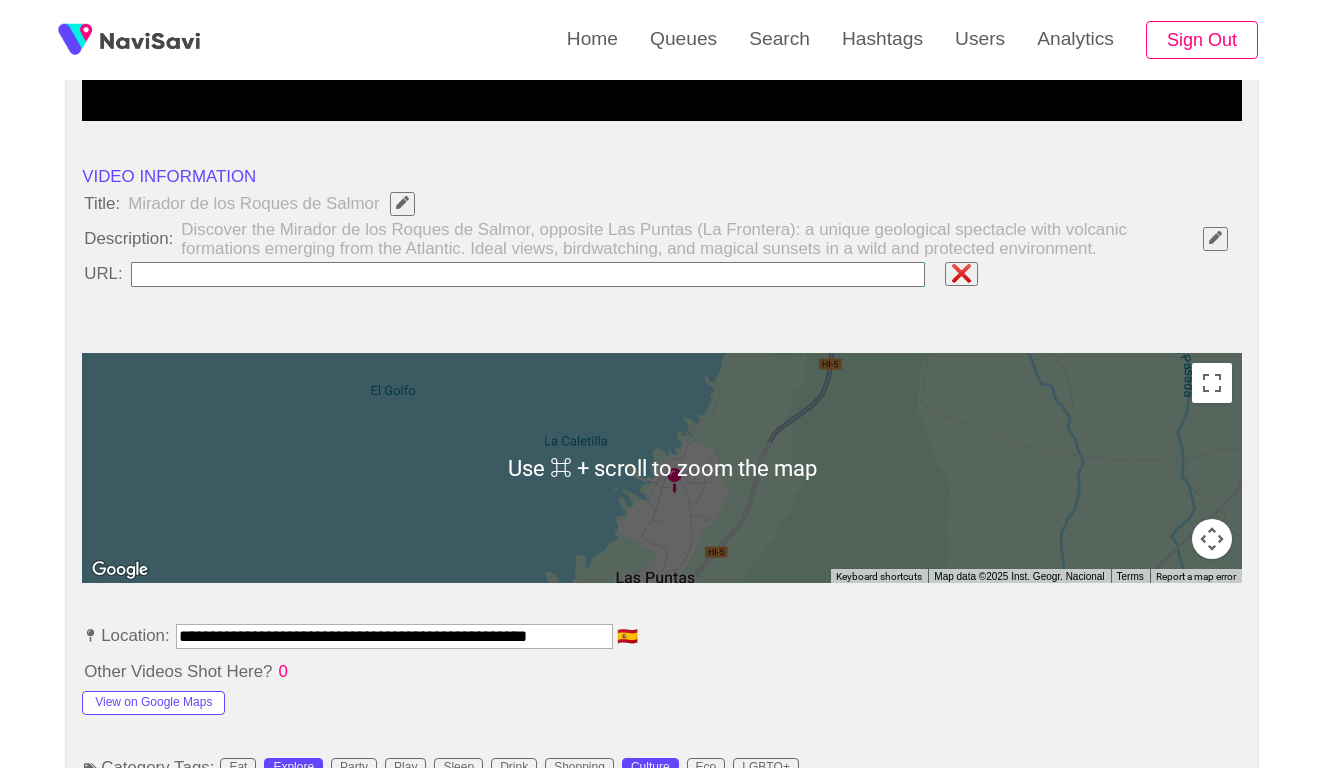 type on "**********" 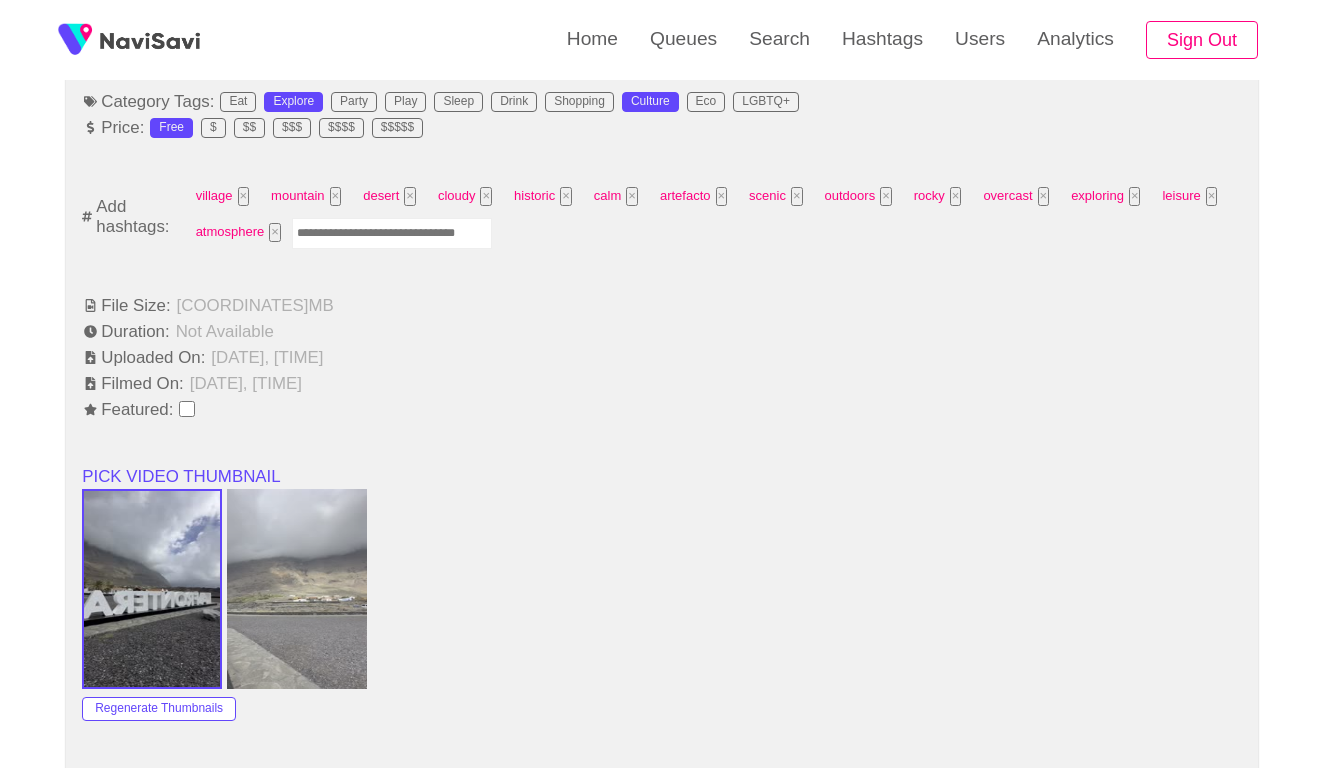 scroll, scrollTop: 1347, scrollLeft: 0, axis: vertical 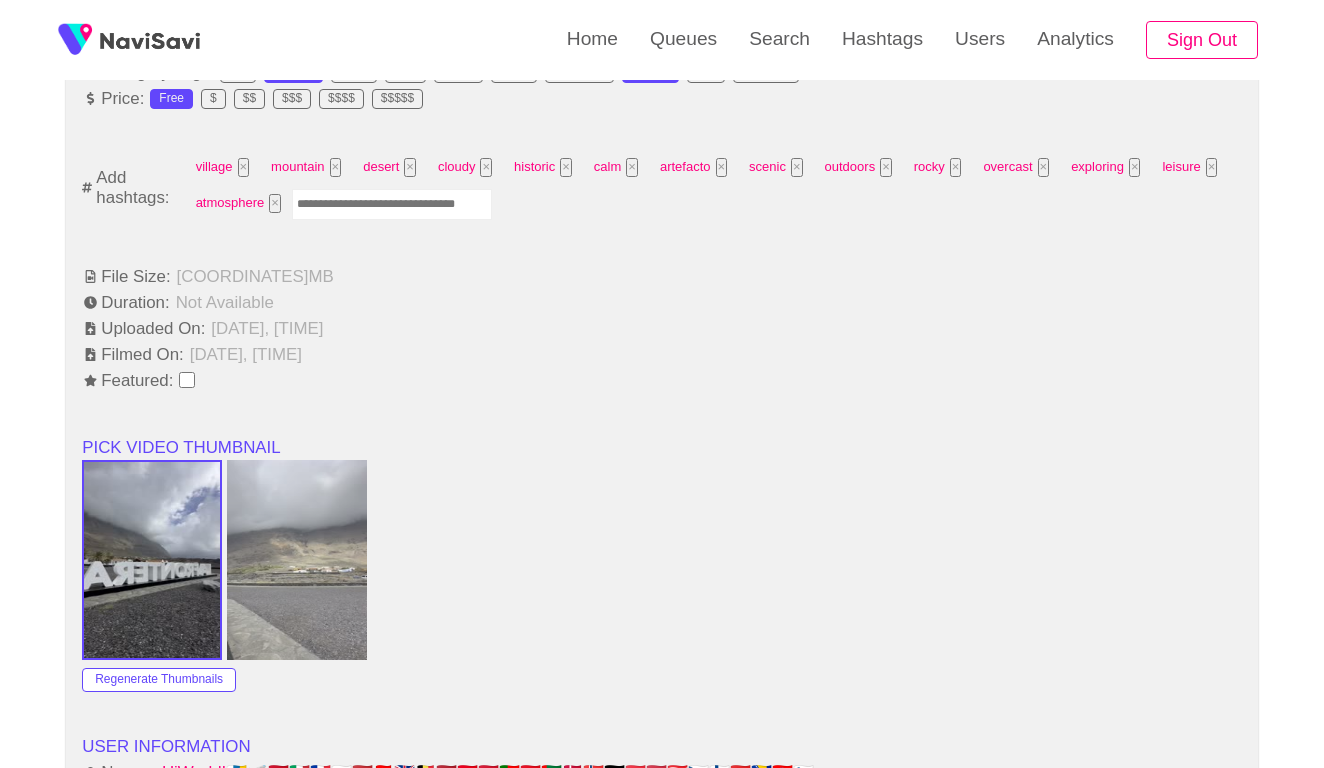 click at bounding box center [392, 204] 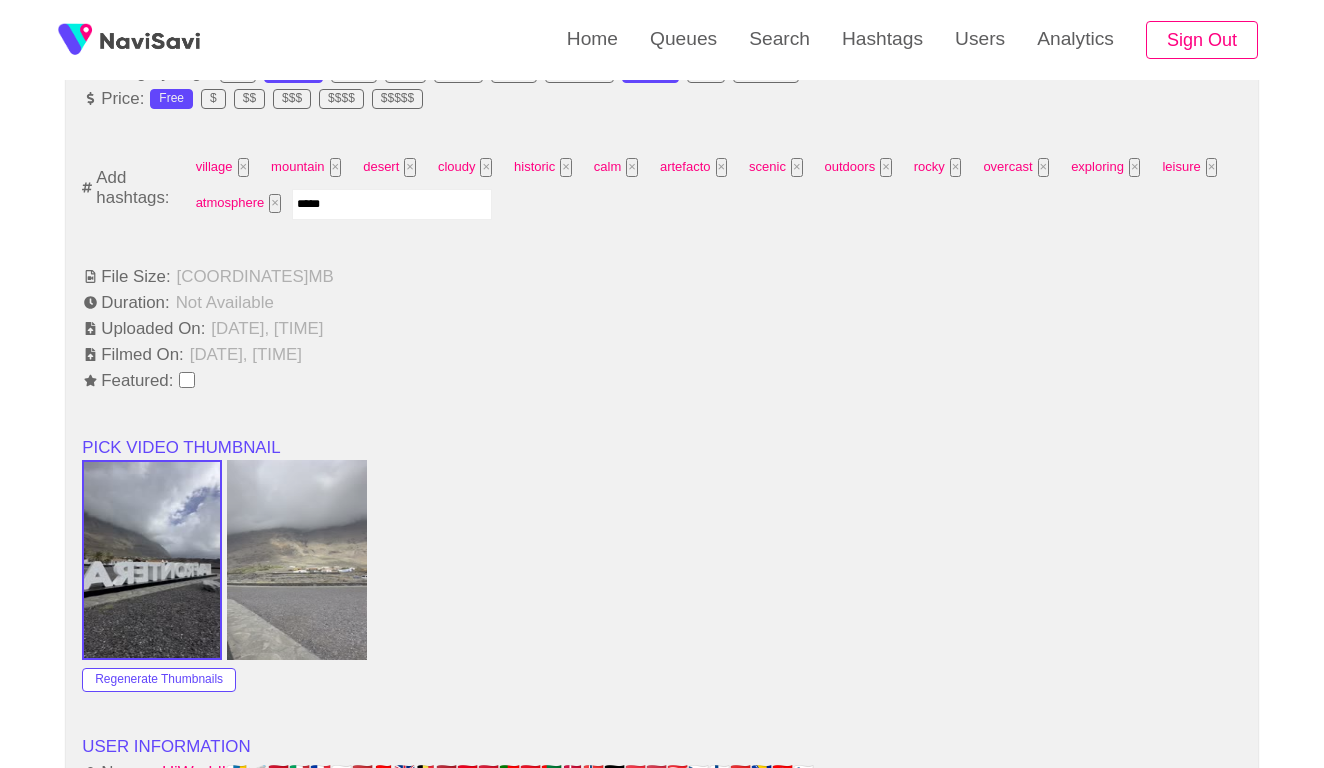 type on "******" 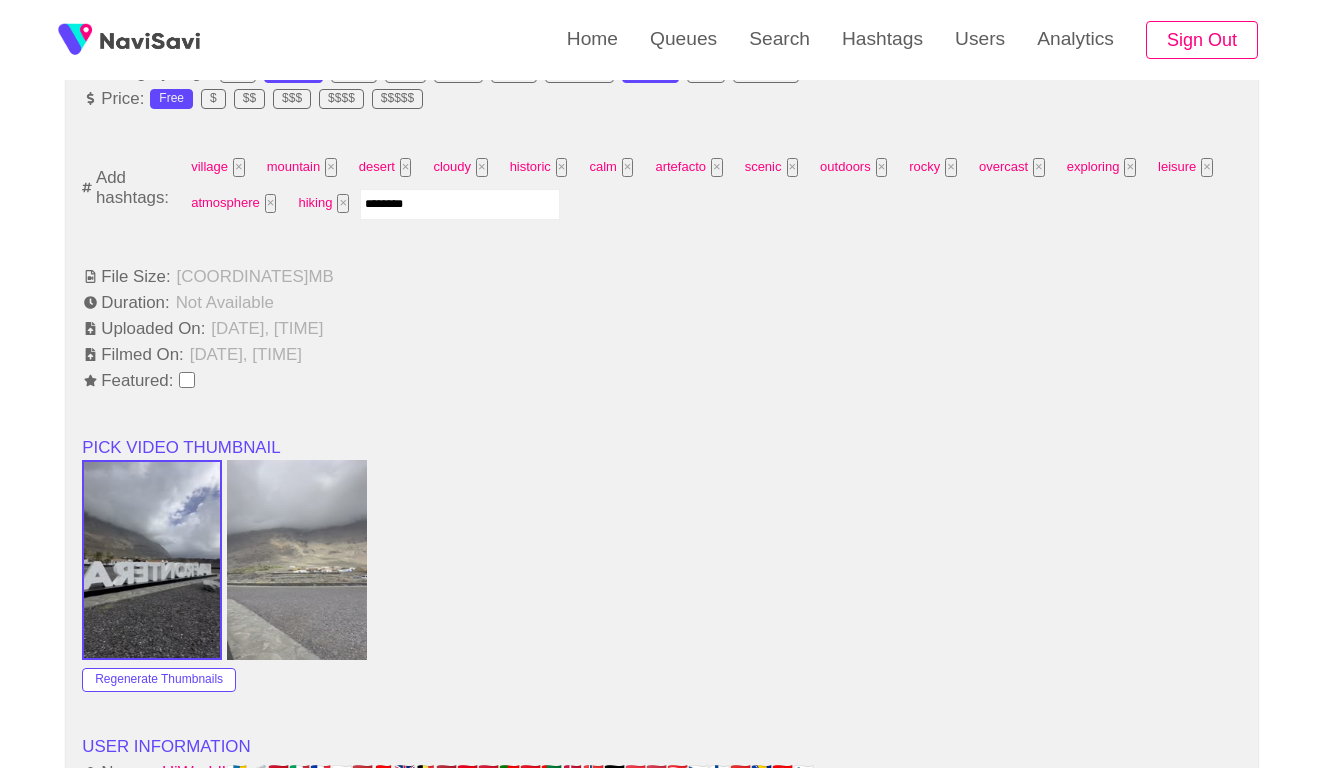 type on "*********" 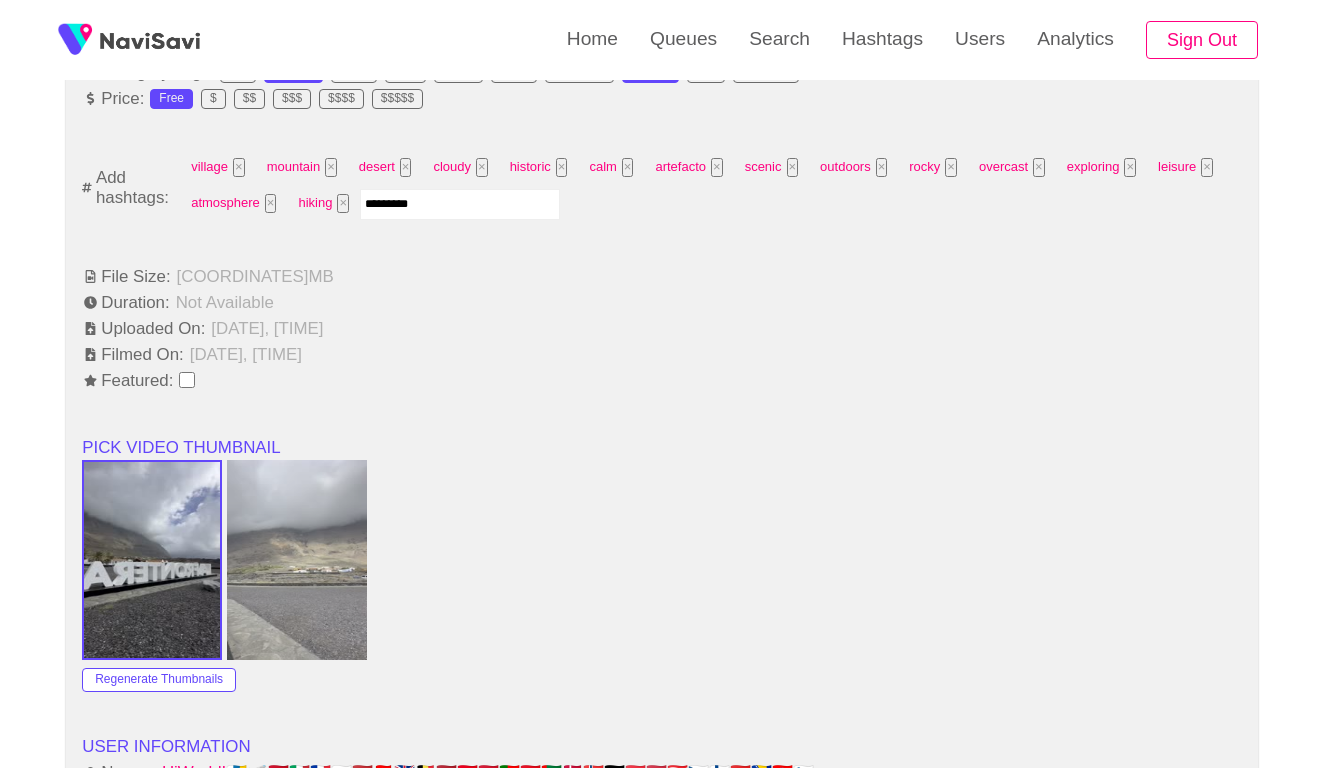 type 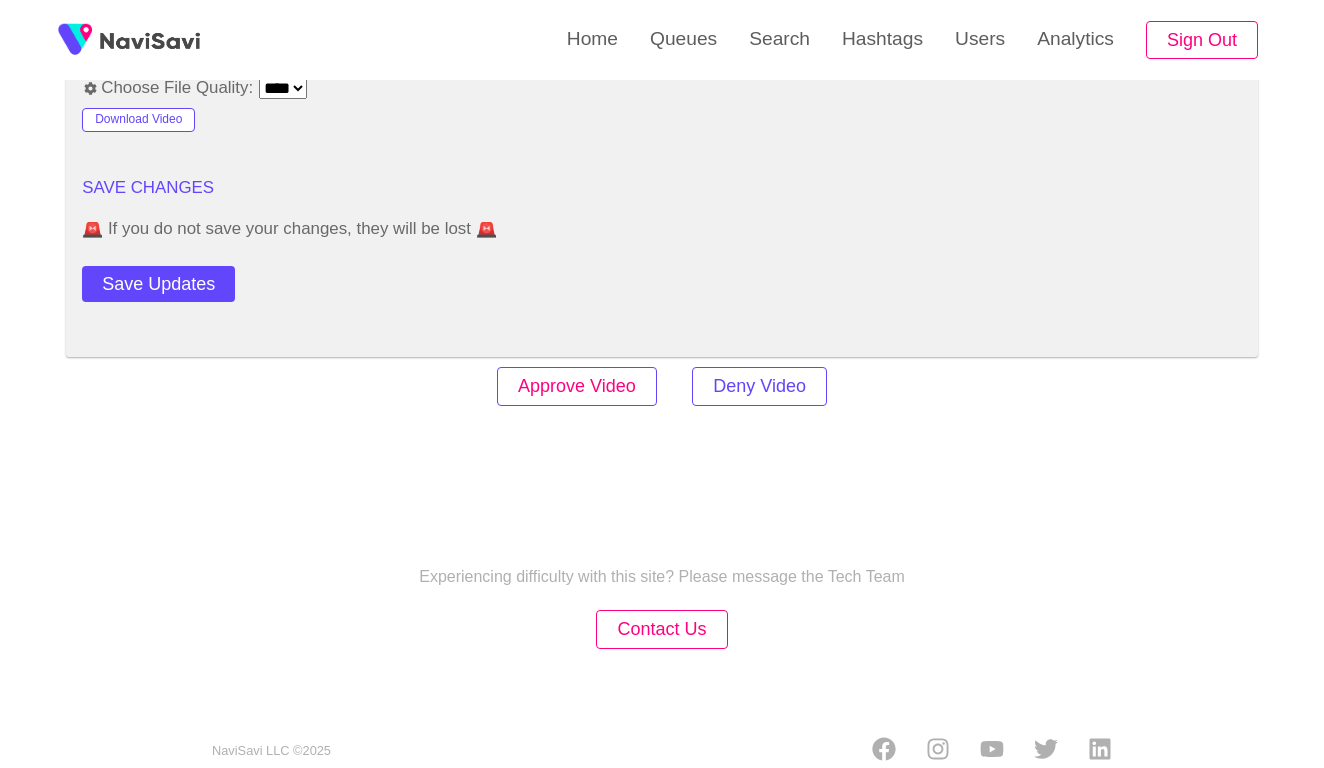 scroll, scrollTop: 2434, scrollLeft: 0, axis: vertical 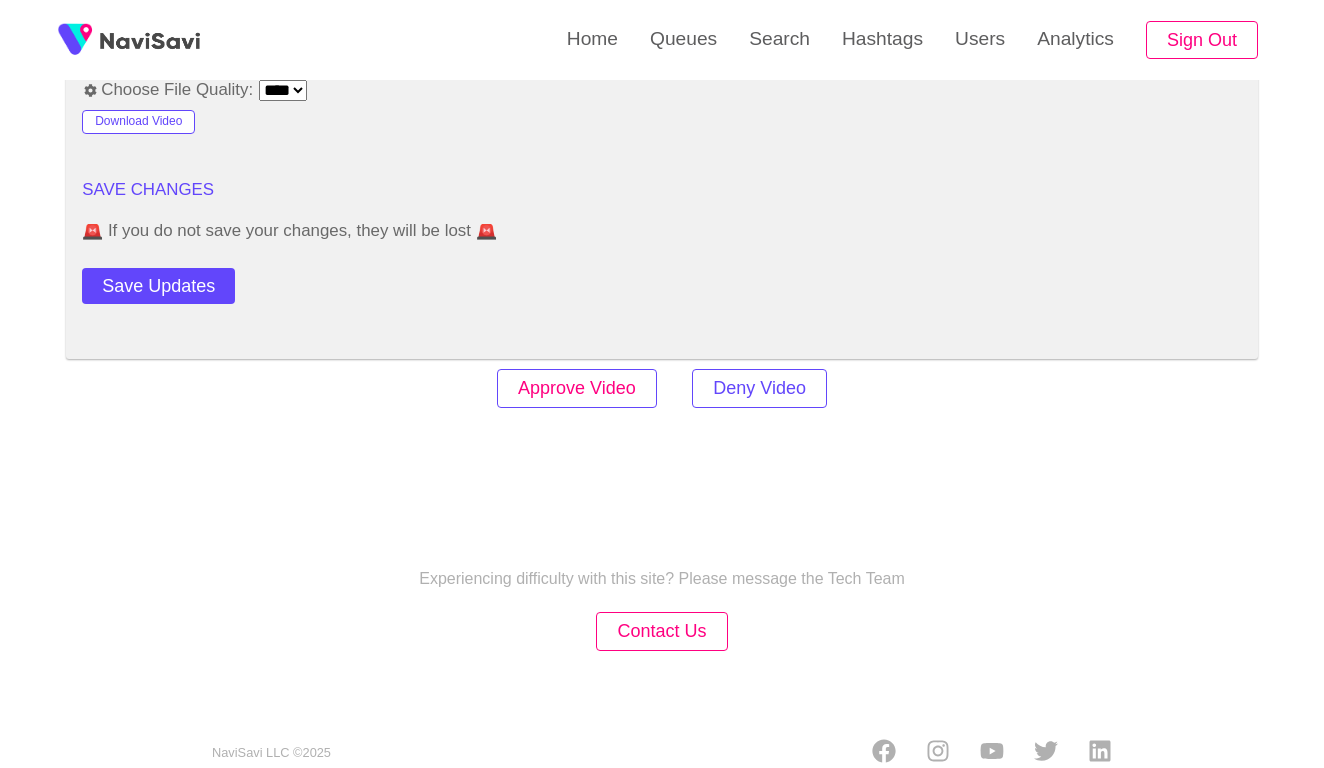 click on "Approve Video" at bounding box center (577, 388) 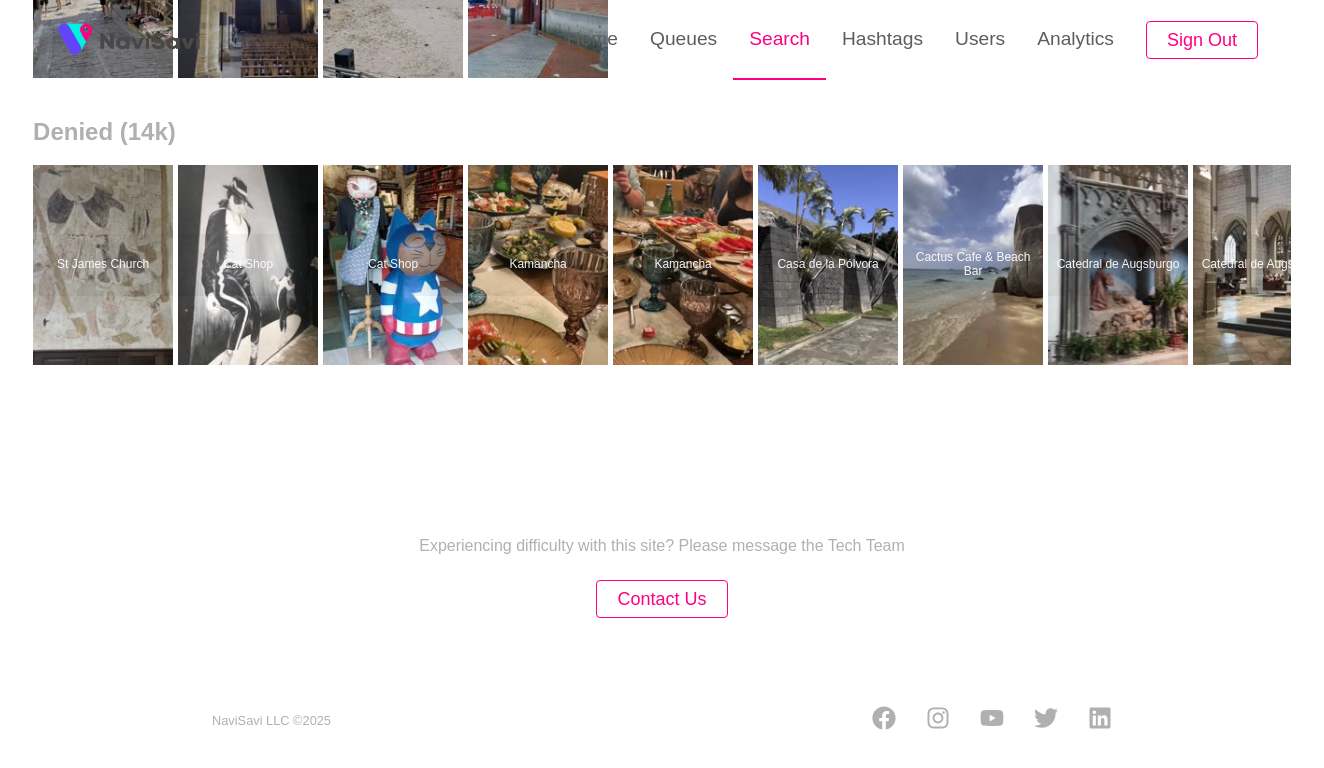 scroll, scrollTop: 0, scrollLeft: 0, axis: both 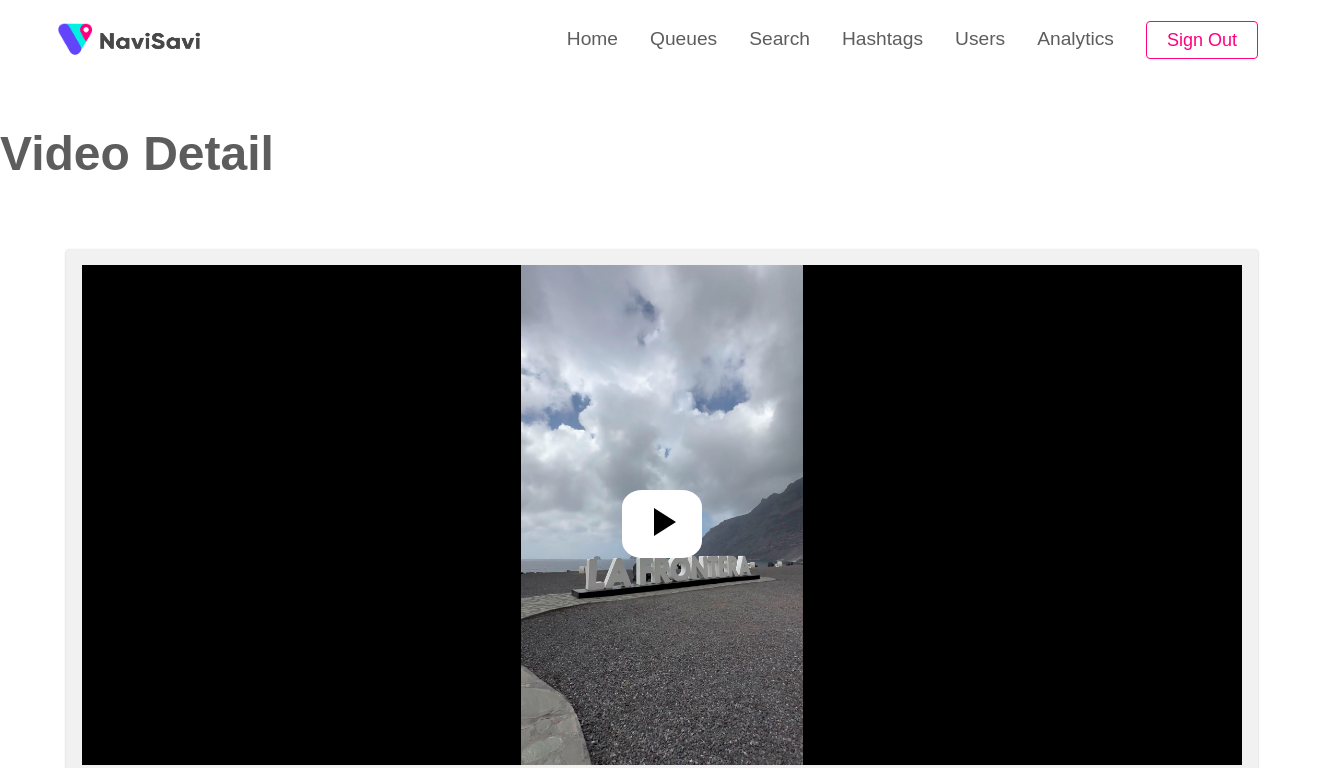select on "**********" 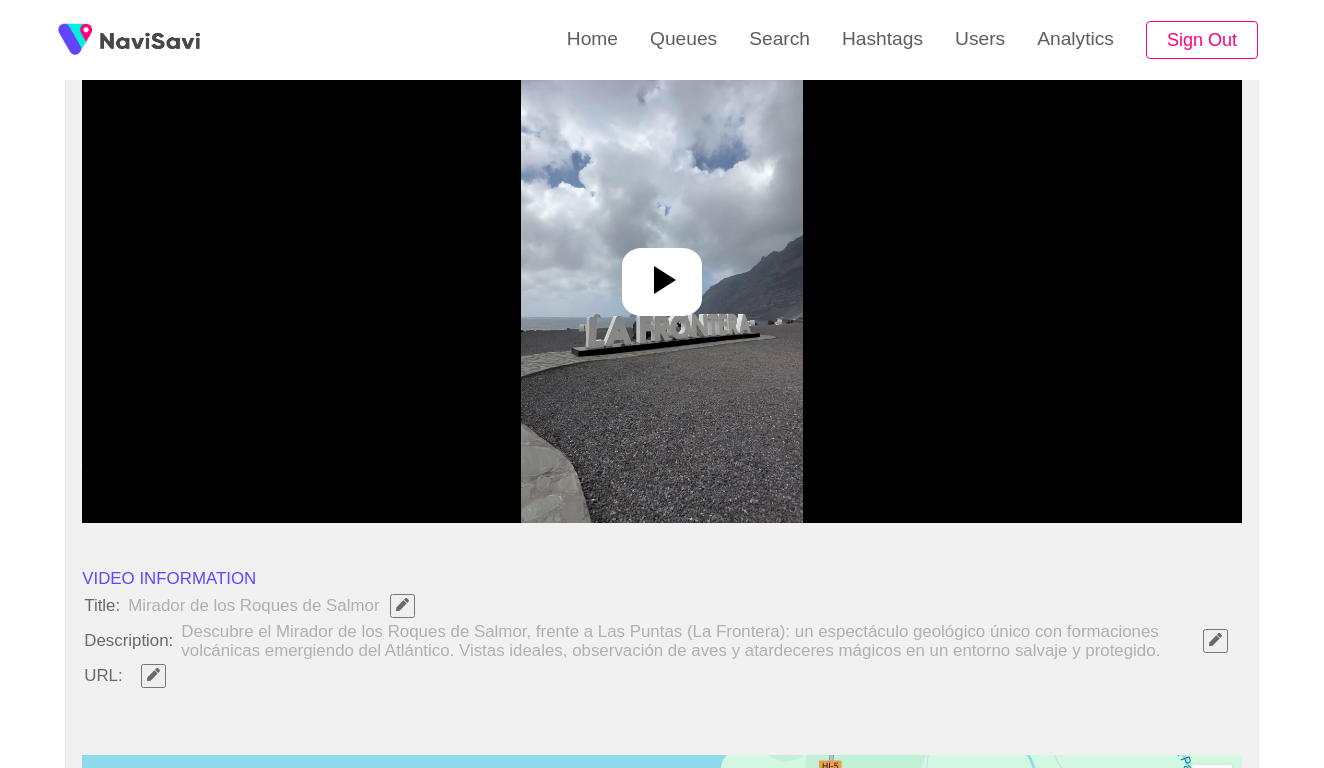 scroll, scrollTop: 600, scrollLeft: 0, axis: vertical 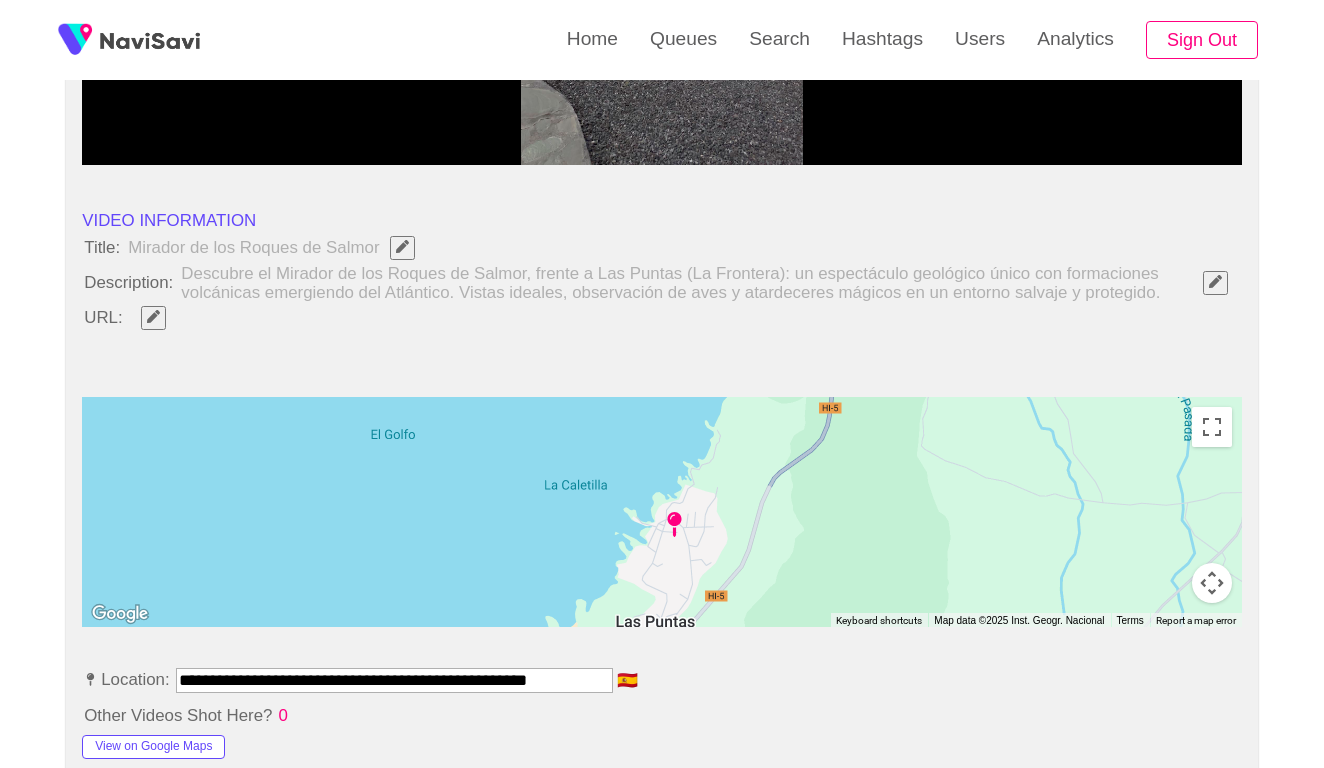 click 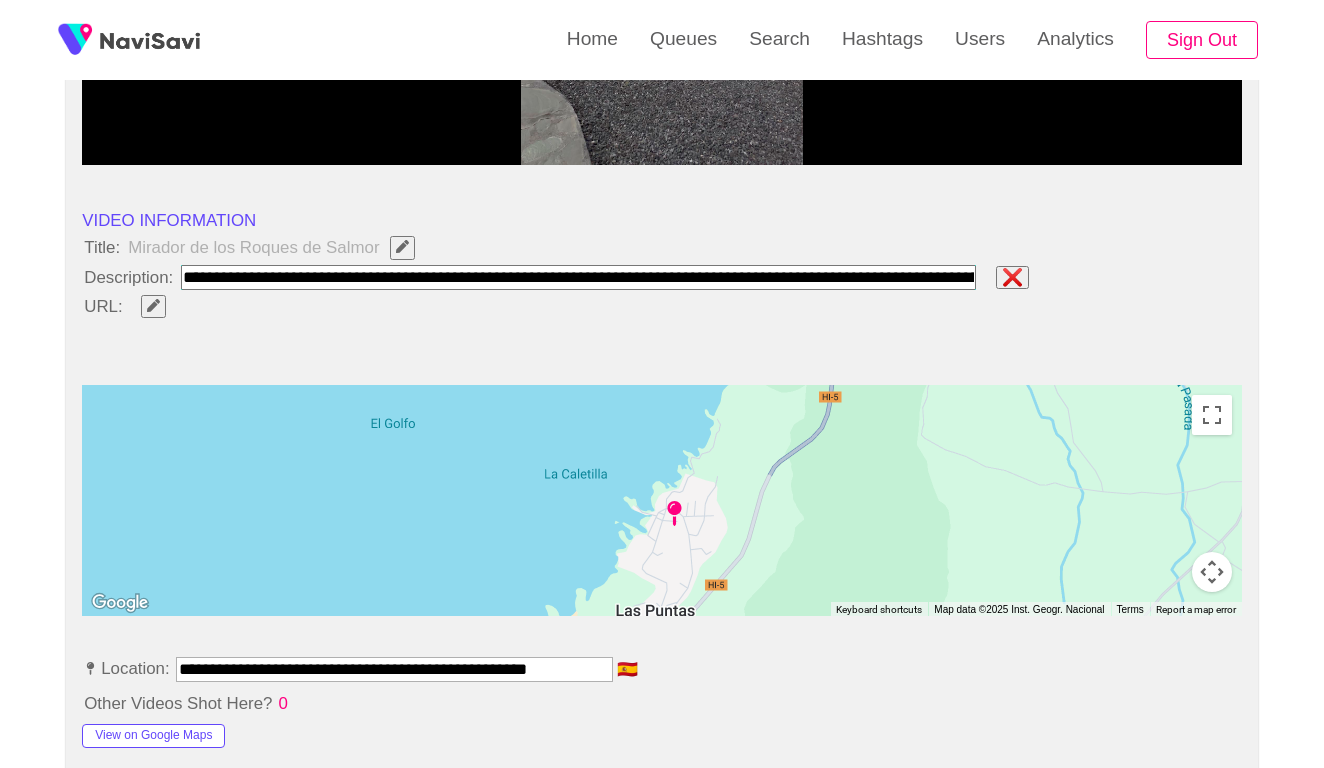 type on "**********" 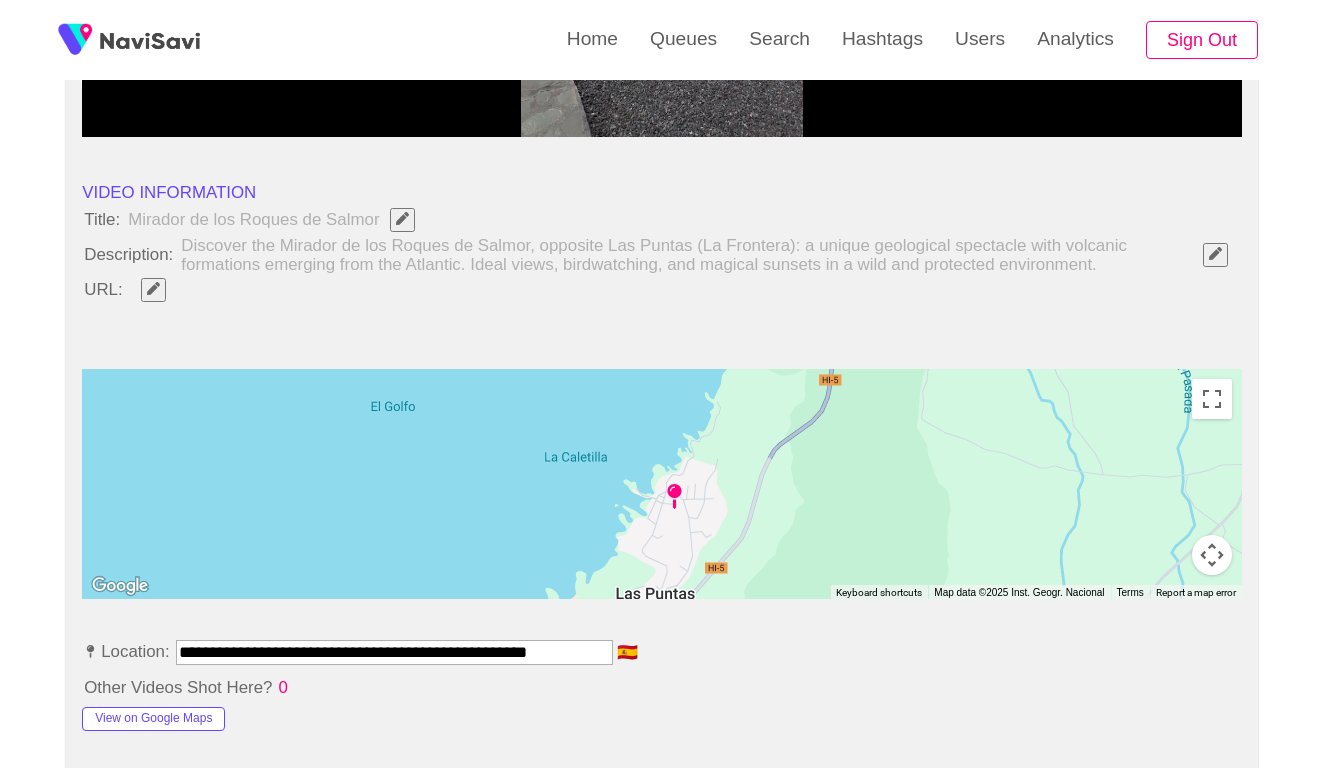 scroll, scrollTop: 640, scrollLeft: 0, axis: vertical 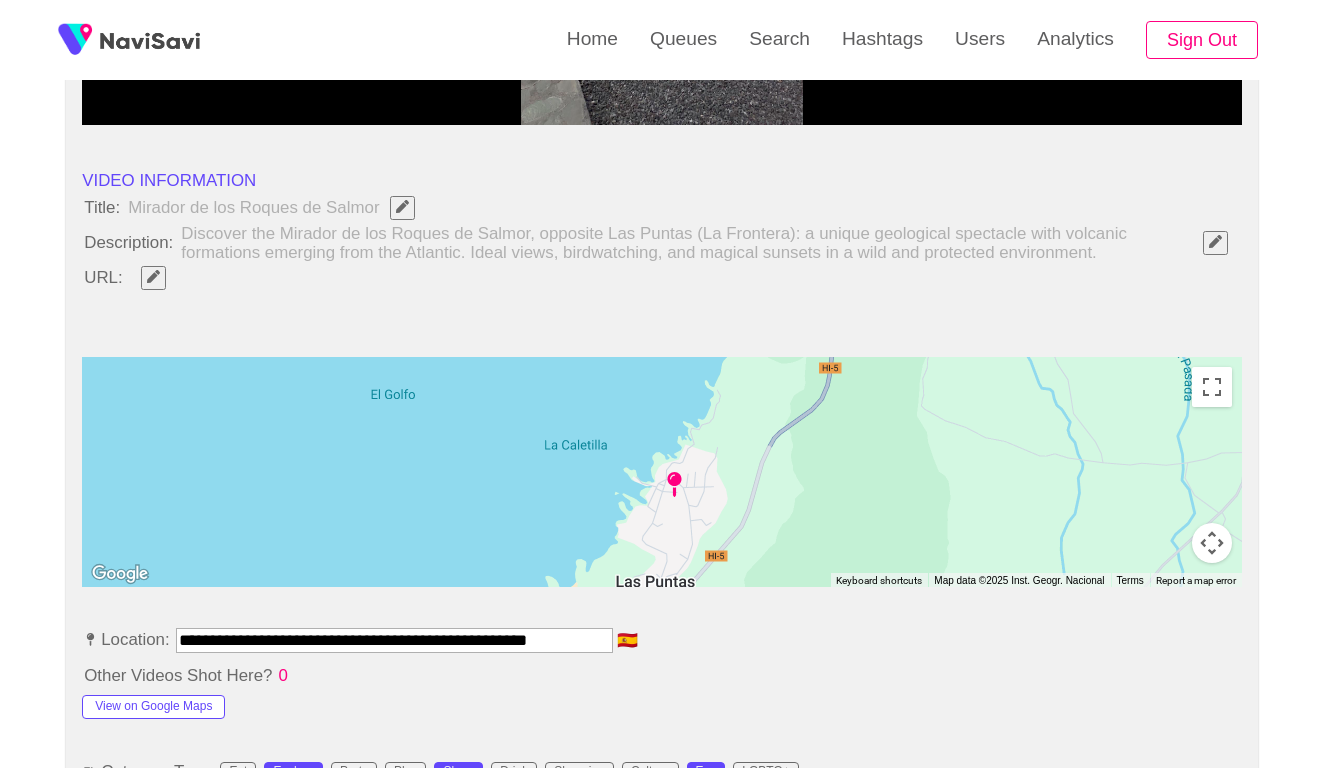 click 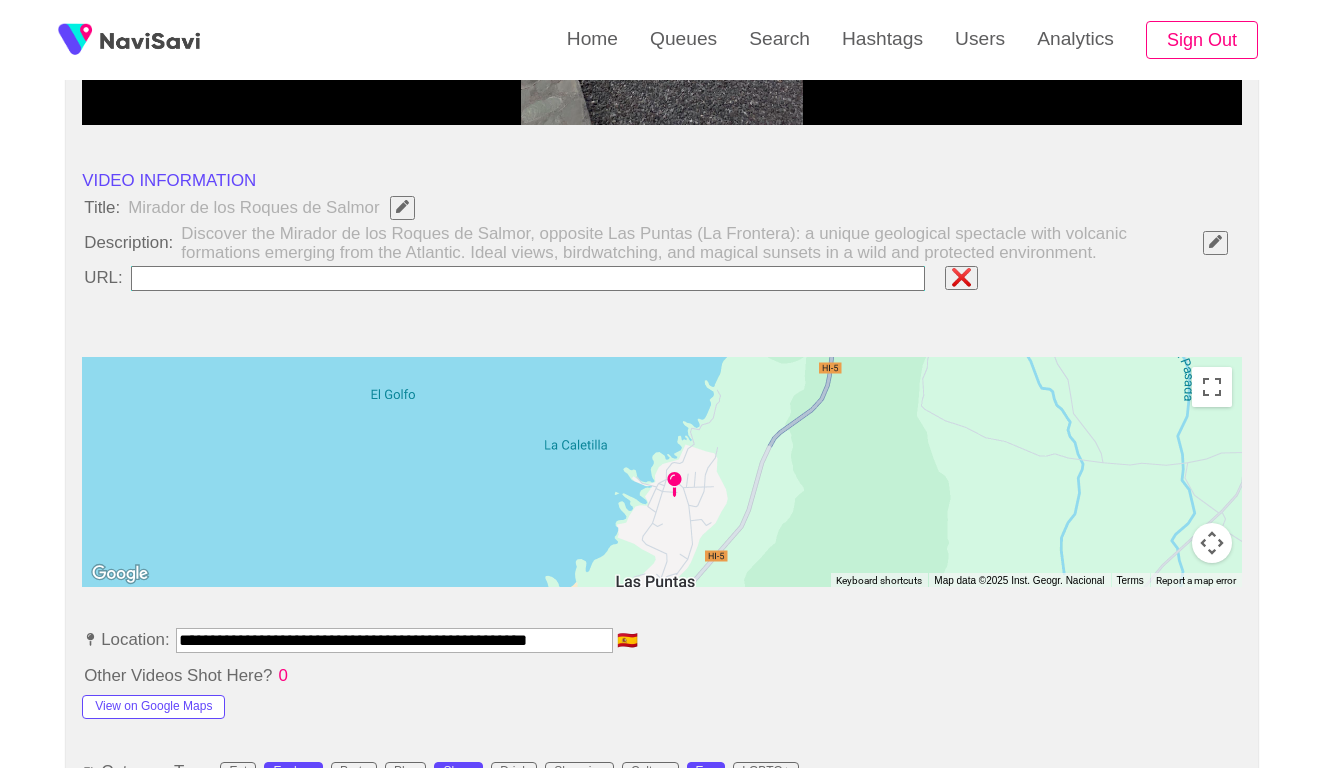type on "**********" 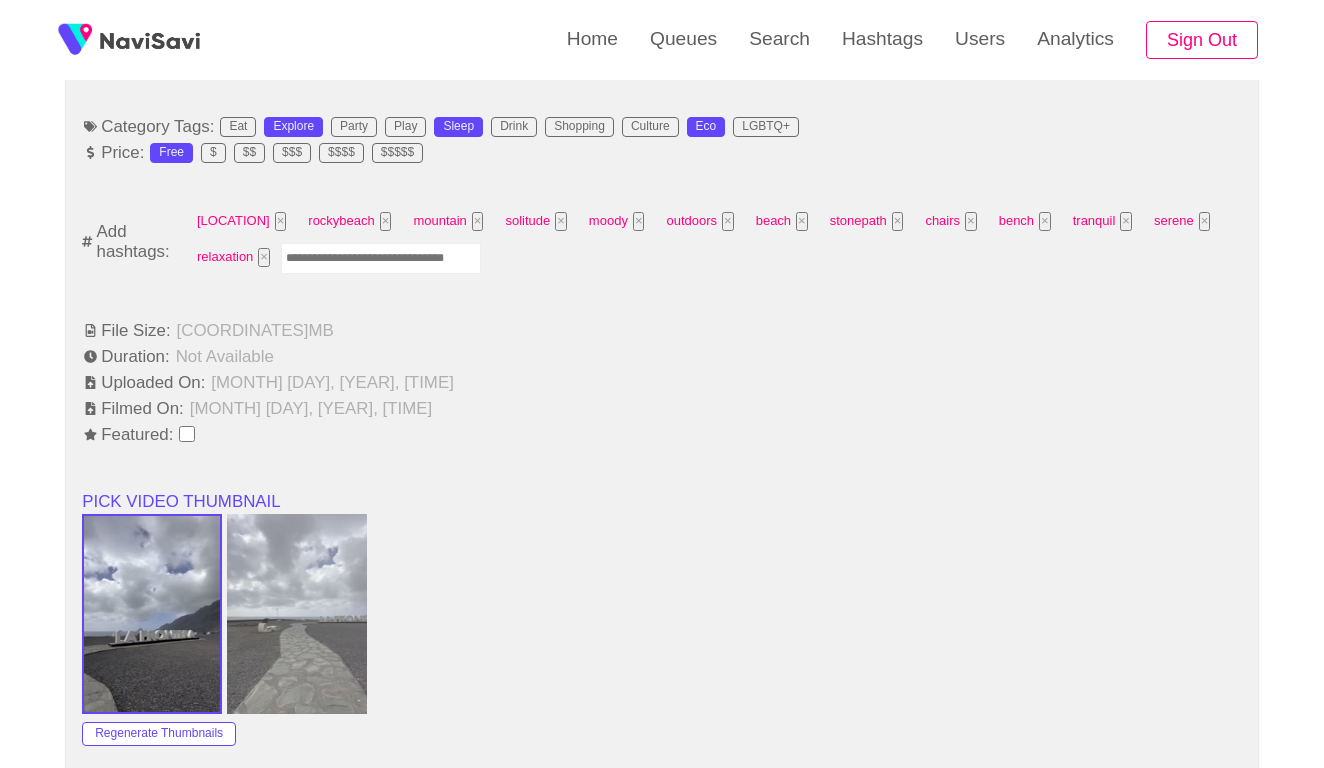 scroll, scrollTop: 1311, scrollLeft: 0, axis: vertical 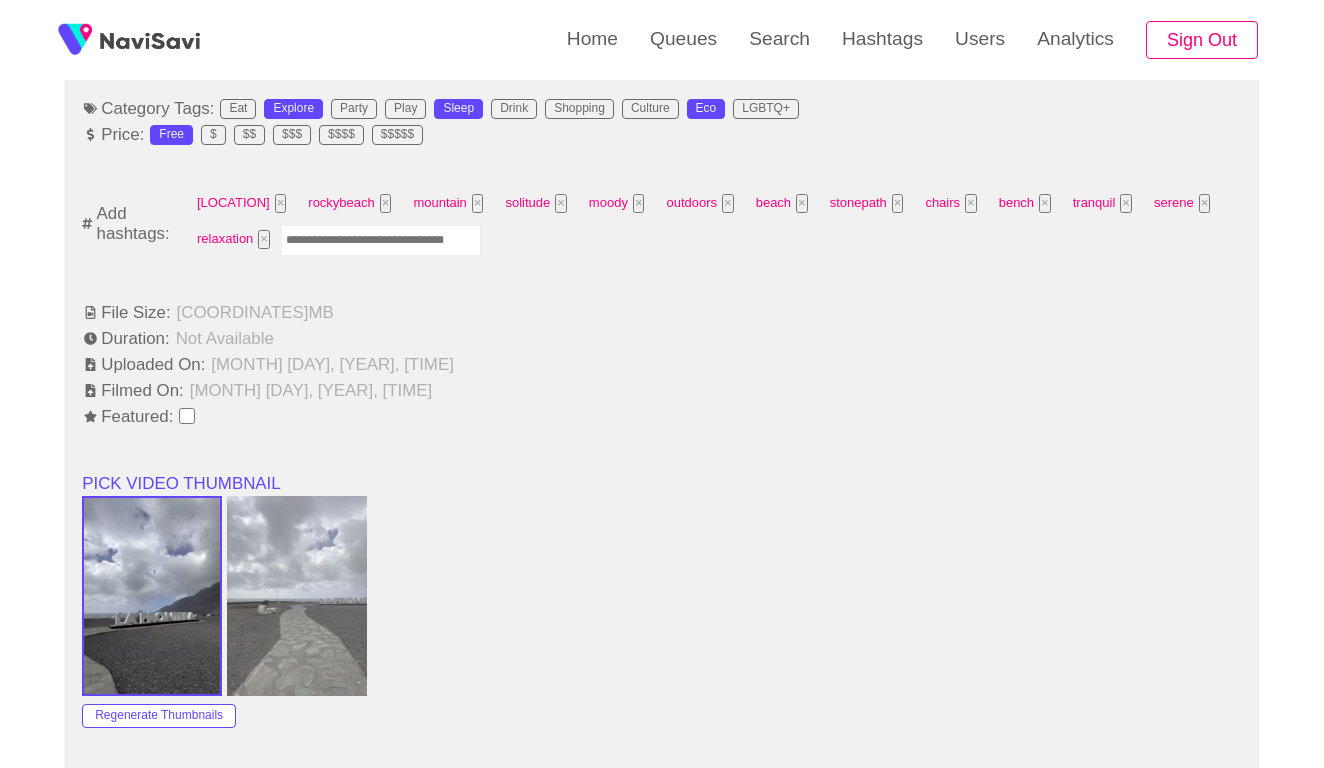 click at bounding box center (381, 240) 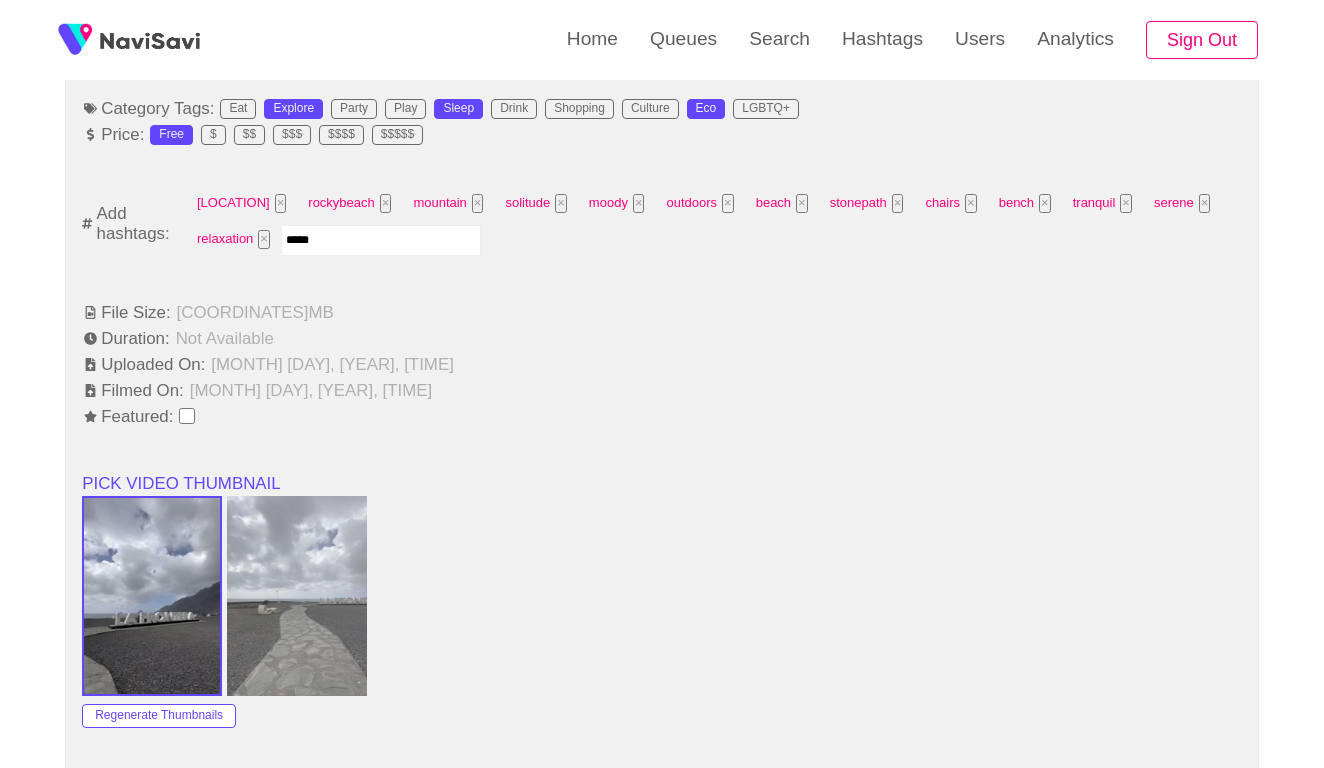 type on "******" 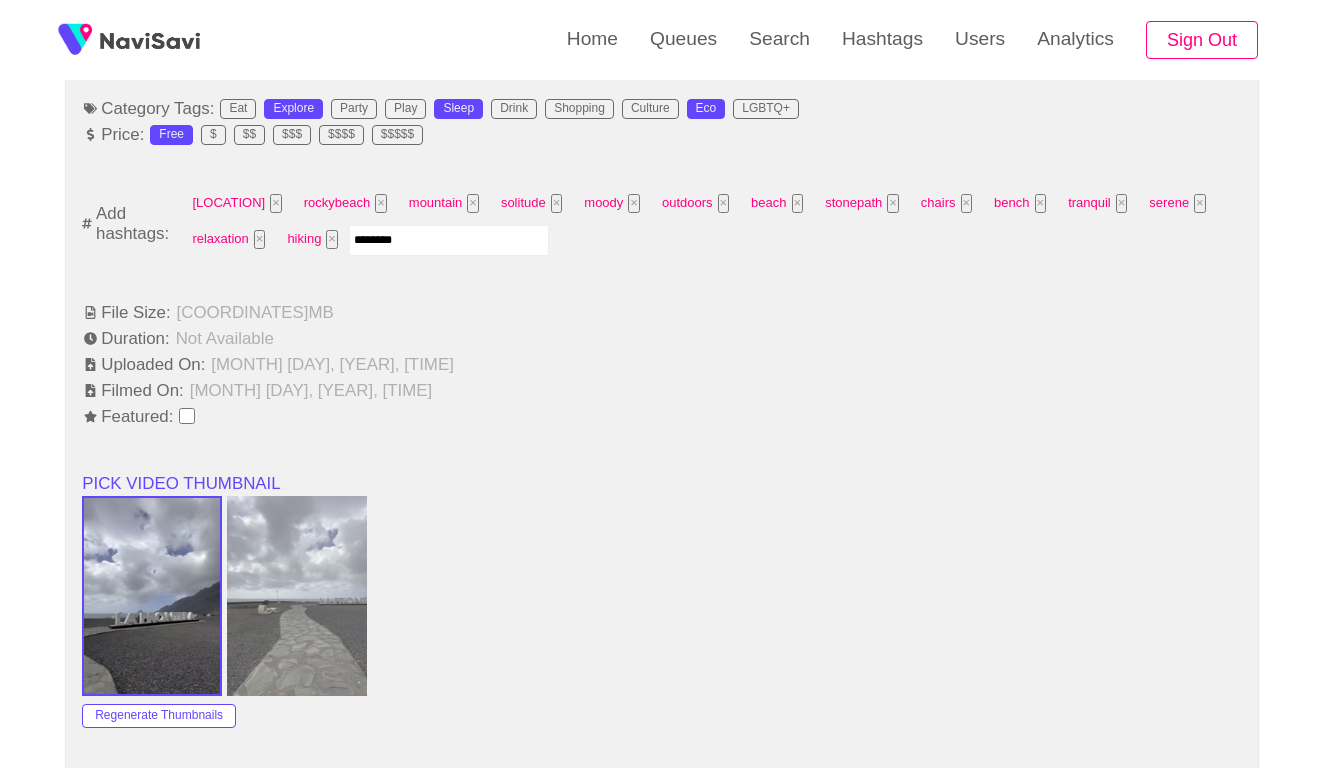 type on "*********" 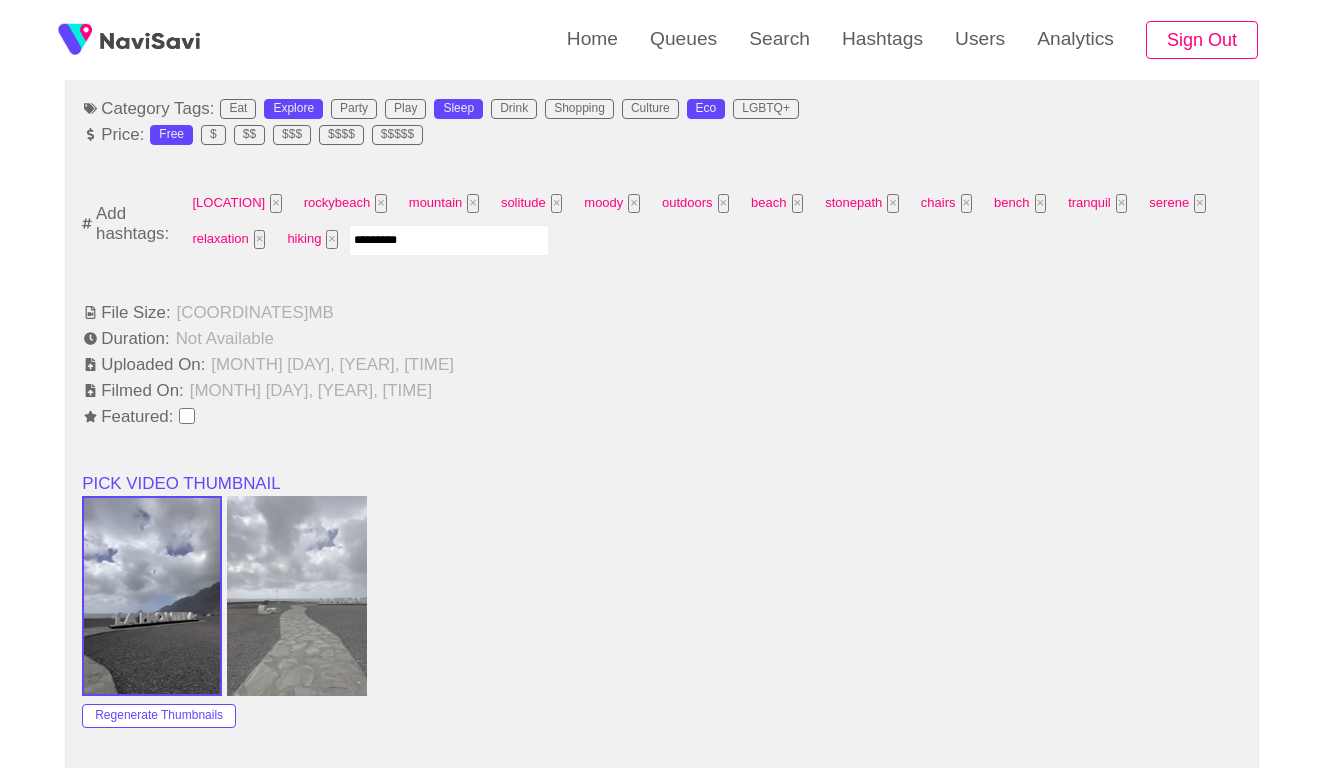 type 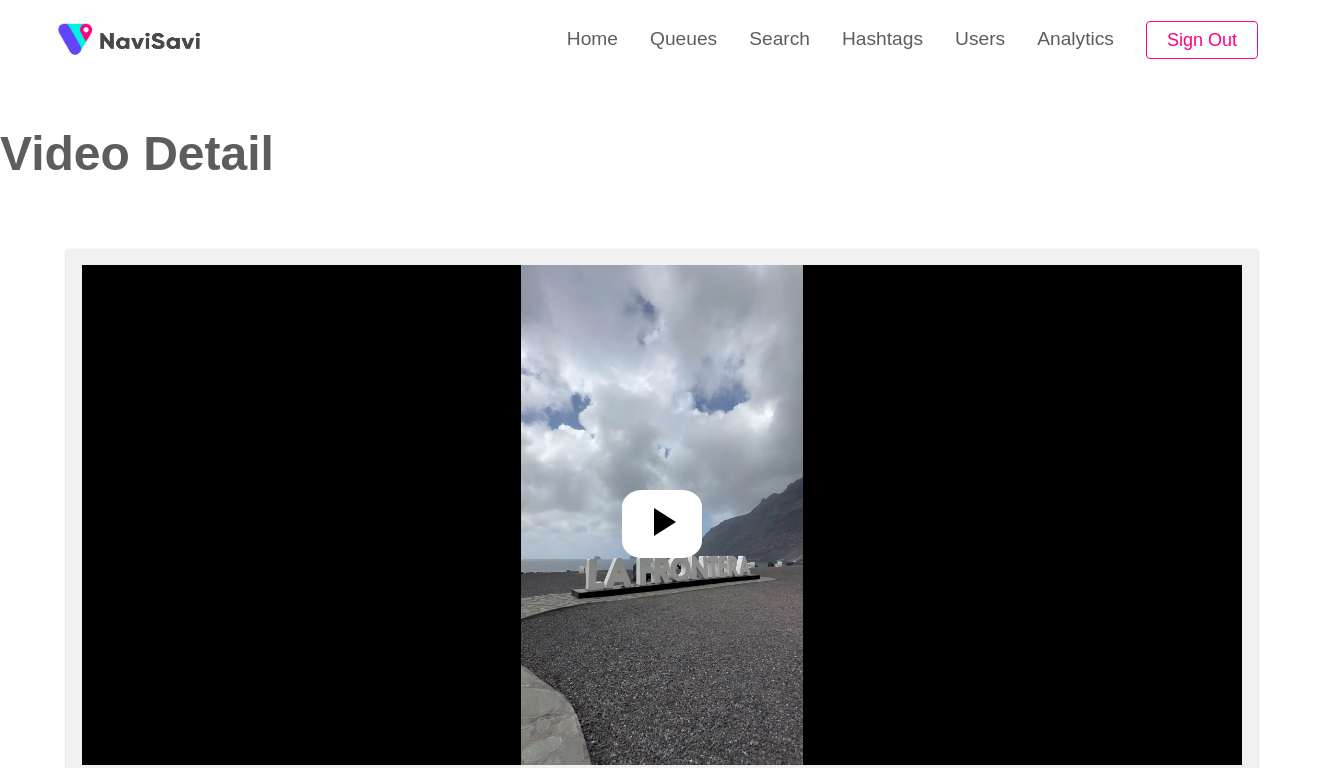 scroll, scrollTop: 0, scrollLeft: 0, axis: both 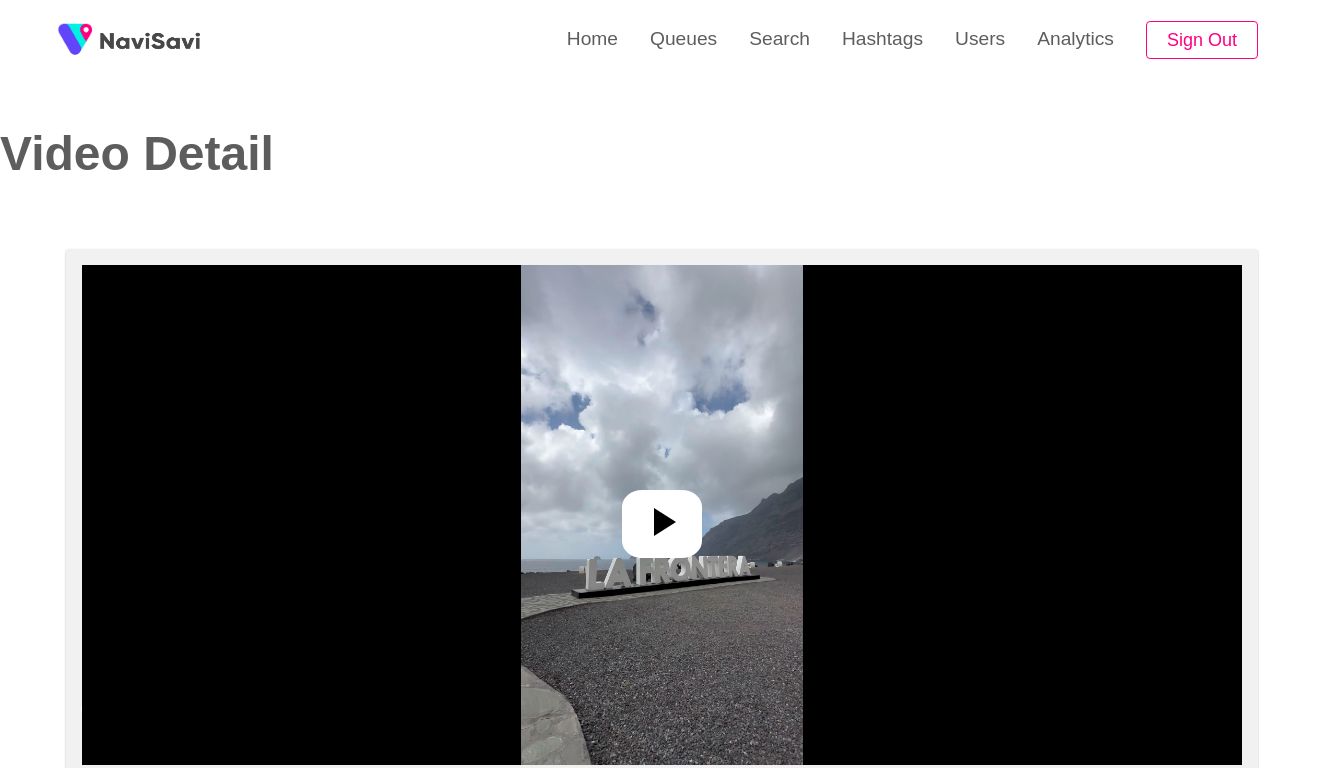 click at bounding box center [661, 515] 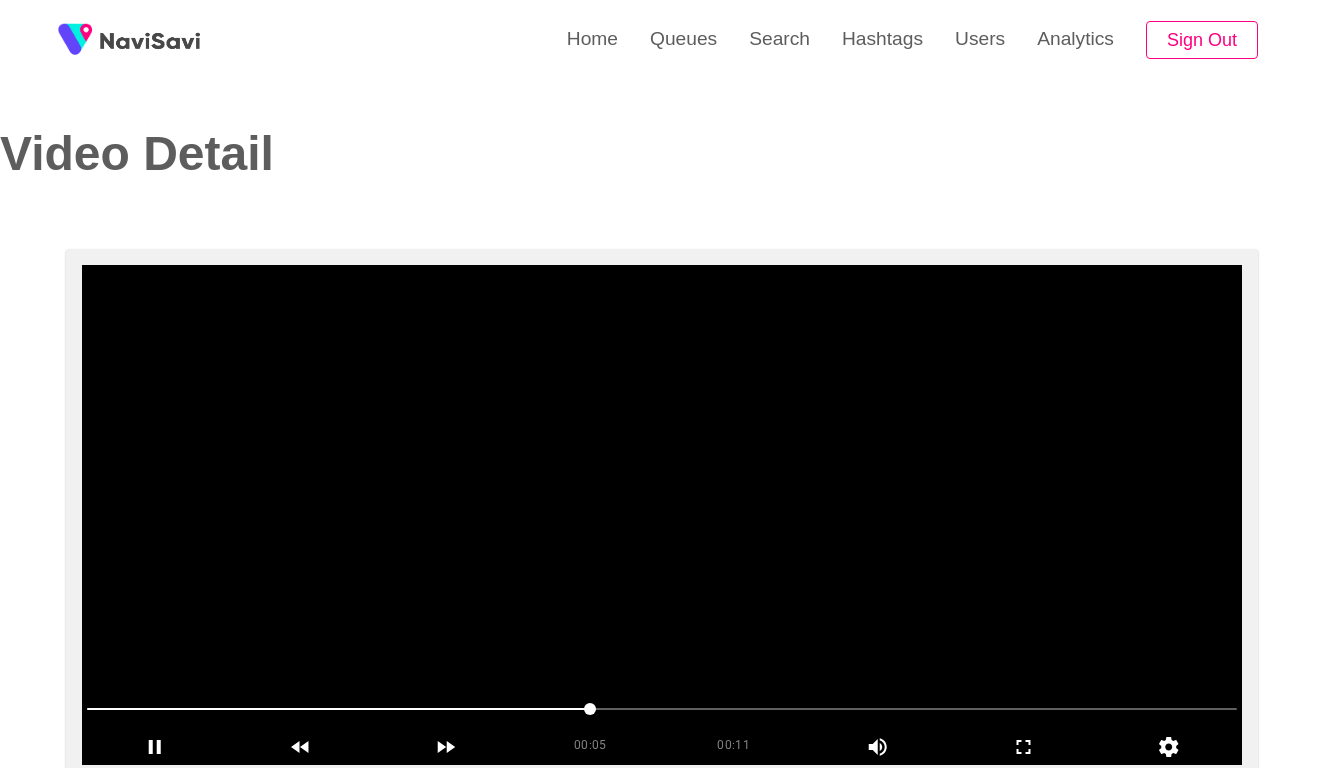 click at bounding box center (662, 709) 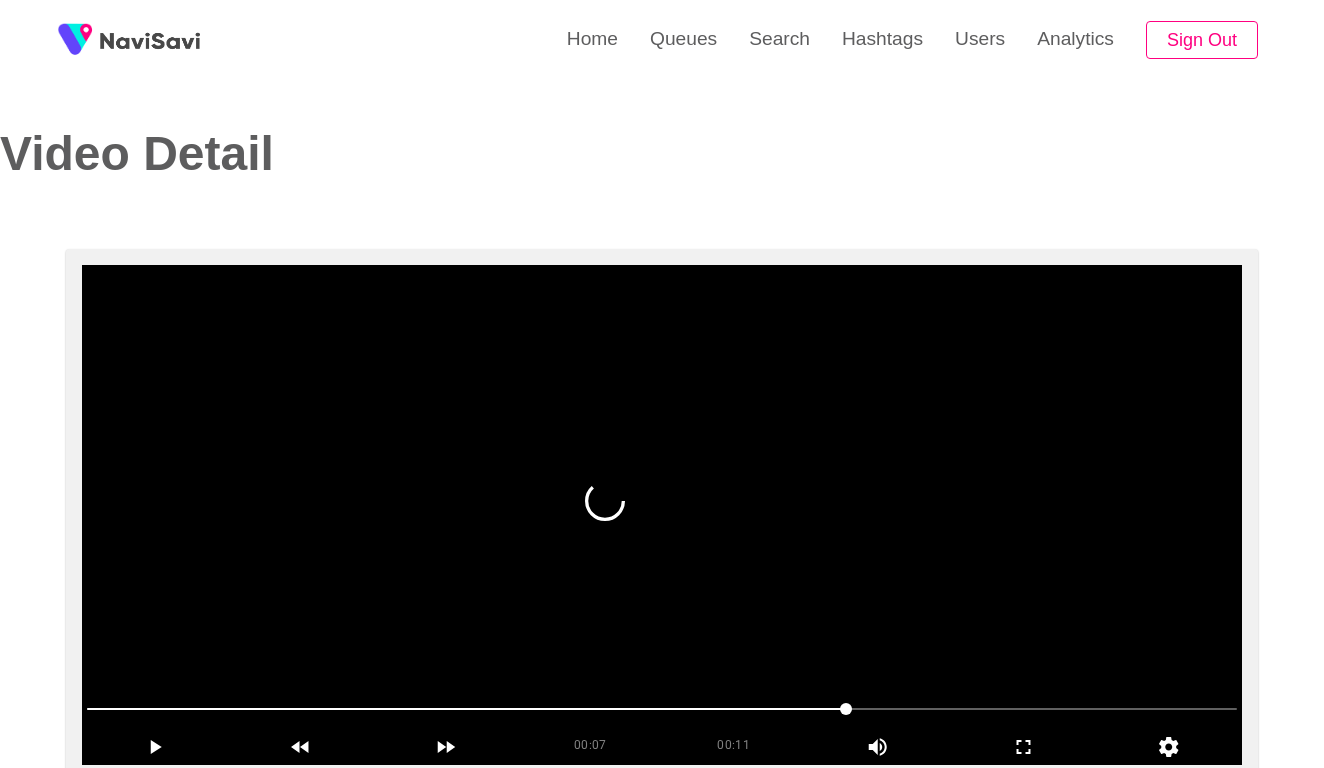 click at bounding box center [662, 709] 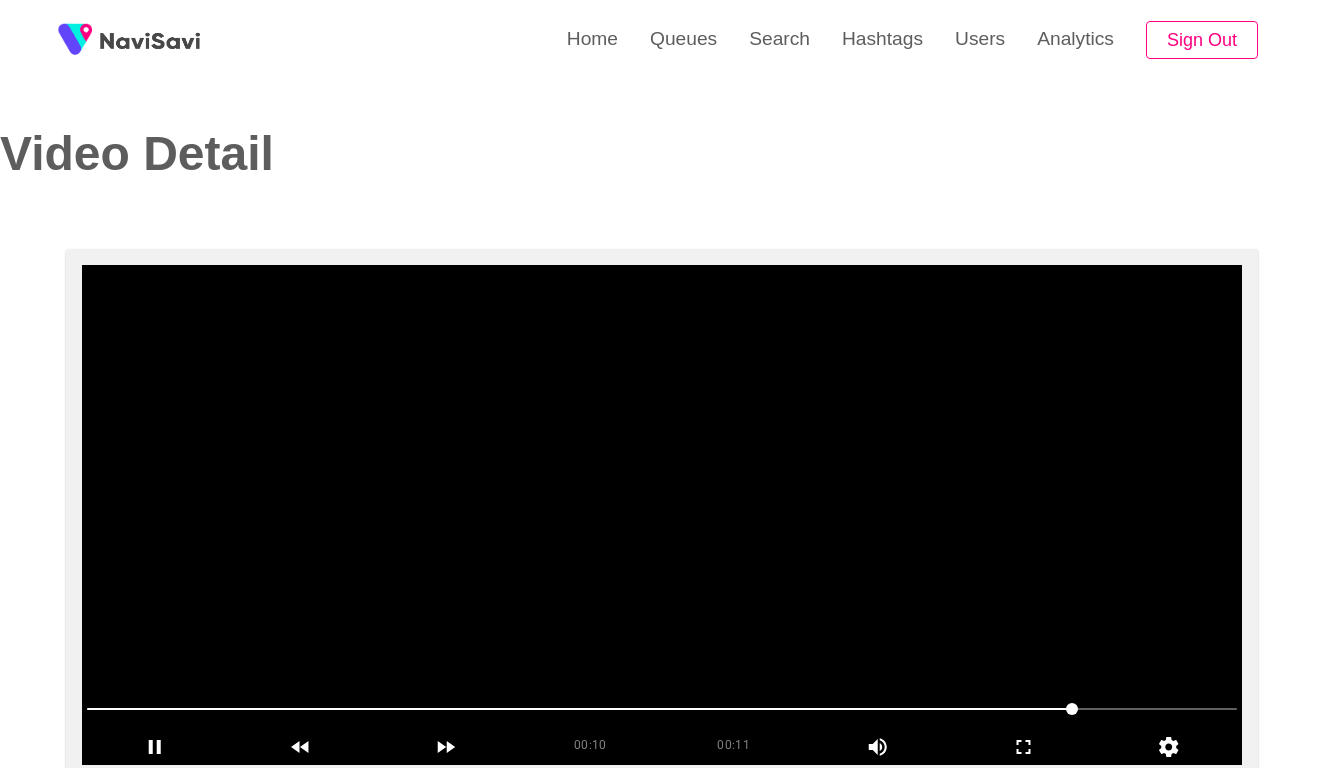 click at bounding box center (662, 709) 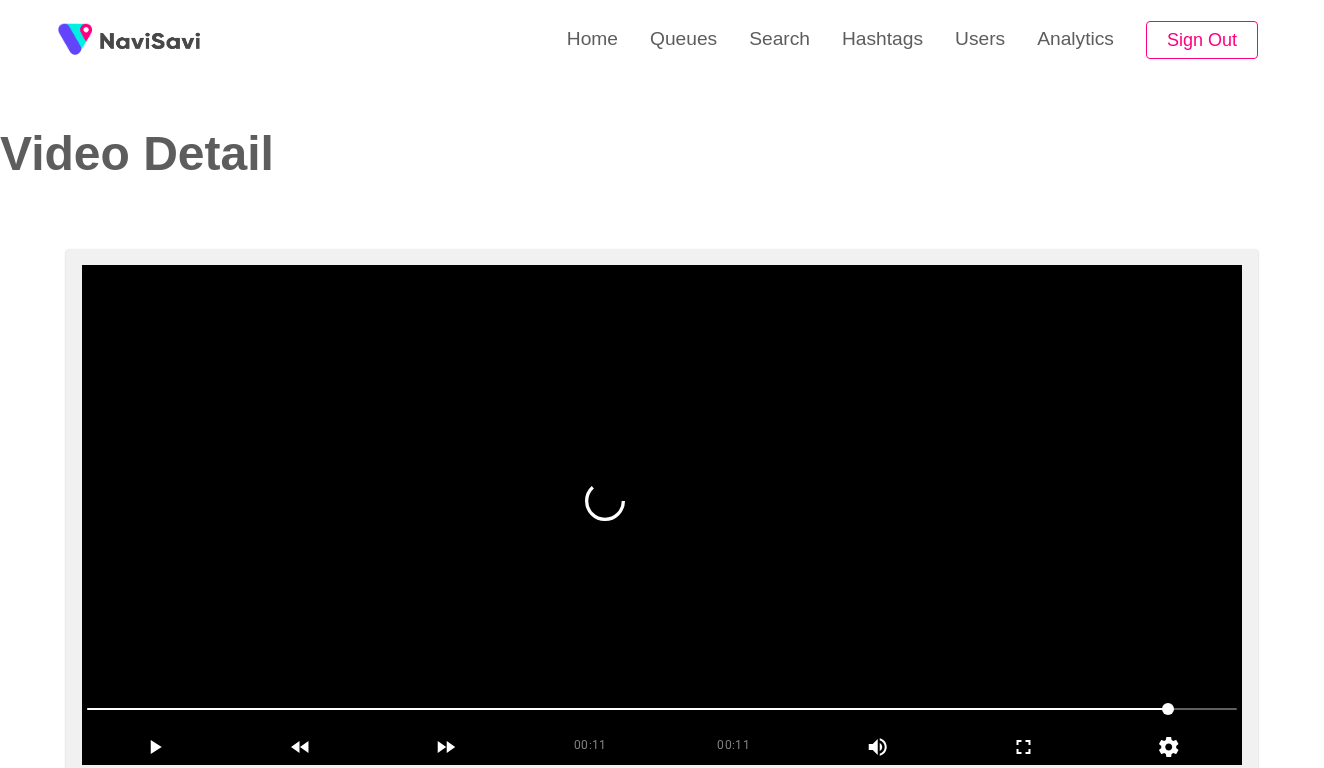 click at bounding box center (662, 515) 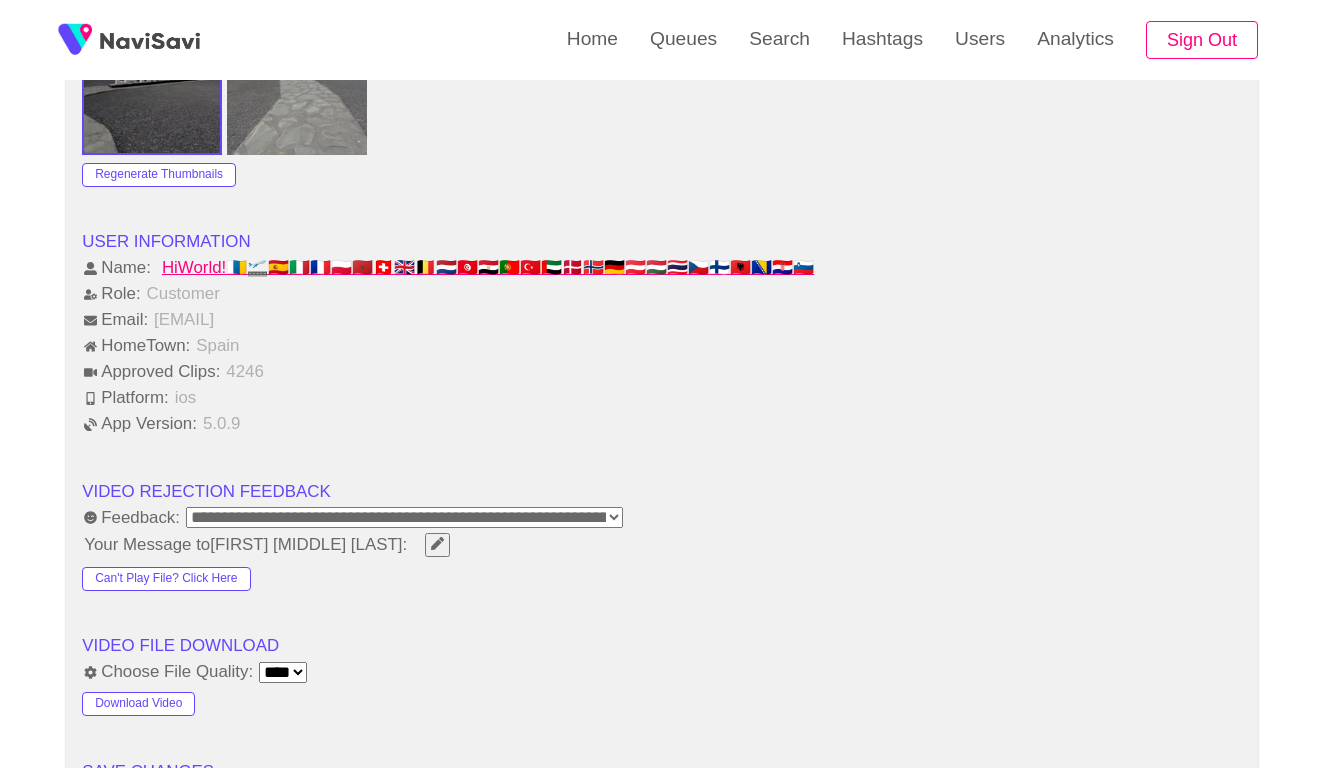 scroll, scrollTop: 2105, scrollLeft: 0, axis: vertical 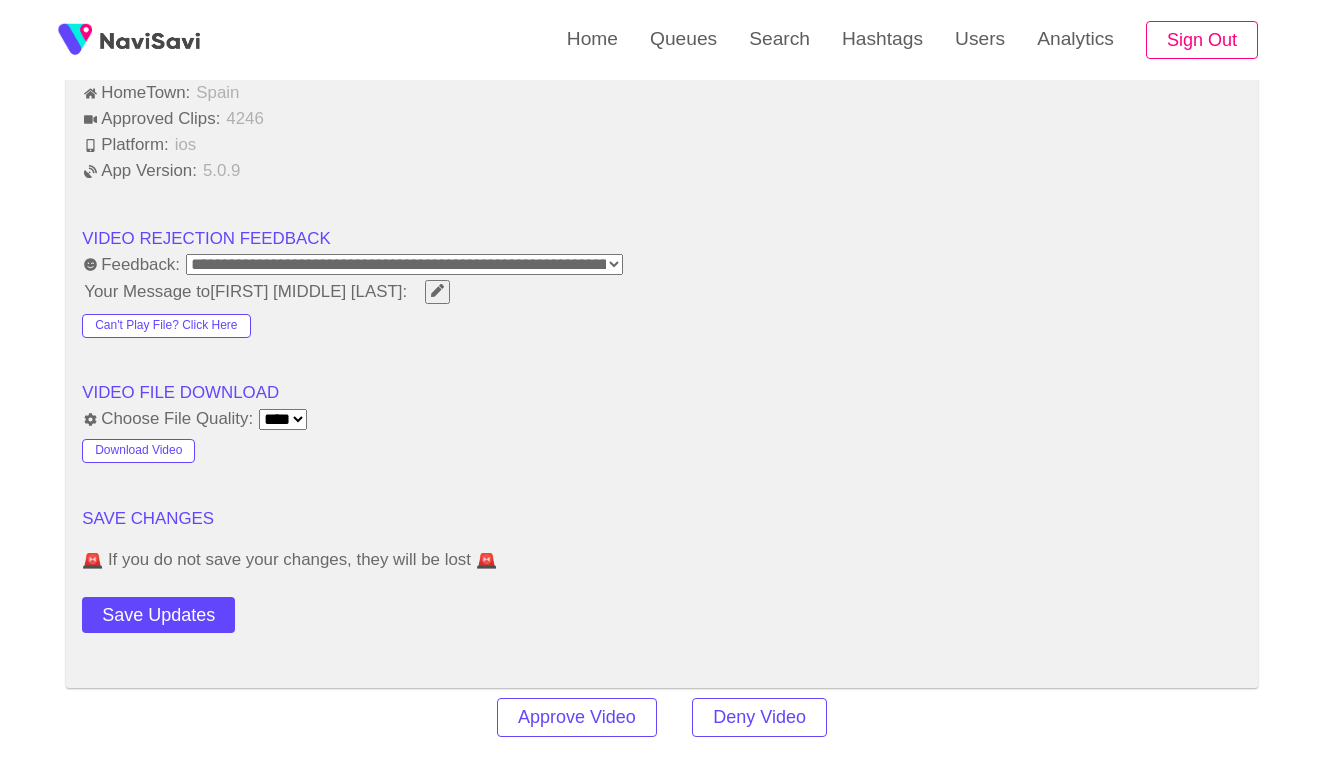 click on "Approve Video Deny Video" at bounding box center (662, 717) 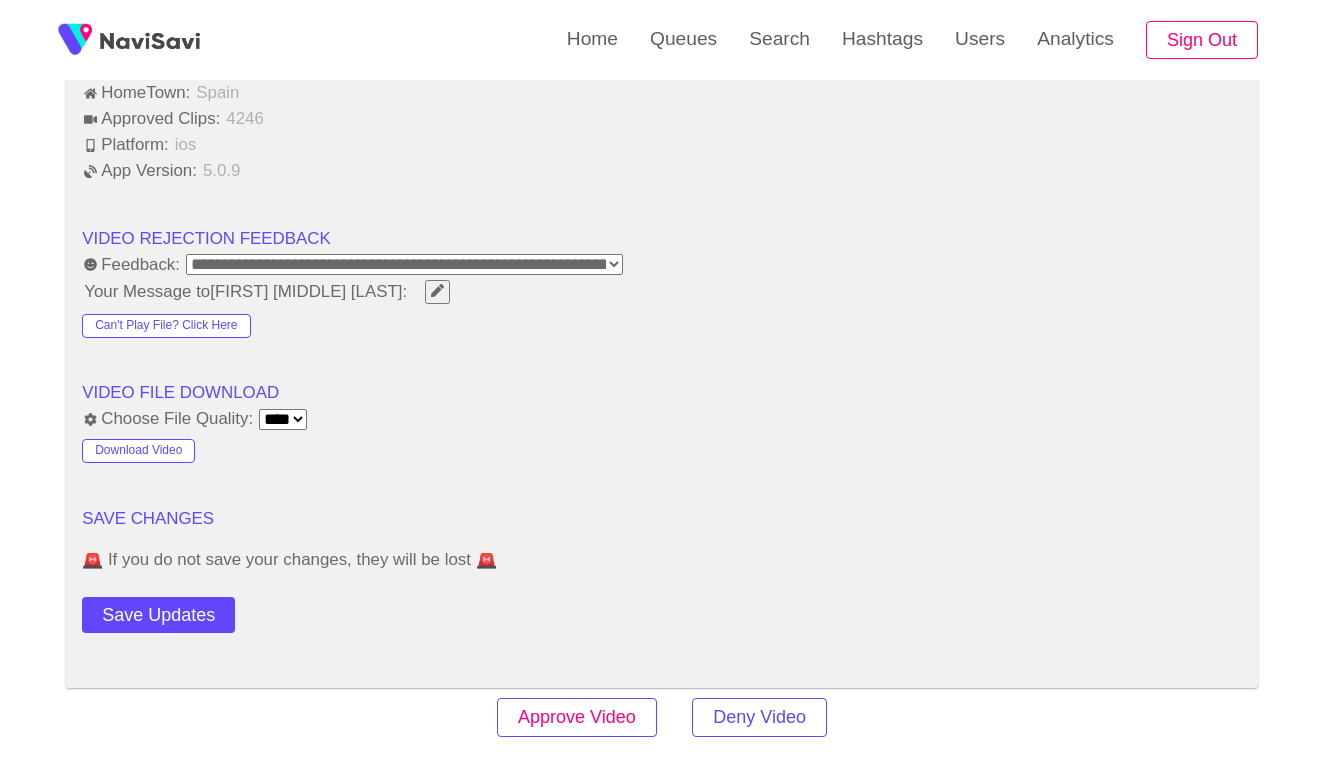 click on "Approve Video" at bounding box center (577, 717) 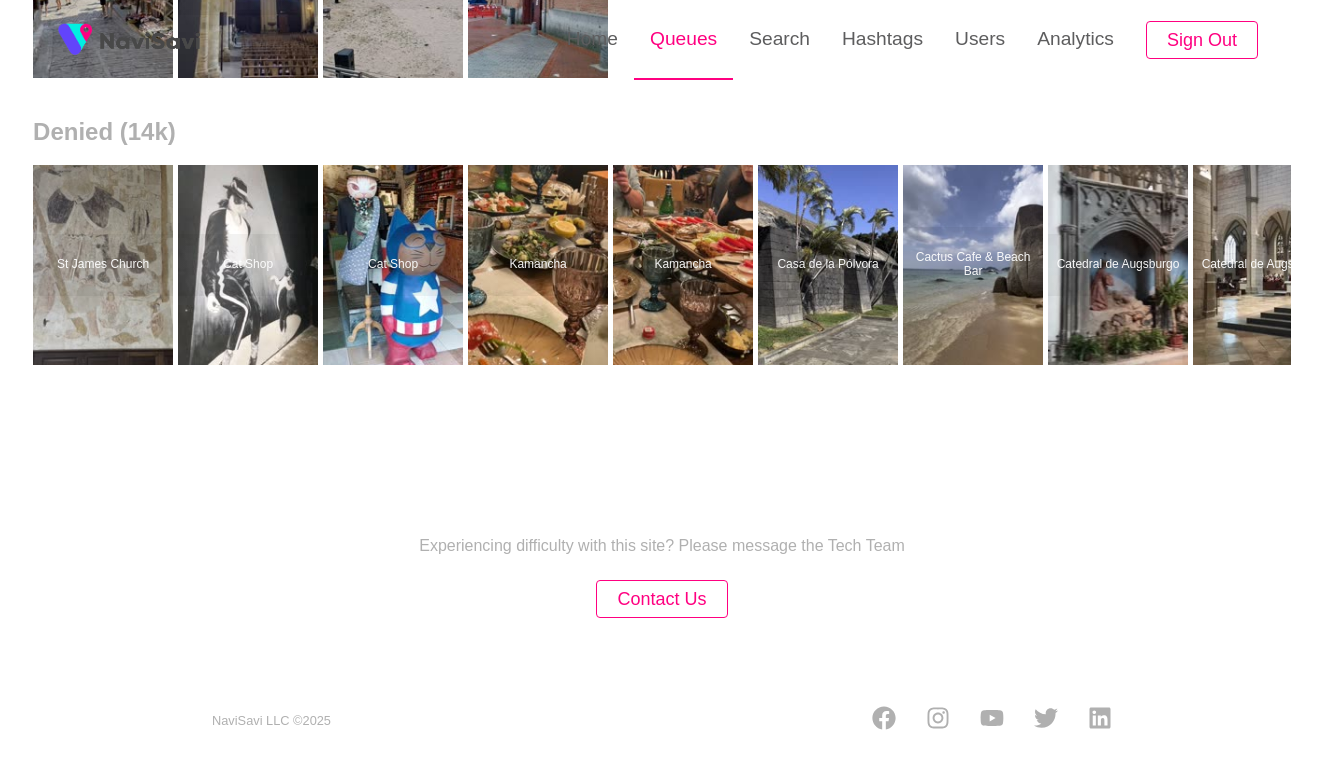 scroll, scrollTop: 0, scrollLeft: 0, axis: both 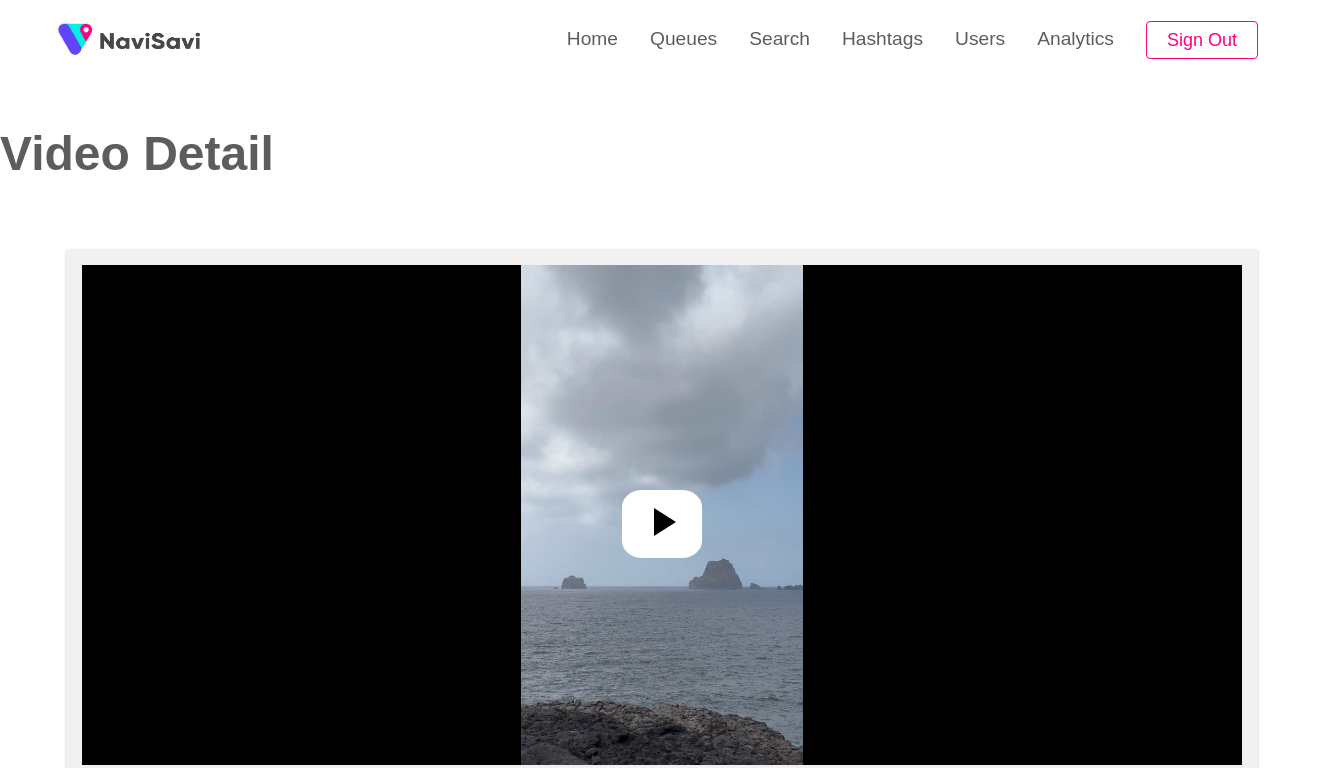 select on "**********" 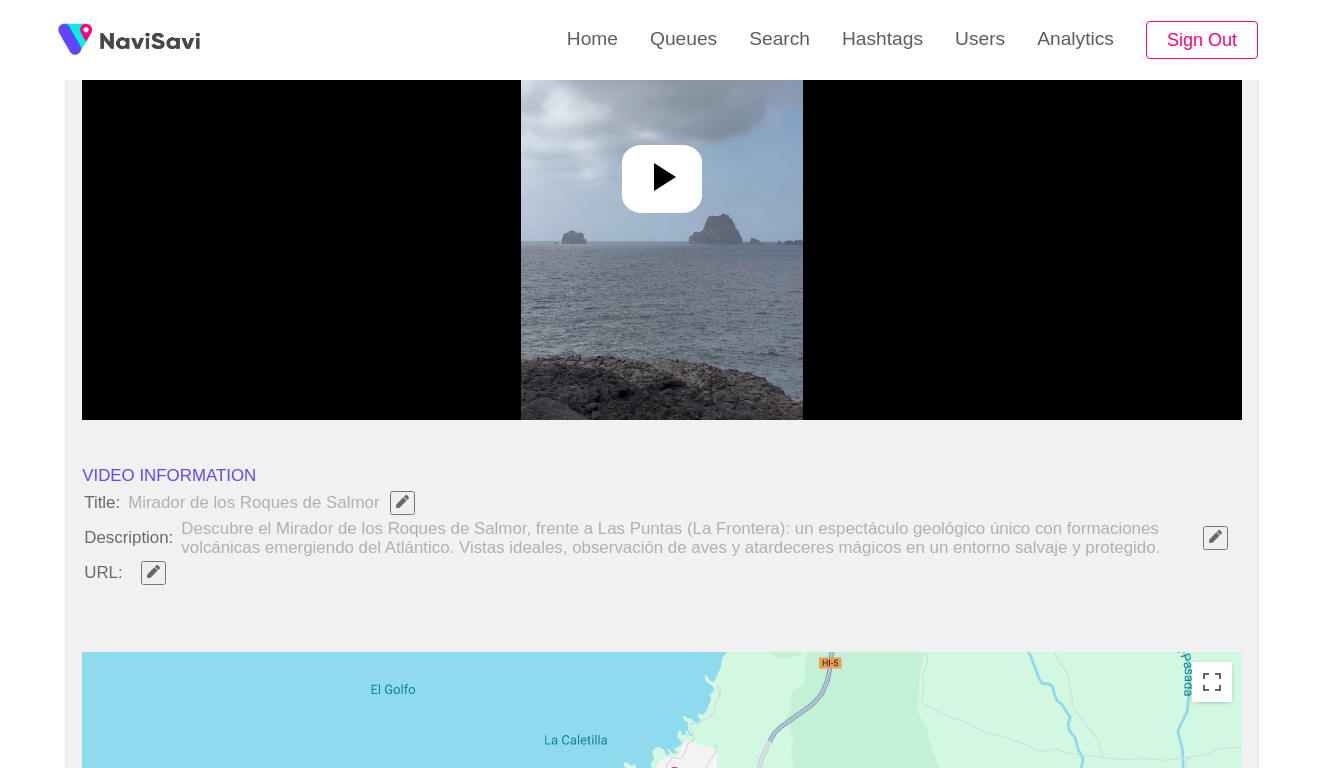 scroll, scrollTop: 424, scrollLeft: 0, axis: vertical 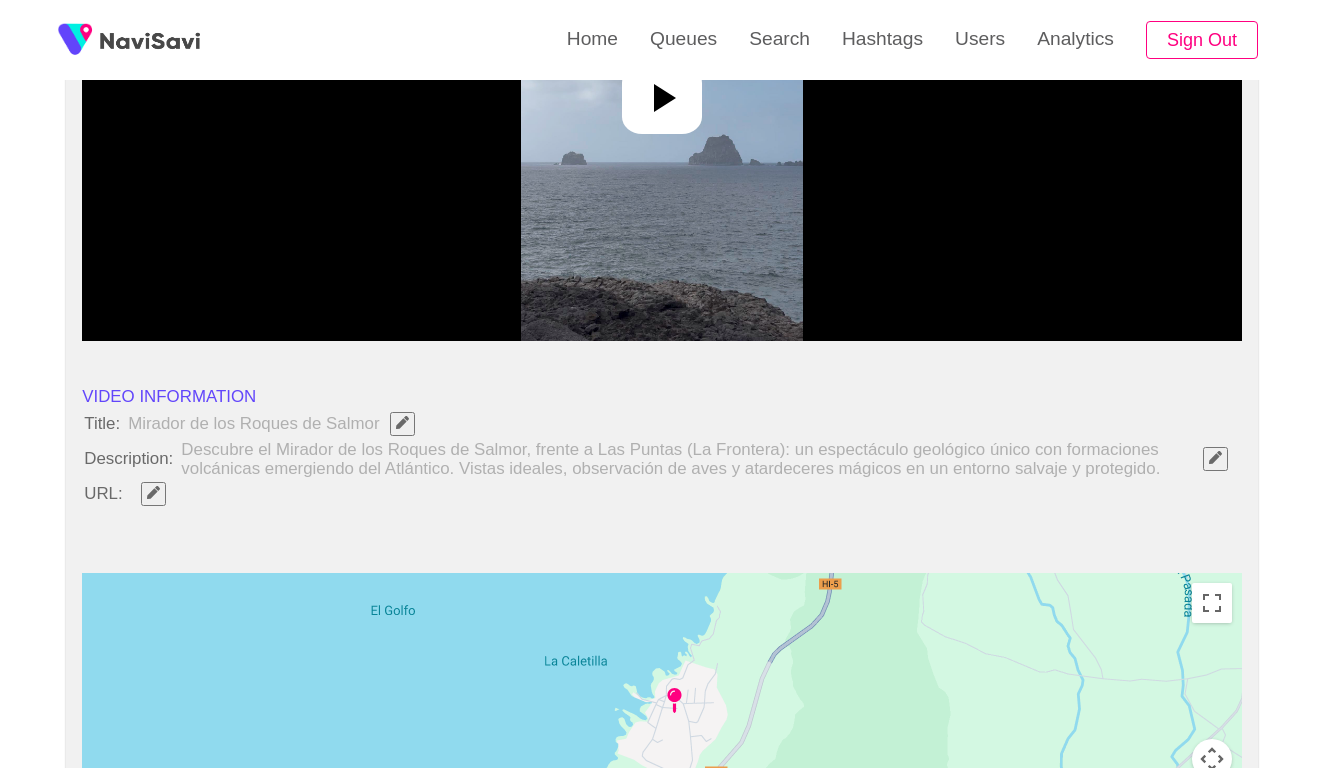 click 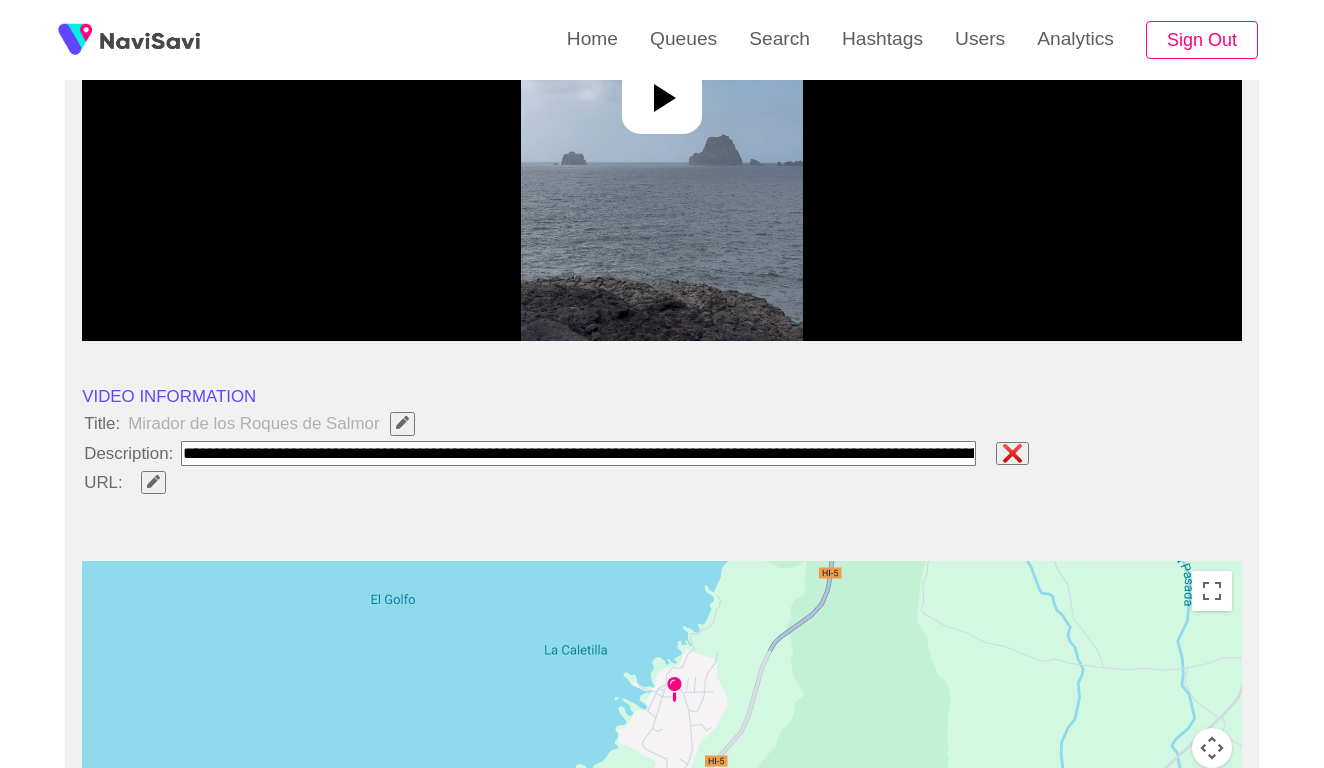 type on "**********" 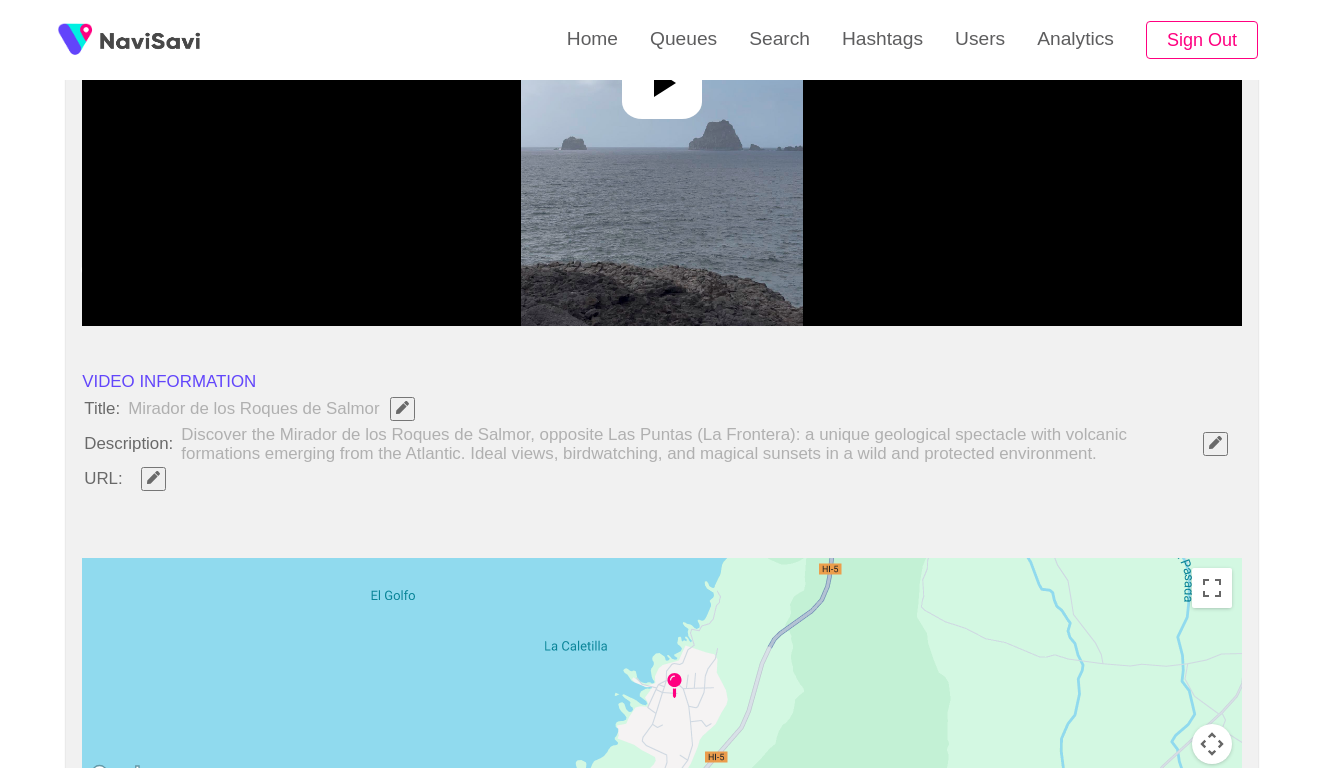 scroll, scrollTop: 322, scrollLeft: 0, axis: vertical 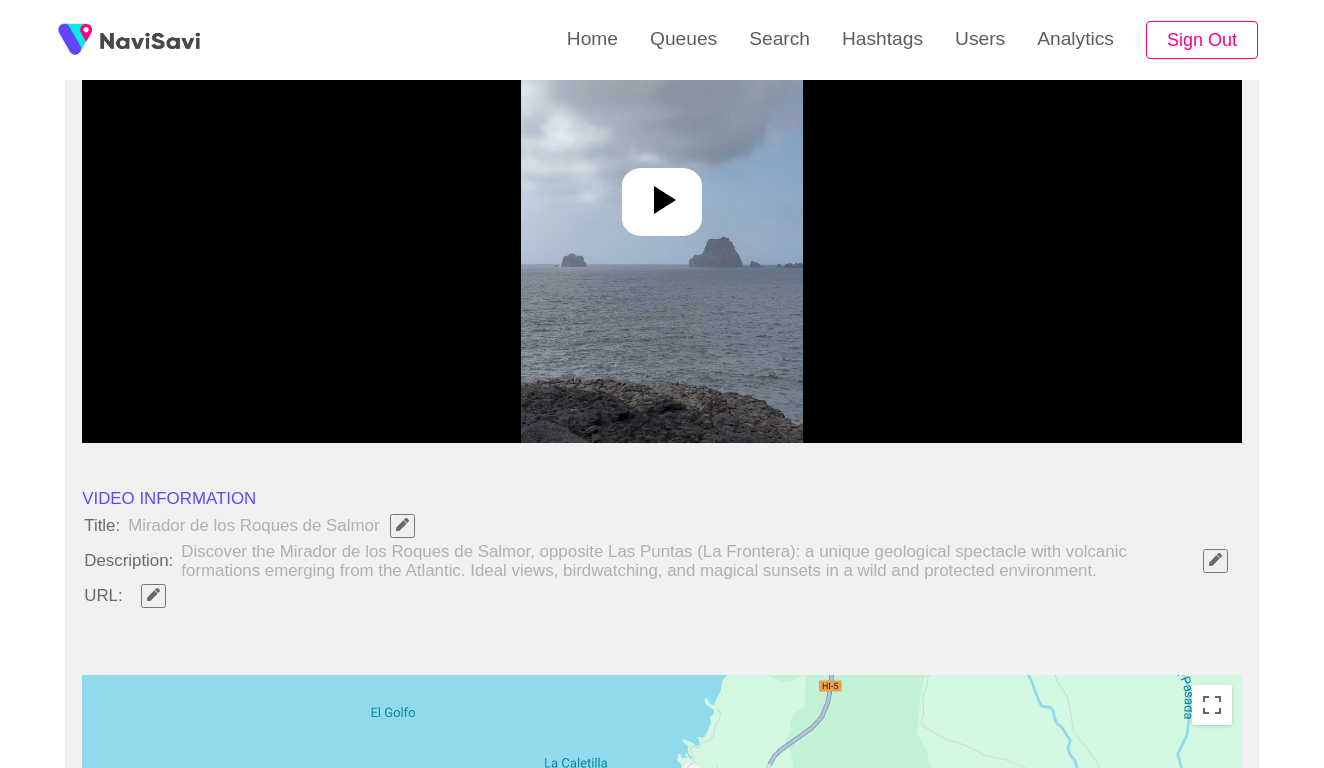 click at bounding box center (661, 193) 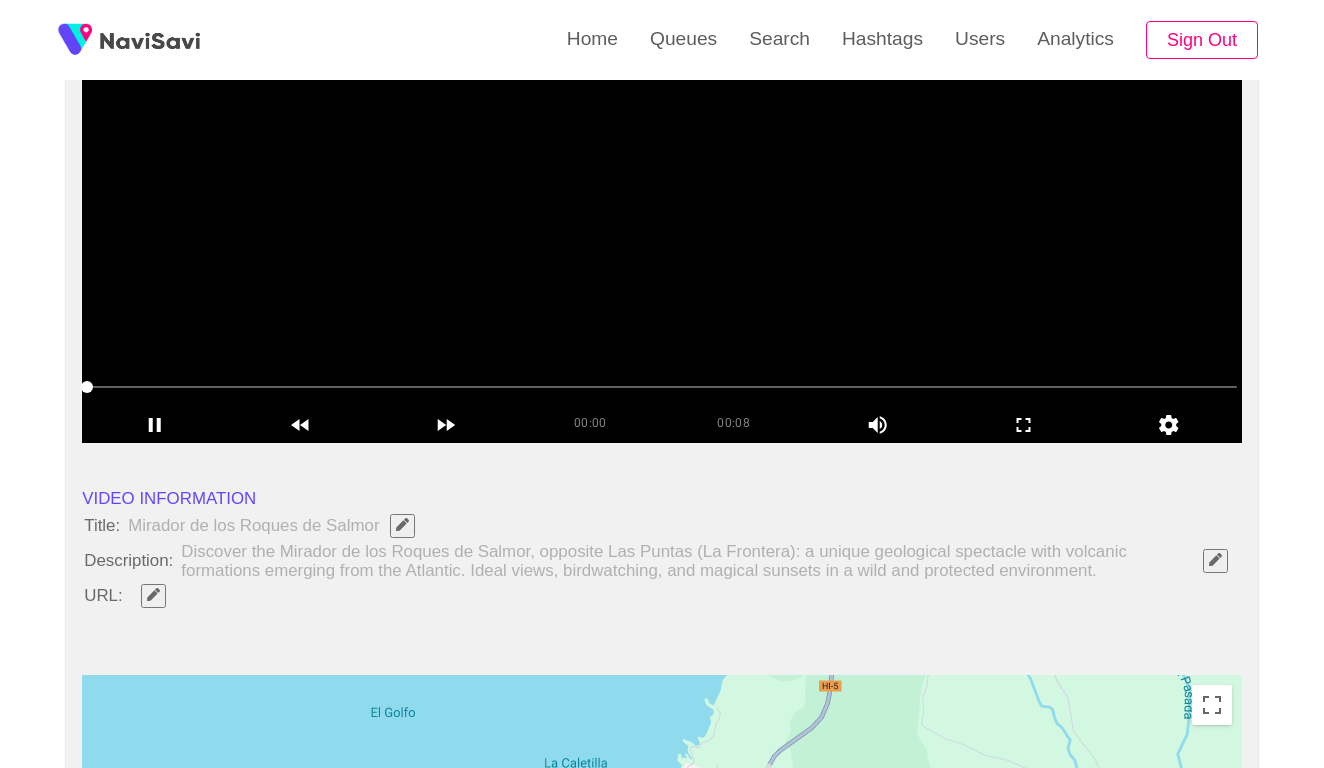 click 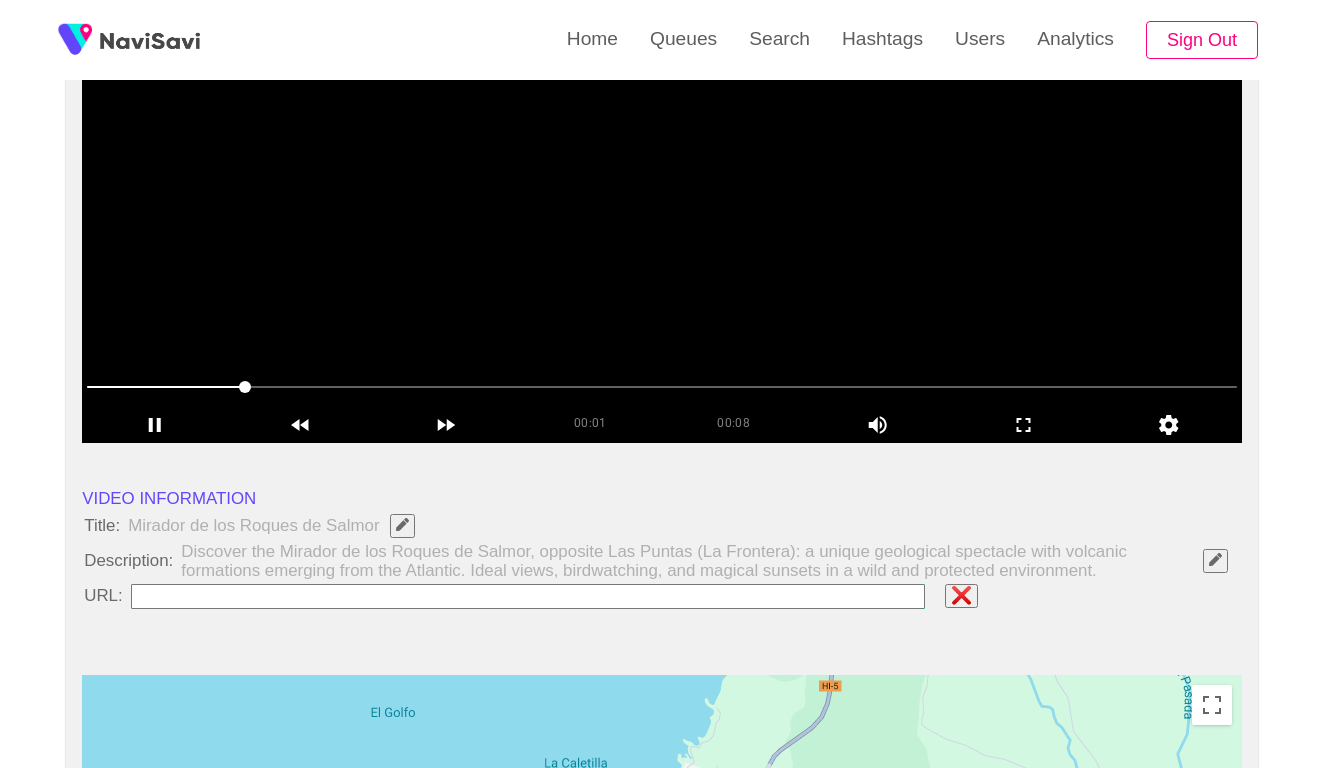 type on "**********" 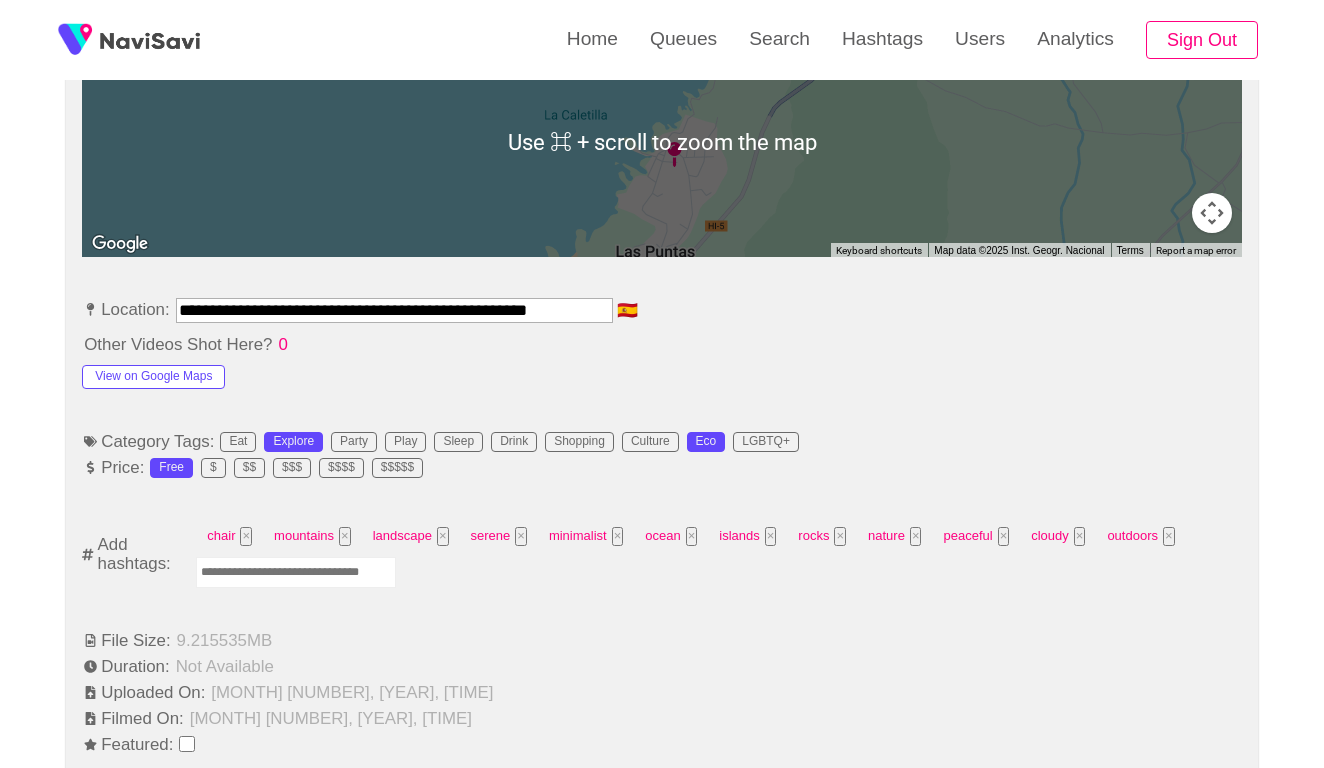 scroll, scrollTop: 1003, scrollLeft: 0, axis: vertical 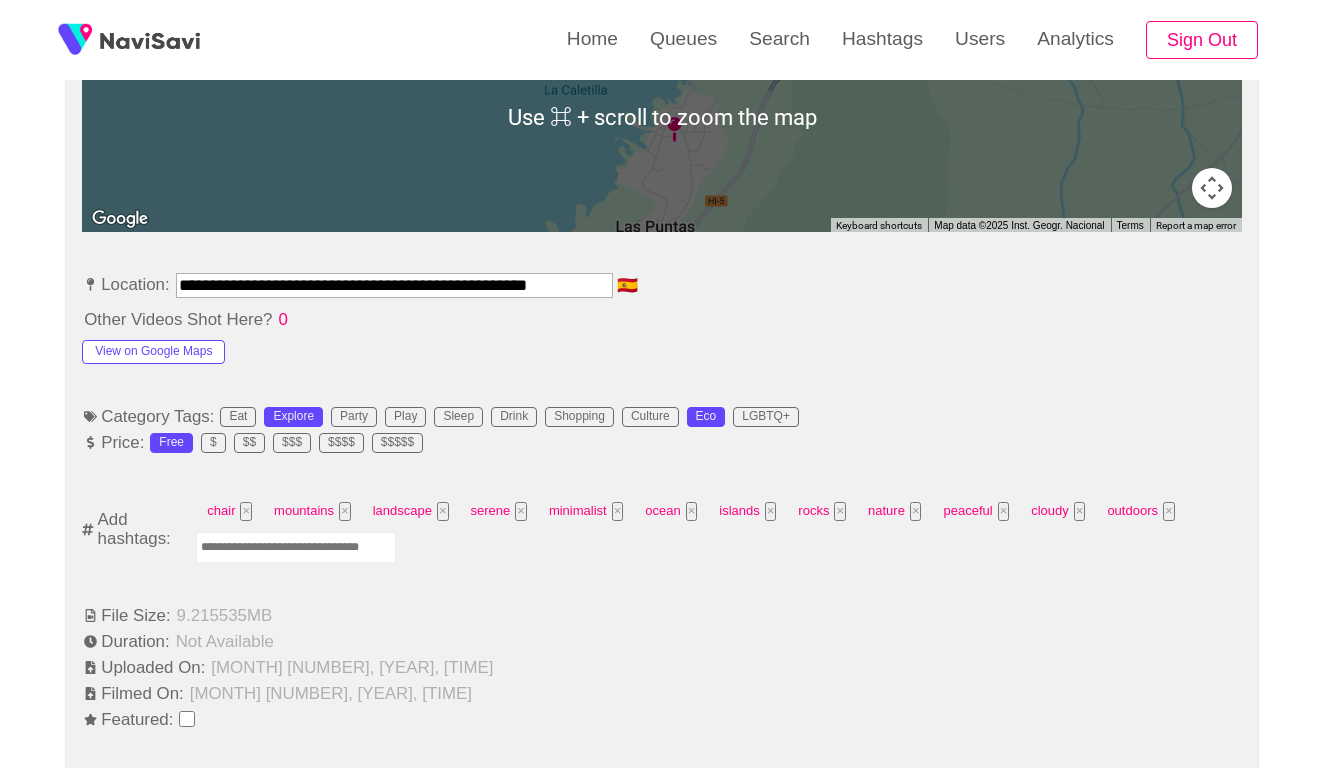 click at bounding box center (296, 547) 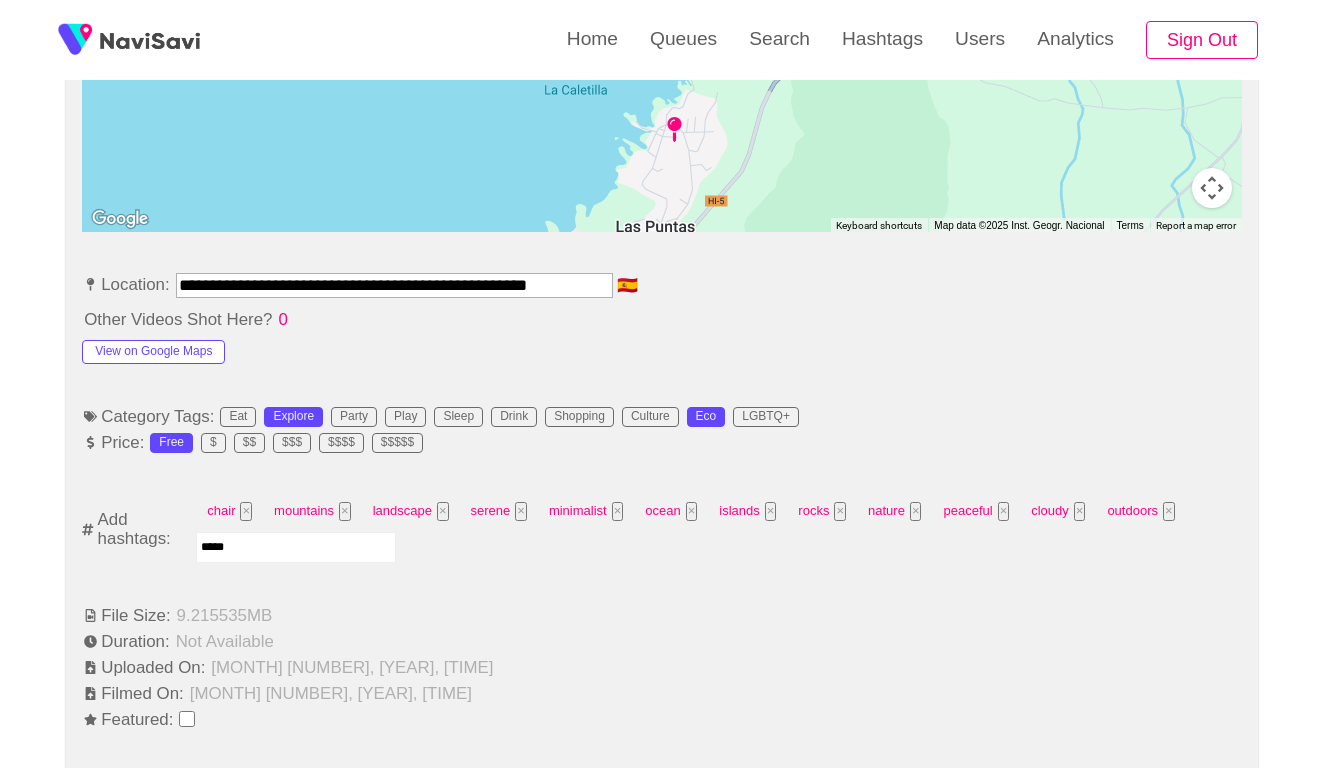 type on "******" 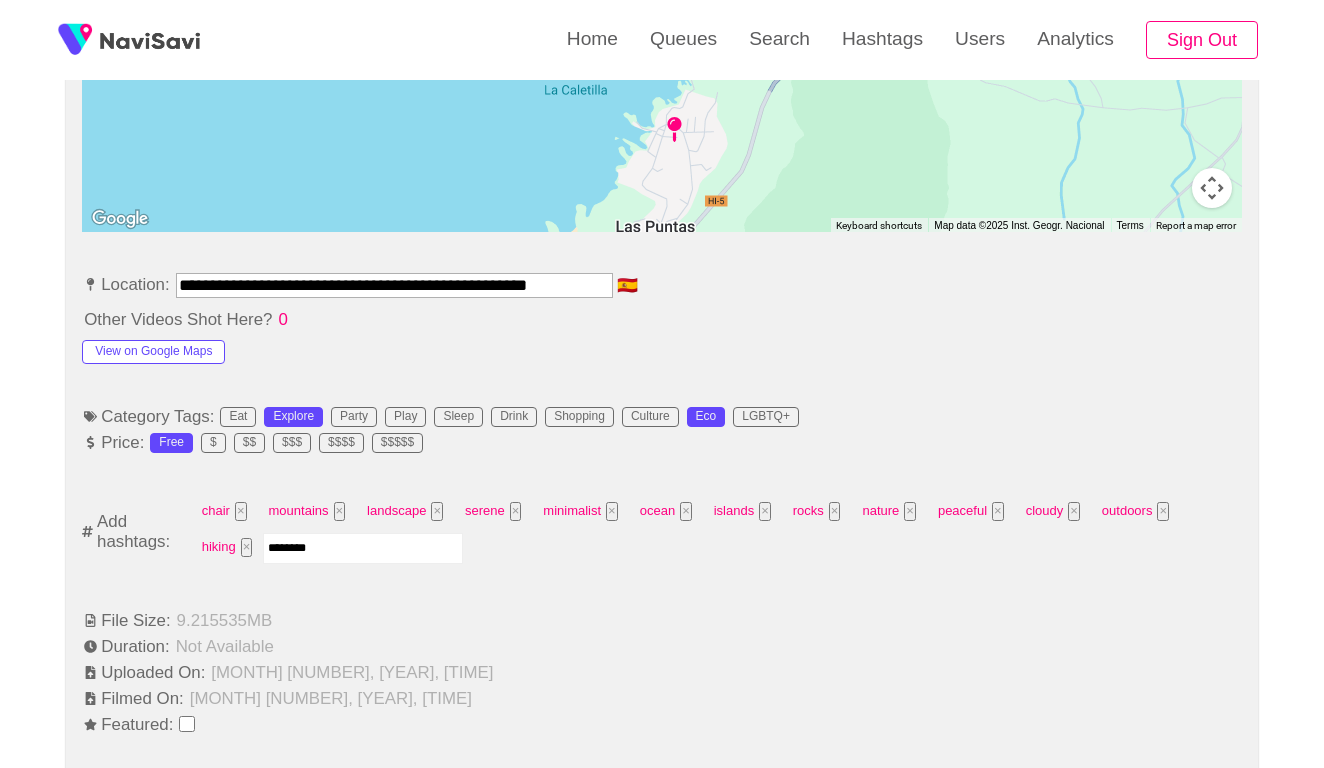 type on "*********" 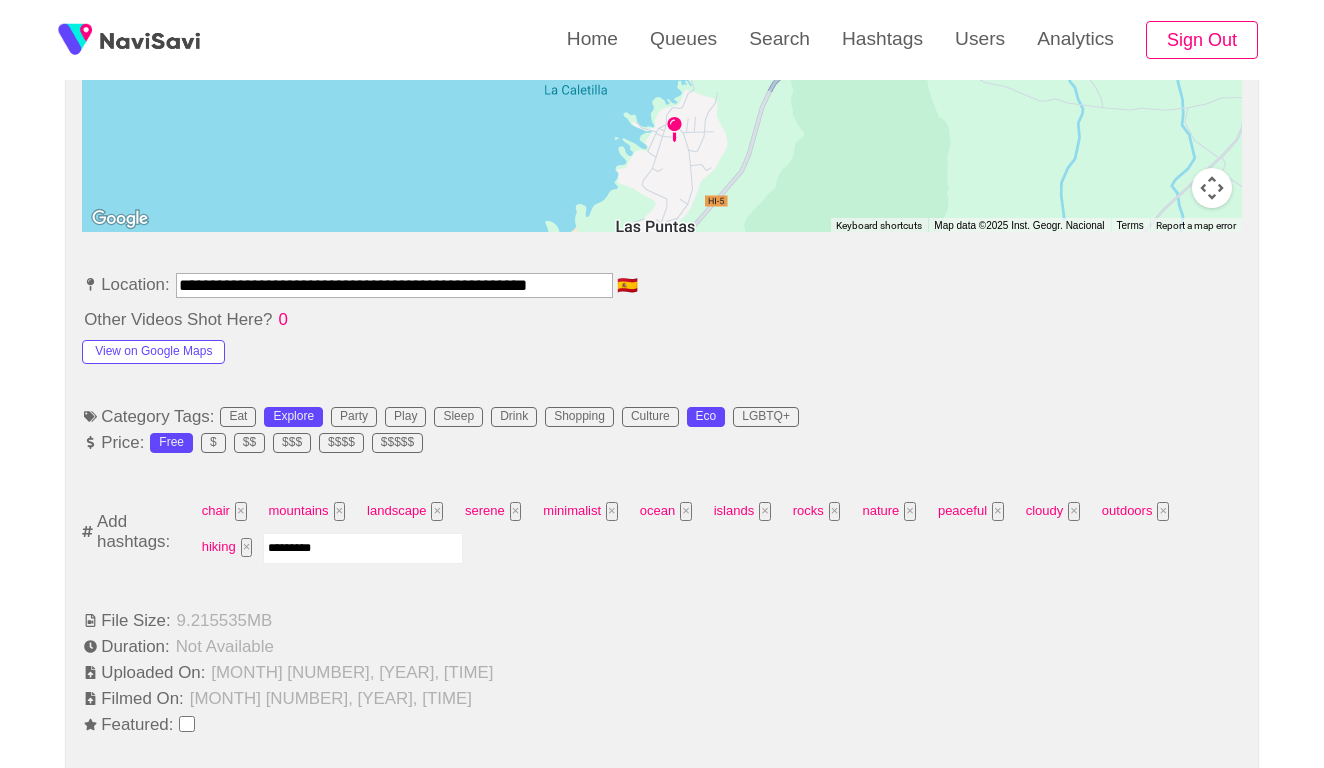 type 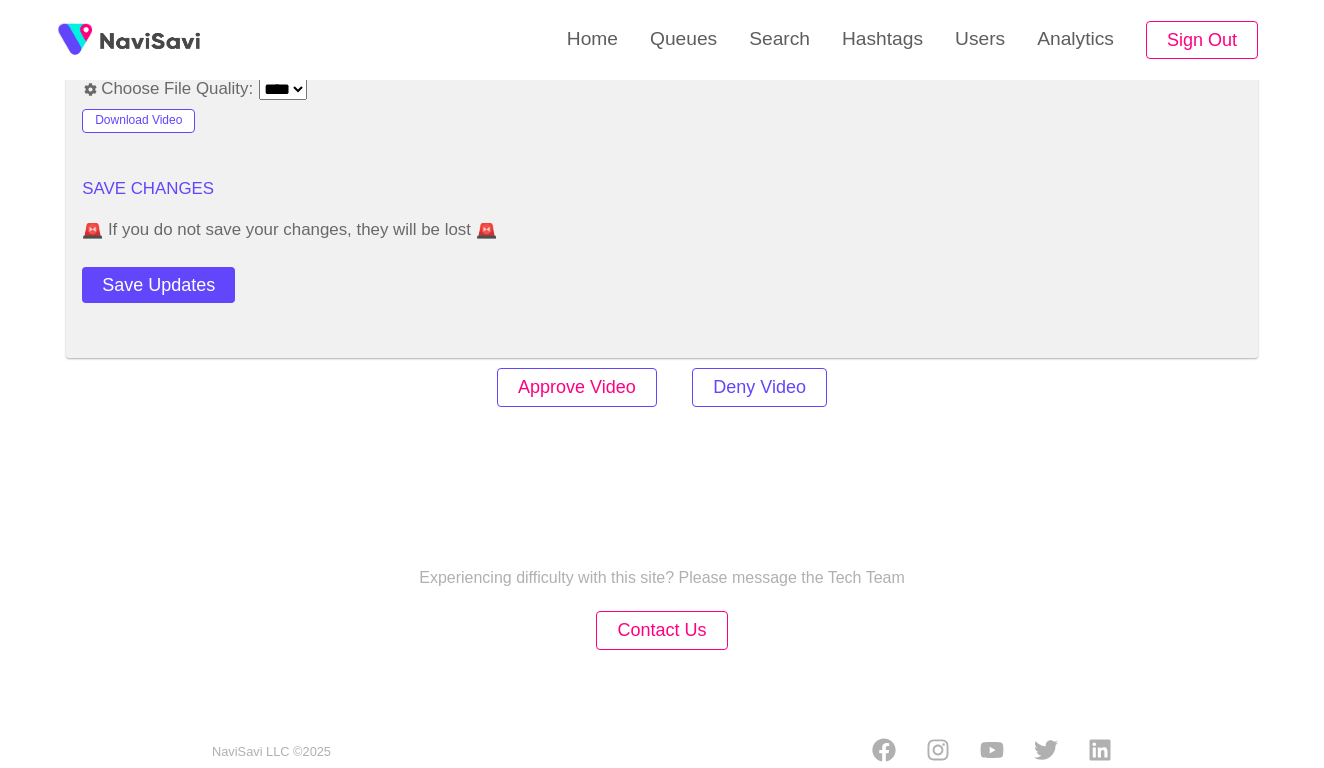 scroll, scrollTop: 2434, scrollLeft: 0, axis: vertical 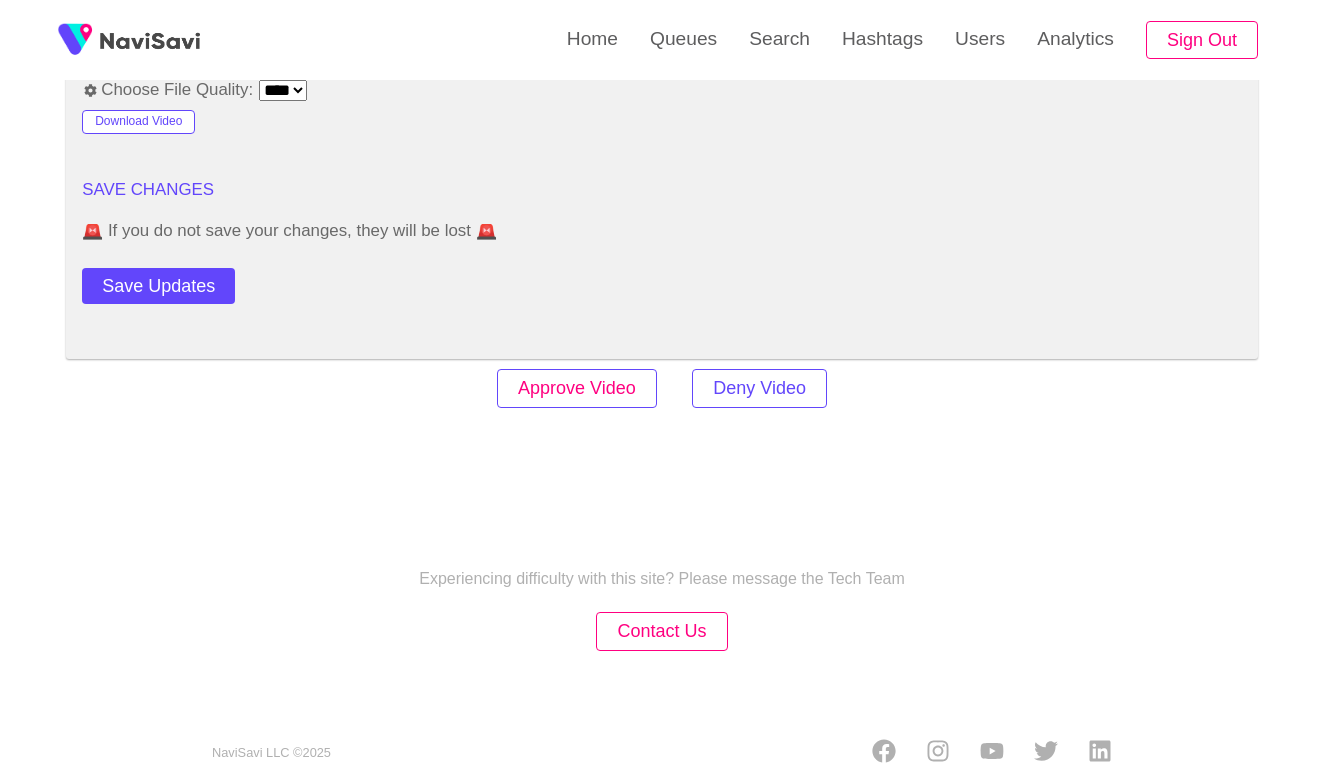 click on "Approve Video" at bounding box center [577, 388] 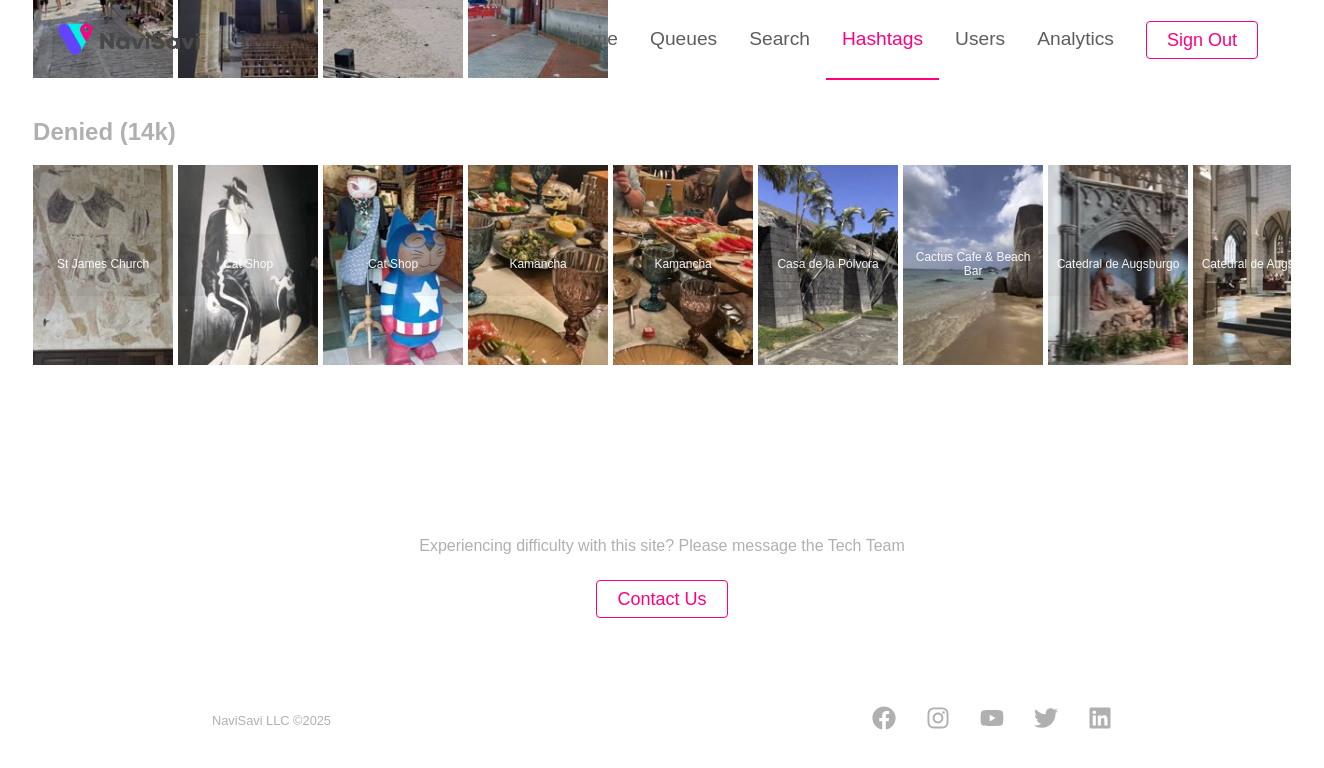 scroll, scrollTop: 0, scrollLeft: 0, axis: both 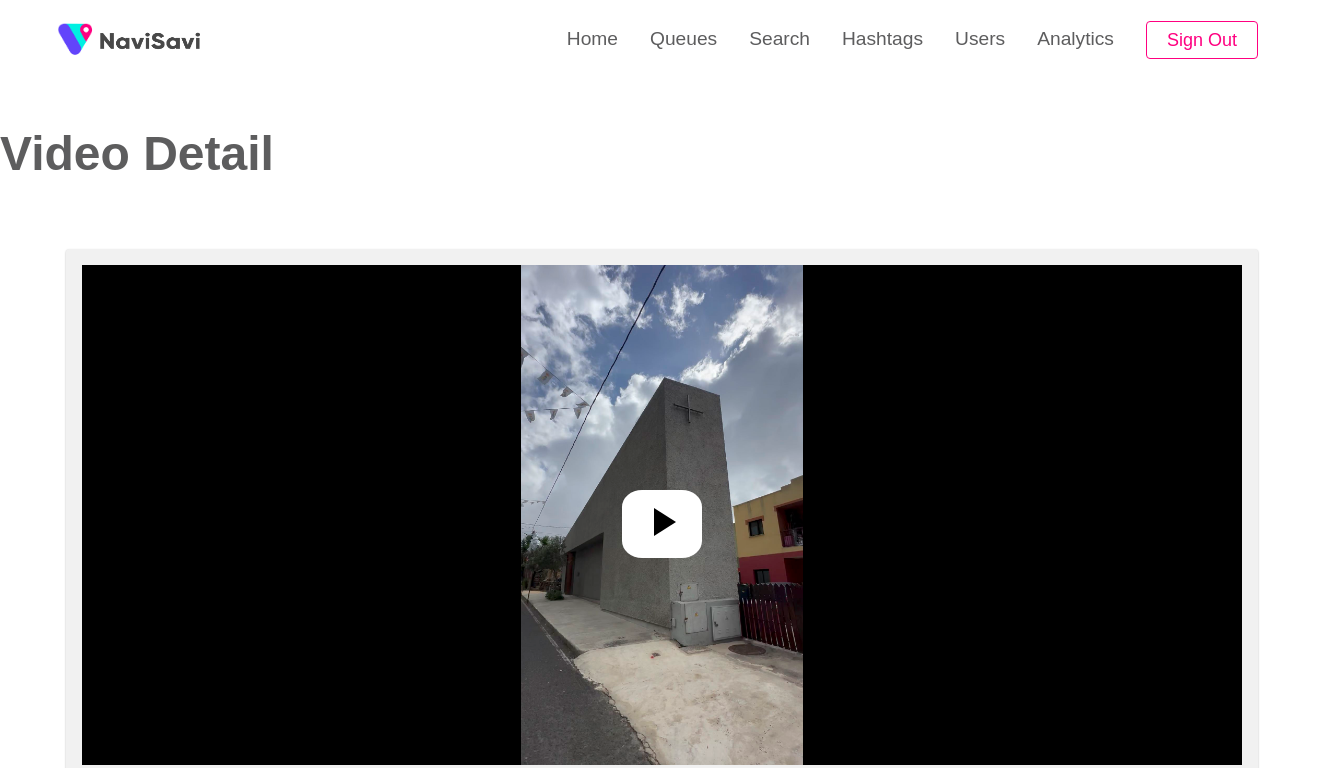 select on "**********" 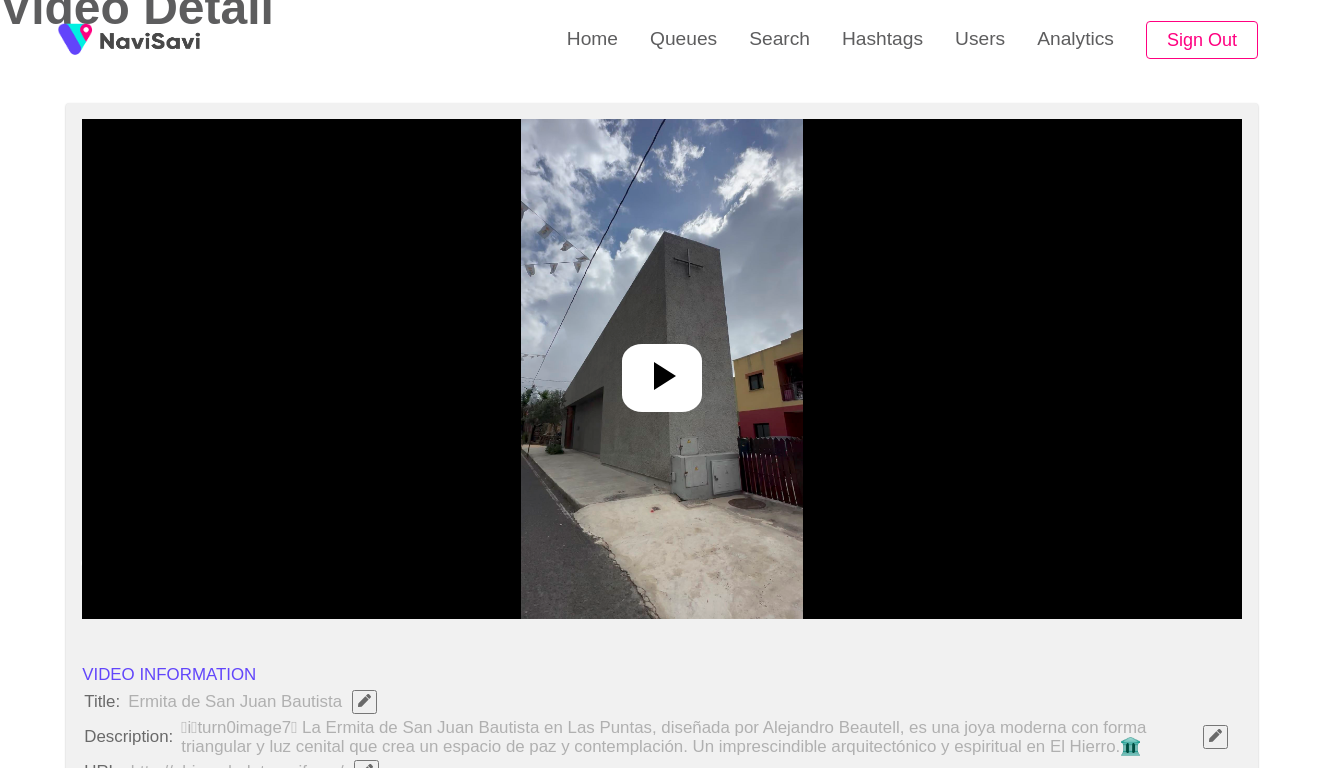 scroll, scrollTop: 169, scrollLeft: 0, axis: vertical 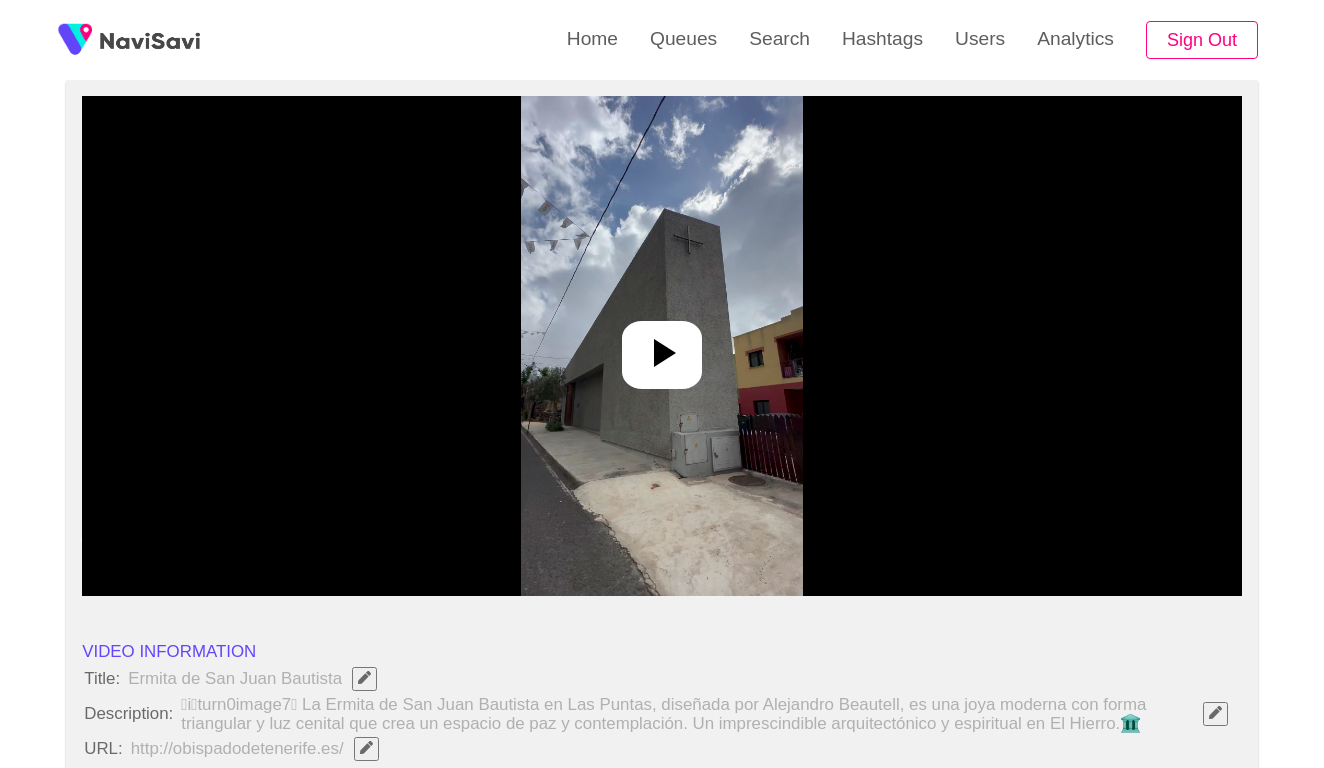 click at bounding box center [661, 346] 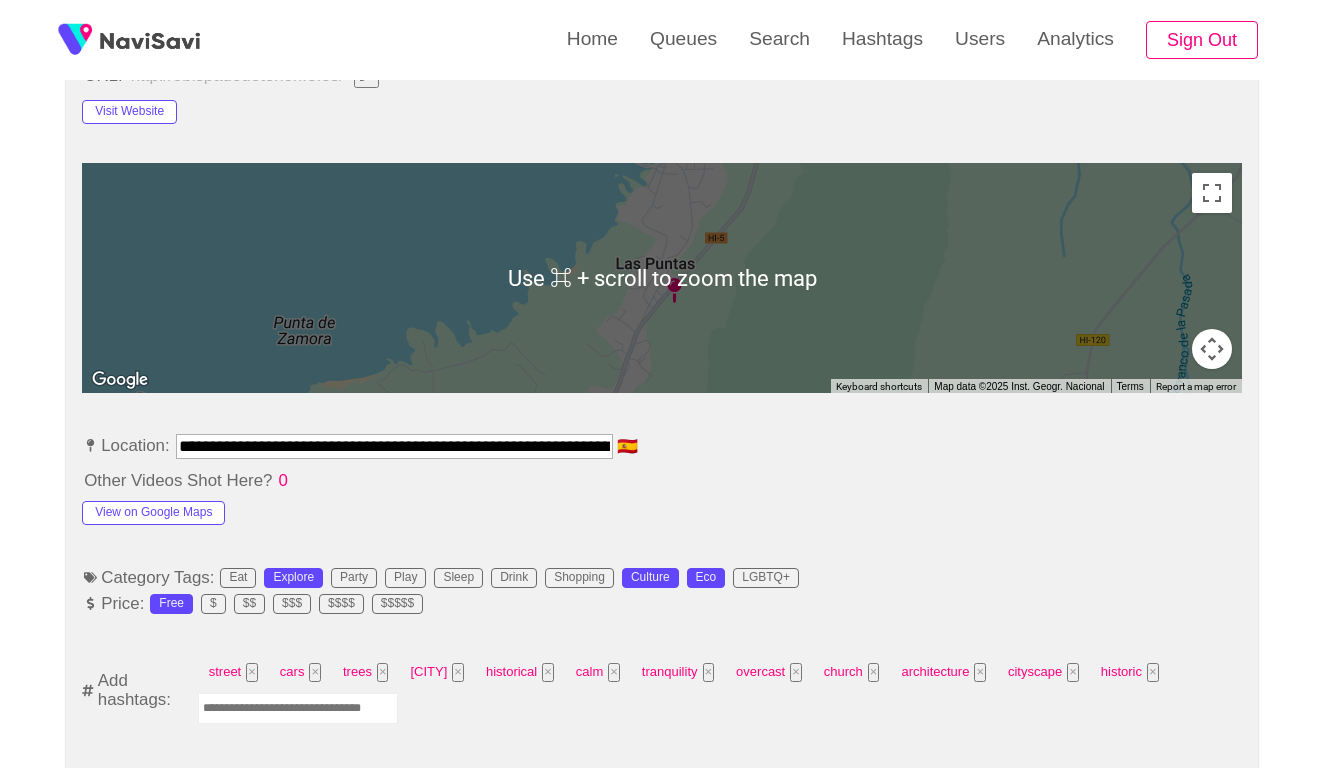 scroll, scrollTop: 857, scrollLeft: 0, axis: vertical 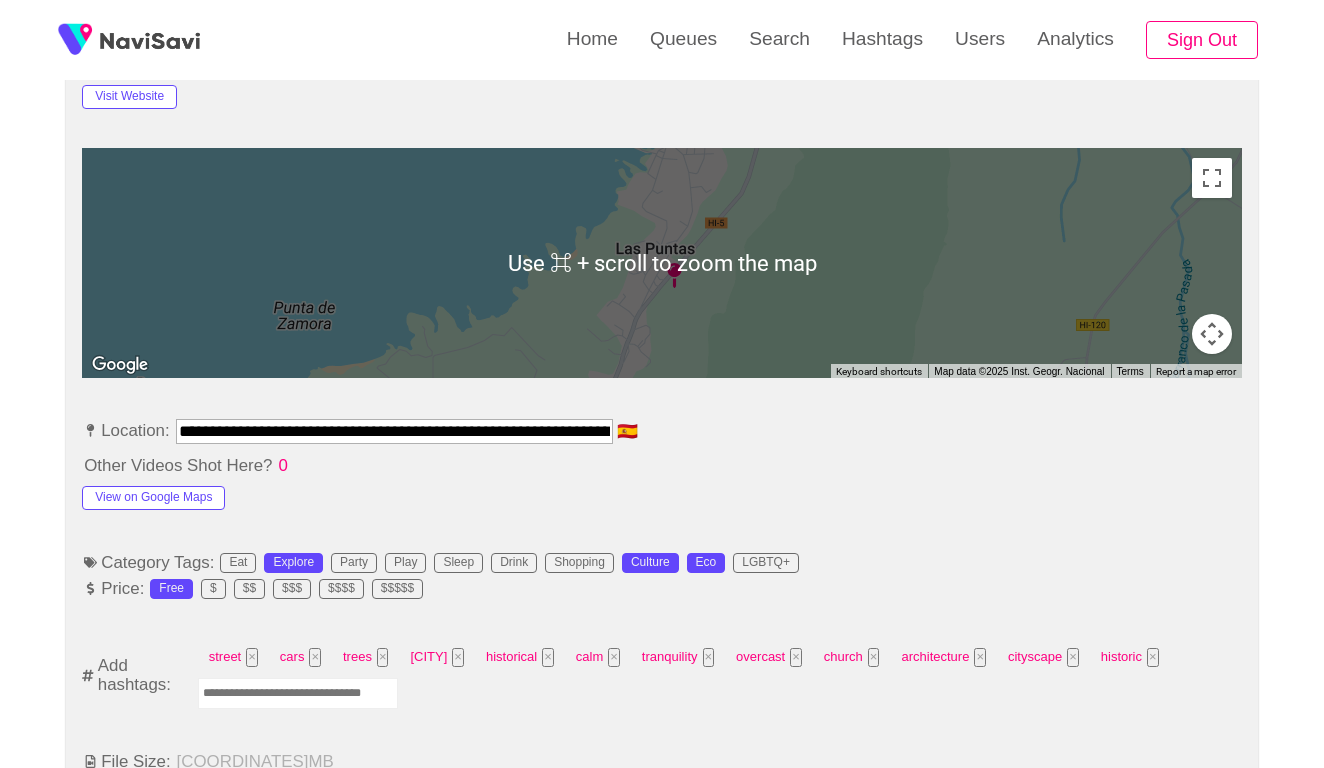 click on "**********" at bounding box center (662, 902) 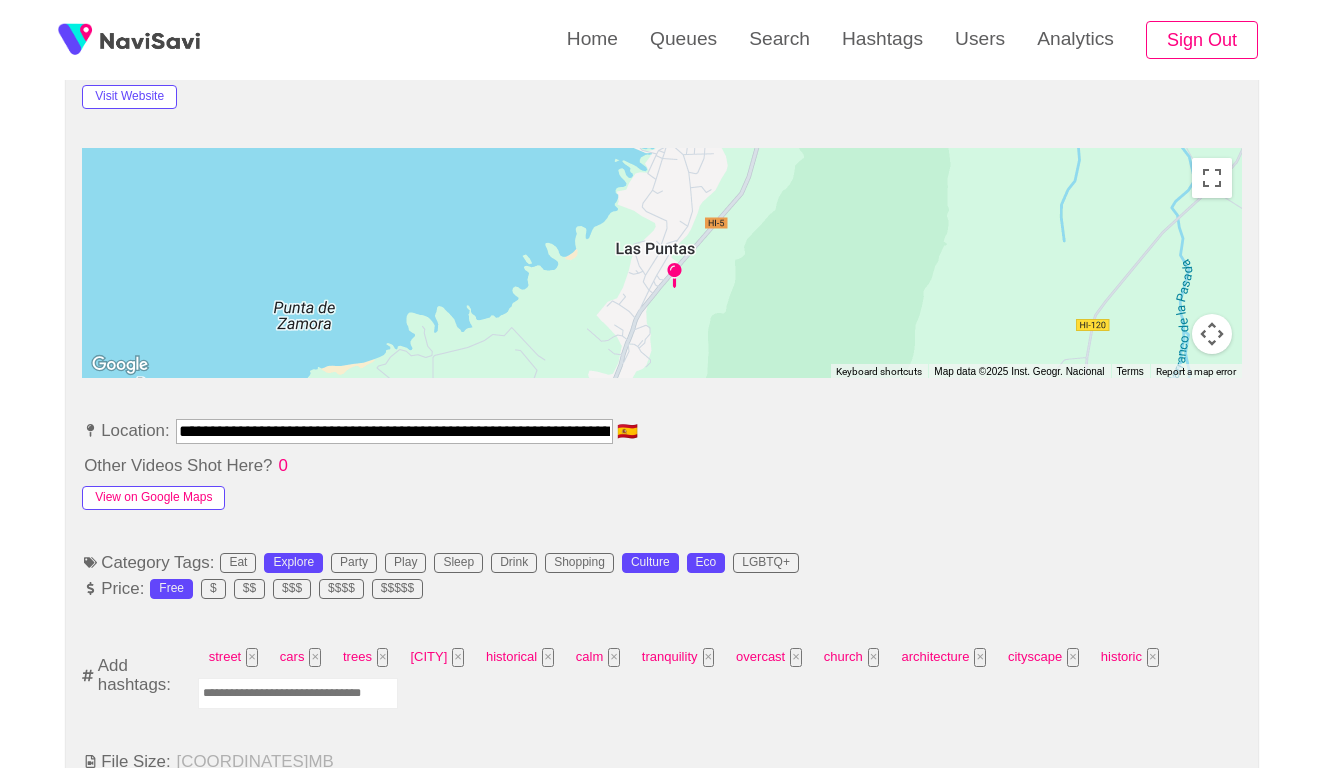 click on "View on Google Maps" at bounding box center (153, 498) 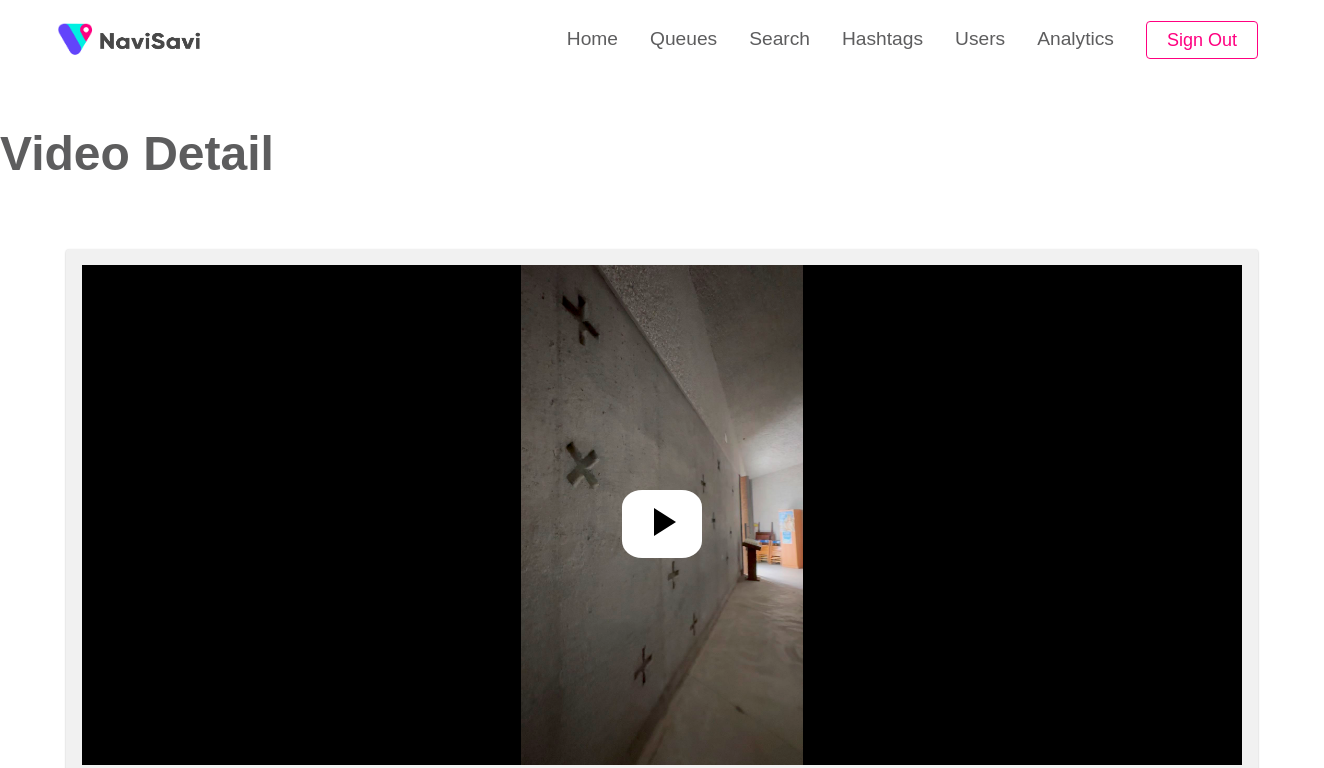 select on "**********" 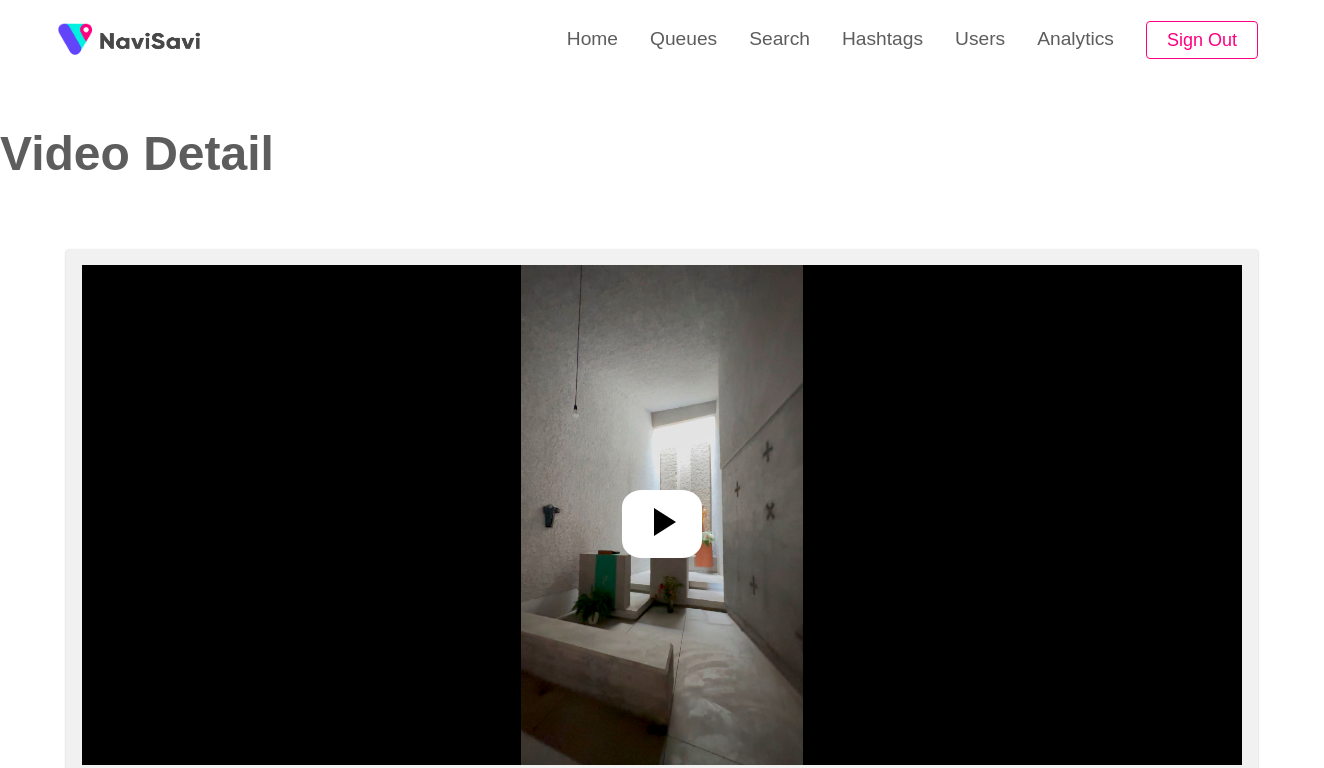 select on "**********" 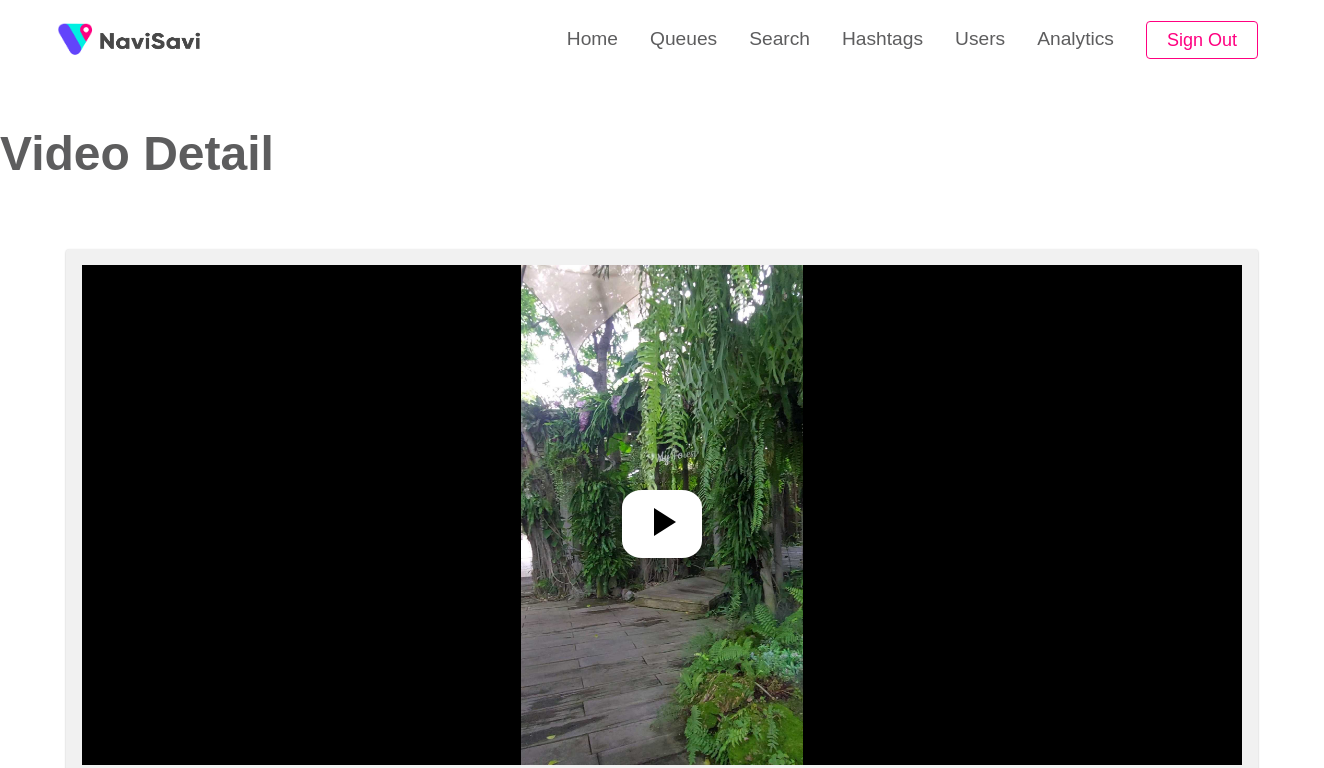 select on "**********" 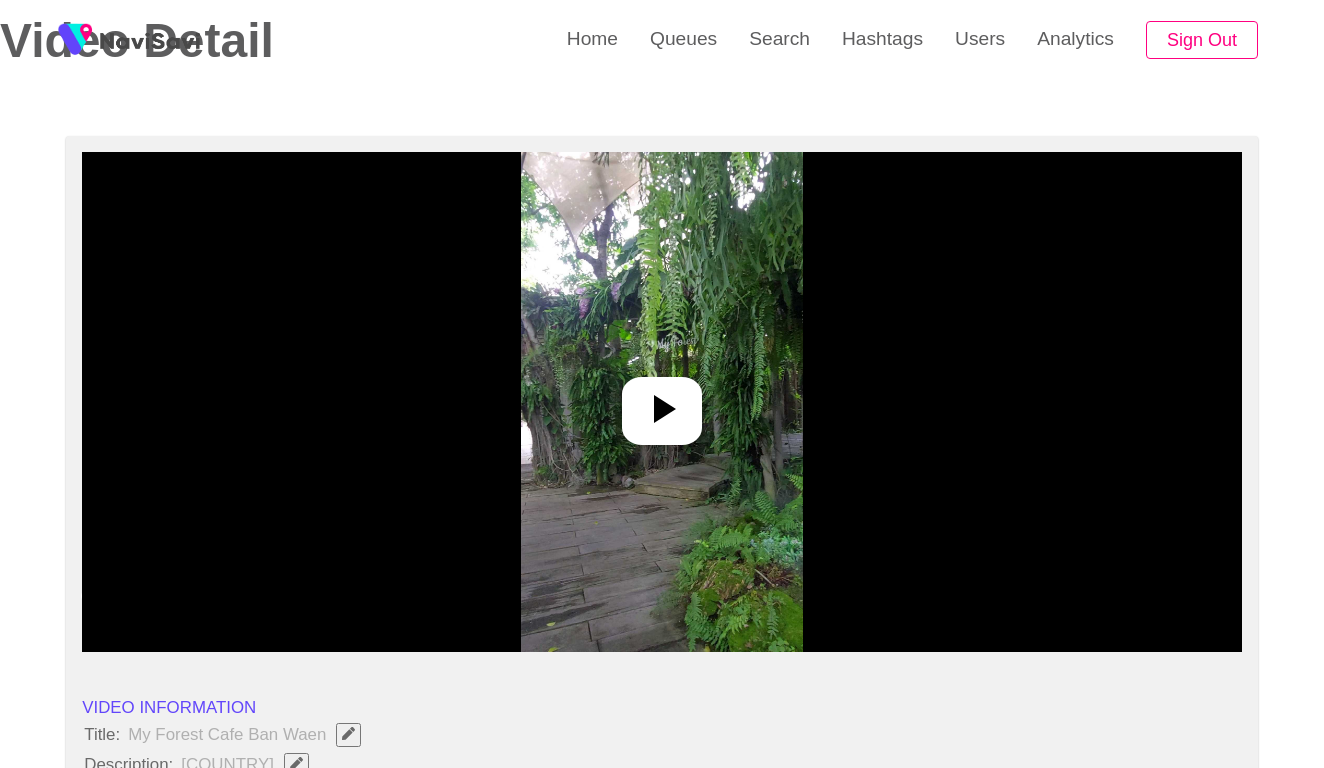 scroll, scrollTop: 173, scrollLeft: 0, axis: vertical 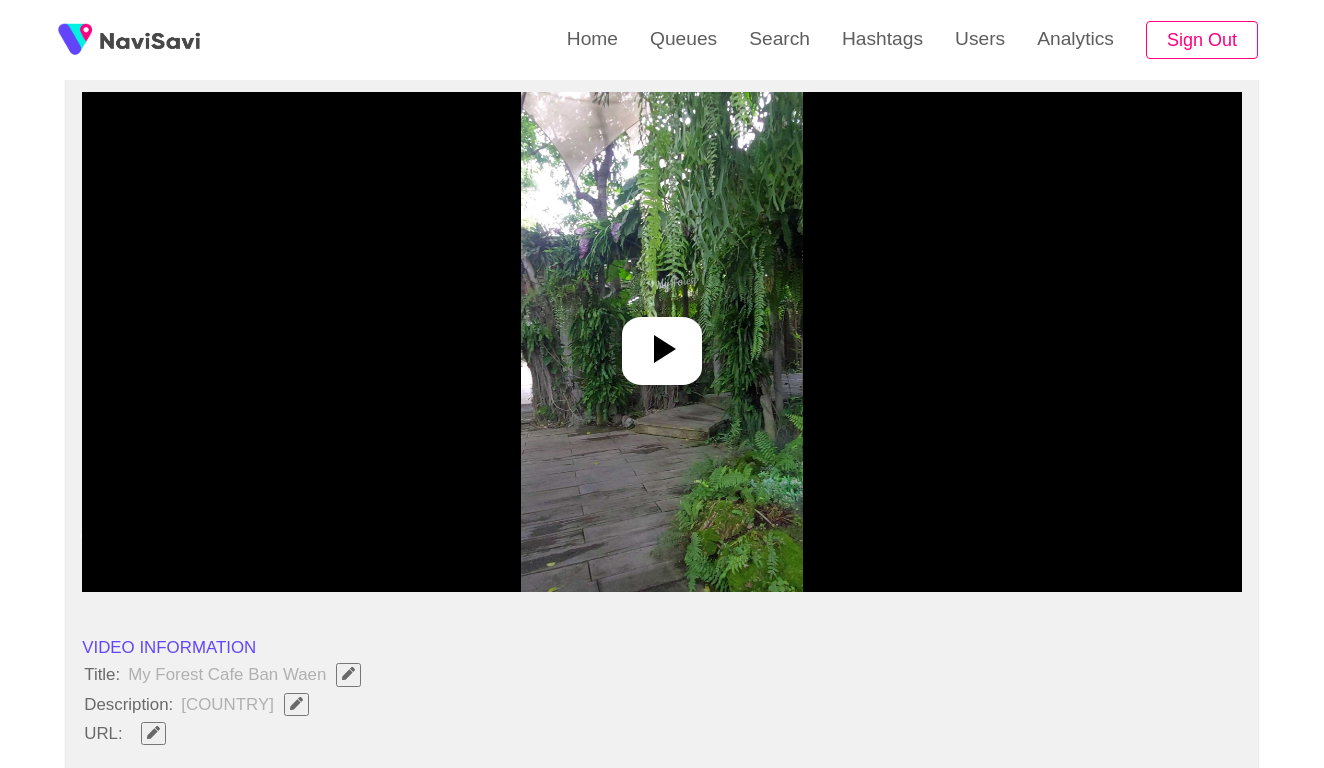 click at bounding box center [661, 342] 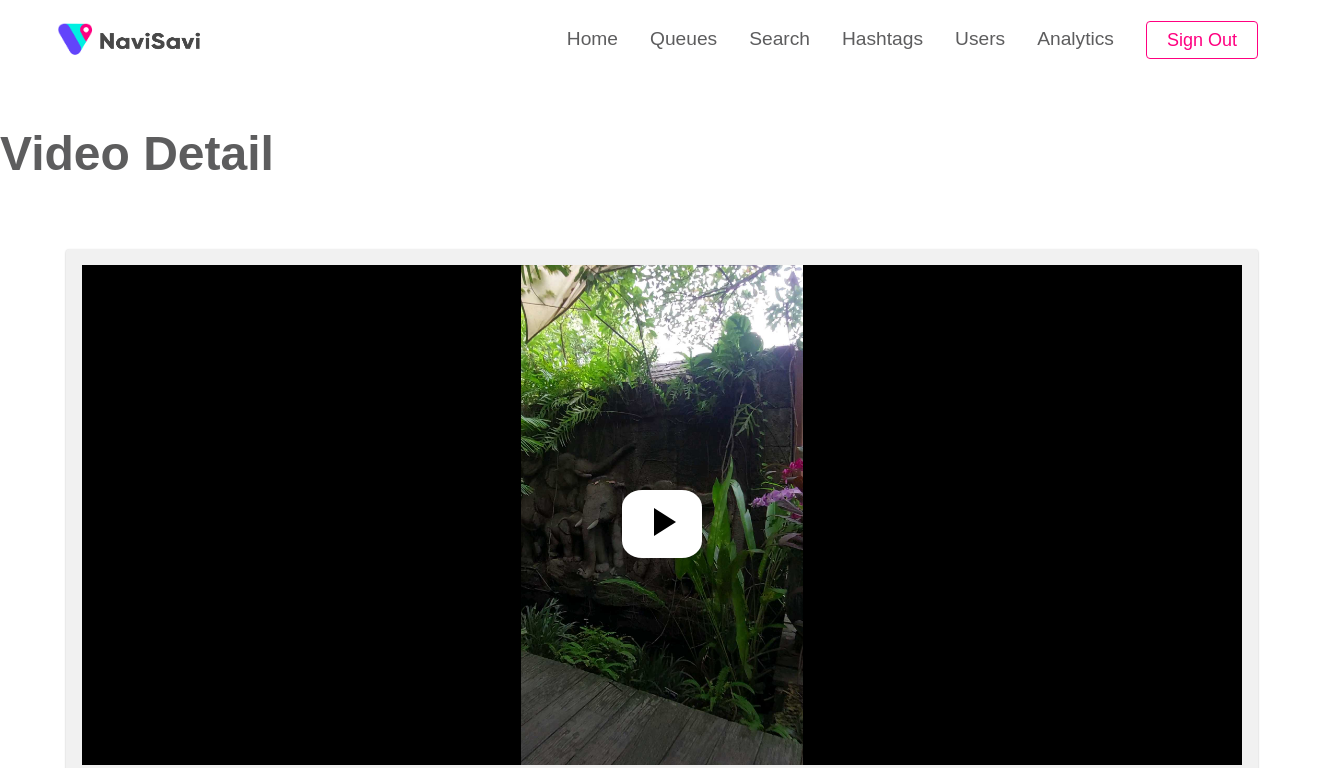 select on "**********" 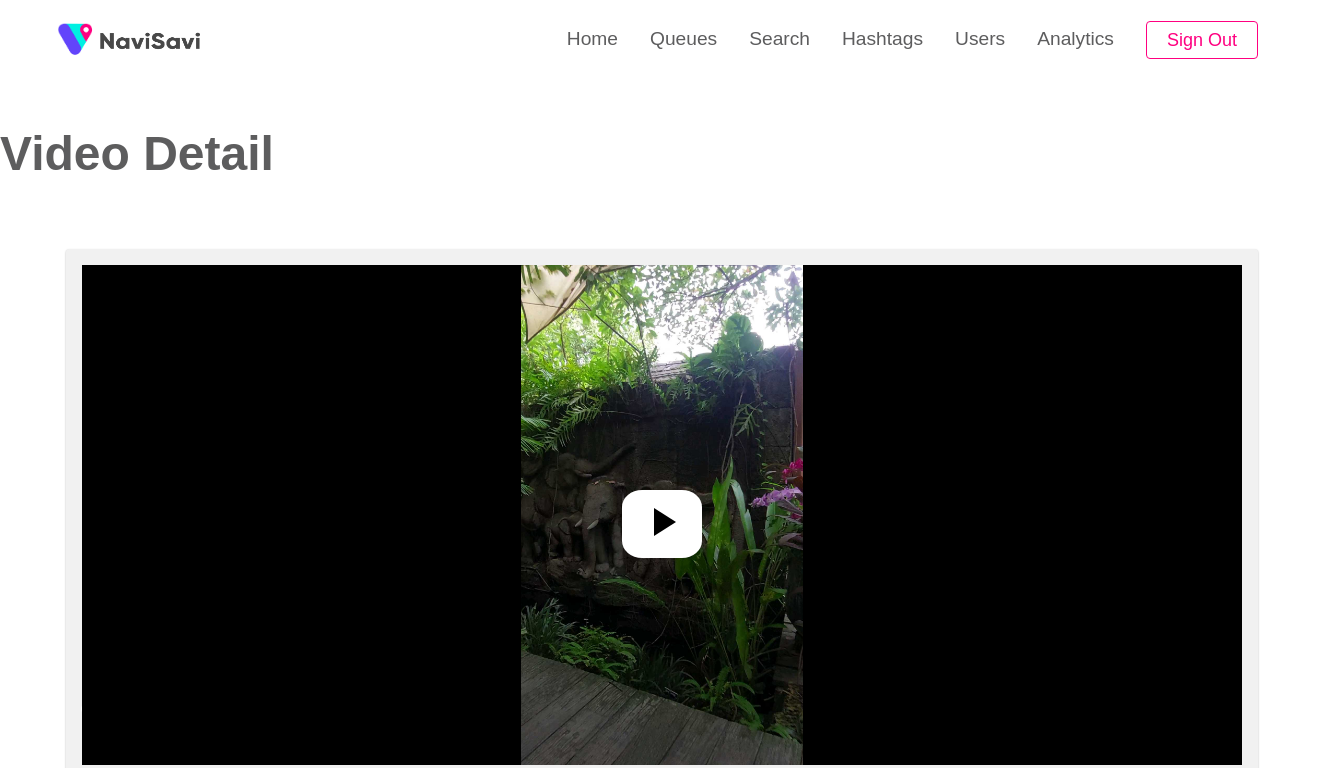 click at bounding box center [661, 515] 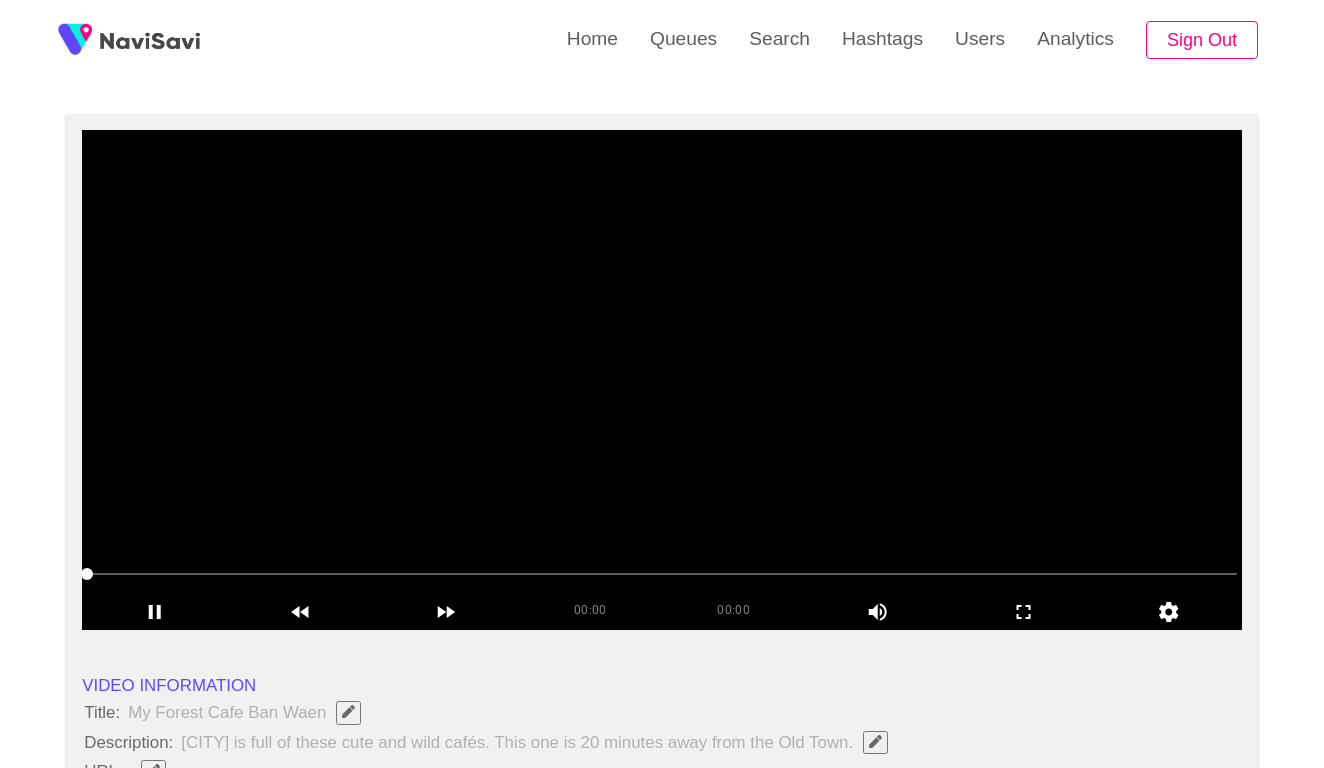 scroll, scrollTop: 136, scrollLeft: 0, axis: vertical 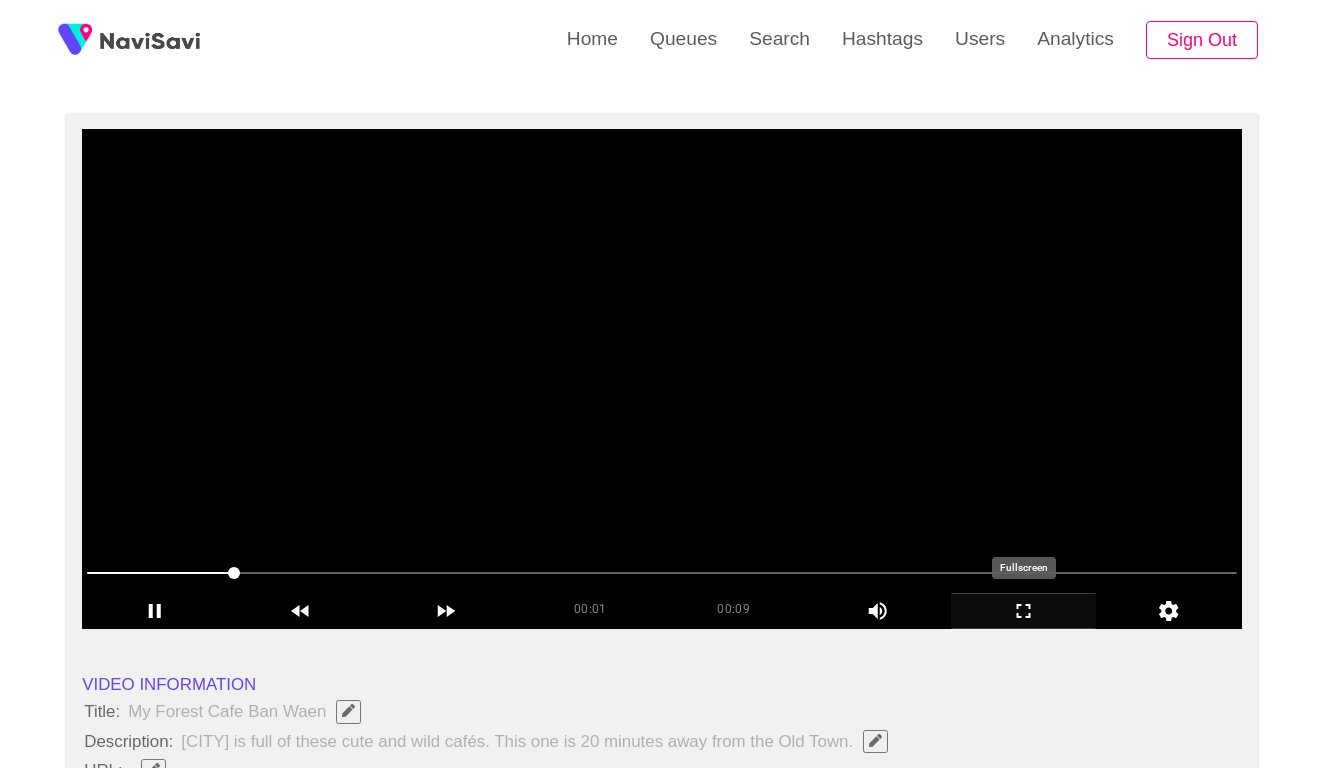 click 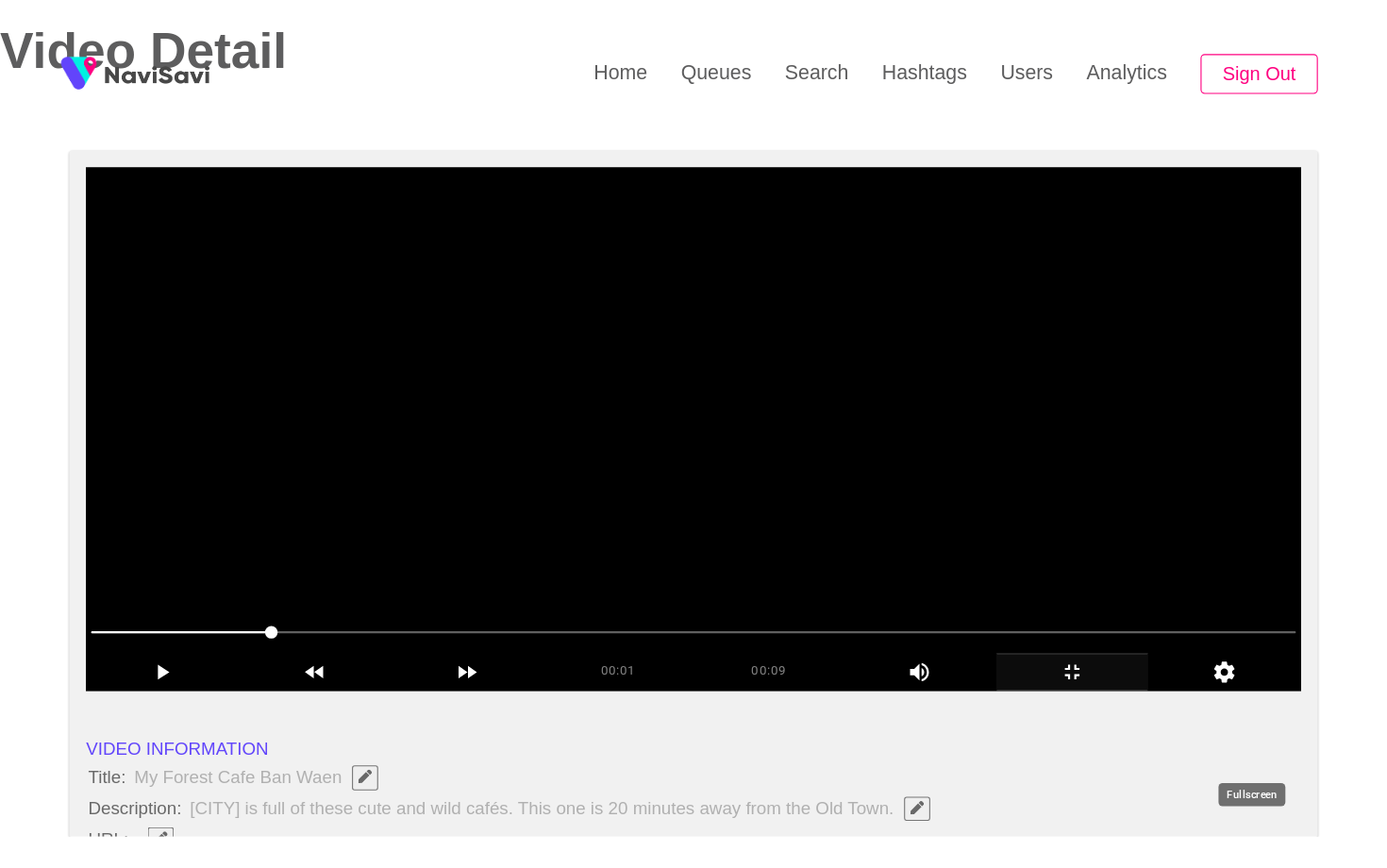 scroll, scrollTop: 0, scrollLeft: 0, axis: both 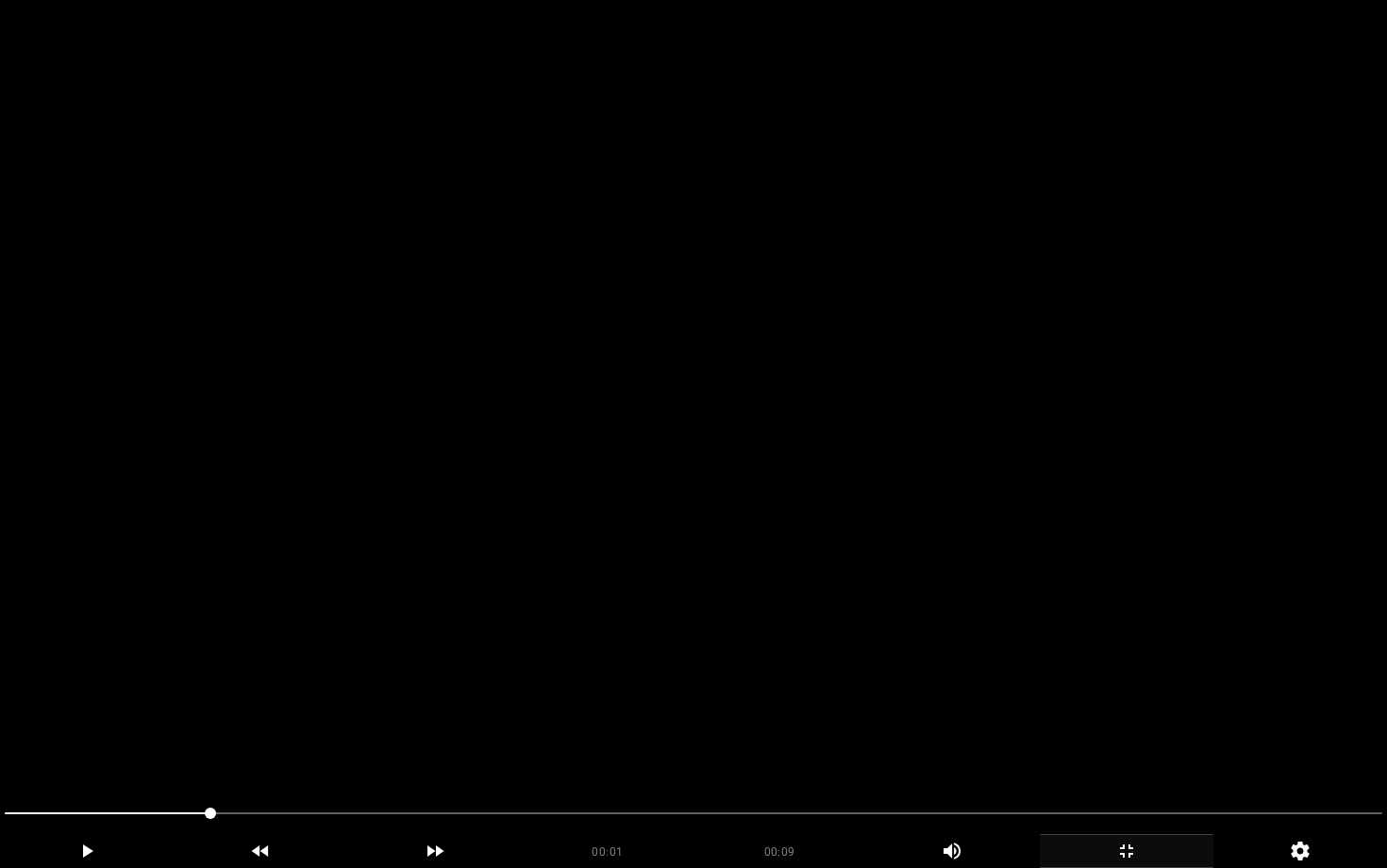 click at bounding box center (694, 434) 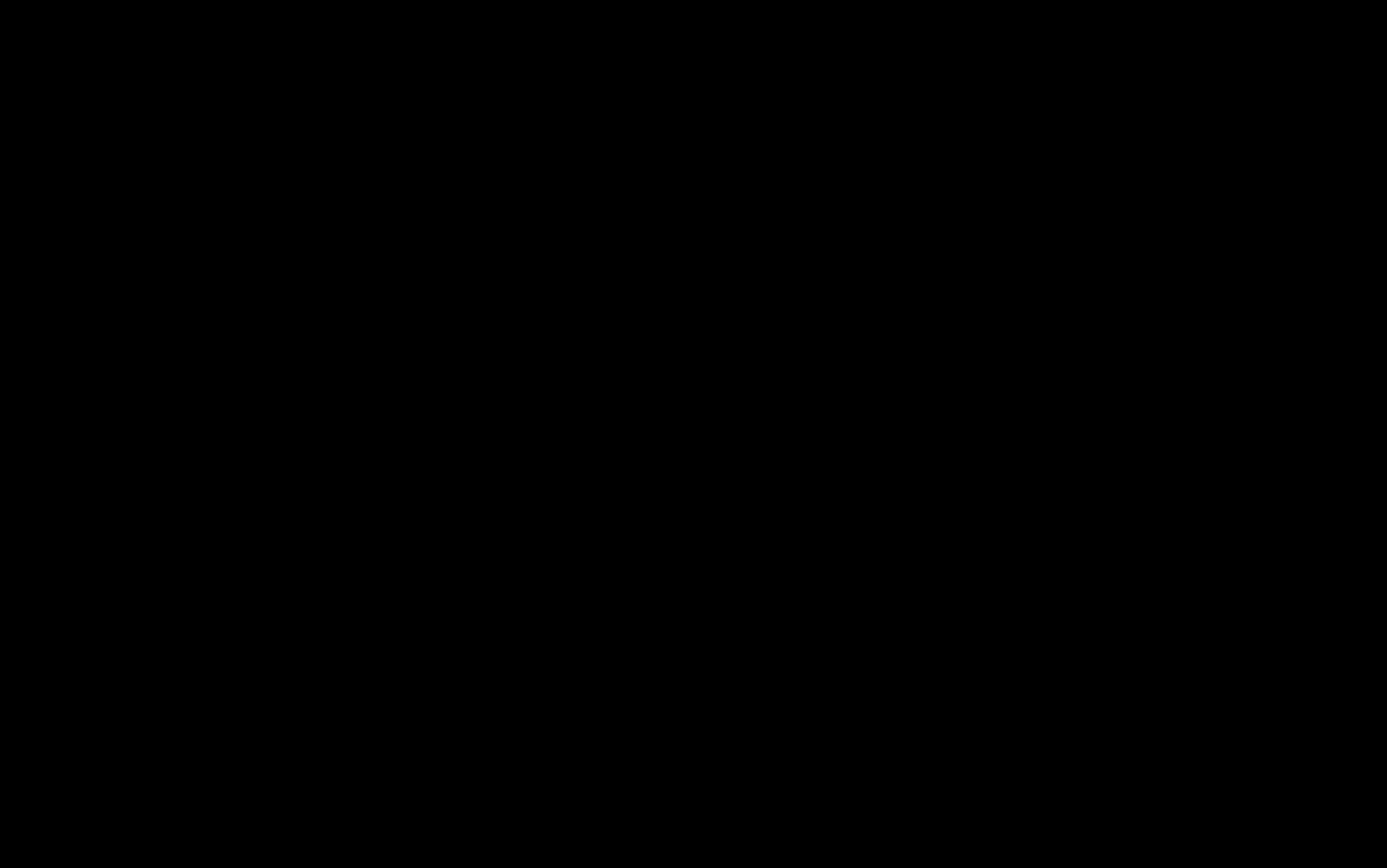 click 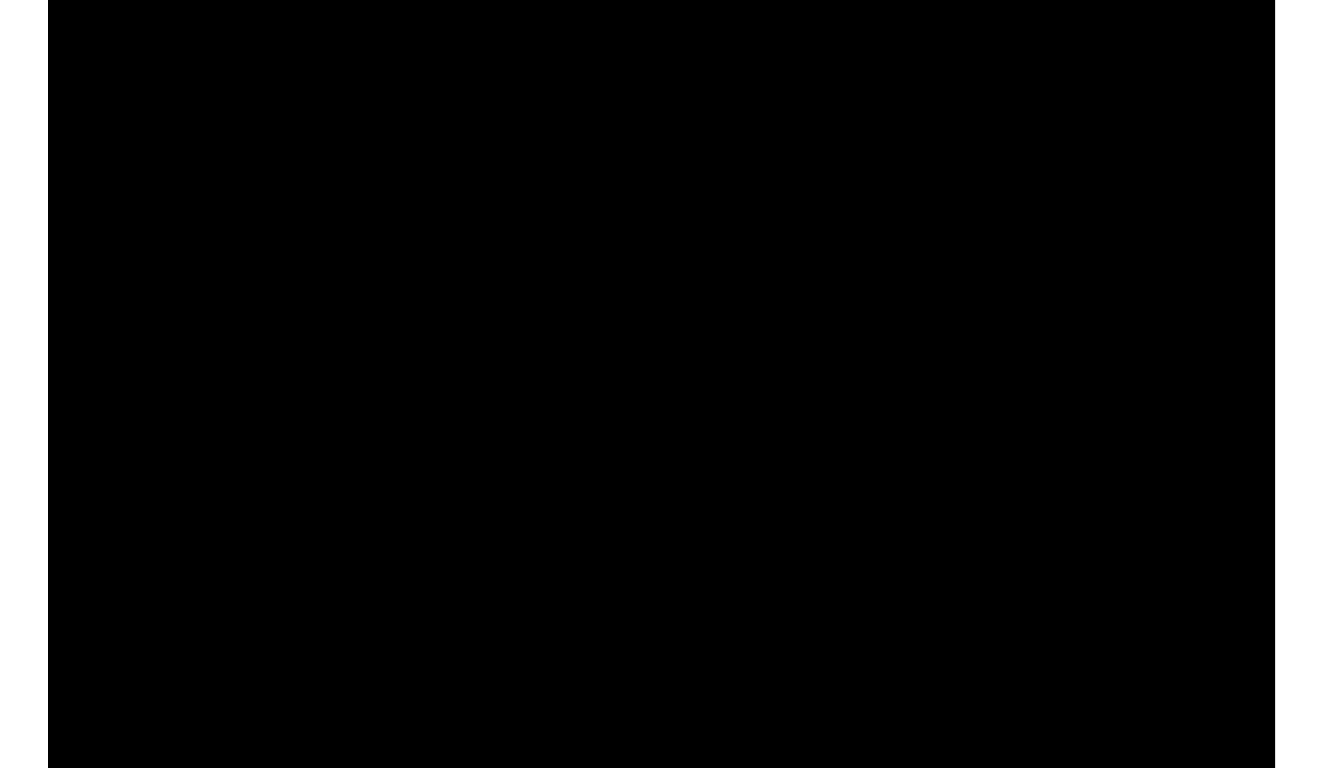 scroll, scrollTop: 136, scrollLeft: 0, axis: vertical 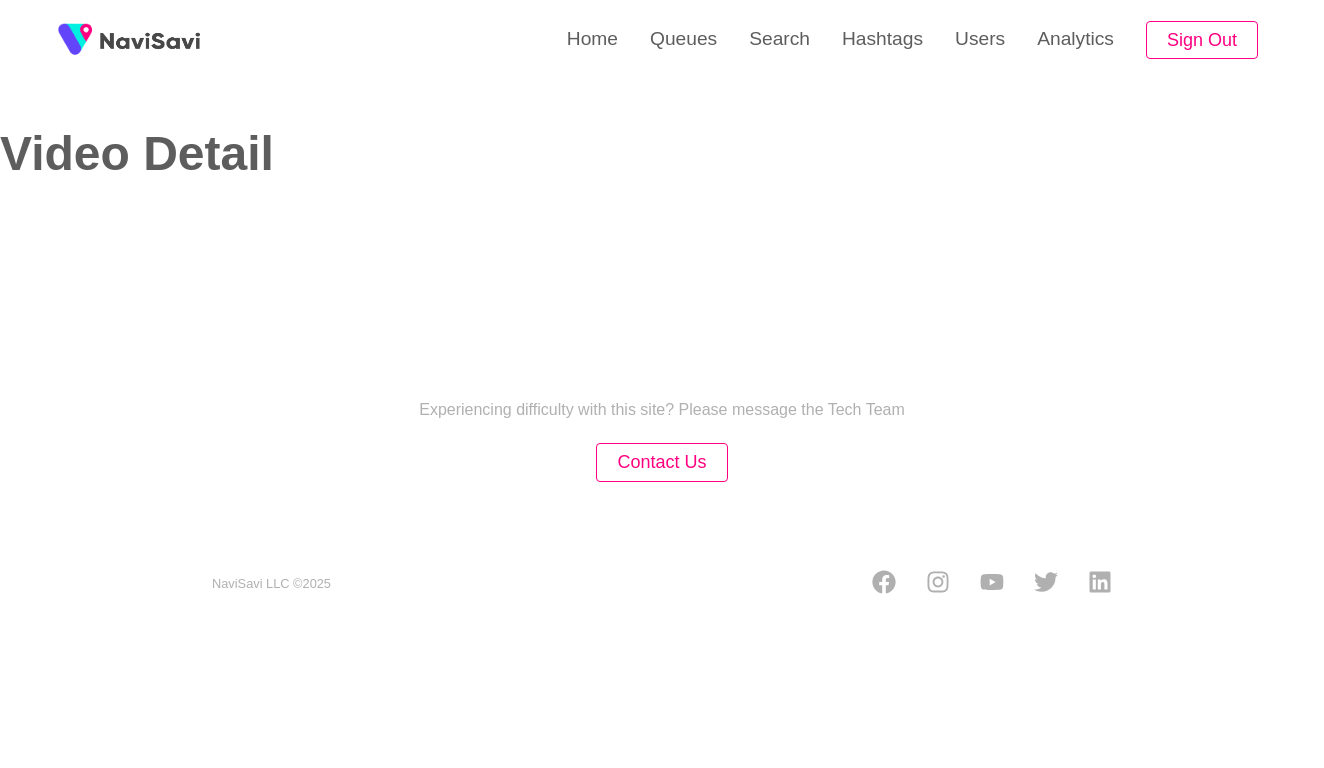 select on "**********" 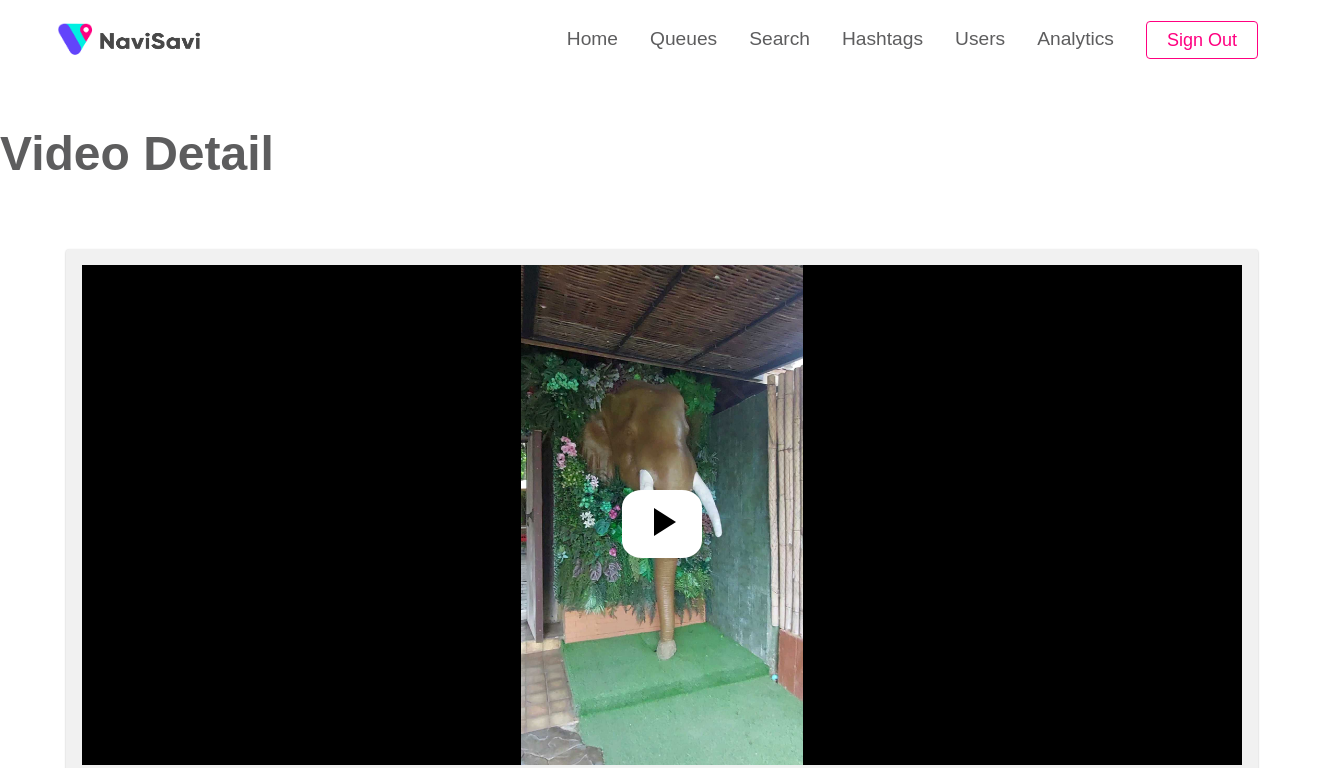 scroll, scrollTop: 0, scrollLeft: 0, axis: both 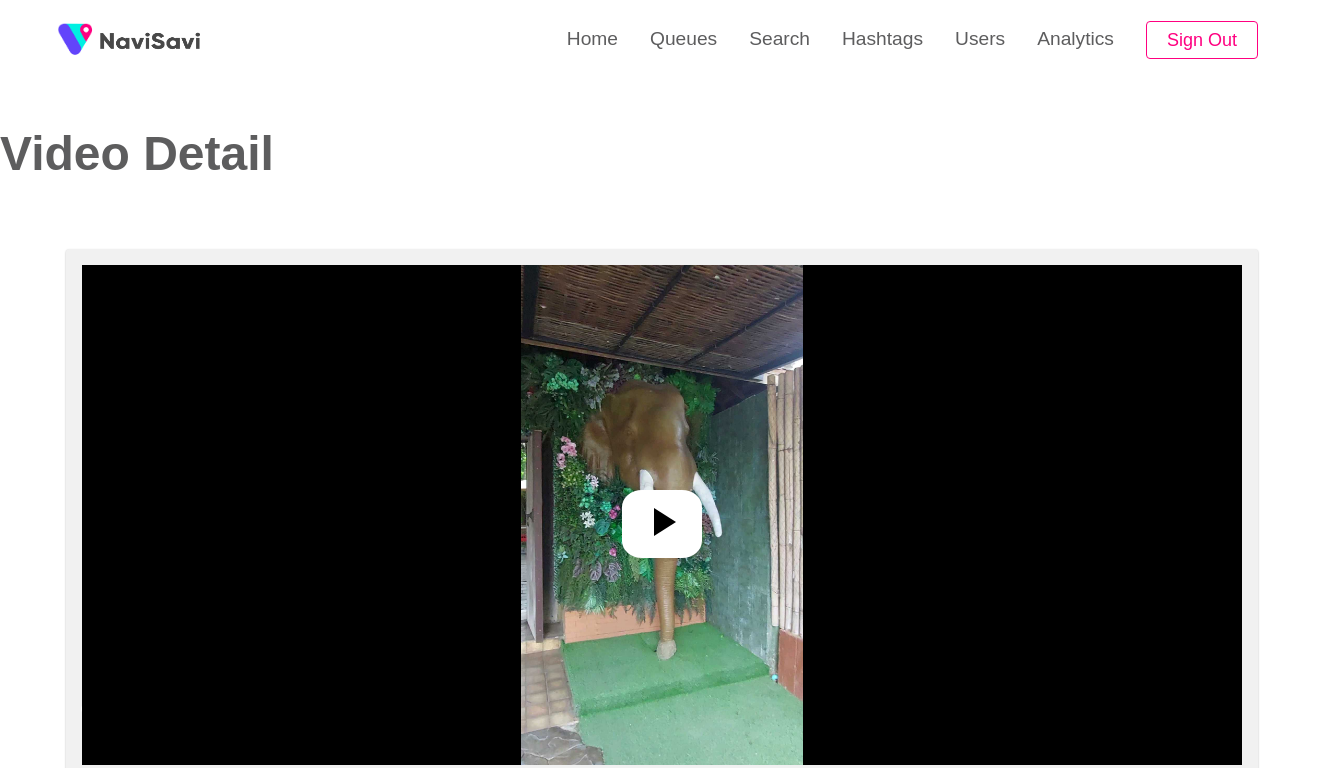 click at bounding box center (661, 515) 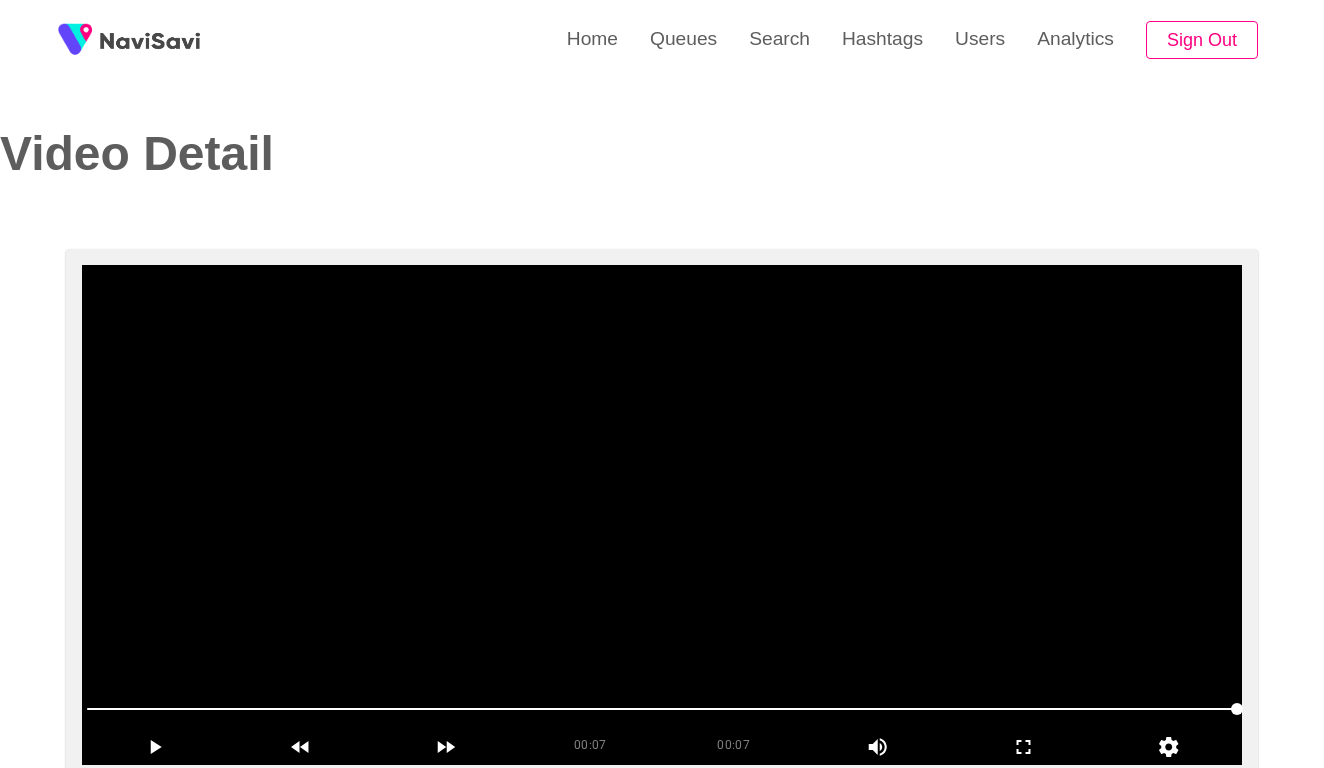 scroll, scrollTop: 0, scrollLeft: 0, axis: both 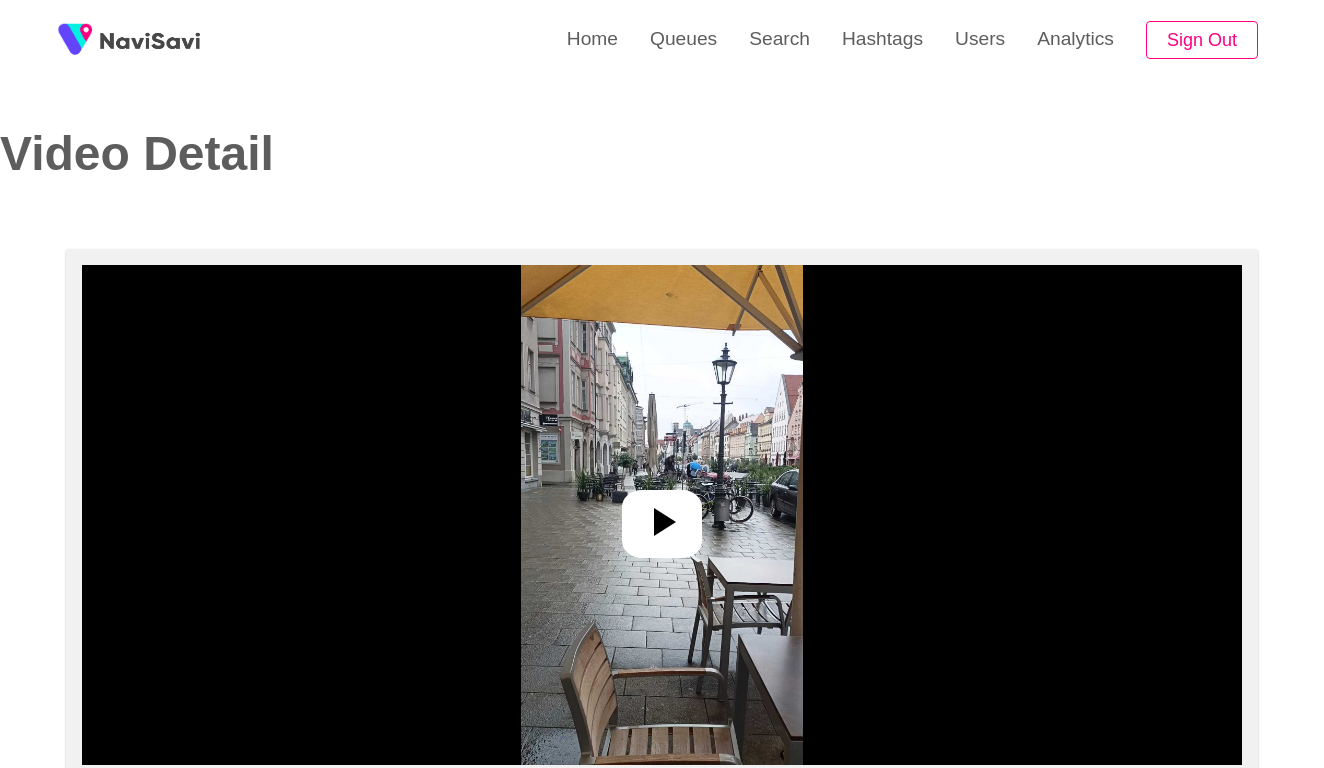 select on "**********" 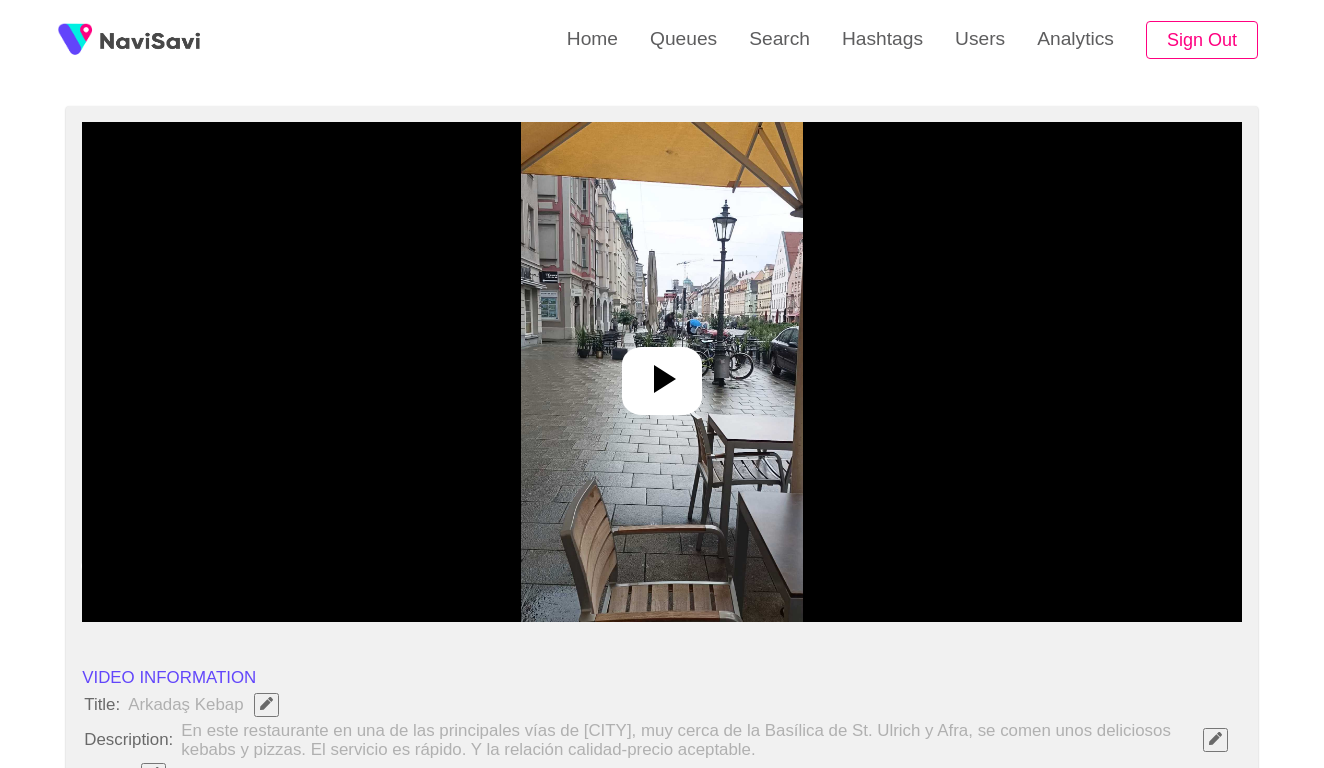 scroll, scrollTop: 151, scrollLeft: 0, axis: vertical 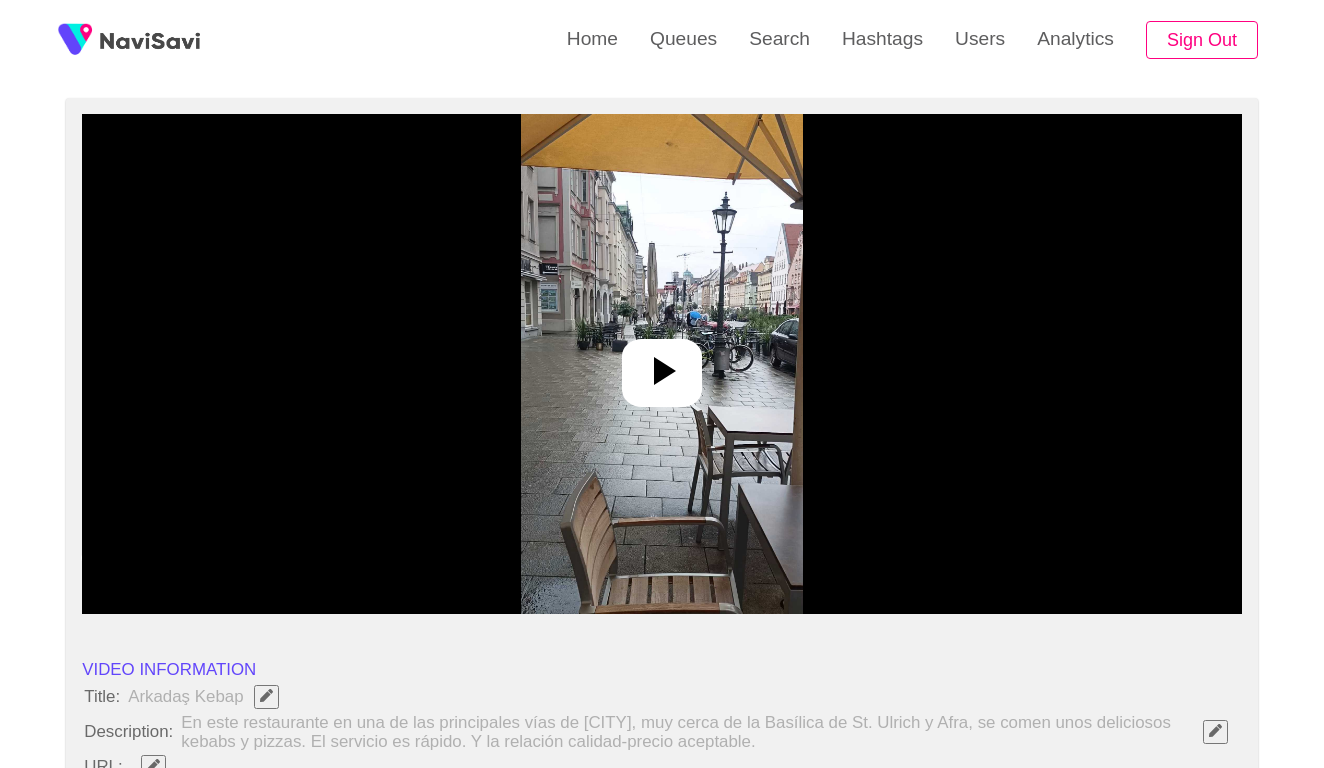 click at bounding box center [661, 364] 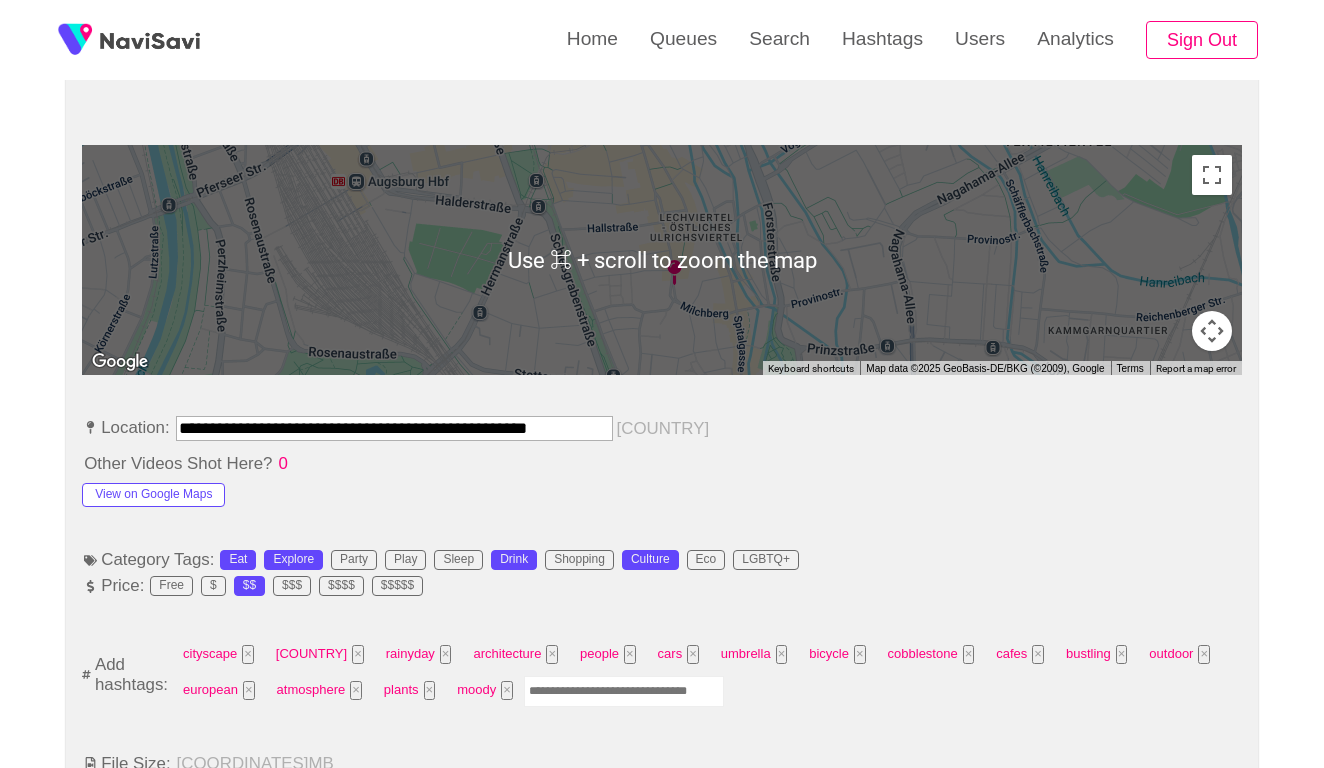 scroll, scrollTop: 902, scrollLeft: 0, axis: vertical 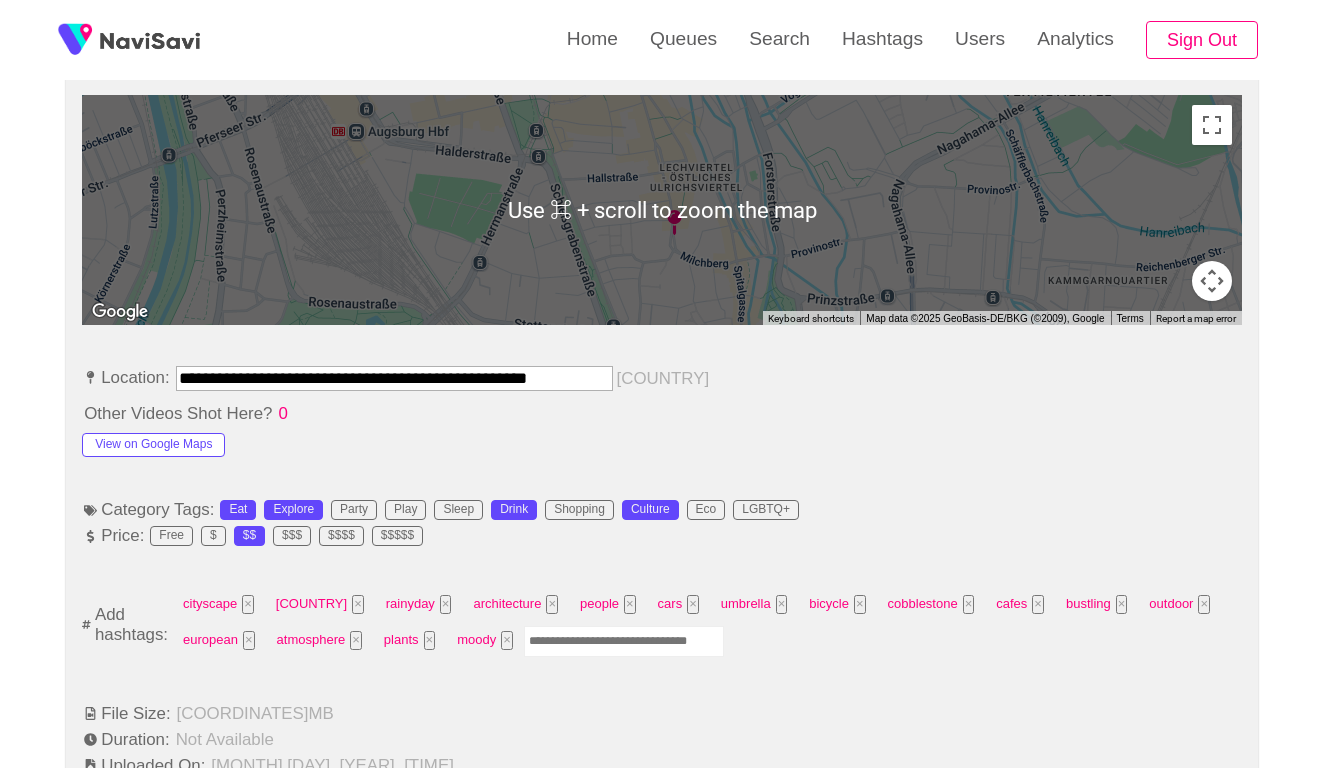 click on "**********" at bounding box center [394, 378] 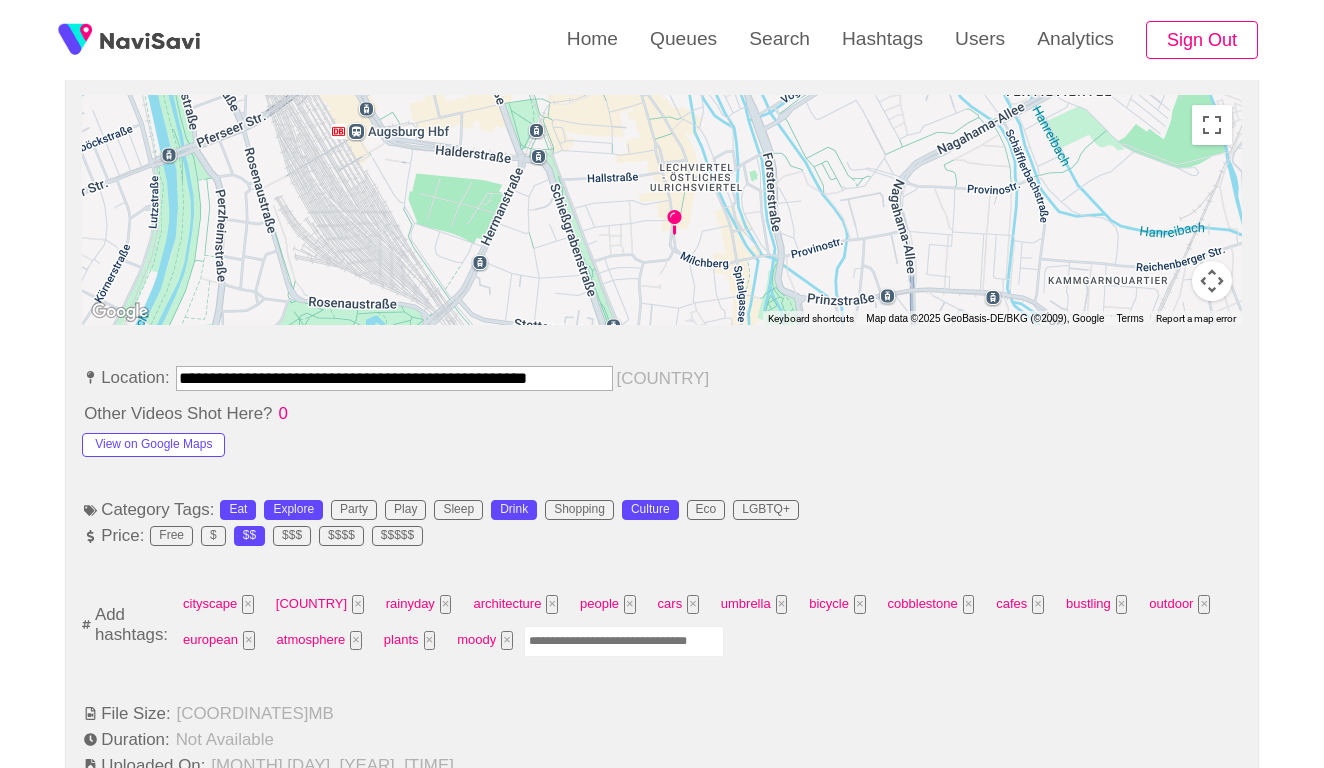 click on "**********" at bounding box center [394, 378] 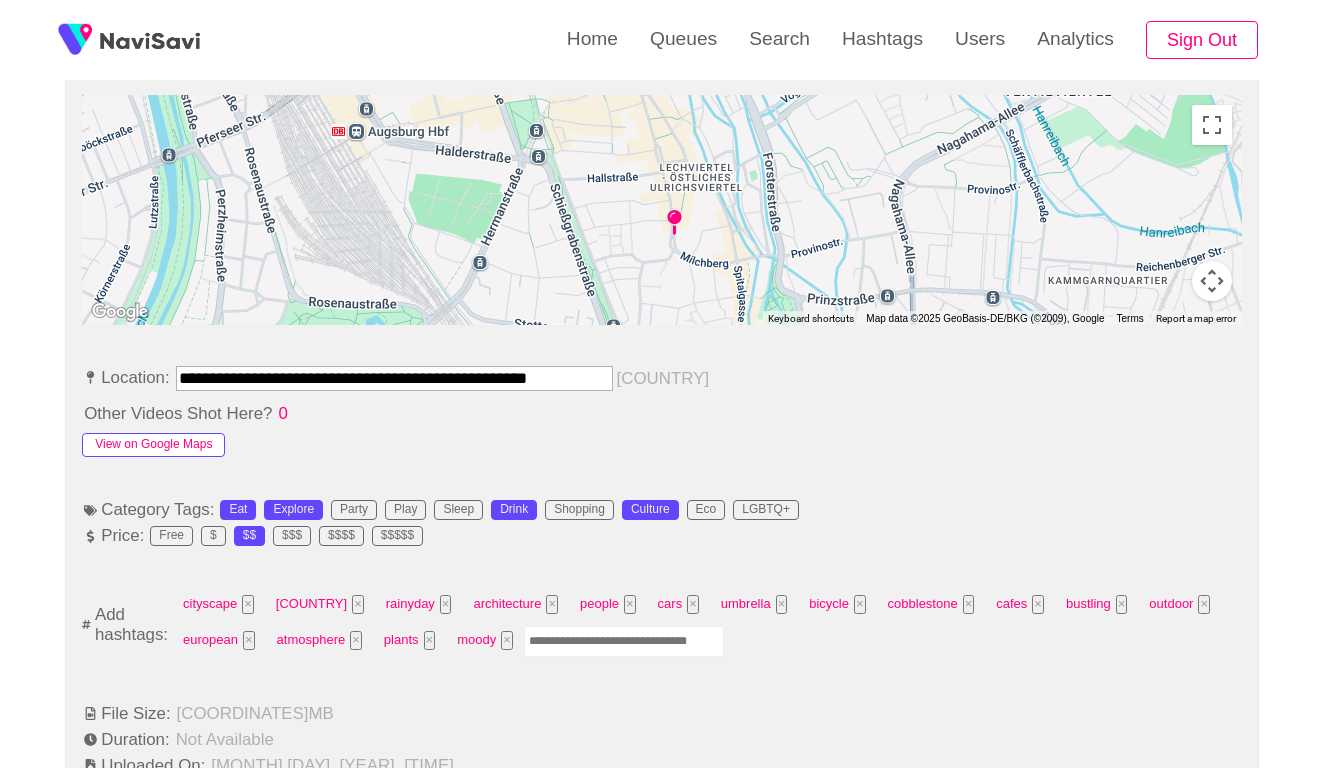 click on "View on Google Maps" at bounding box center (153, 445) 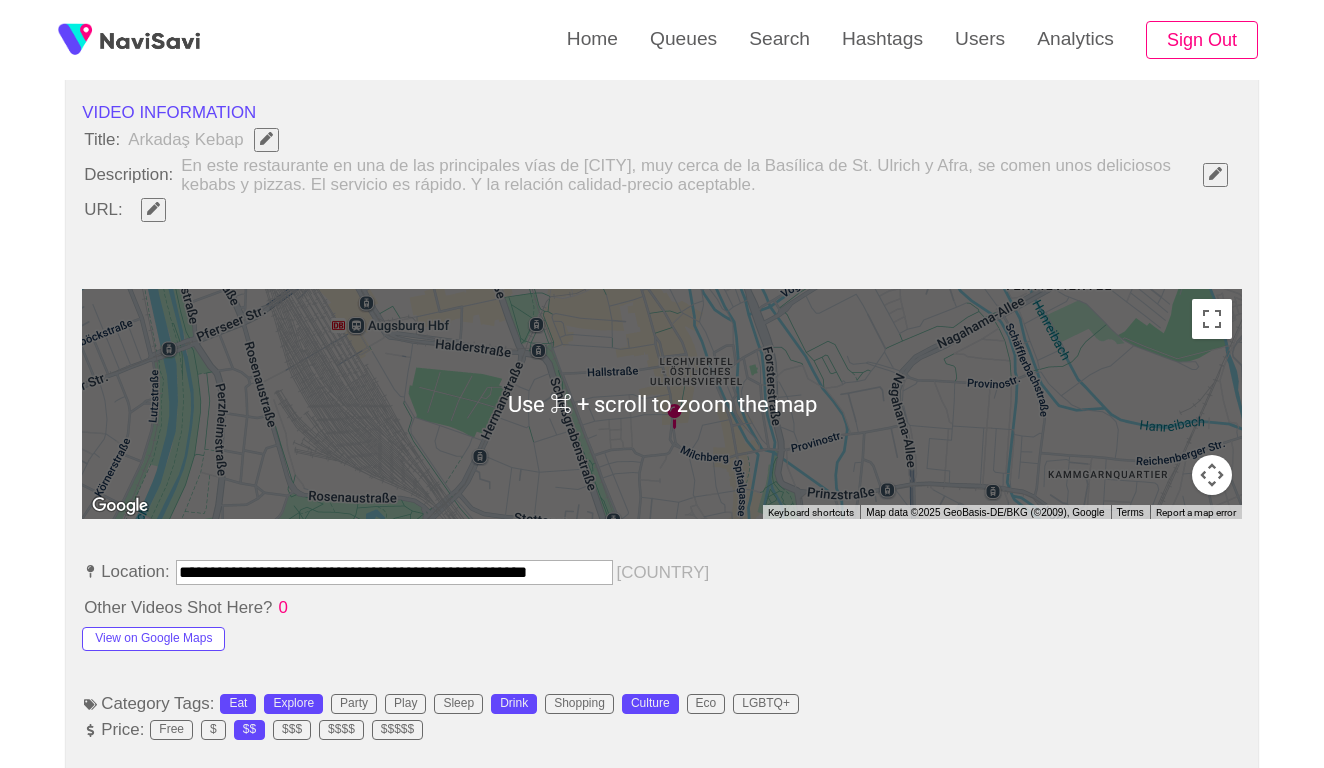 scroll, scrollTop: 540, scrollLeft: 0, axis: vertical 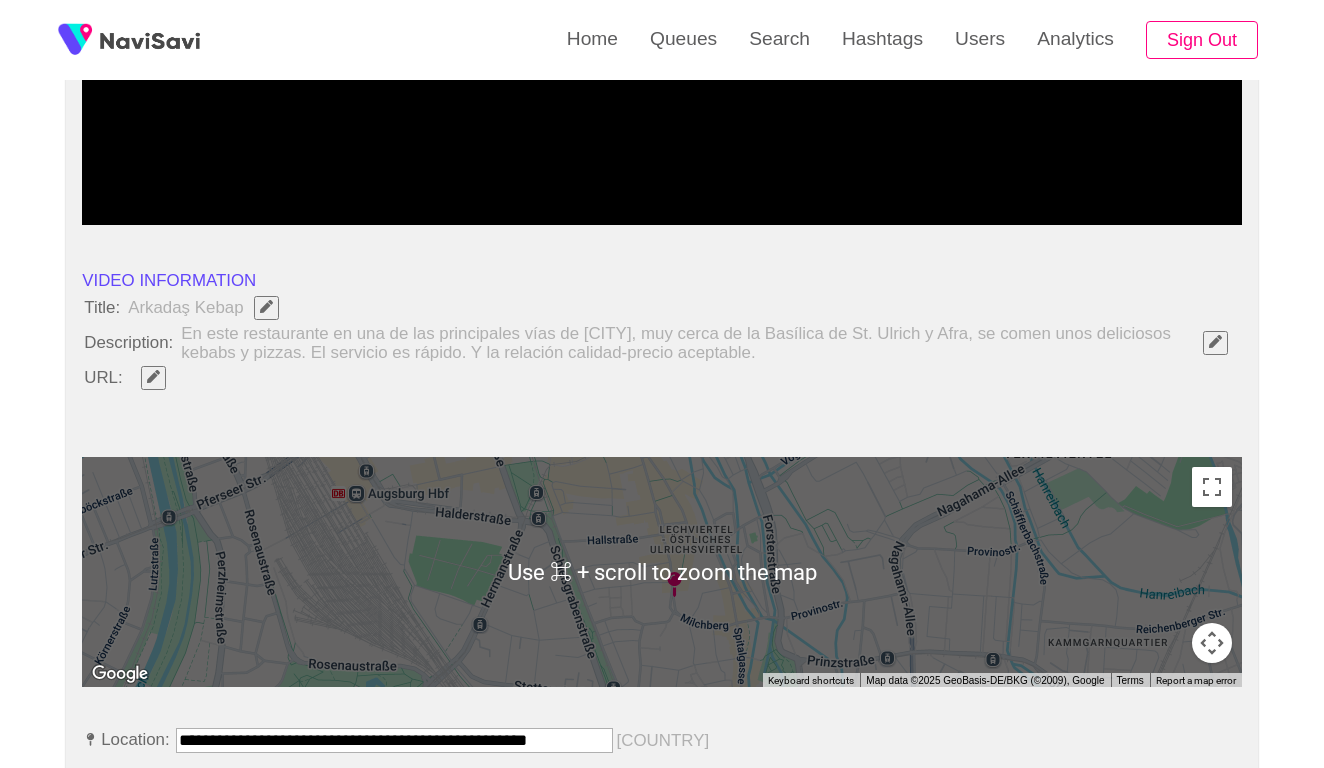 click at bounding box center [153, 376] 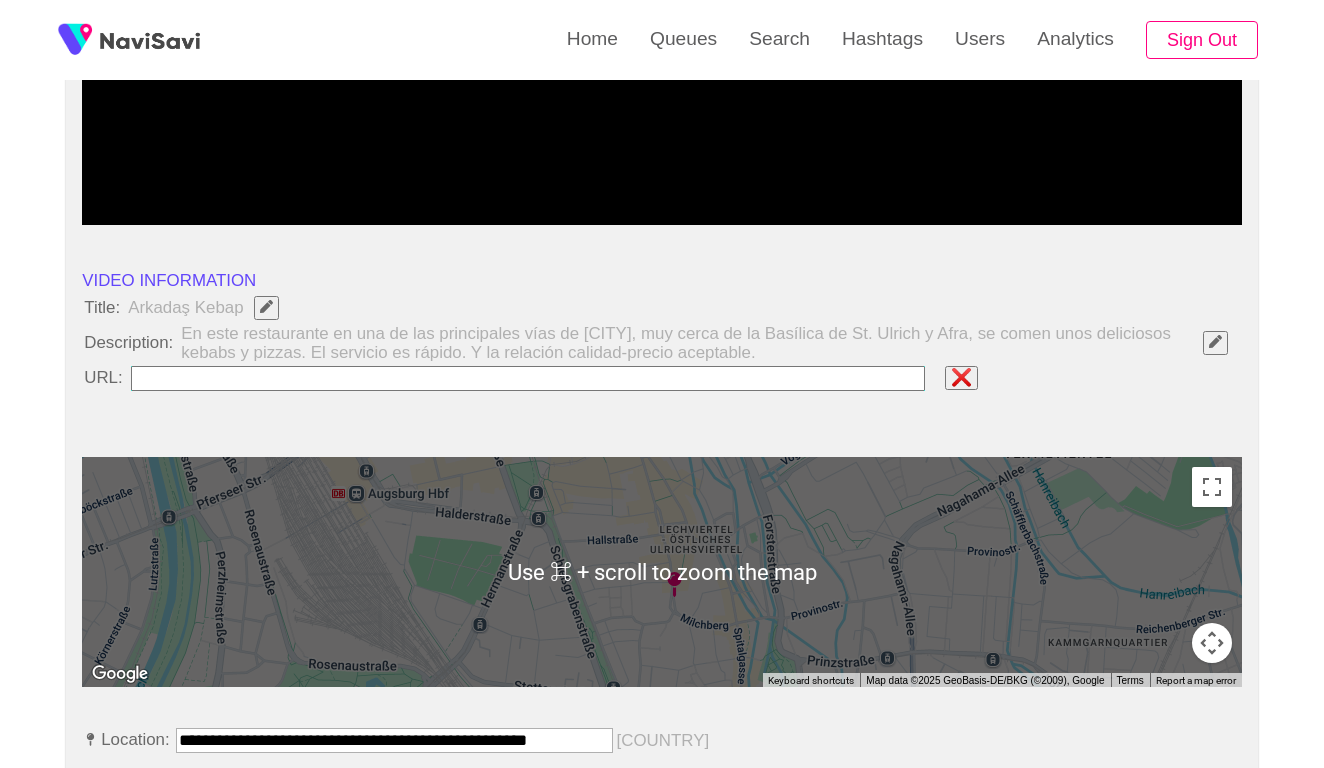 type on "**********" 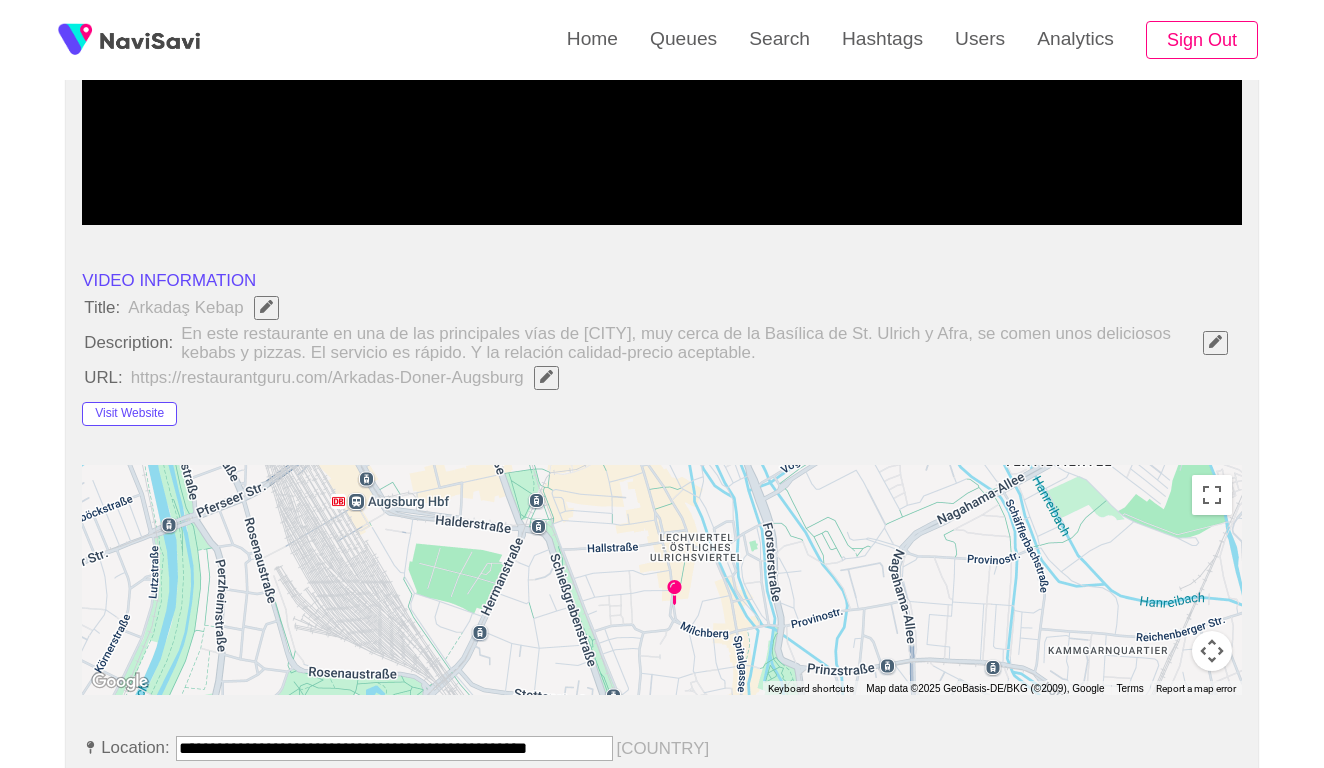click 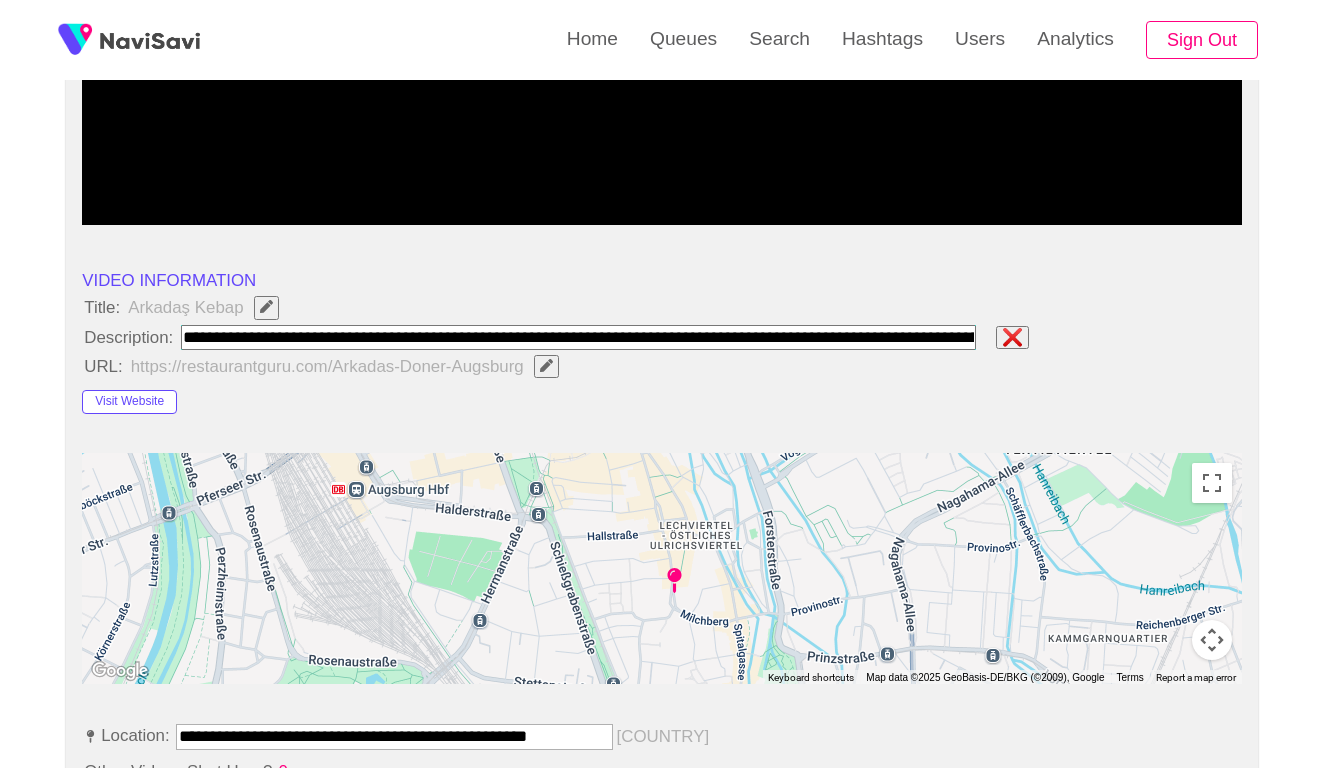 type on "**********" 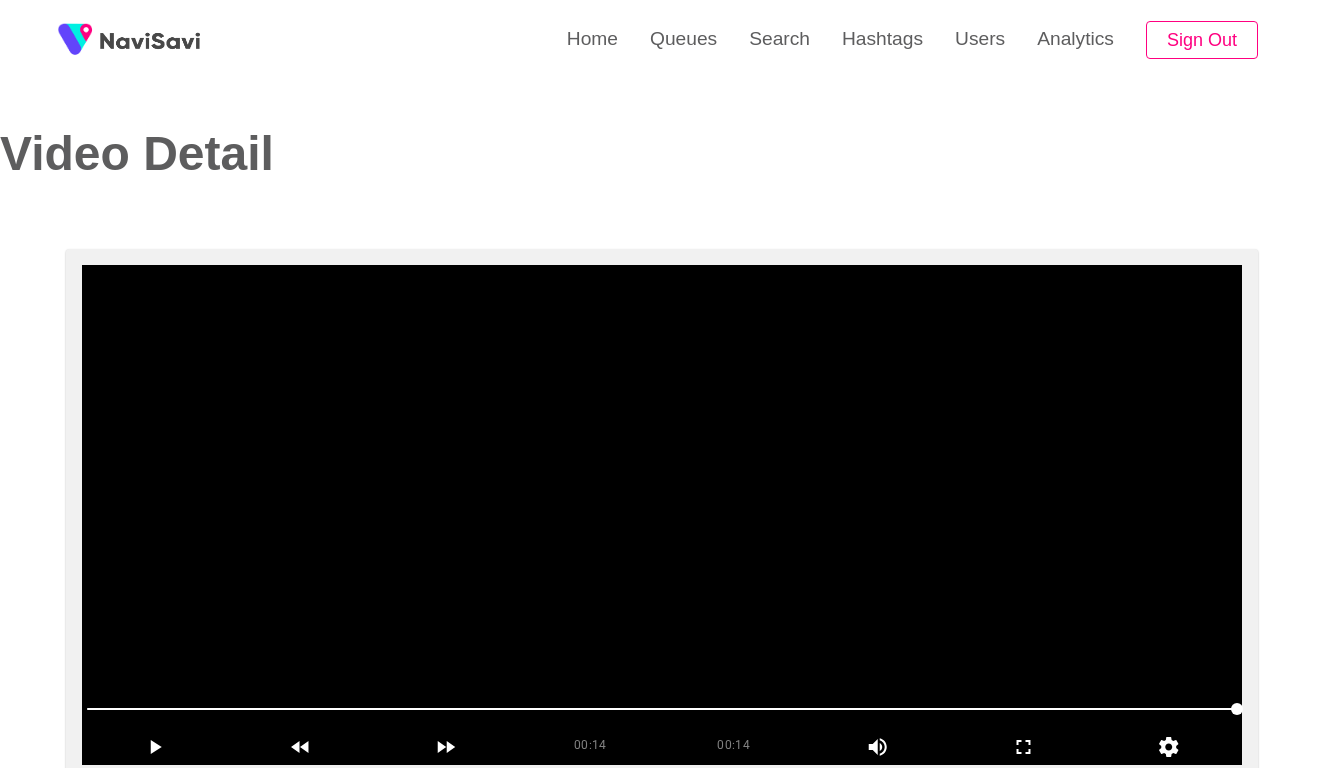 click at bounding box center (662, 515) 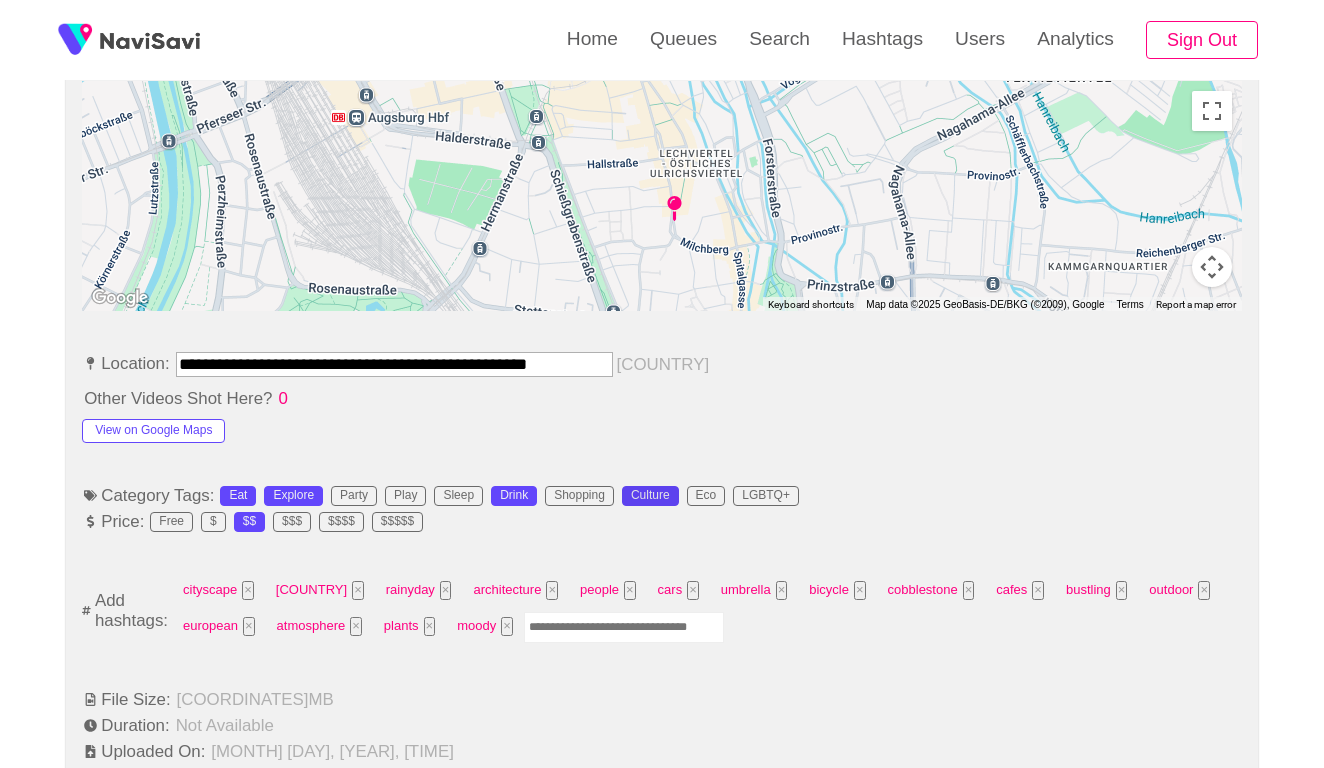 scroll, scrollTop: 957, scrollLeft: 0, axis: vertical 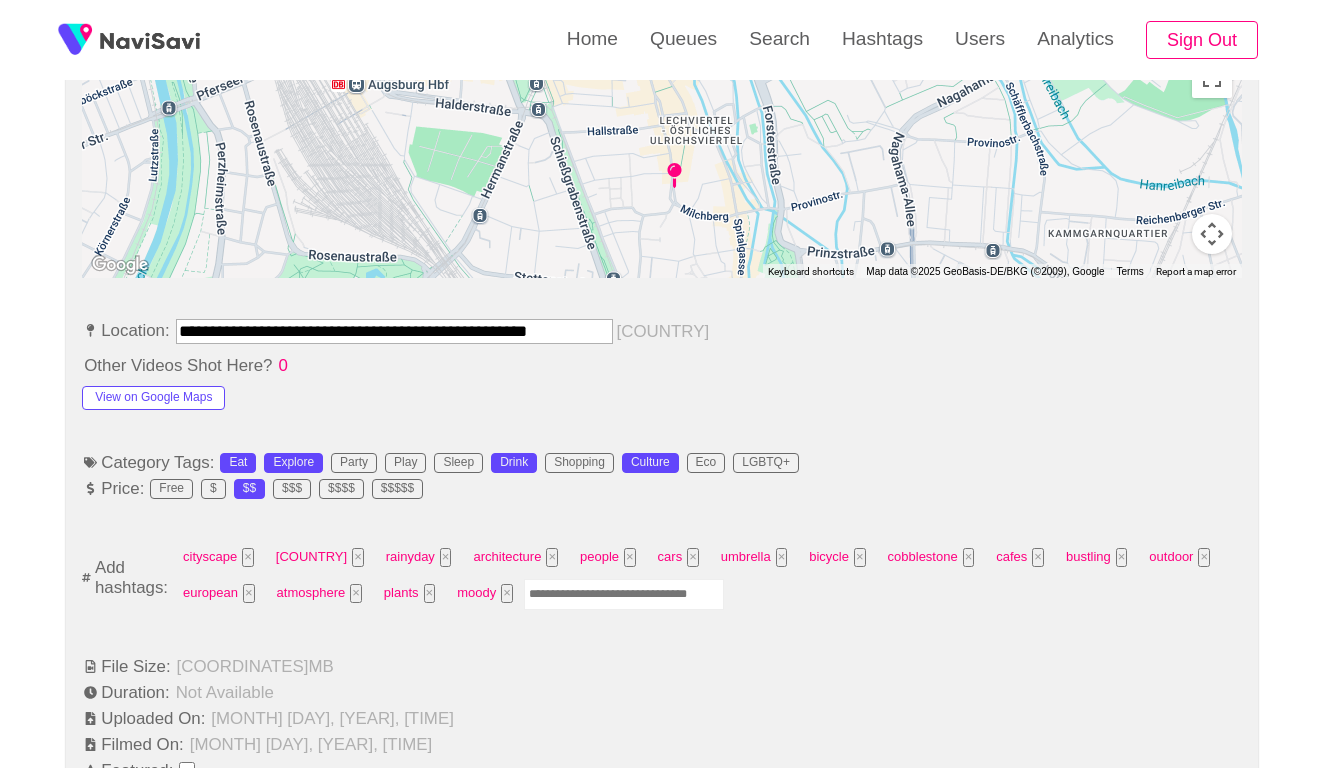 click at bounding box center (624, 594) 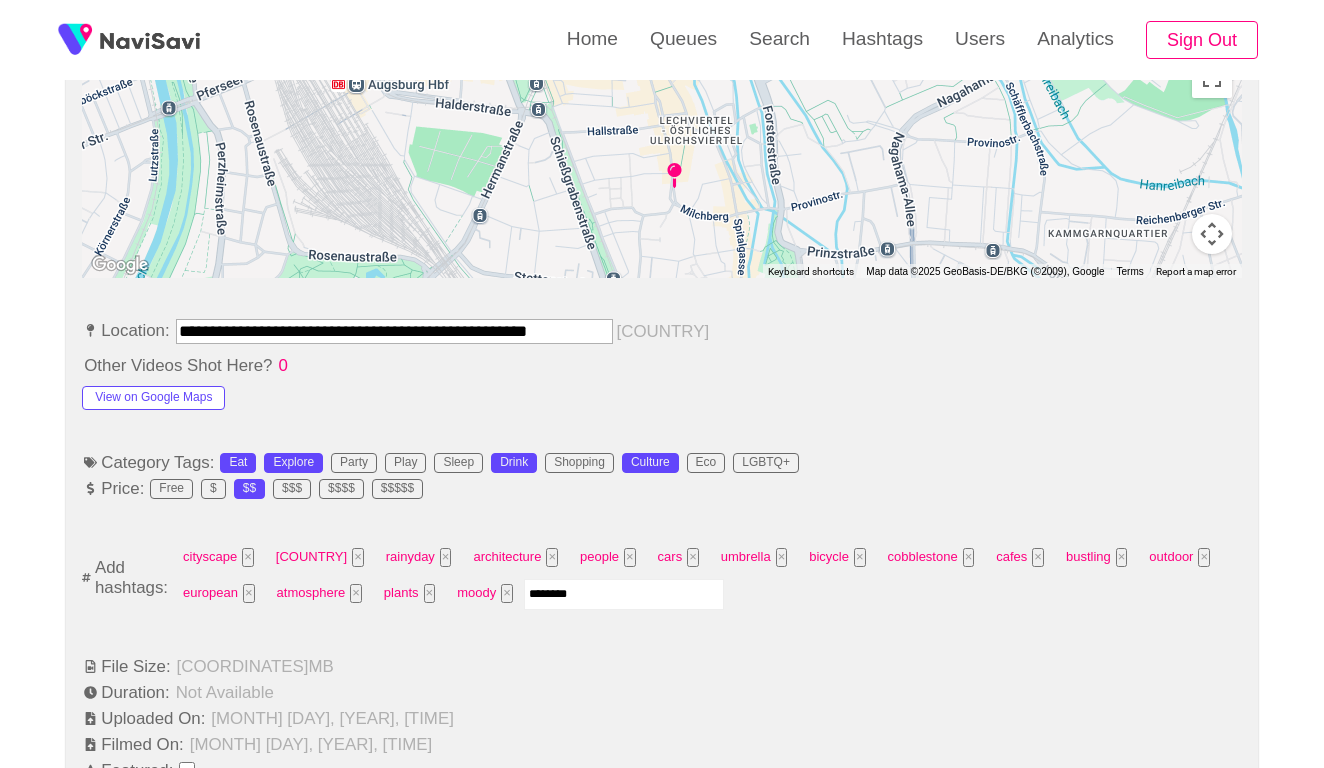 type on "*********" 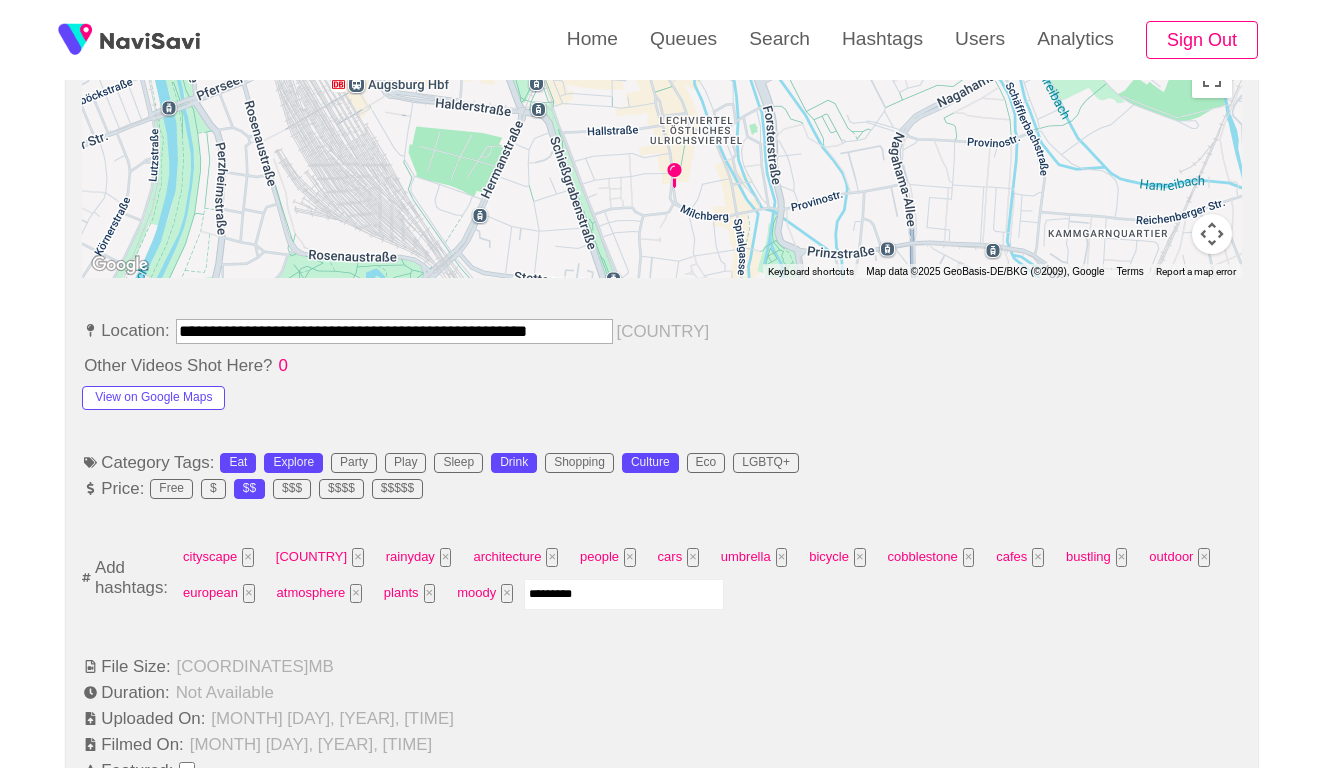 type 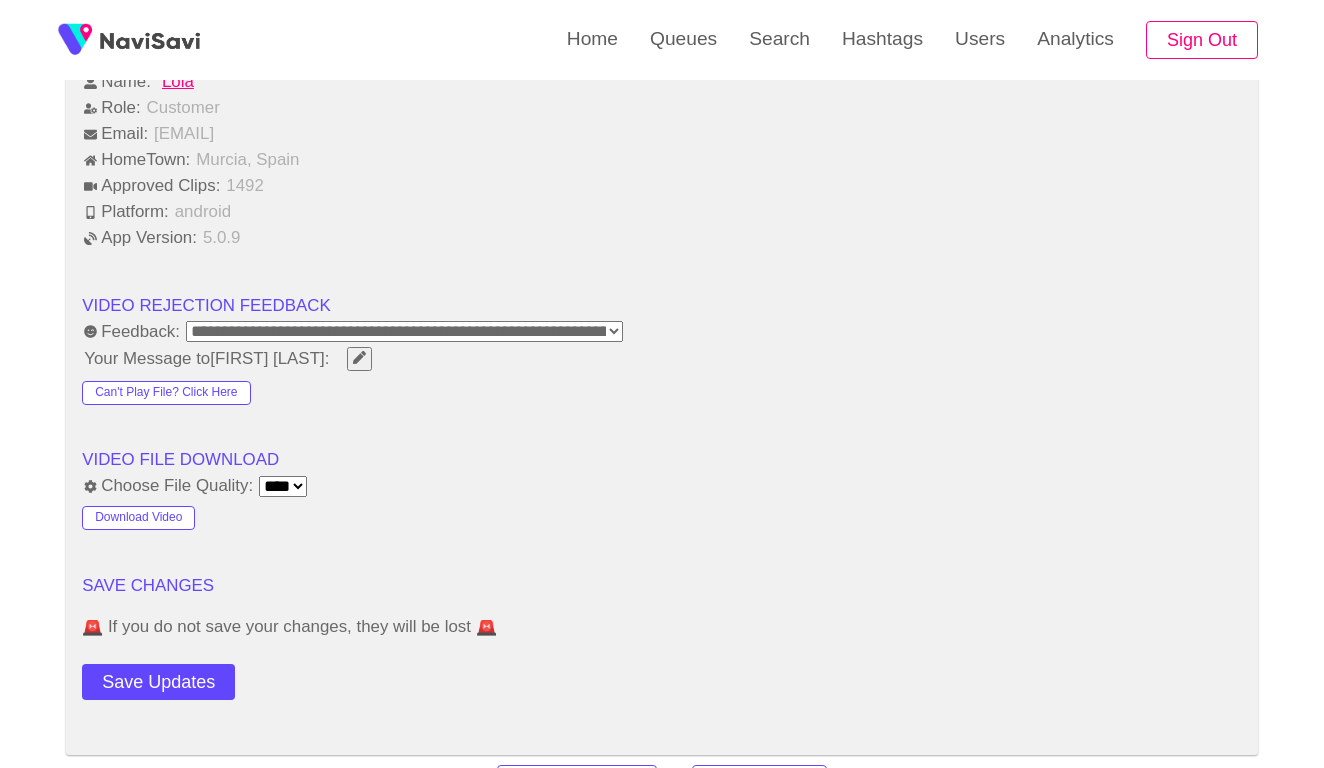 scroll, scrollTop: 2030, scrollLeft: 0, axis: vertical 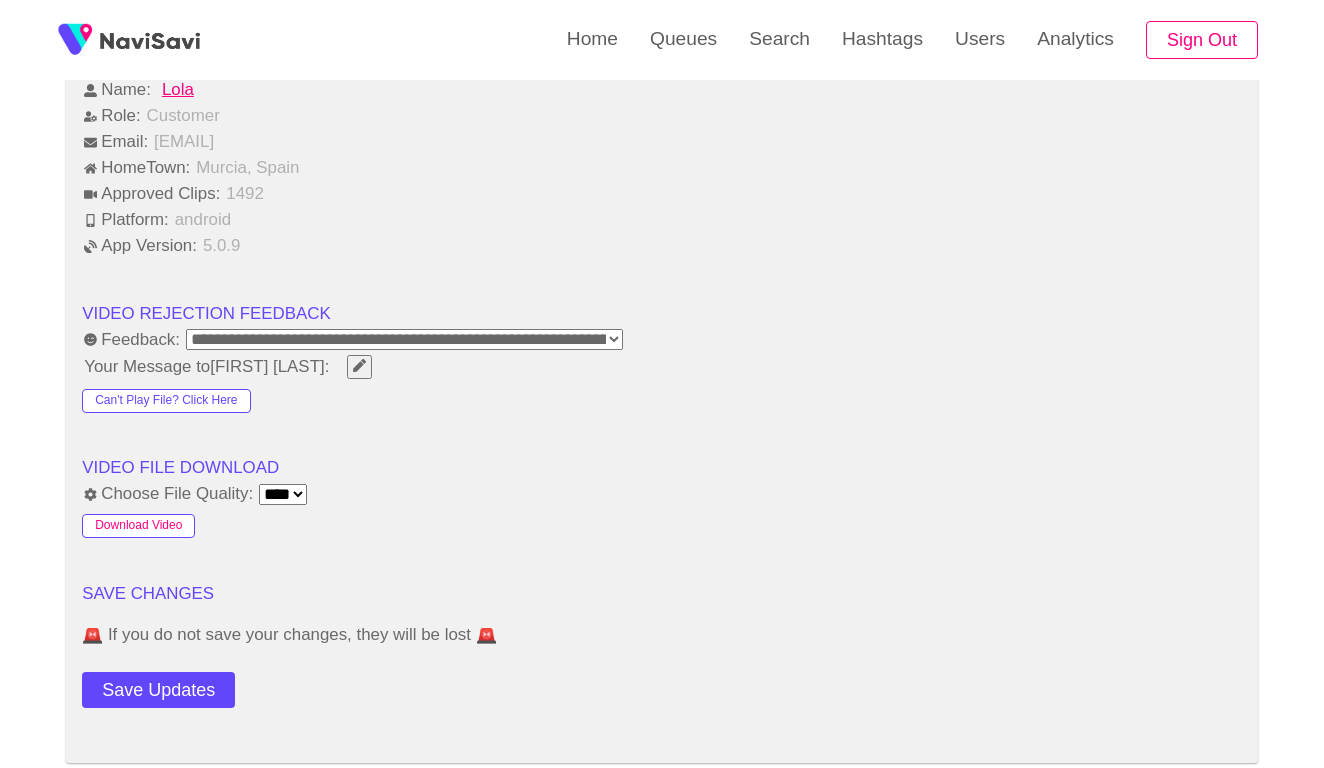 click on "Download Video" at bounding box center (138, 526) 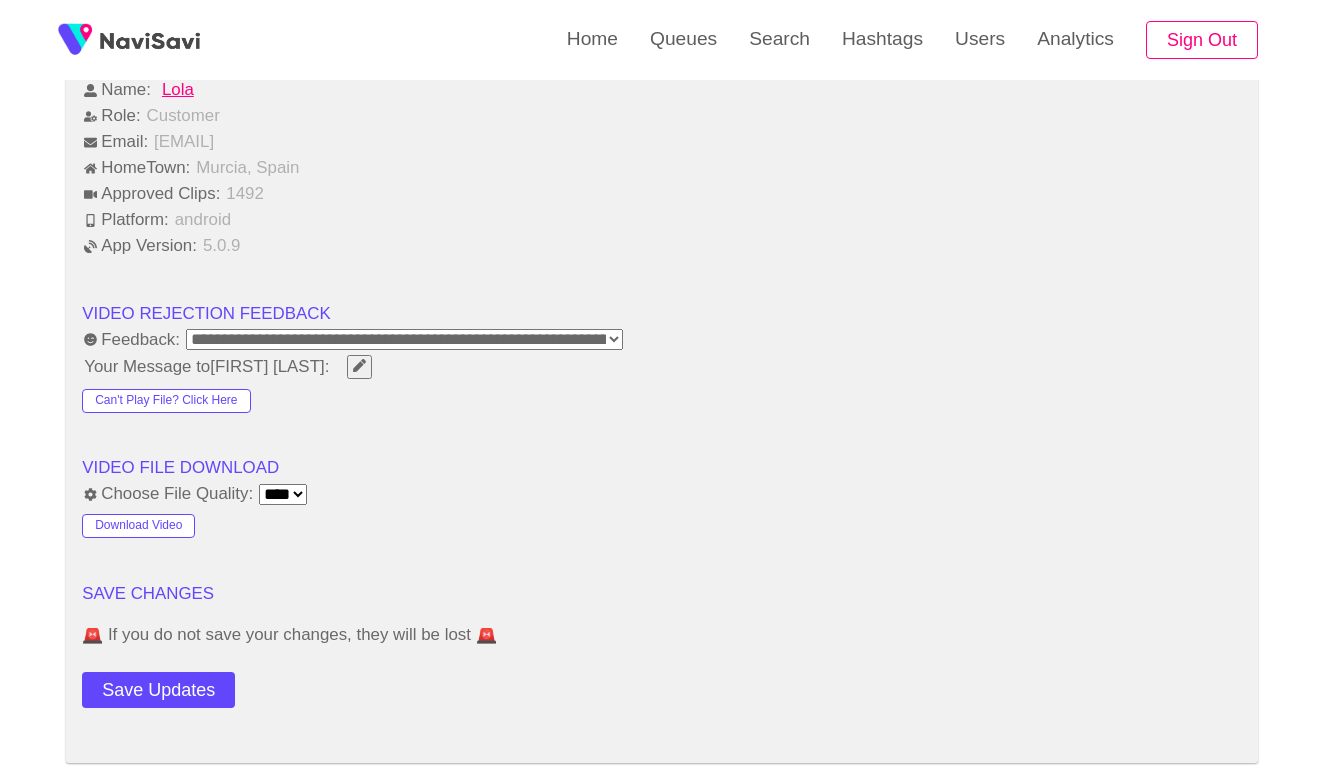click on "**********" at bounding box center (662, -269) 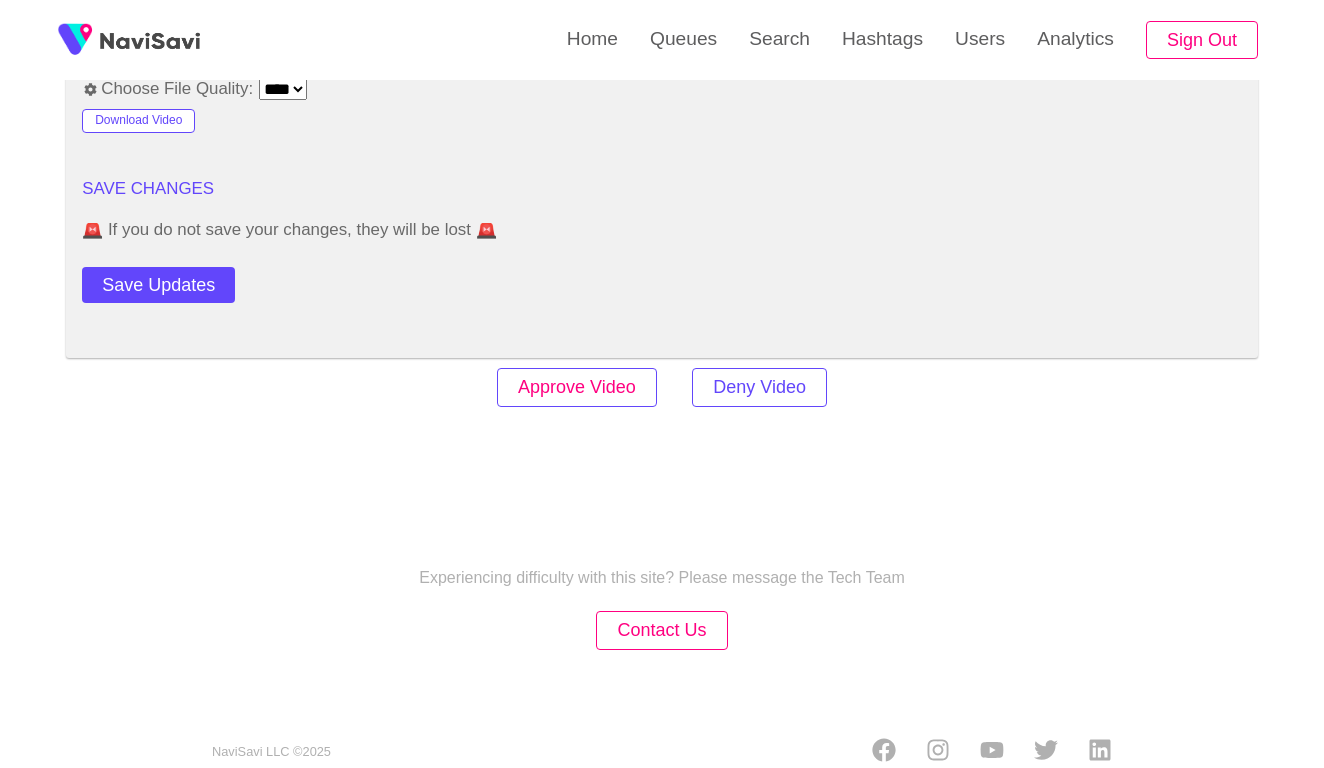 scroll, scrollTop: 2434, scrollLeft: 0, axis: vertical 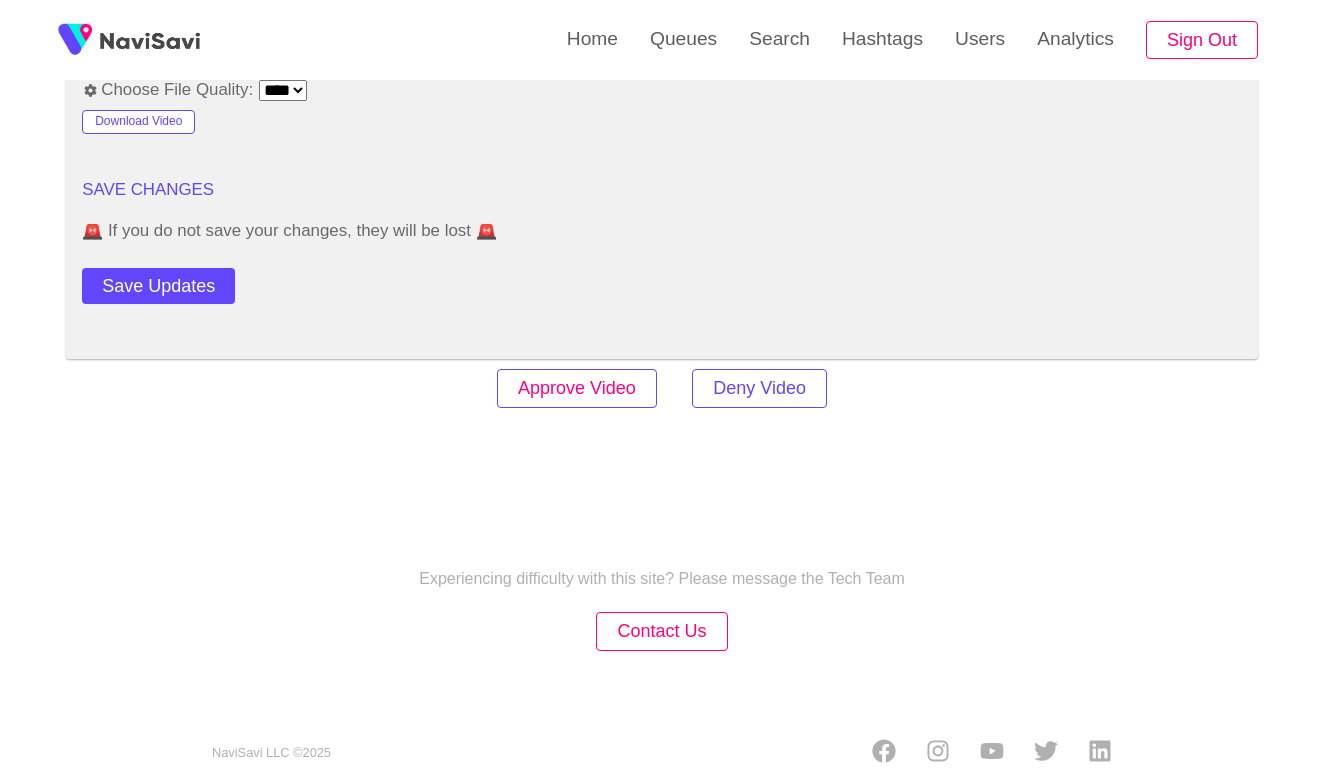 click on "Approve Video" at bounding box center [577, 388] 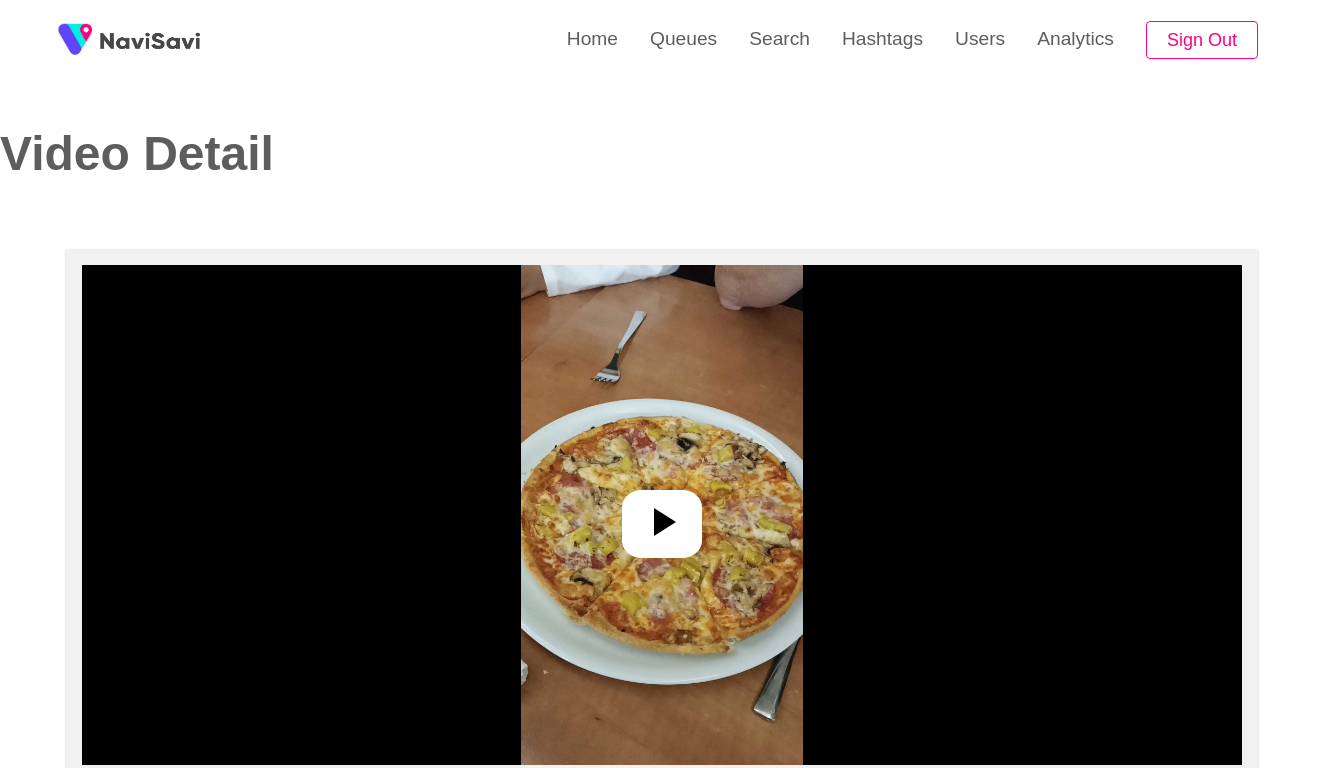 select on "**********" 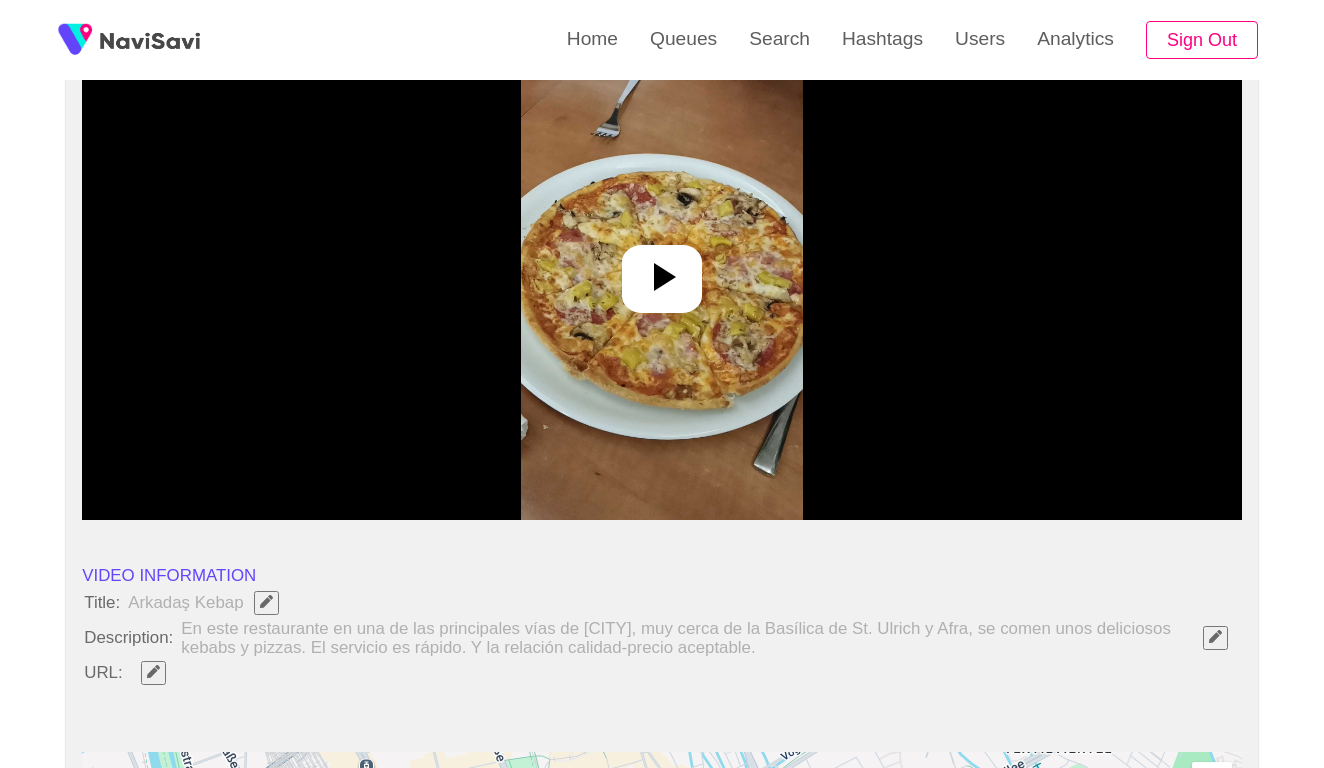 scroll, scrollTop: 411, scrollLeft: 0, axis: vertical 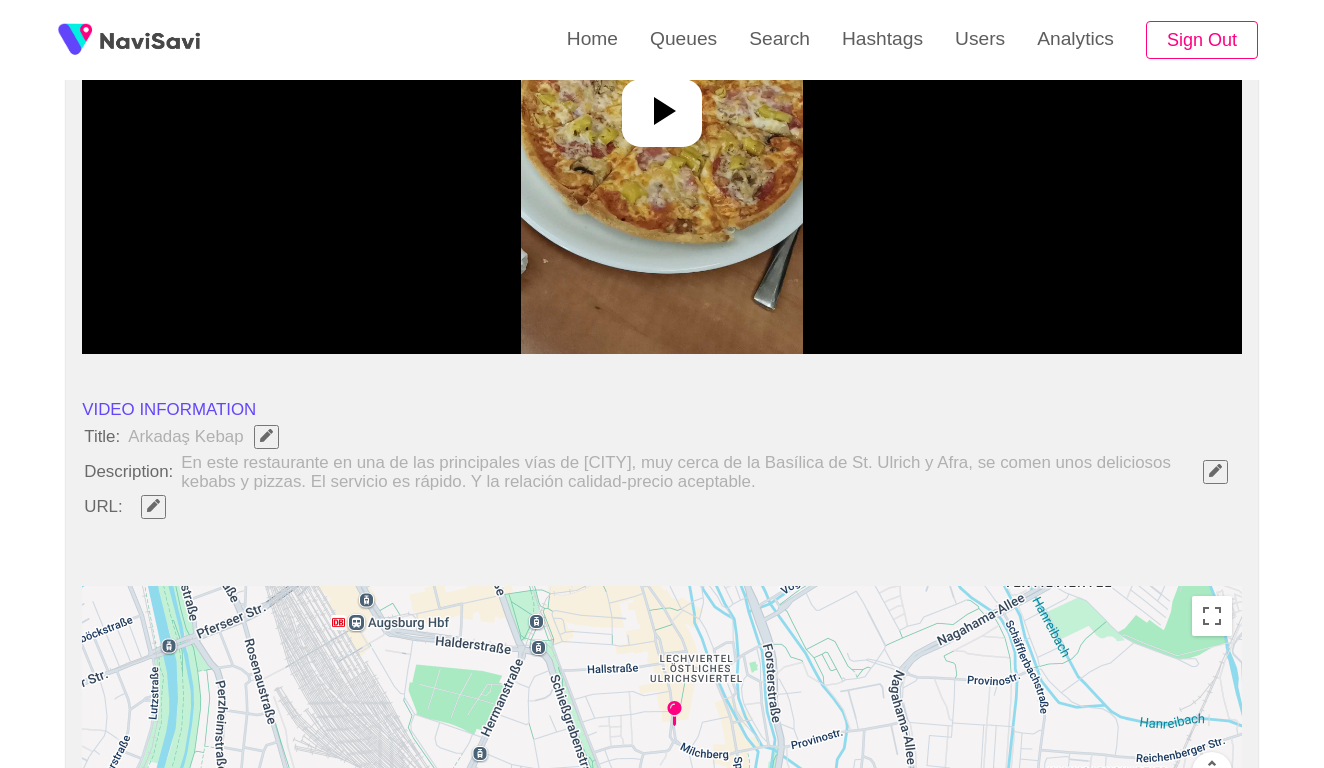 click 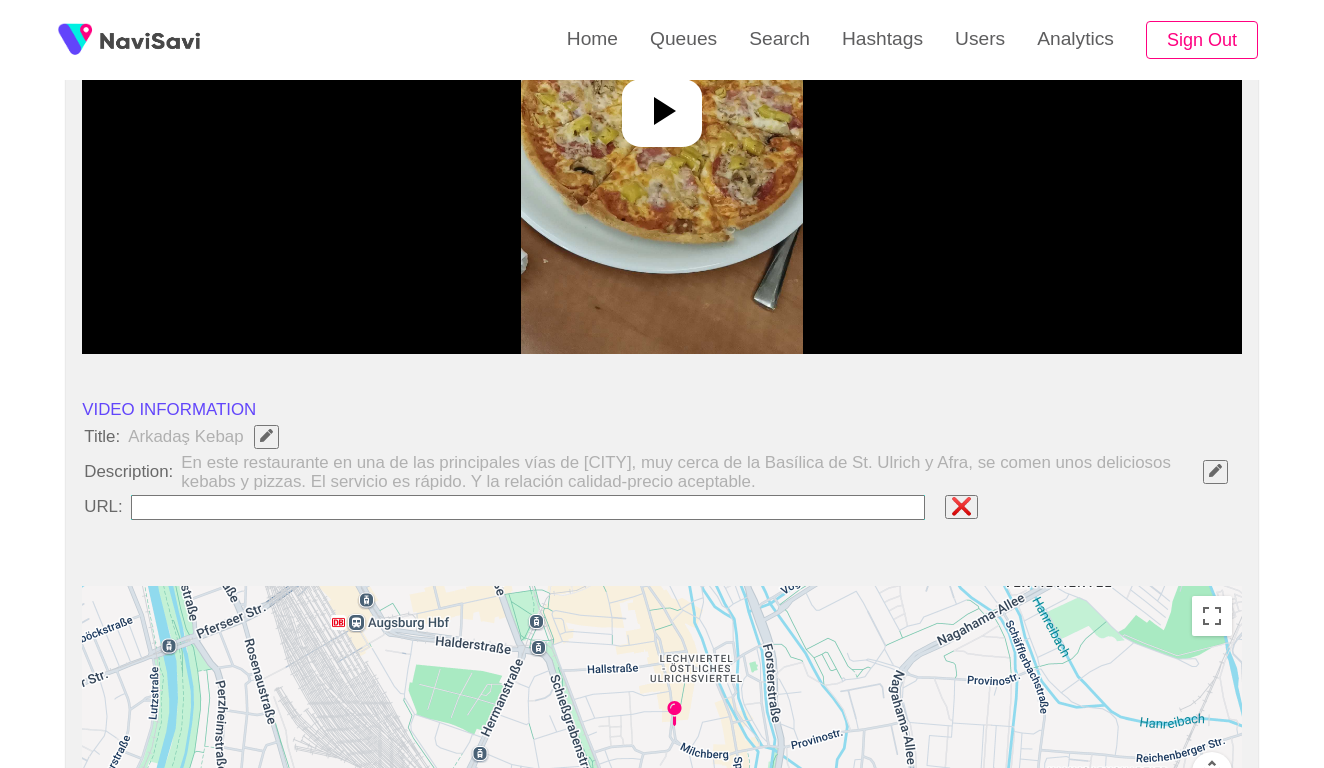 type on "**********" 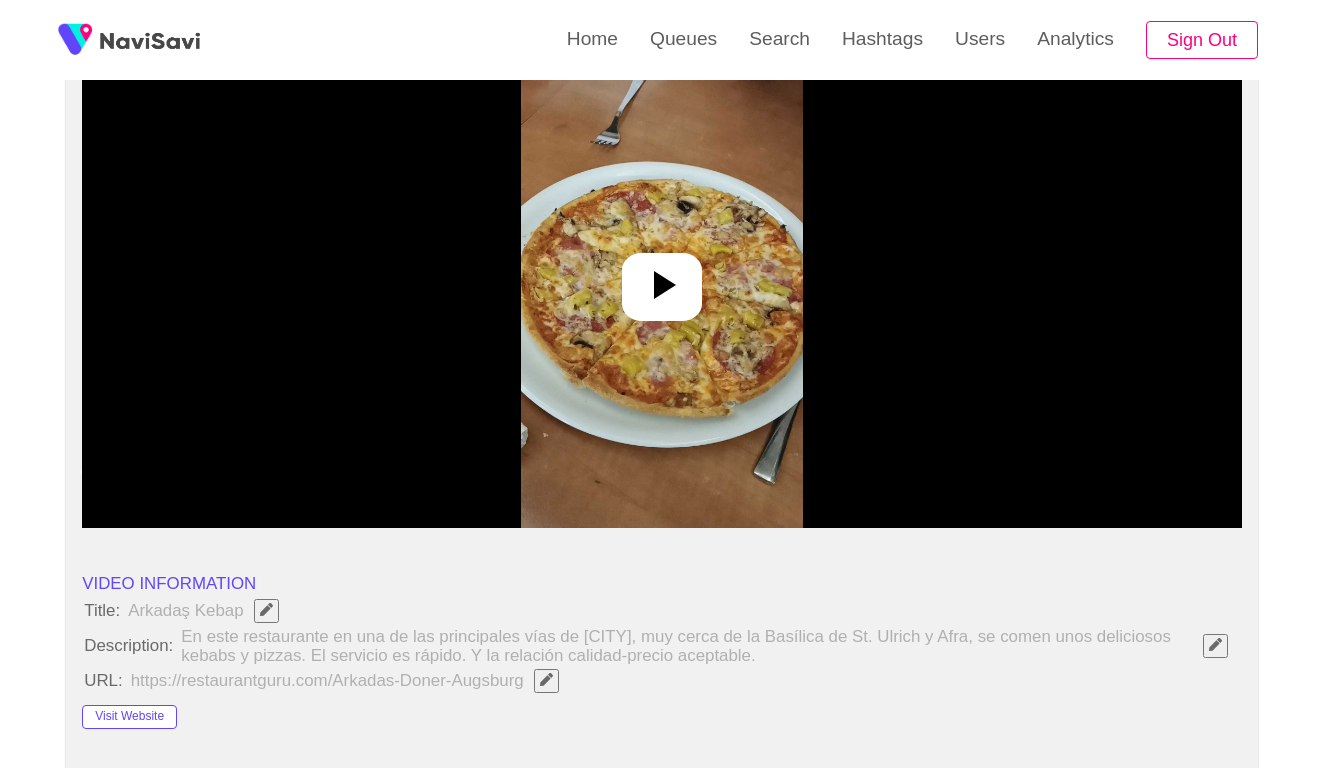 scroll, scrollTop: 186, scrollLeft: 0, axis: vertical 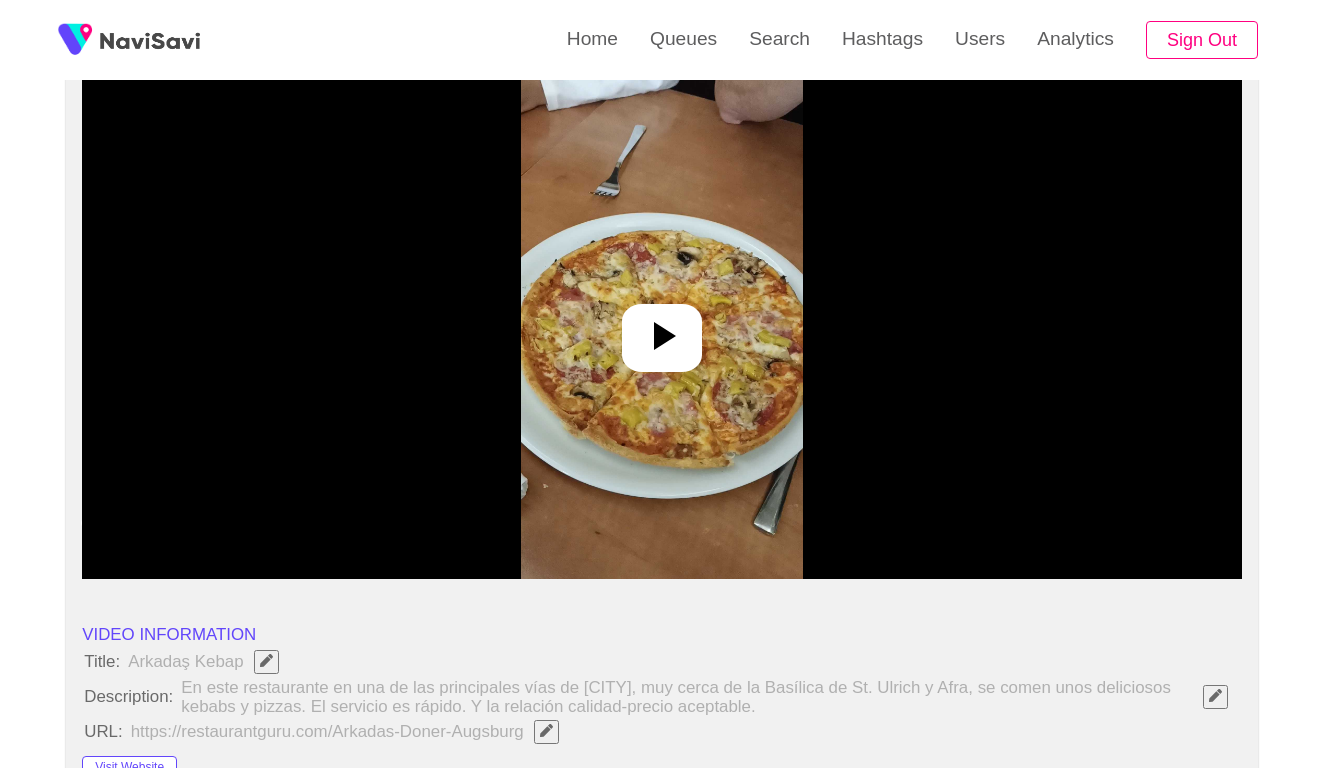 click at bounding box center [661, 329] 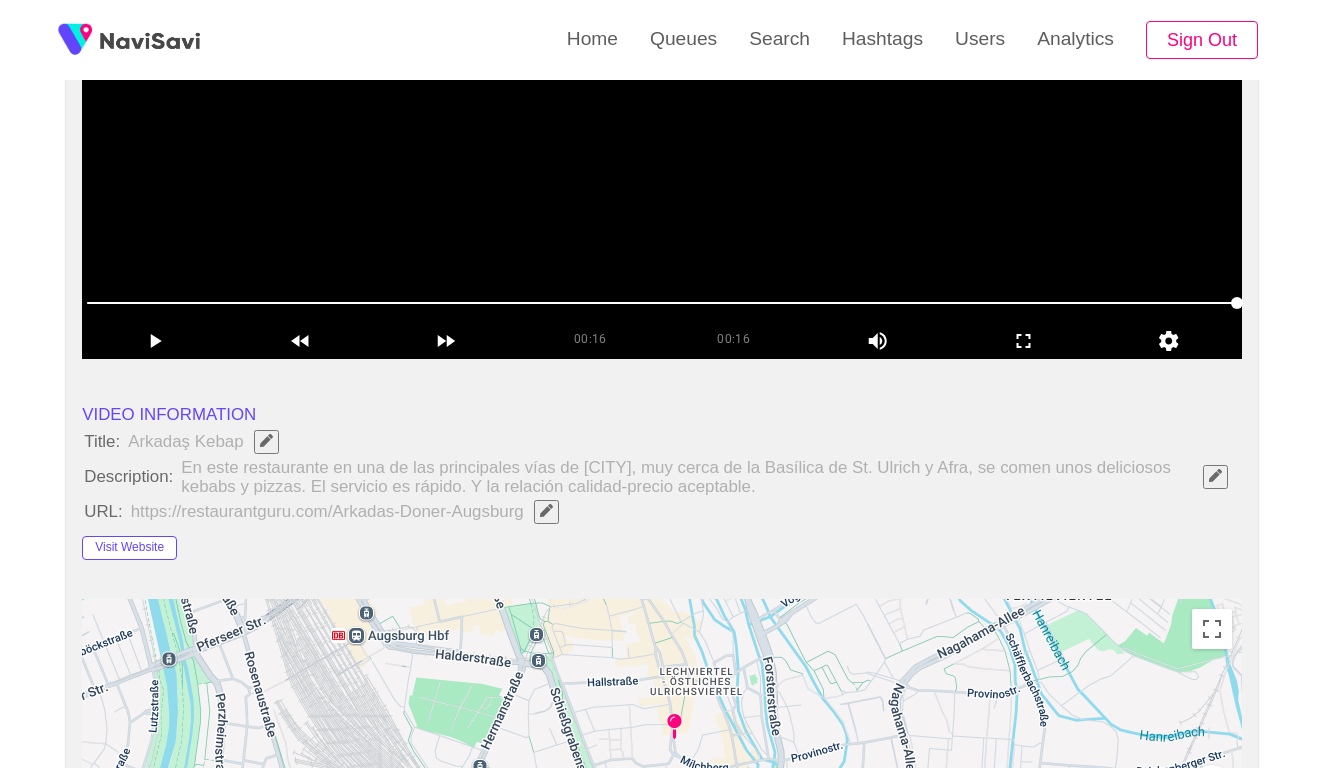 scroll, scrollTop: 417, scrollLeft: 0, axis: vertical 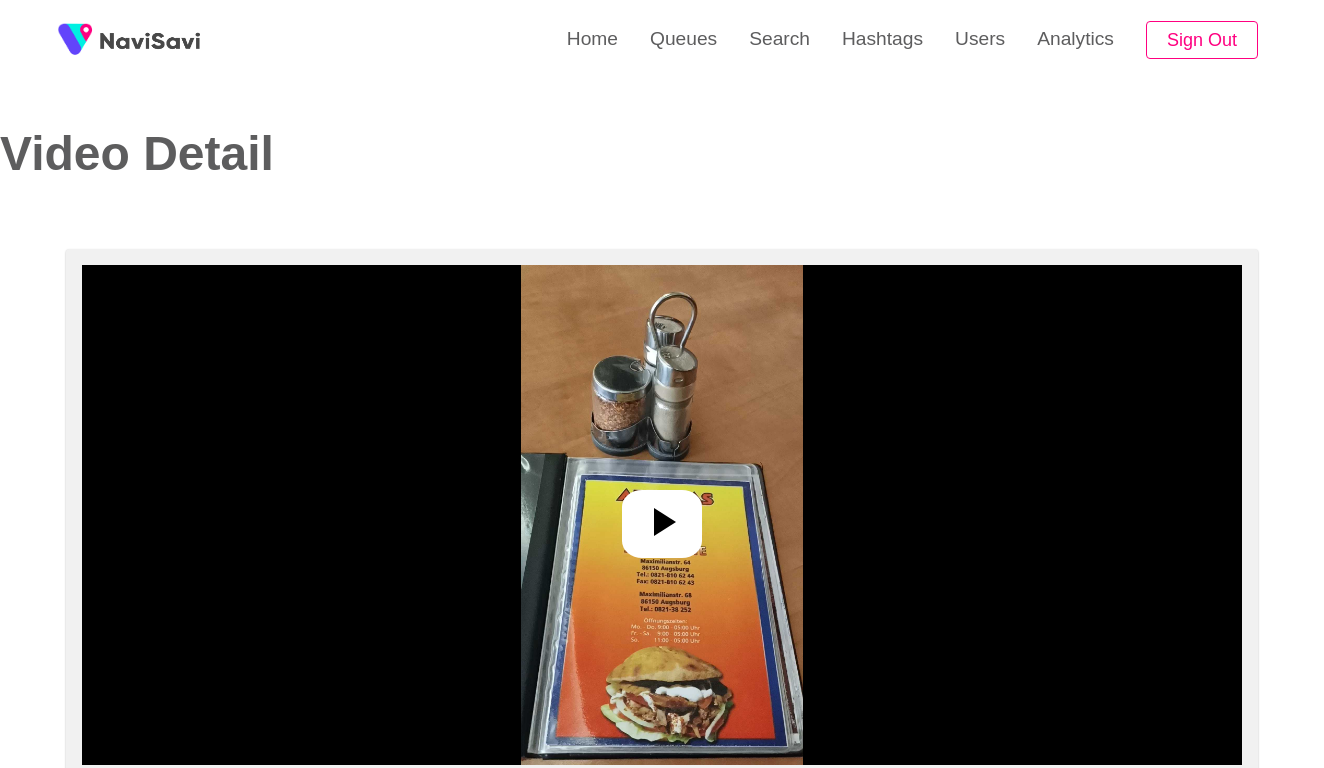 select on "**********" 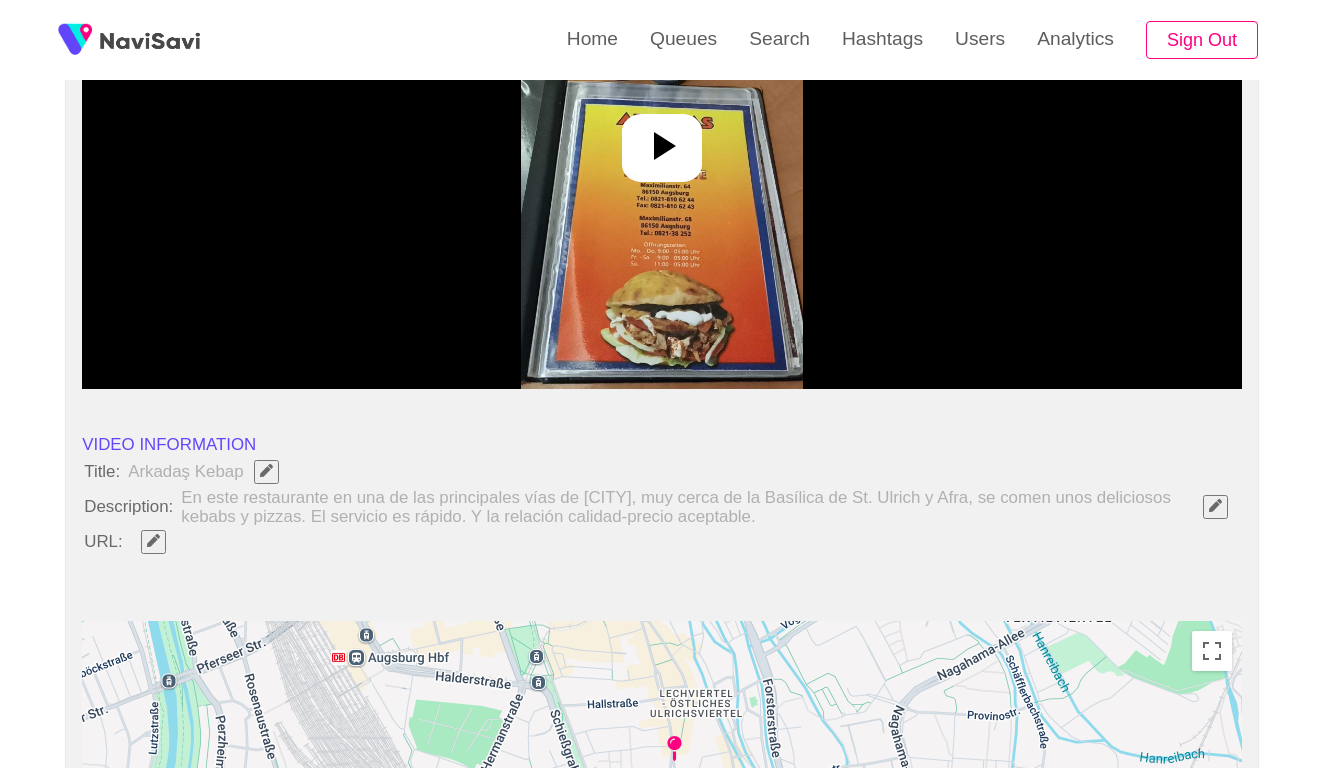 scroll, scrollTop: 433, scrollLeft: 0, axis: vertical 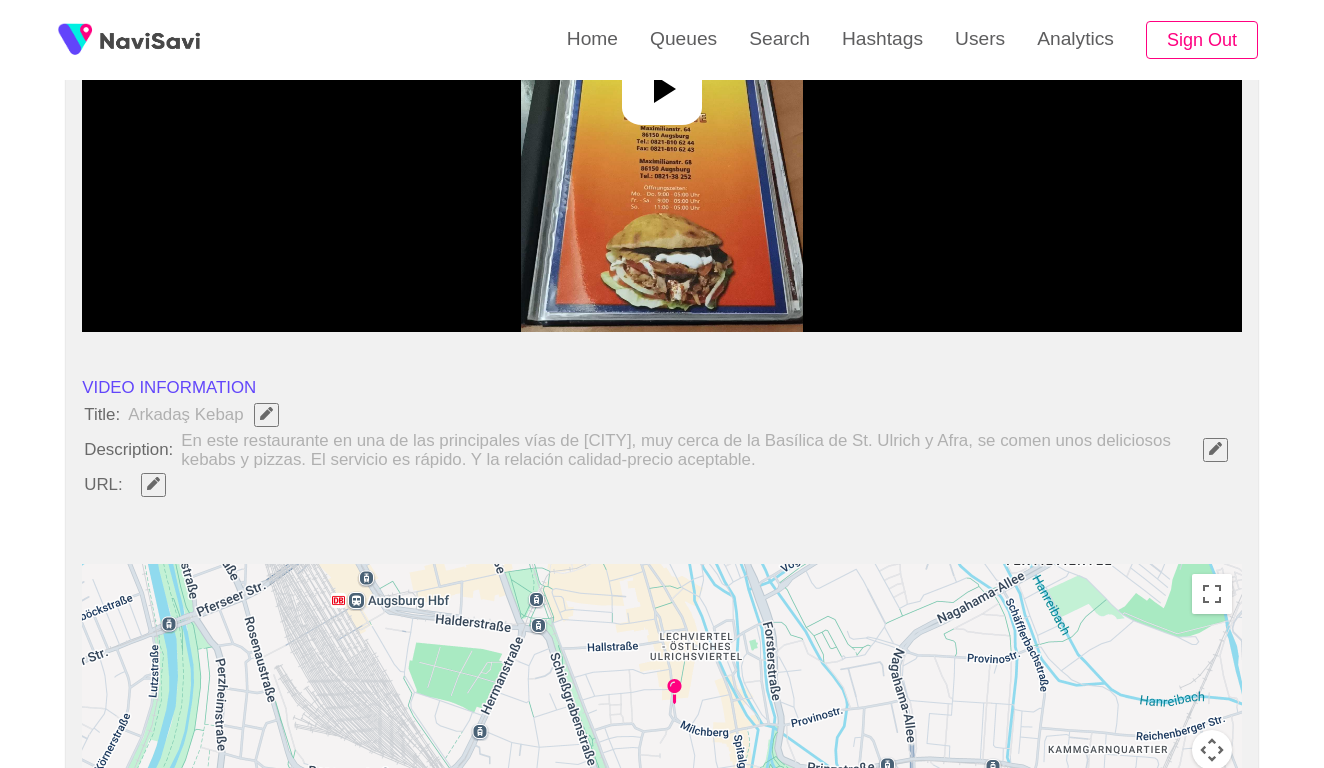 click at bounding box center [153, 483] 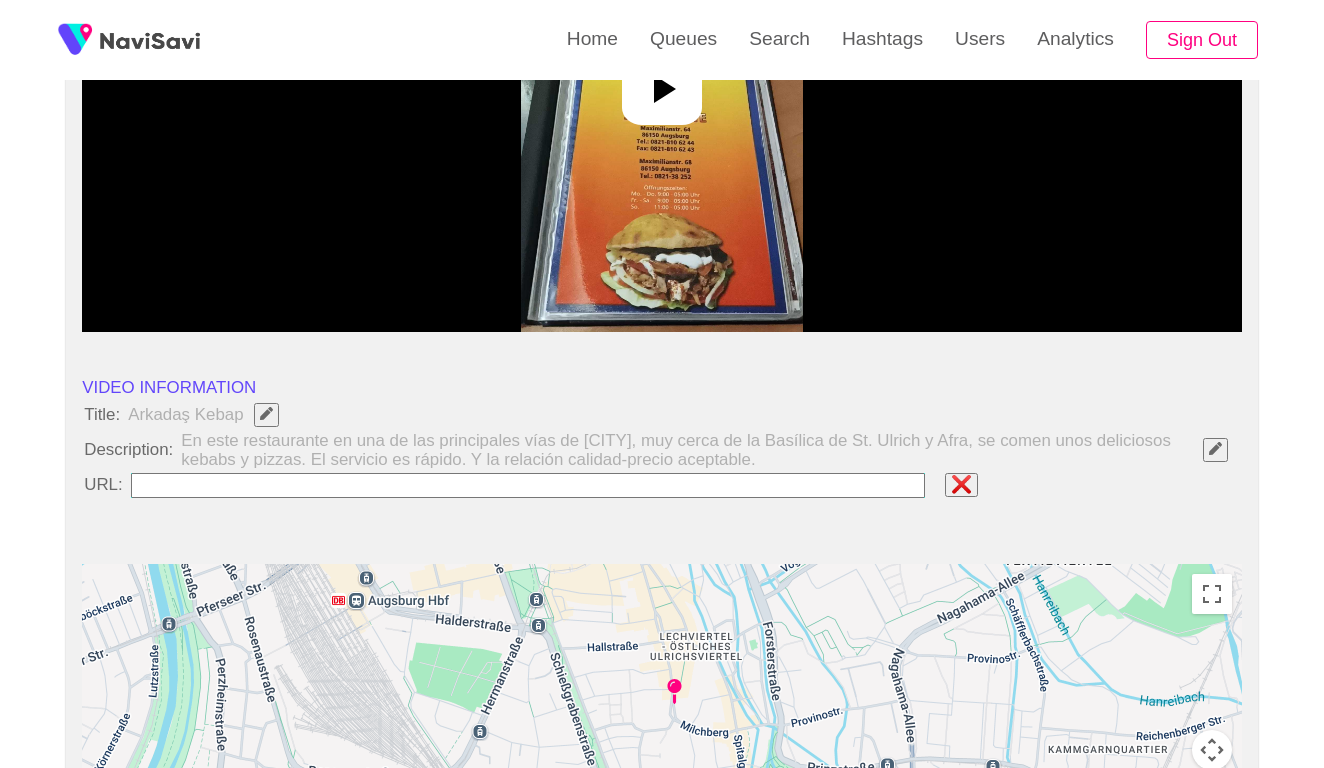 type on "**********" 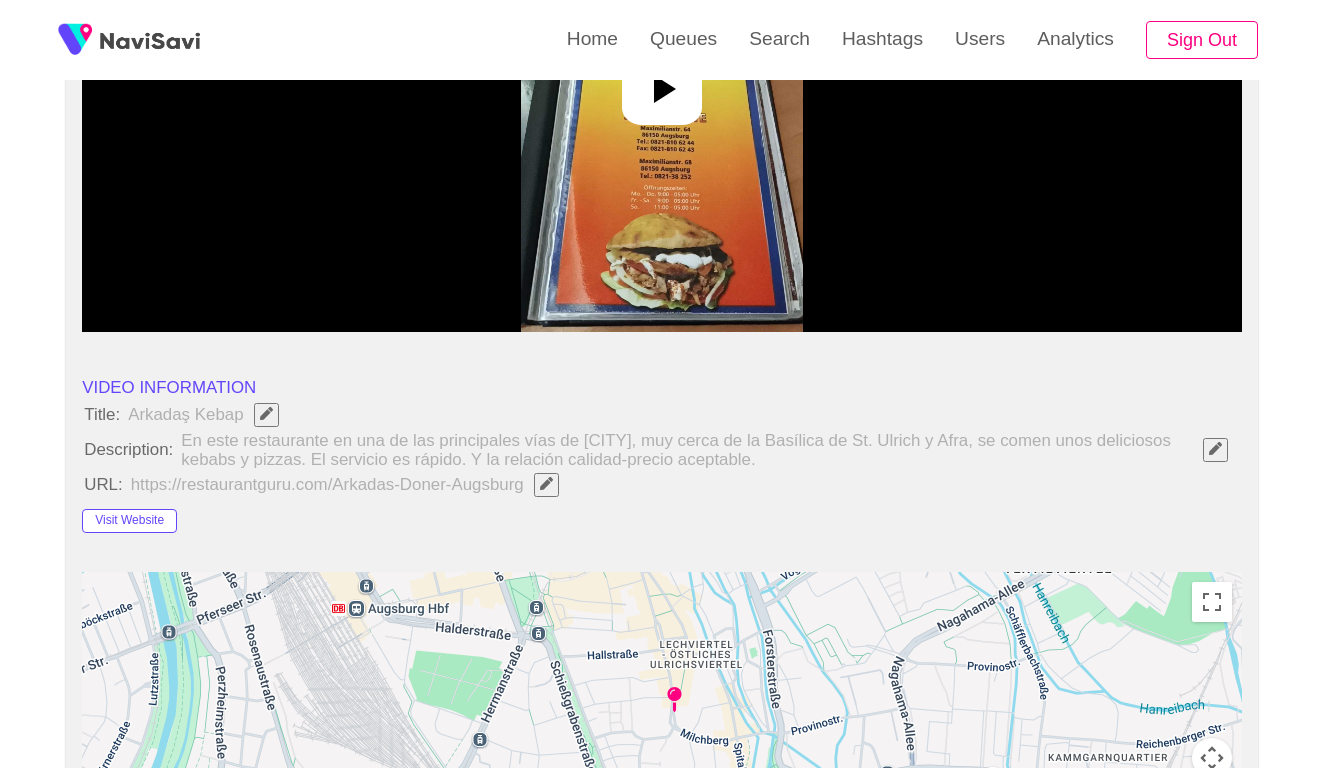 click 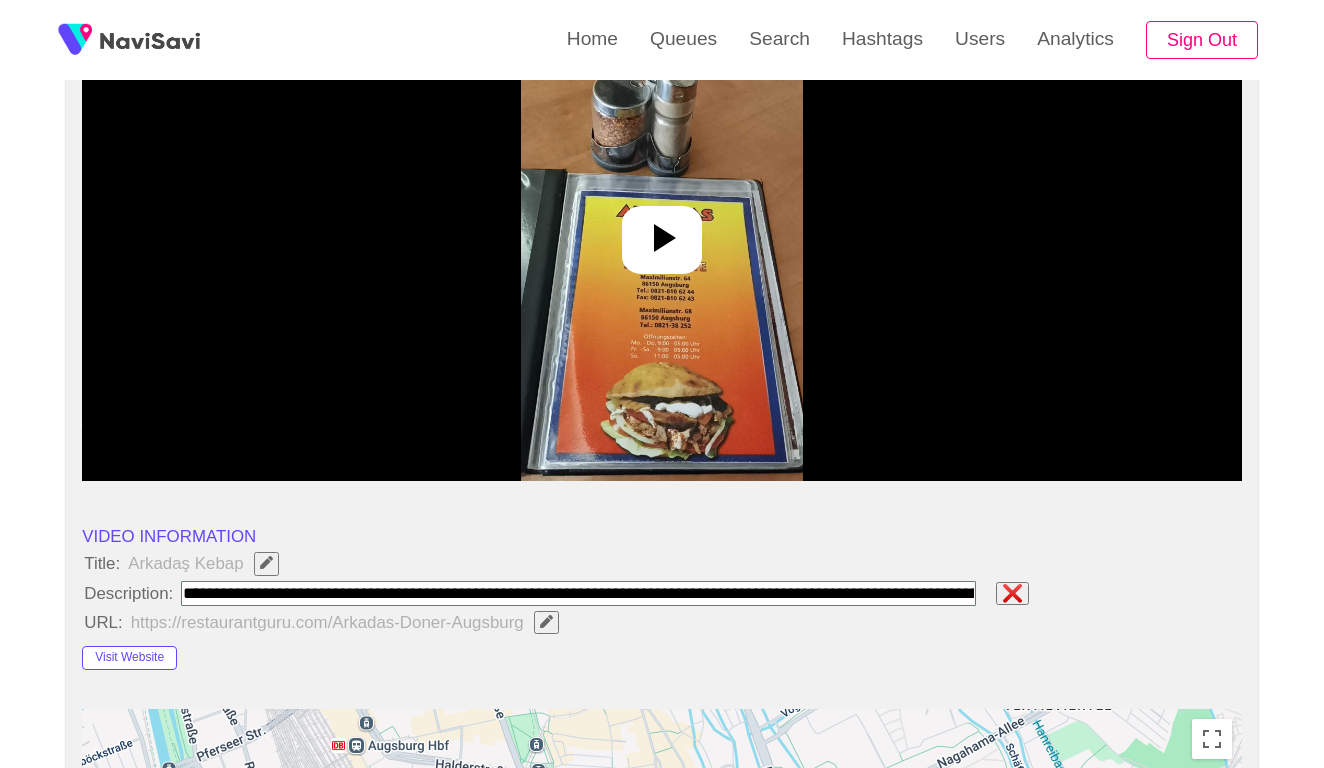 click at bounding box center [661, 231] 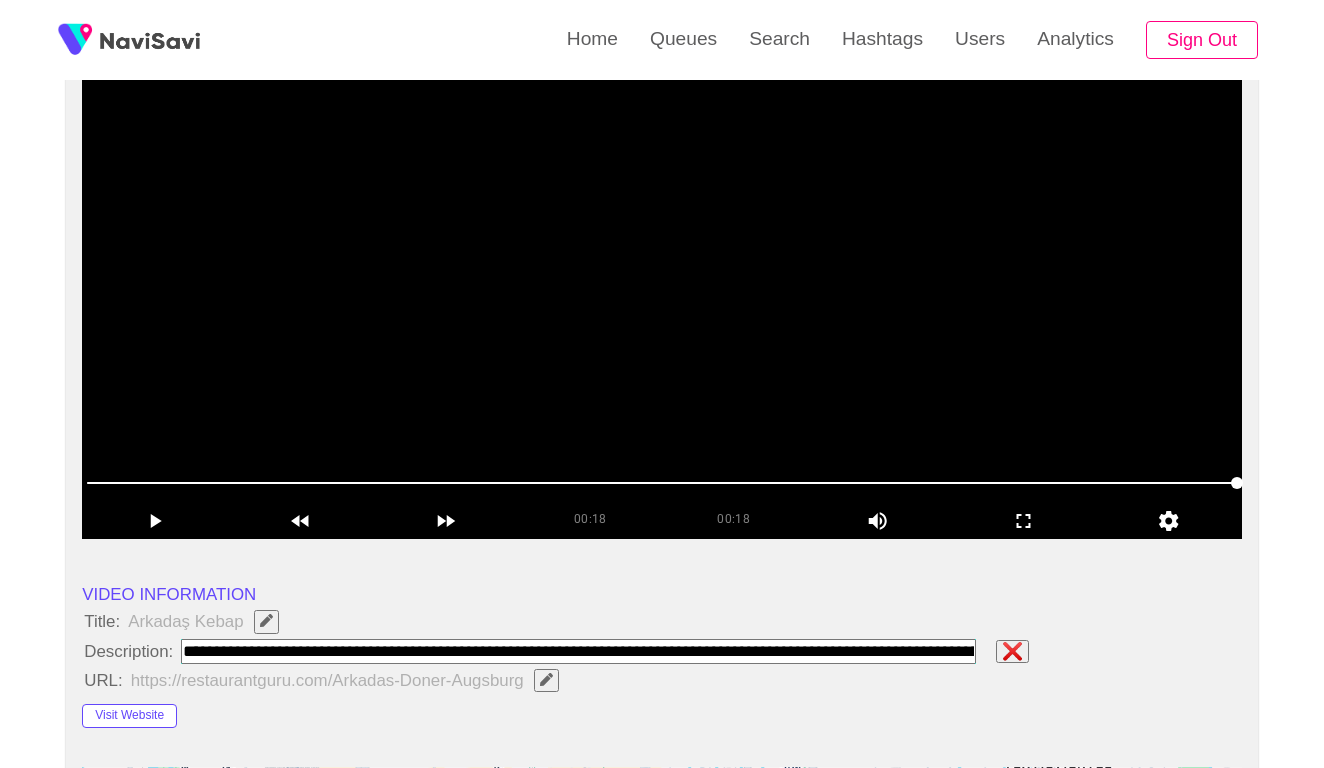 scroll, scrollTop: 344, scrollLeft: 0, axis: vertical 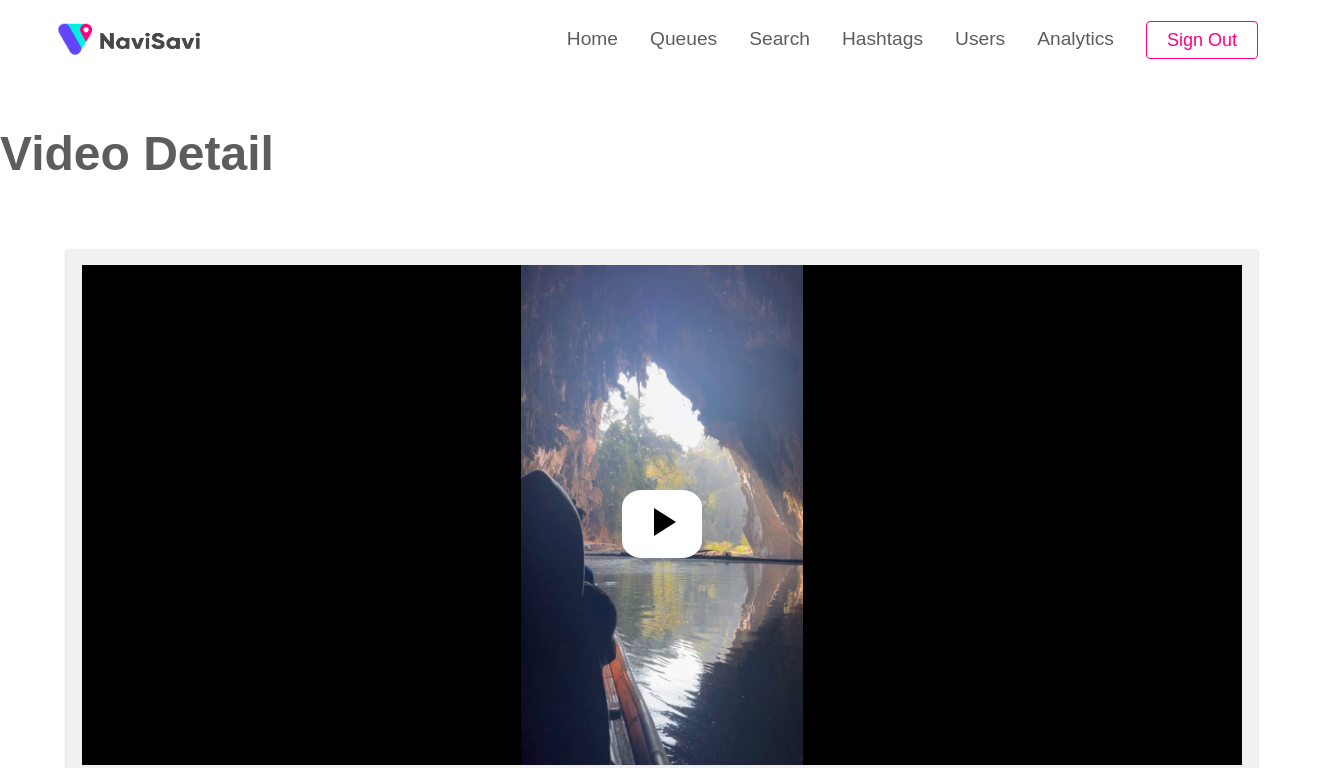 select on "**********" 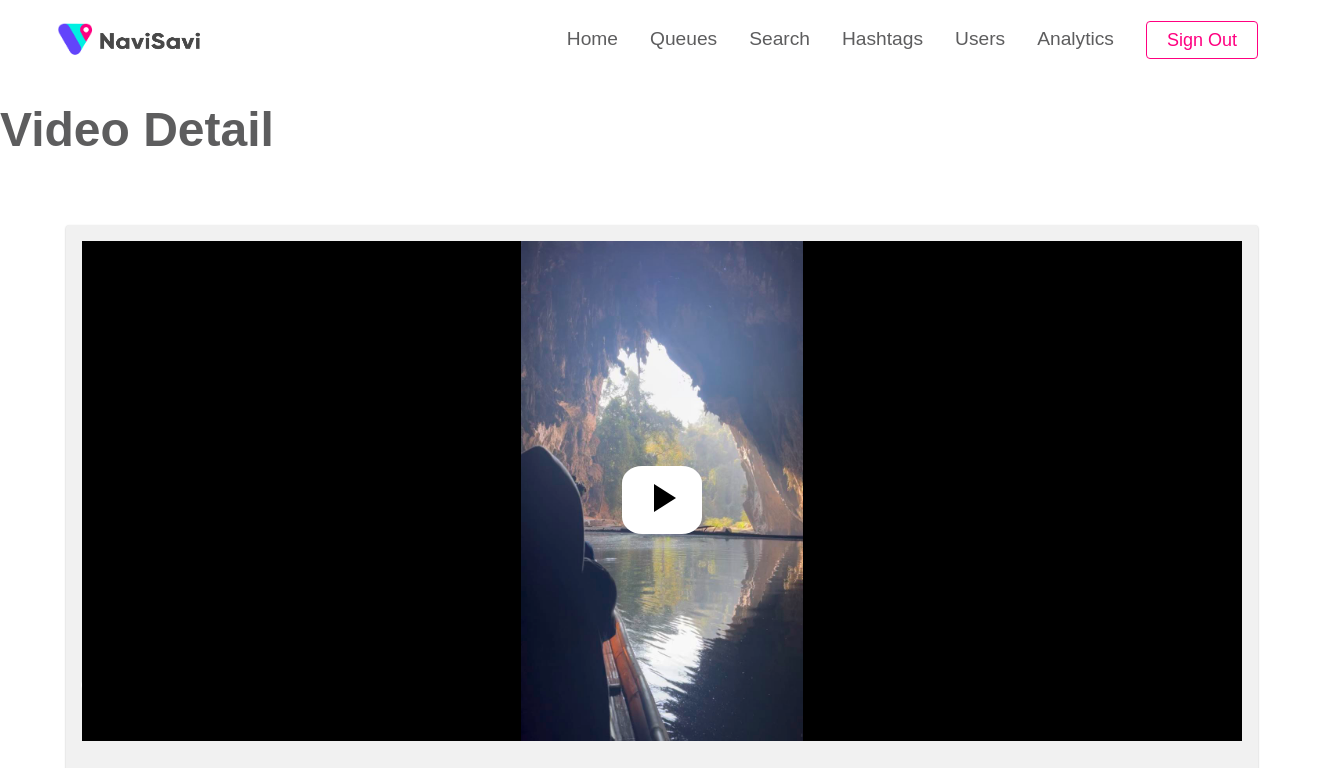 scroll, scrollTop: 97, scrollLeft: 0, axis: vertical 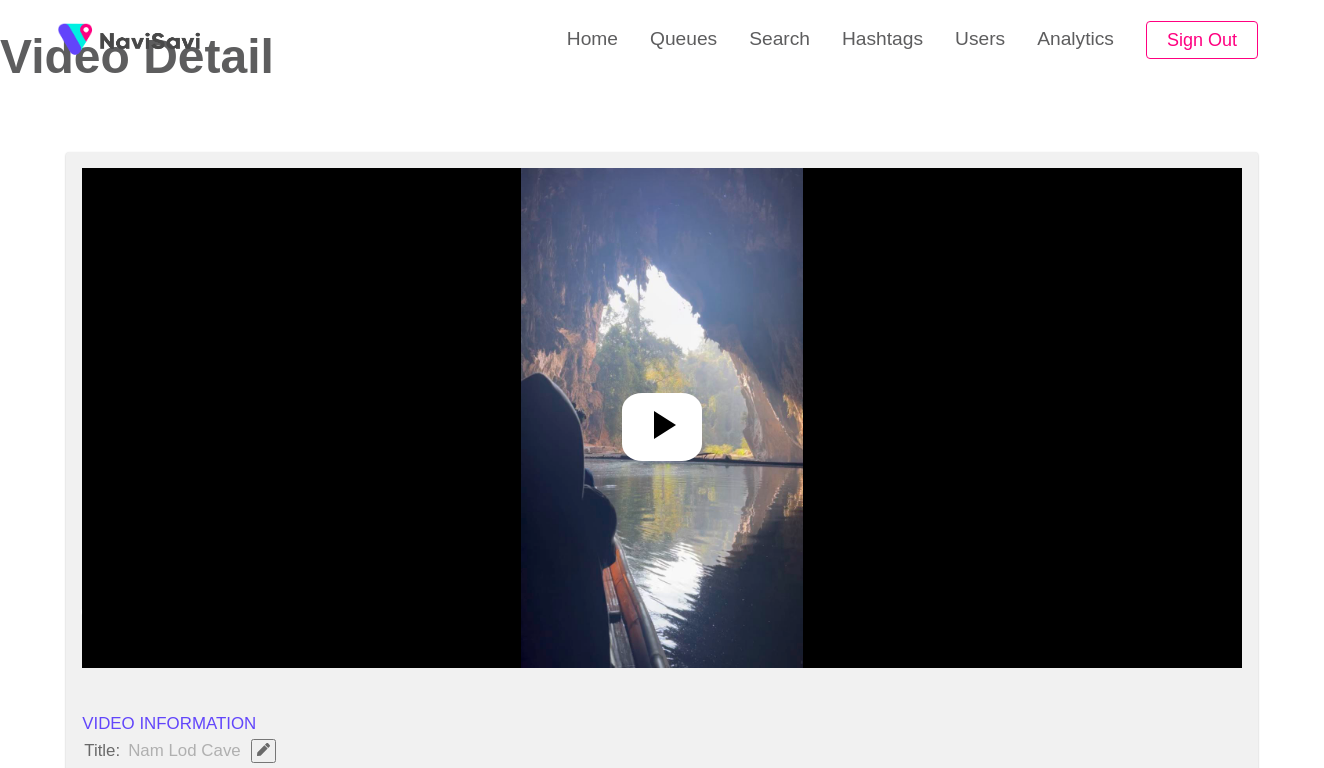 click 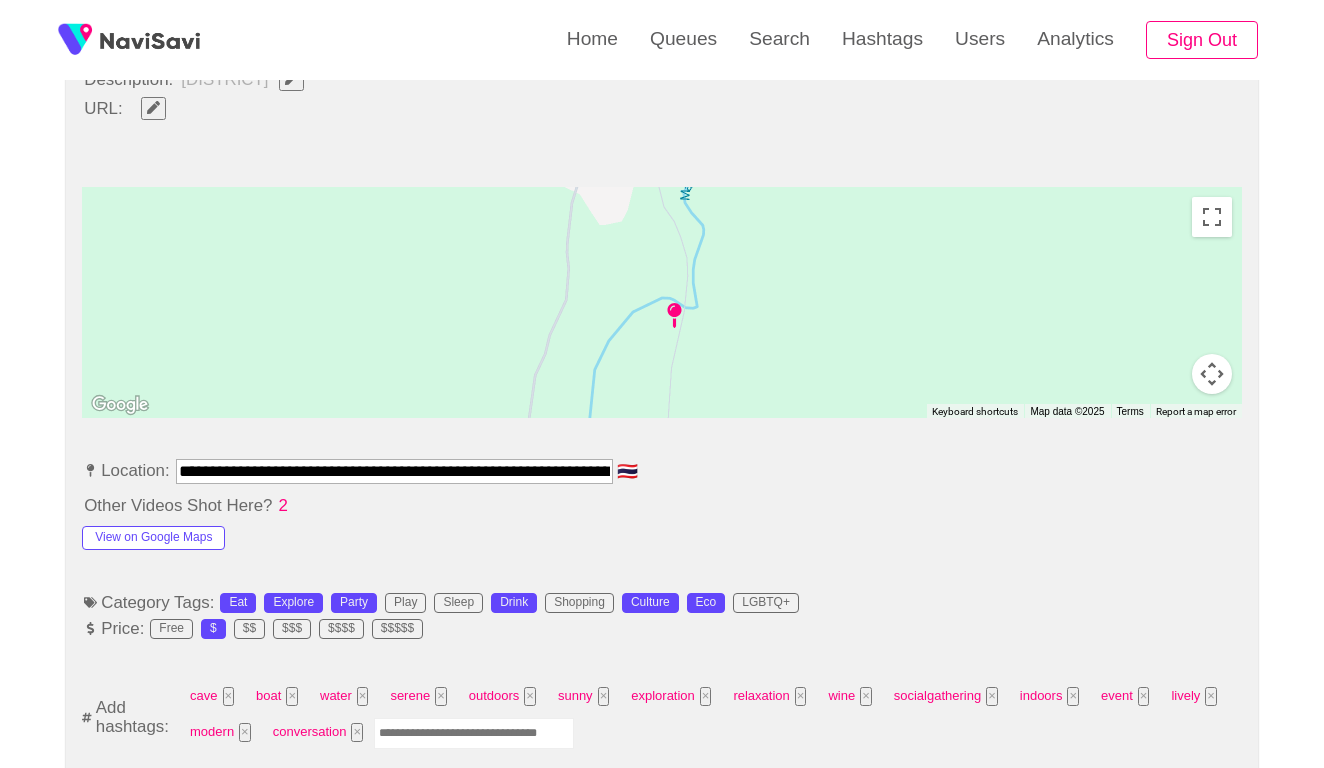 scroll, scrollTop: 869, scrollLeft: 0, axis: vertical 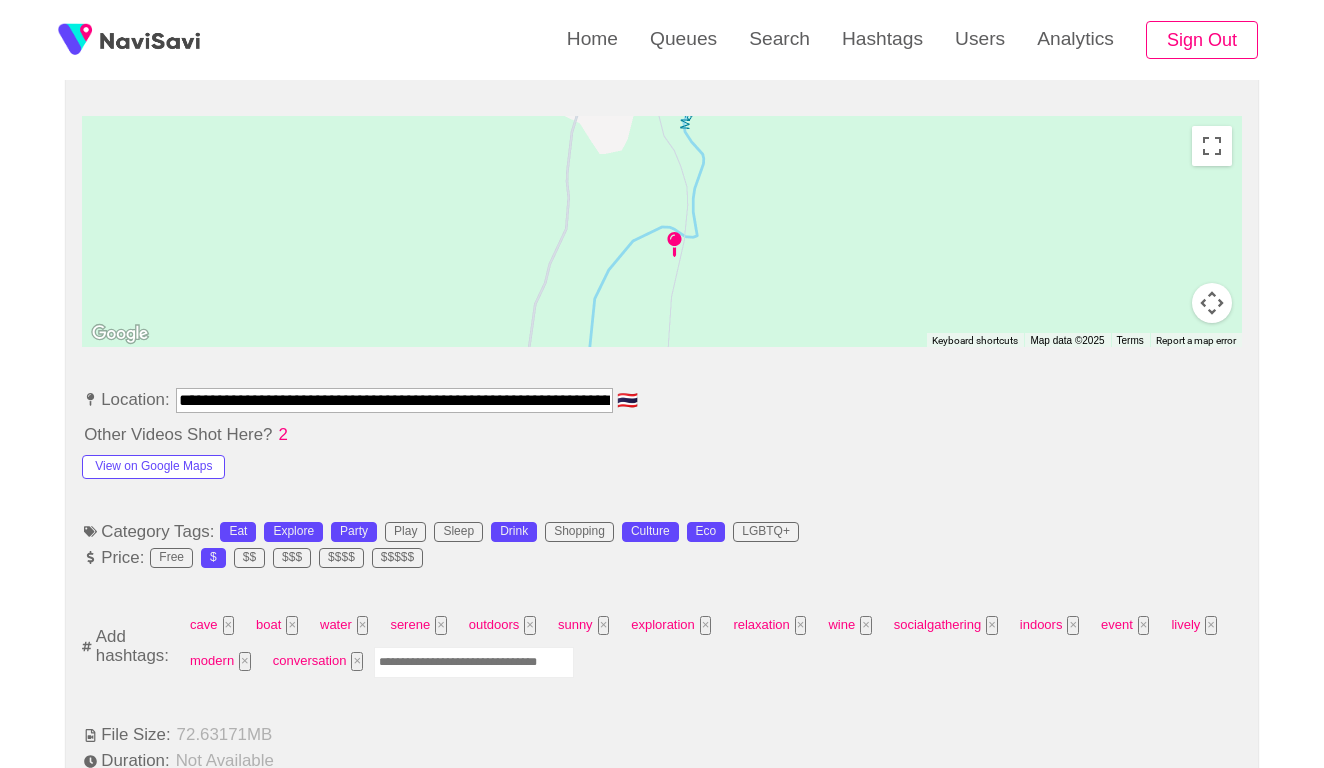 click at bounding box center (474, 662) 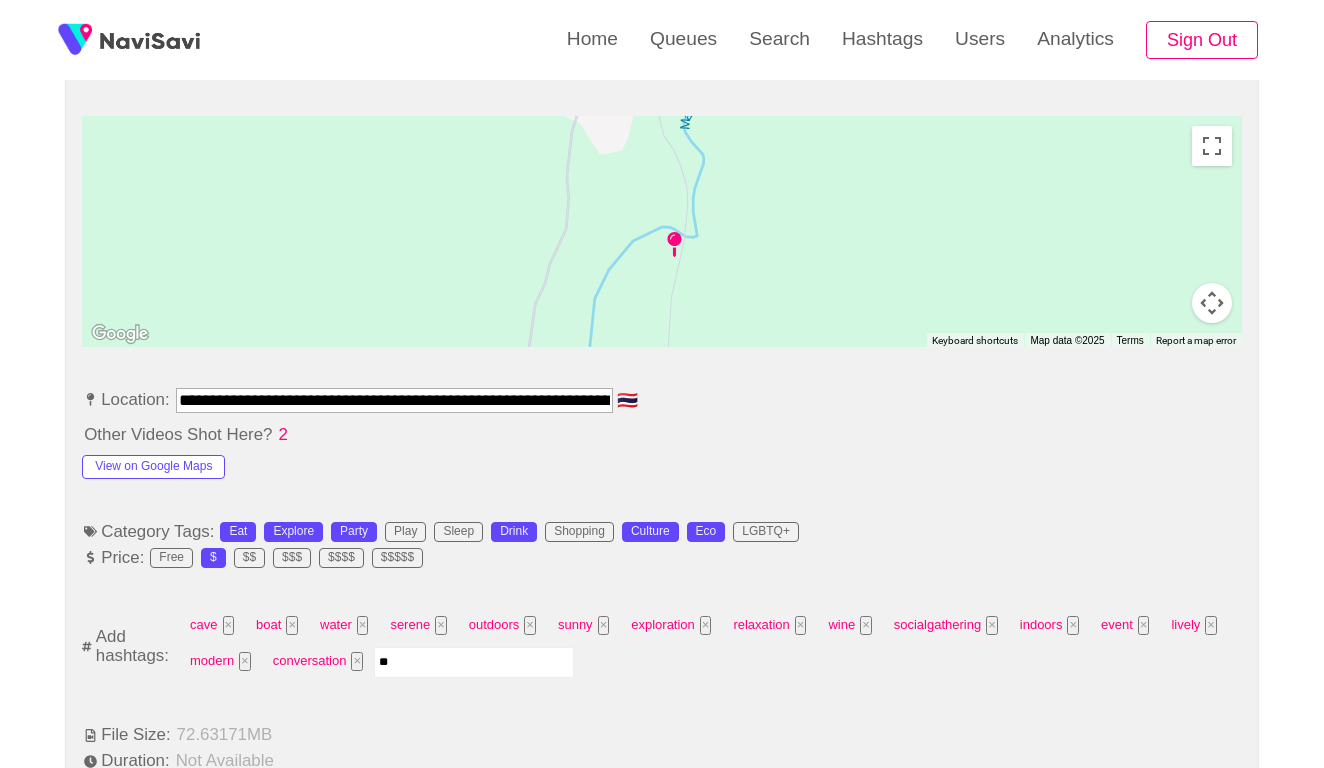 type on "***" 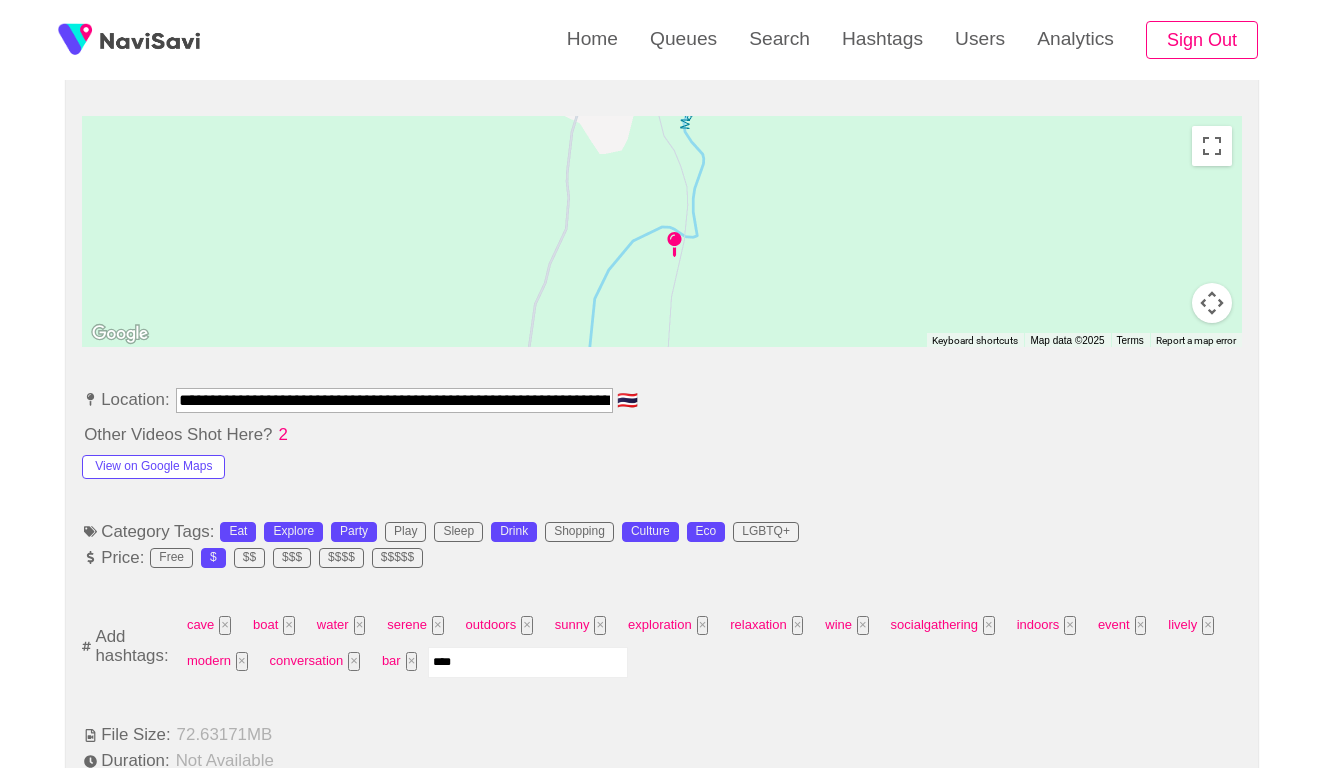 type on "*****" 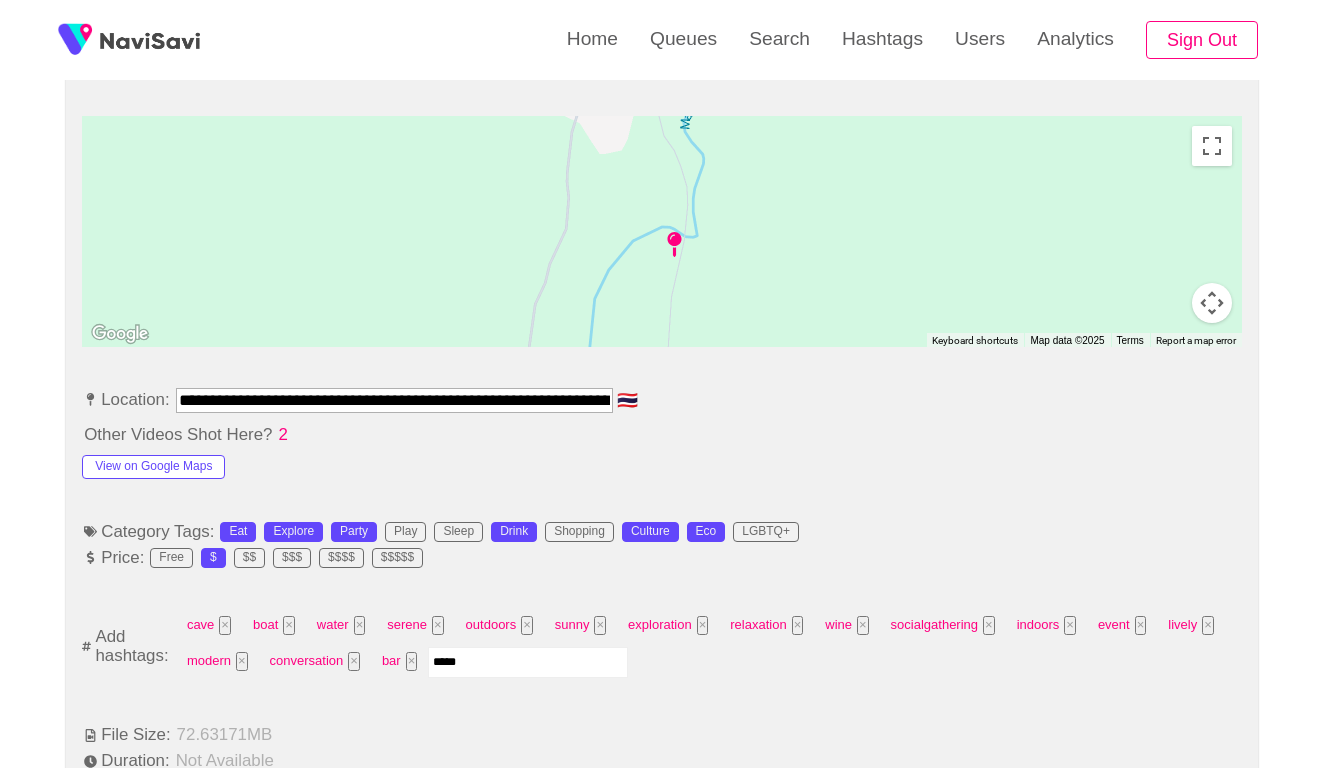 type 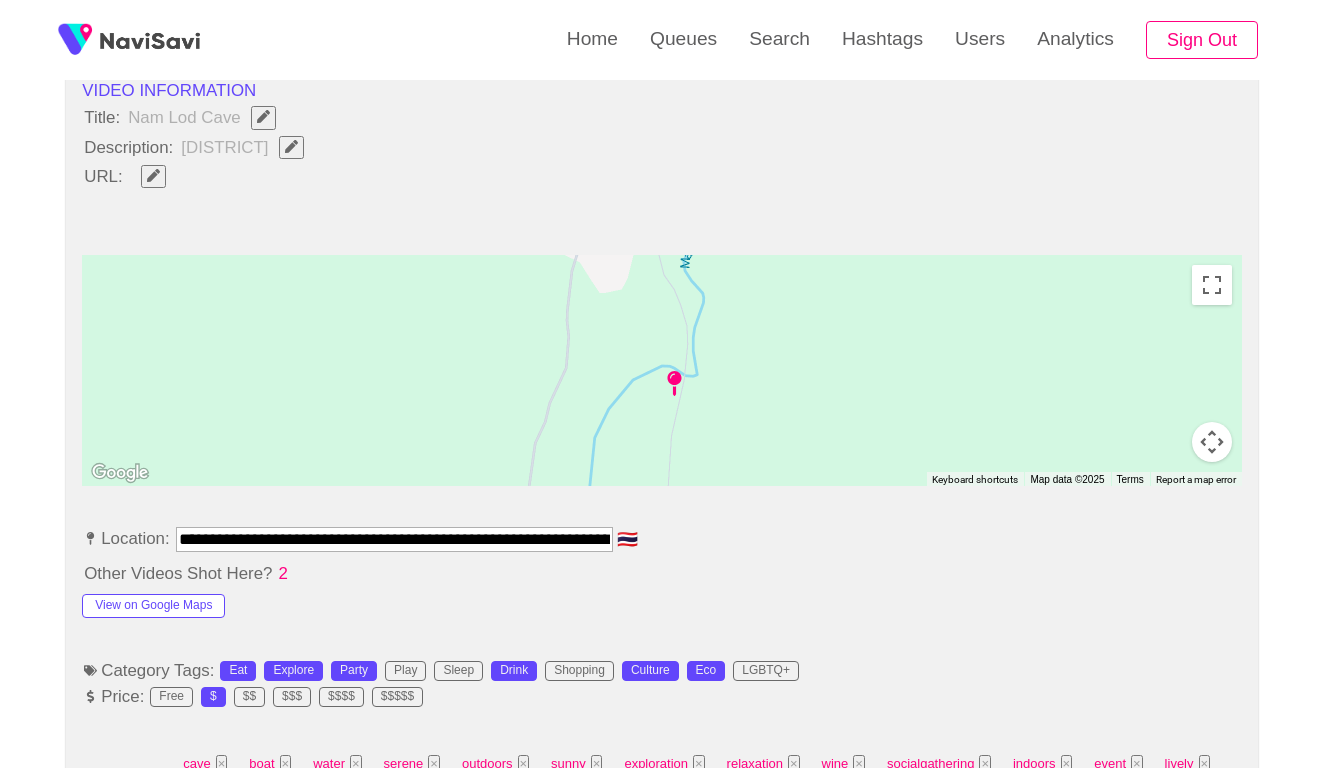 scroll, scrollTop: 708, scrollLeft: 0, axis: vertical 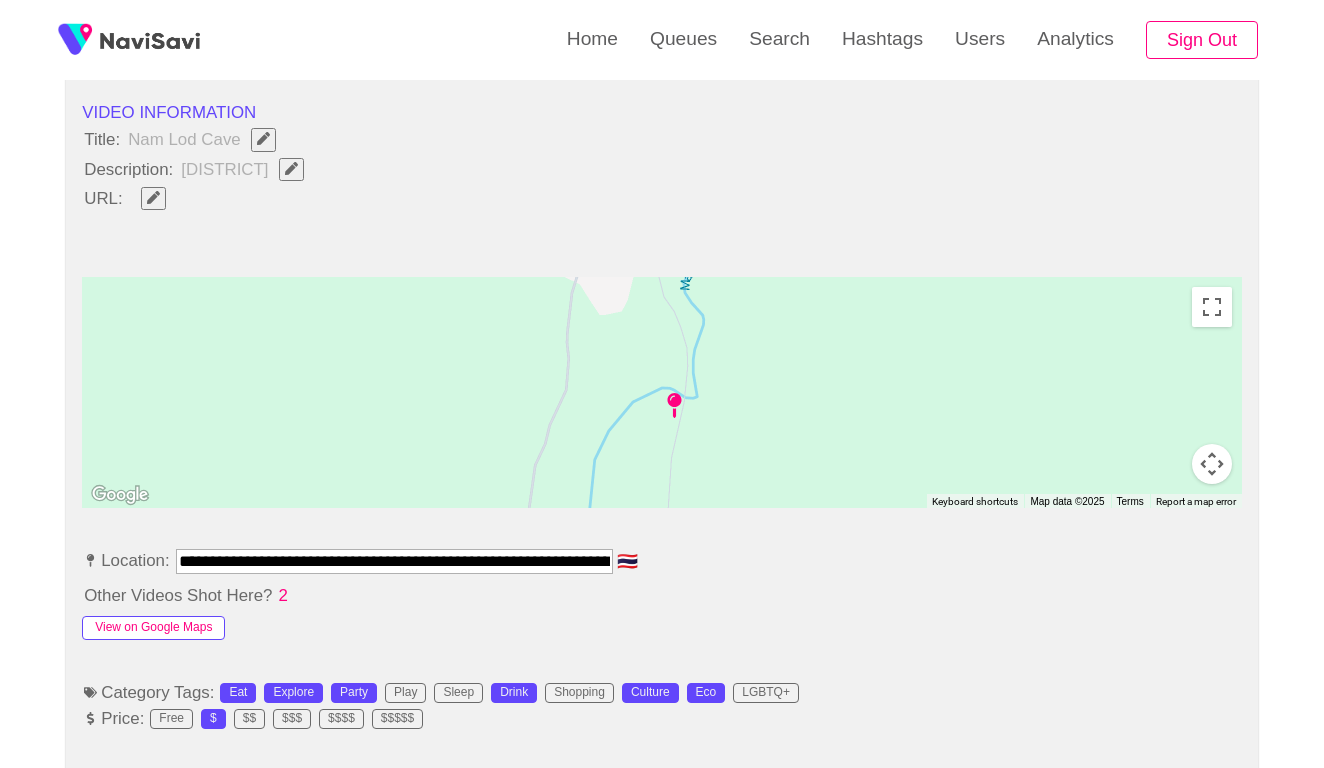 click on "View on Google Maps" at bounding box center [153, 628] 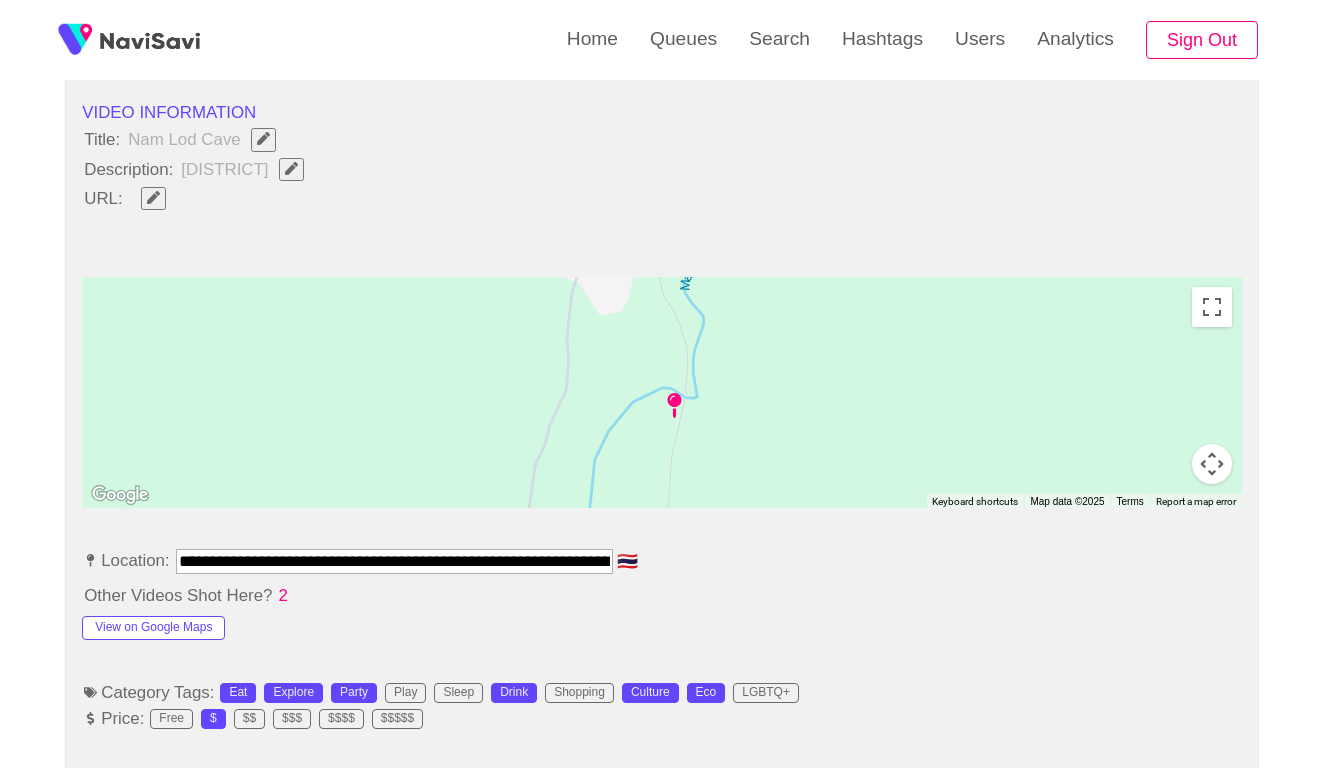 click on "**********" at bounding box center [394, 561] 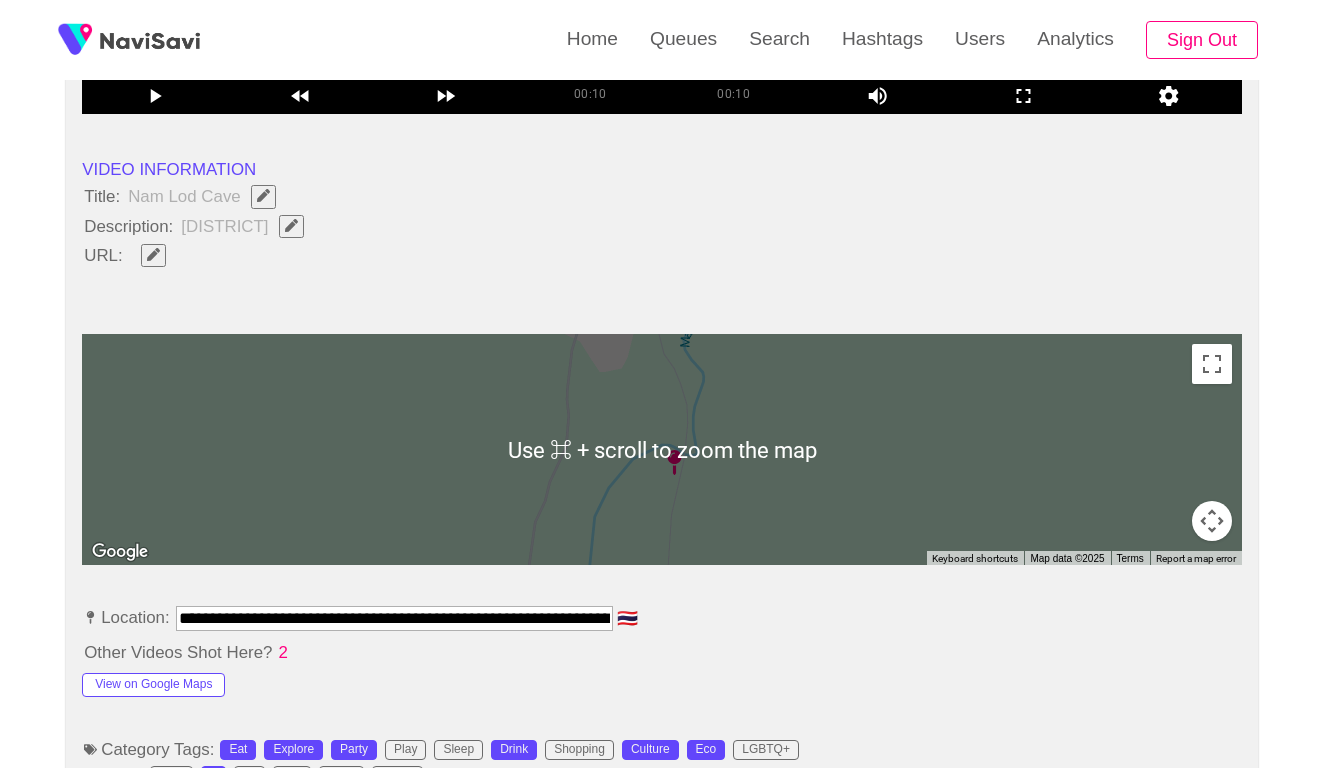 scroll, scrollTop: 600, scrollLeft: 0, axis: vertical 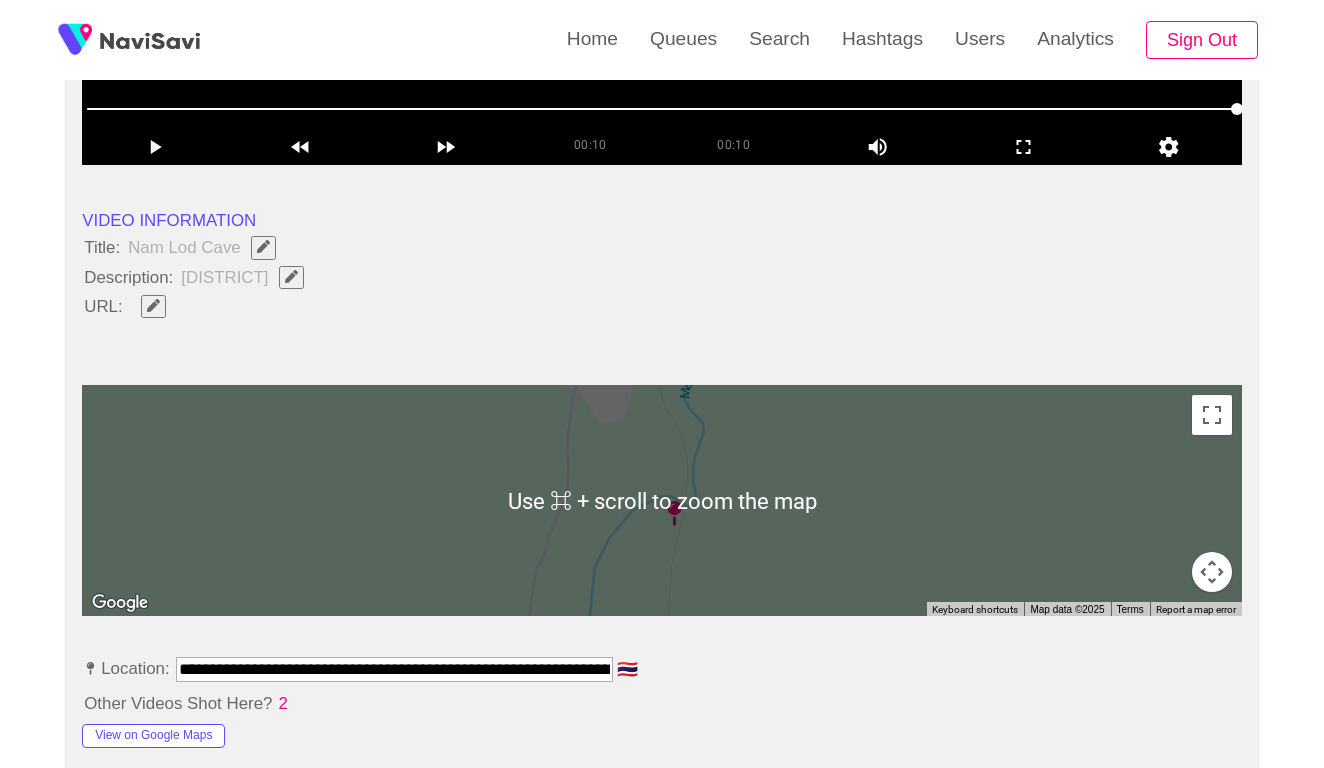 click 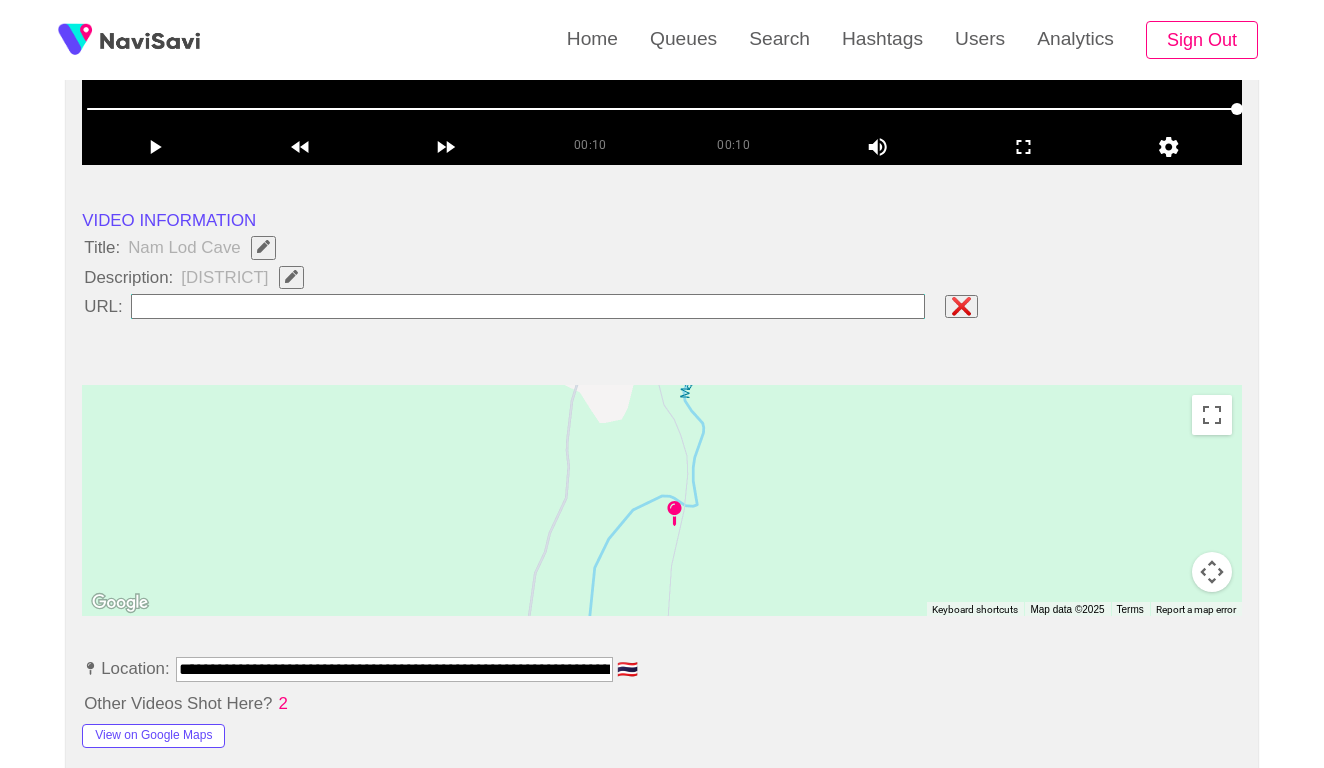 type on "**********" 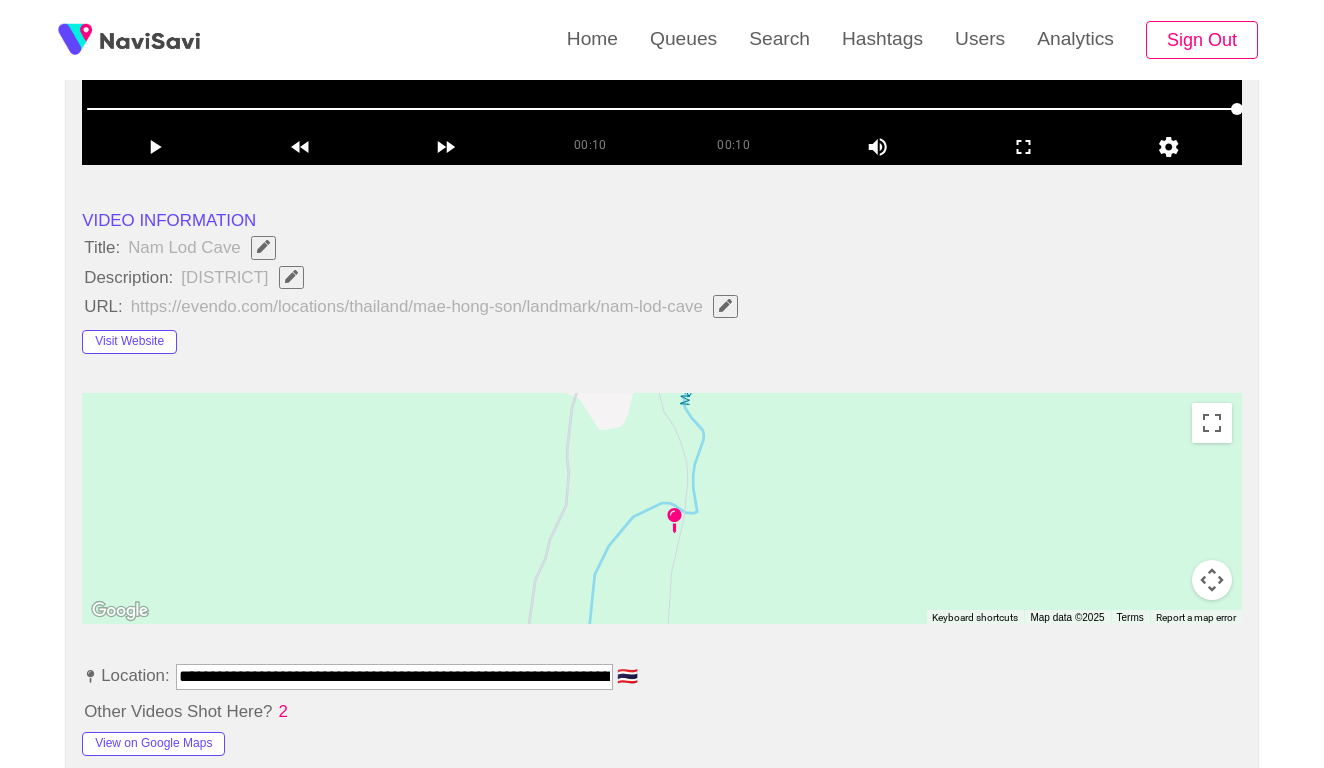 click 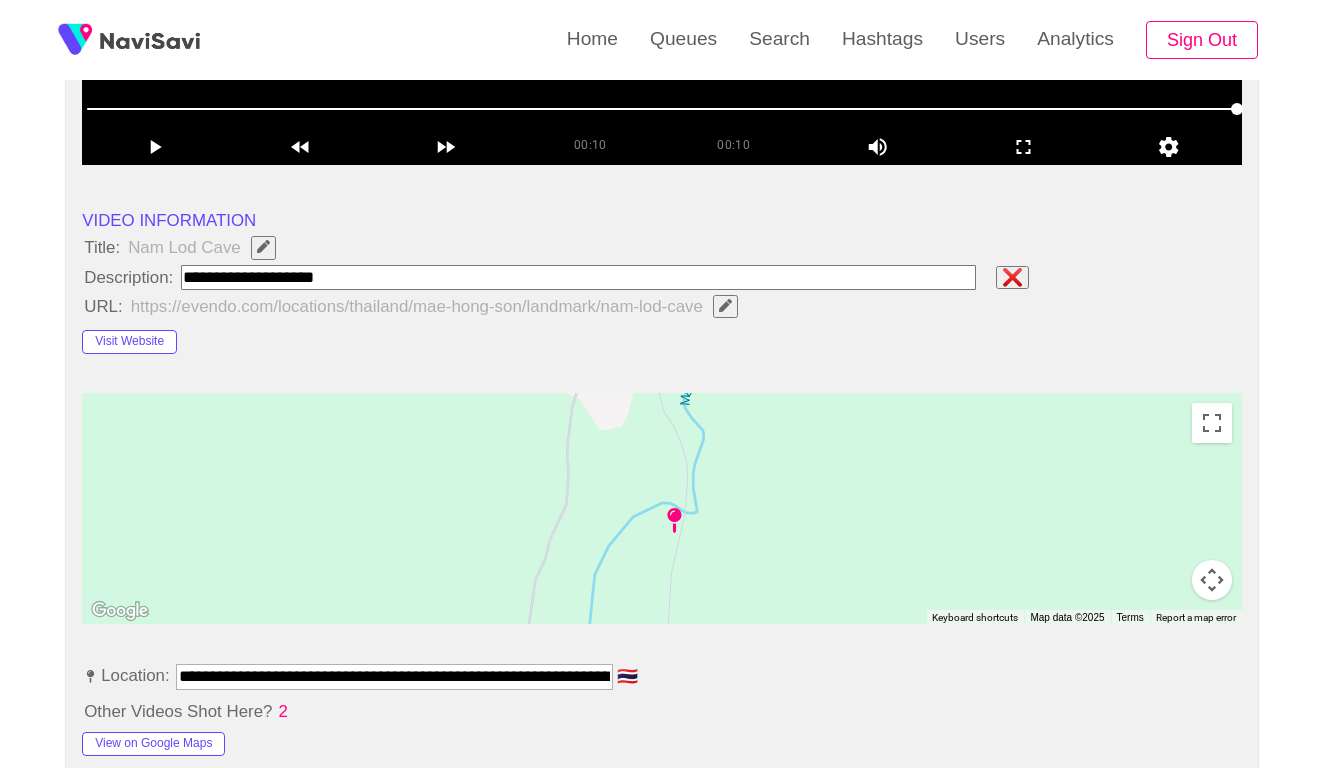 click at bounding box center (578, 277) 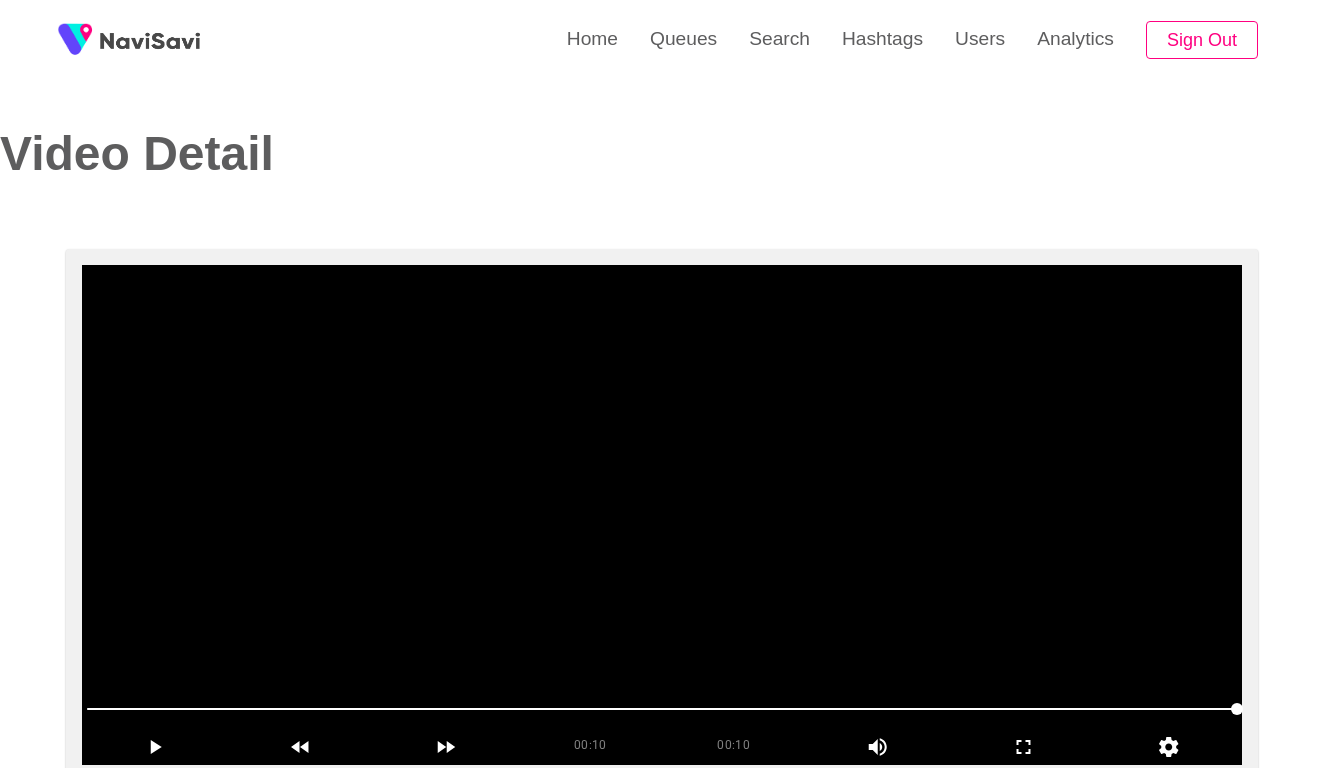 scroll, scrollTop: -3, scrollLeft: 0, axis: vertical 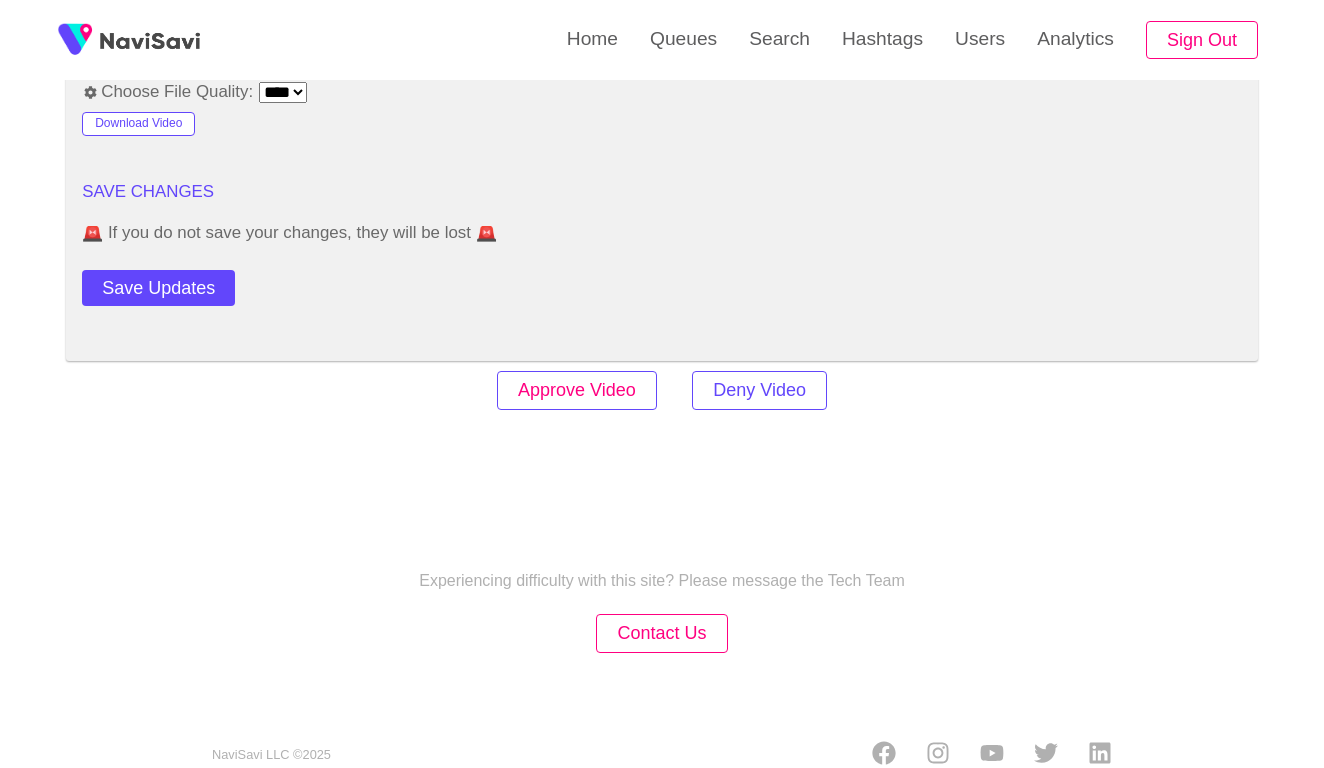 click on "Approve Video" at bounding box center (577, 390) 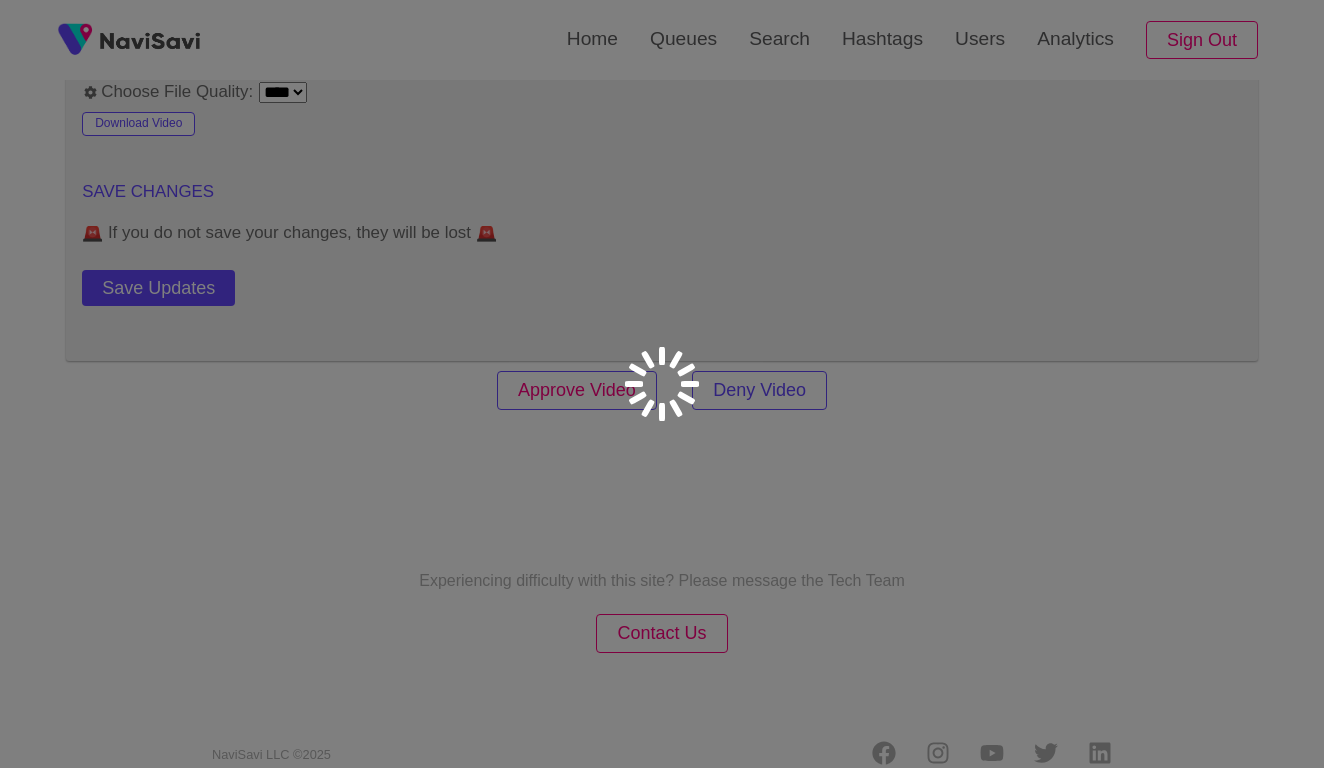 scroll, scrollTop: 2753, scrollLeft: 0, axis: vertical 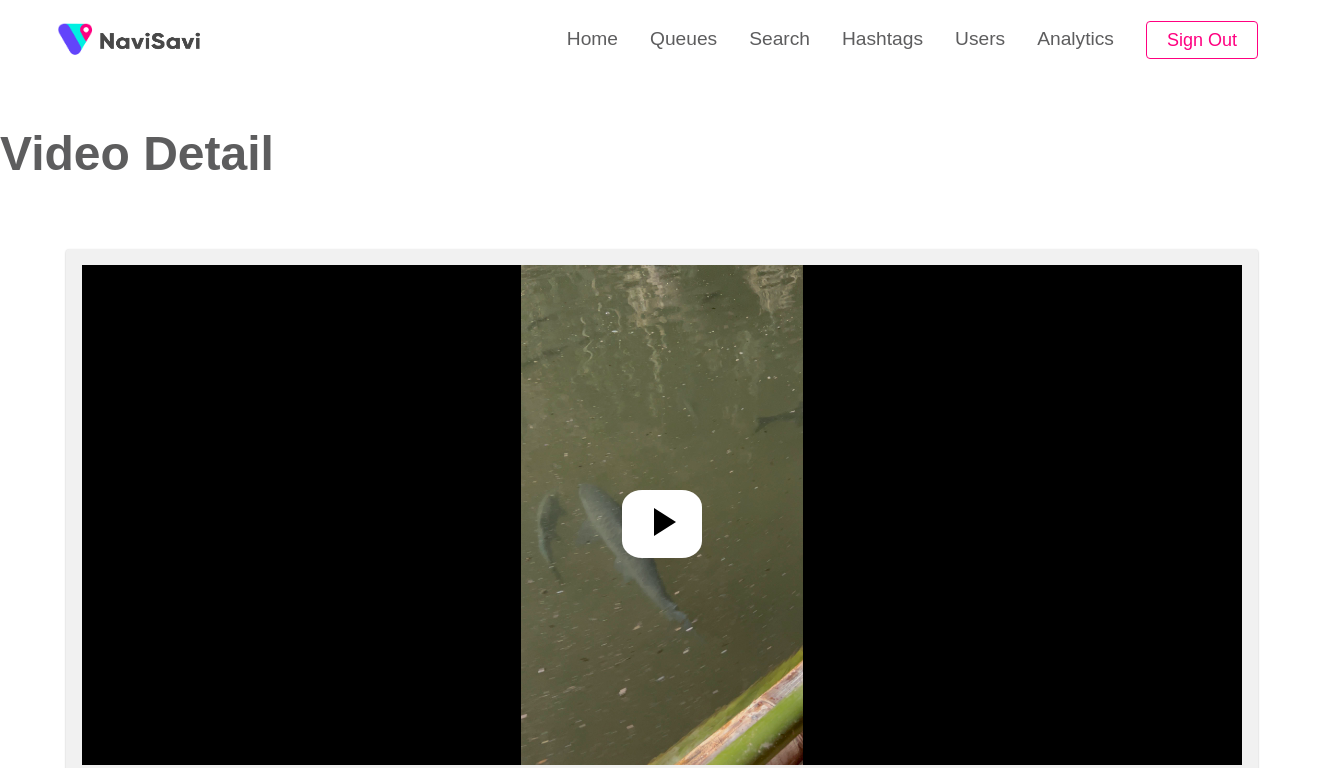 select on "**********" 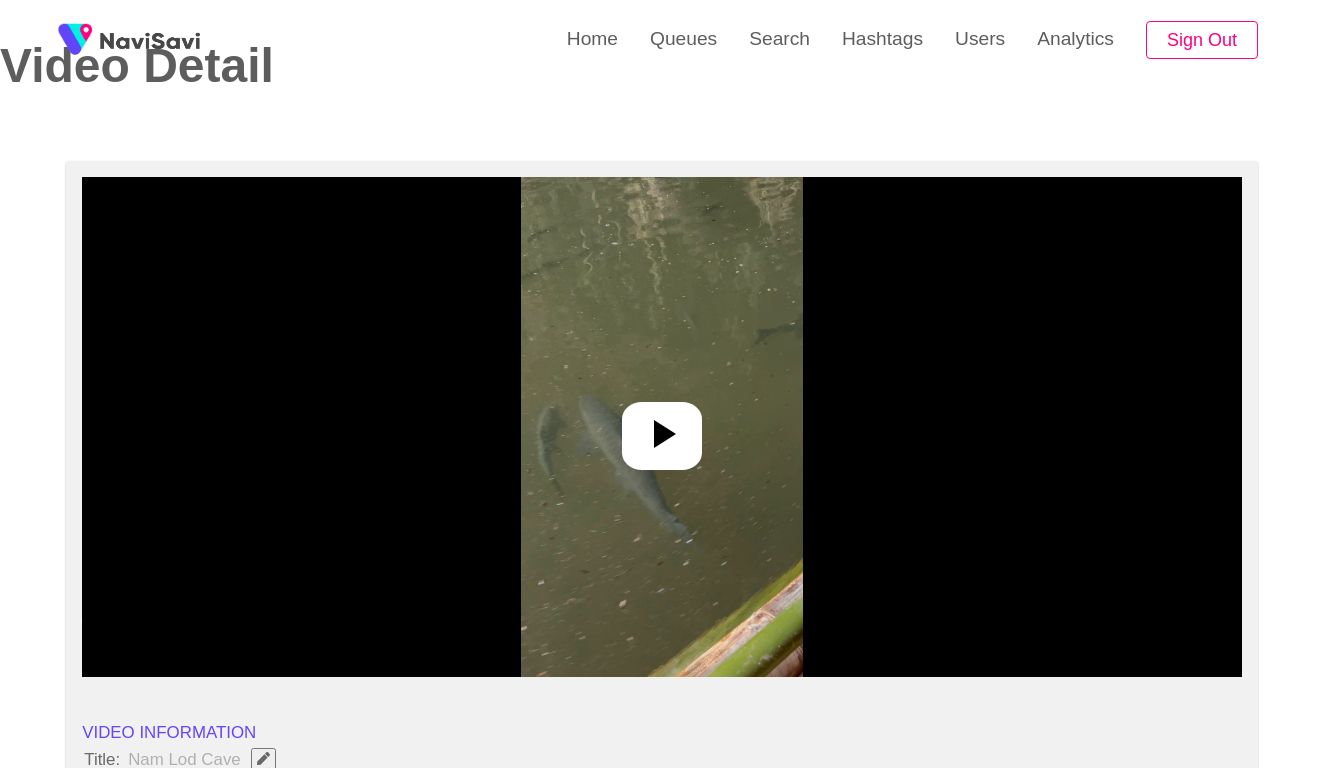 scroll, scrollTop: 241, scrollLeft: 0, axis: vertical 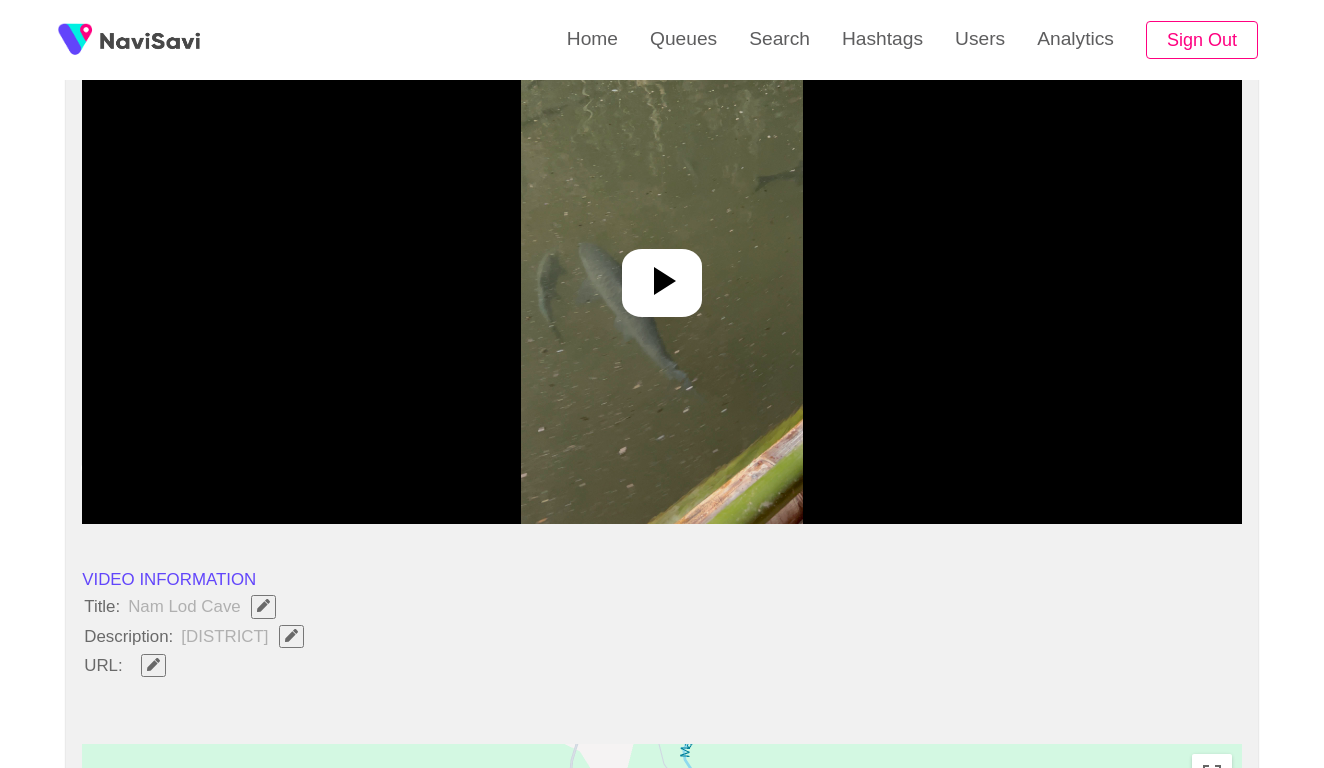 click at bounding box center (661, 274) 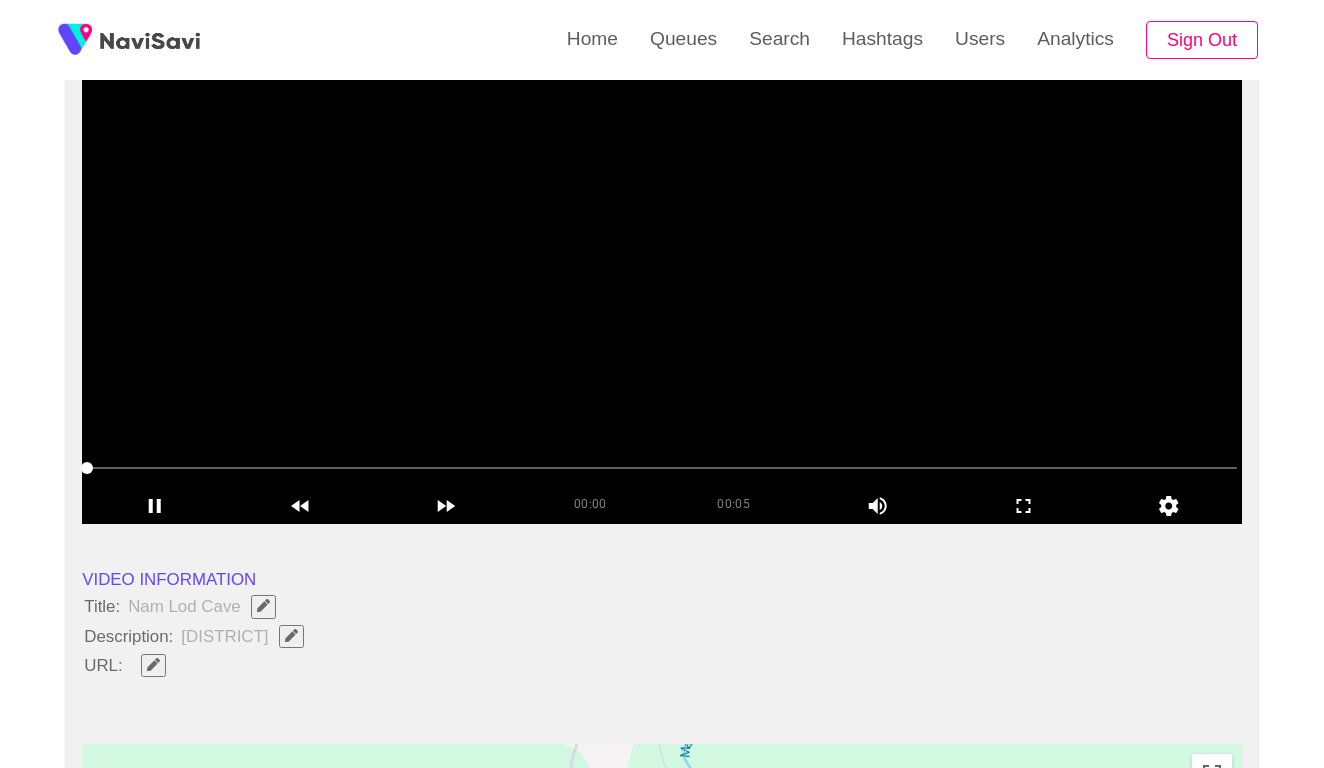 click at bounding box center (153, 665) 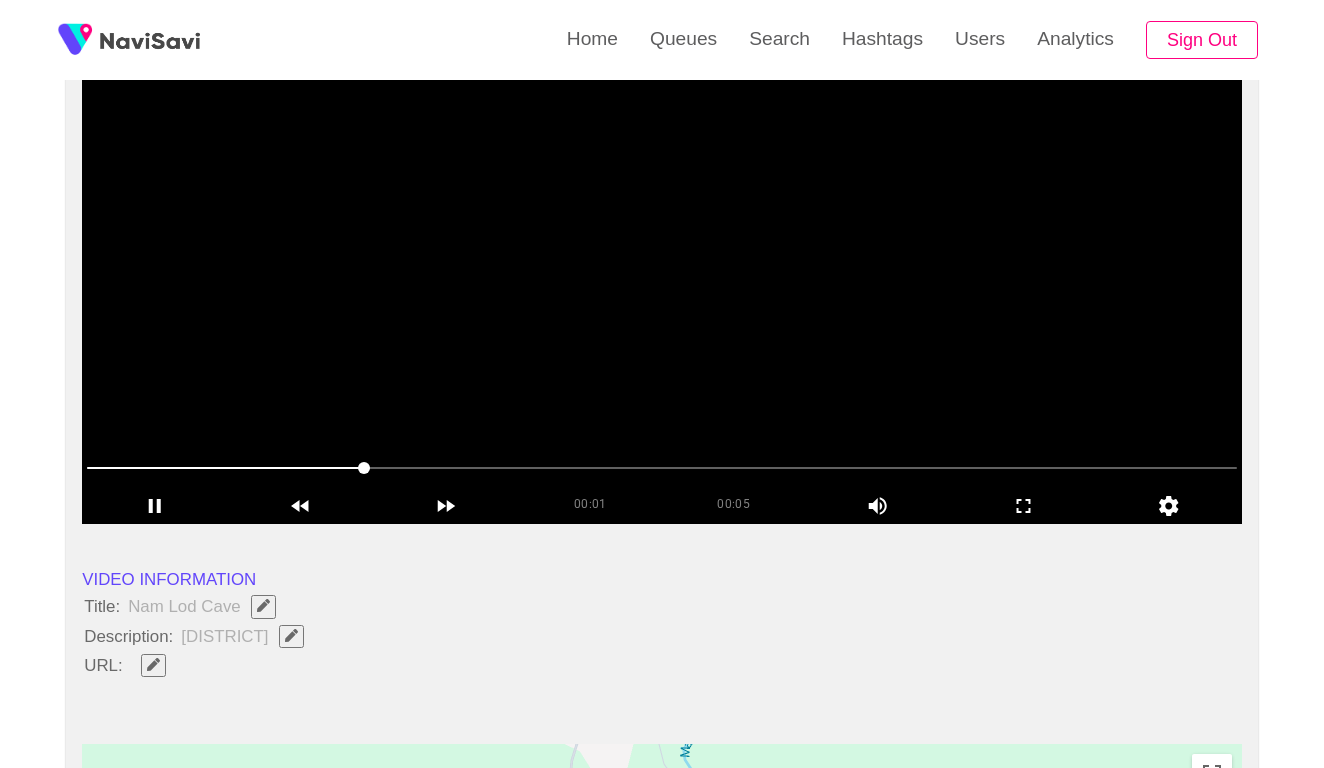 click 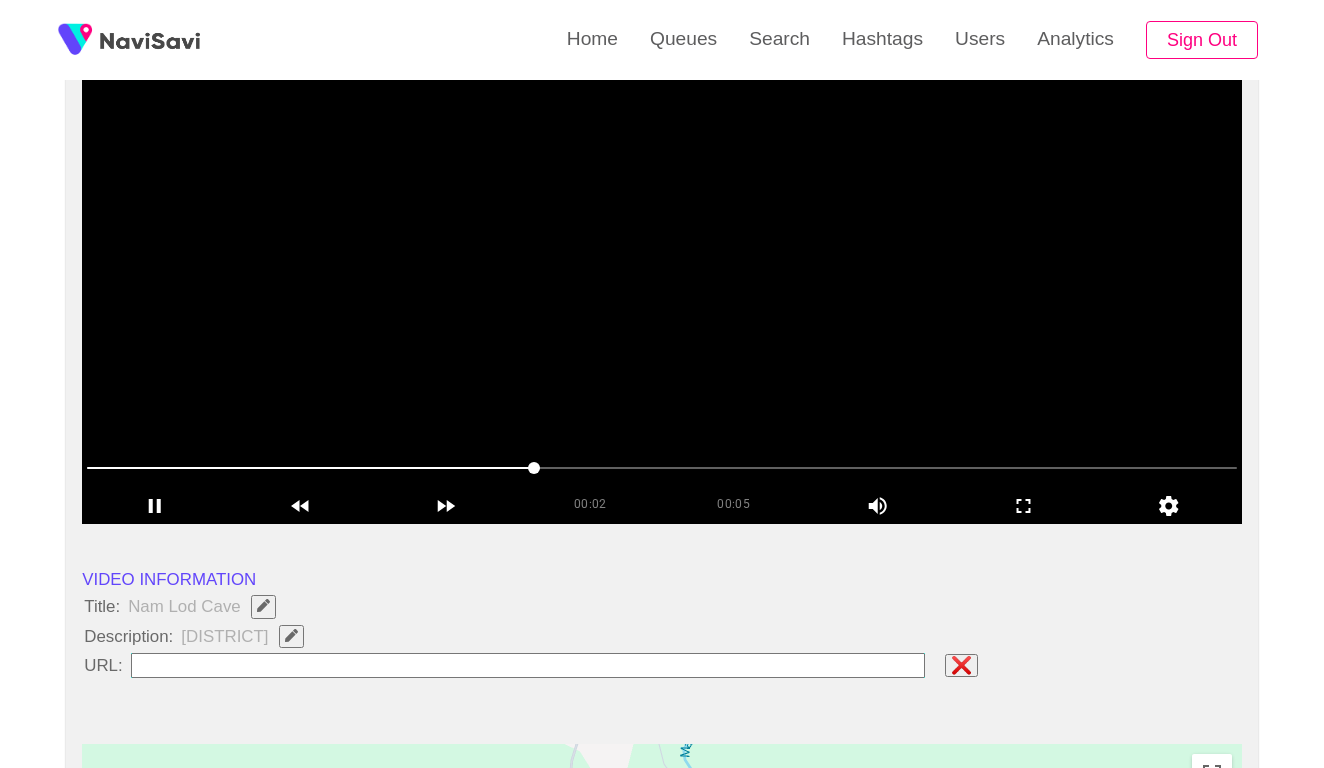 type on "**********" 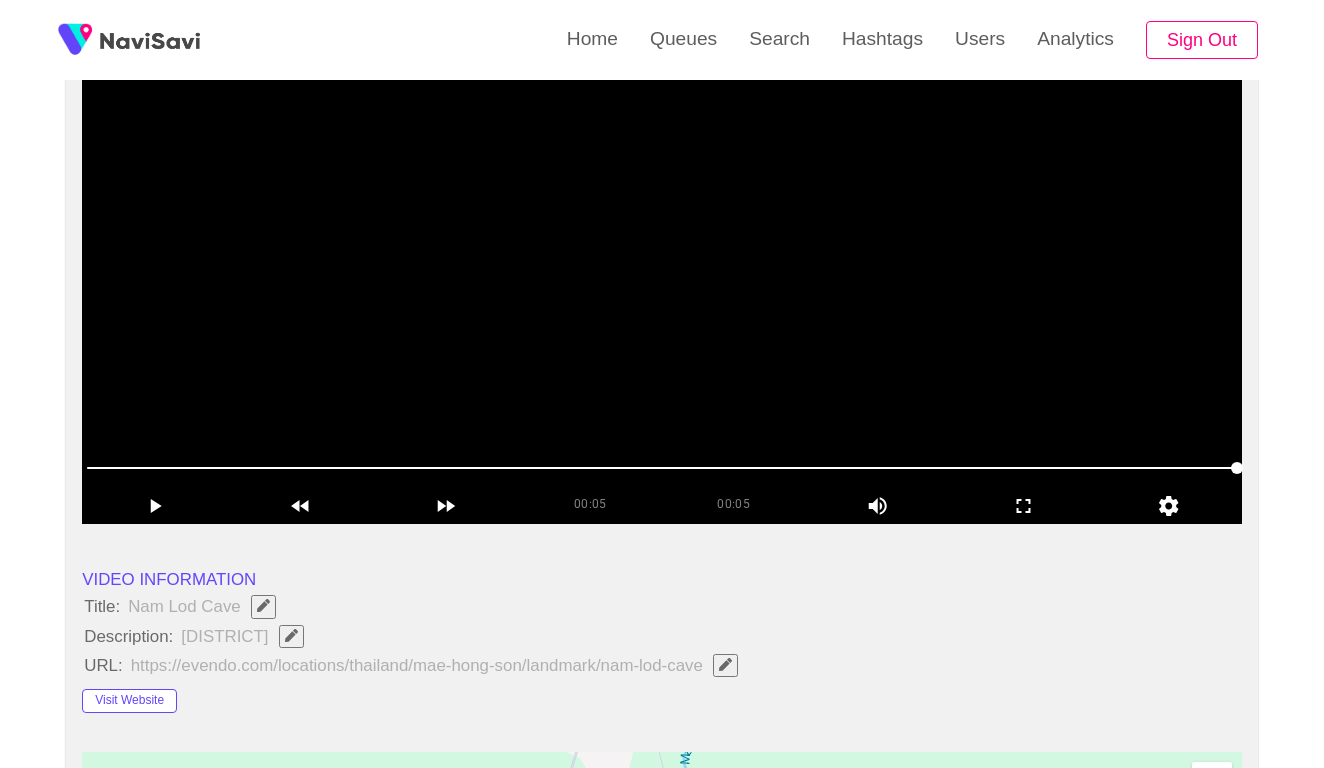 click at bounding box center (291, 635) 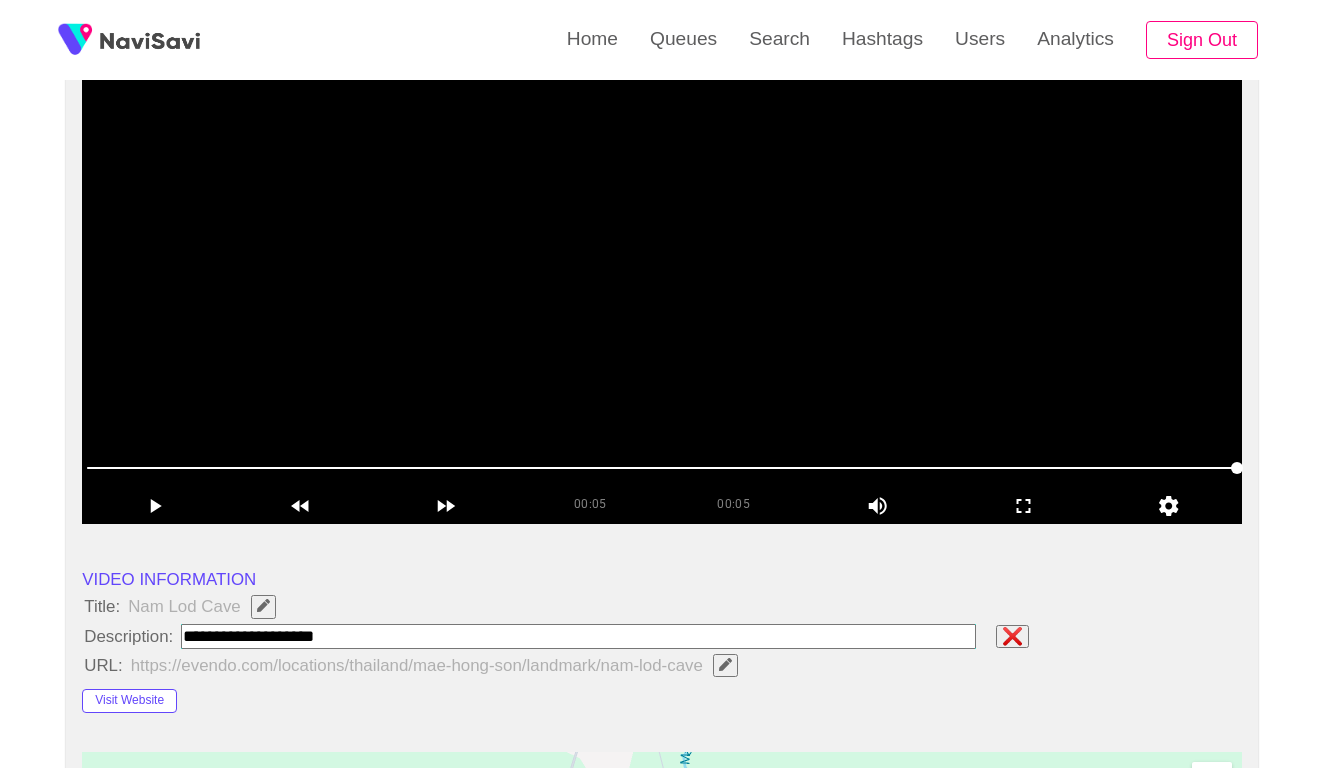 type on "**********" 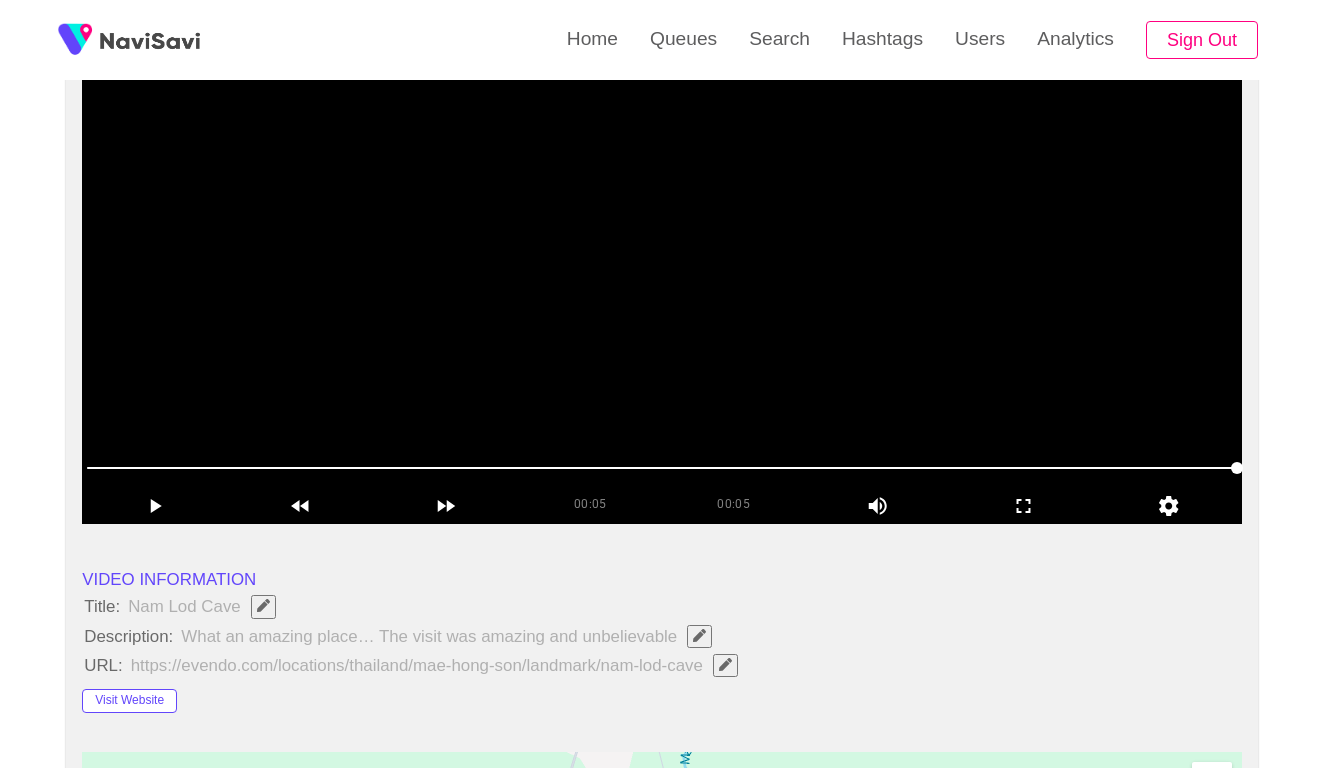 click at bounding box center [662, 274] 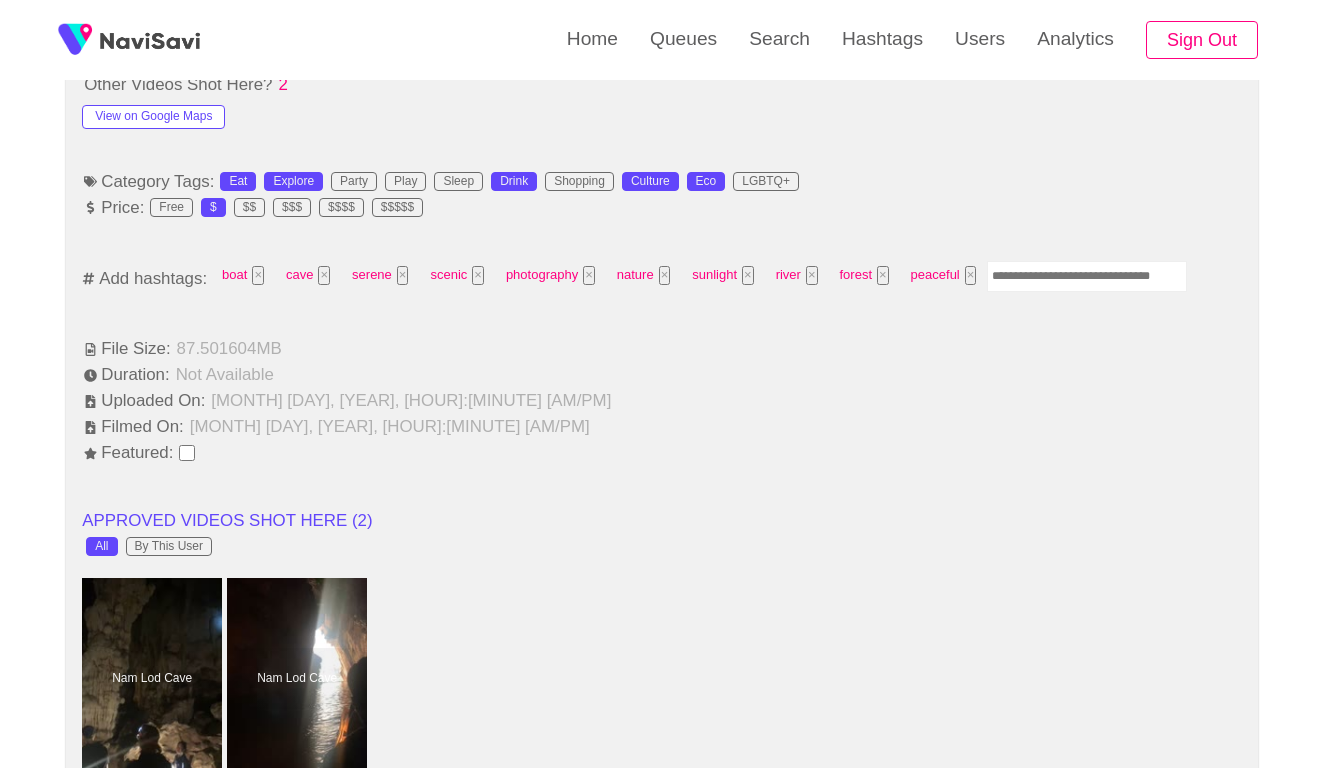scroll, scrollTop: 1215, scrollLeft: 0, axis: vertical 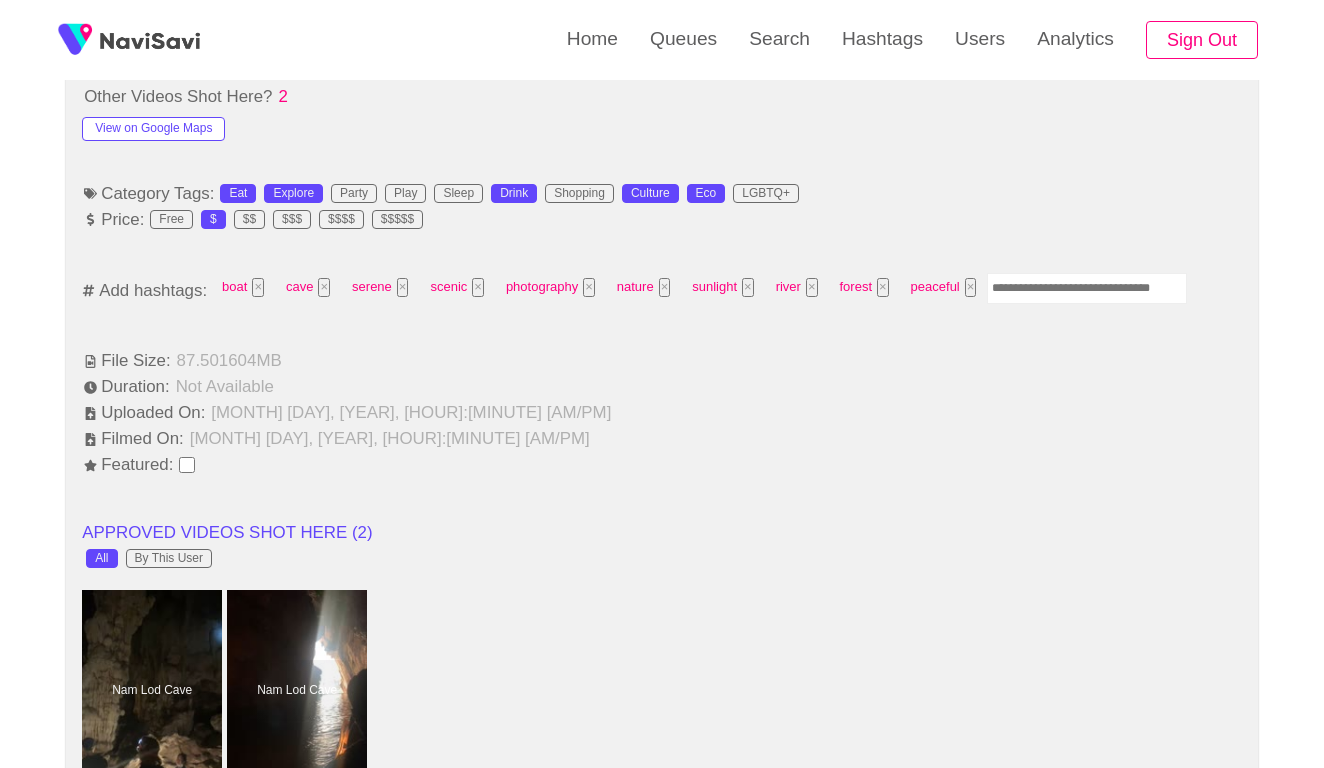 click at bounding box center [1087, 288] 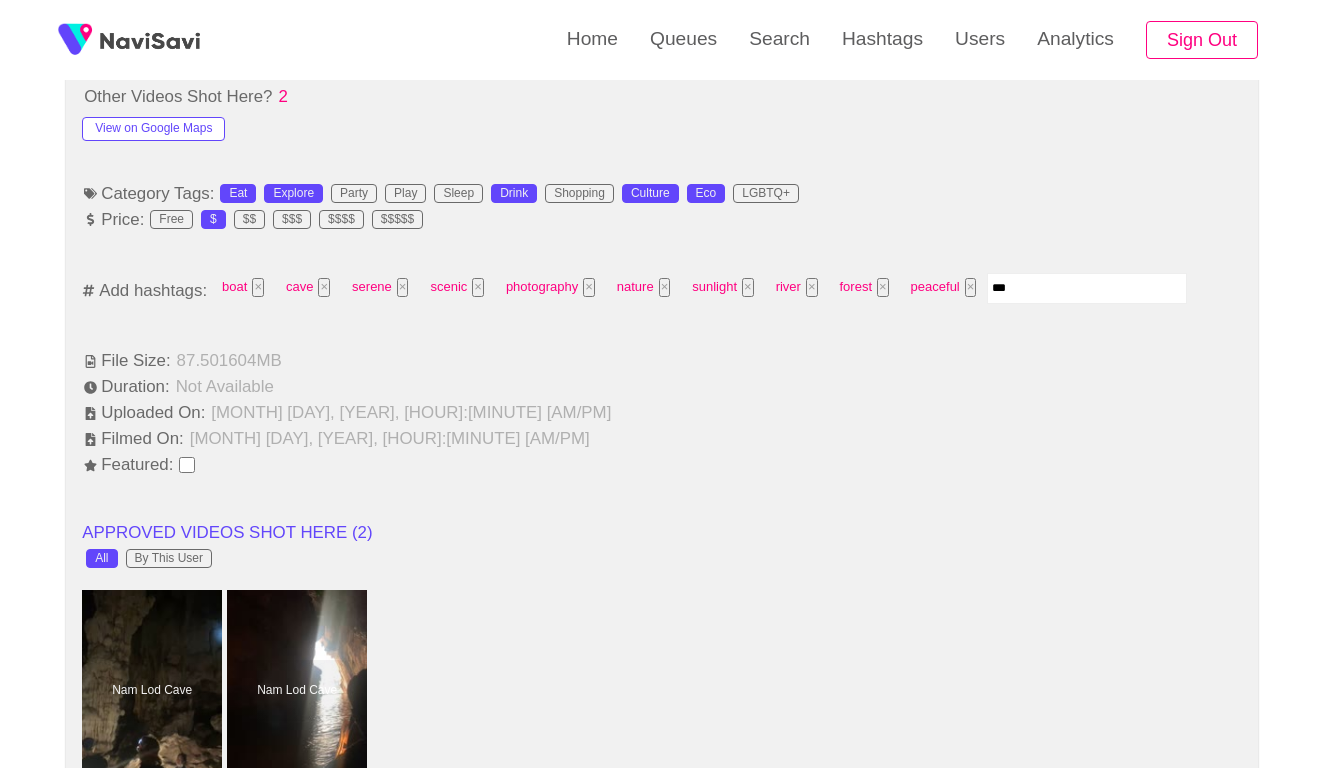 type on "****" 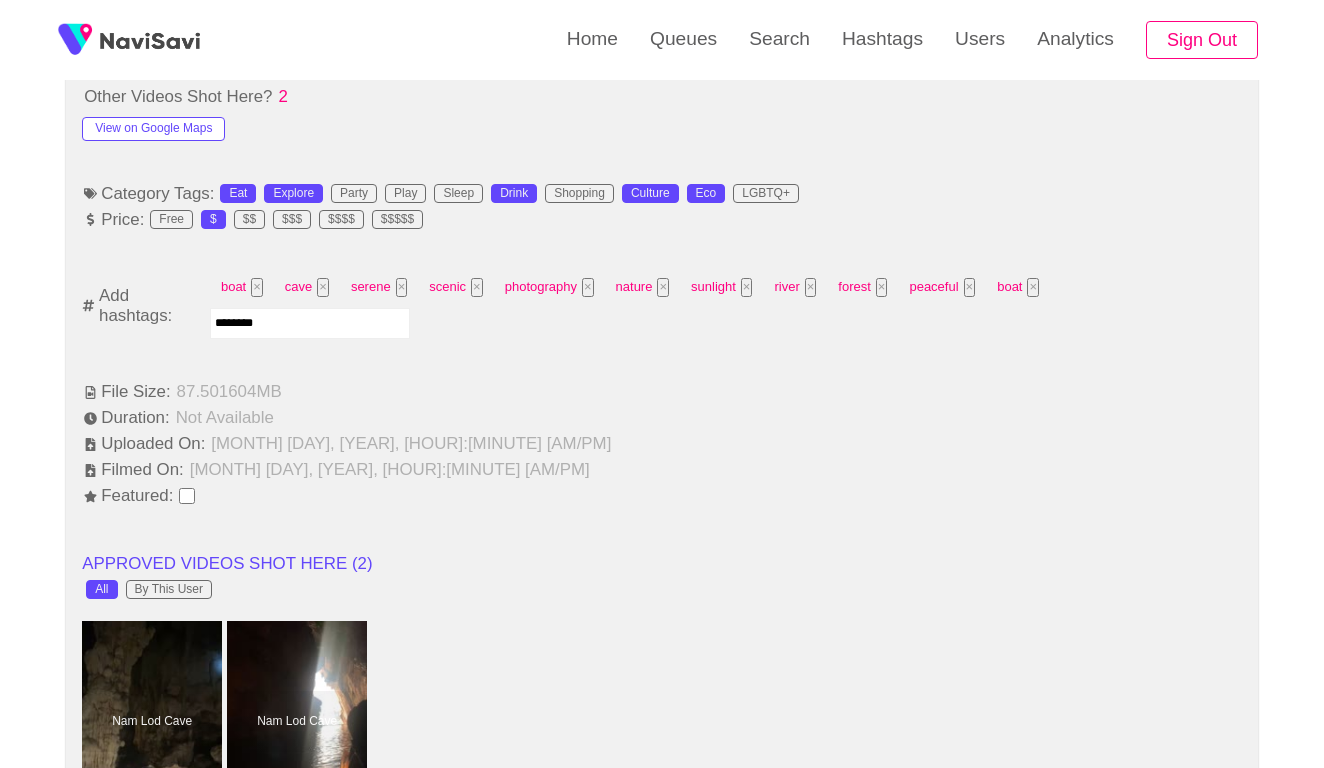 type on "*********" 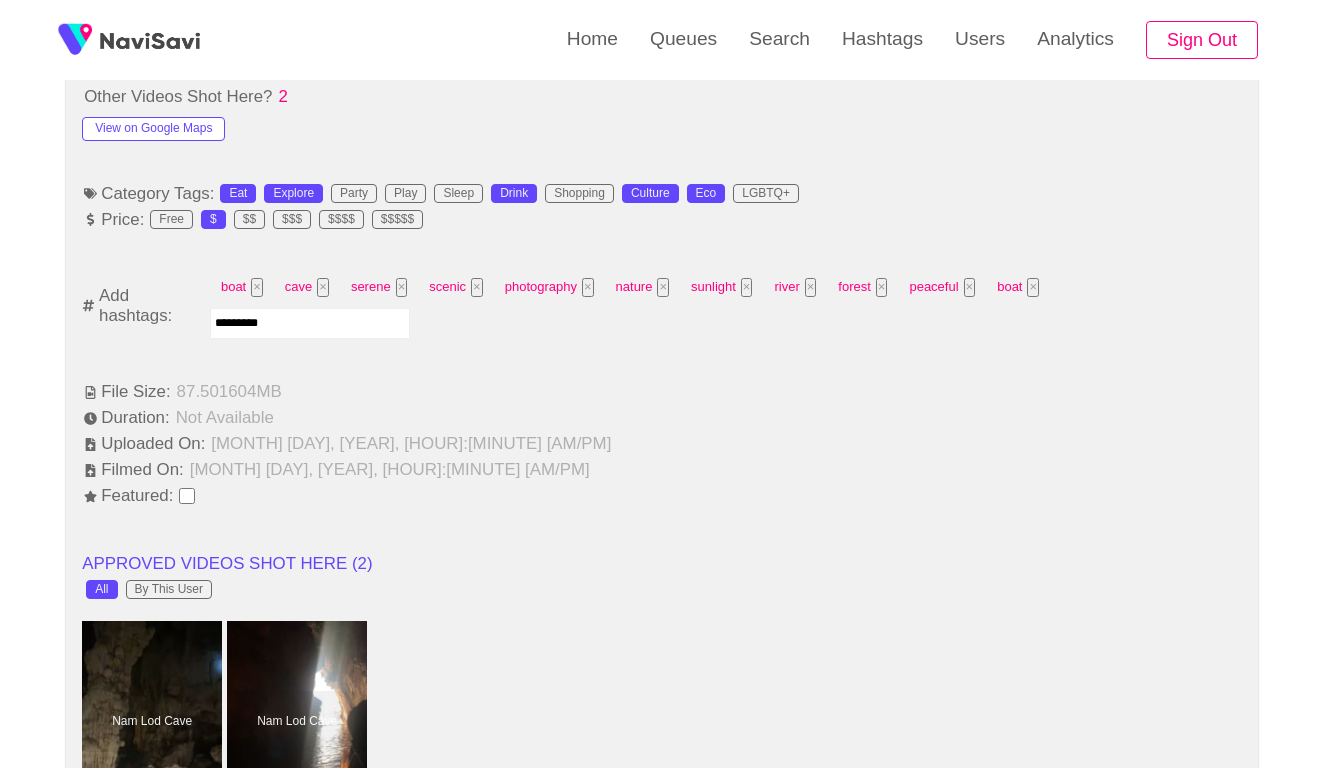 type 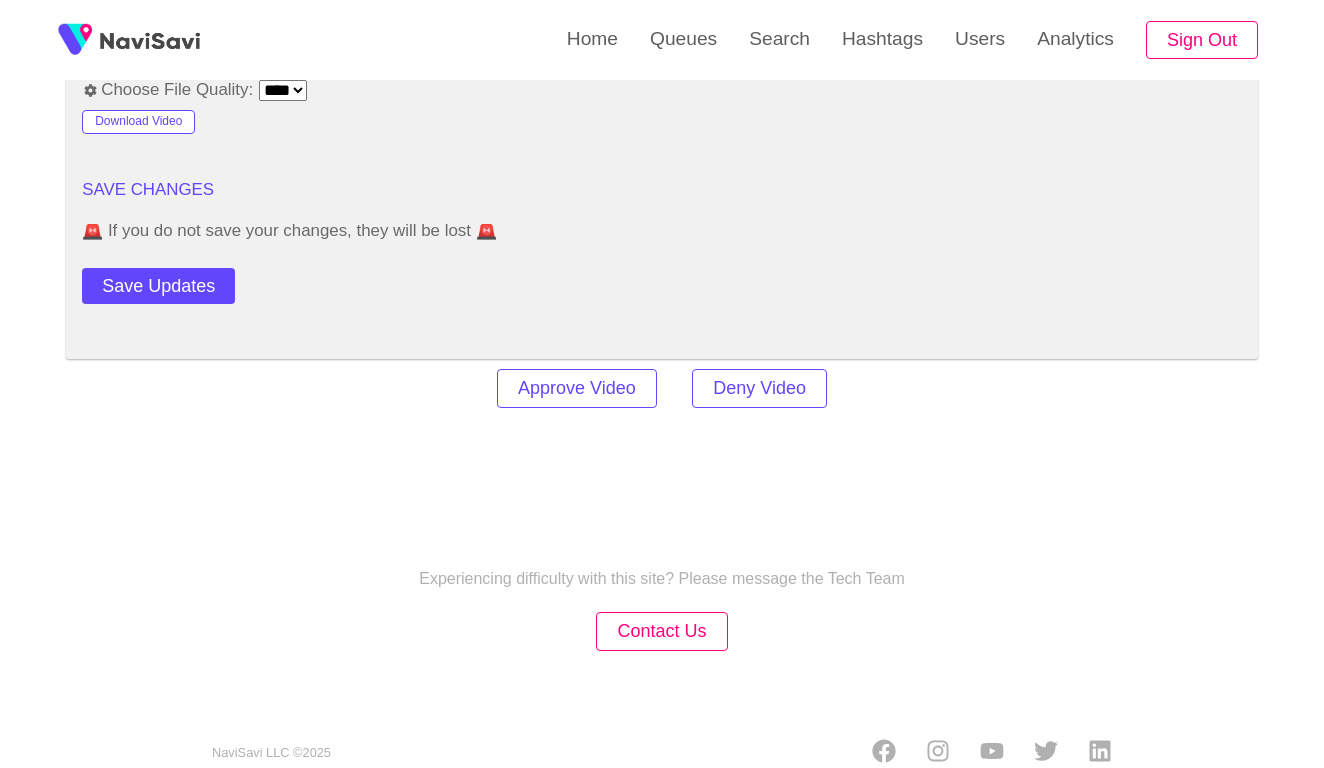 scroll, scrollTop: 2750, scrollLeft: 0, axis: vertical 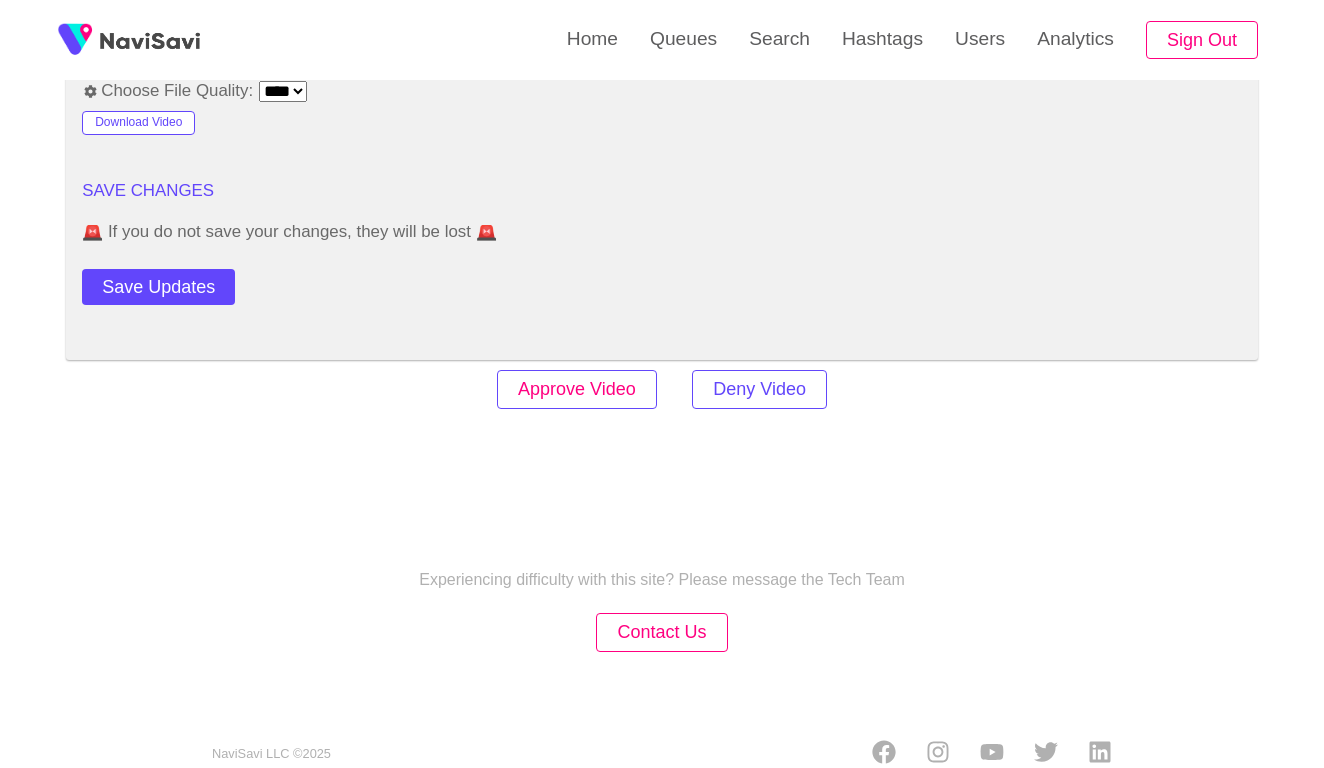 click on "Approve Video" at bounding box center [577, 389] 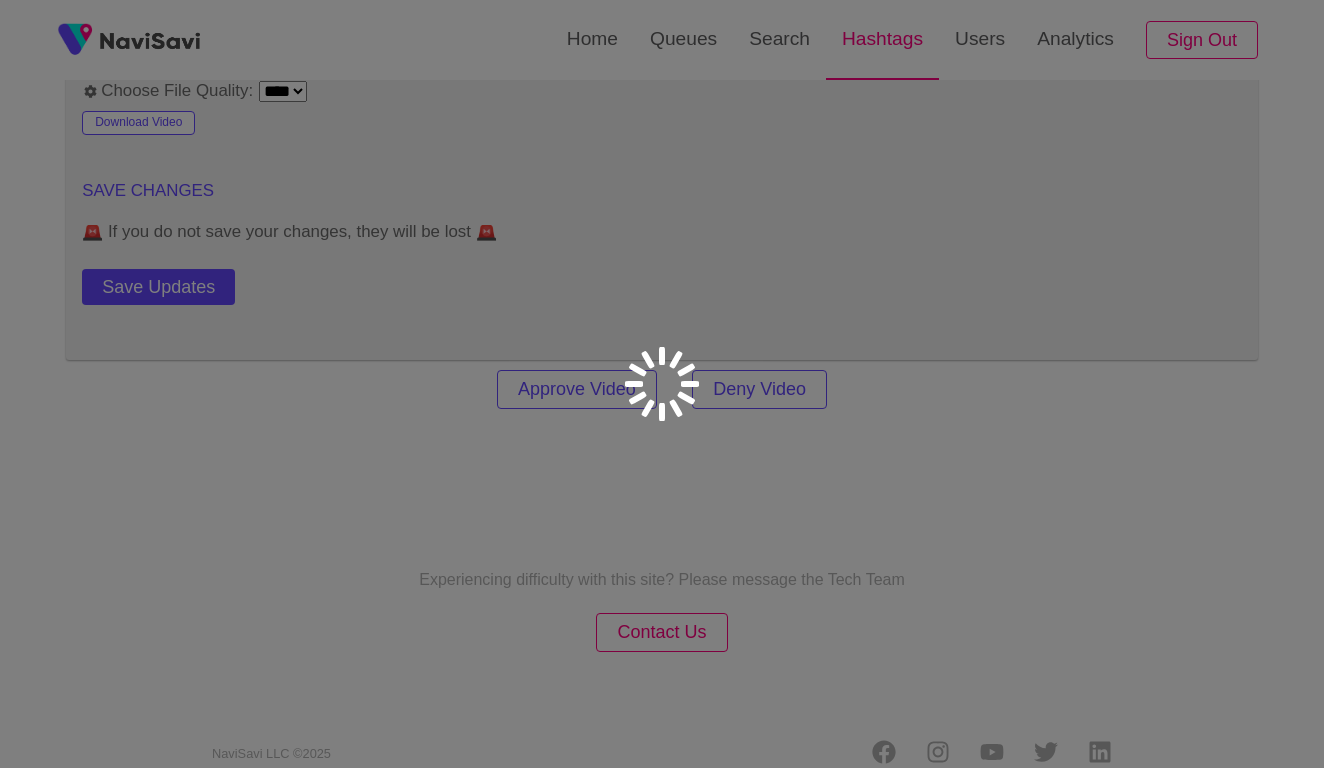 scroll, scrollTop: 0, scrollLeft: 0, axis: both 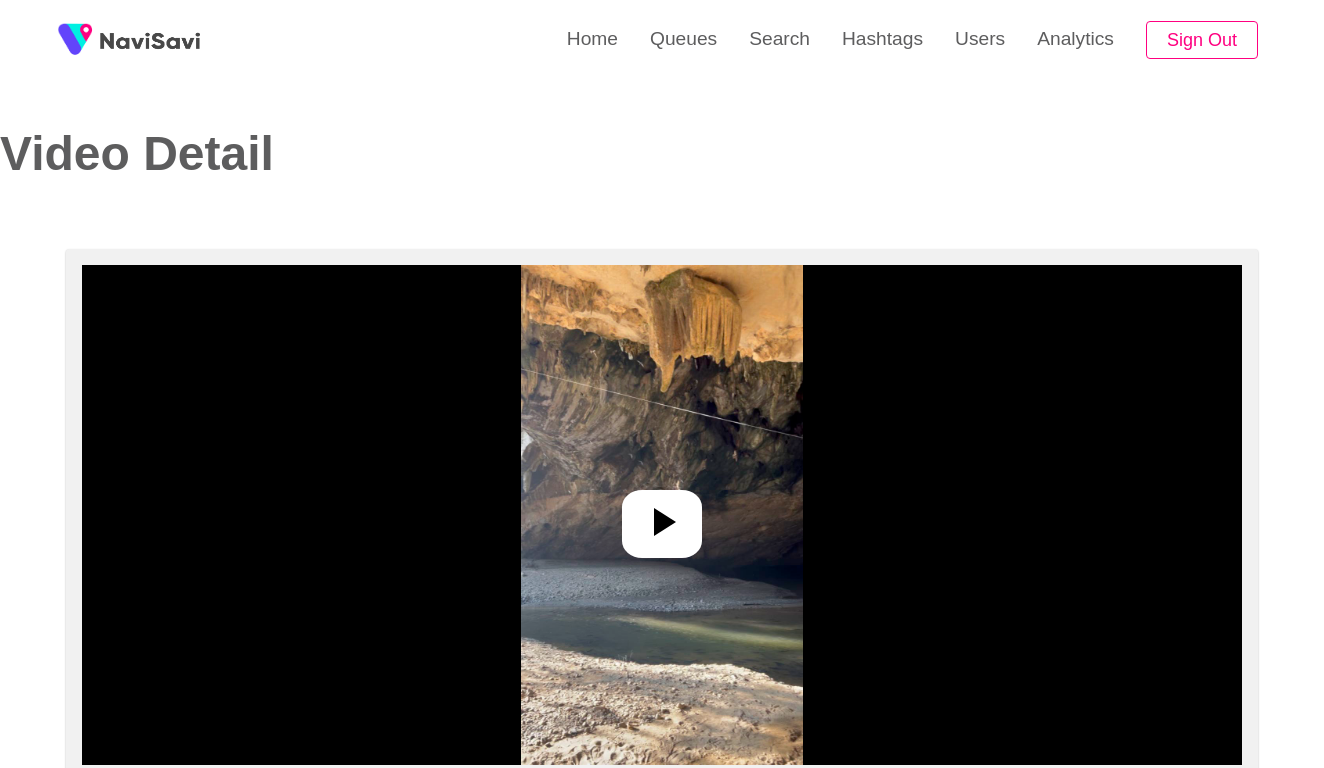 select on "**********" 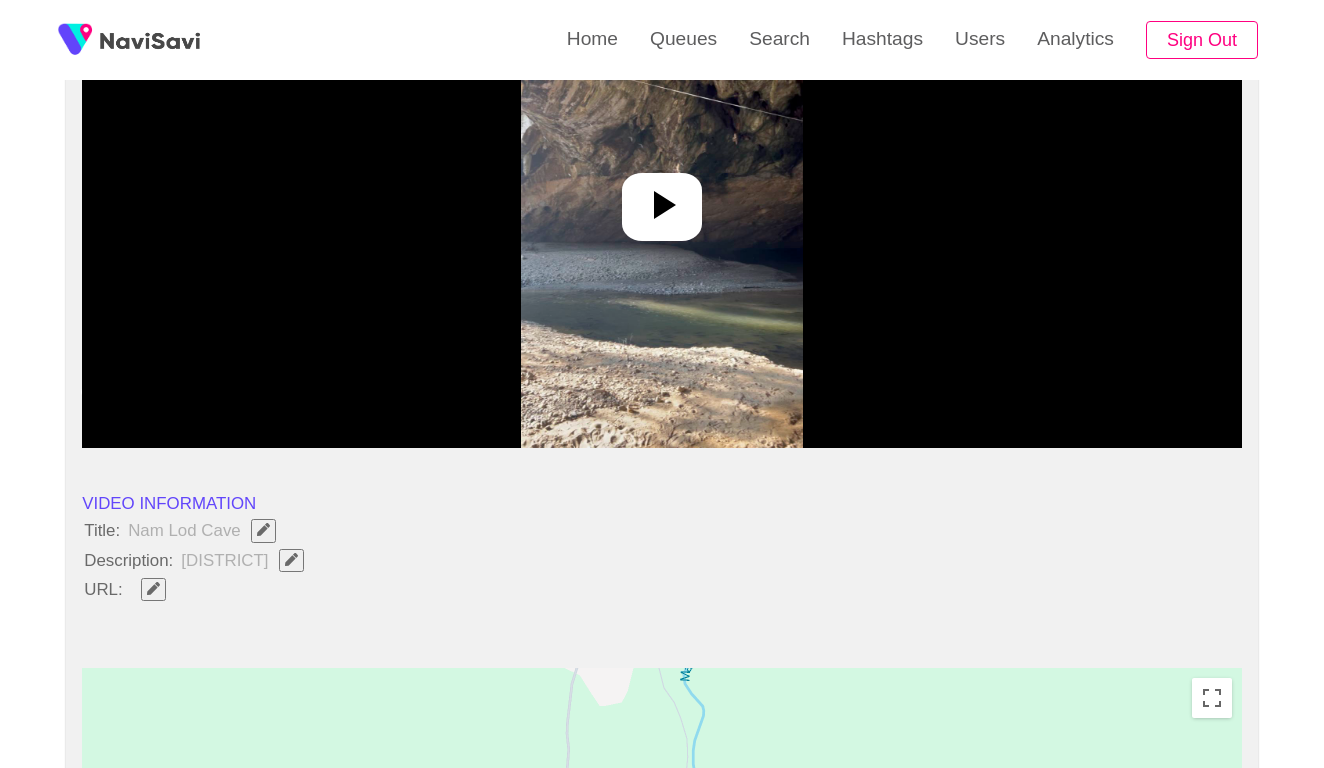 scroll, scrollTop: 390, scrollLeft: 0, axis: vertical 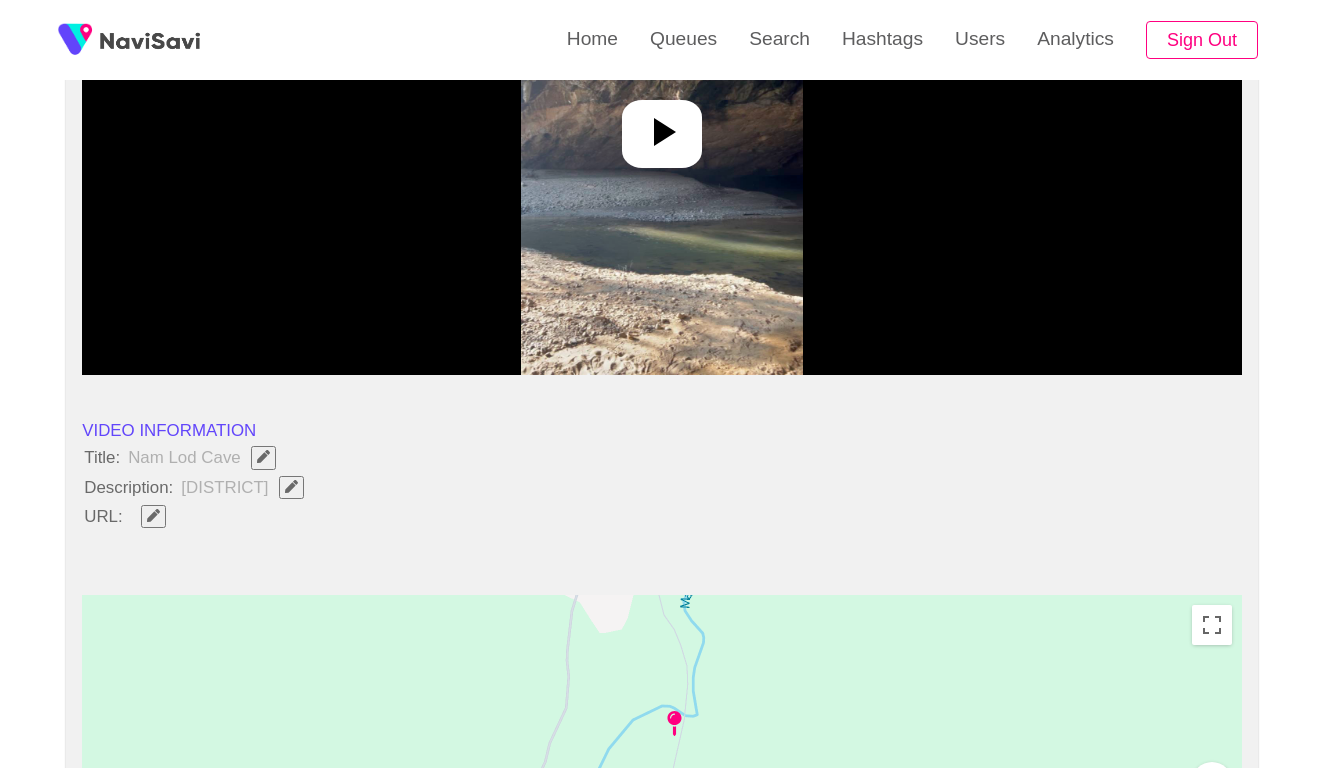 click 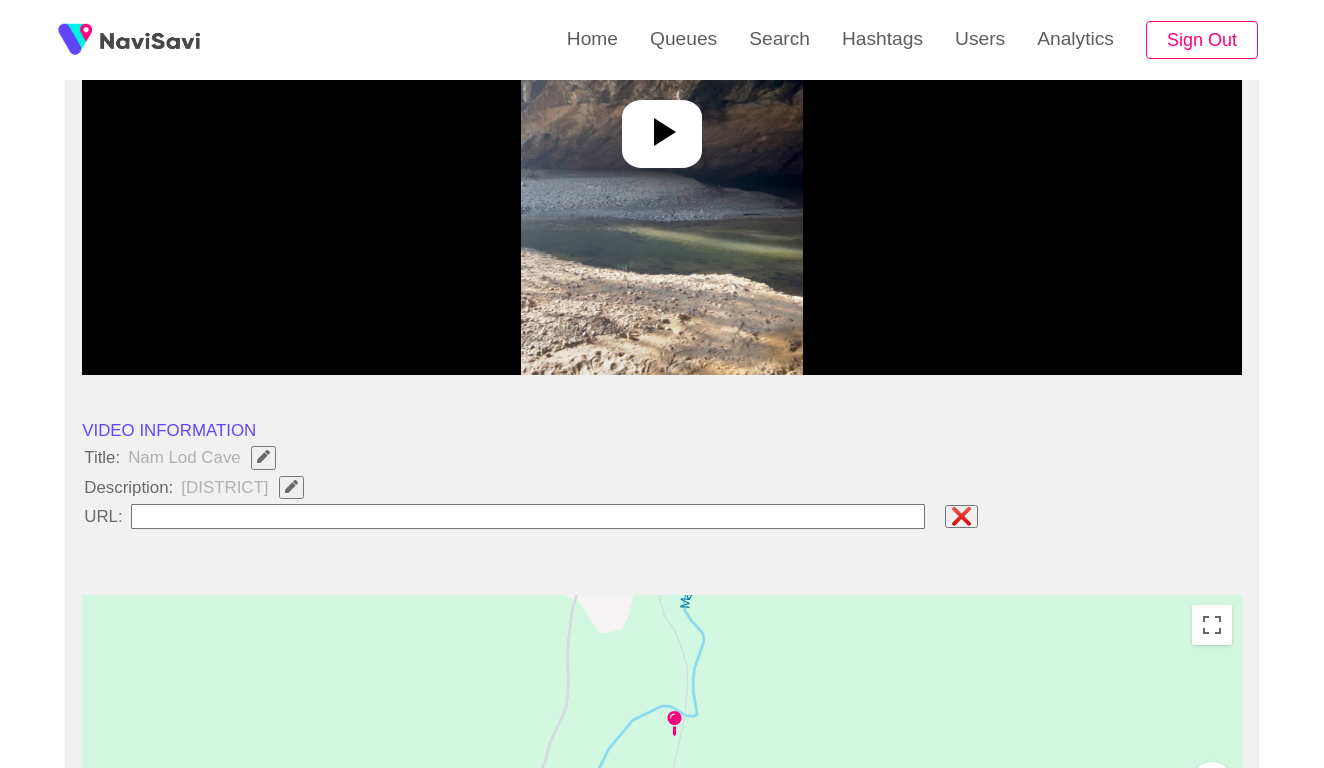 type on "**********" 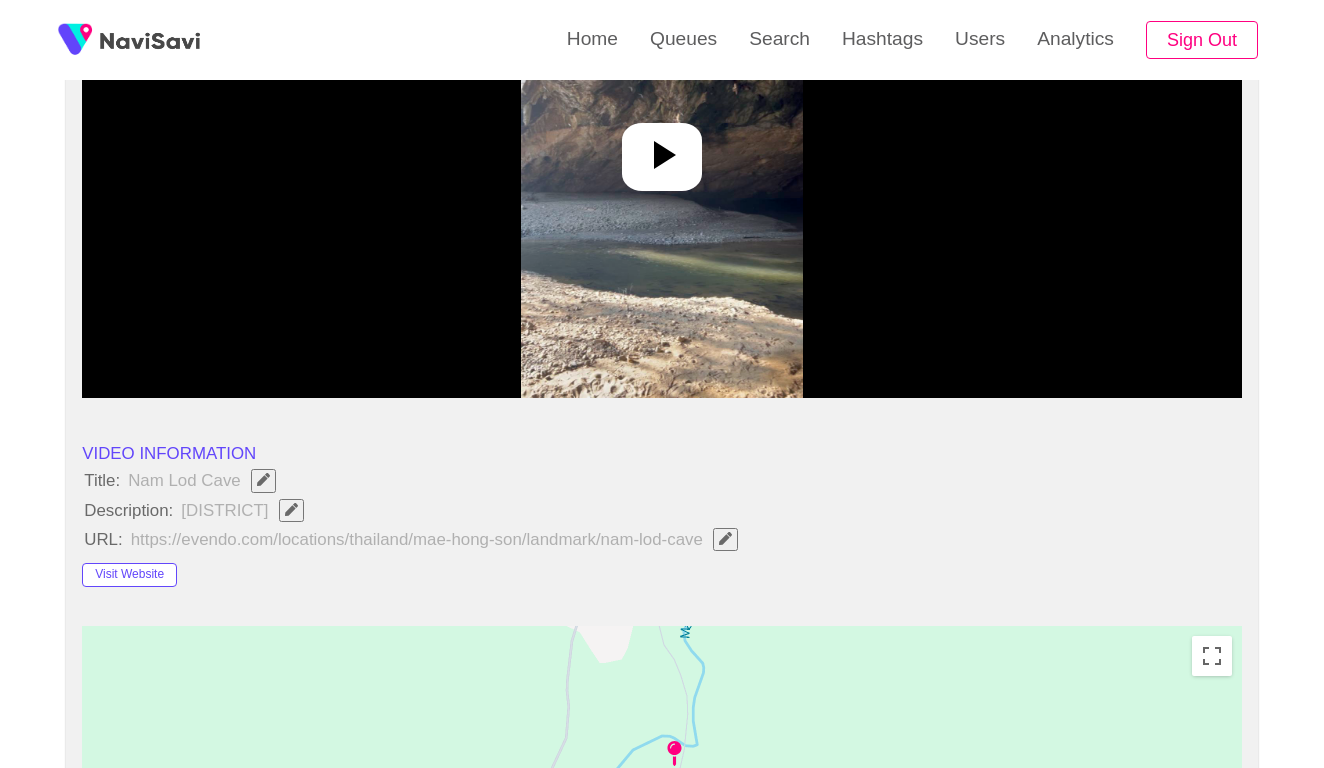 scroll, scrollTop: 202, scrollLeft: 0, axis: vertical 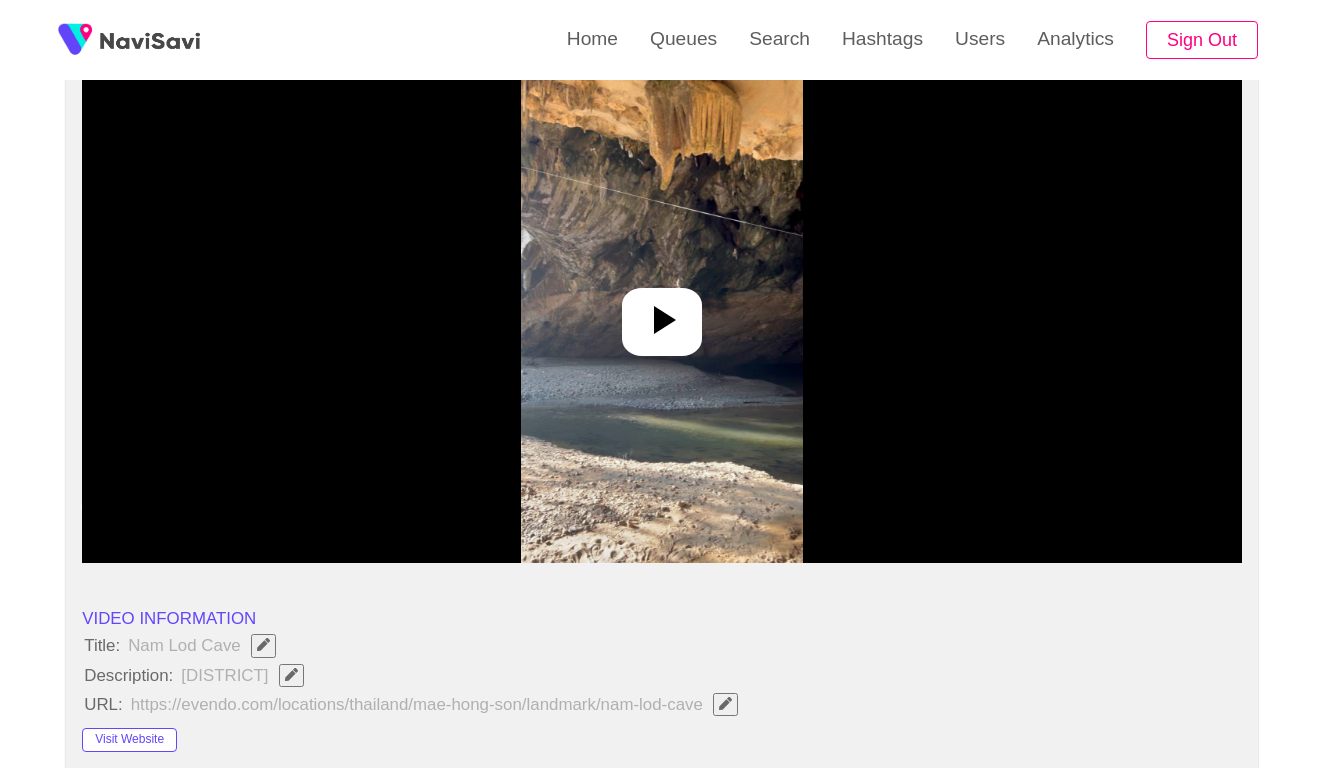 click at bounding box center [661, 313] 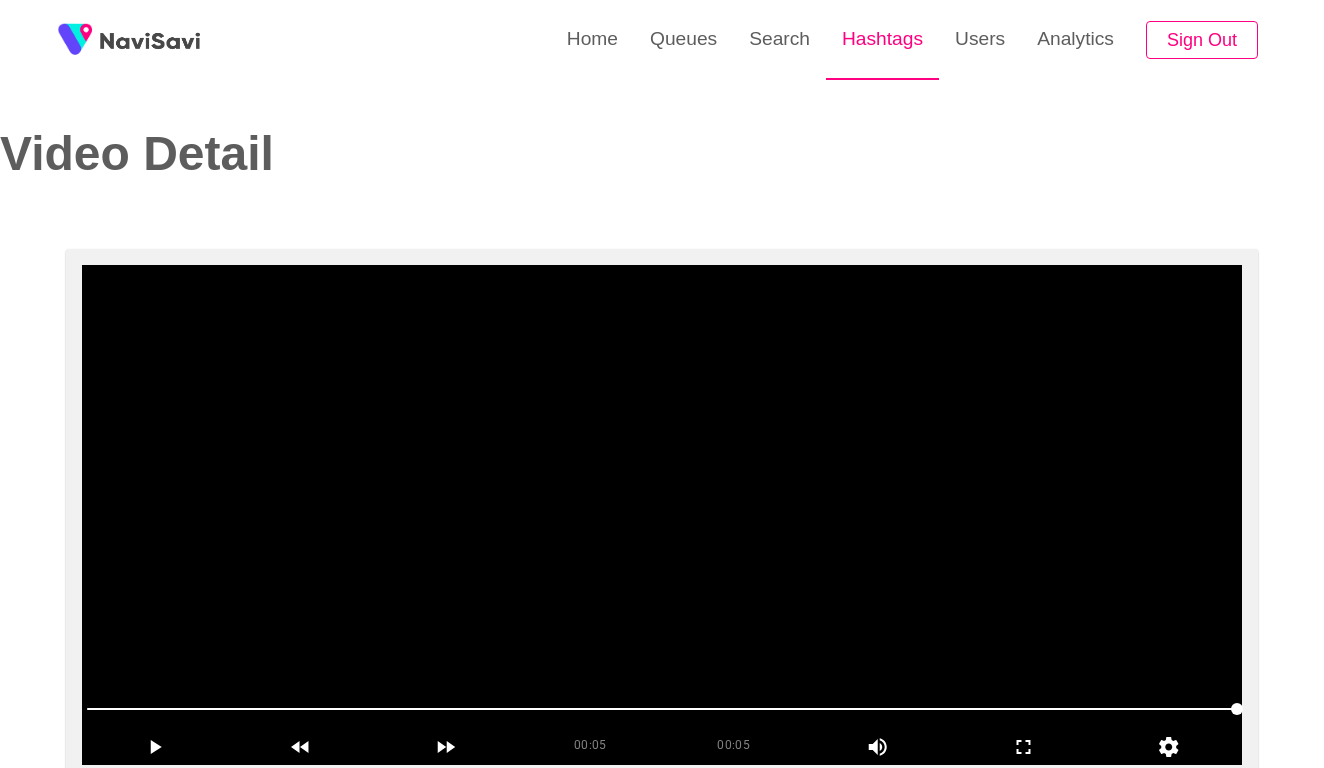 scroll, scrollTop: 0, scrollLeft: 0, axis: both 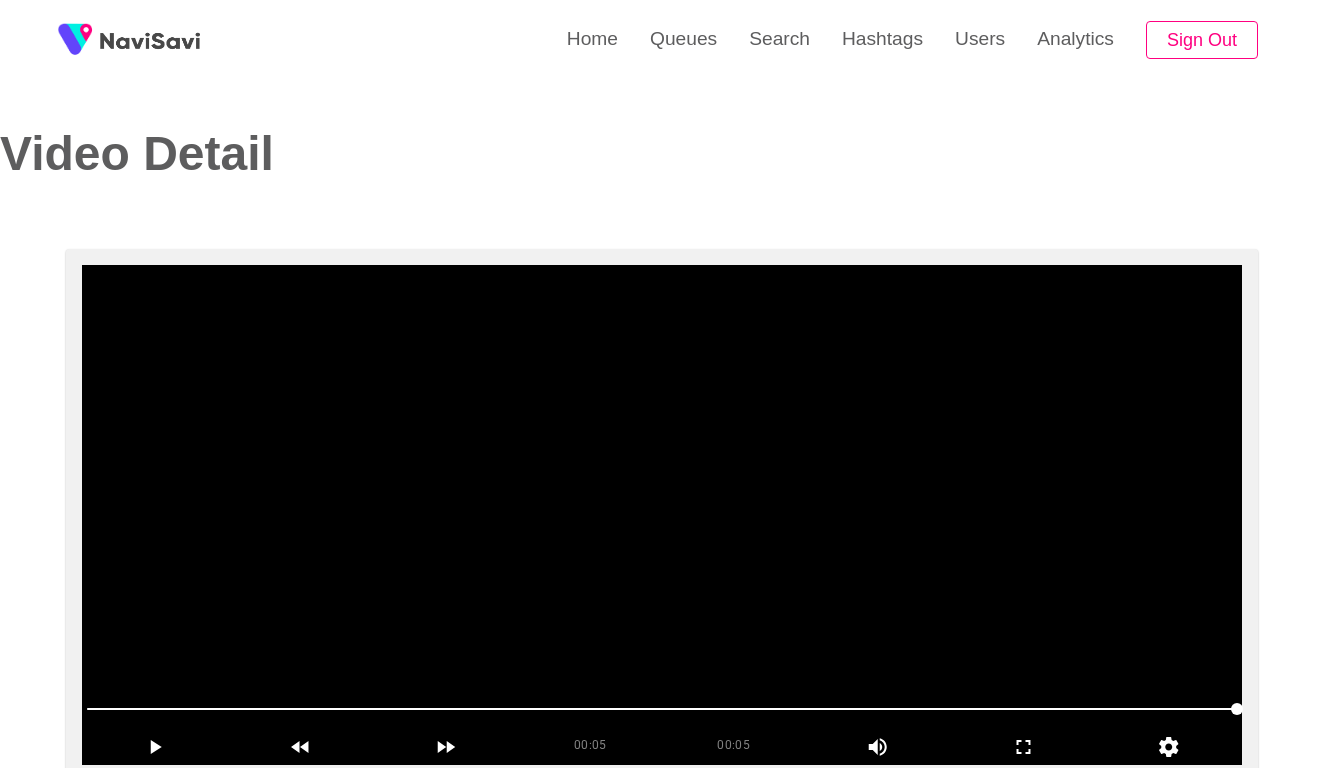 click at bounding box center [662, 515] 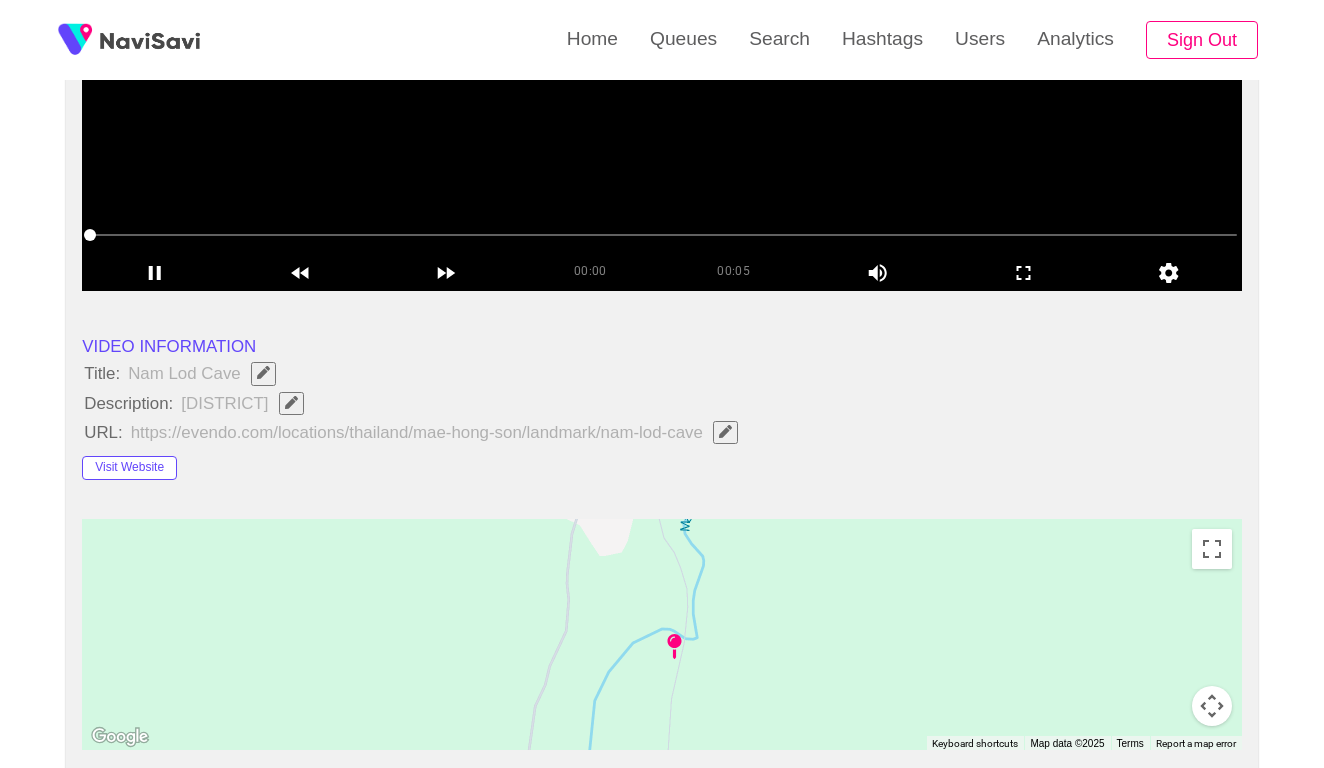 scroll, scrollTop: 541, scrollLeft: 0, axis: vertical 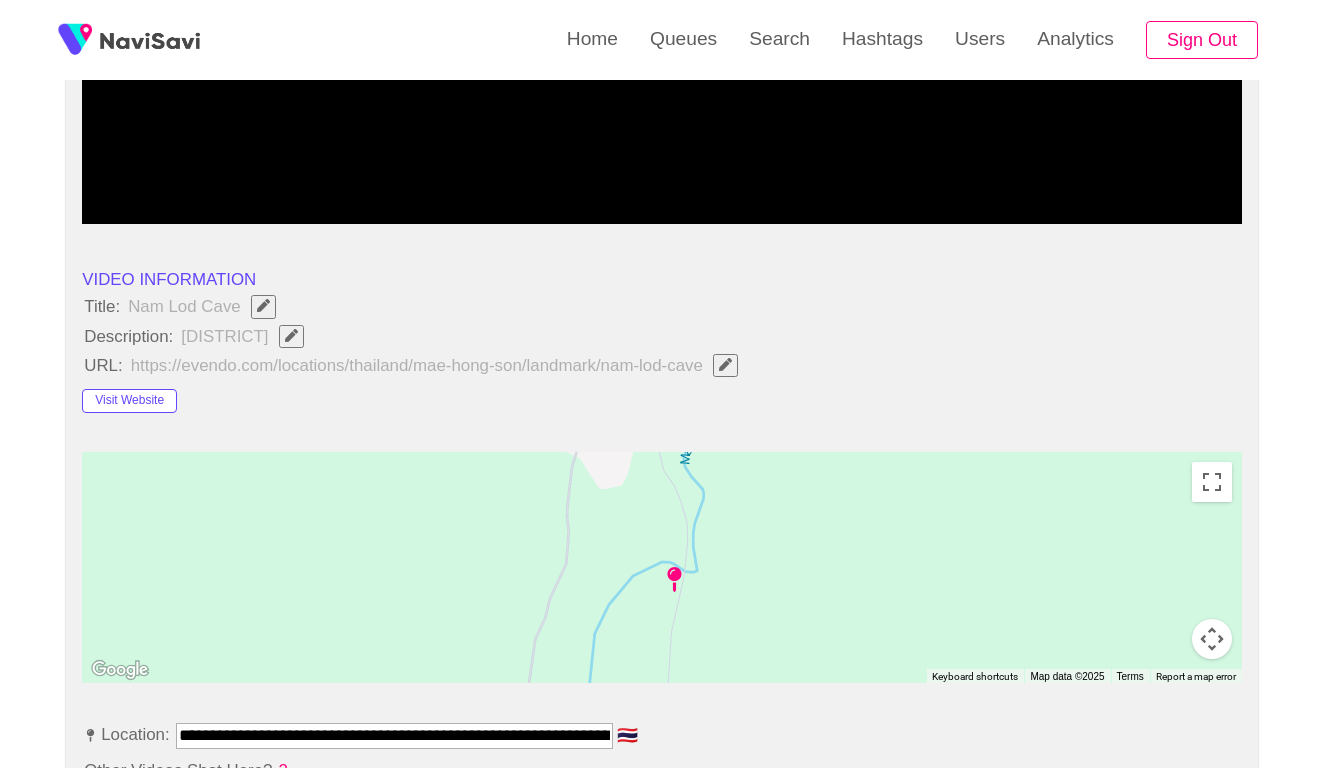 click 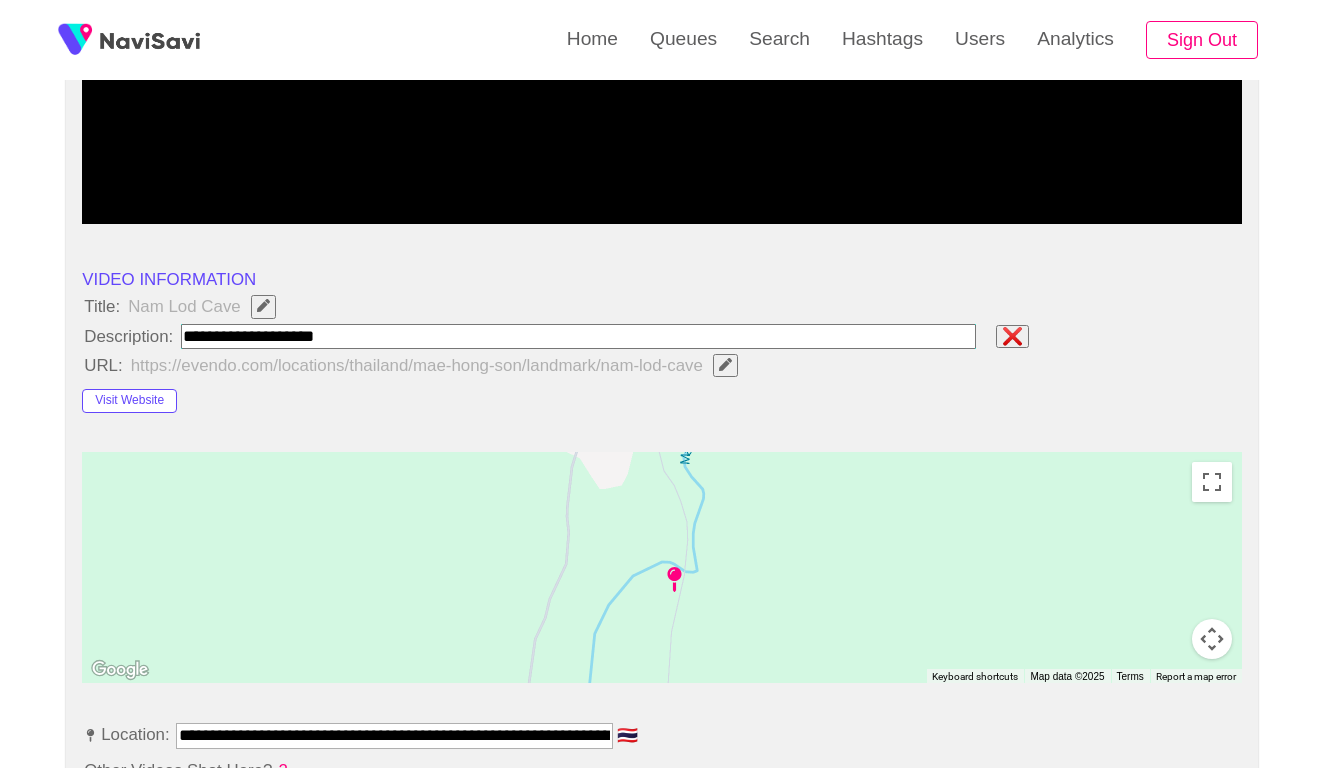 type on "**********" 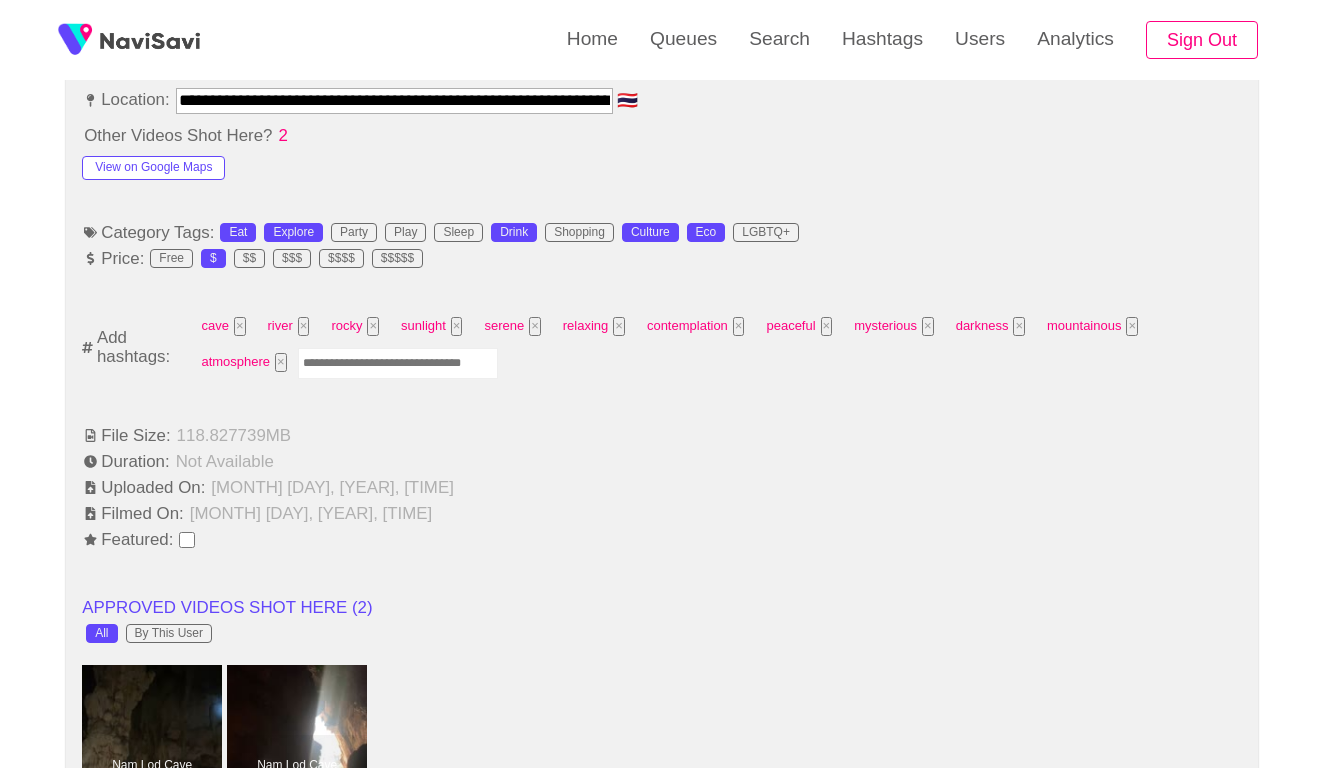scroll, scrollTop: 1262, scrollLeft: 0, axis: vertical 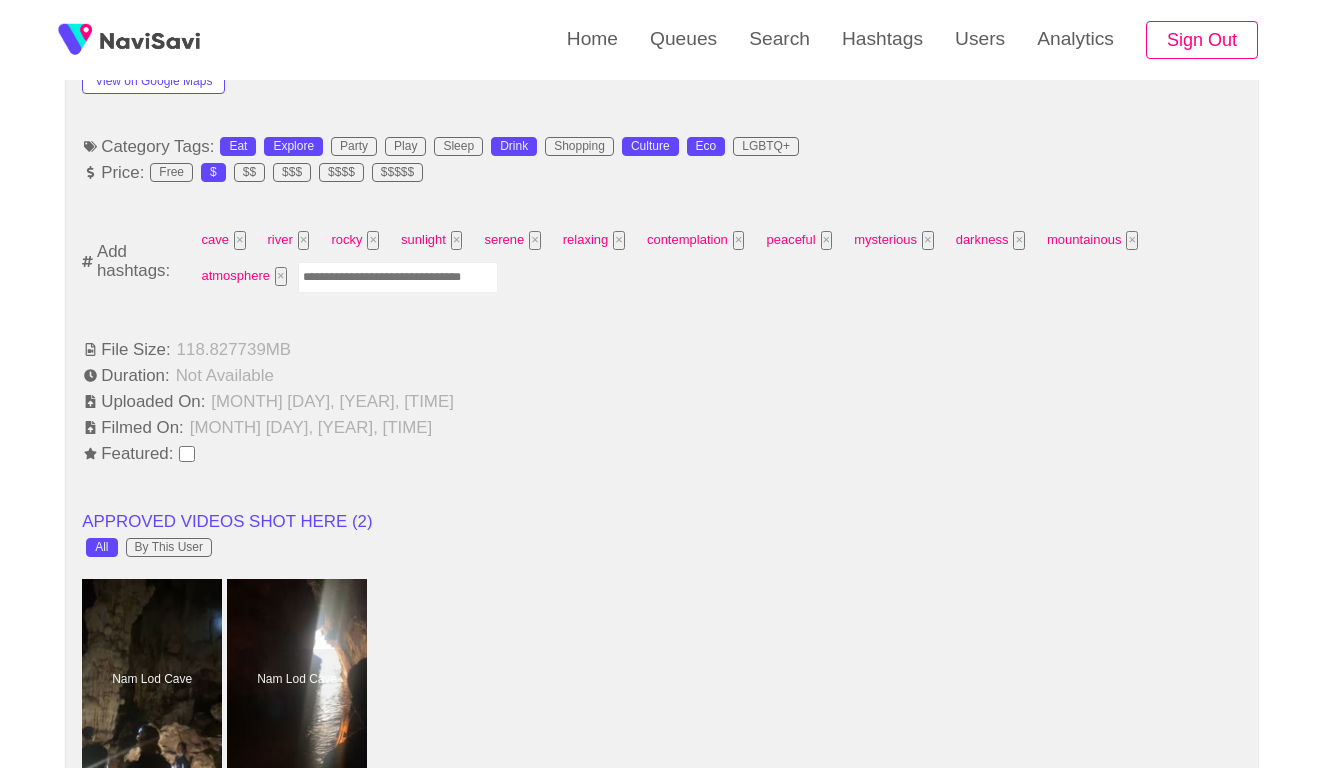 click at bounding box center (398, 277) 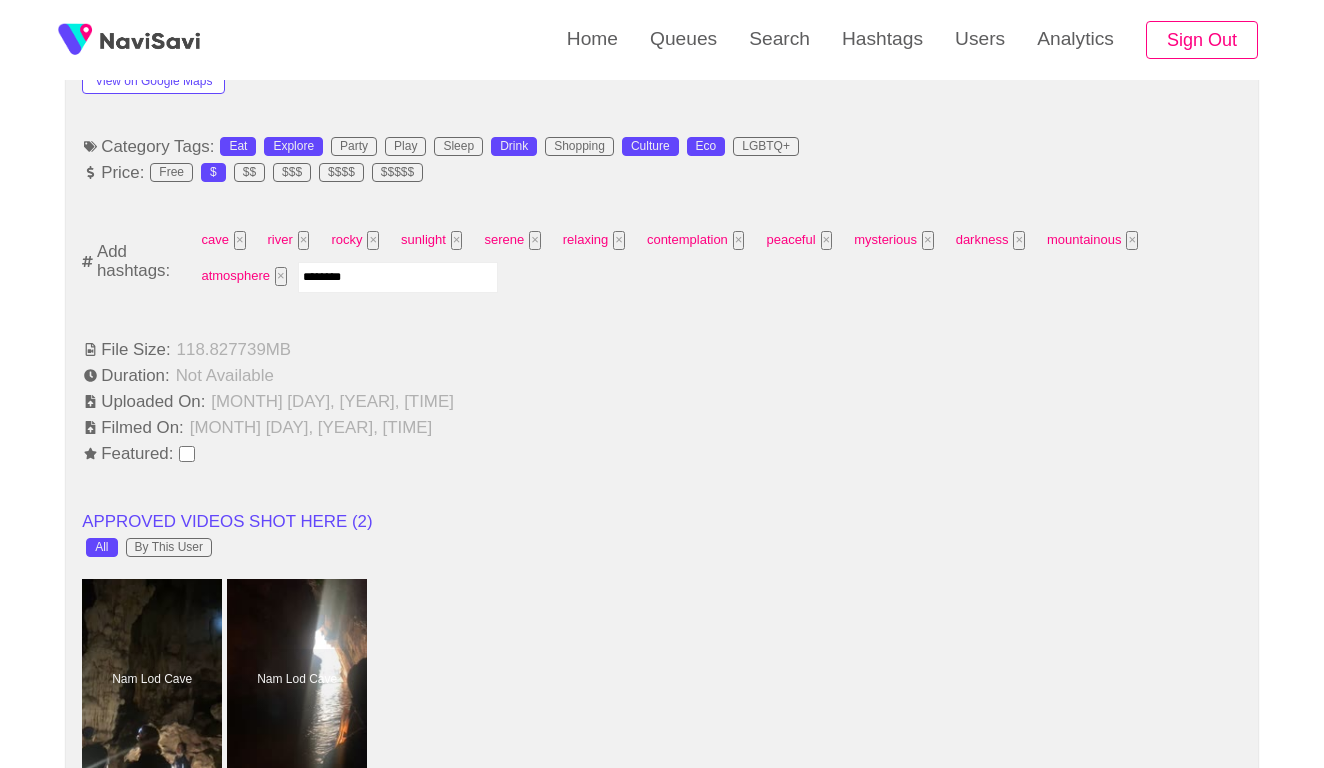 type on "*********" 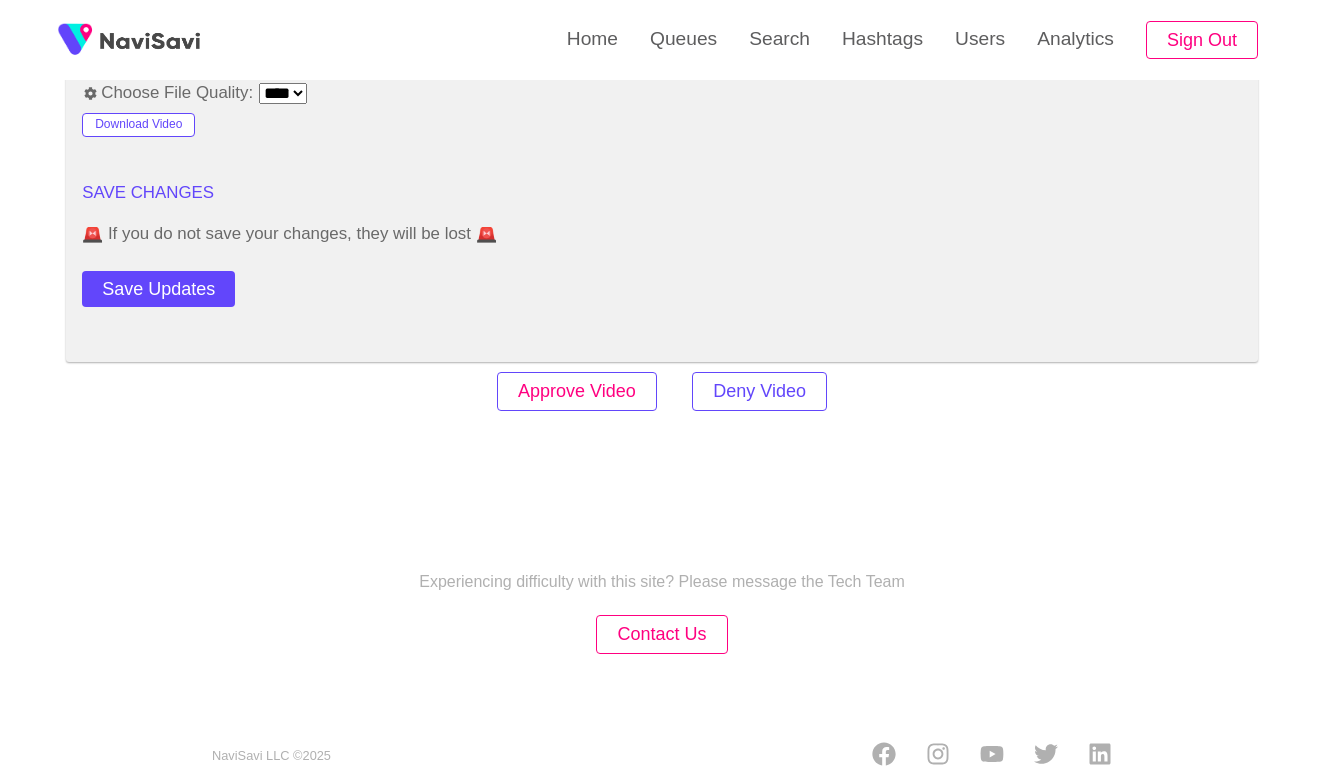 scroll, scrollTop: 1135, scrollLeft: 0, axis: vertical 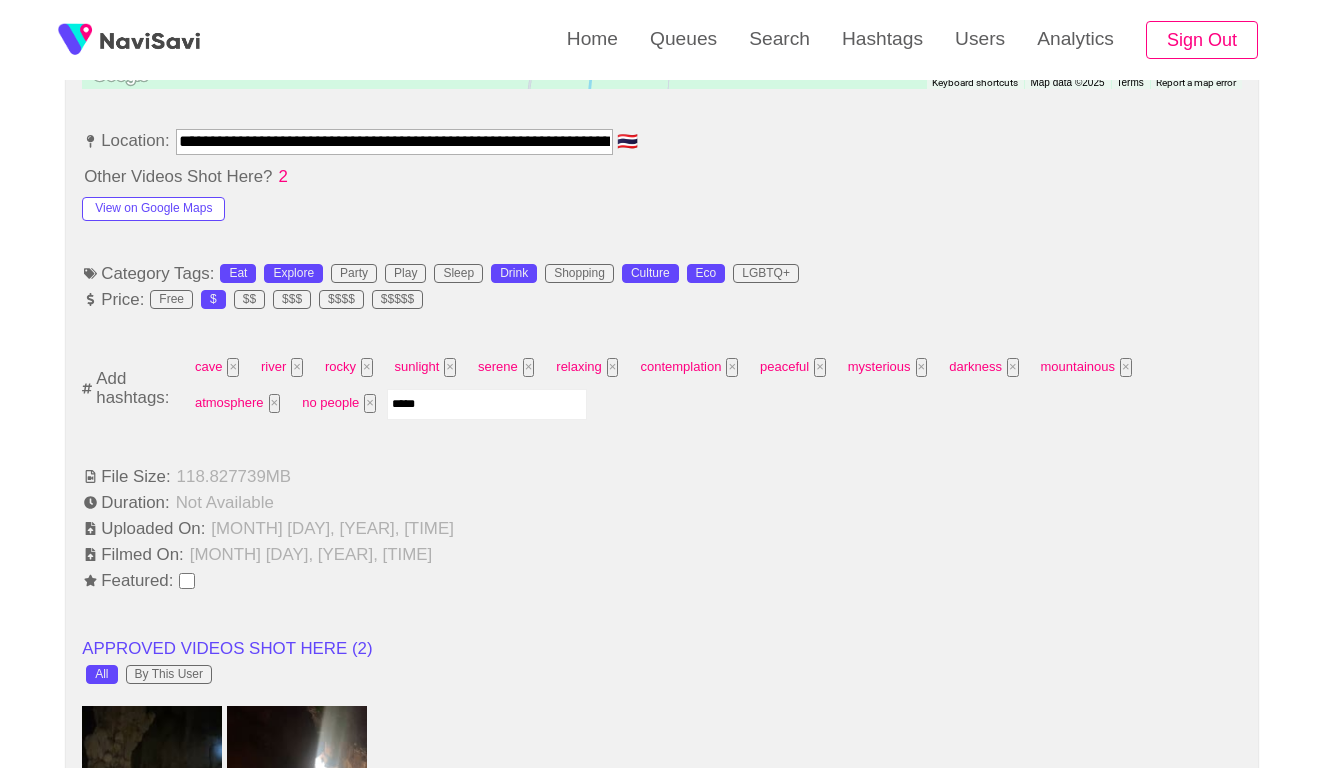 type on "******" 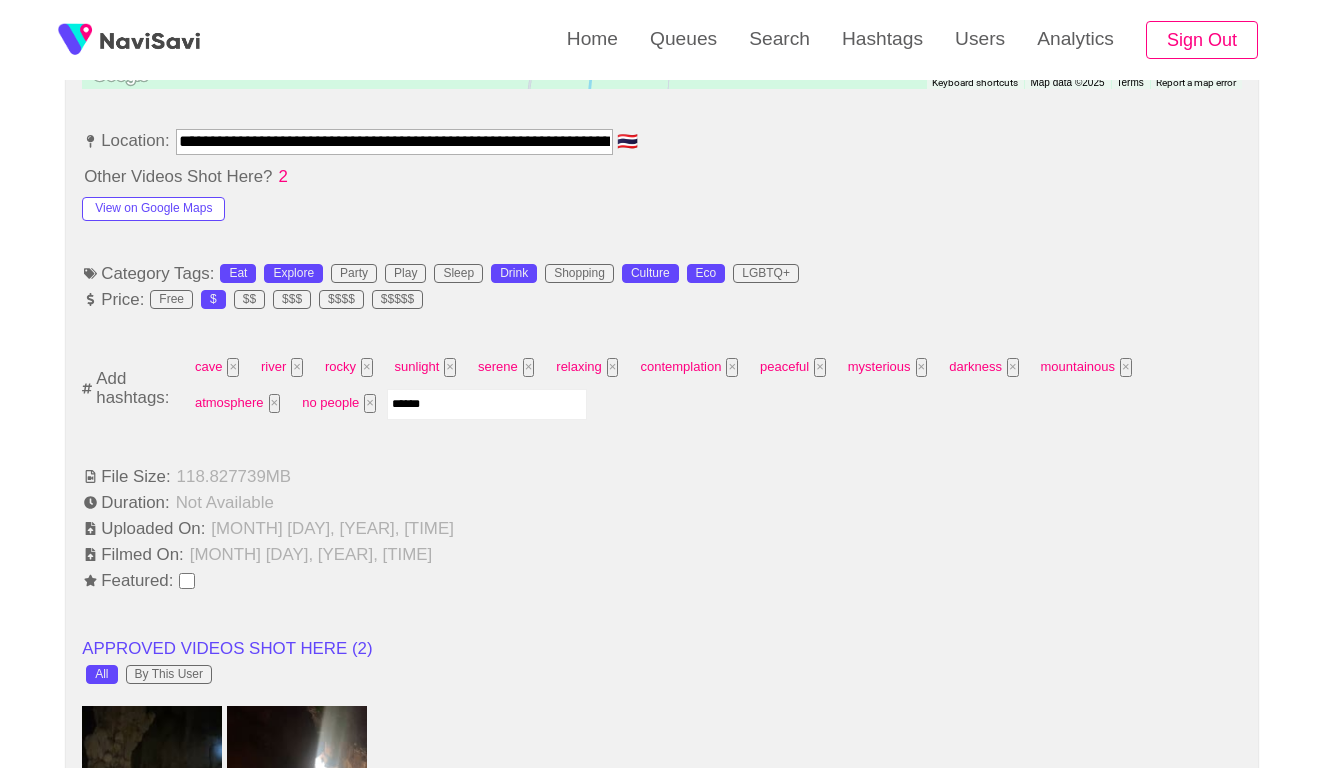 type 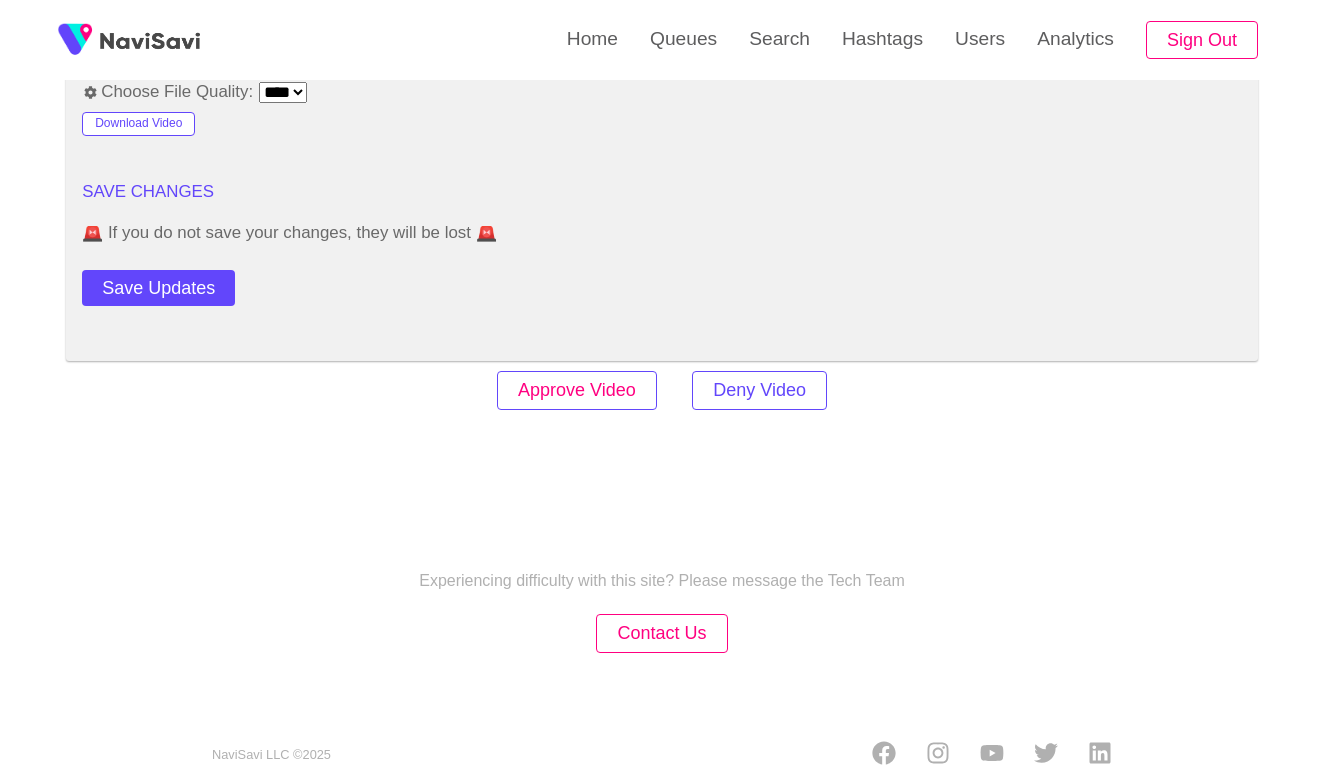 click on "Approve Video" at bounding box center [577, 390] 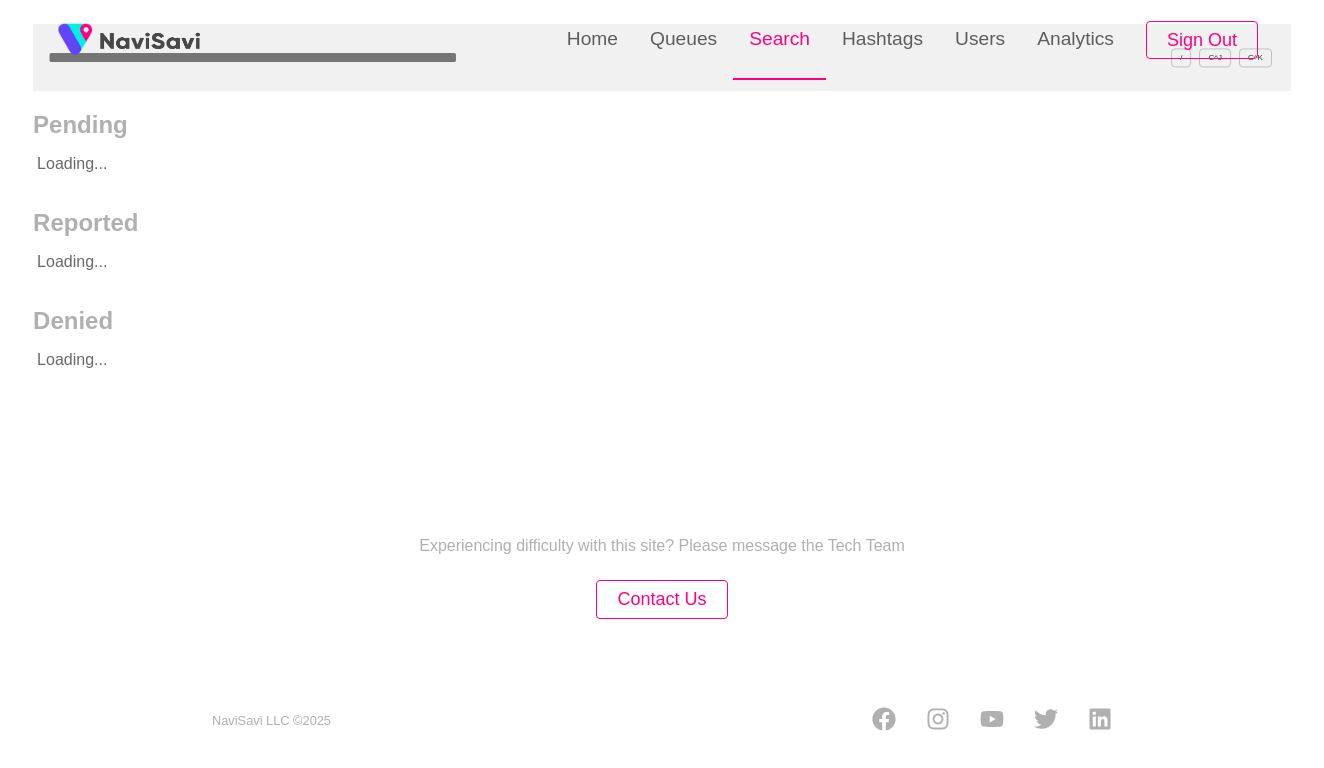 scroll, scrollTop: 0, scrollLeft: 0, axis: both 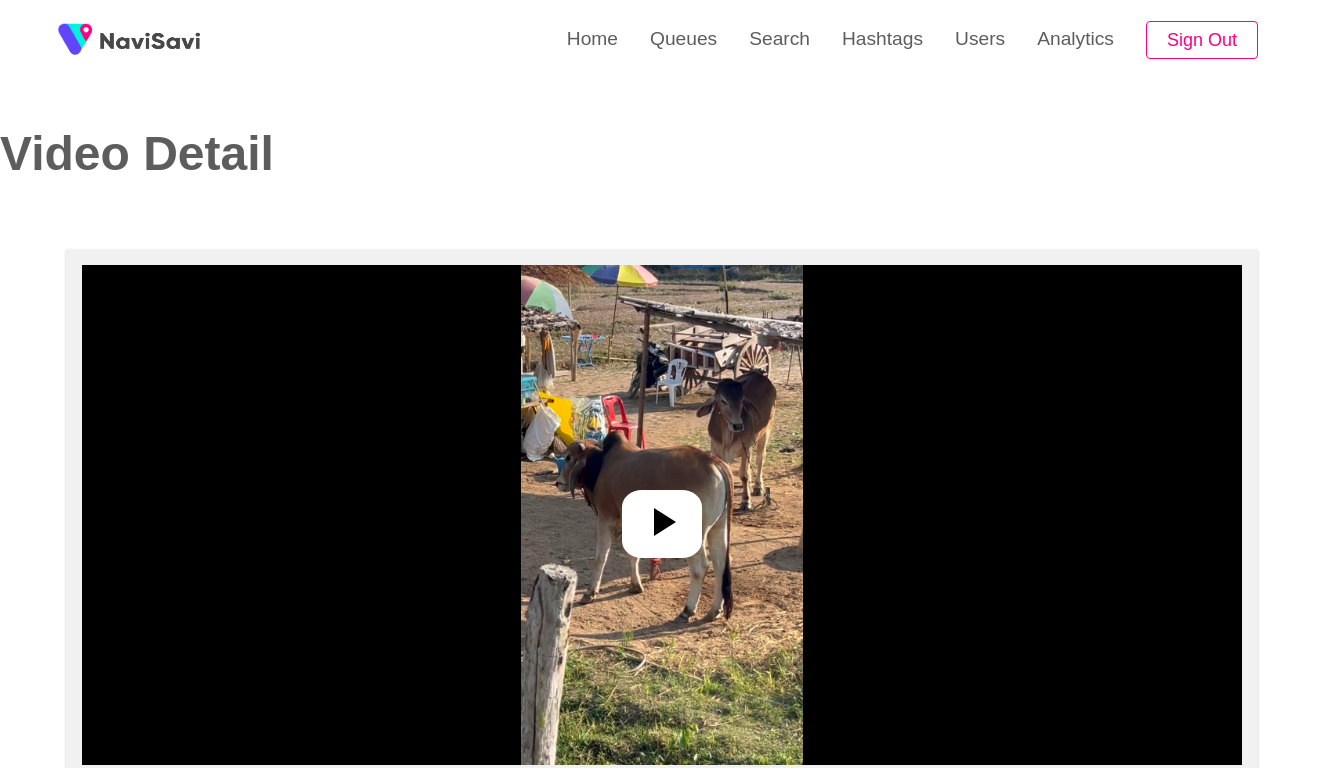 select on "****" 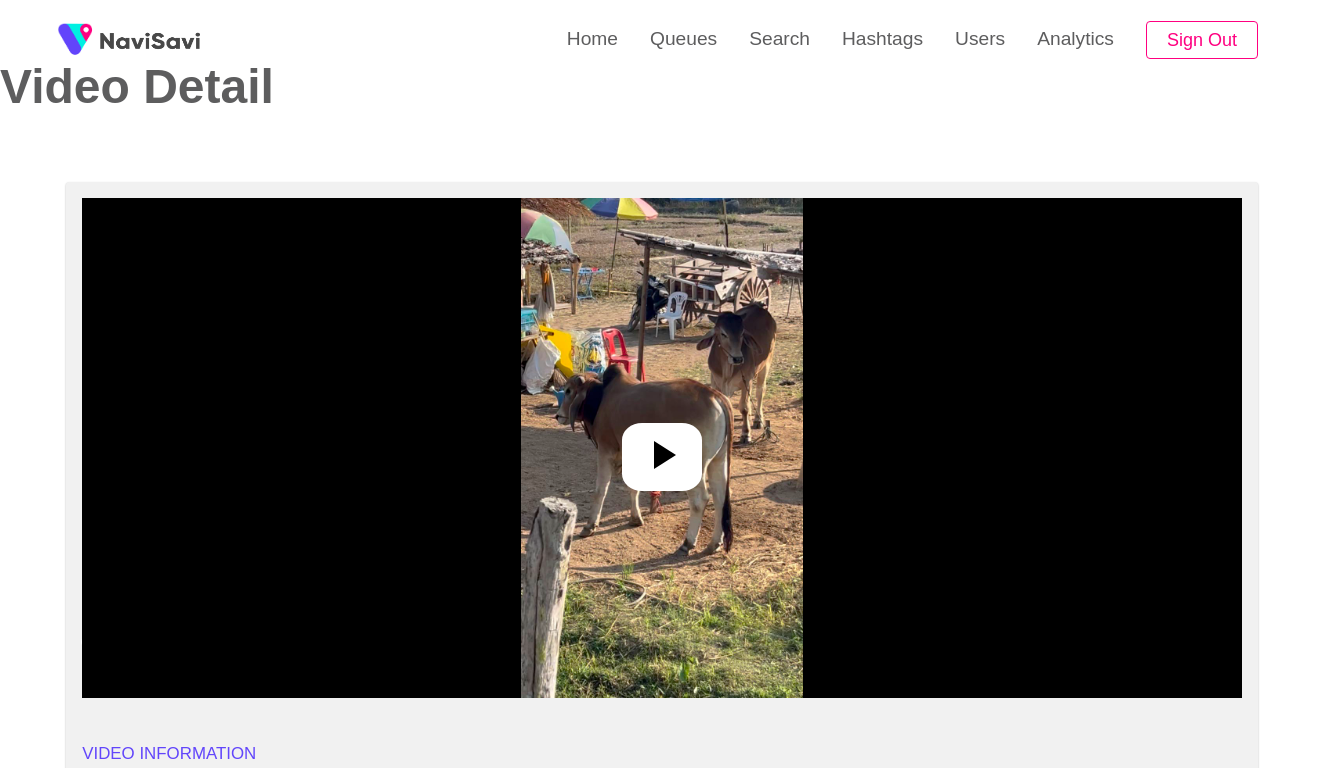 scroll, scrollTop: 148, scrollLeft: 0, axis: vertical 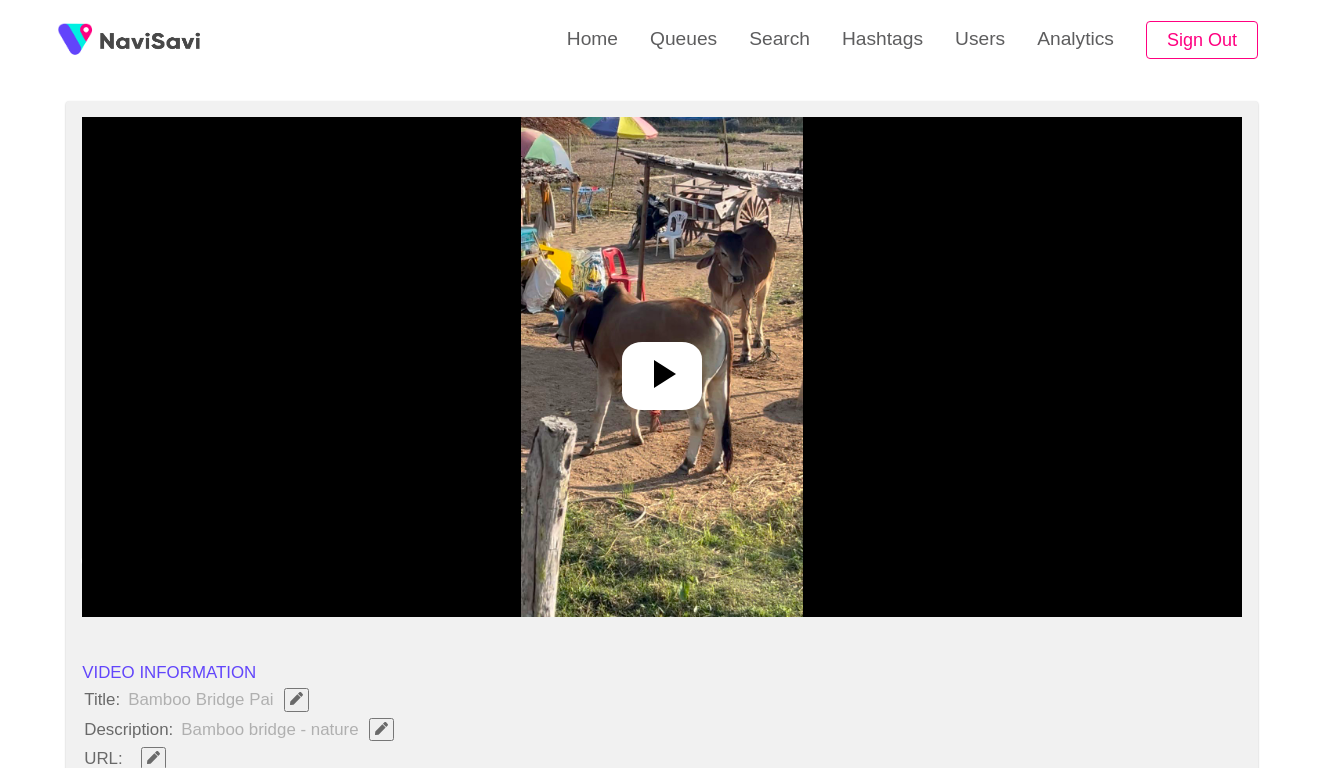click at bounding box center (662, 367) 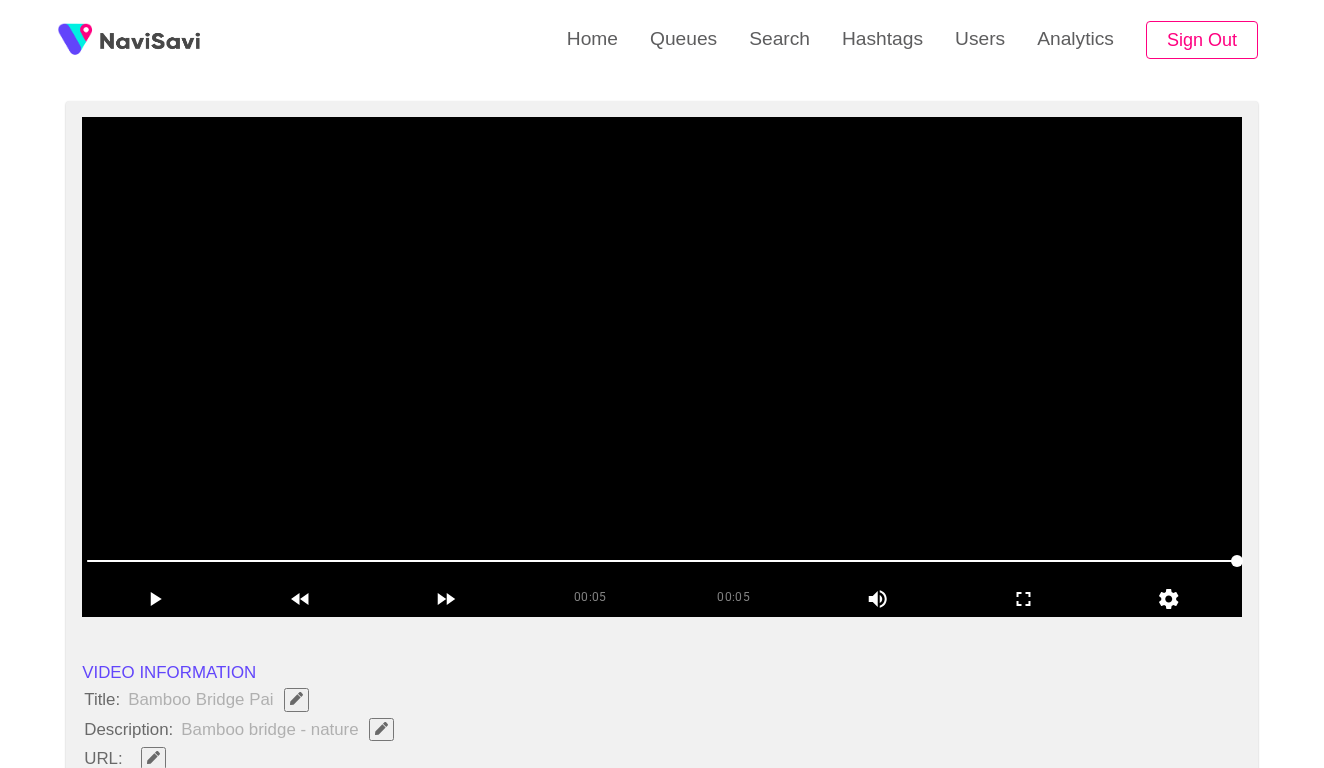 click at bounding box center (662, 367) 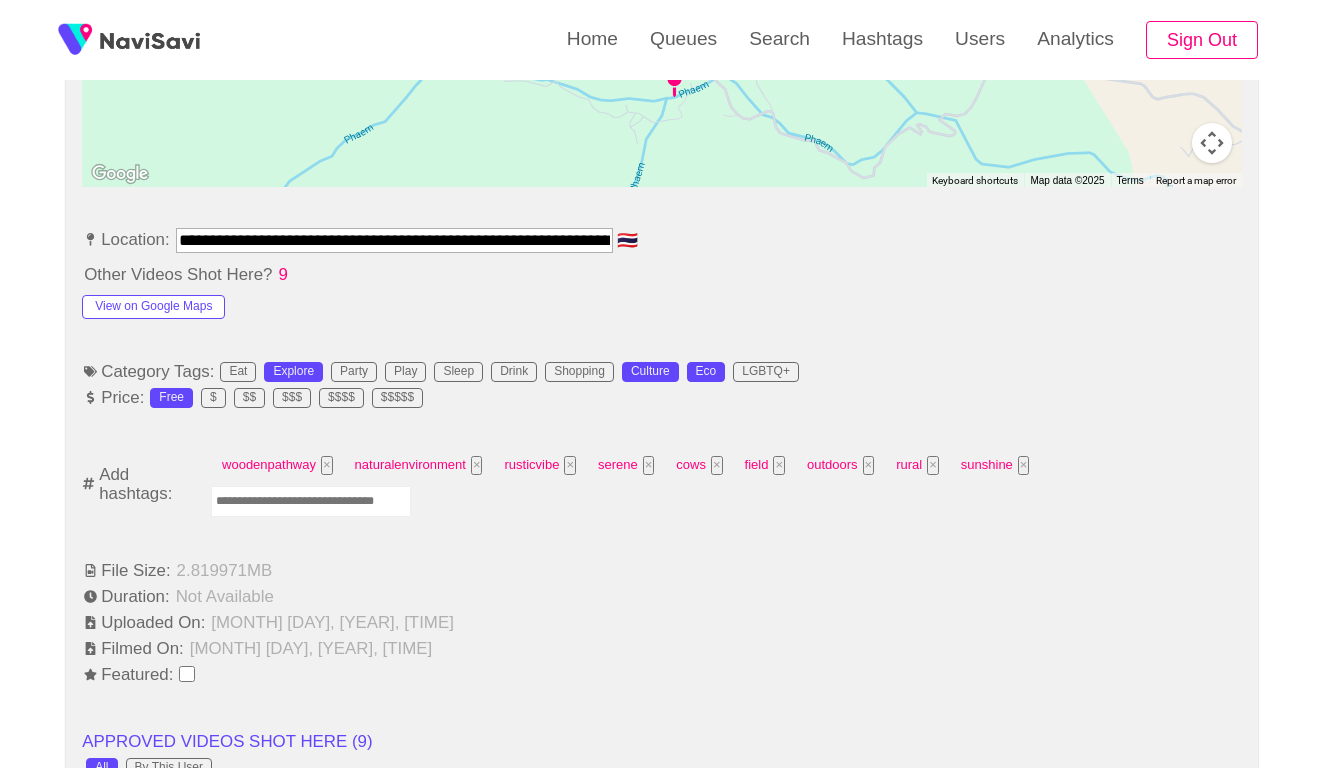 scroll, scrollTop: 1090, scrollLeft: 0, axis: vertical 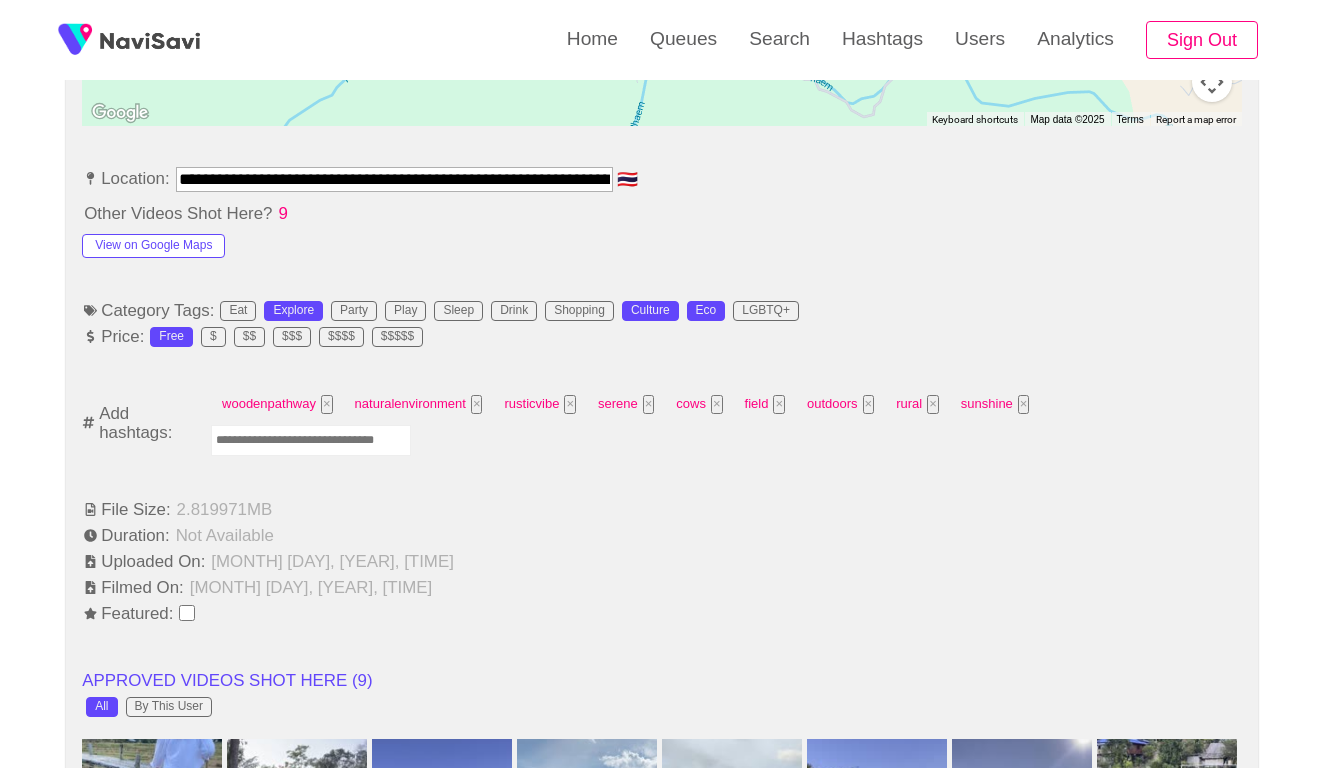 click on "**********" at bounding box center (394, 179) 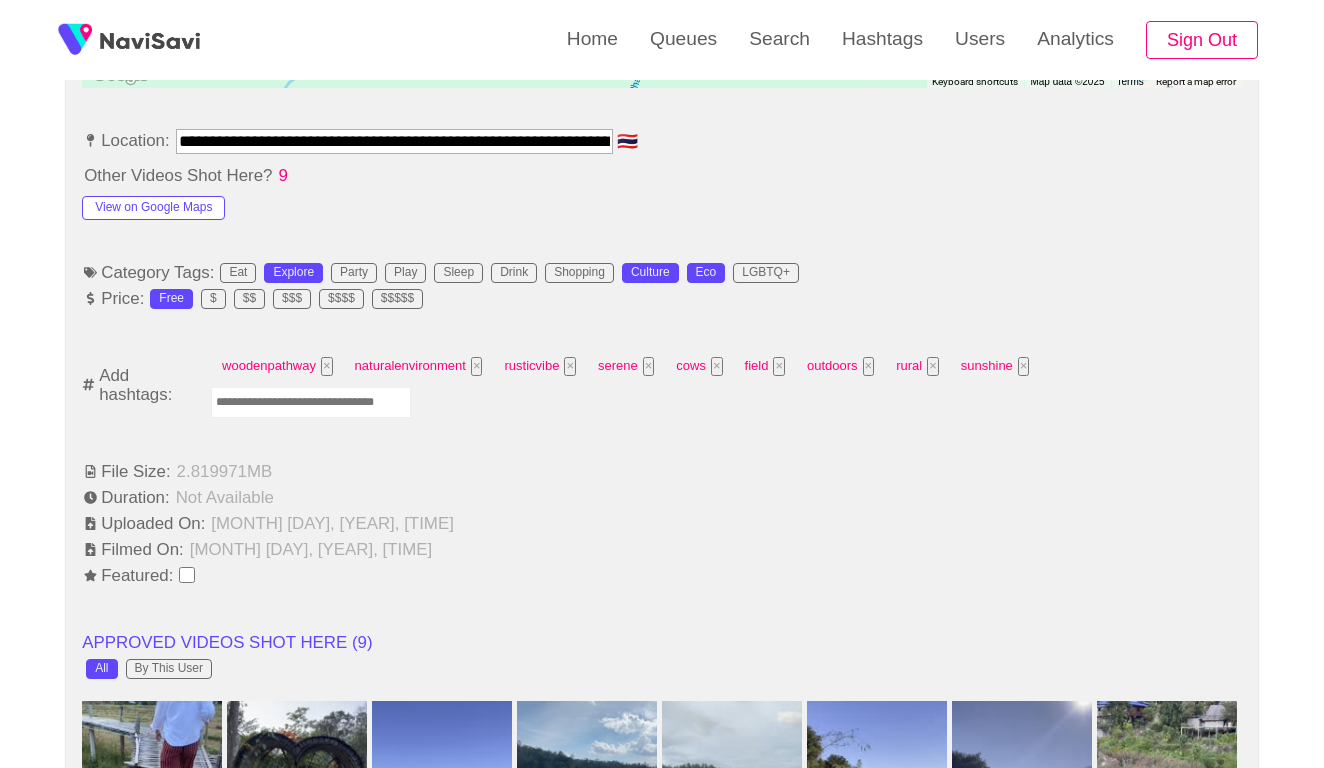 scroll, scrollTop: 971, scrollLeft: 0, axis: vertical 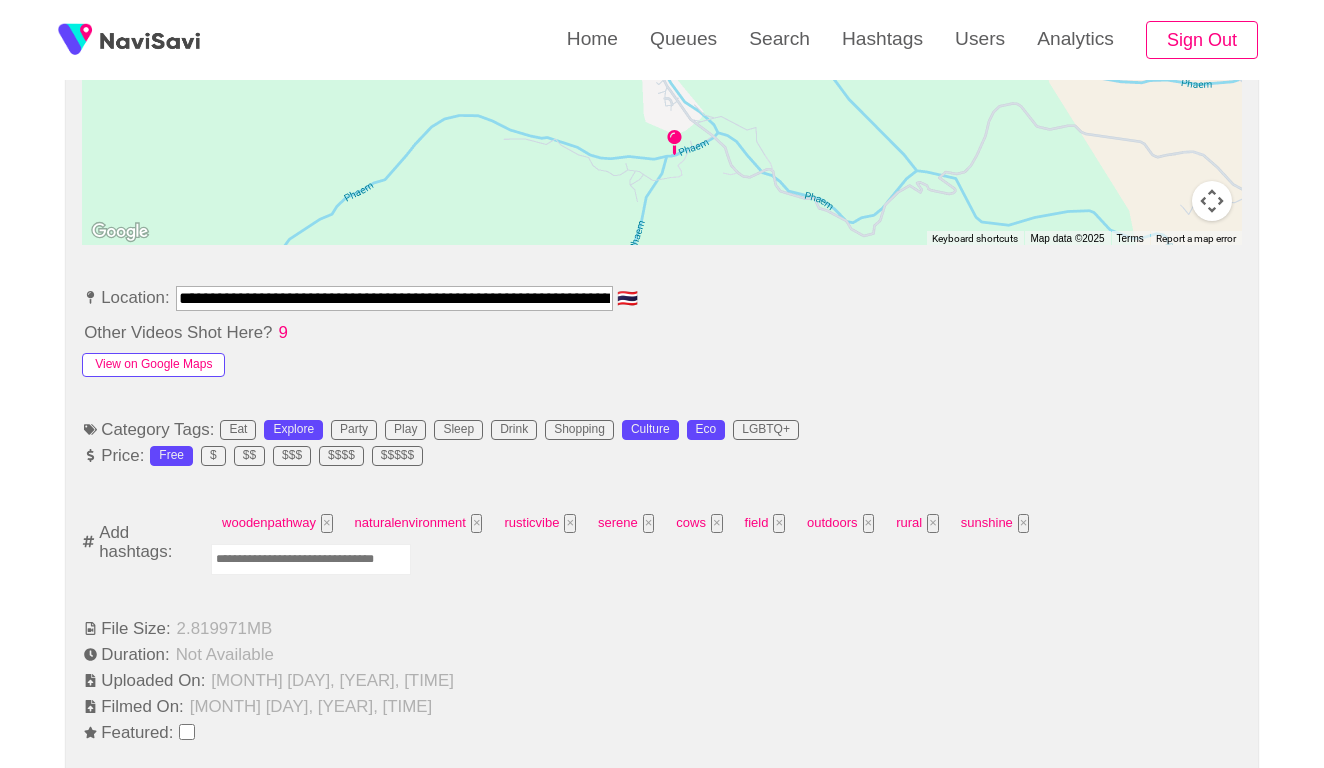 click on "View on Google Maps" at bounding box center (153, 365) 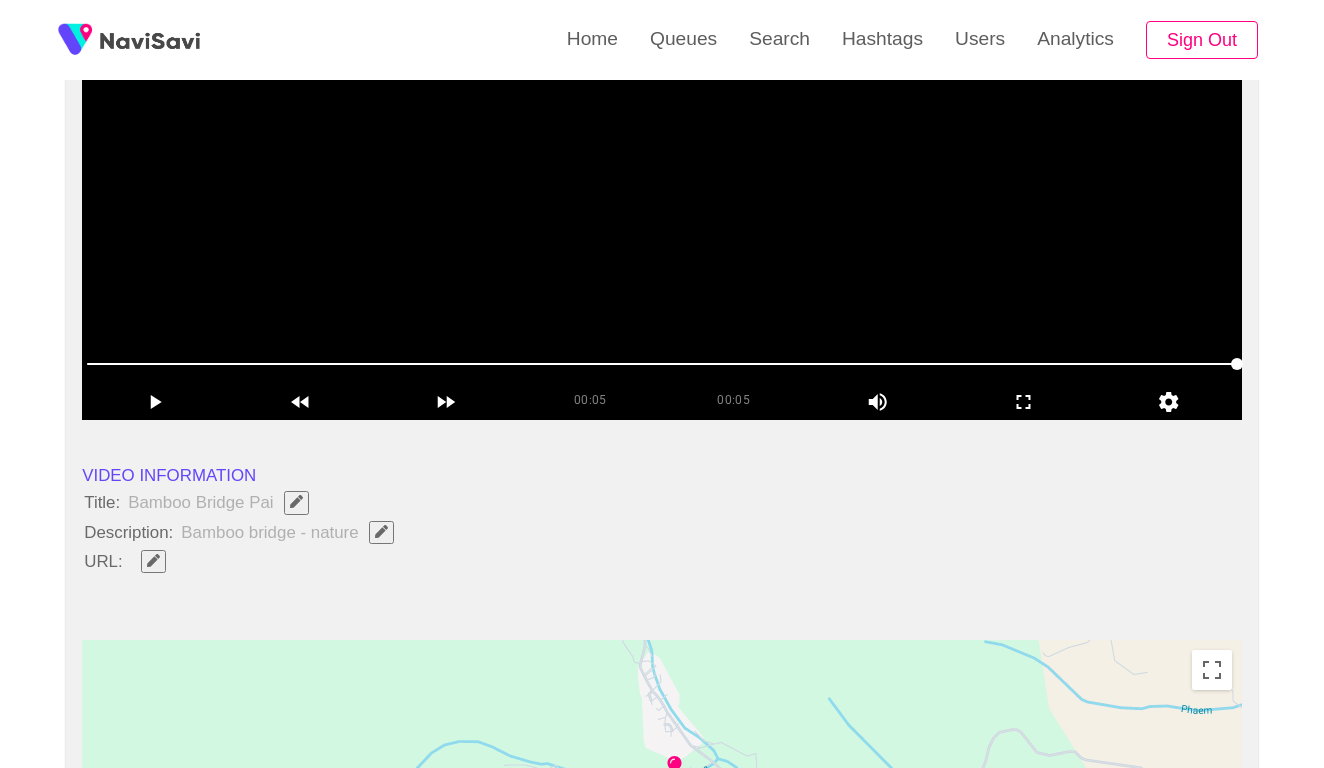 scroll, scrollTop: 356, scrollLeft: 0, axis: vertical 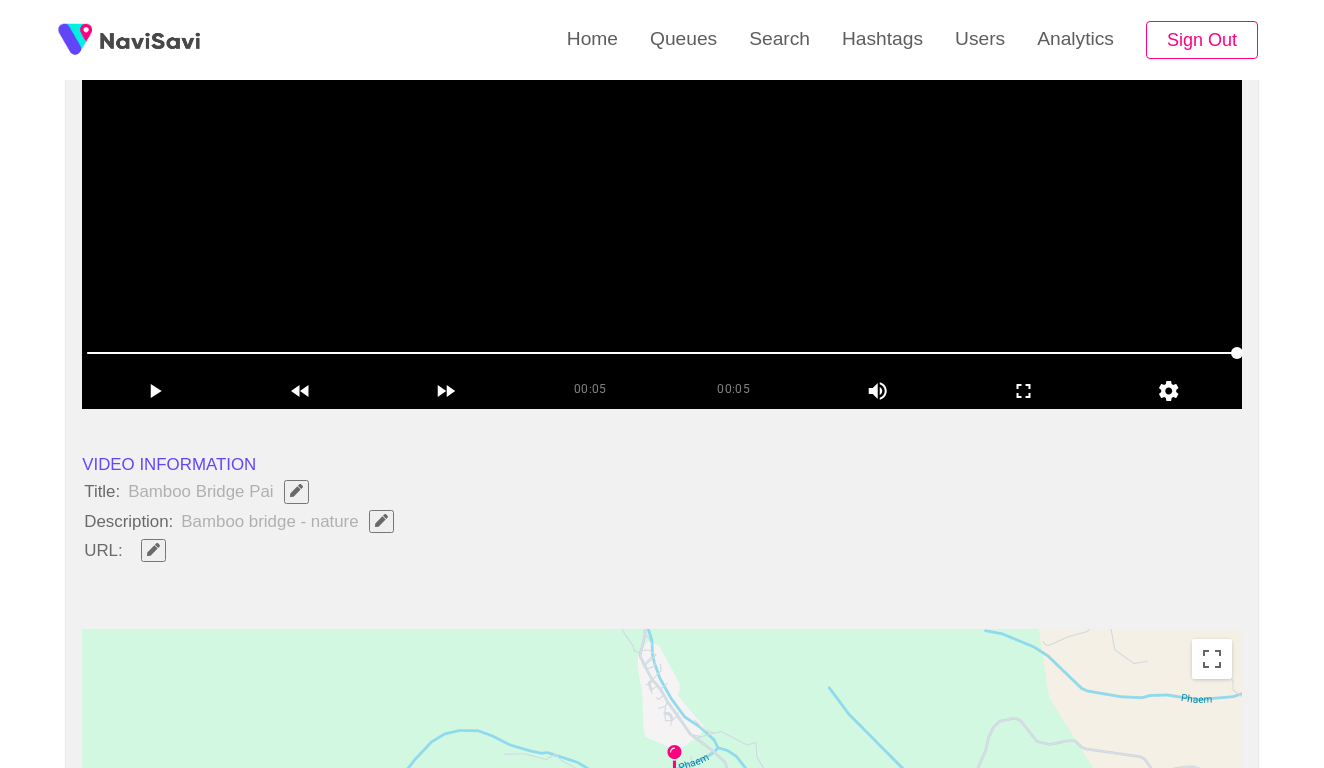 click at bounding box center (662, 159) 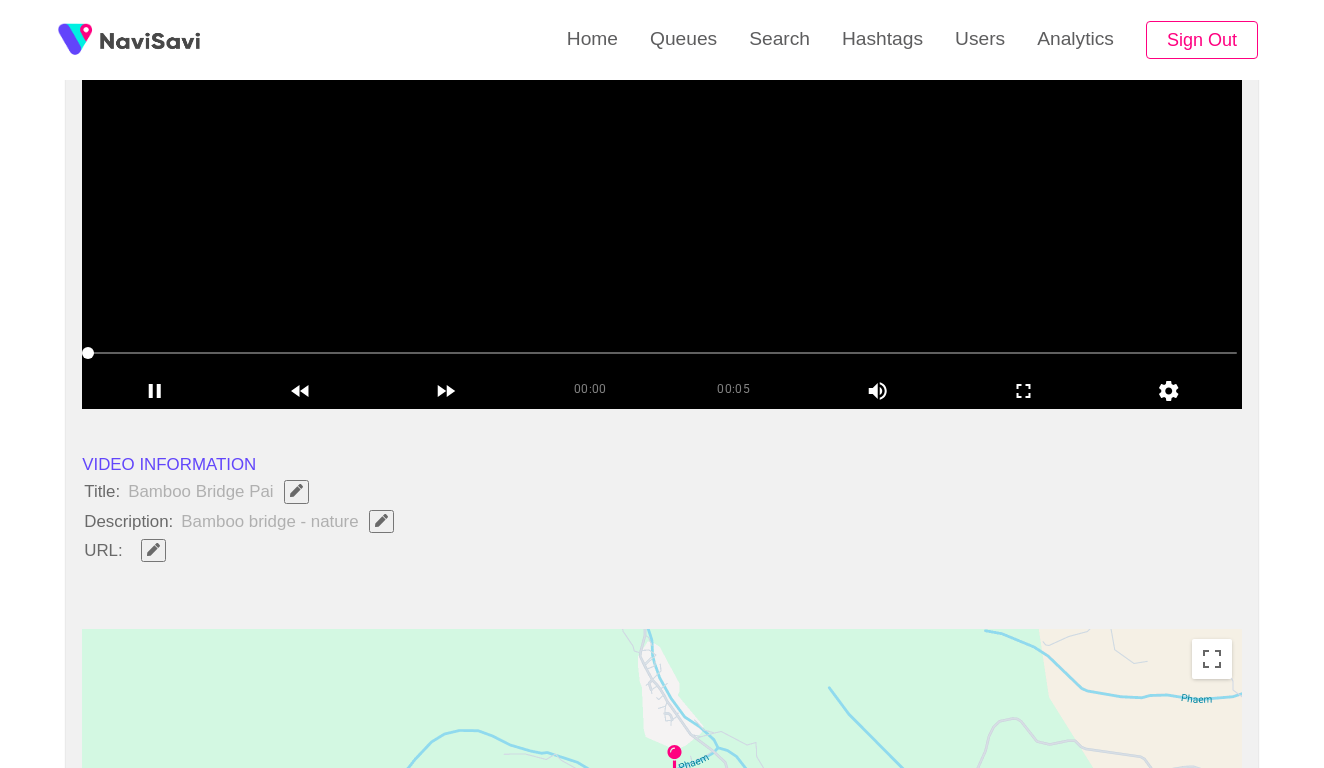 click at bounding box center (662, 159) 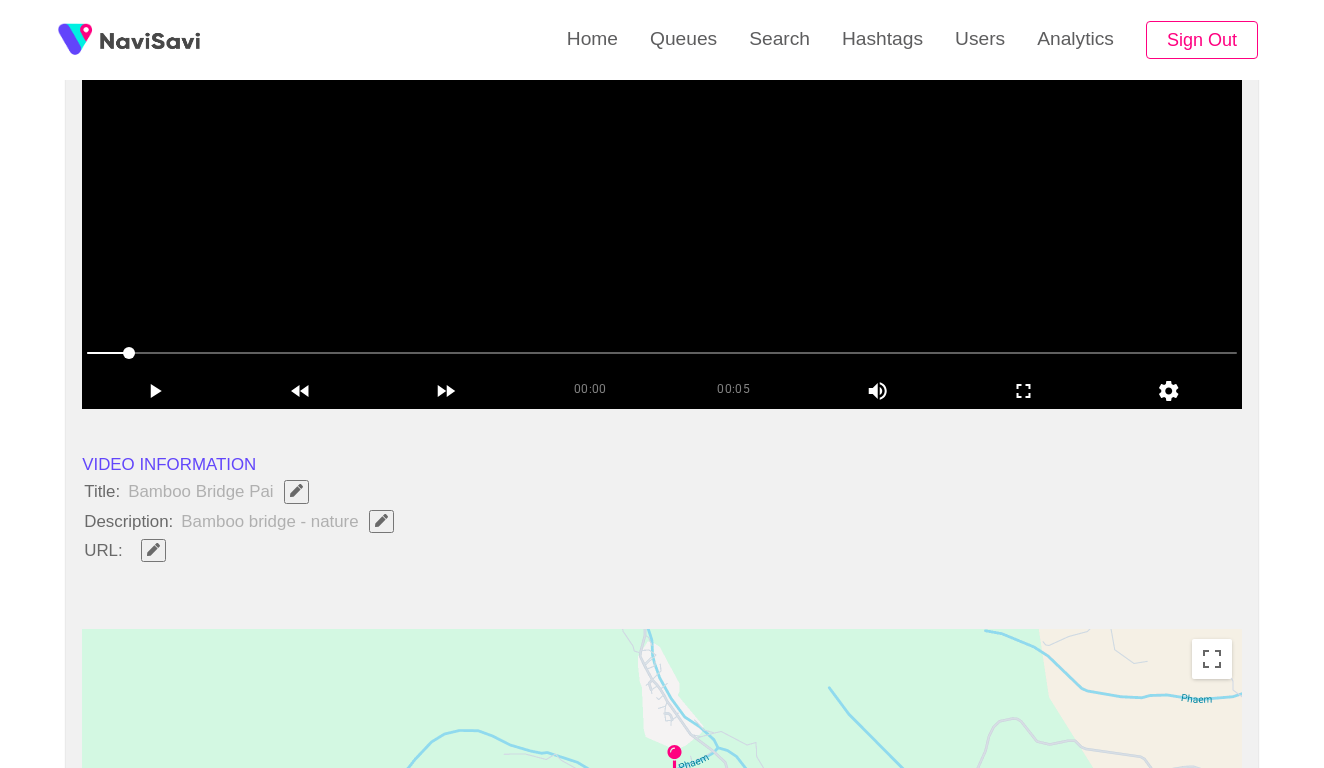 click at bounding box center [662, 159] 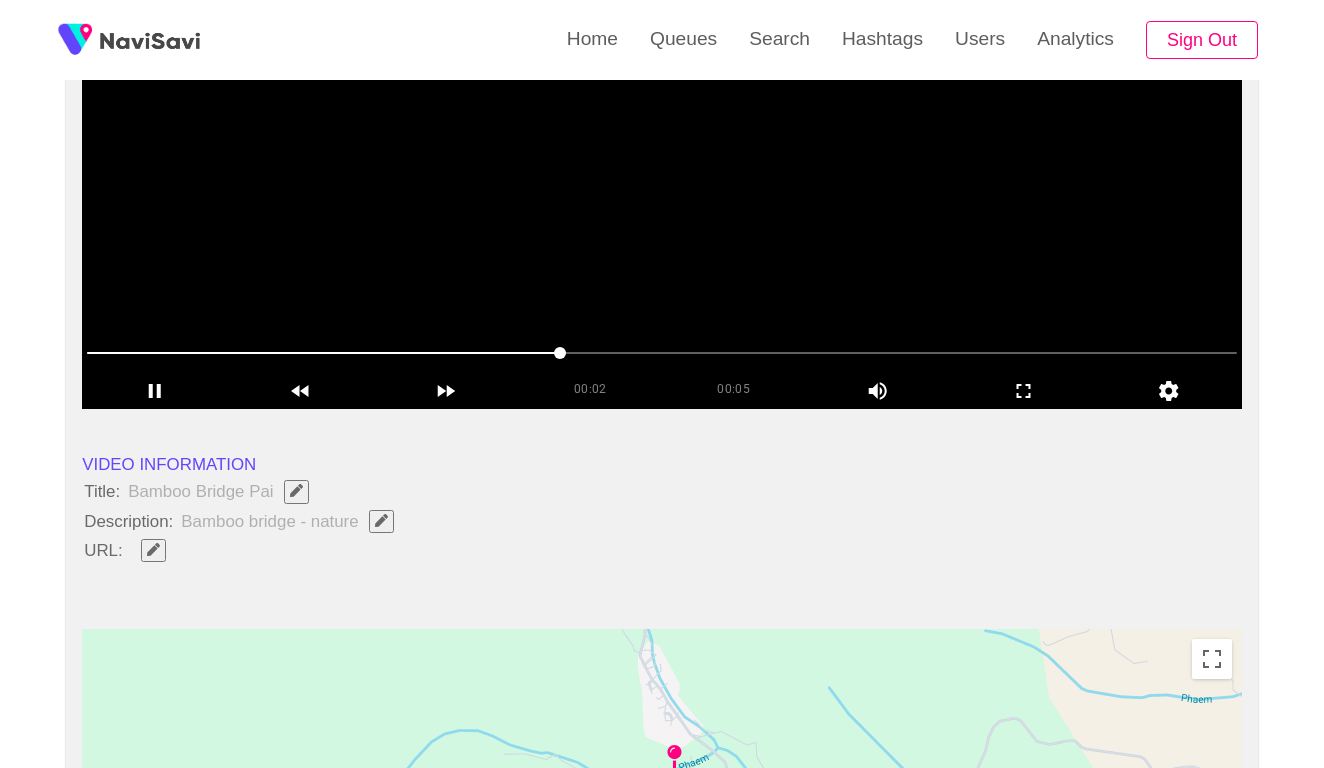 click at bounding box center [662, 159] 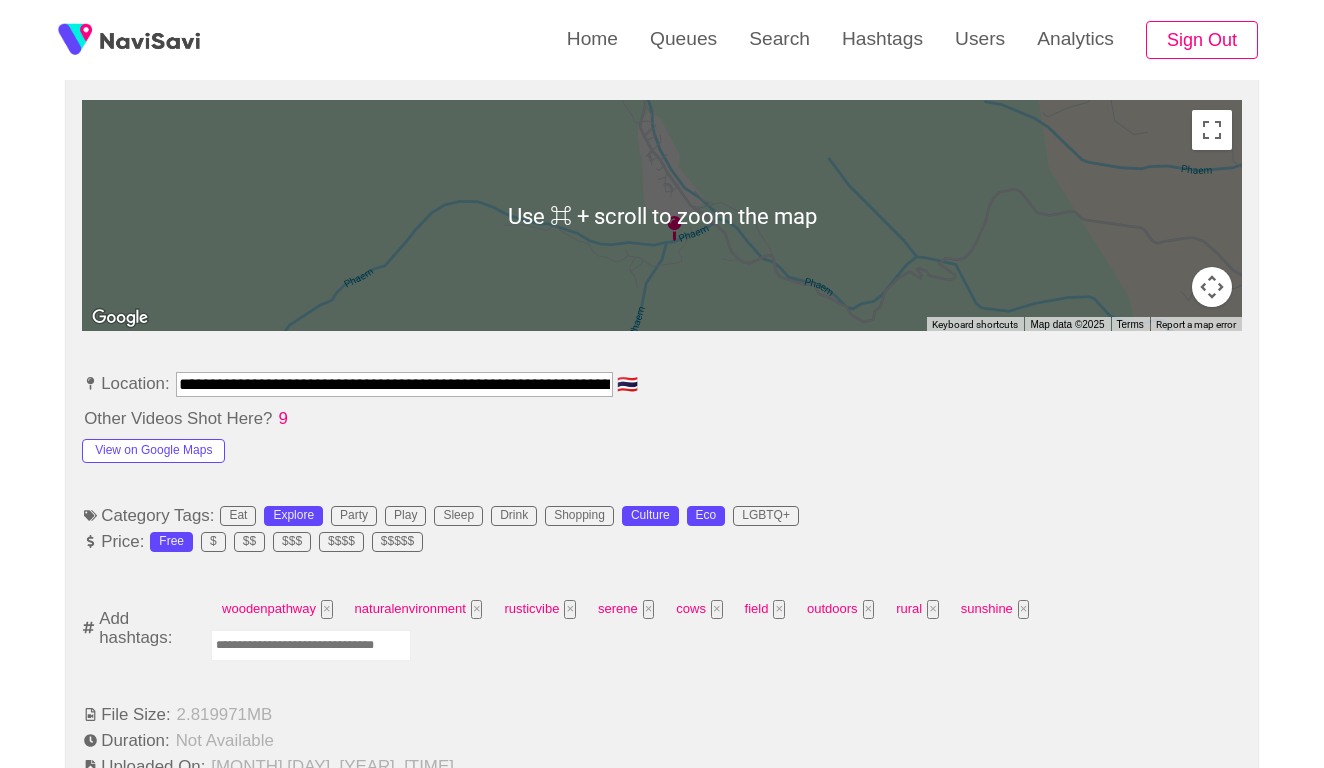 scroll, scrollTop: 930, scrollLeft: 0, axis: vertical 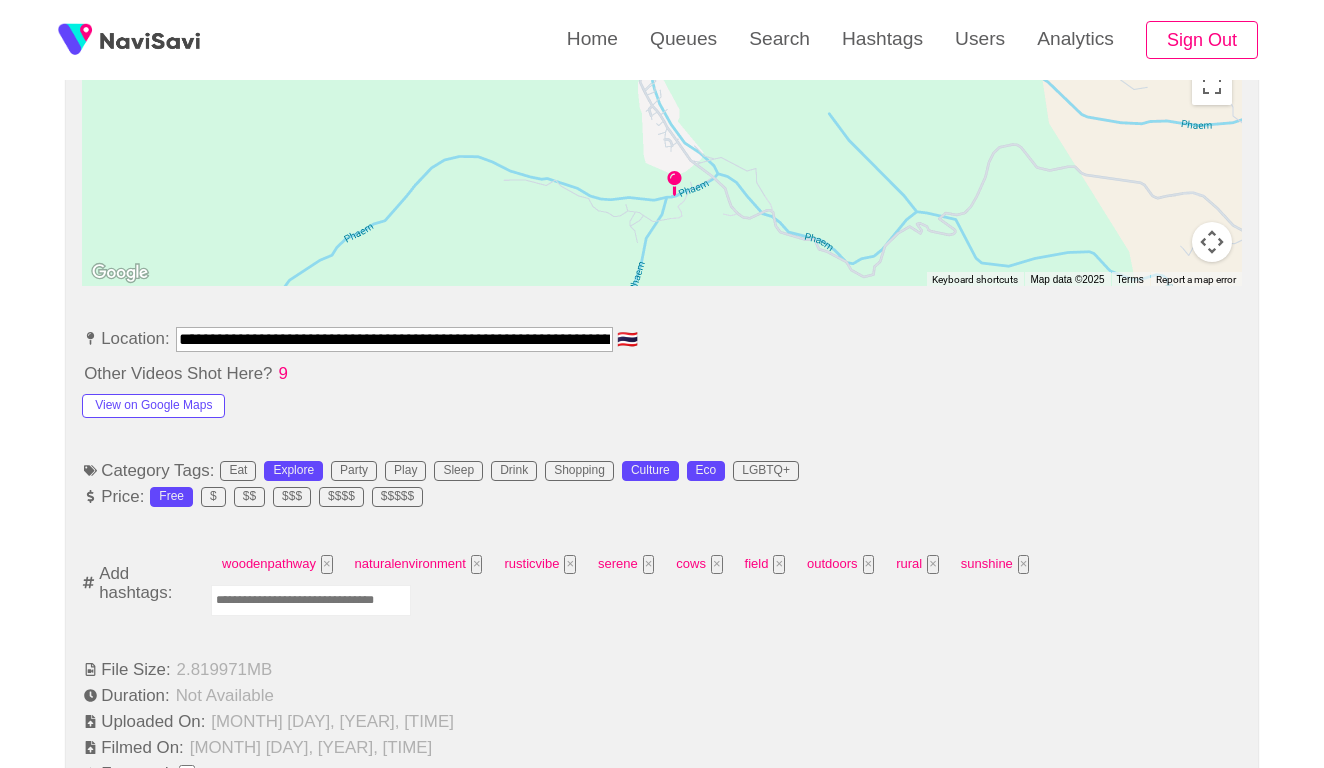 drag, startPoint x: 325, startPoint y: 328, endPoint x: 162, endPoint y: 315, distance: 163.51758 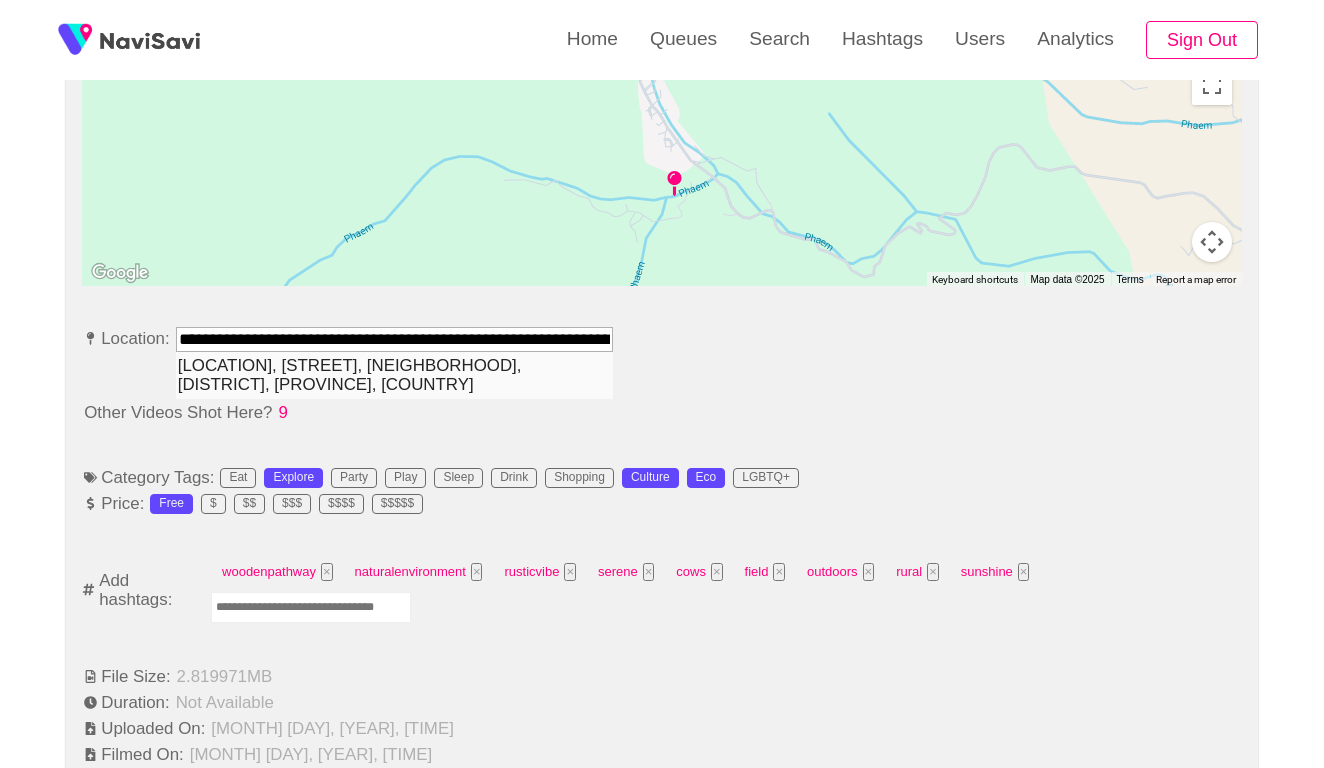 click on "[LOCATION], [LOCATION], [LOCATION], [LOCATION], [LOCATION], [LOCATION]" at bounding box center (394, 375) 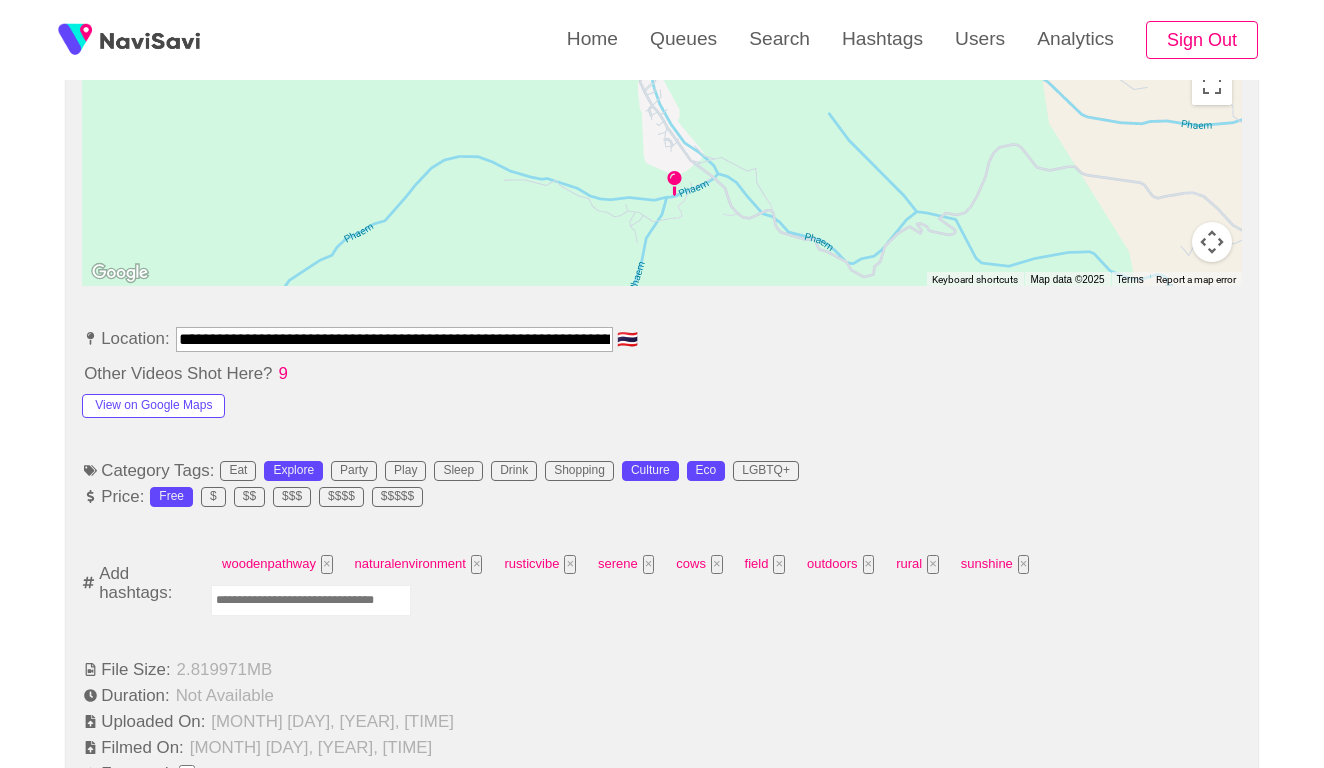 type on "**********" 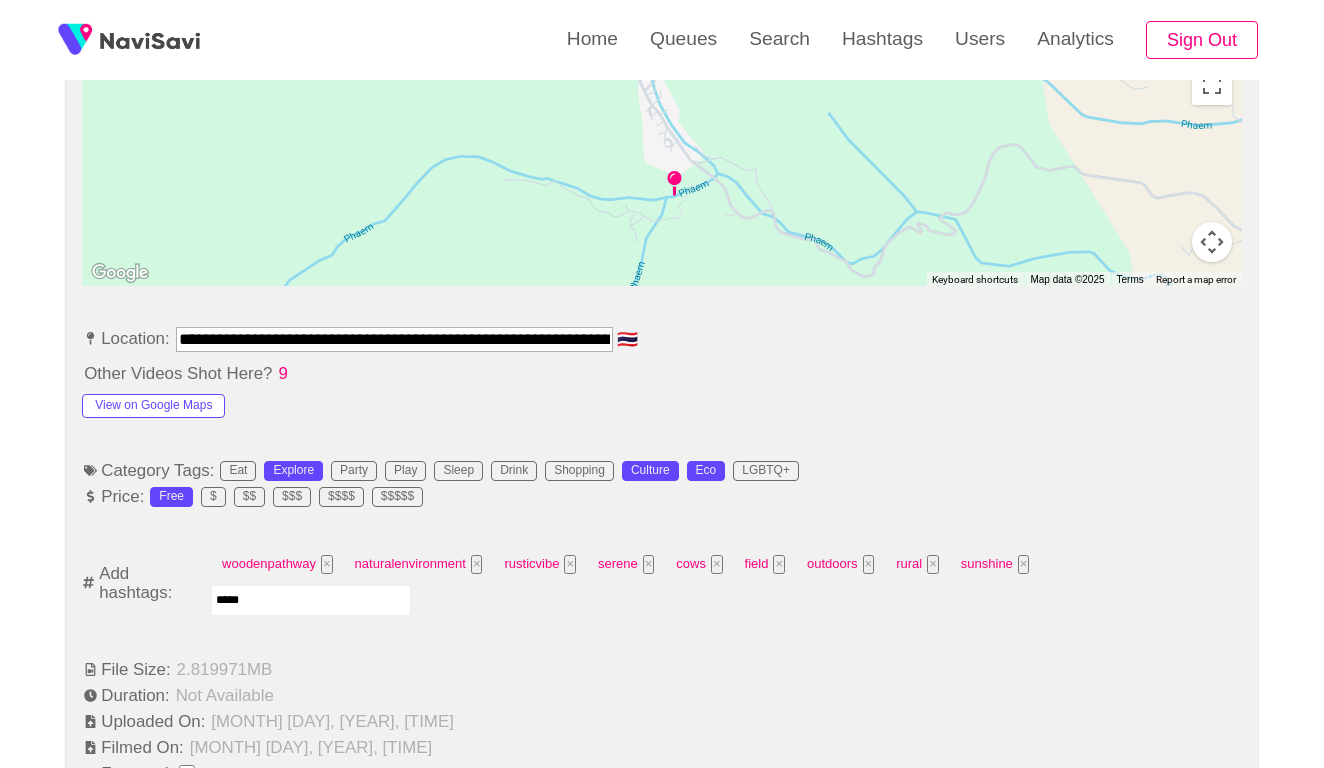 type on "******" 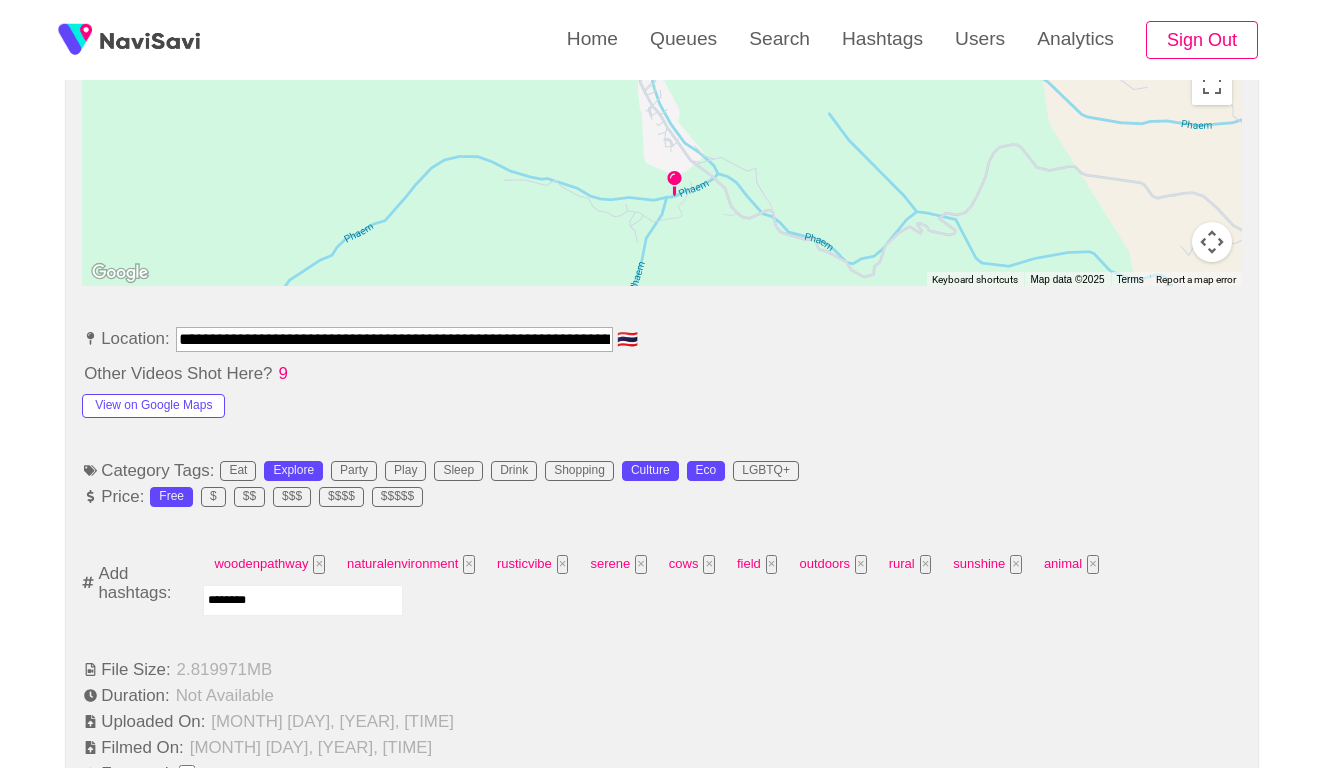 type on "*********" 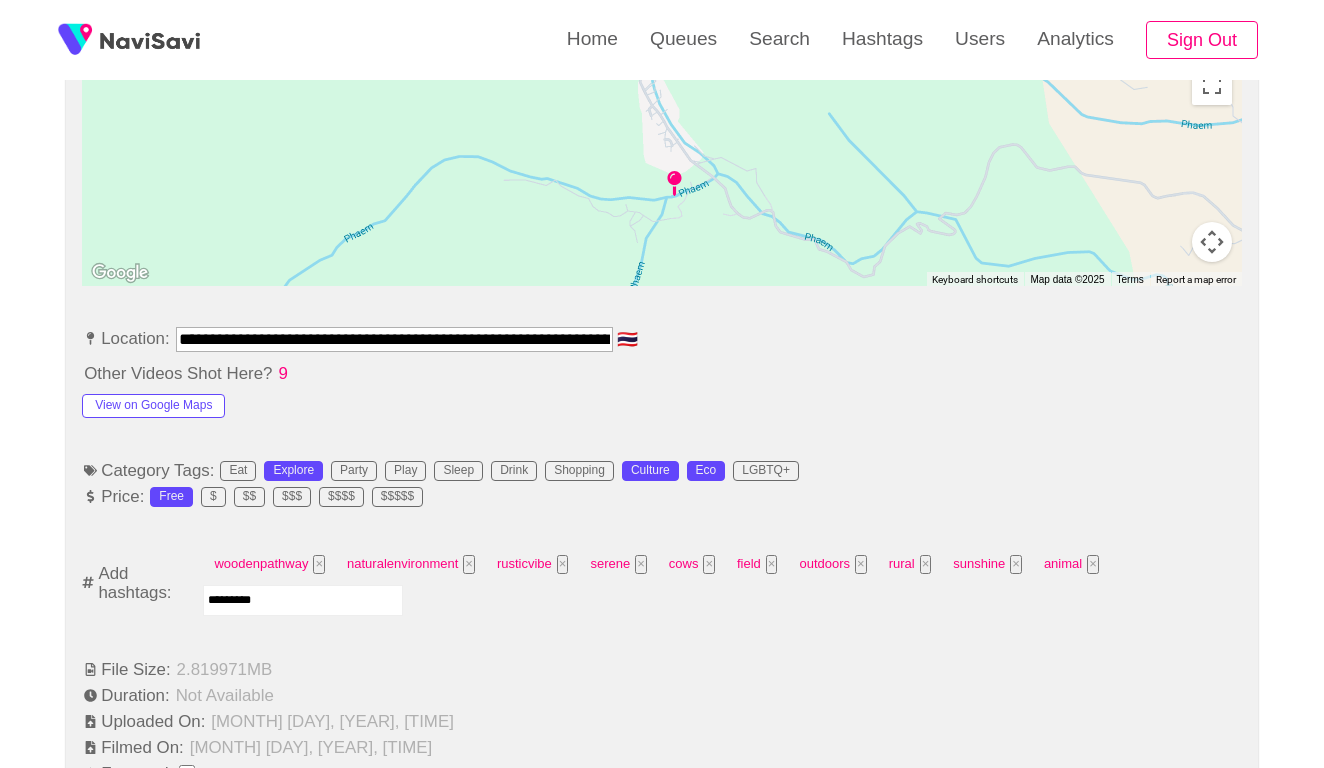 type 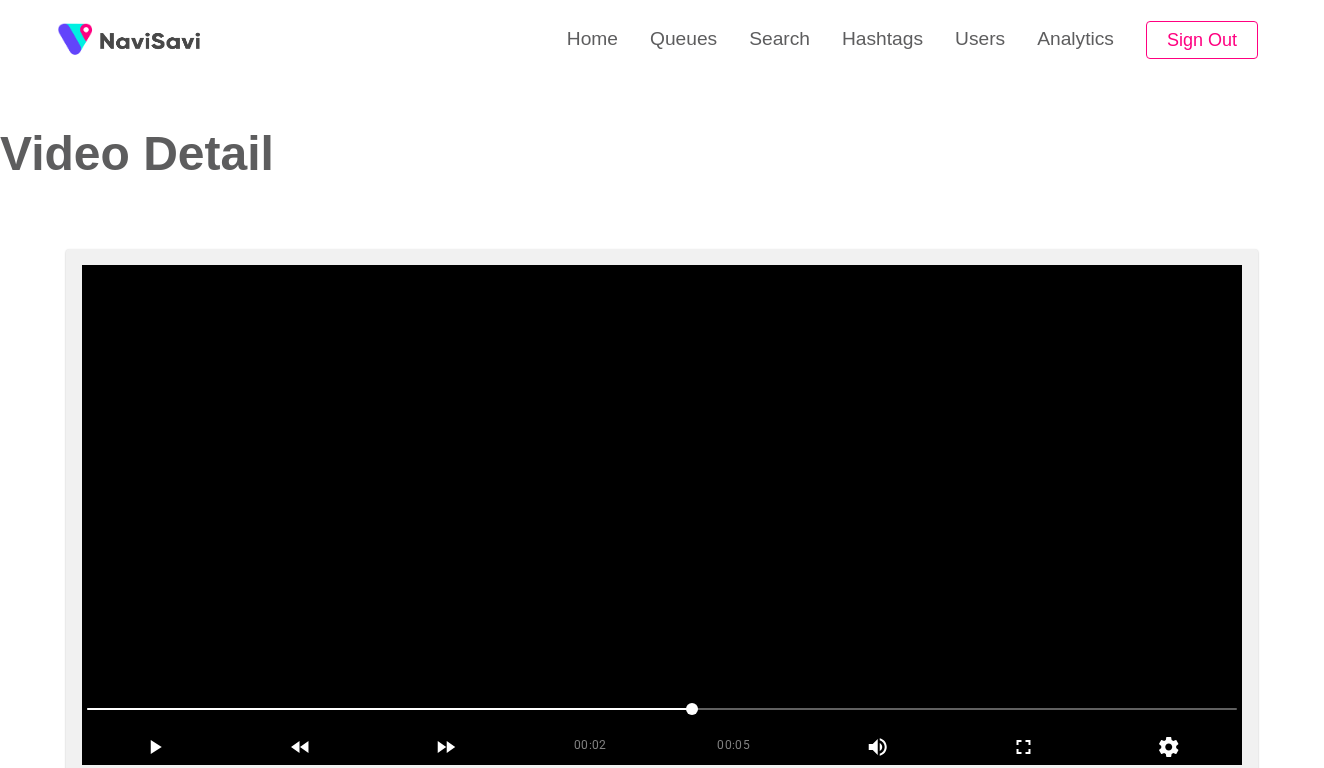 scroll, scrollTop: -1, scrollLeft: 0, axis: vertical 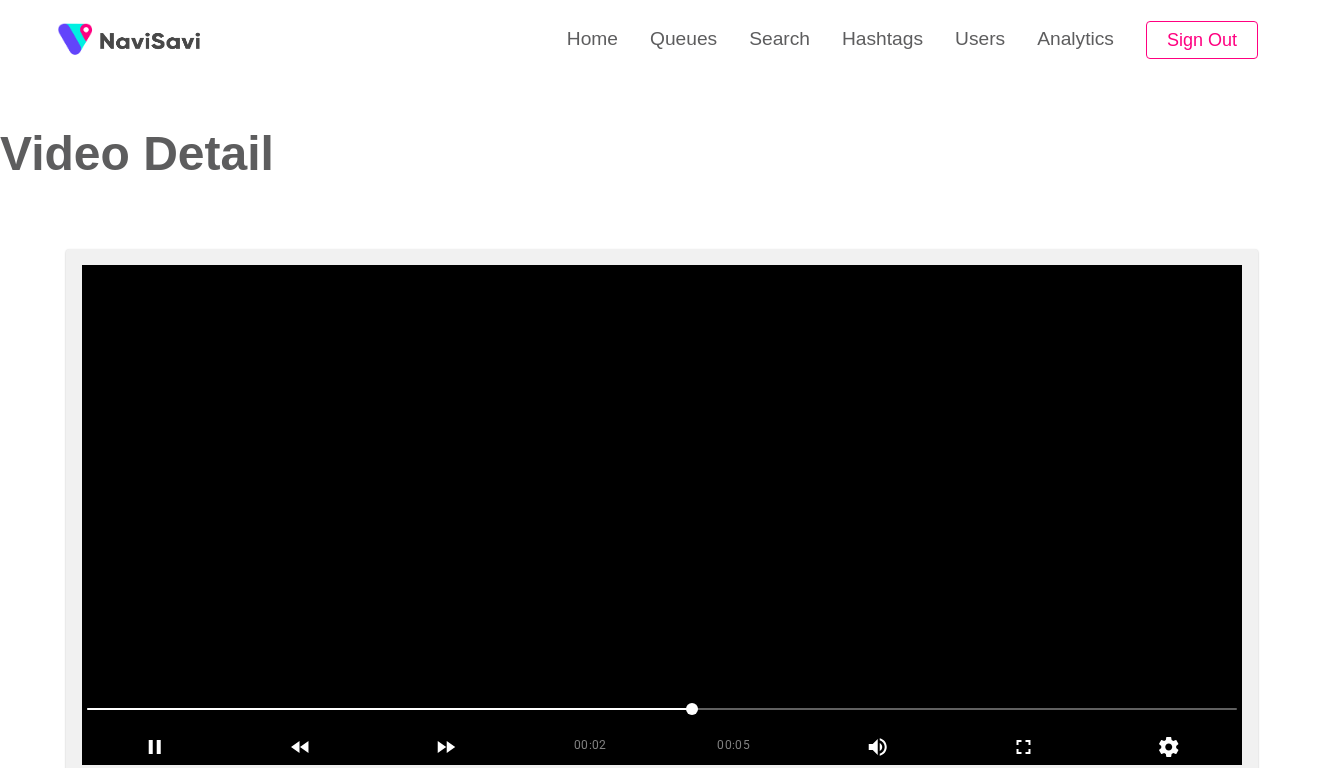 click at bounding box center (662, 515) 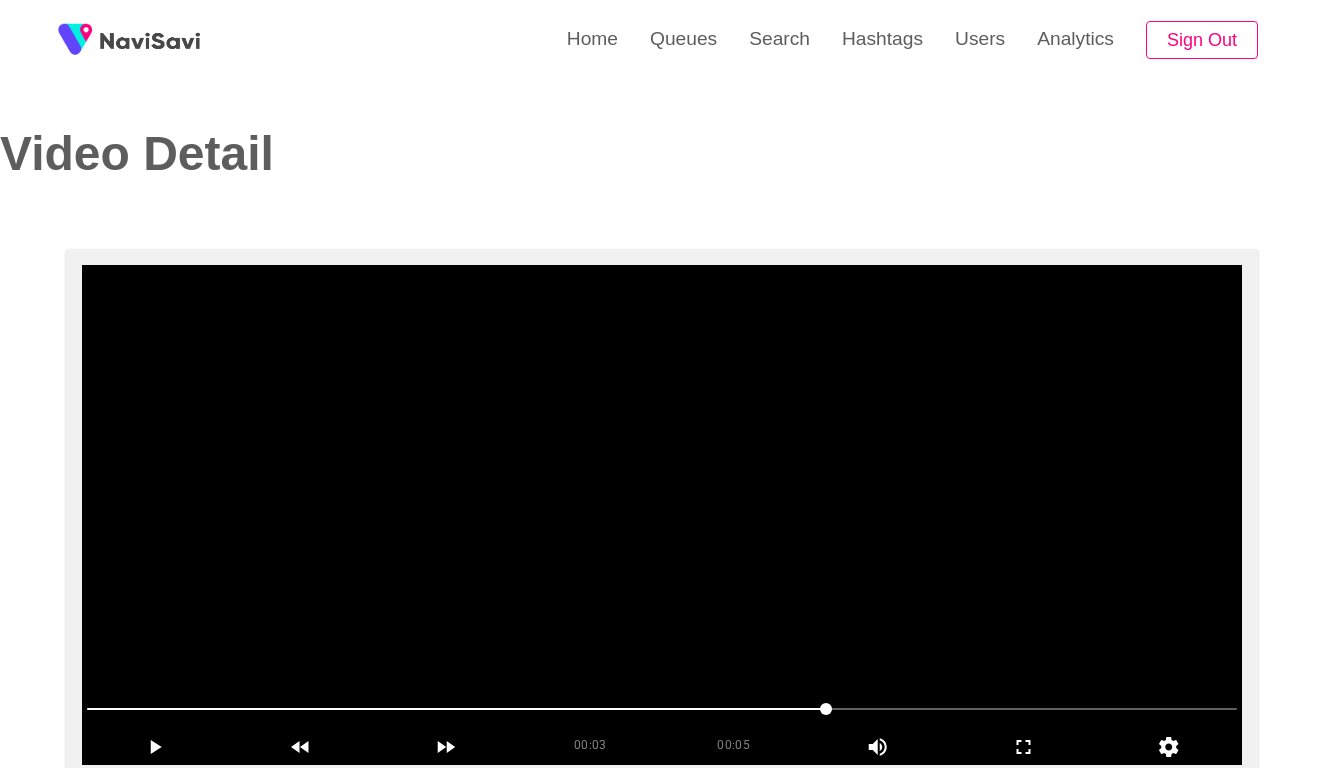 click at bounding box center [662, 515] 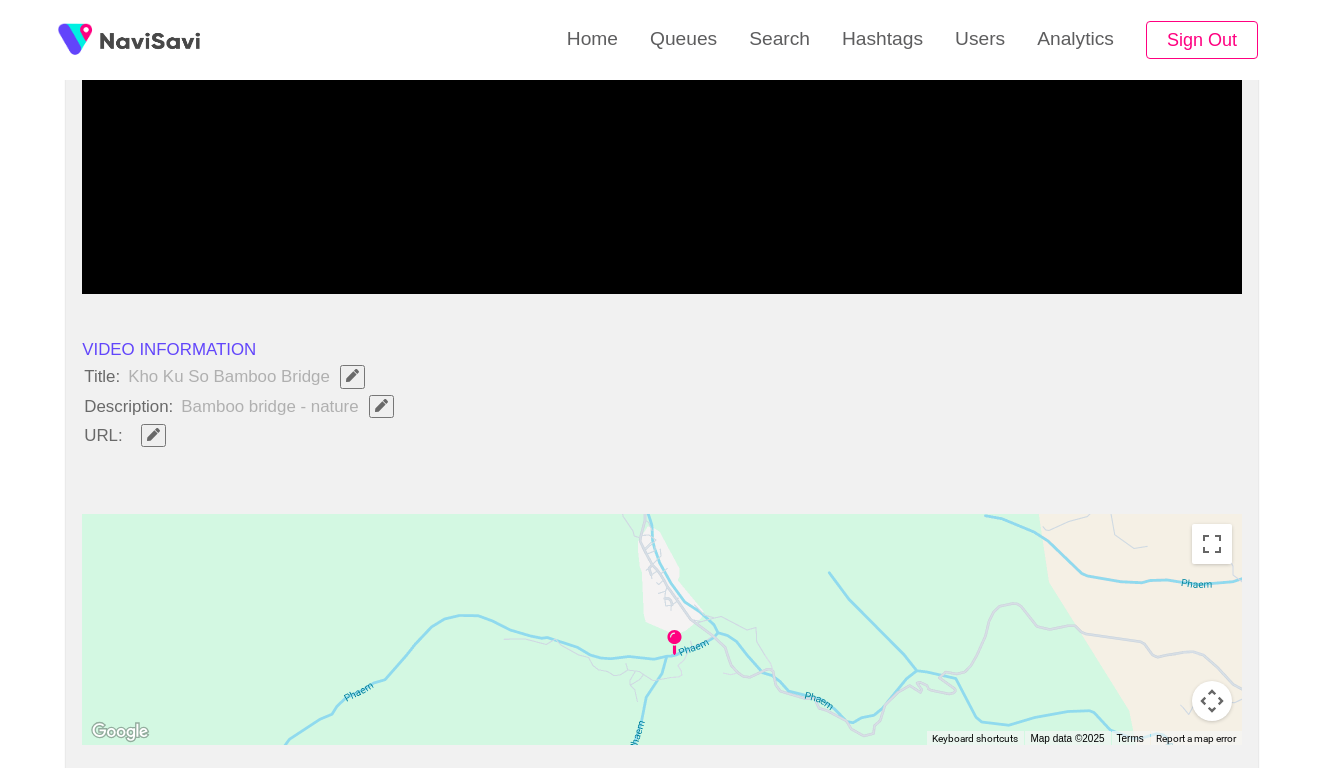 scroll, scrollTop: 499, scrollLeft: 0, axis: vertical 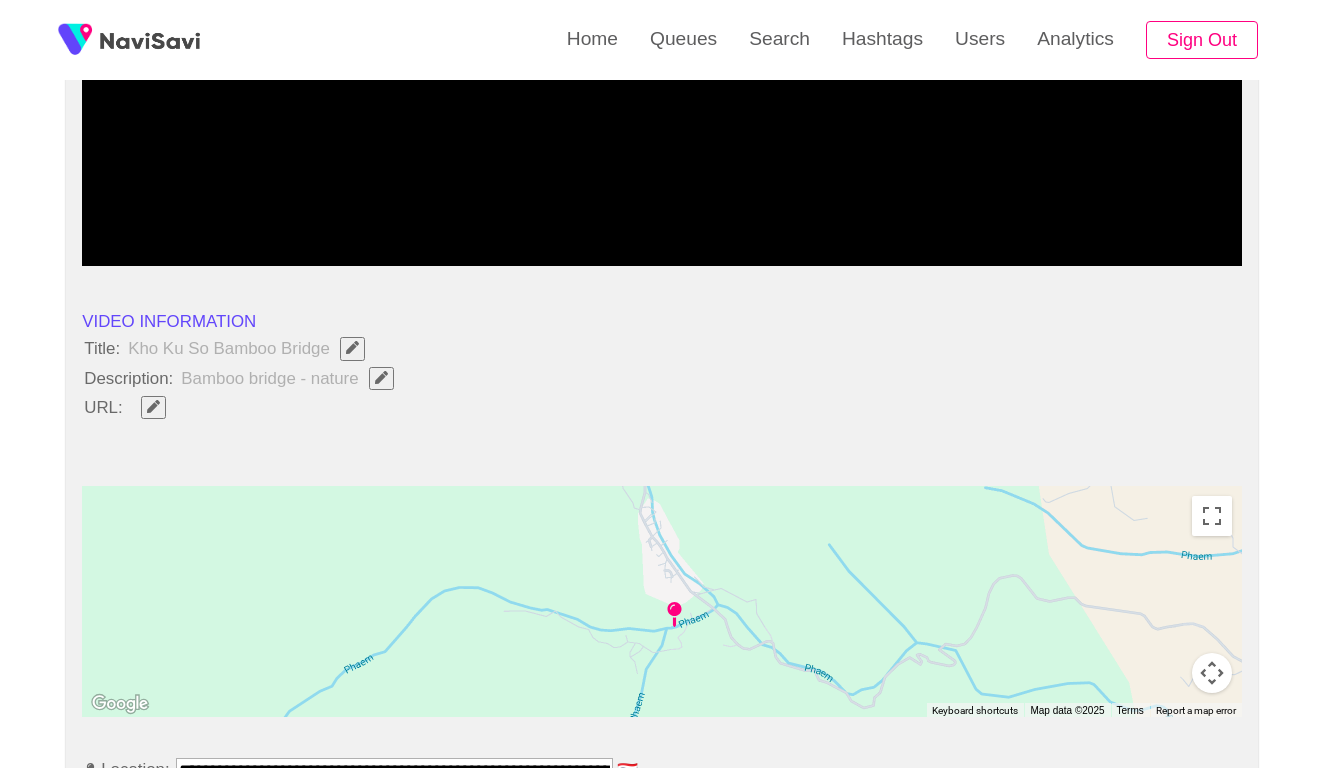 click 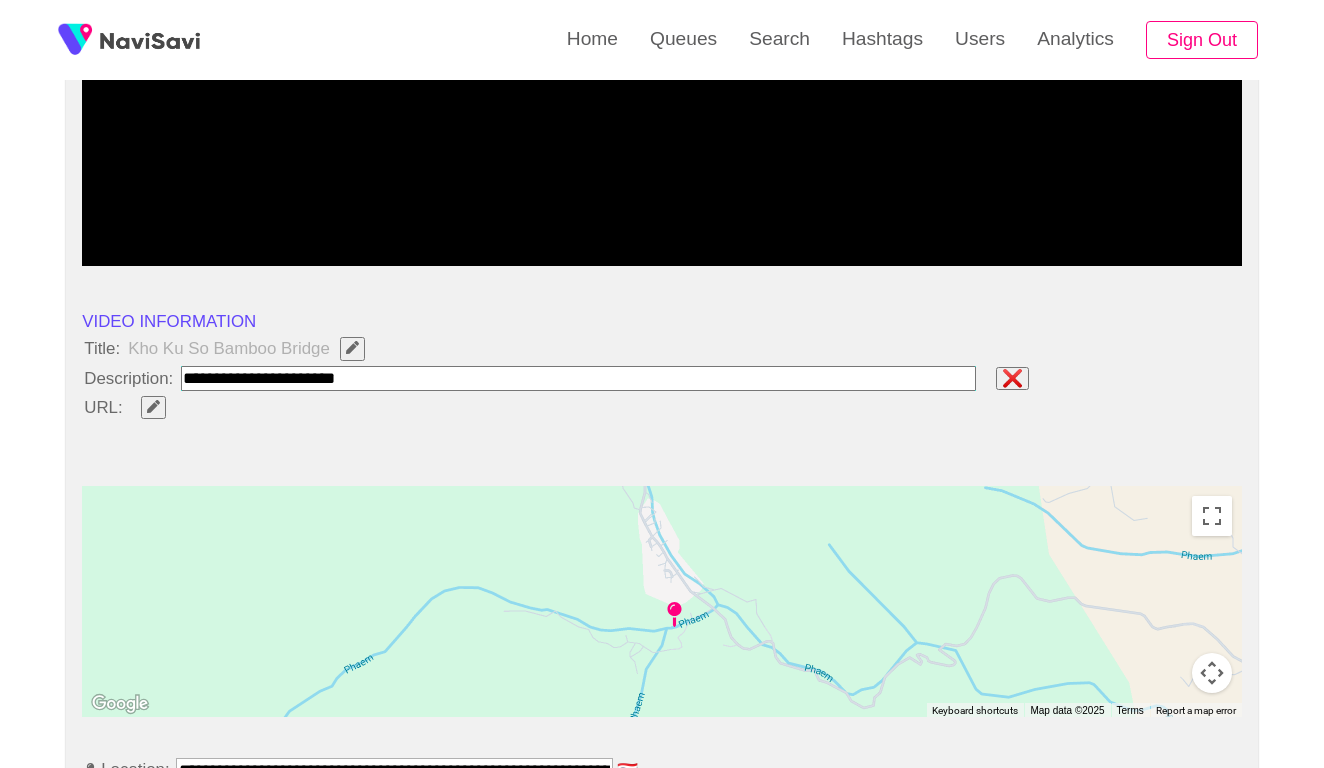 type on "**********" 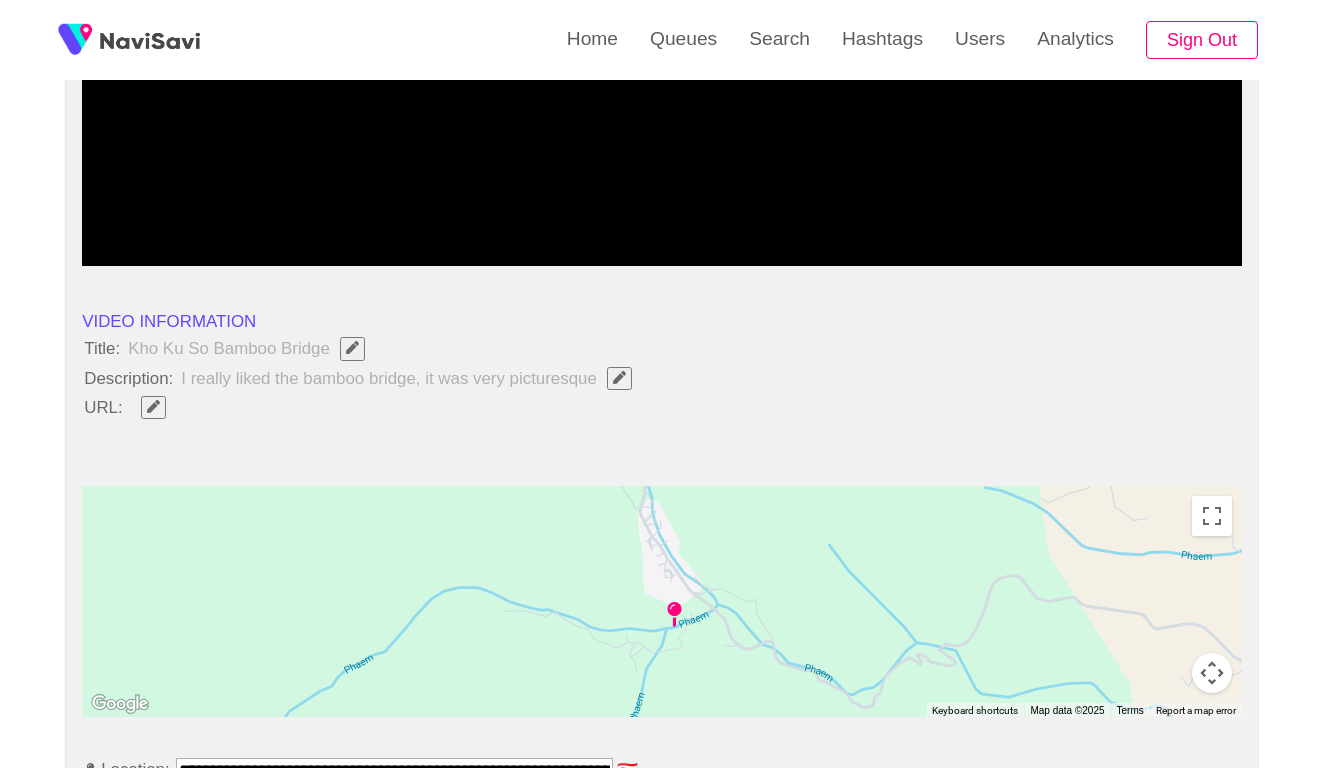 click 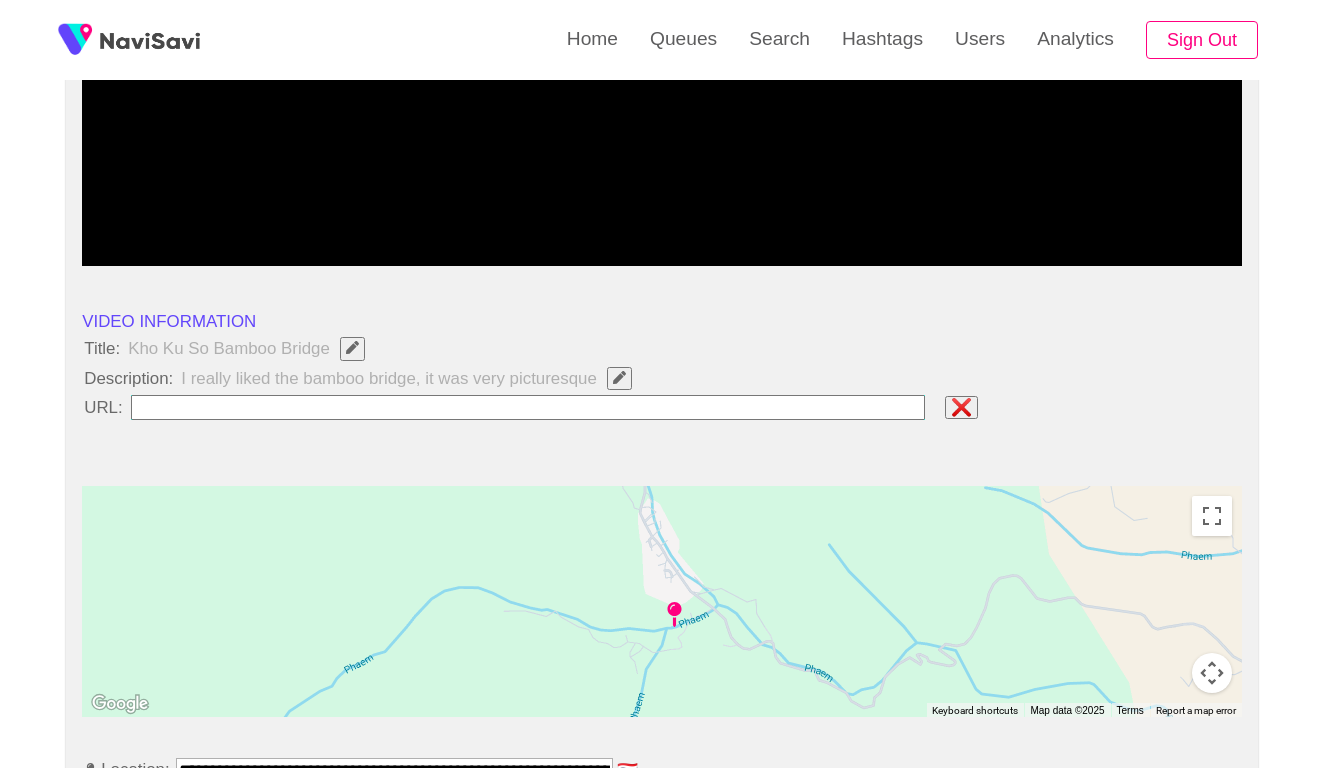 type on "**********" 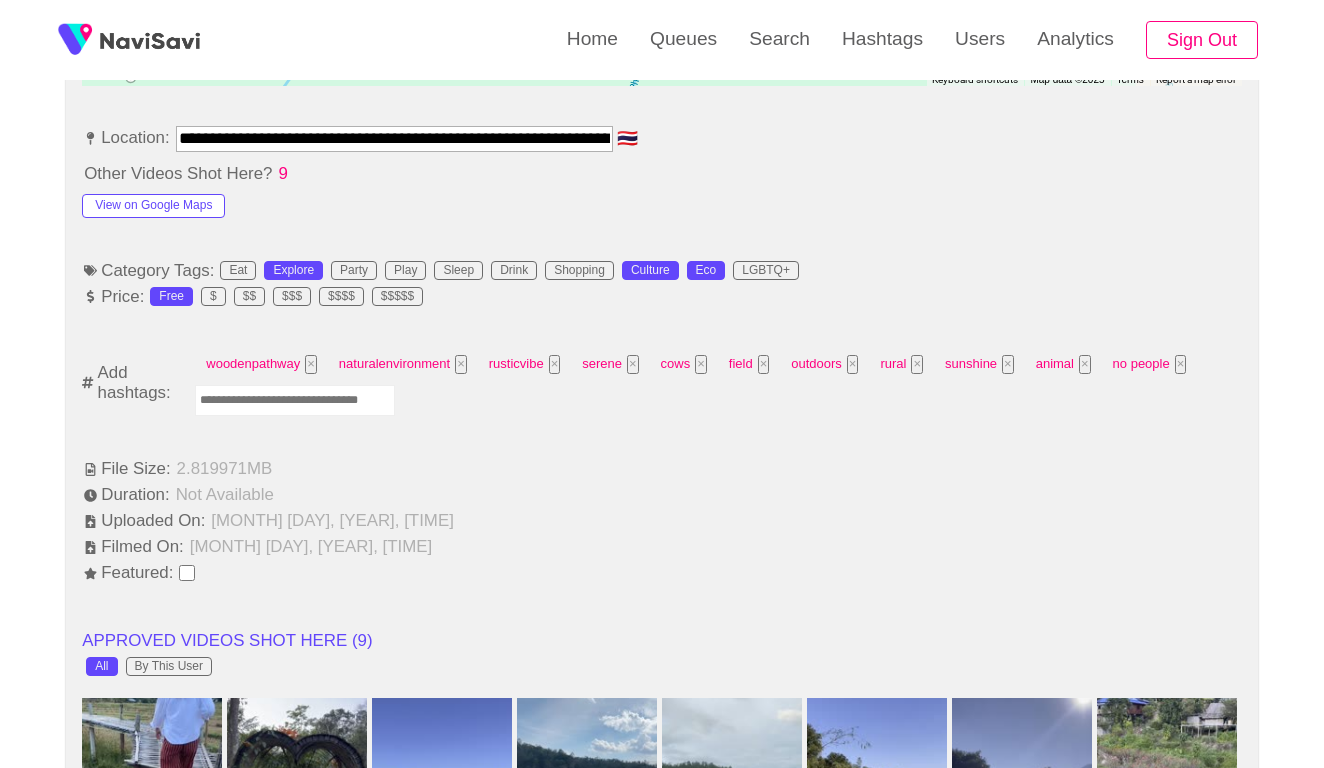 scroll, scrollTop: 1208, scrollLeft: 0, axis: vertical 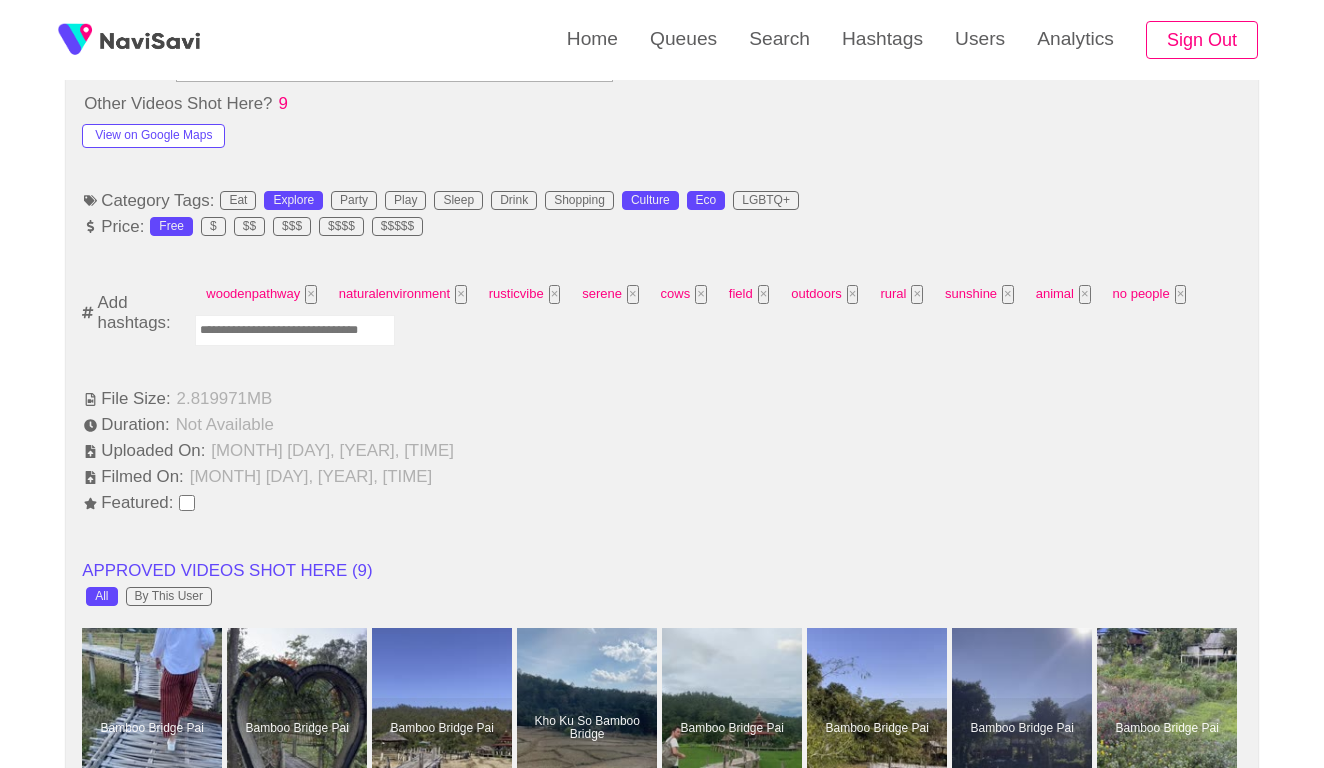 click at bounding box center (295, 330) 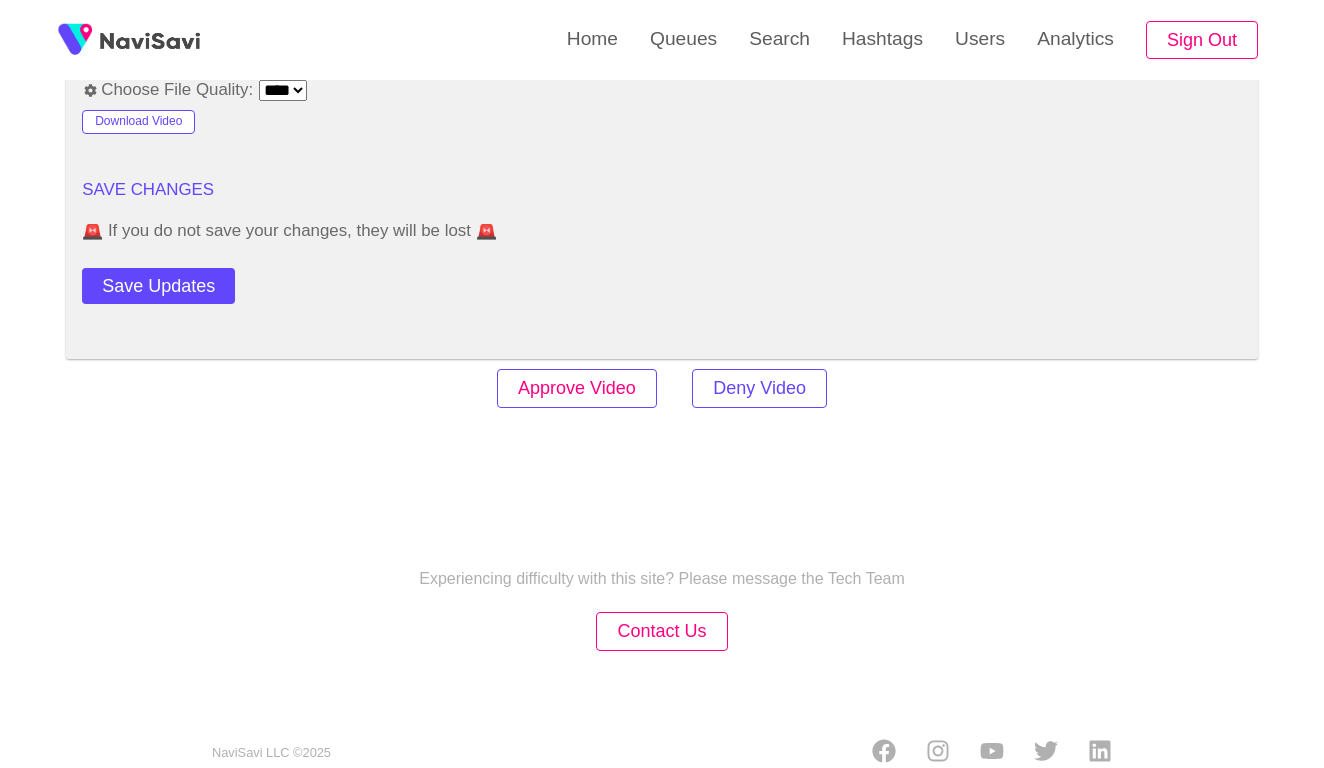scroll, scrollTop: 2750, scrollLeft: 0, axis: vertical 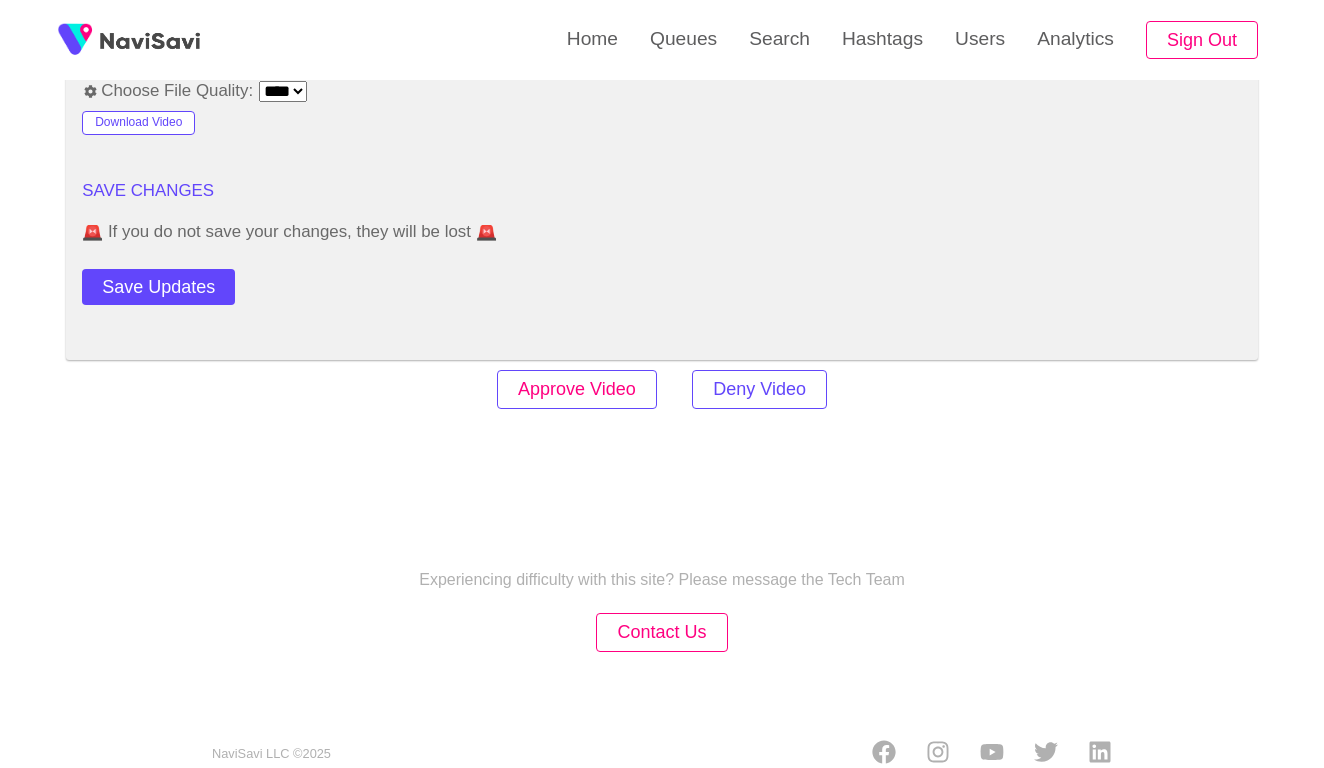click on "Approve Video" at bounding box center (577, 389) 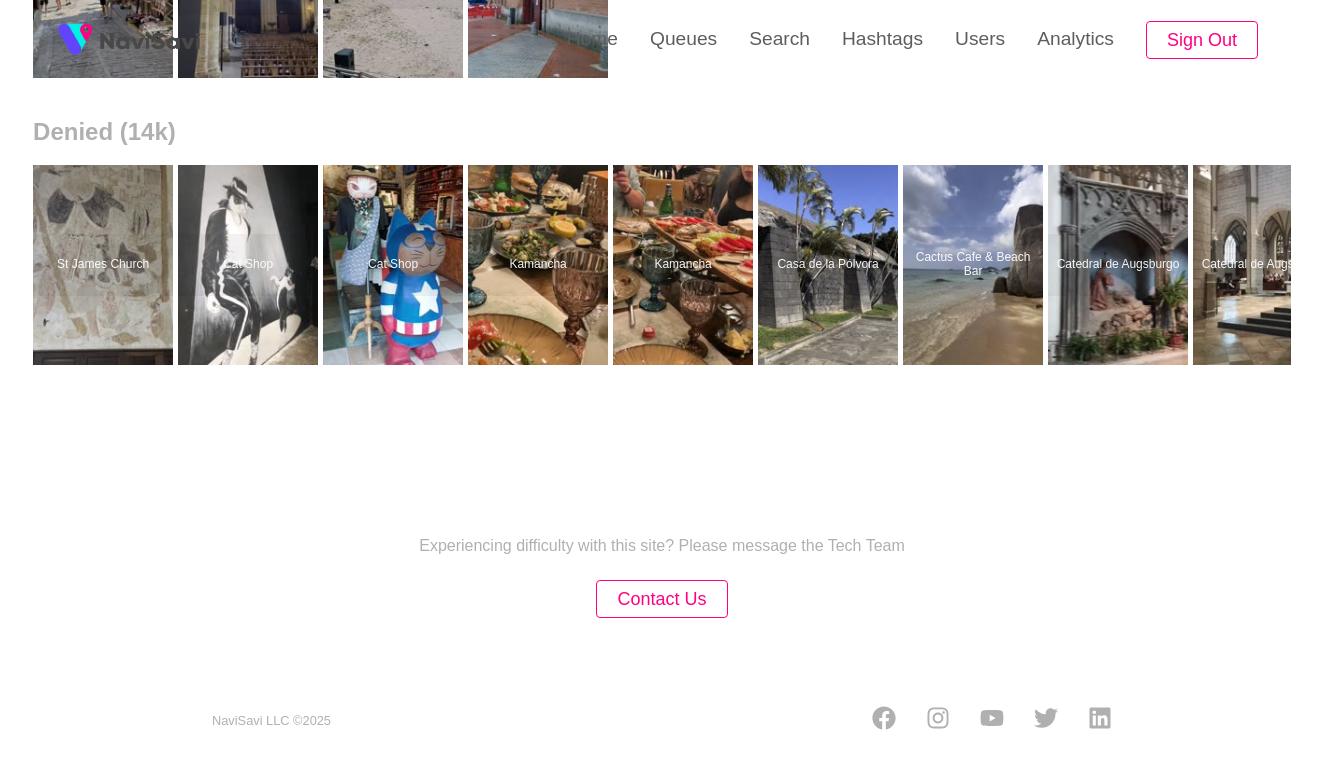 scroll, scrollTop: 0, scrollLeft: 0, axis: both 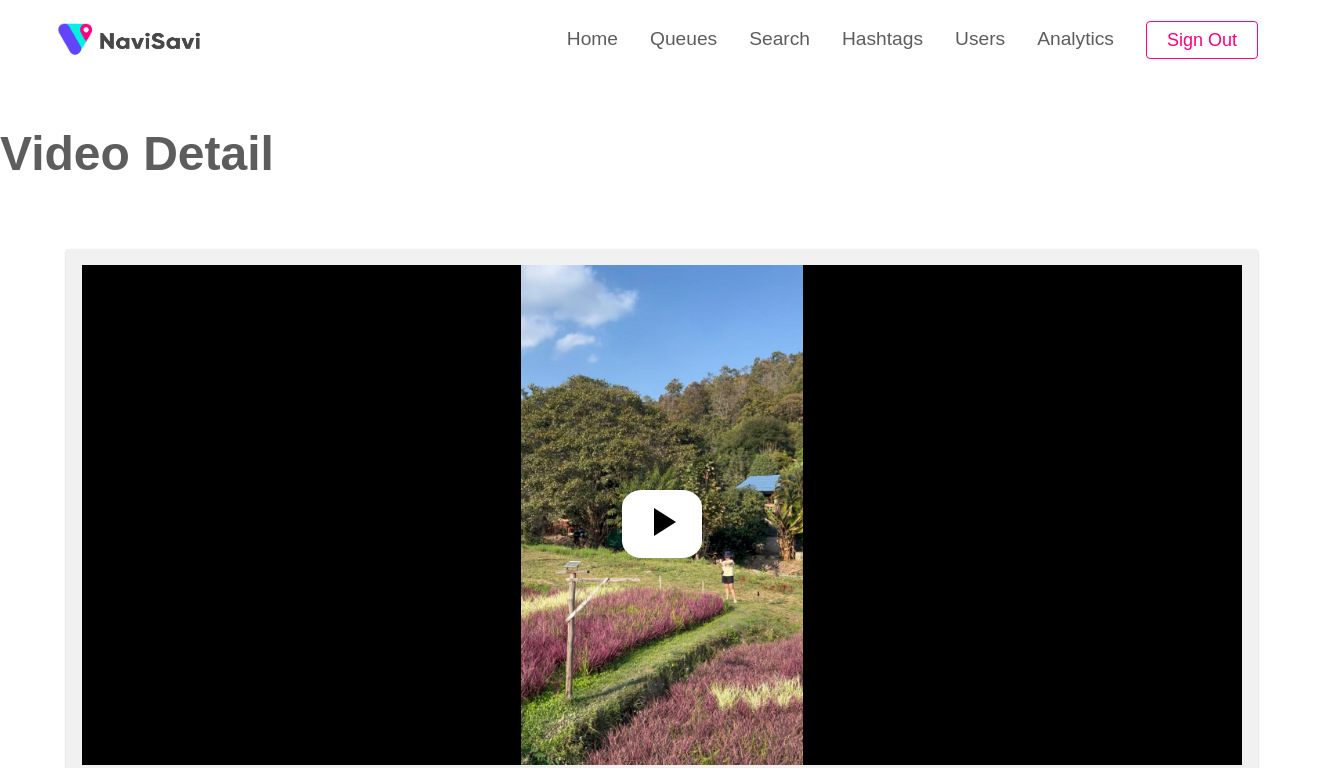 select on "**********" 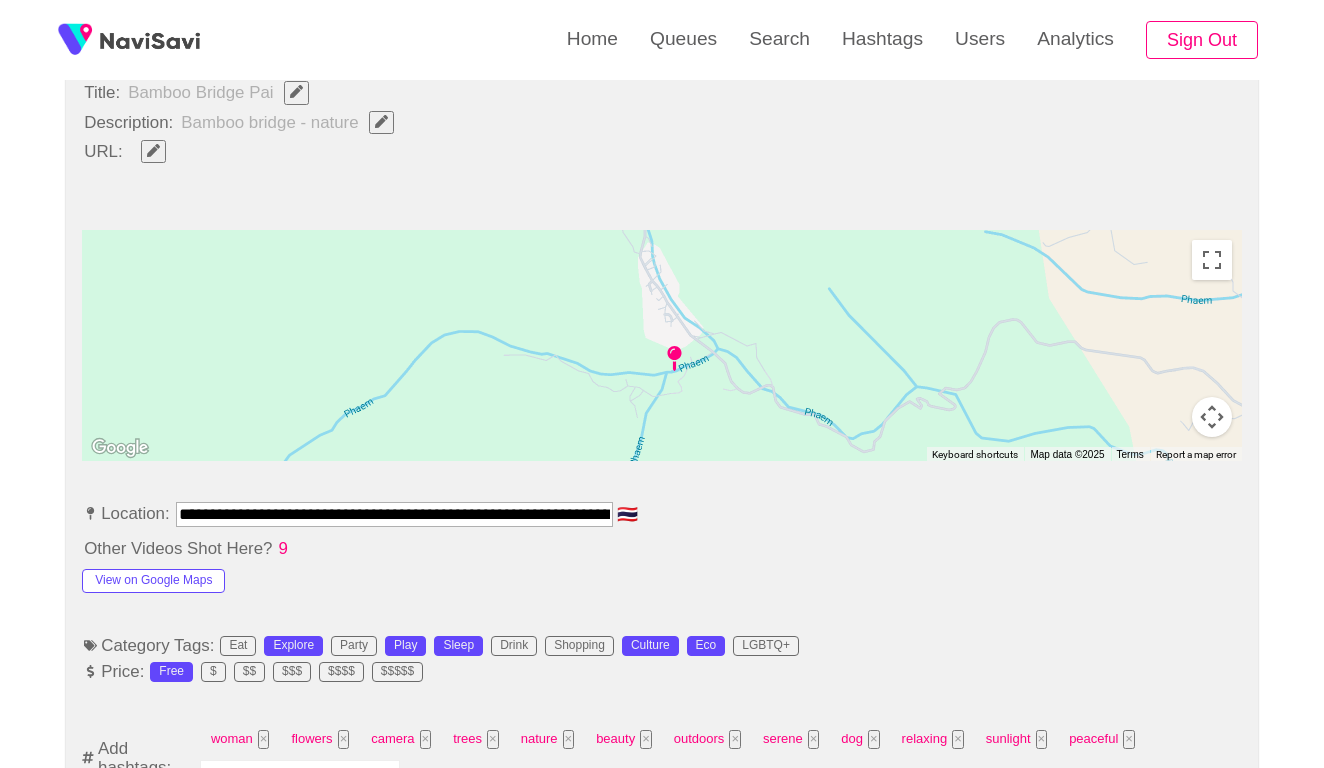 scroll, scrollTop: 867, scrollLeft: 0, axis: vertical 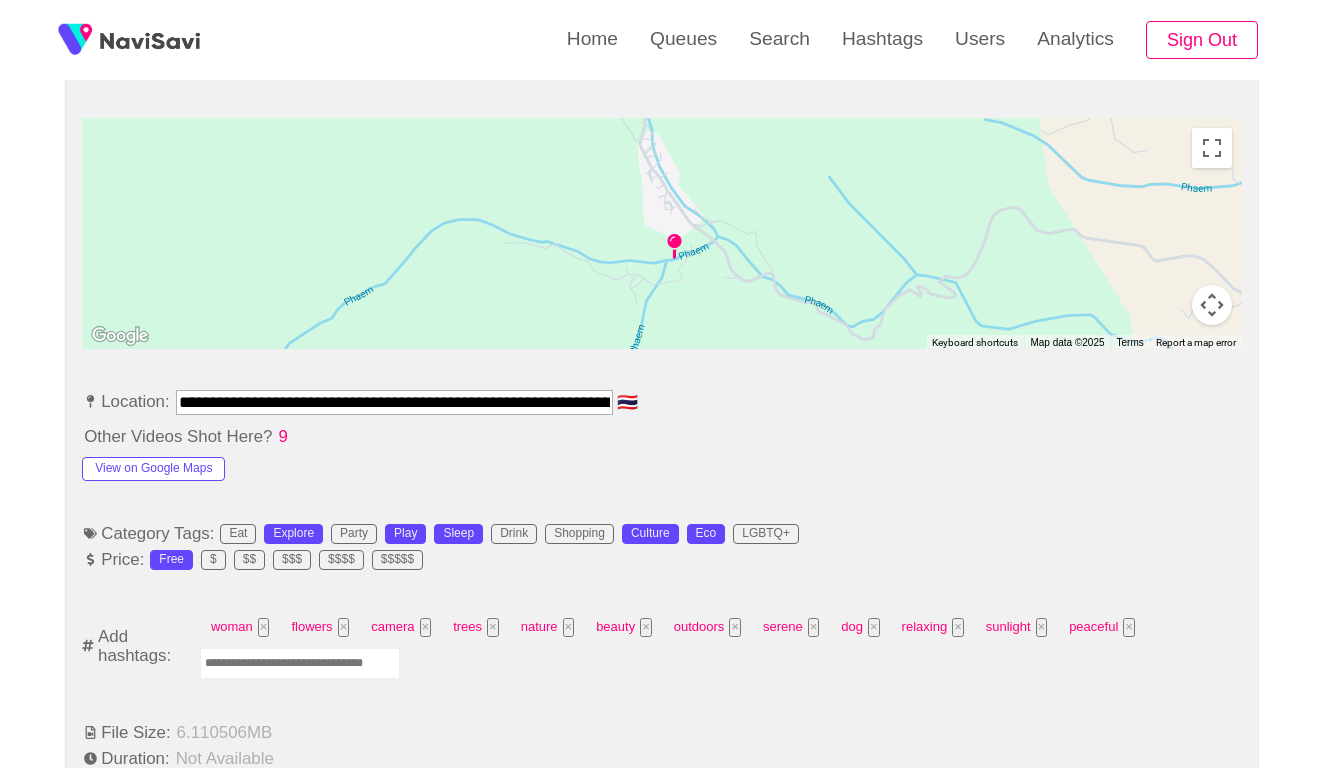 drag, startPoint x: 325, startPoint y: 389, endPoint x: 114, endPoint y: 384, distance: 211.05923 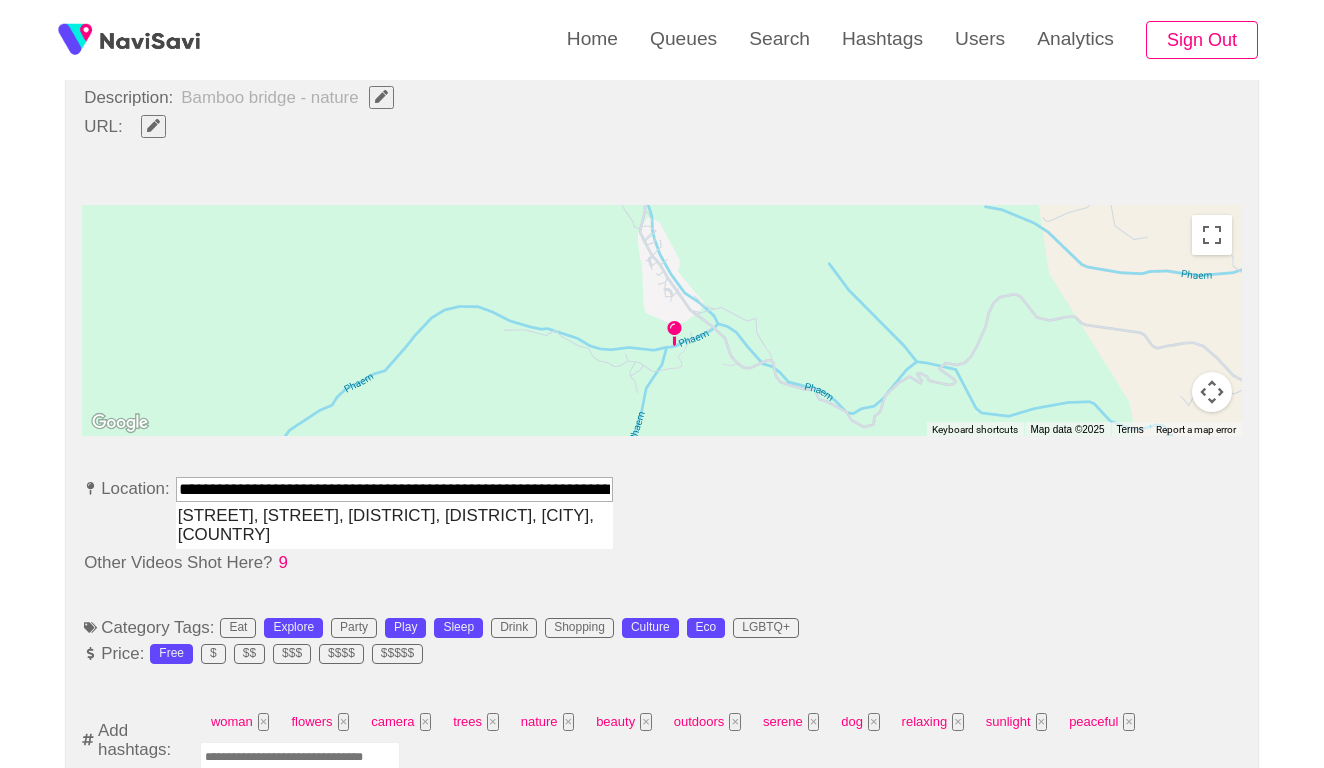scroll, scrollTop: 802, scrollLeft: 0, axis: vertical 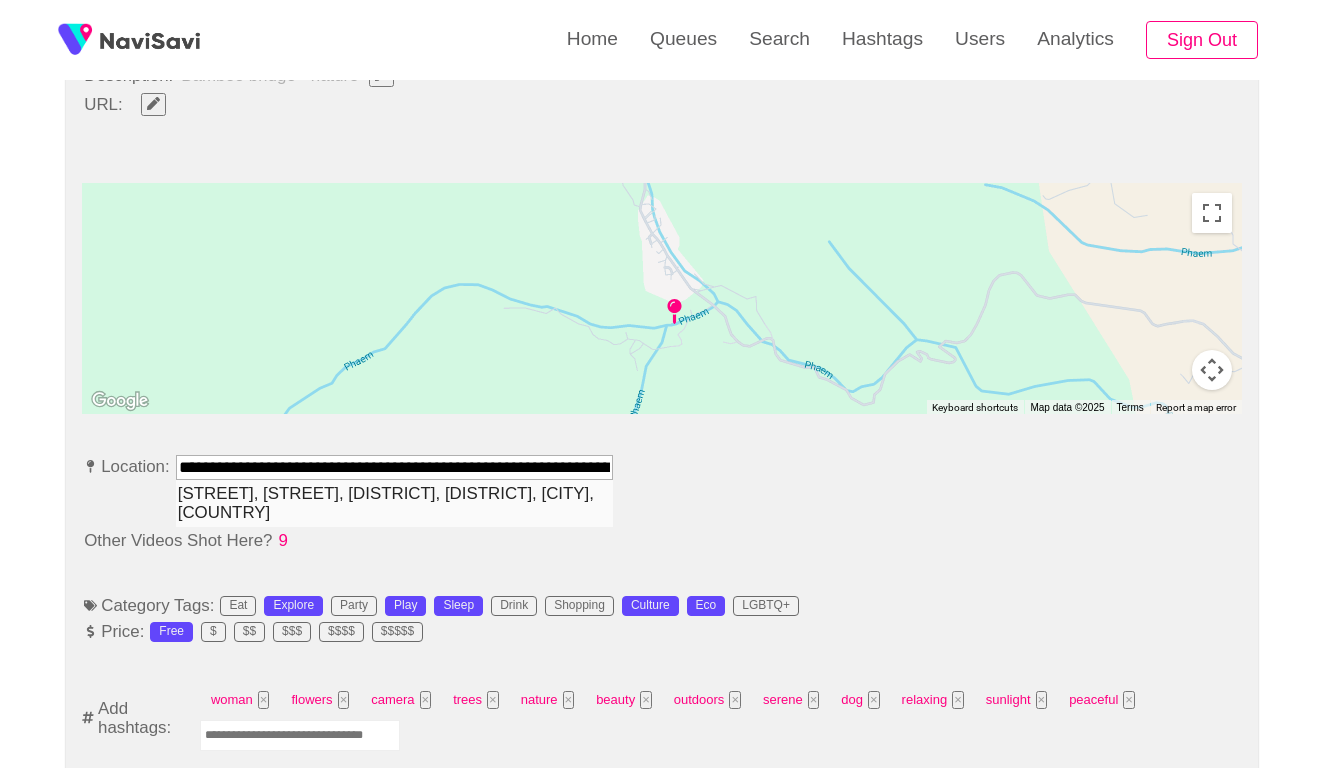 click on "Kho Ku So Bamboo Bridge, Unnamed Road, Thung Yao, Pai District, Mae Hong Son, Thailand" at bounding box center (394, 503) 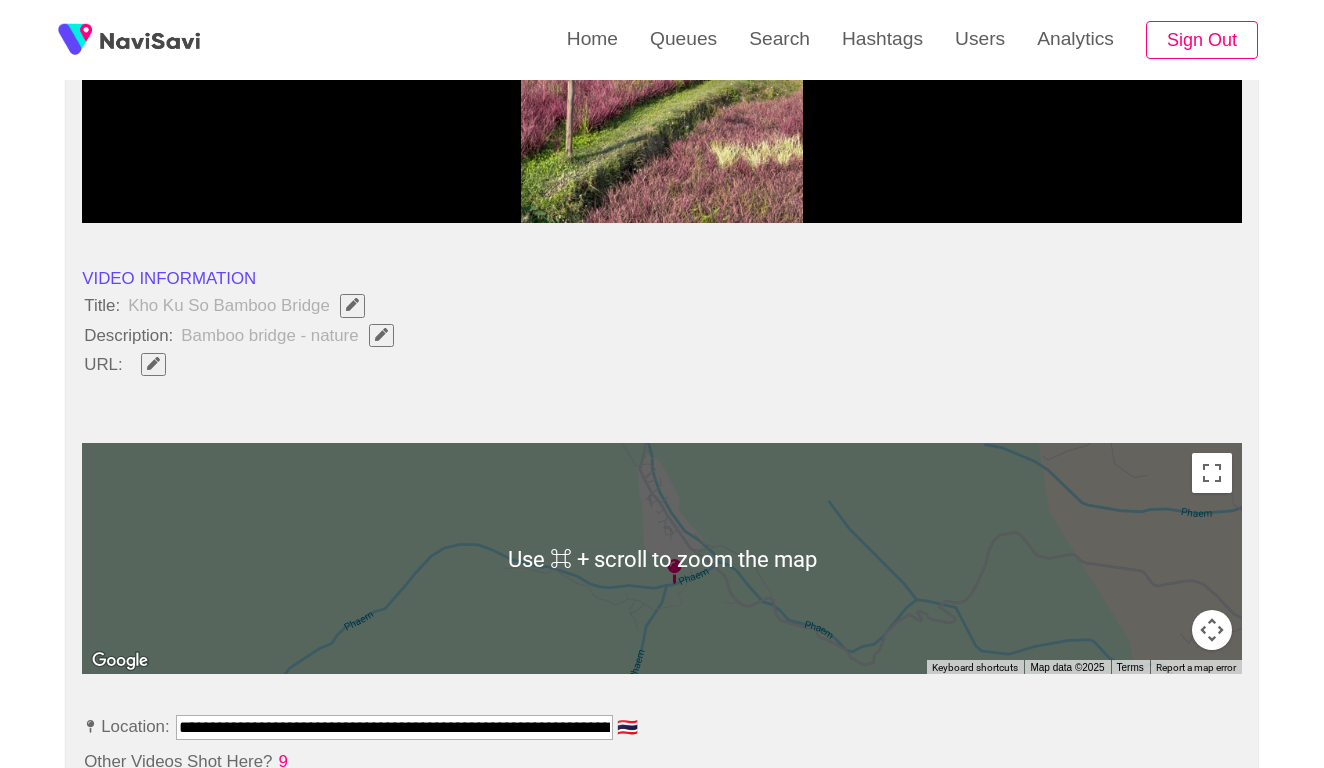 scroll, scrollTop: 549, scrollLeft: 0, axis: vertical 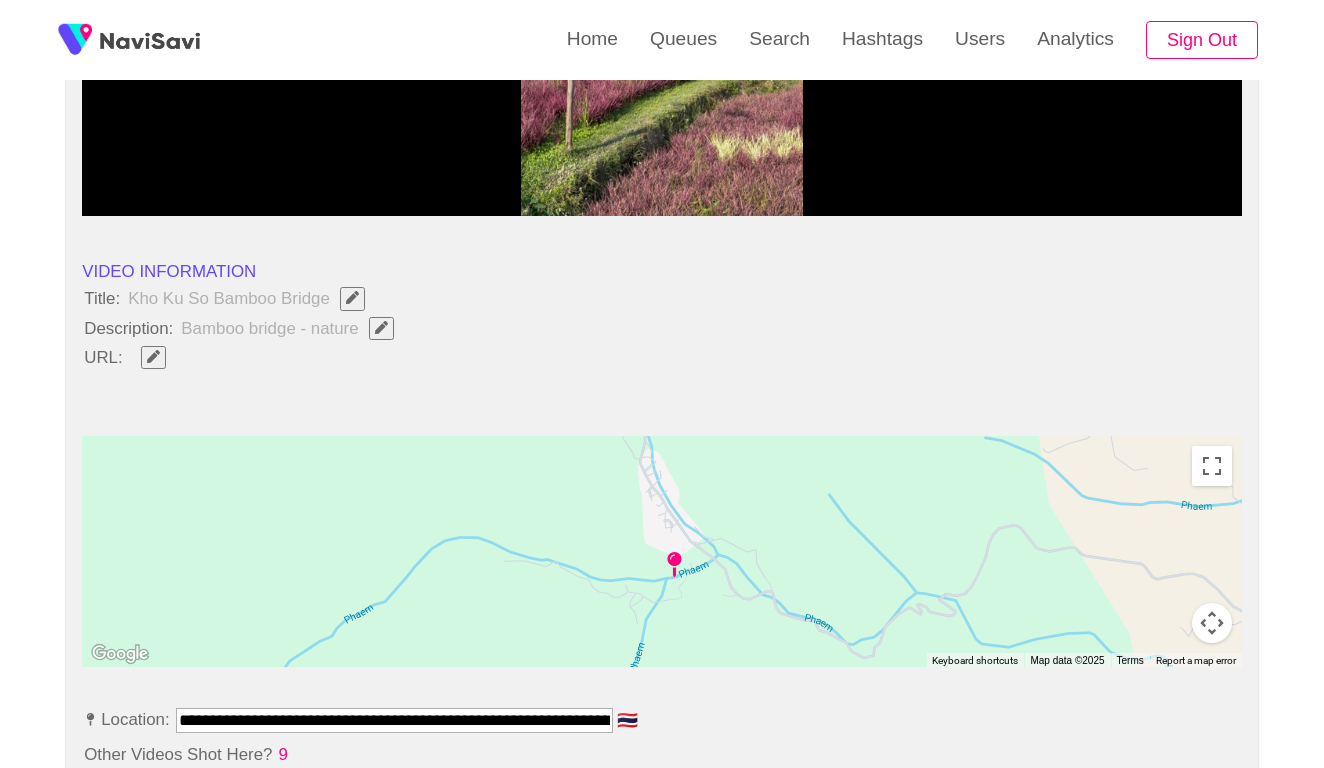 type on "**********" 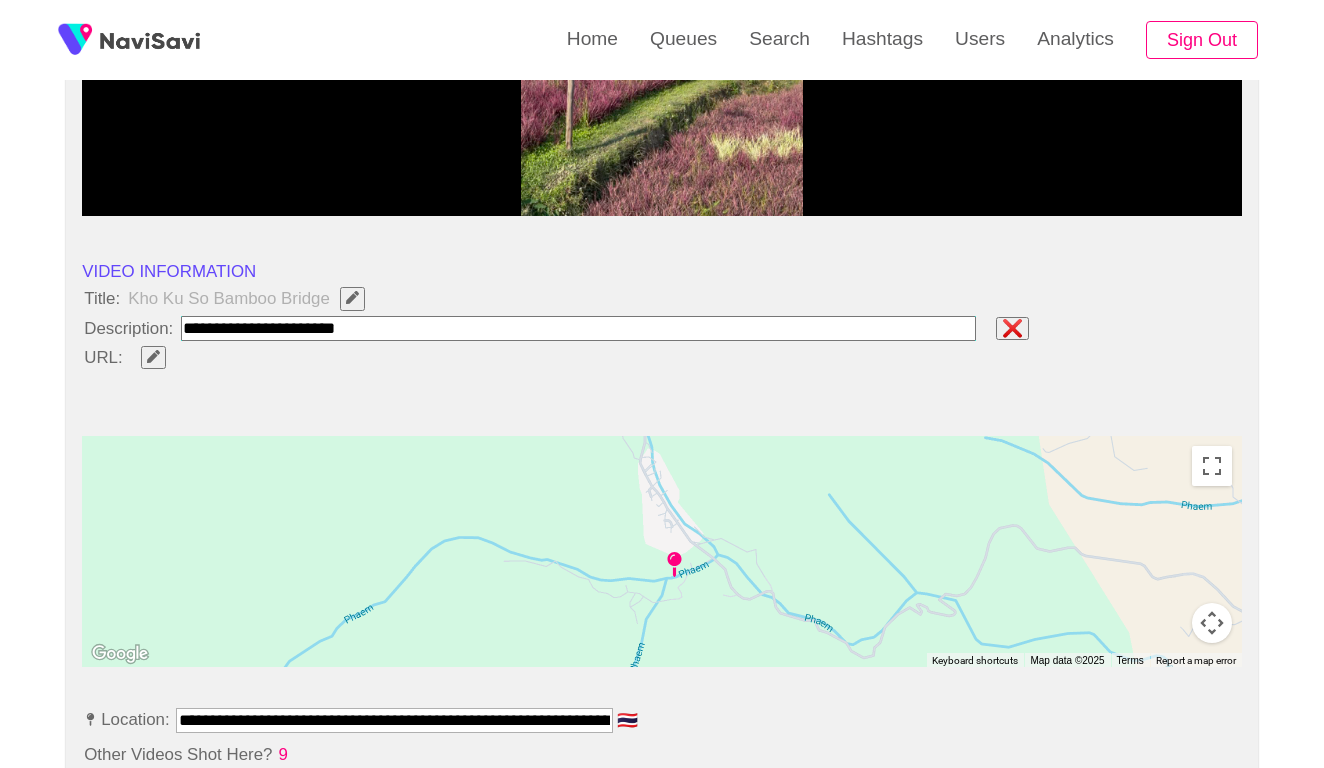 type on "**********" 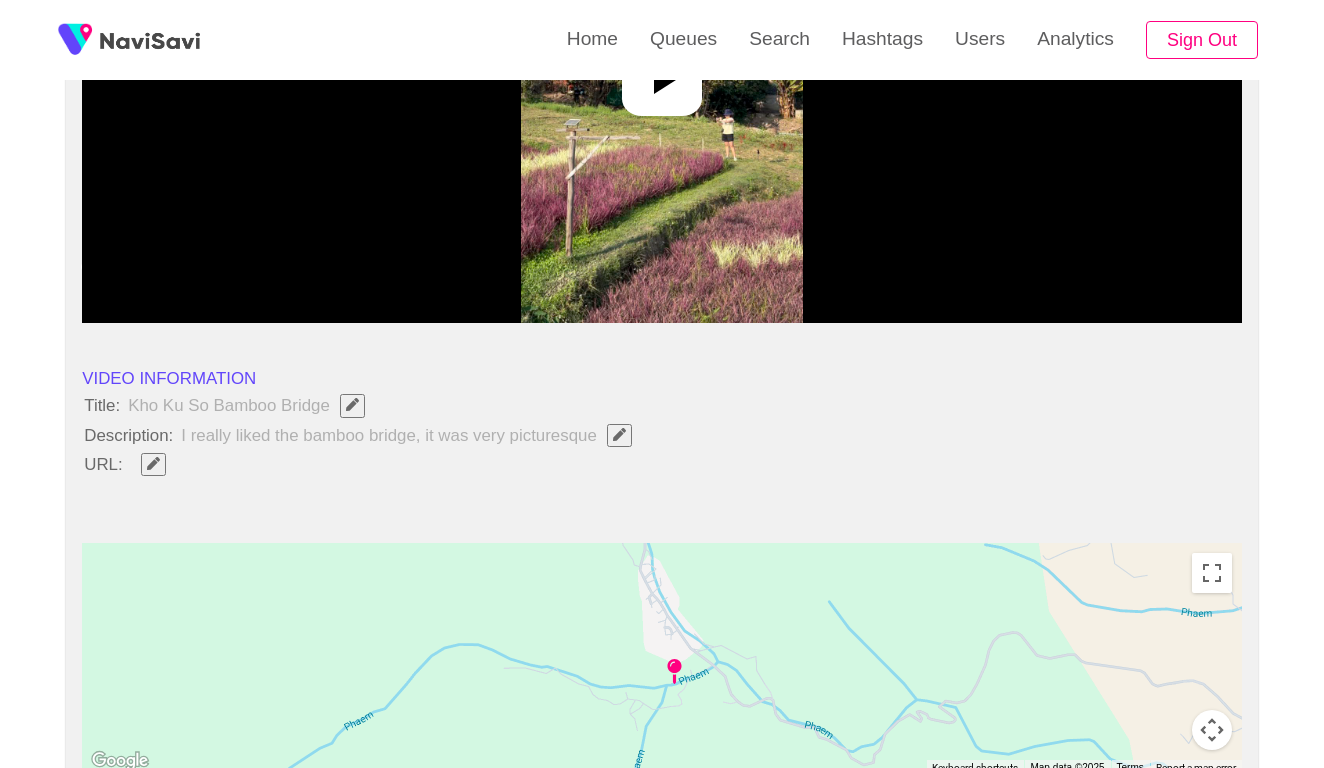 scroll, scrollTop: 392, scrollLeft: 0, axis: vertical 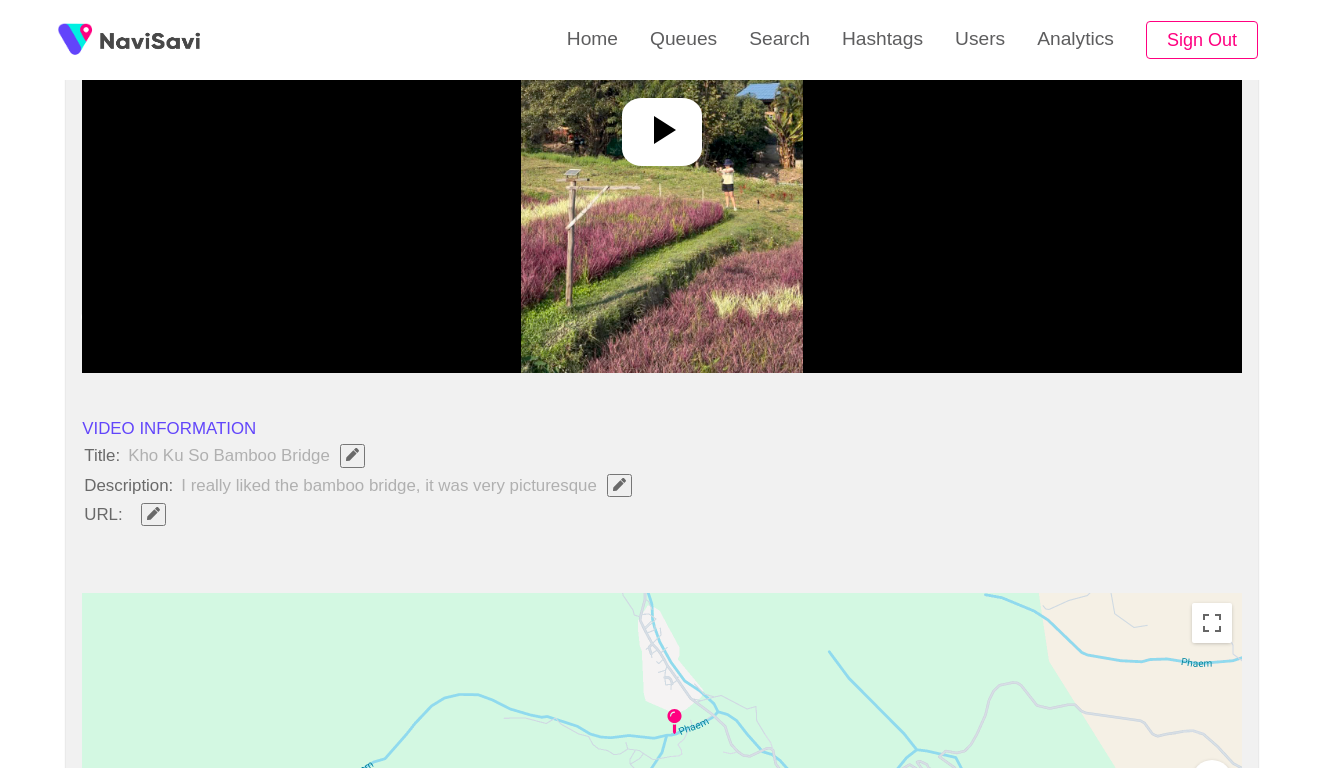 click at bounding box center (661, 123) 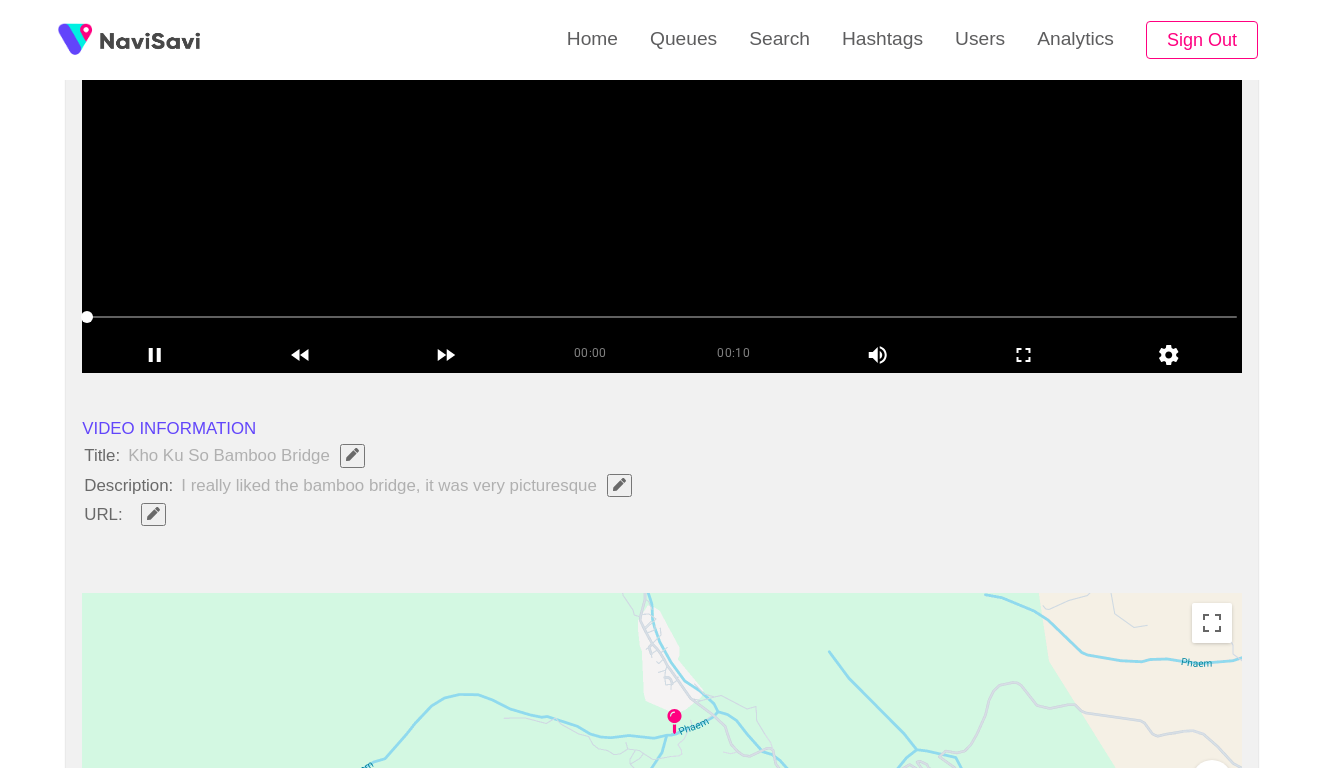 click 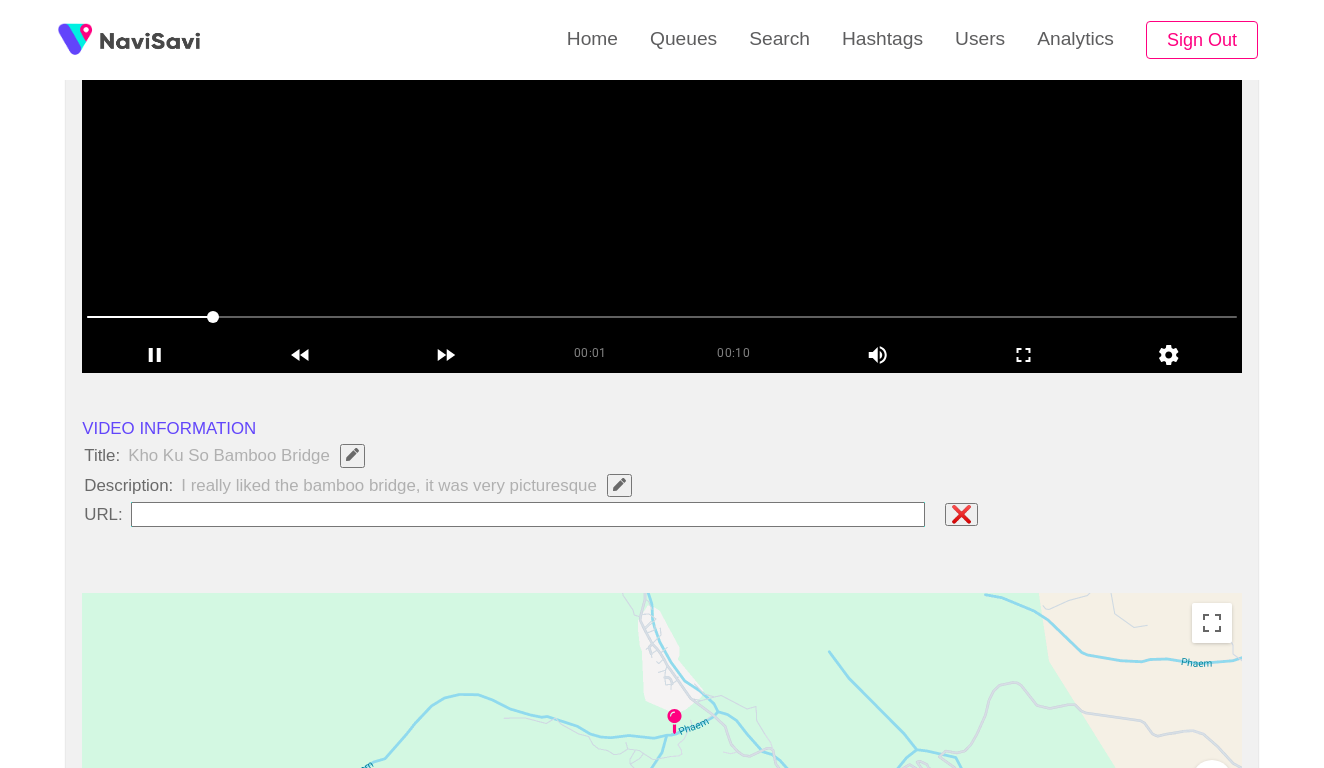 type on "**********" 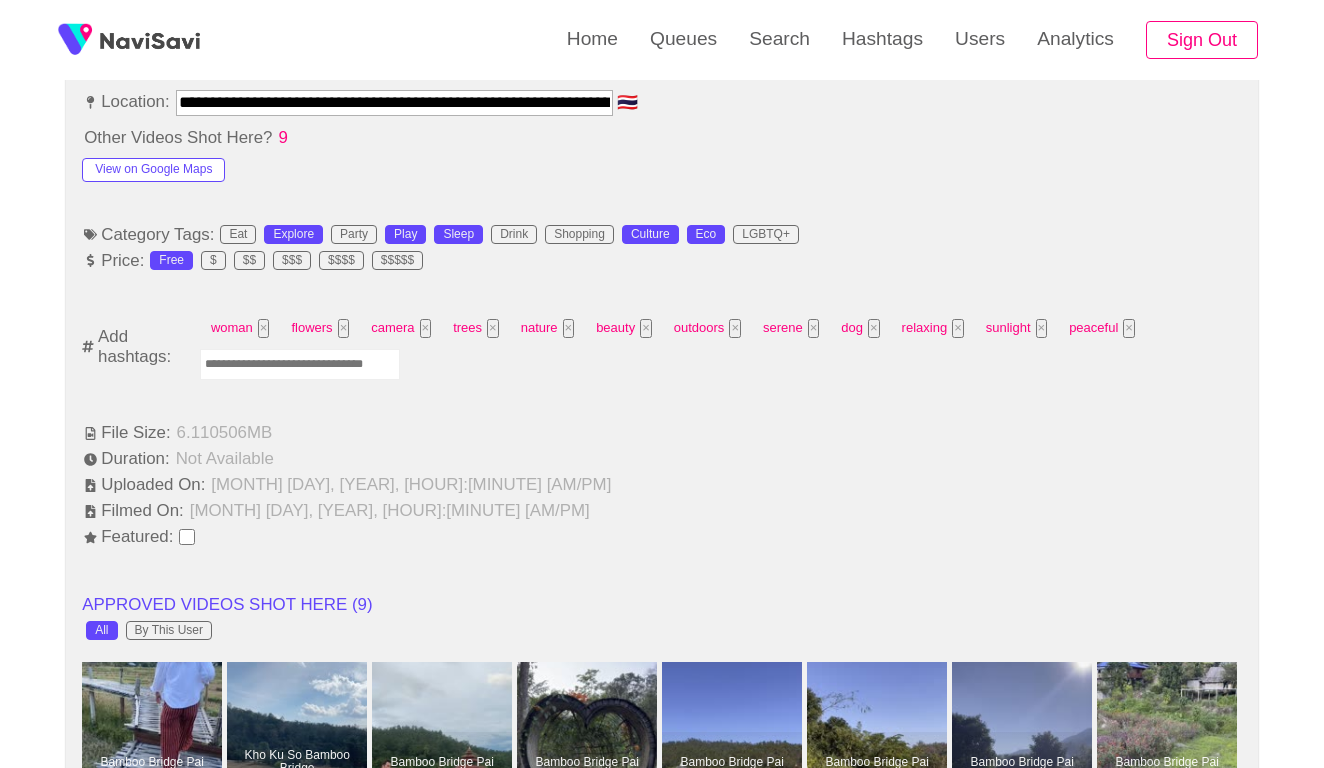scroll, scrollTop: 1227, scrollLeft: 0, axis: vertical 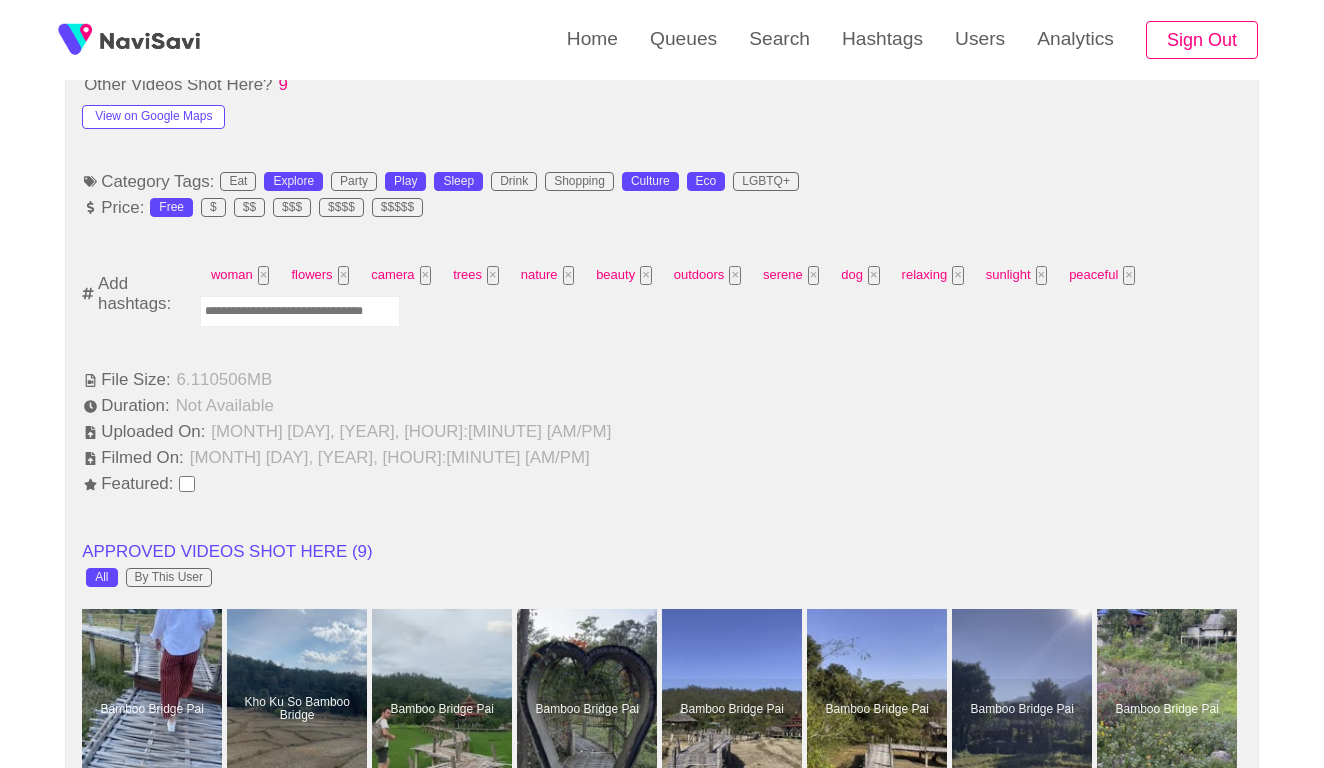 click at bounding box center [300, 311] 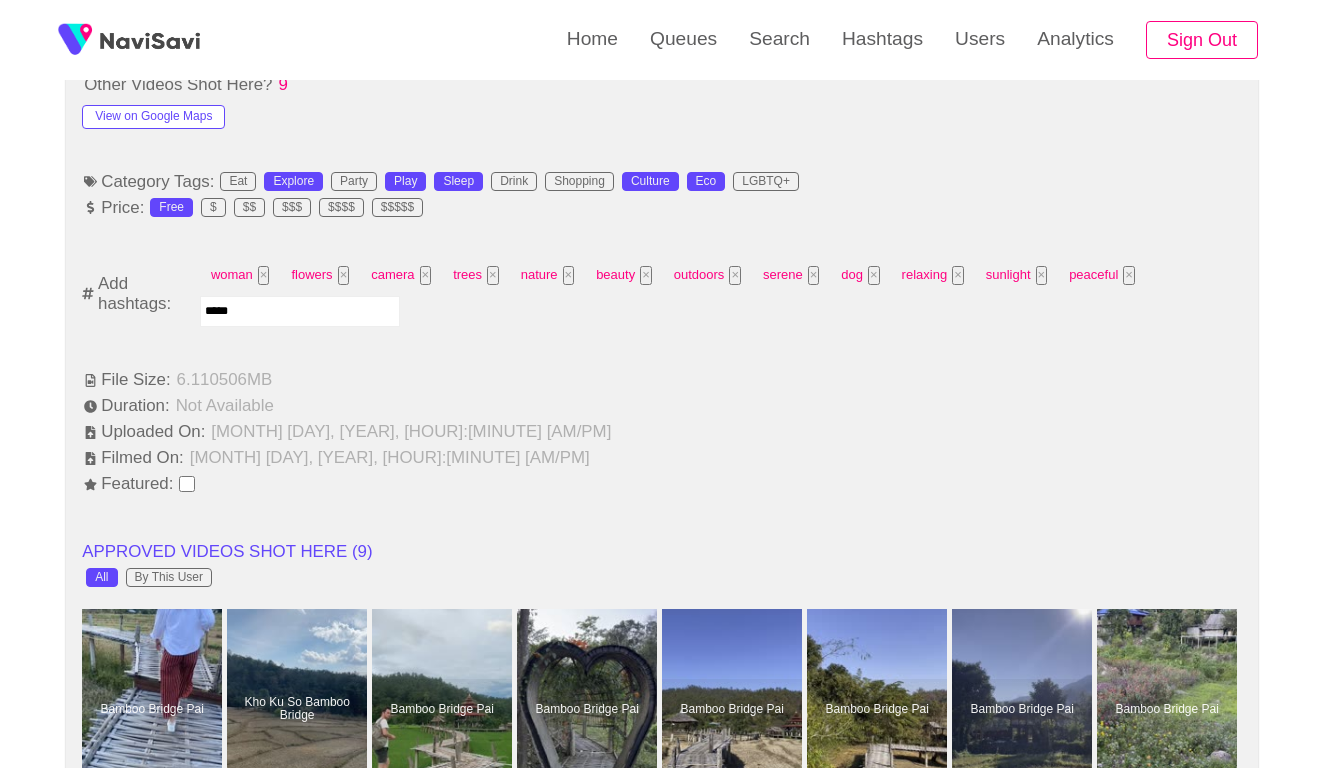 type on "******" 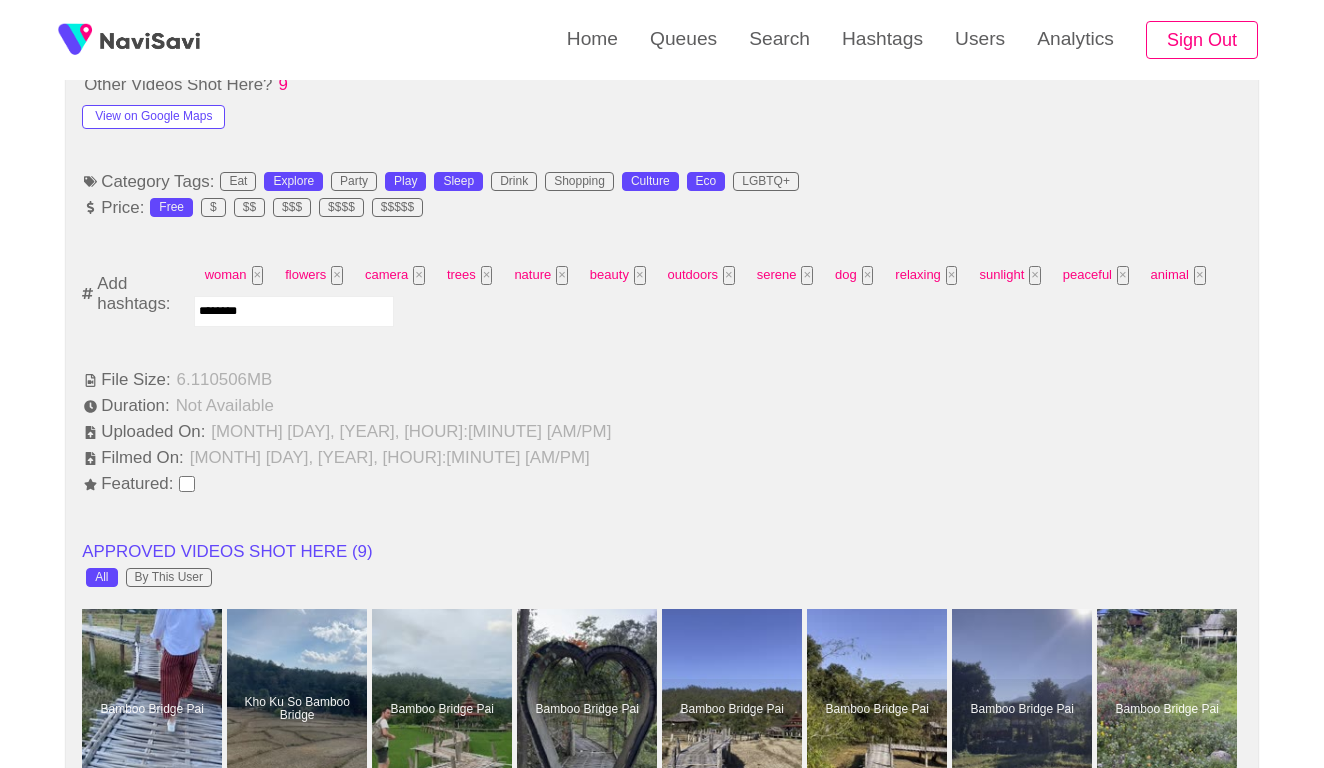 type on "*********" 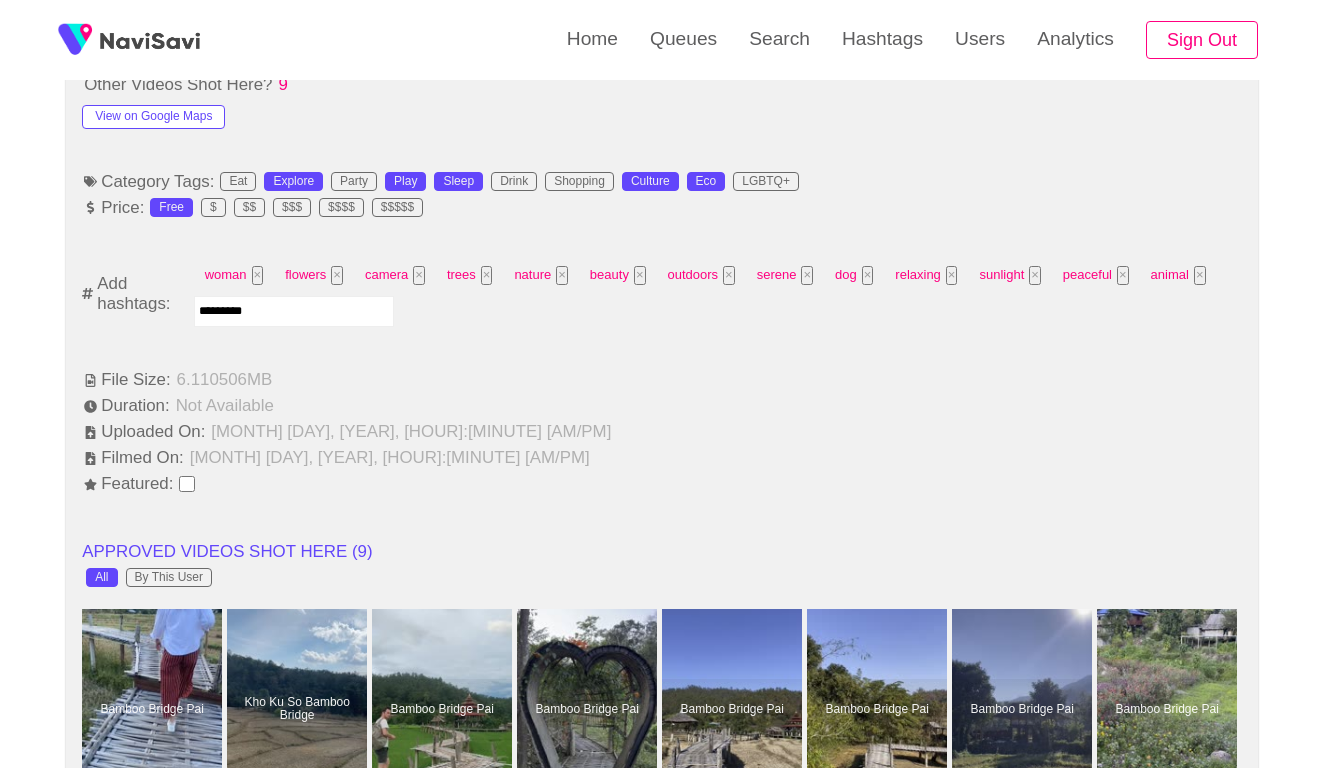 type 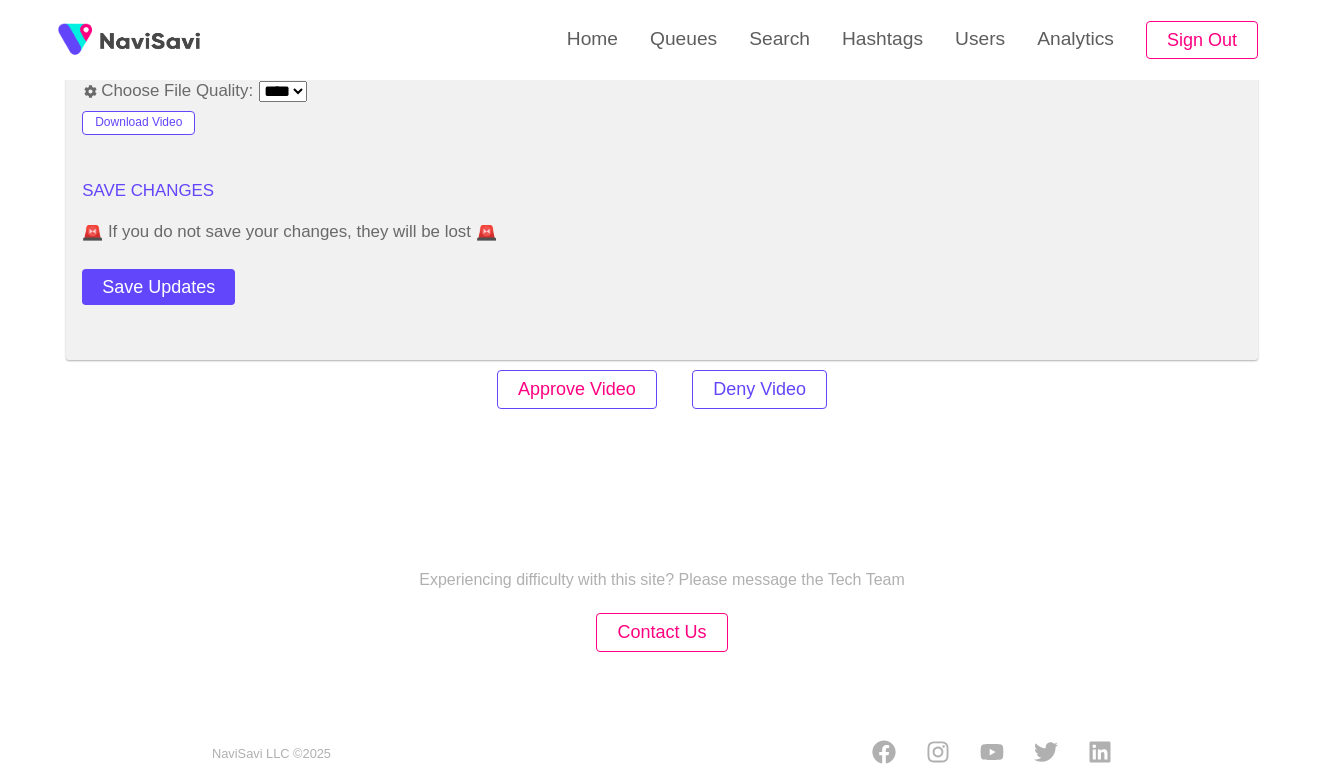 scroll, scrollTop: 2753, scrollLeft: 0, axis: vertical 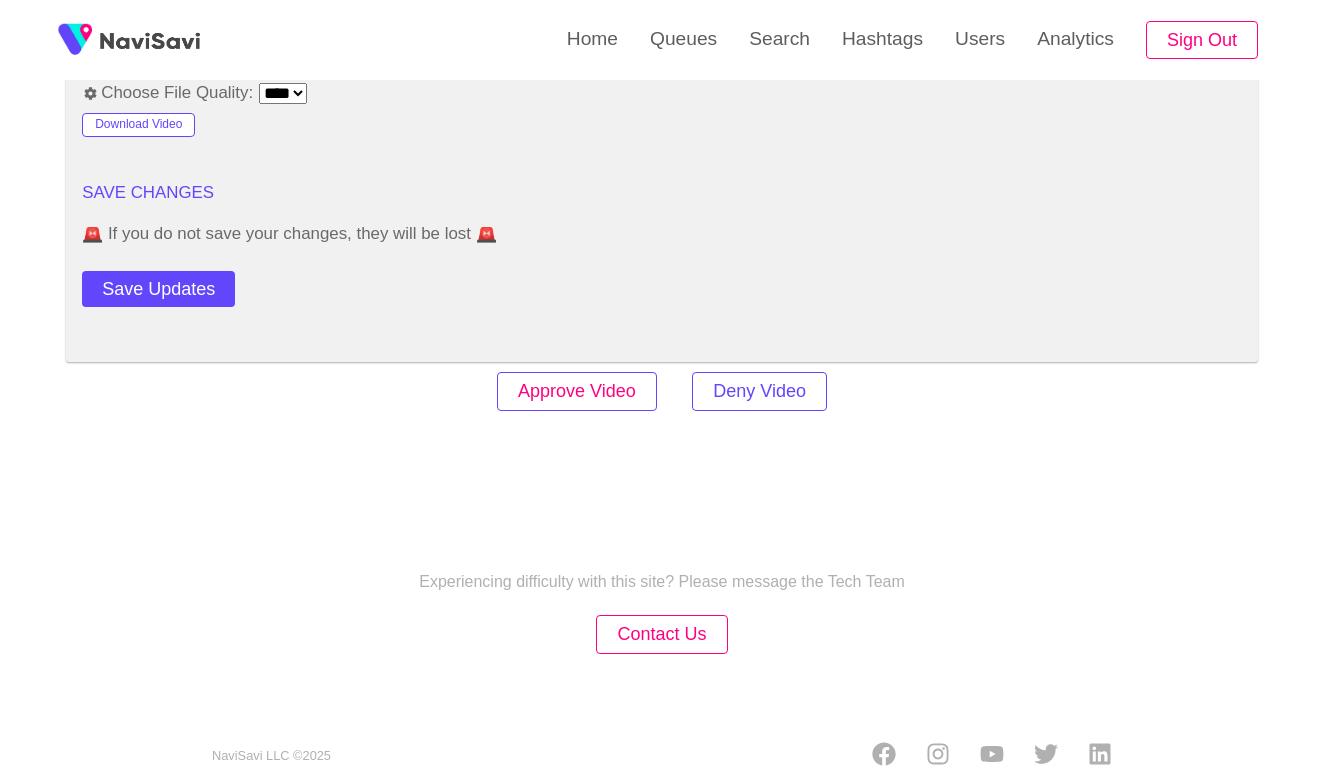 click on "Approve Video" at bounding box center (577, 391) 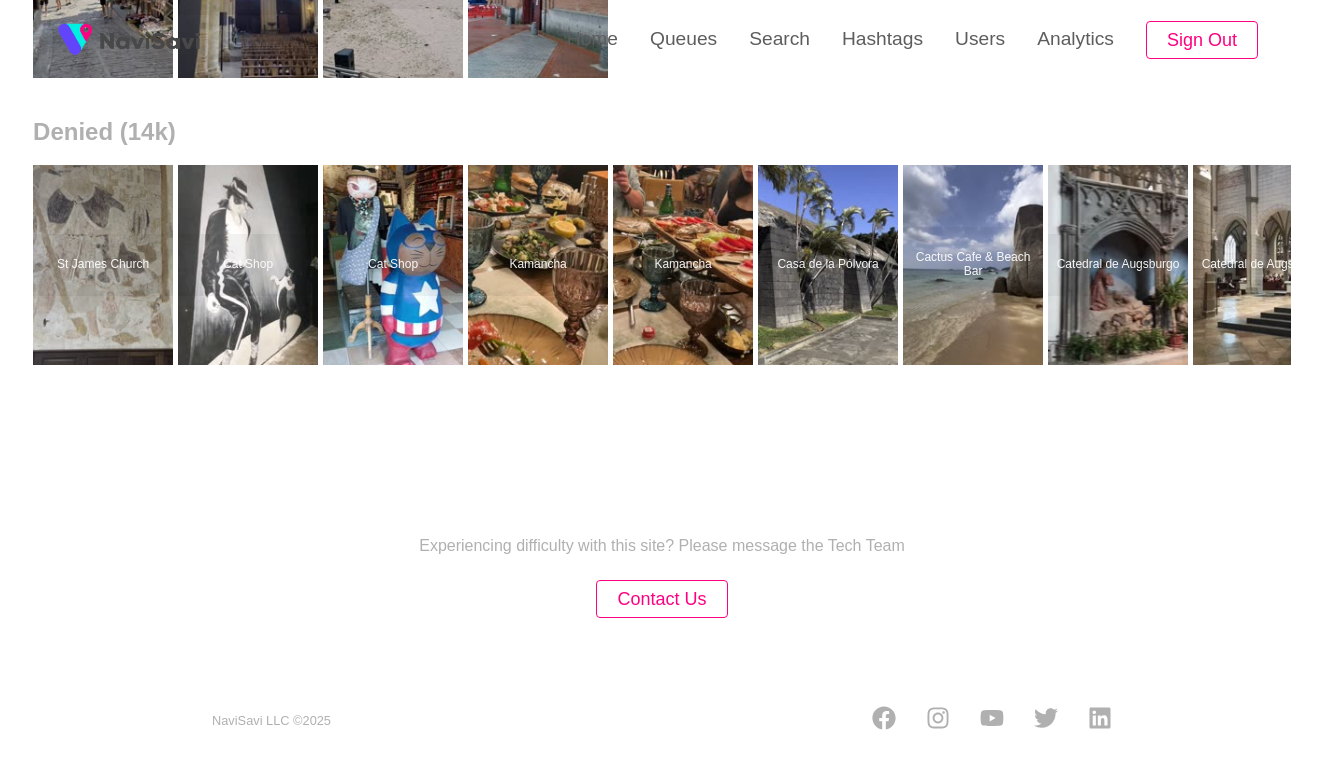 scroll, scrollTop: 0, scrollLeft: 0, axis: both 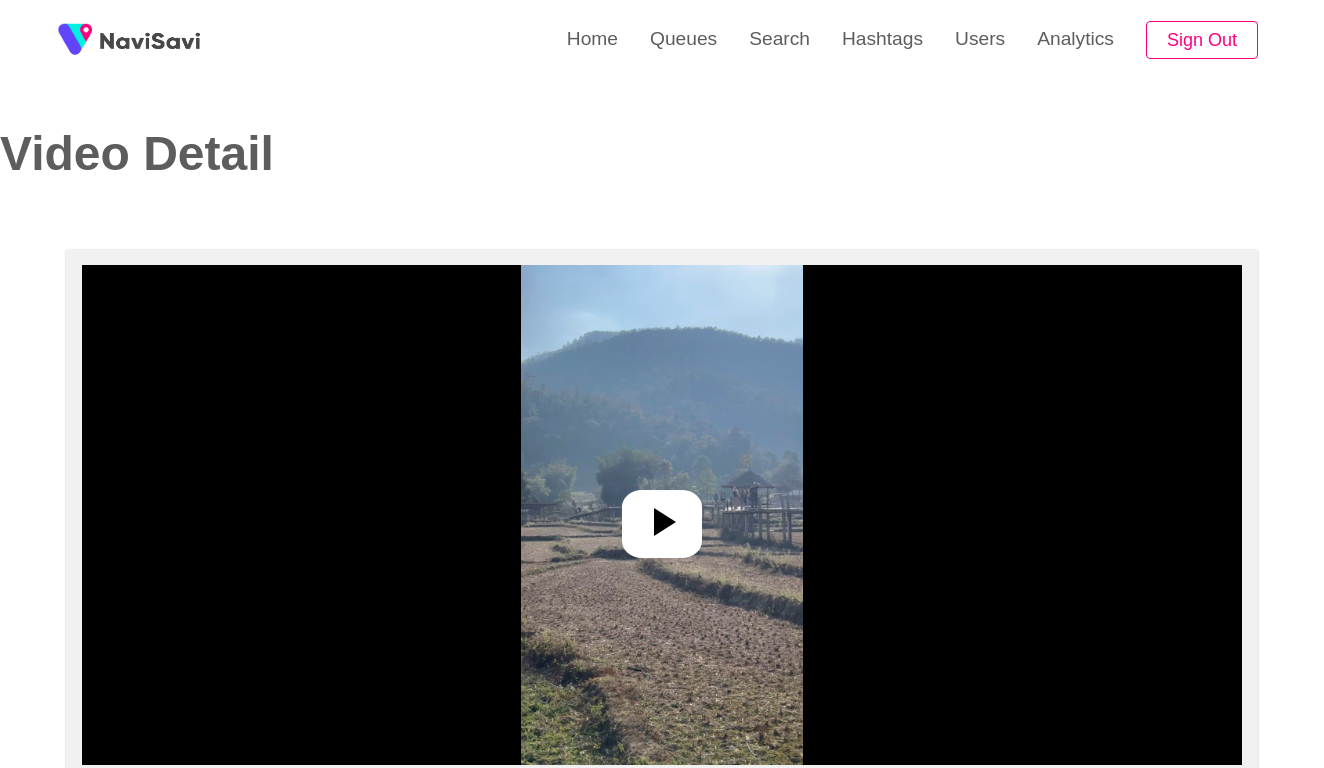 select on "**********" 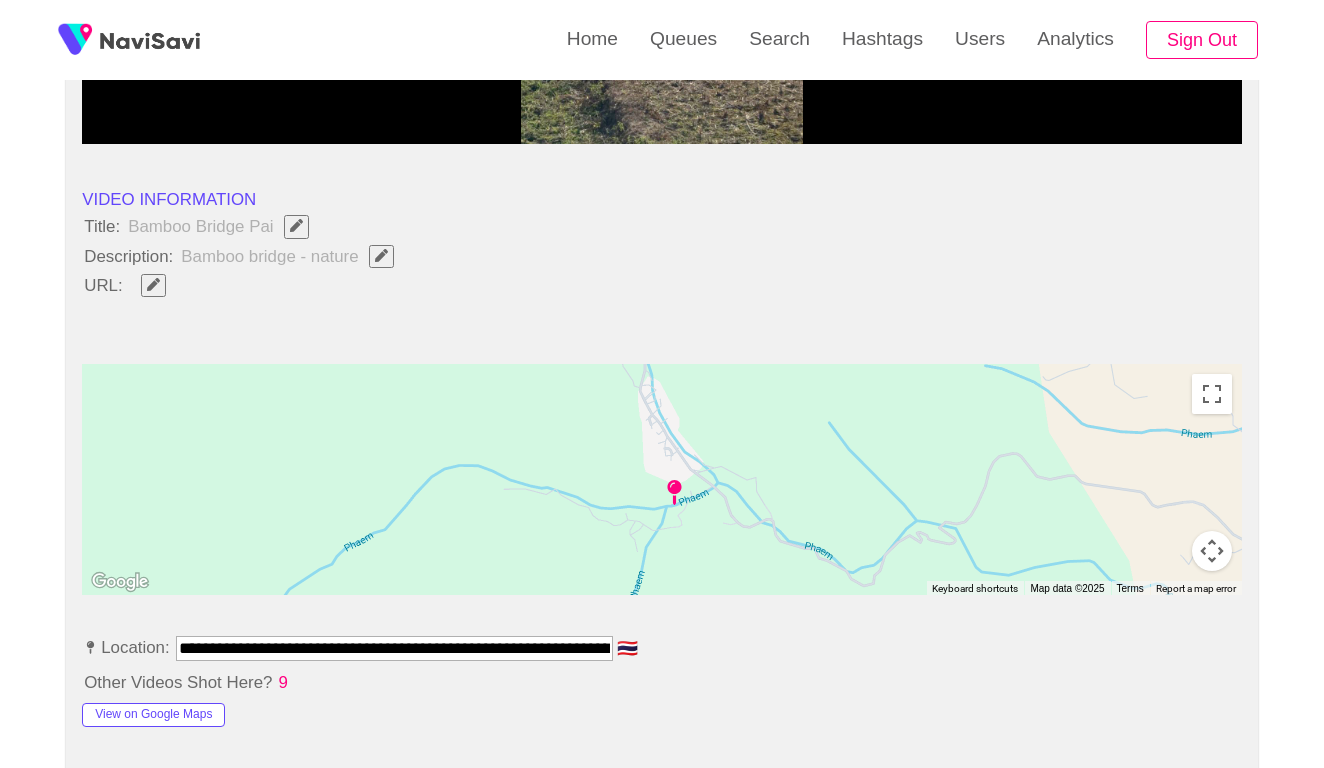 scroll, scrollTop: 666, scrollLeft: 0, axis: vertical 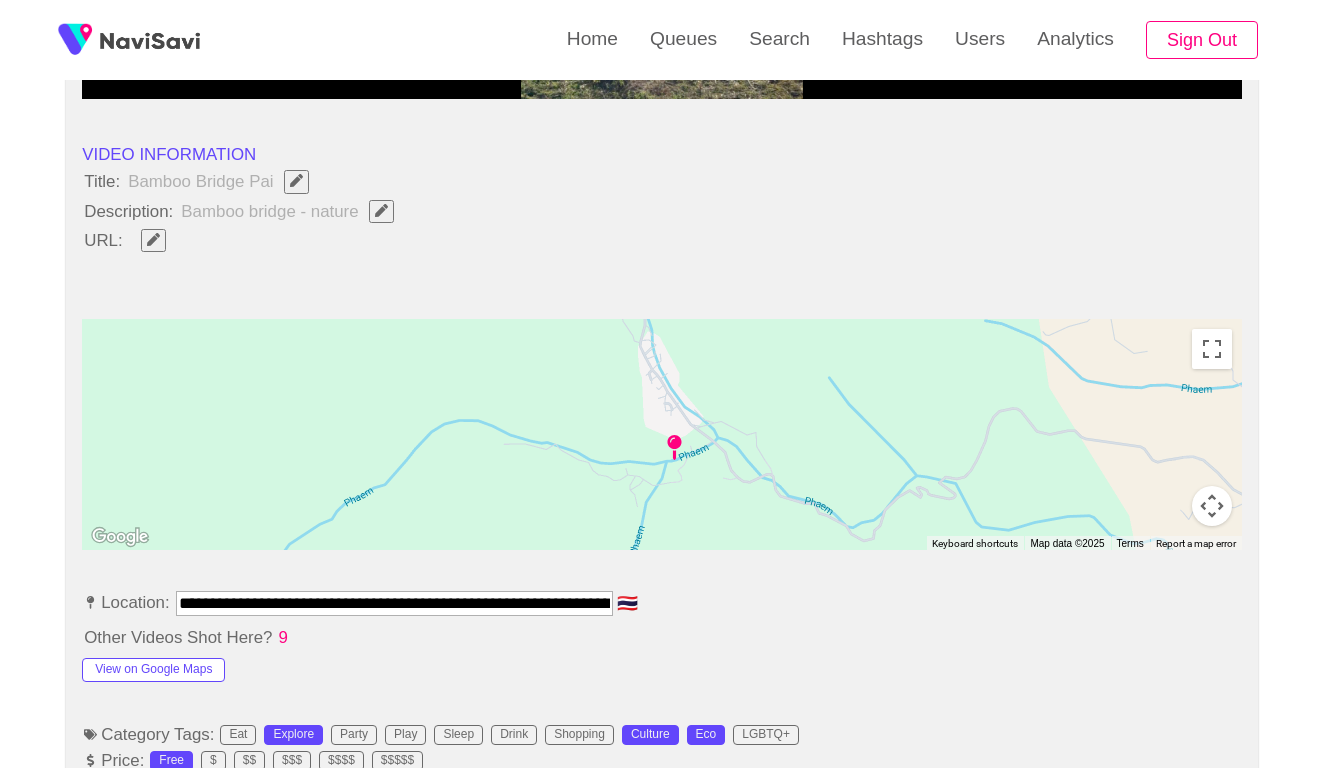 drag, startPoint x: 323, startPoint y: 595, endPoint x: 162, endPoint y: 589, distance: 161.11176 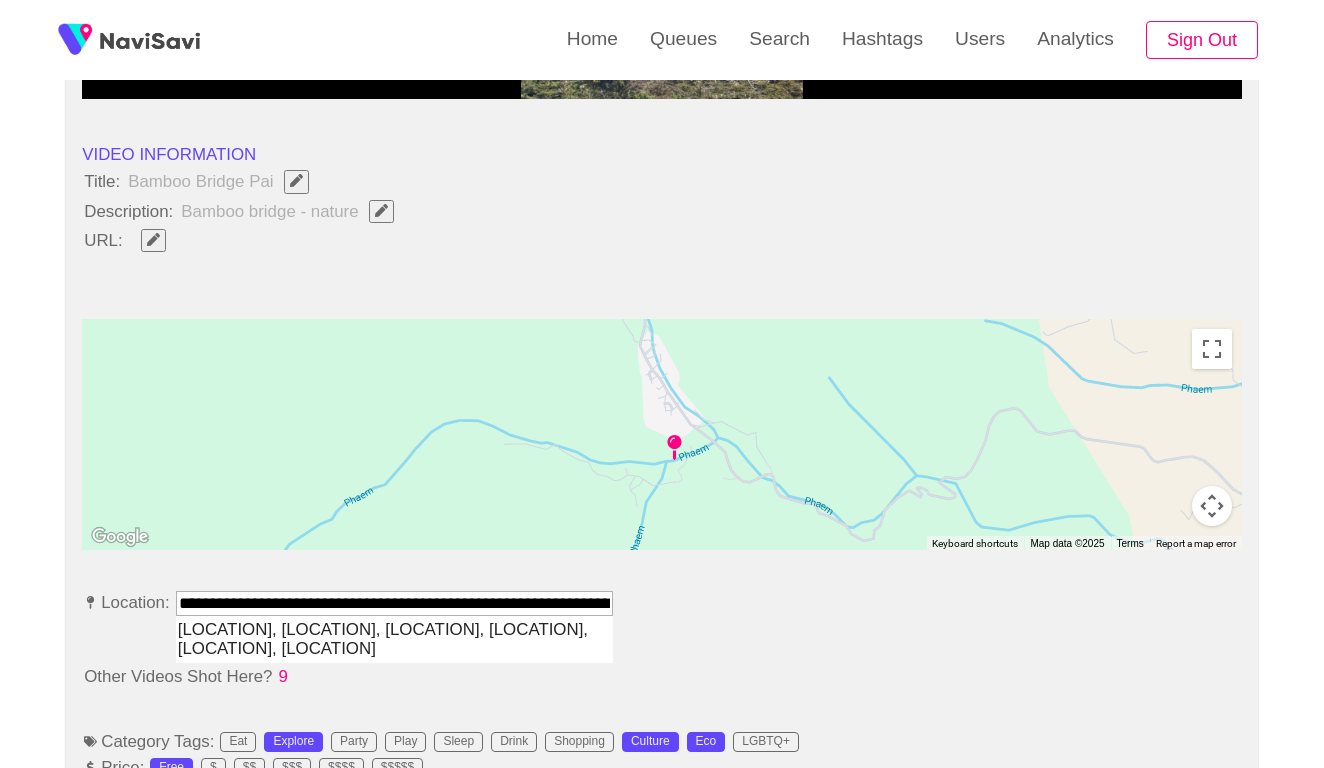 click on "[LOCATION], [LOCATION], [LOCATION], [LOCATION], [LOCATION], [LOCATION]" at bounding box center (394, 639) 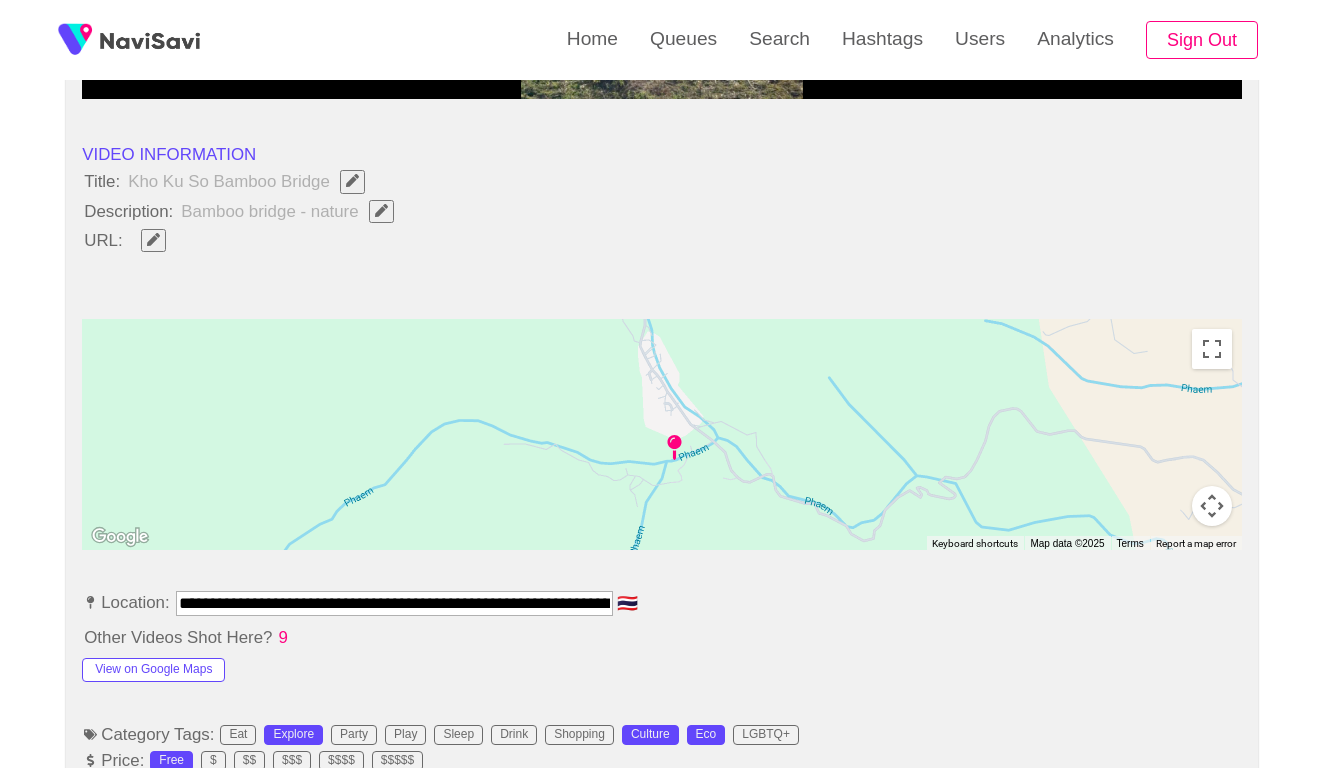 type on "**********" 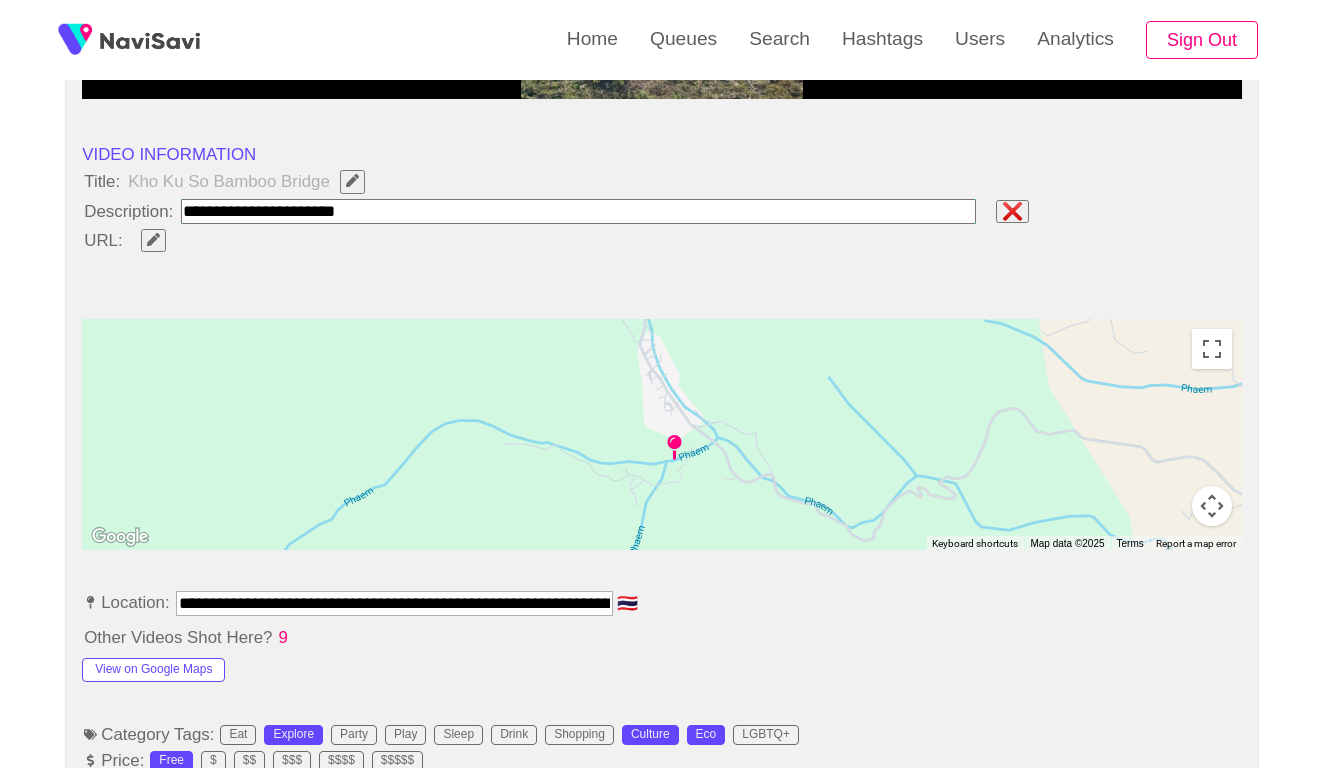 type on "**********" 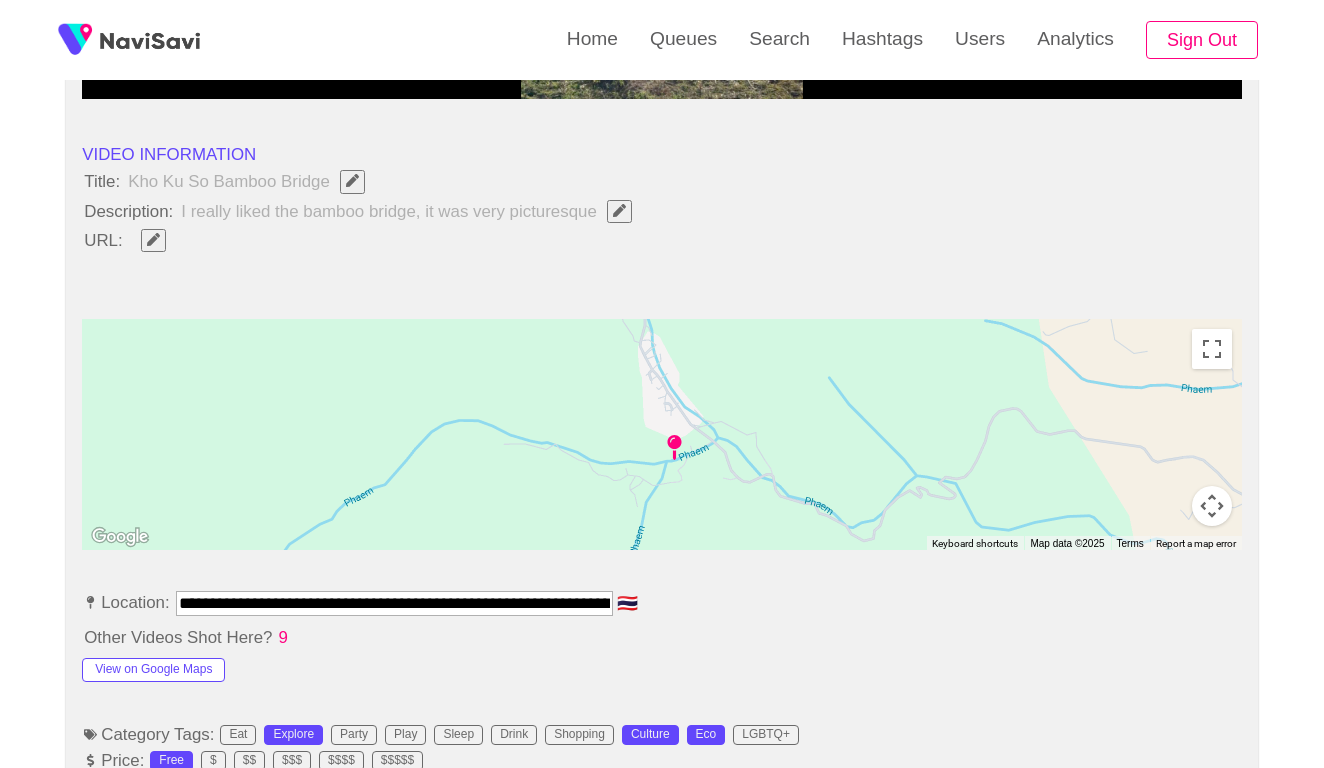 click on "**********" at bounding box center [394, 603] 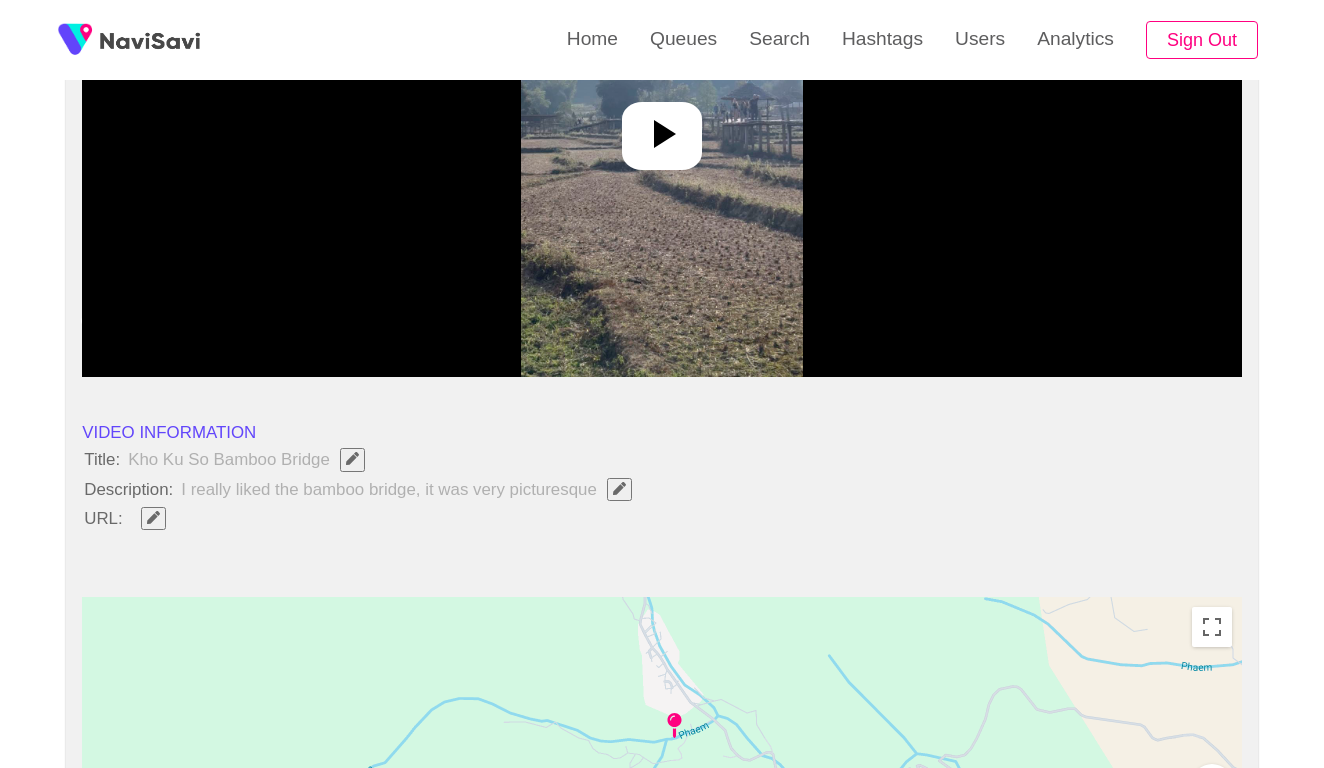 scroll, scrollTop: 314, scrollLeft: 0, axis: vertical 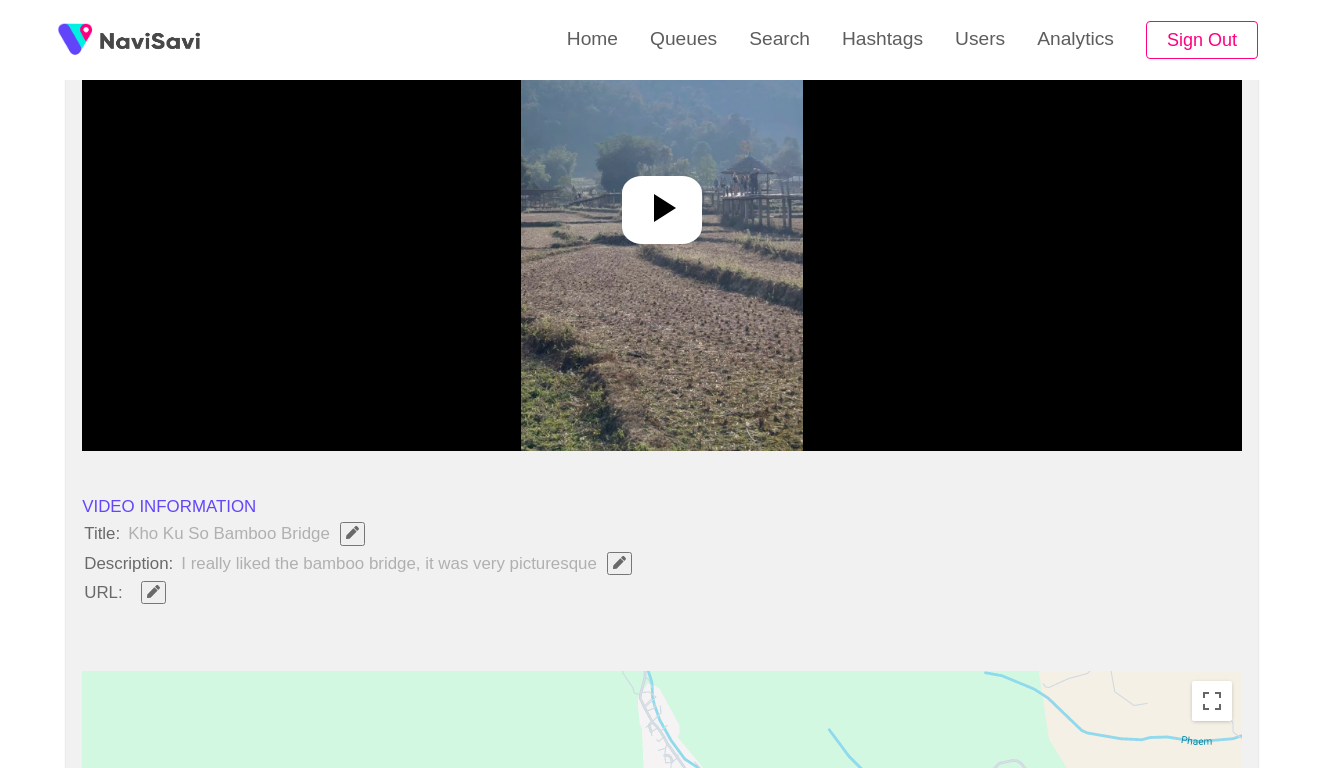 click 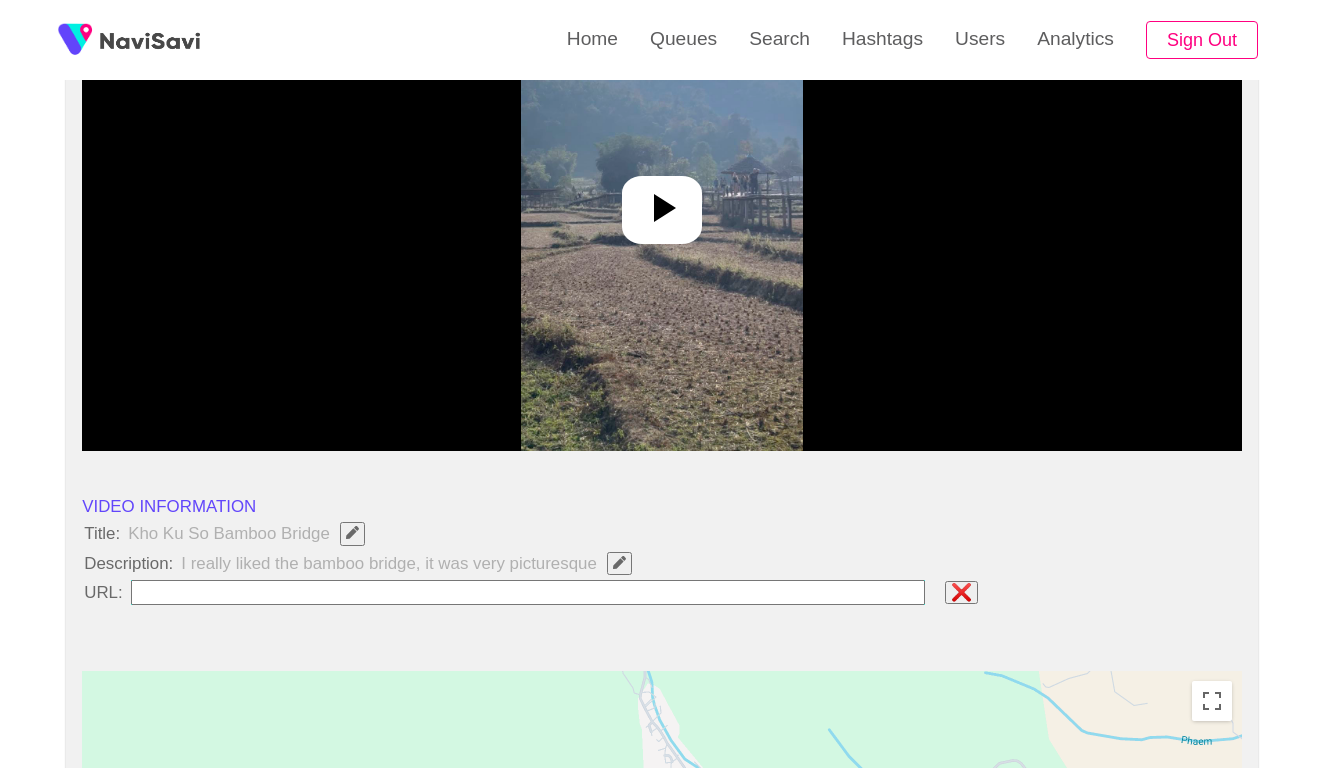 type on "**********" 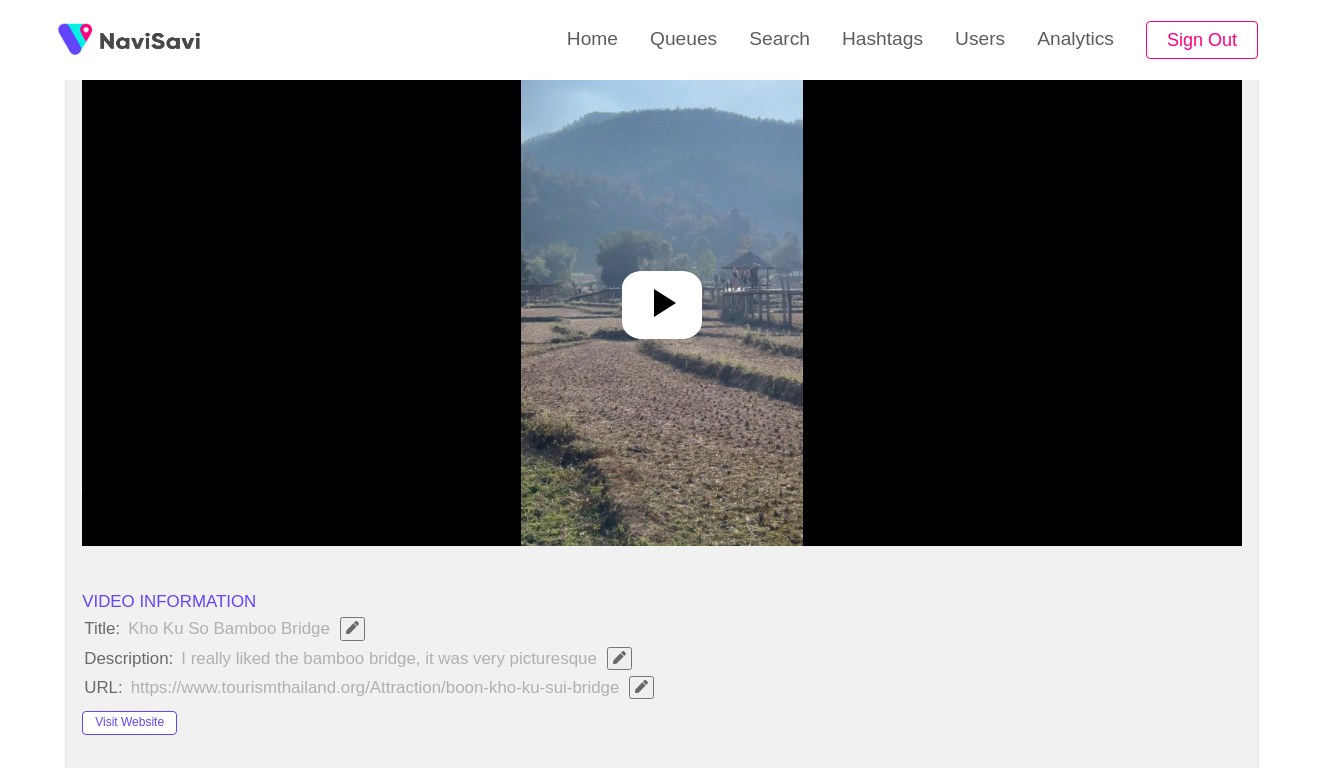 scroll, scrollTop: 172, scrollLeft: 0, axis: vertical 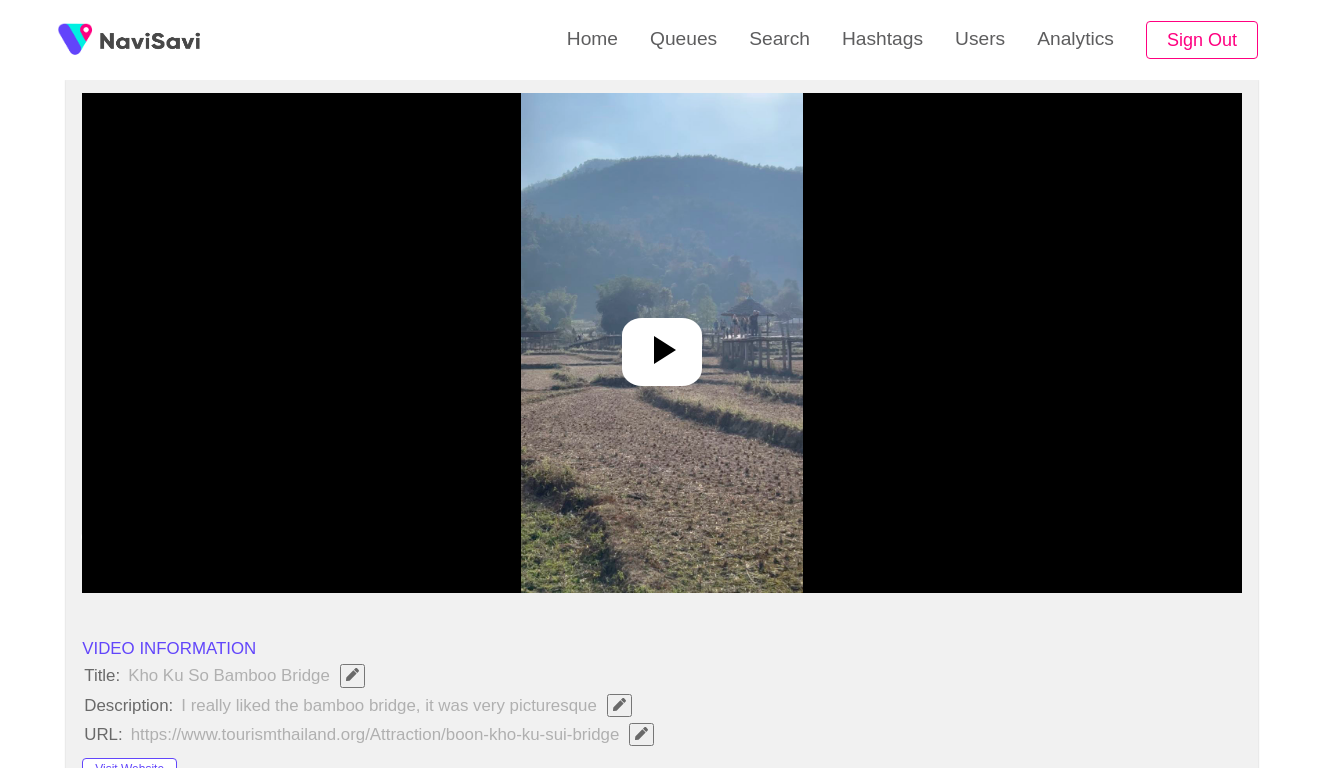 click at bounding box center (661, 343) 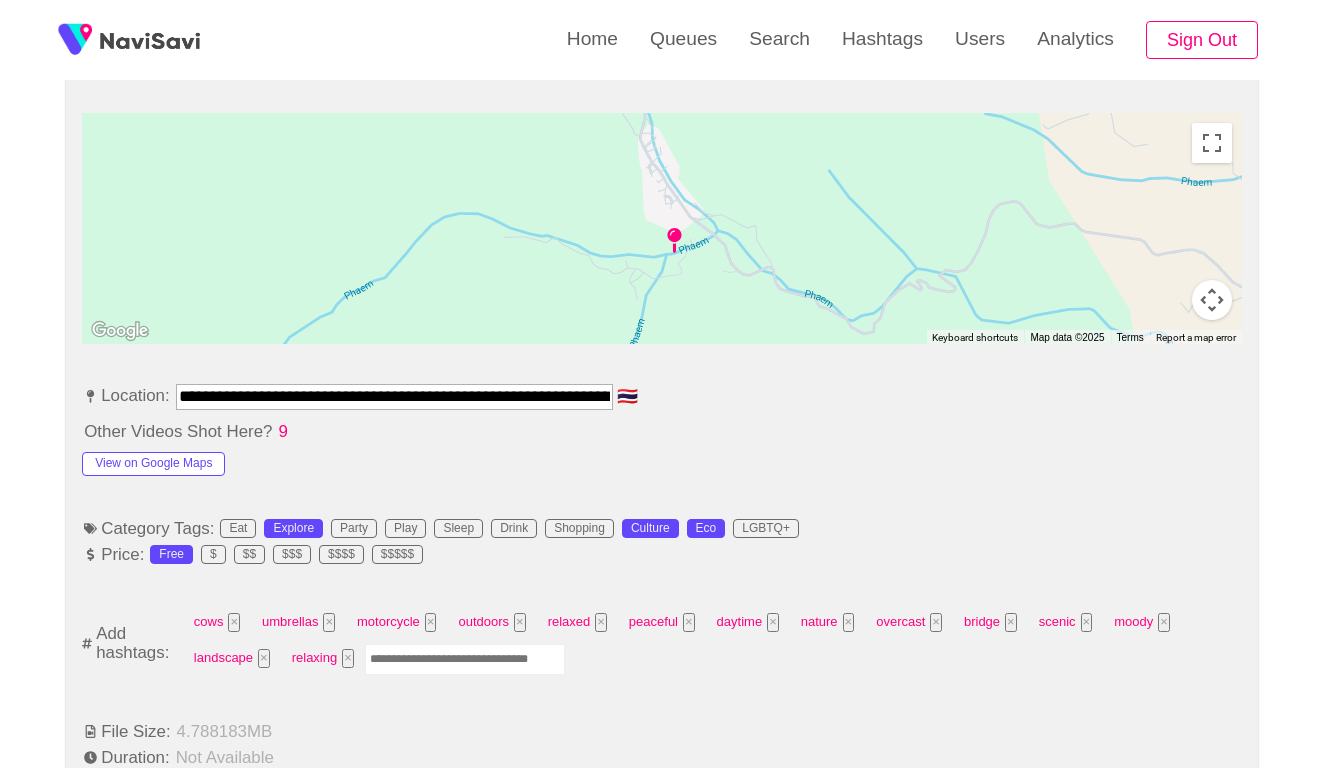 scroll, scrollTop: 1041, scrollLeft: 0, axis: vertical 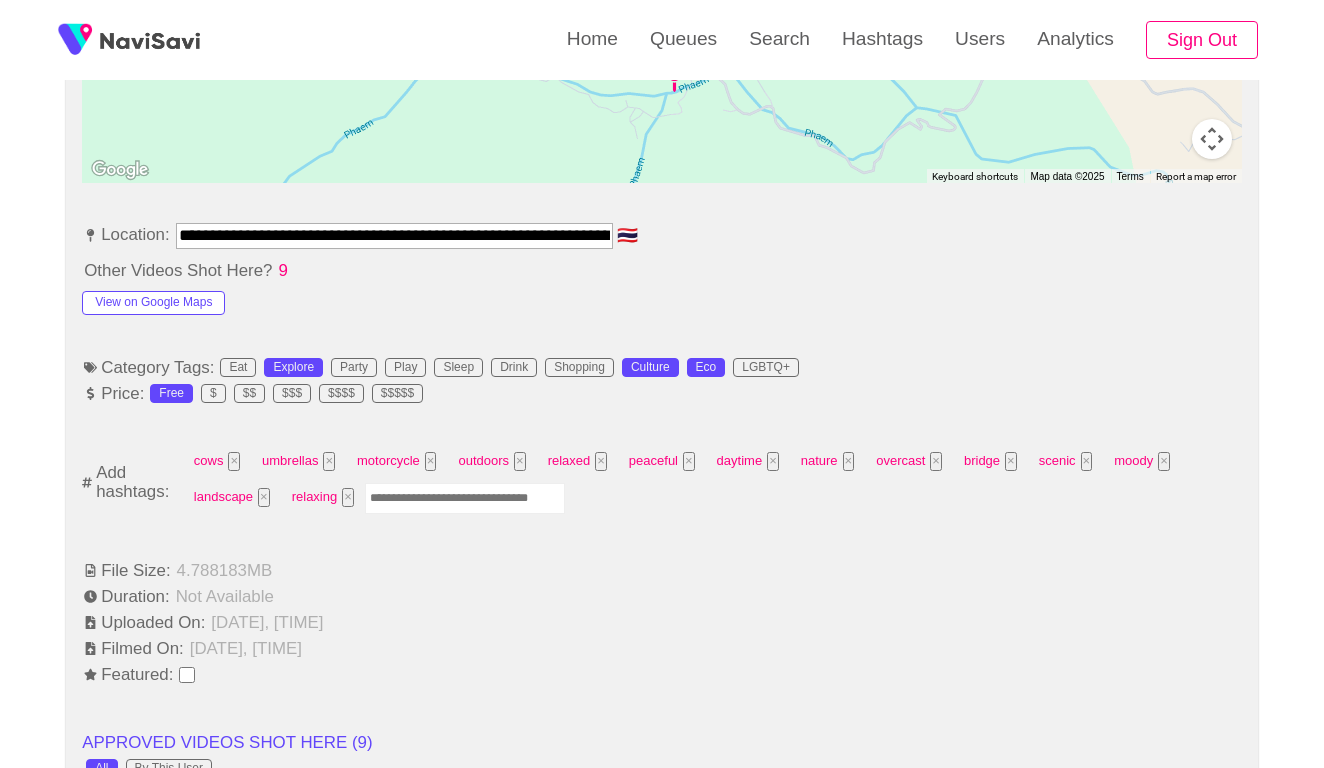 click at bounding box center (465, 498) 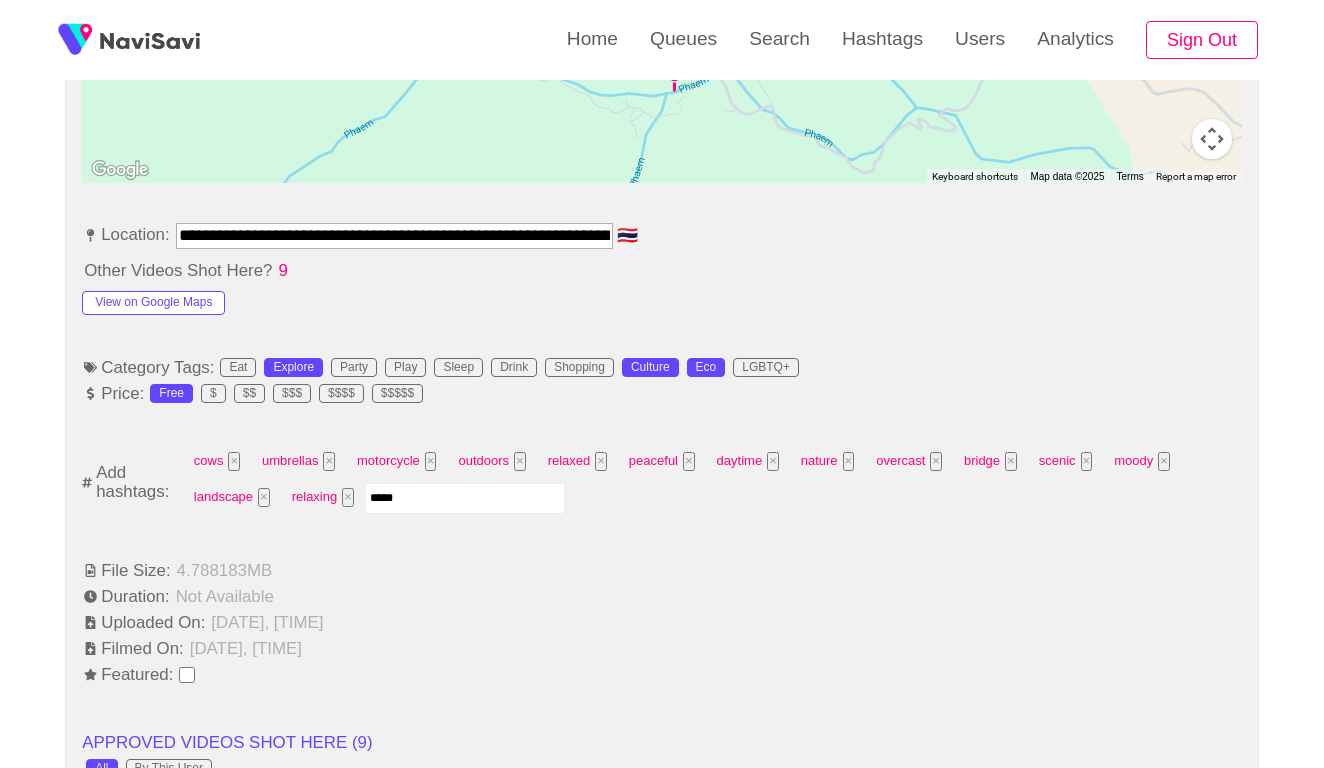 type on "******" 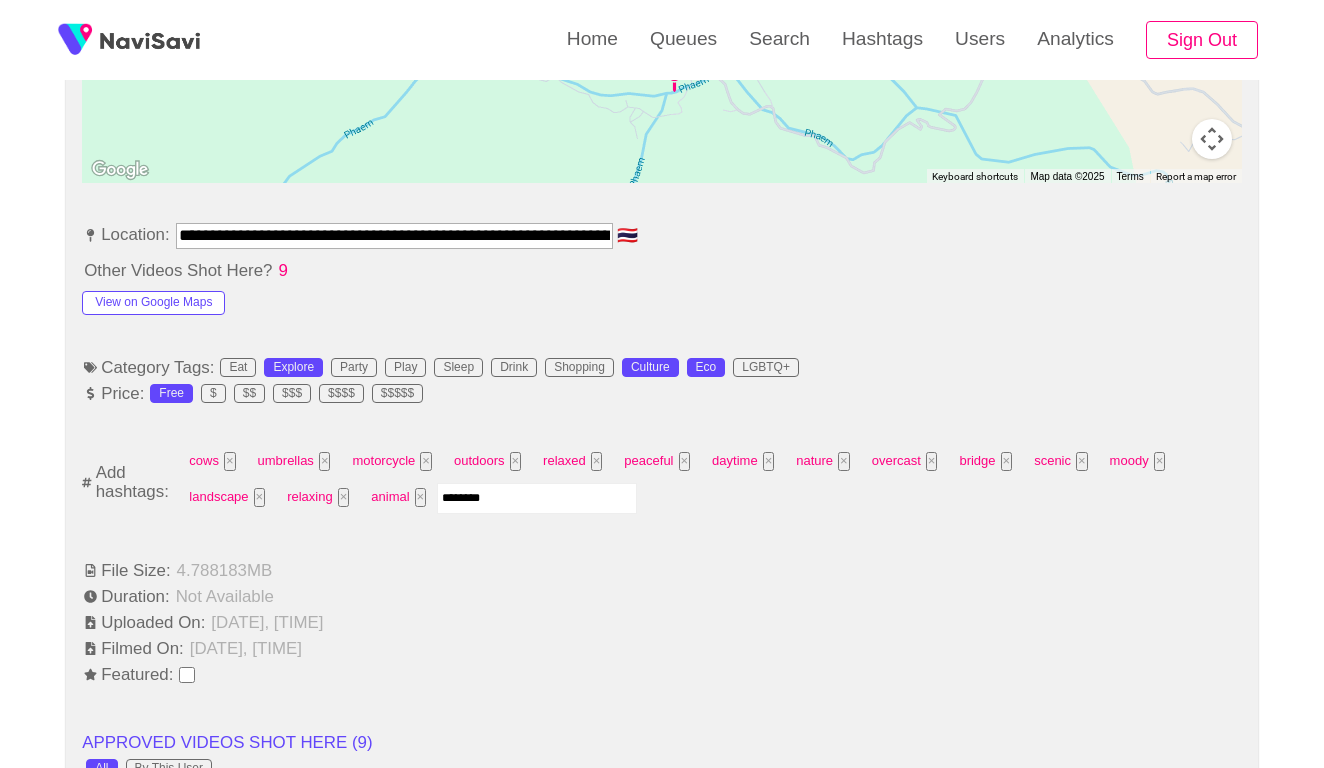 type on "*********" 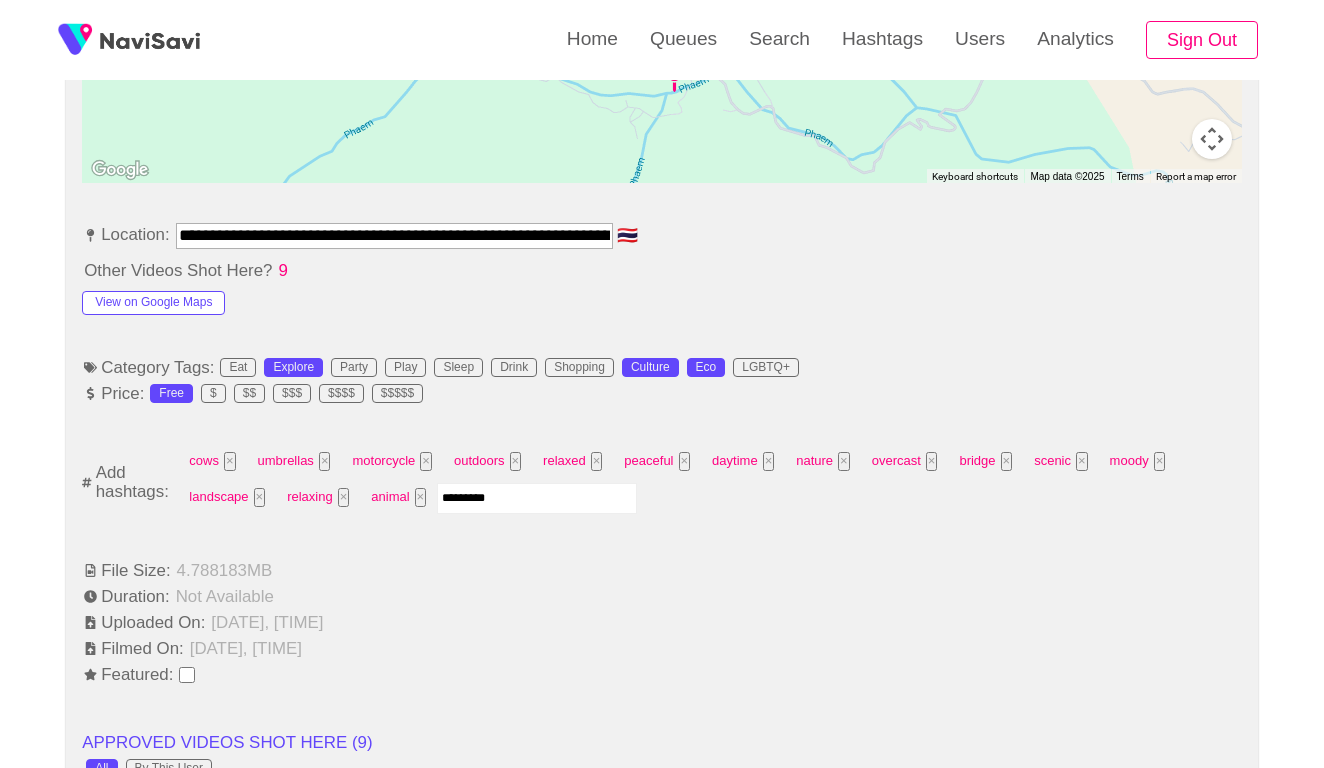 type 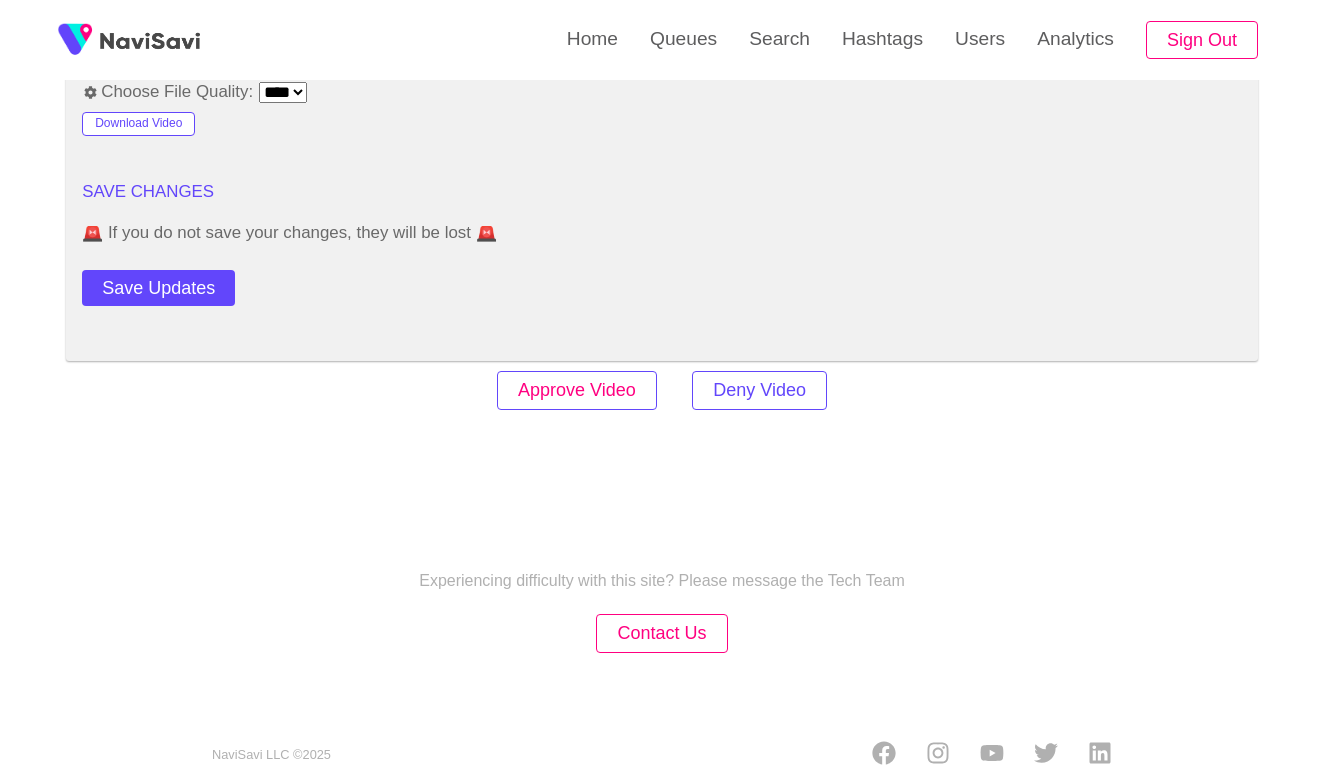 click on "Approve Video" at bounding box center [577, 390] 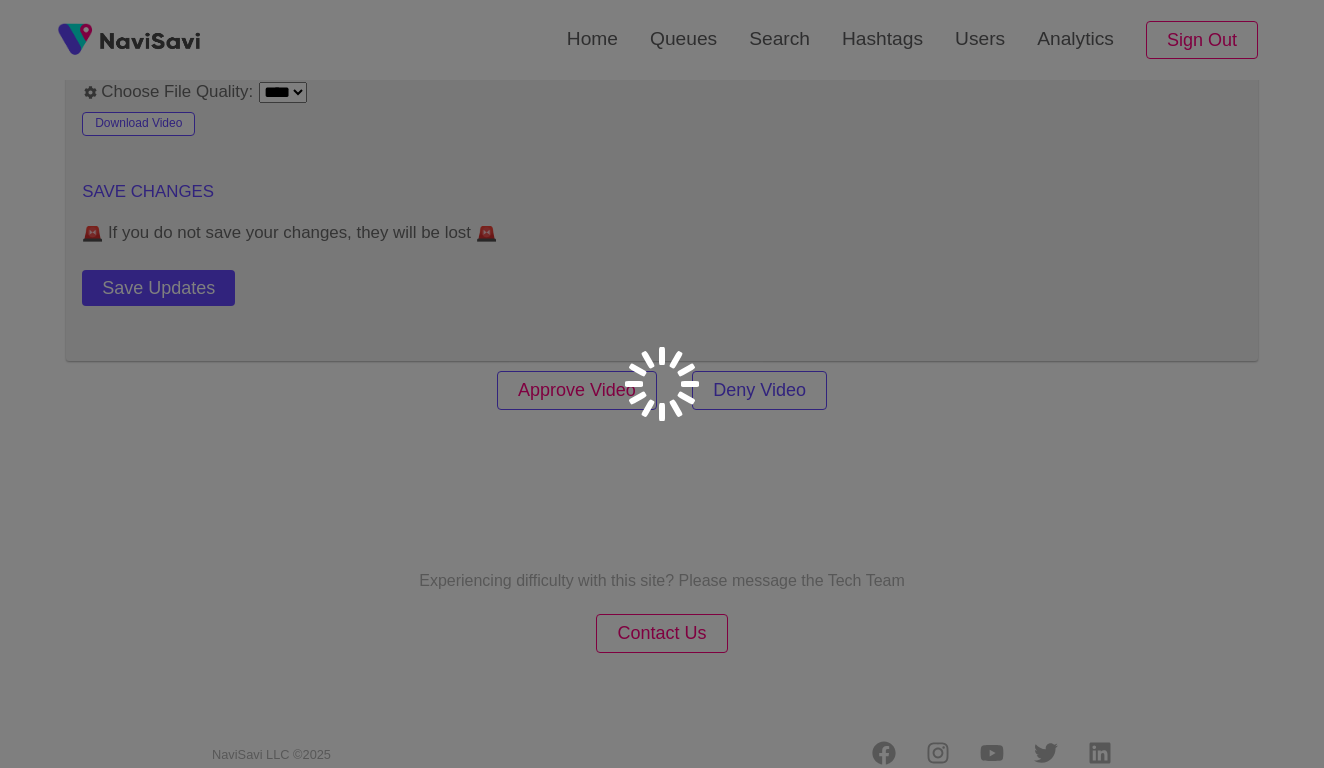 scroll, scrollTop: 2753, scrollLeft: 0, axis: vertical 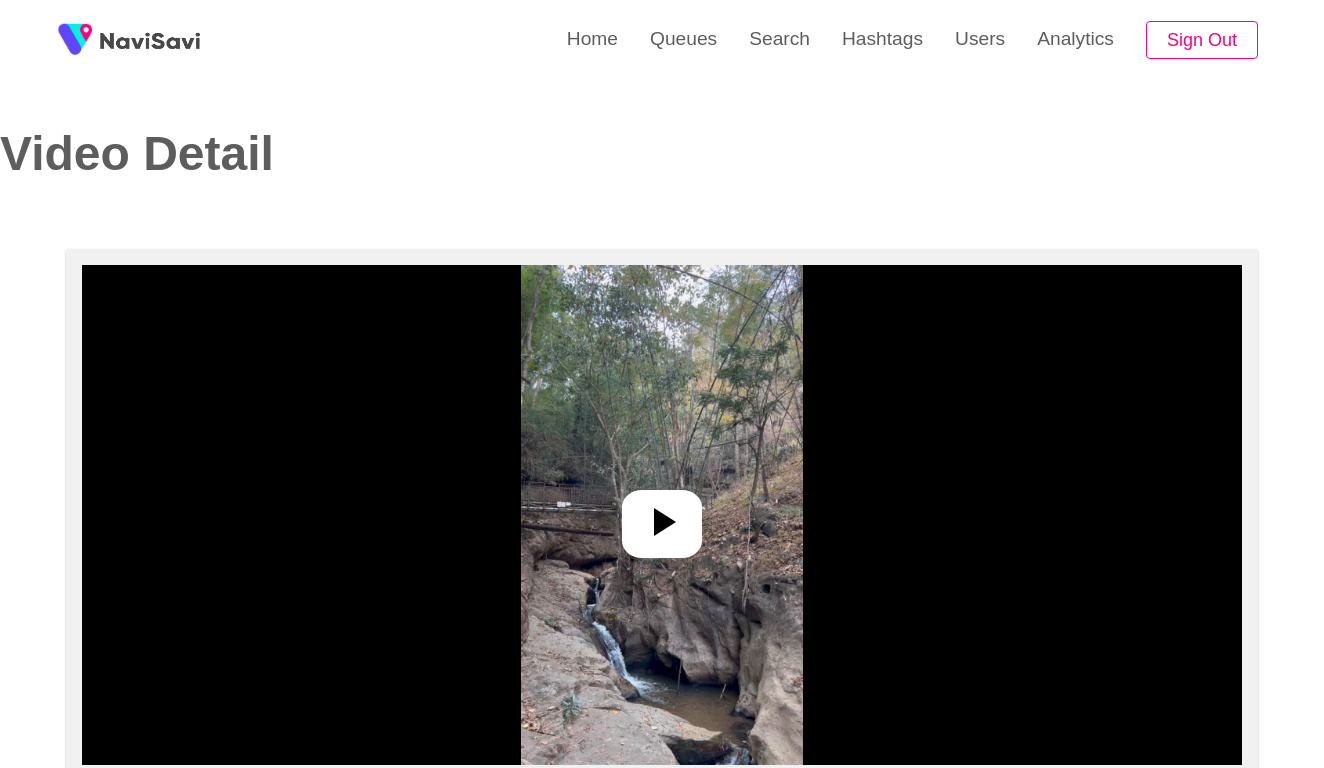 select on "**********" 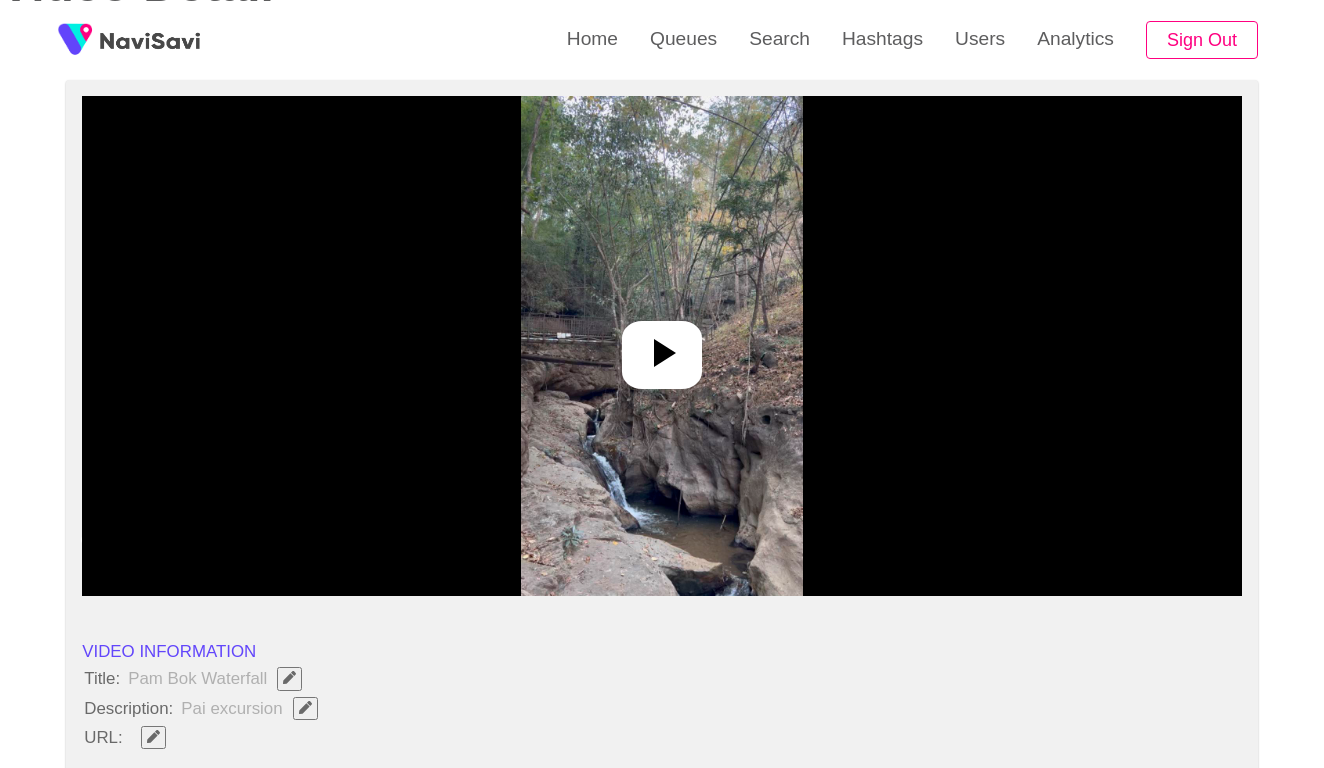 scroll, scrollTop: 243, scrollLeft: 0, axis: vertical 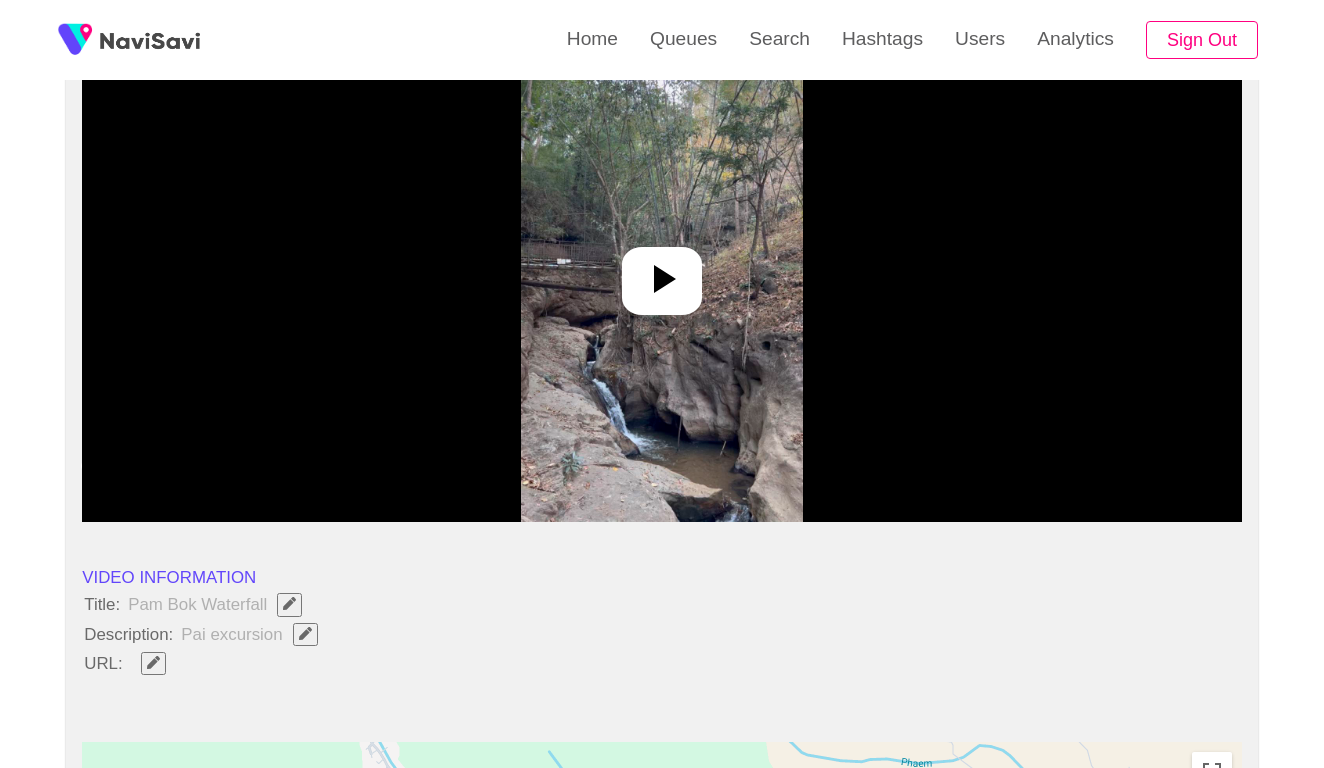 click at bounding box center [662, 272] 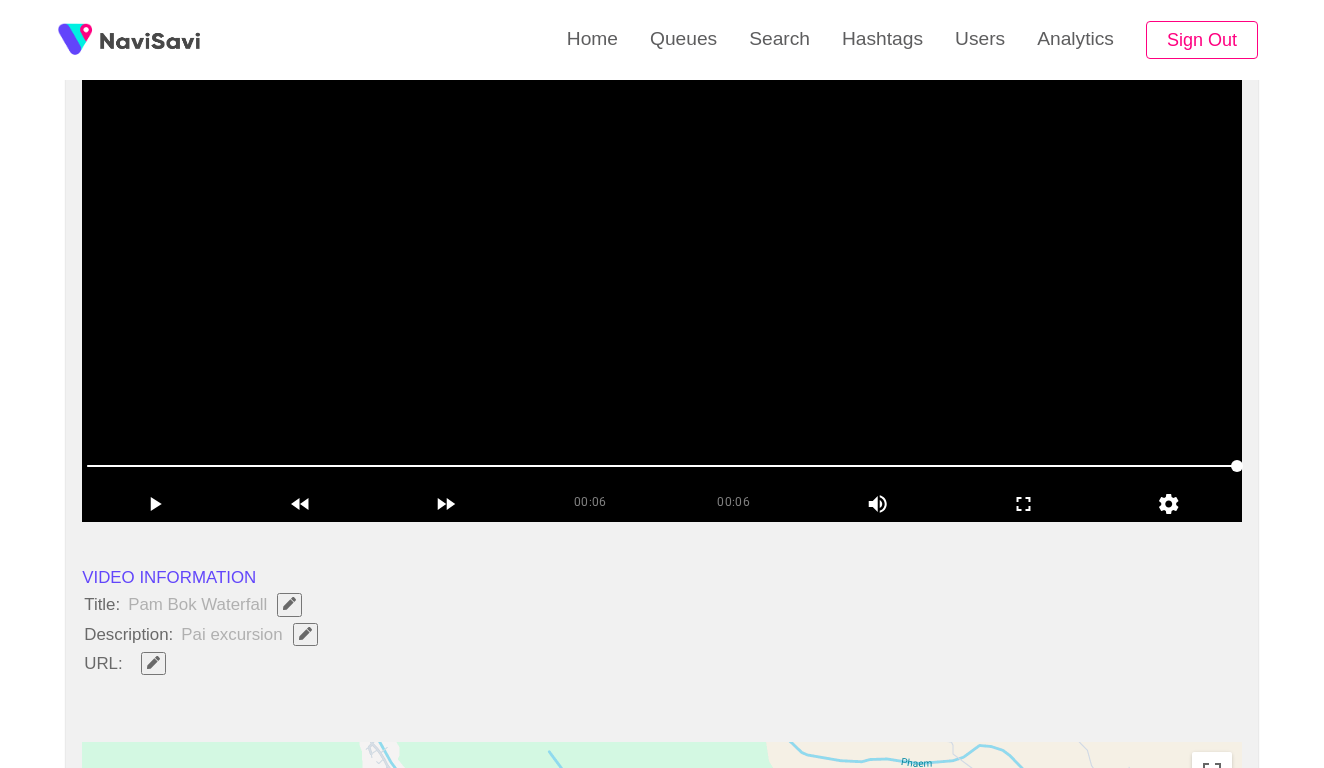 click at bounding box center (662, 272) 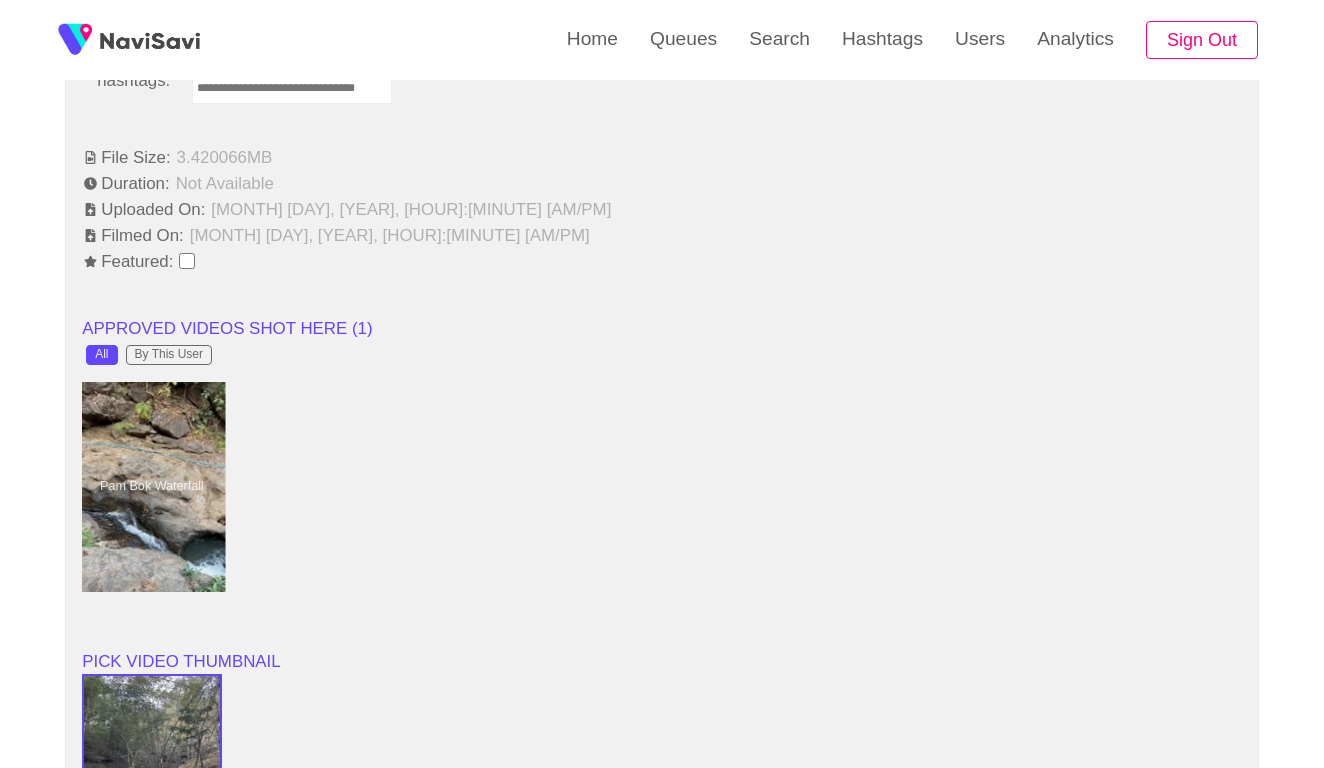 scroll, scrollTop: 1463, scrollLeft: 0, axis: vertical 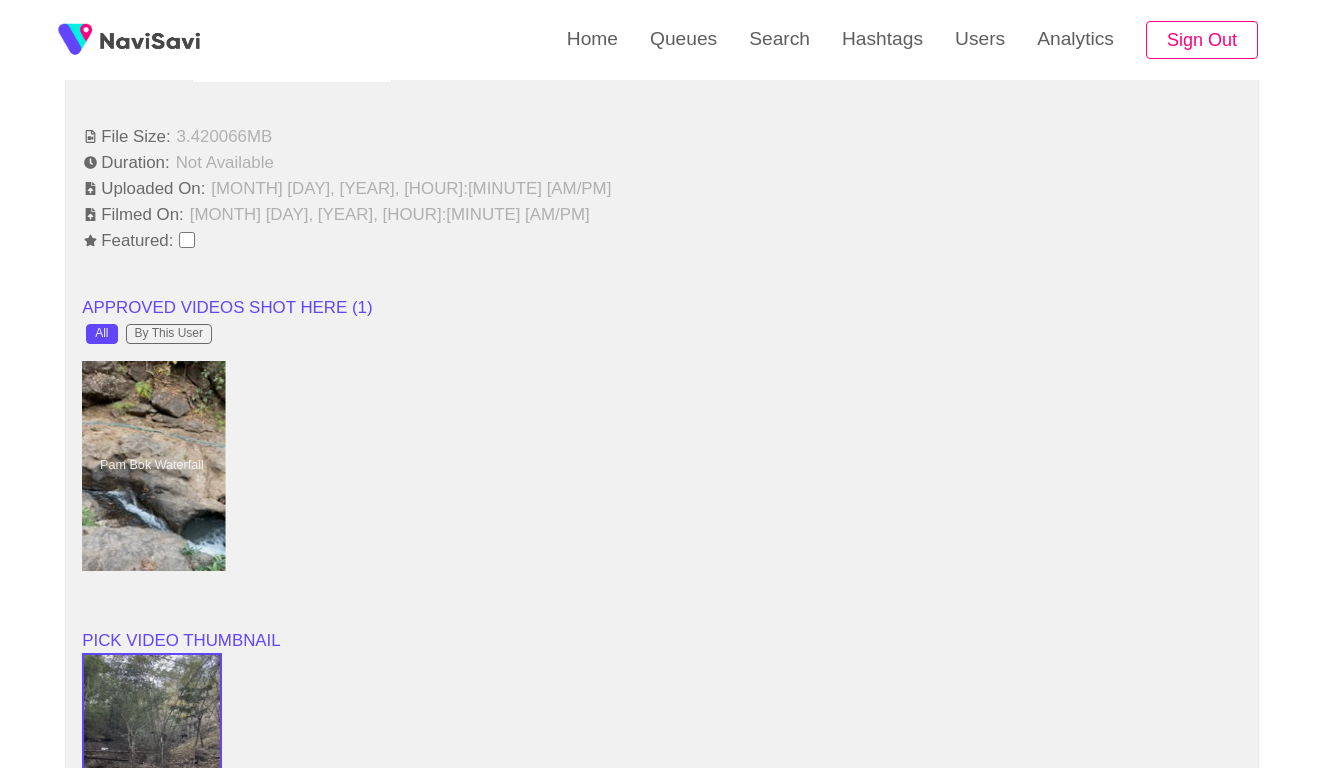 click at bounding box center [152, 466] 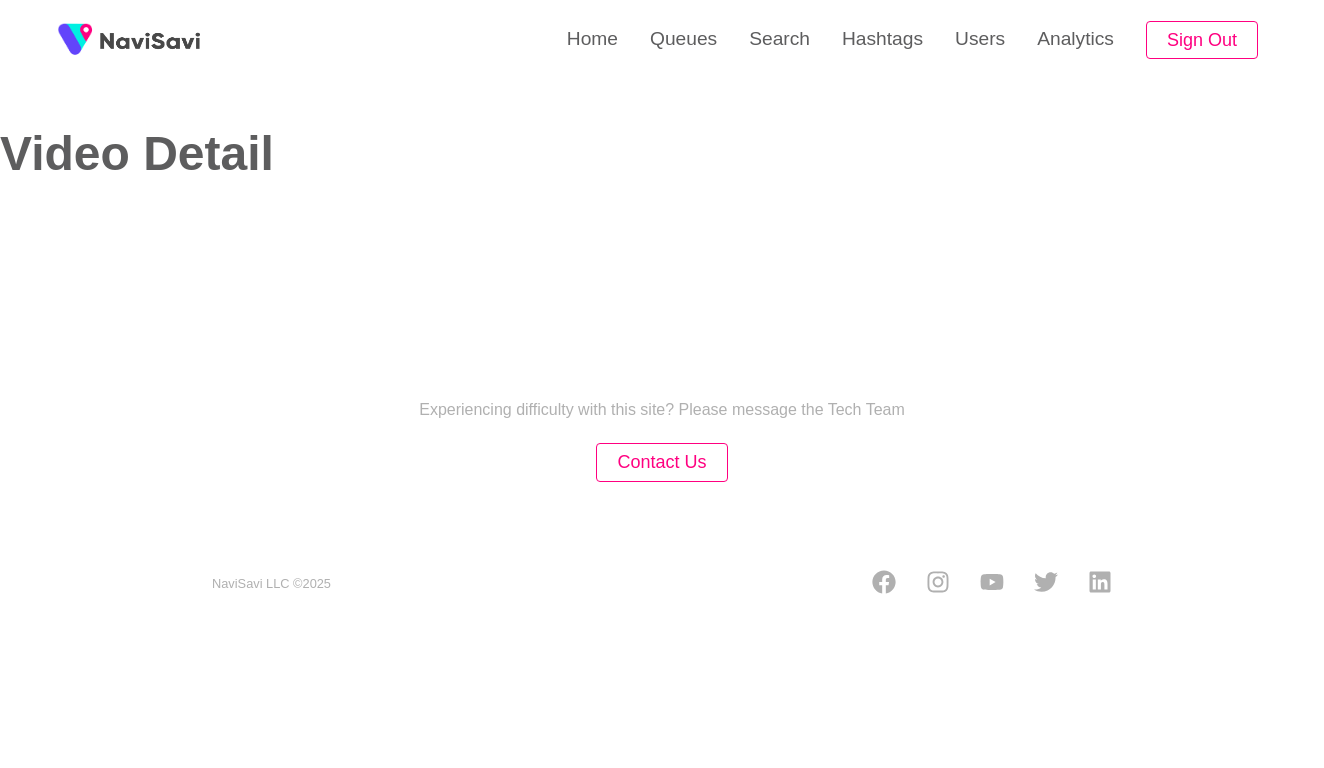 scroll, scrollTop: 0, scrollLeft: 0, axis: both 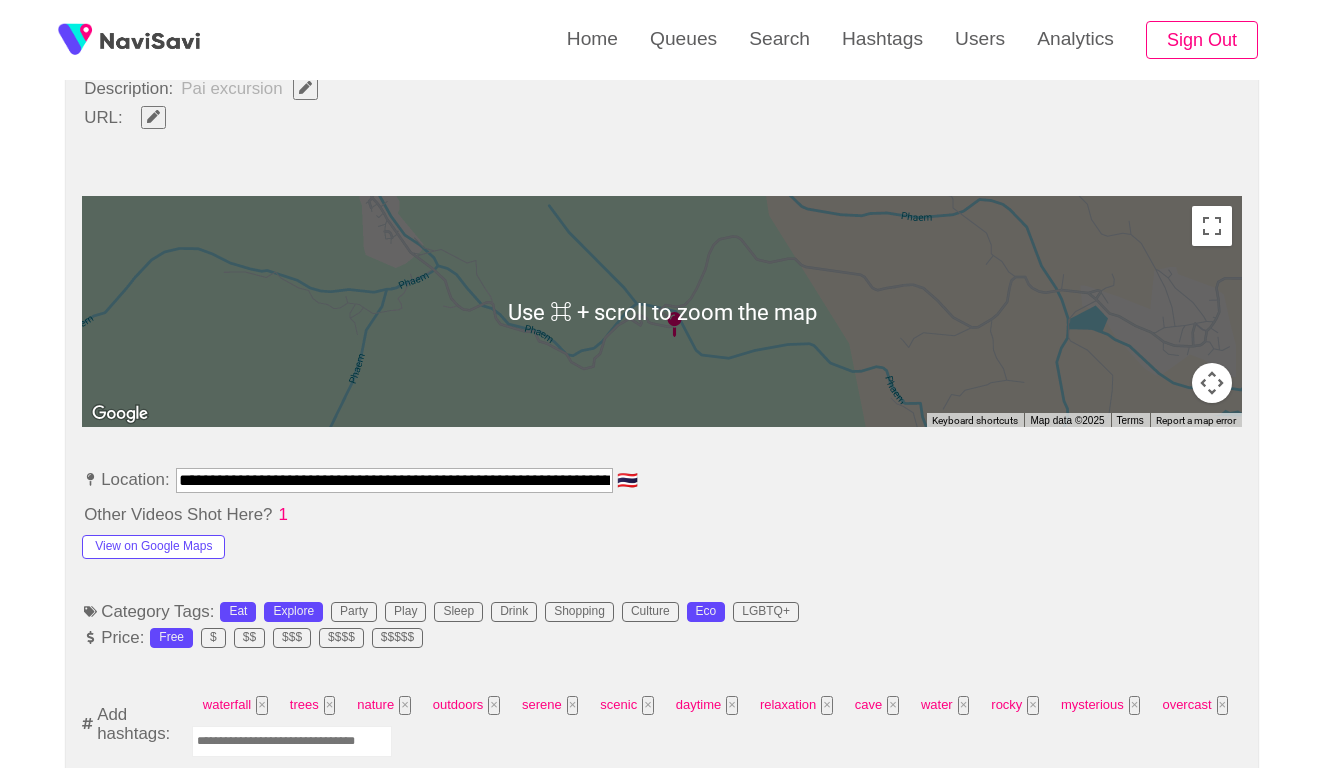 click on "**********" at bounding box center [394, 480] 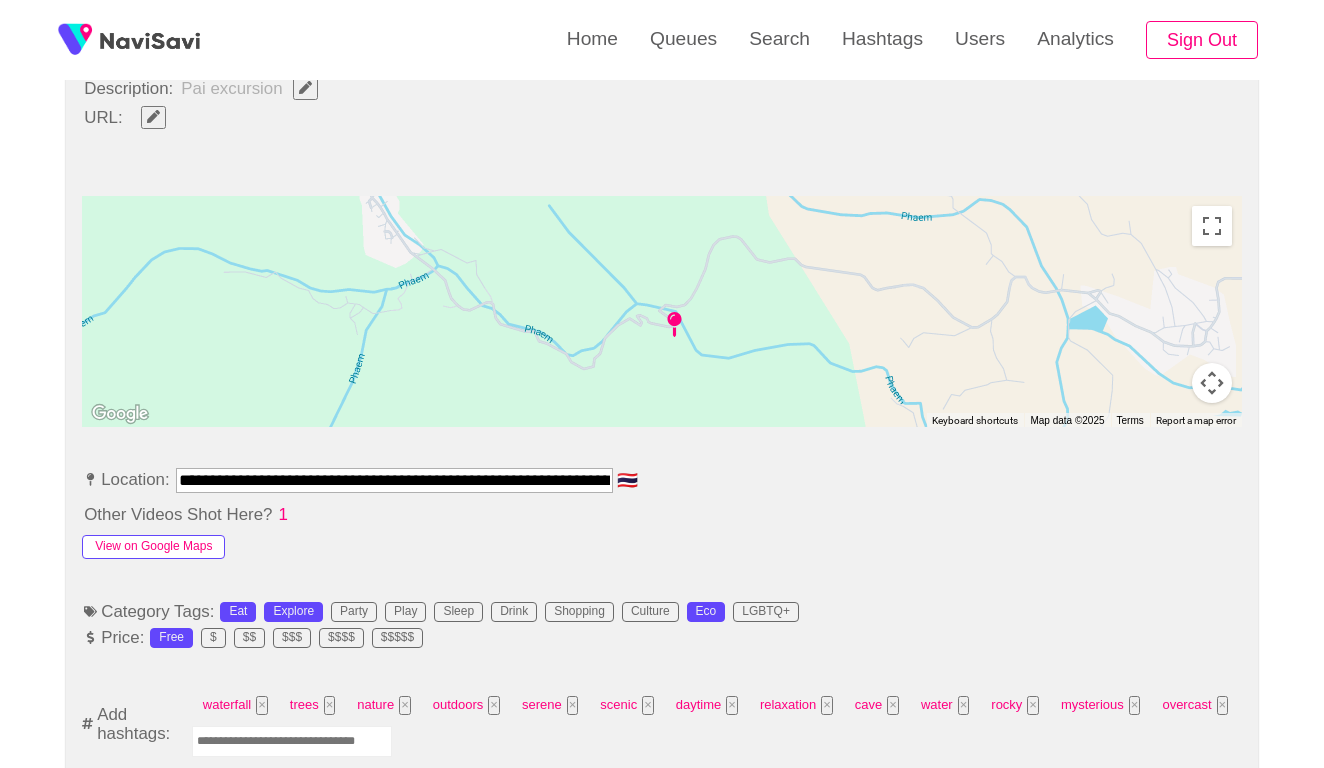 click on "View on Google Maps" at bounding box center [153, 547] 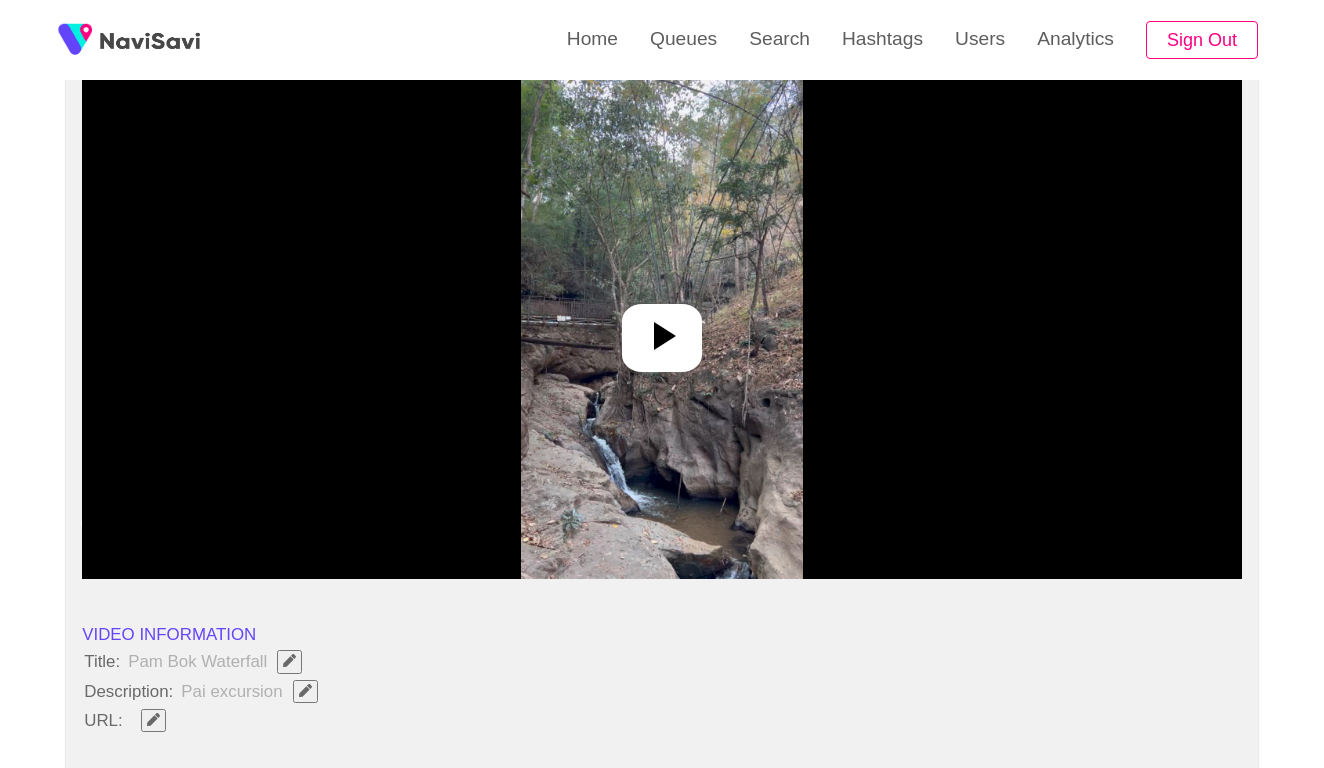 click at bounding box center (662, 329) 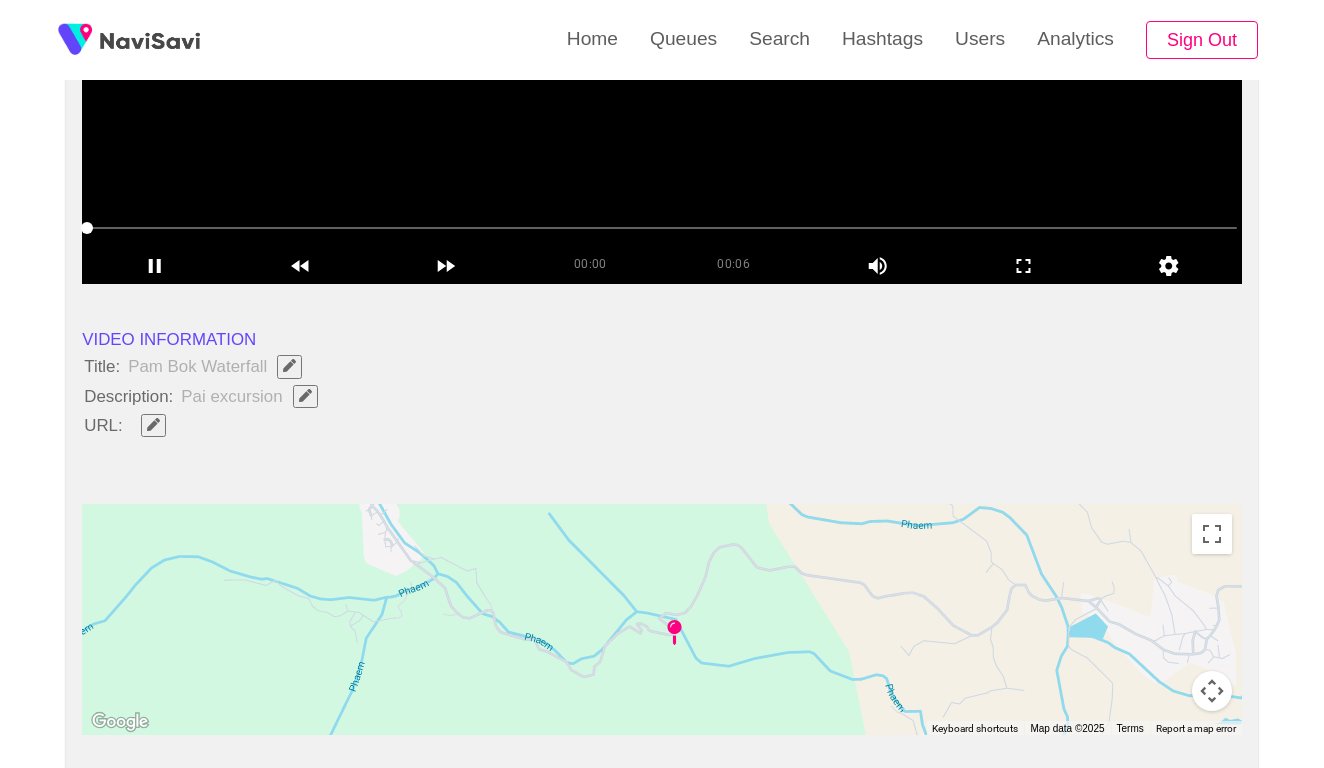 scroll, scrollTop: 489, scrollLeft: 0, axis: vertical 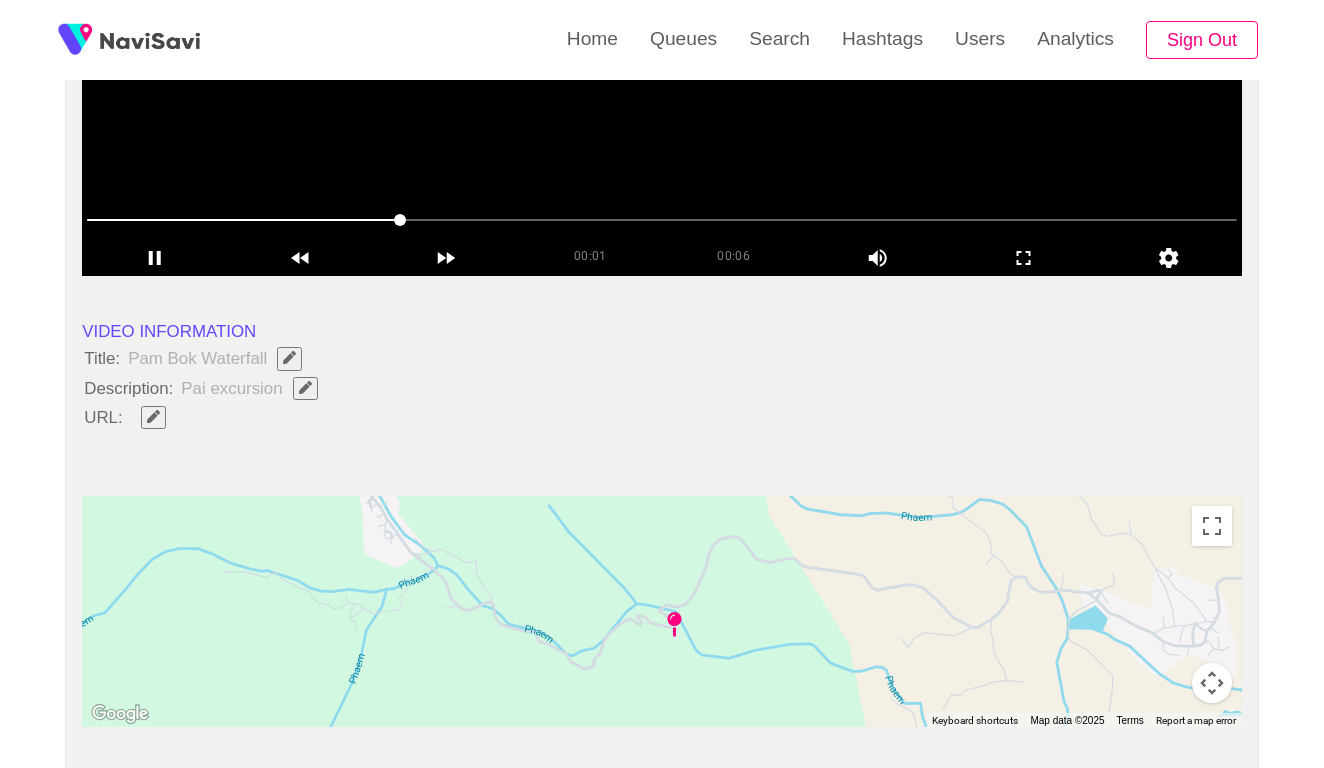 click 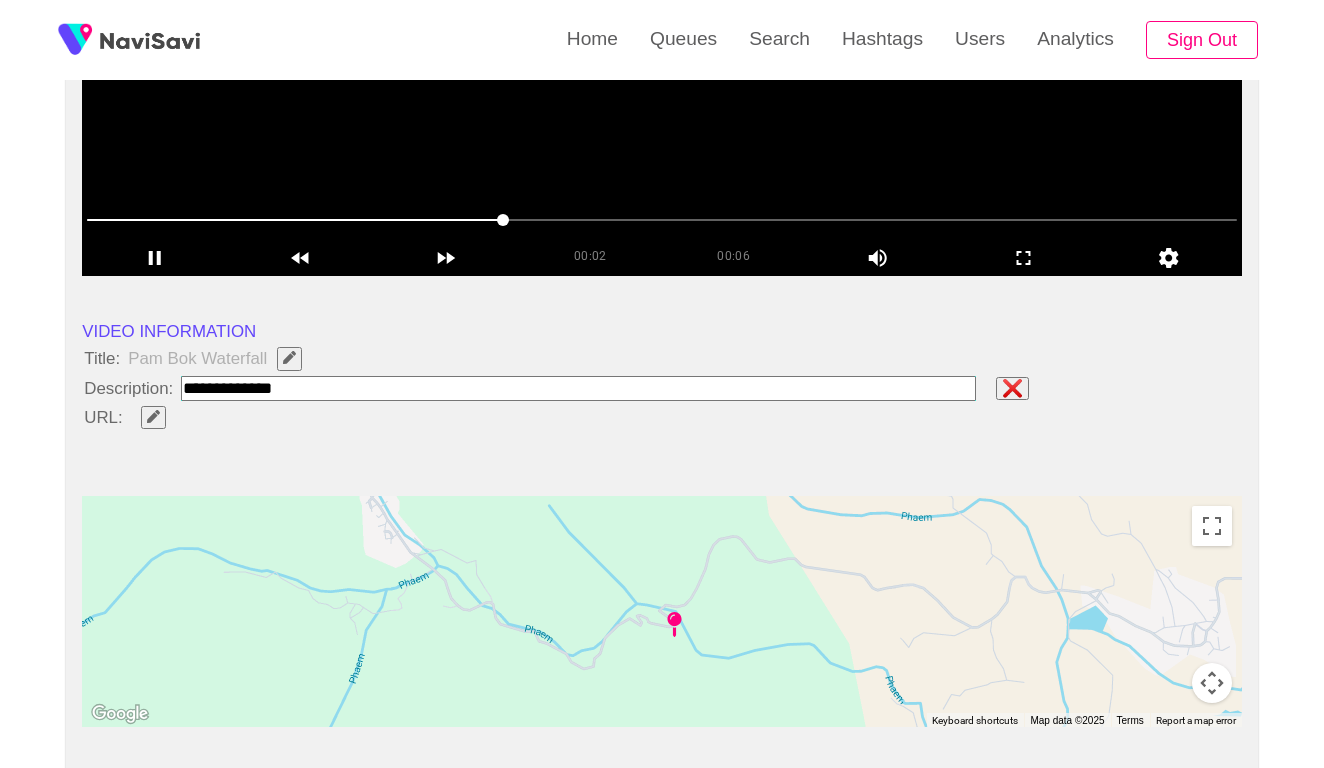 click at bounding box center (578, 388) 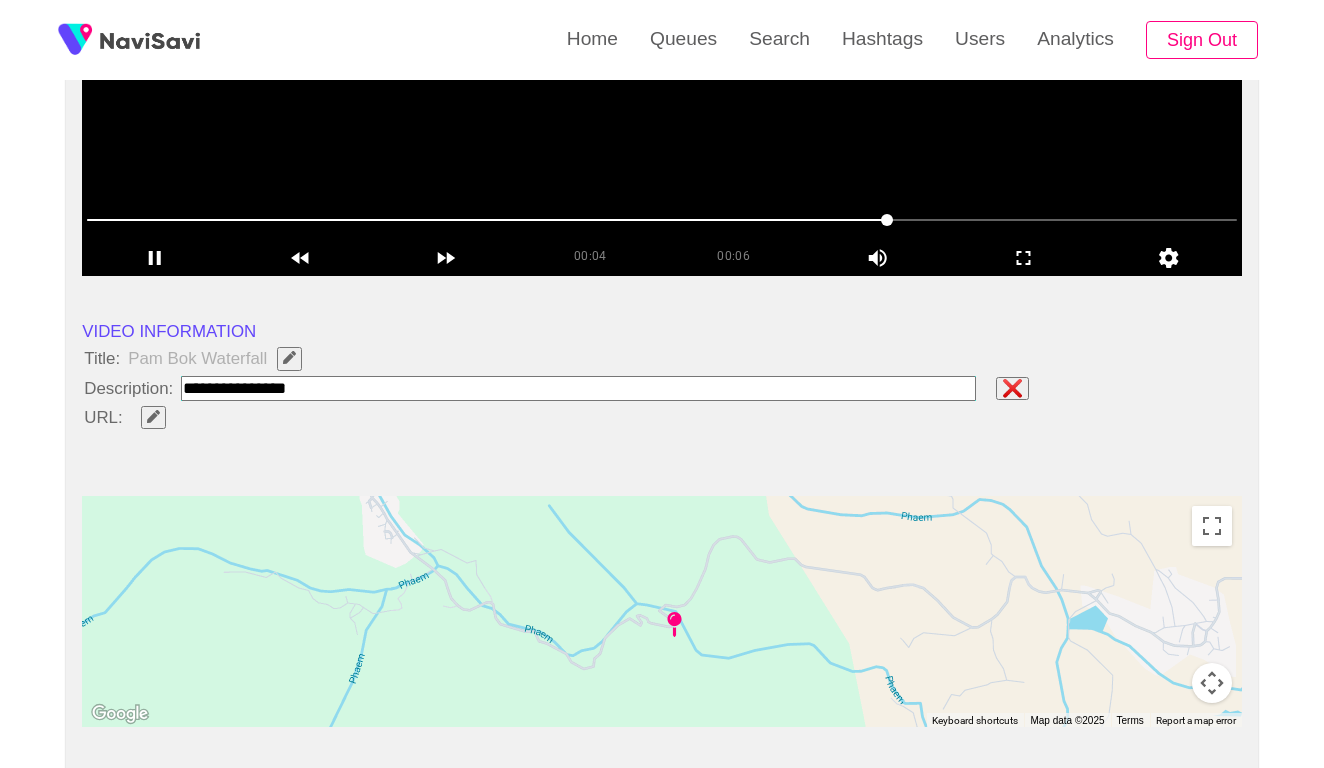 type on "**********" 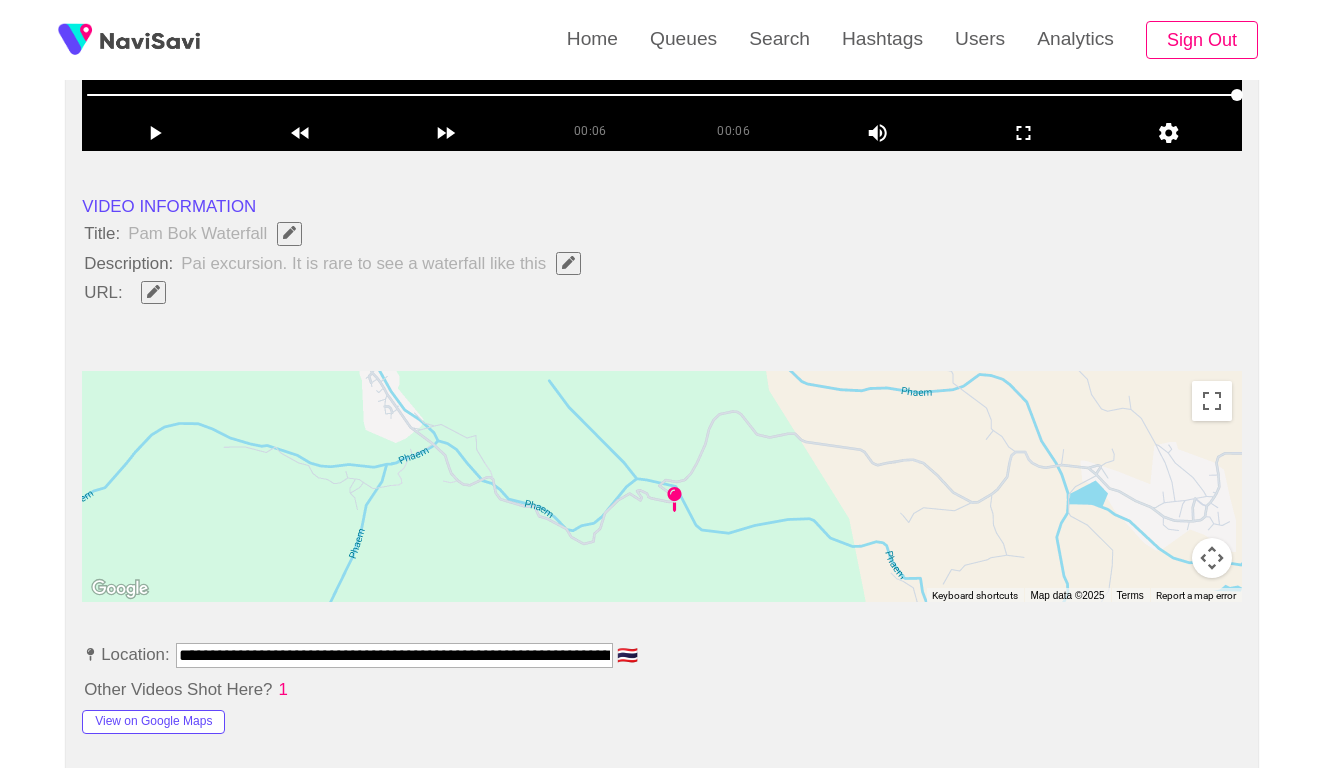 scroll, scrollTop: 692, scrollLeft: 0, axis: vertical 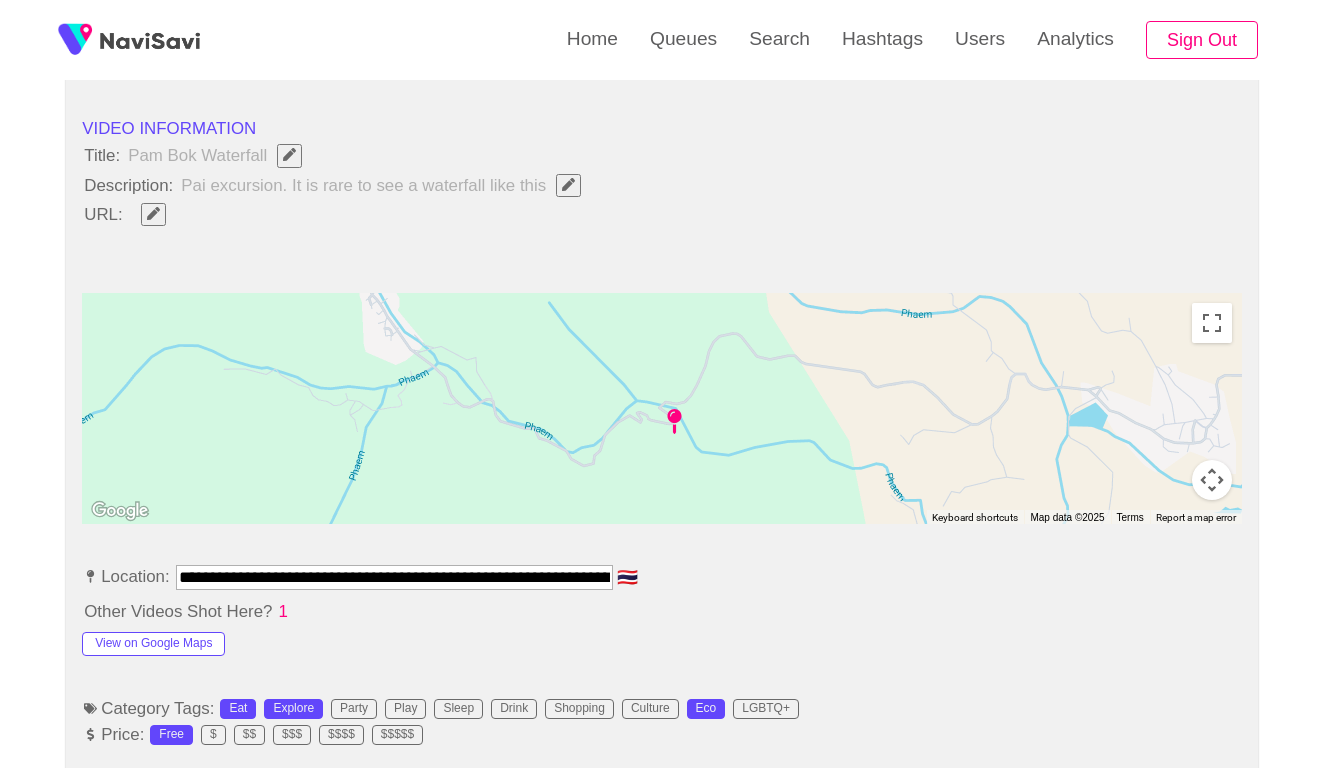 click on "**********" at bounding box center (394, 577) 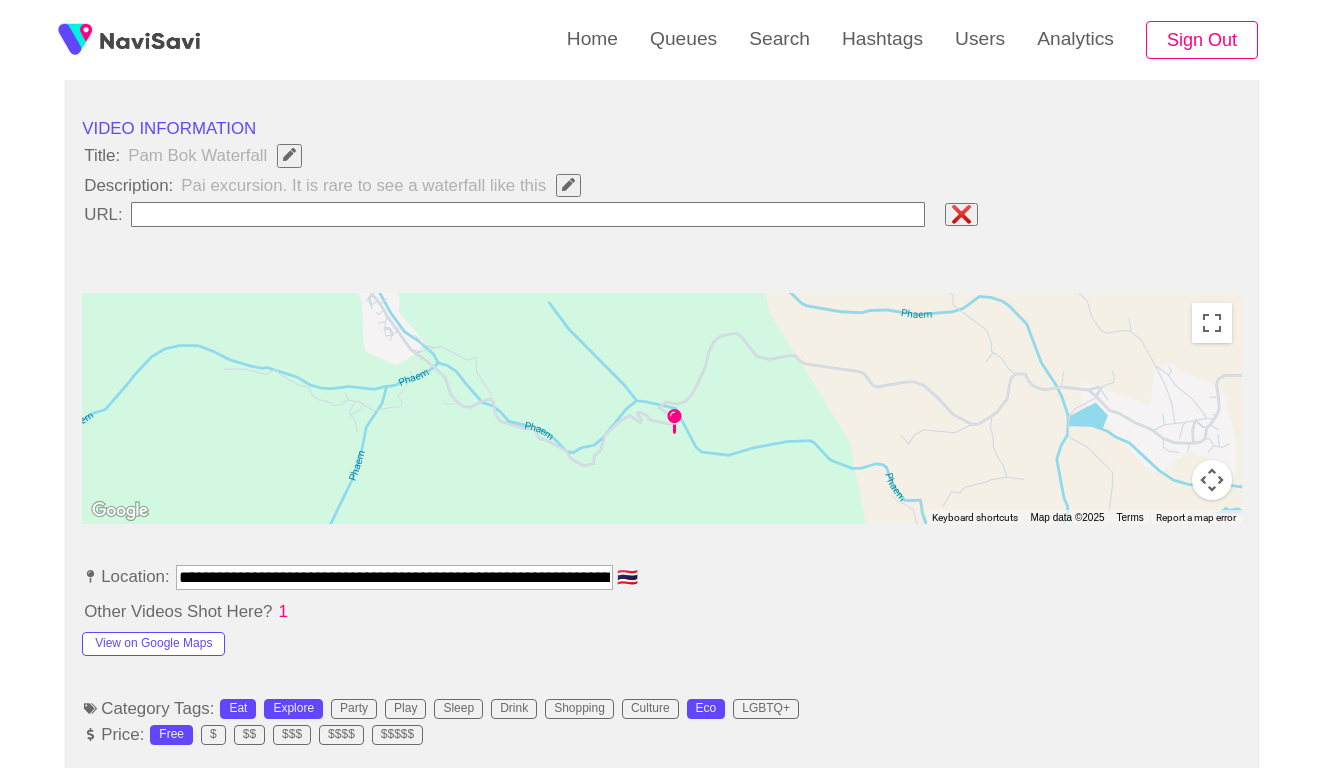 type on "**********" 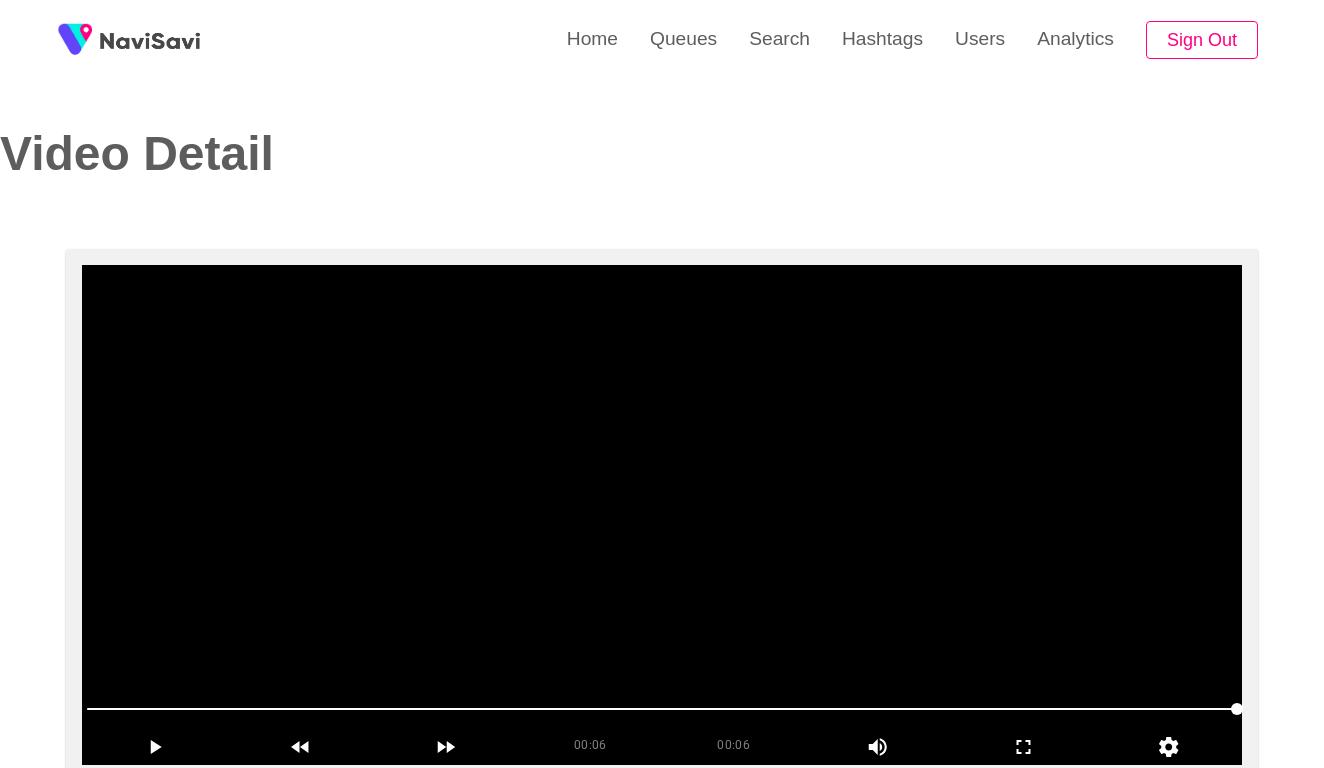 scroll, scrollTop: 0, scrollLeft: 0, axis: both 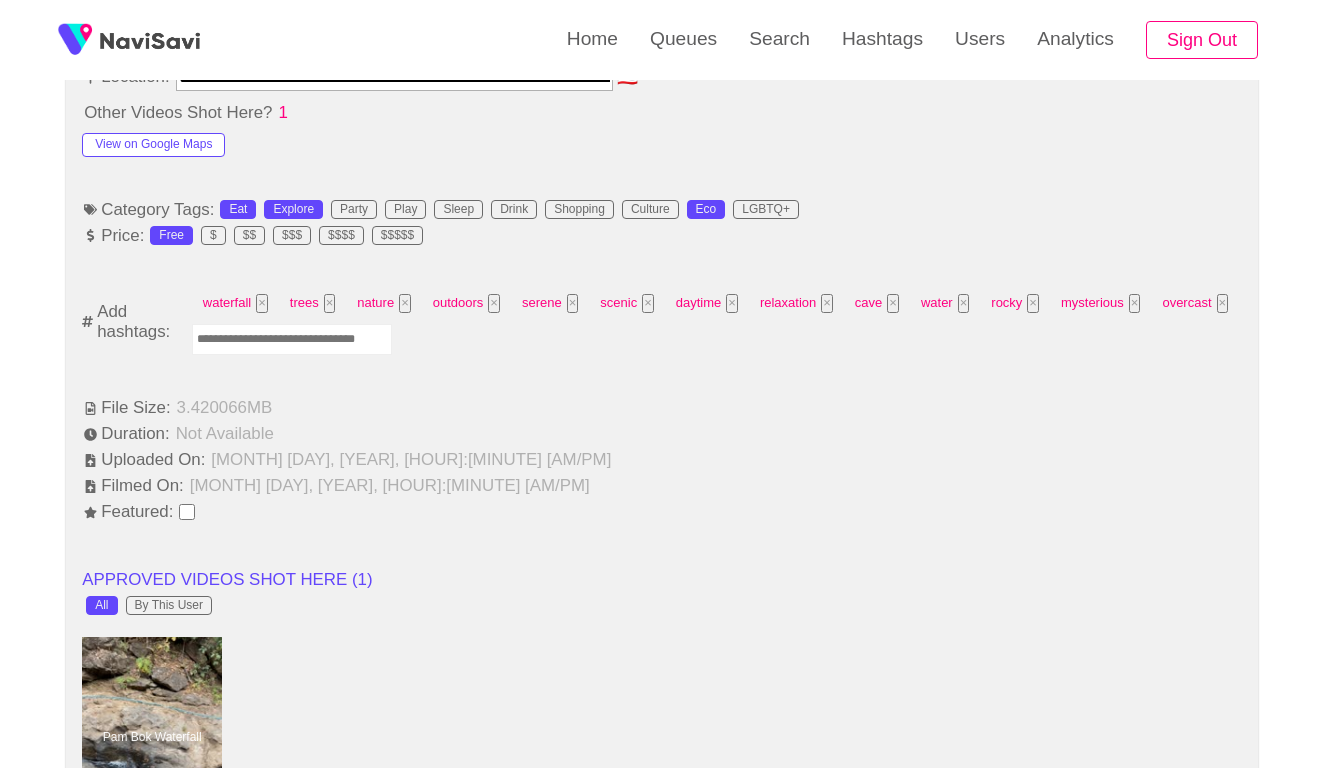 click at bounding box center [292, 339] 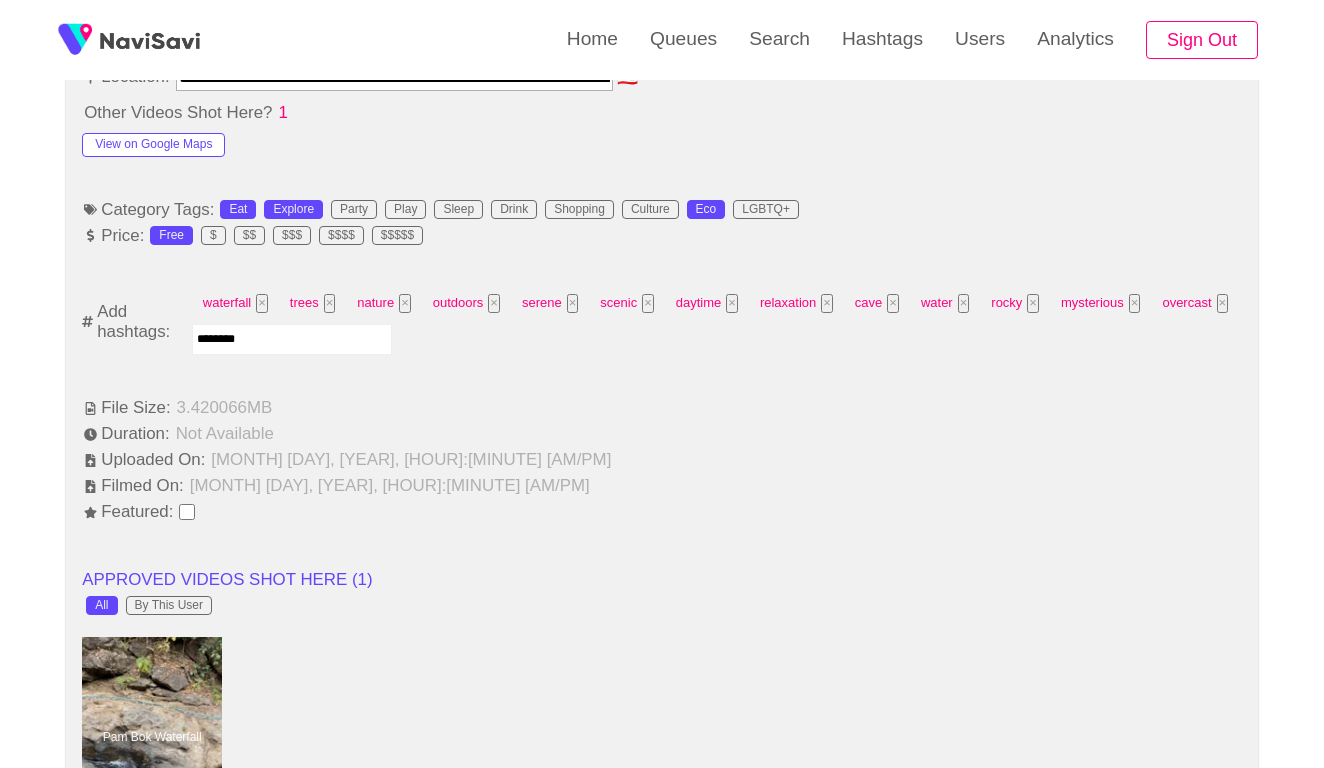 type on "*********" 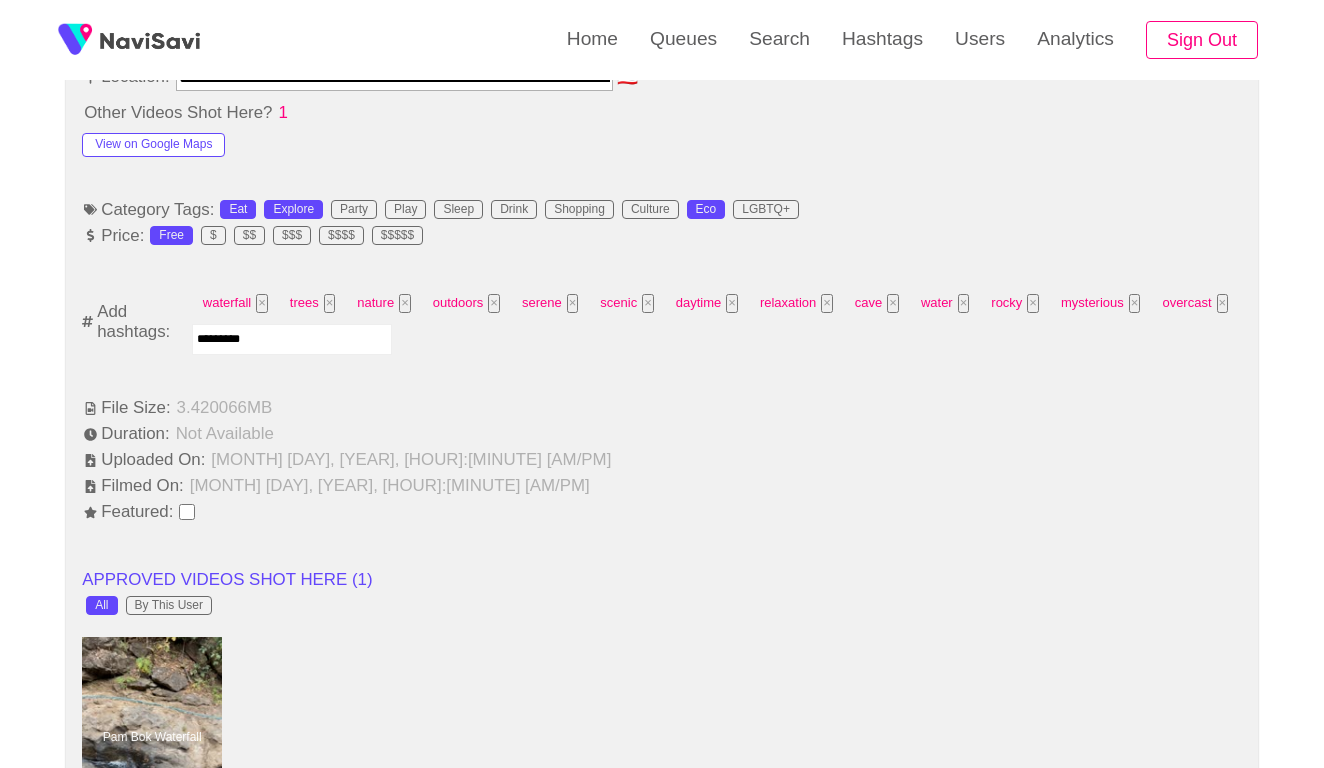 type 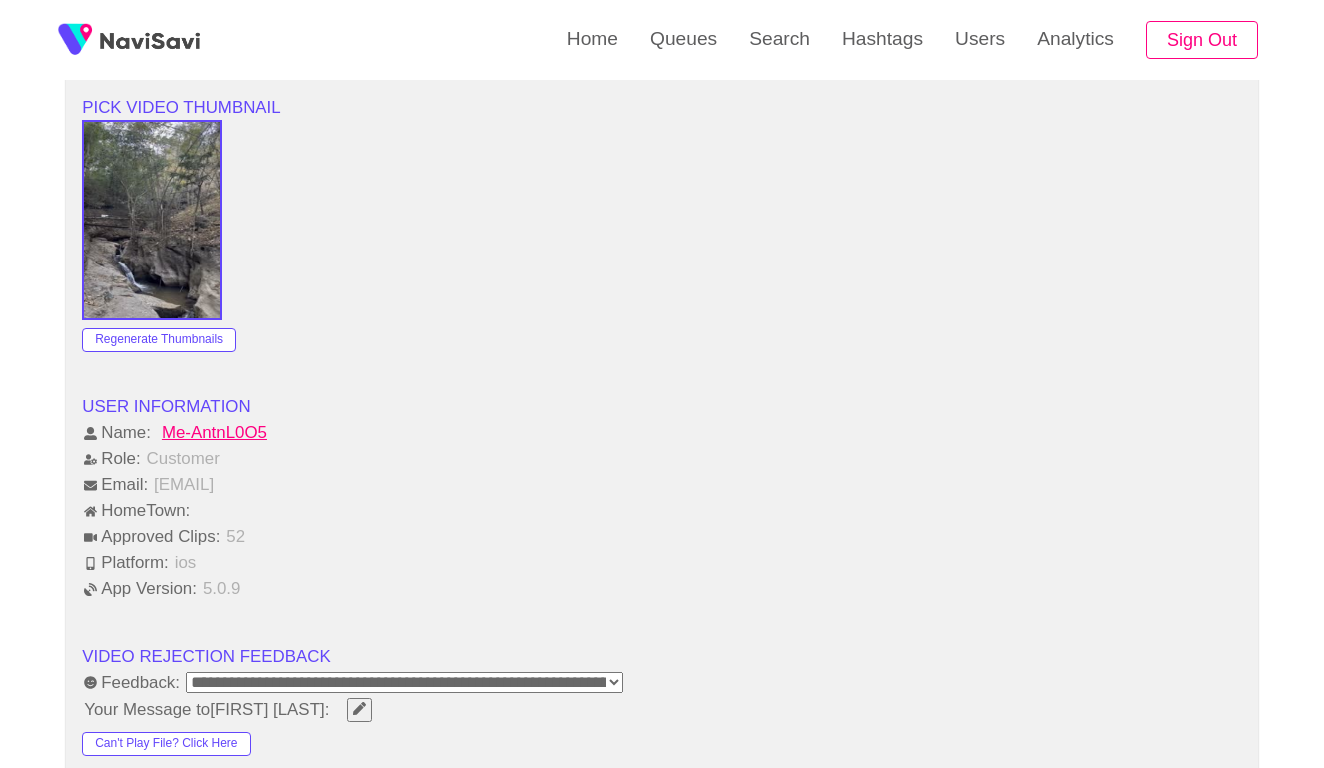 scroll, scrollTop: 2753, scrollLeft: 0, axis: vertical 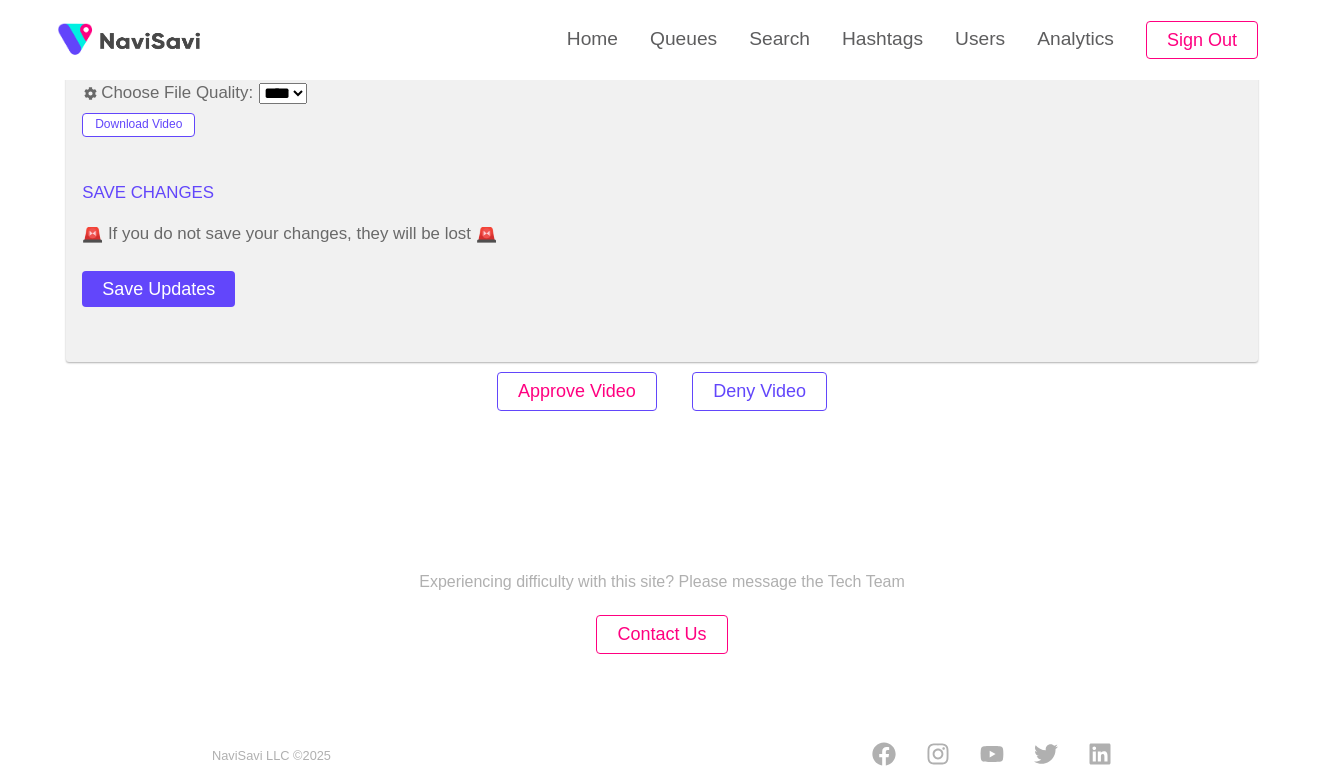 click on "Approve Video" at bounding box center (577, 391) 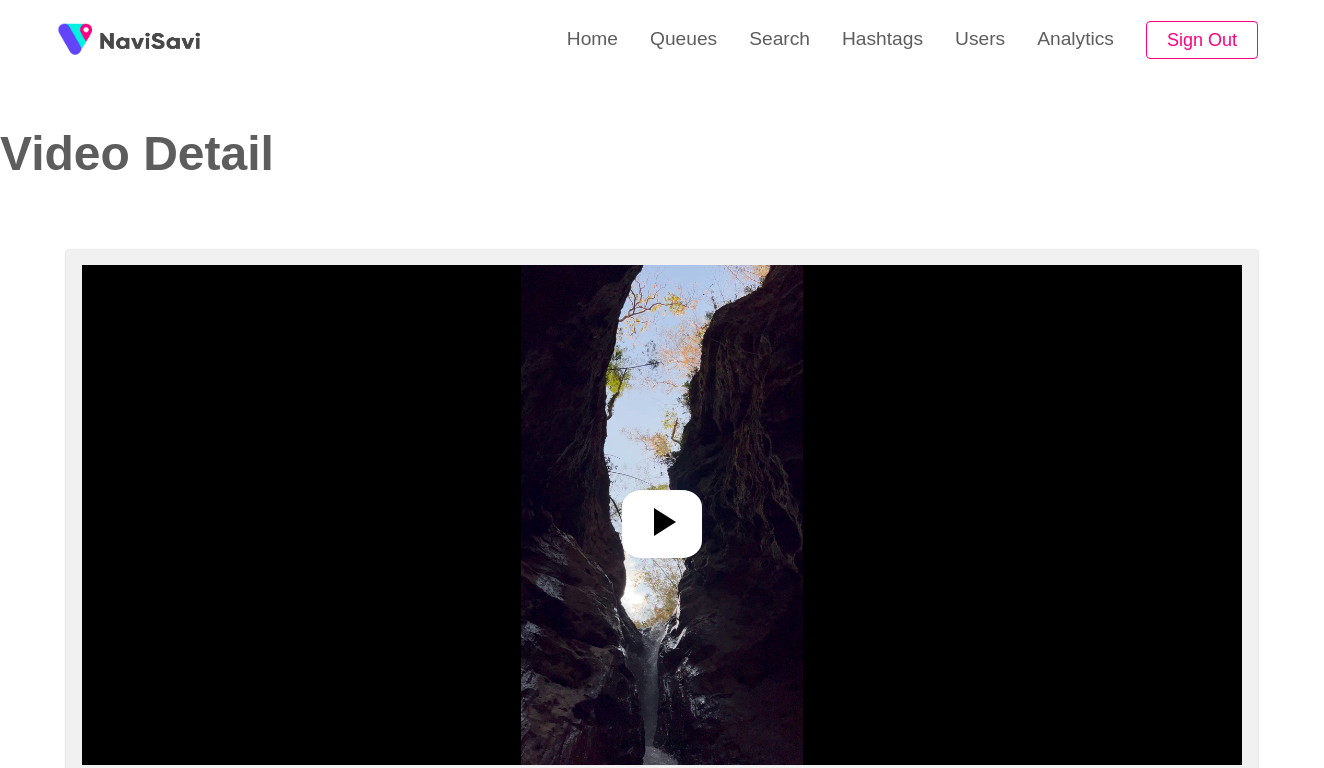 select on "**********" 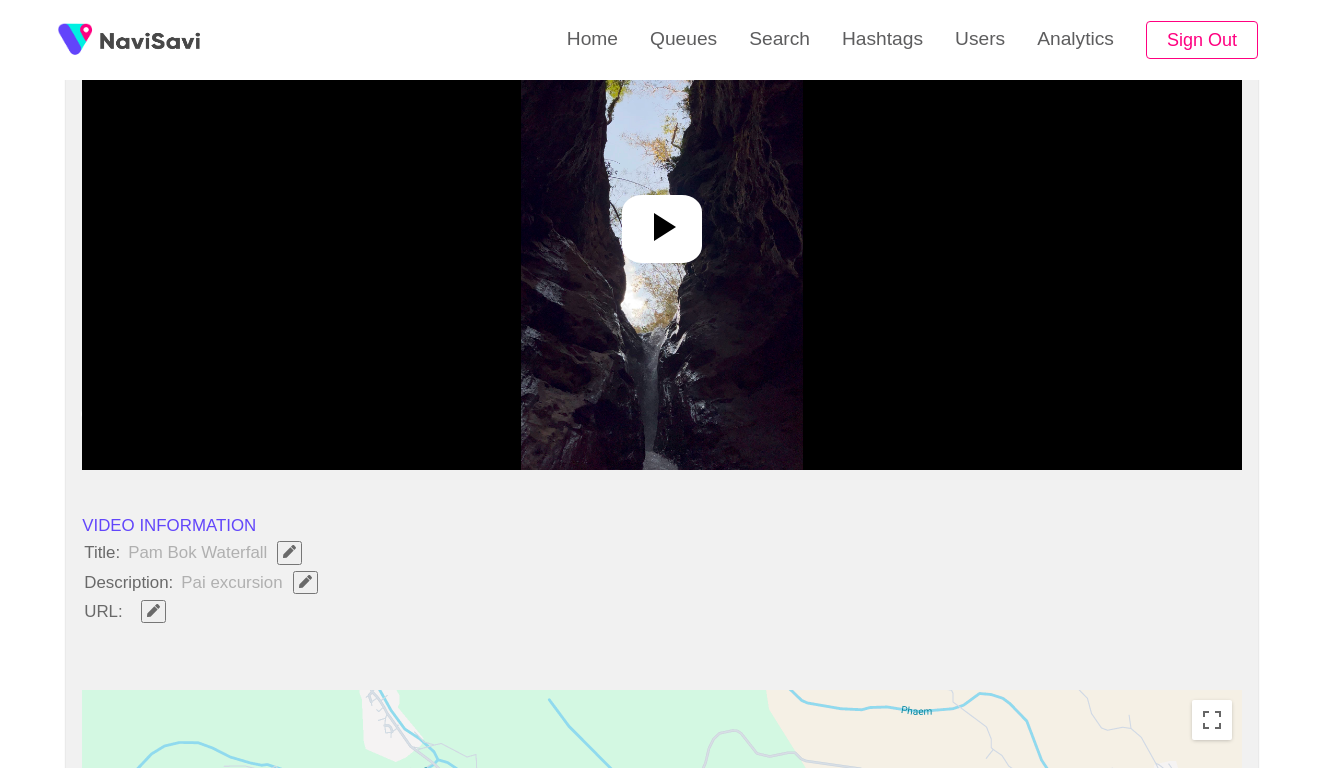 scroll, scrollTop: 582, scrollLeft: 0, axis: vertical 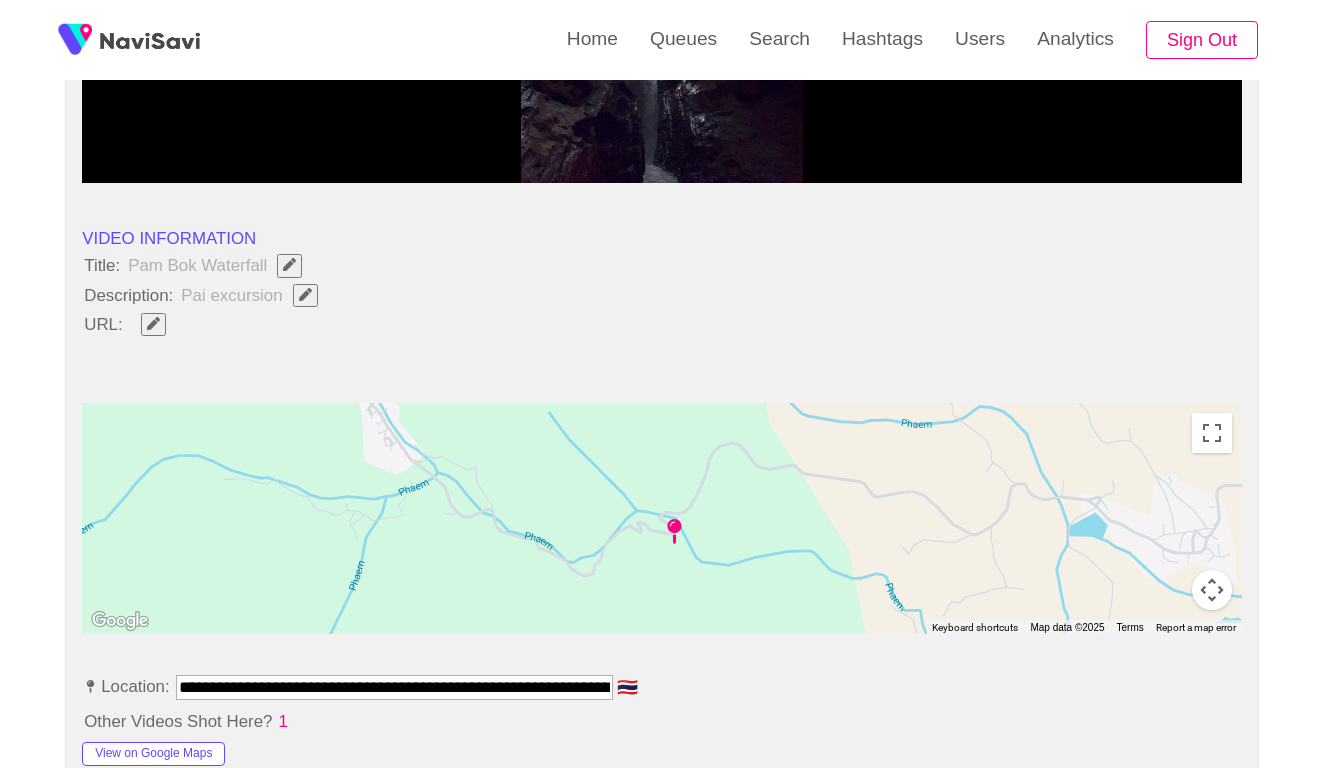 click 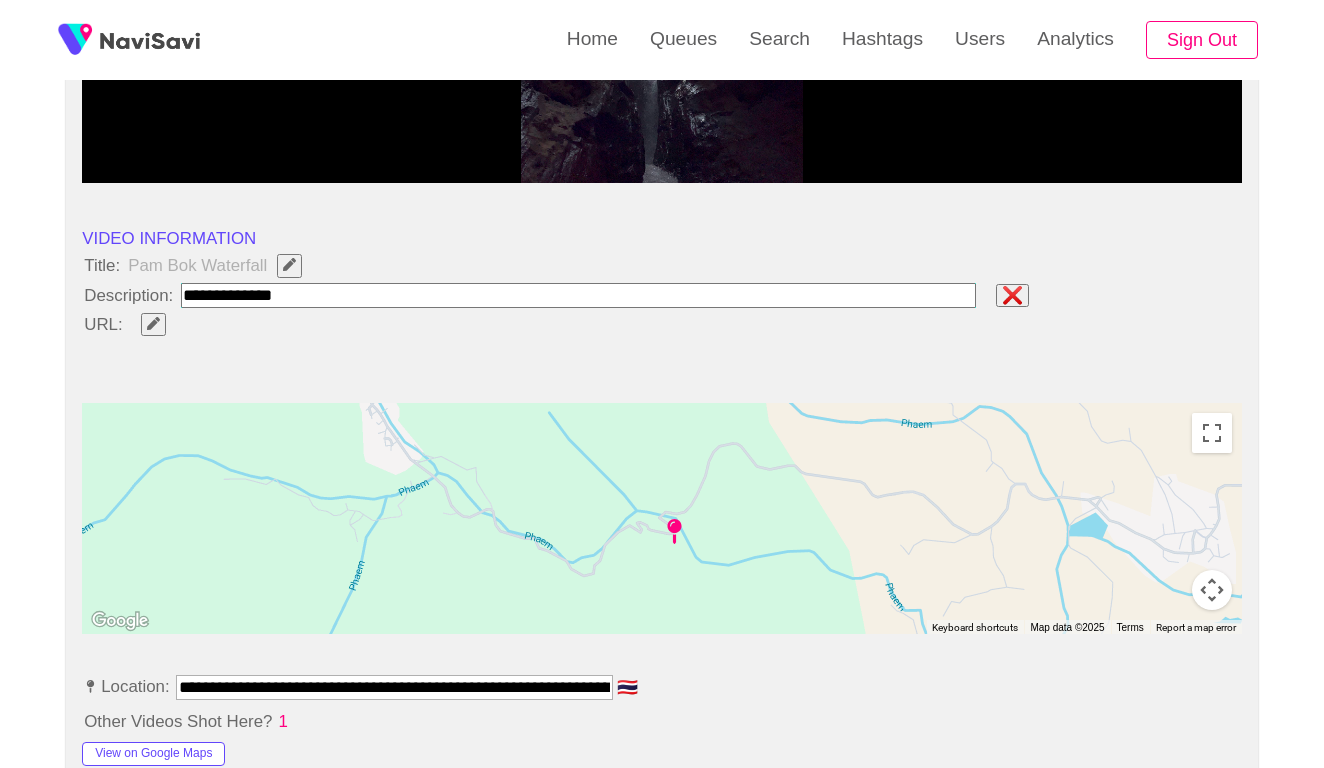 type on "**********" 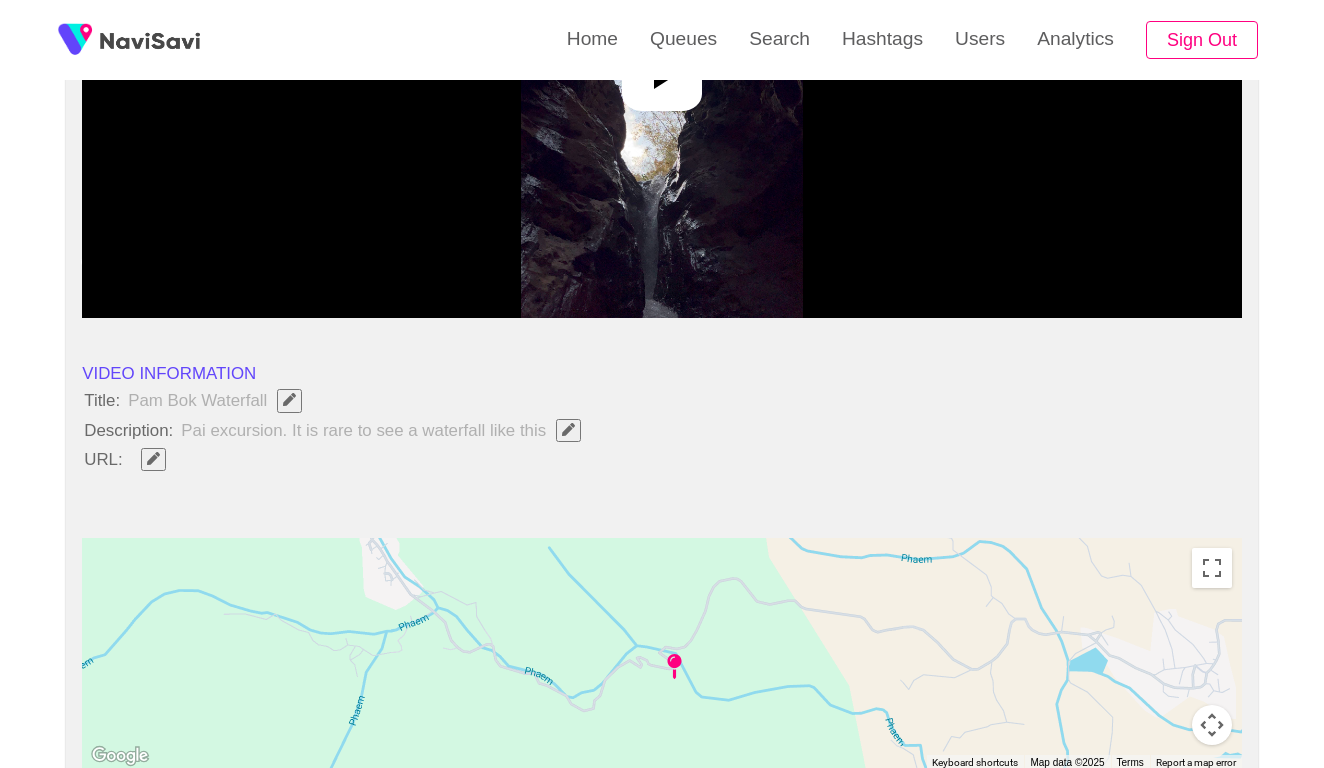 scroll, scrollTop: 347, scrollLeft: 0, axis: vertical 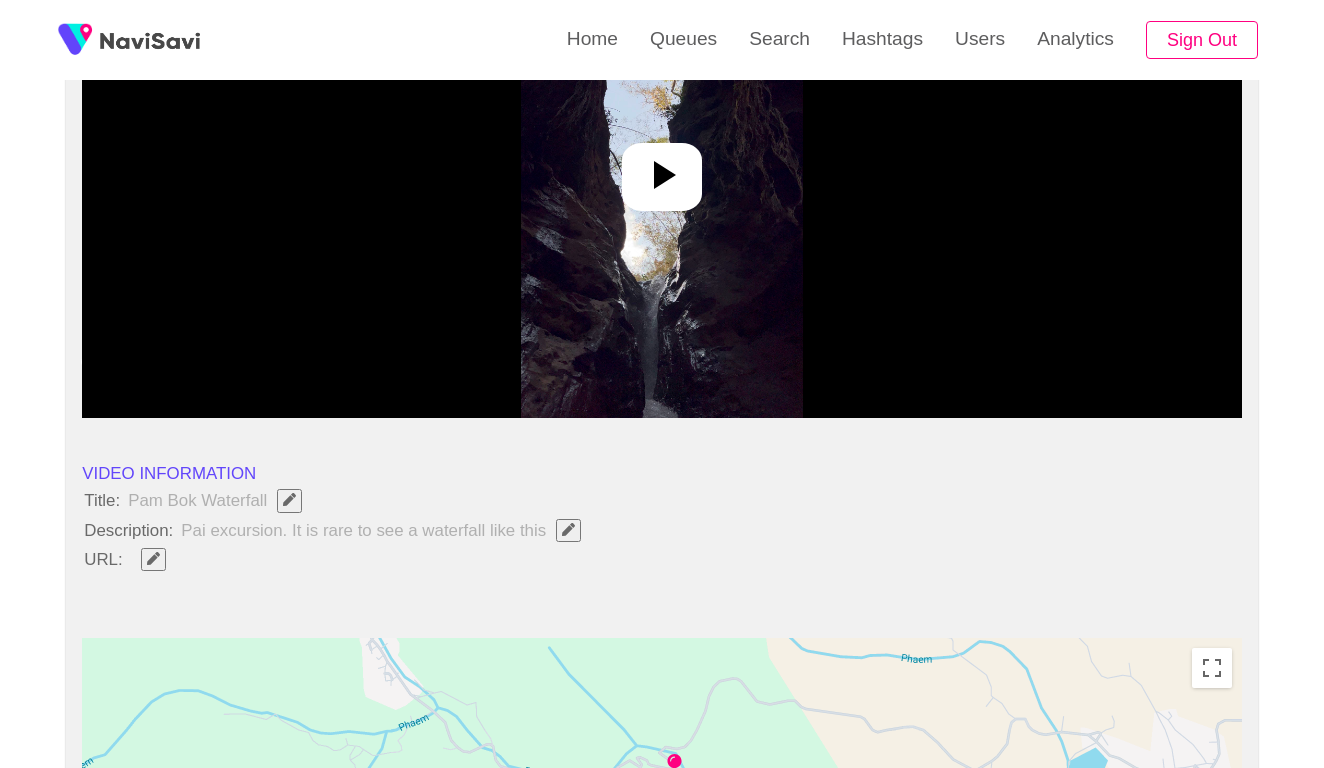 click at bounding box center (661, 168) 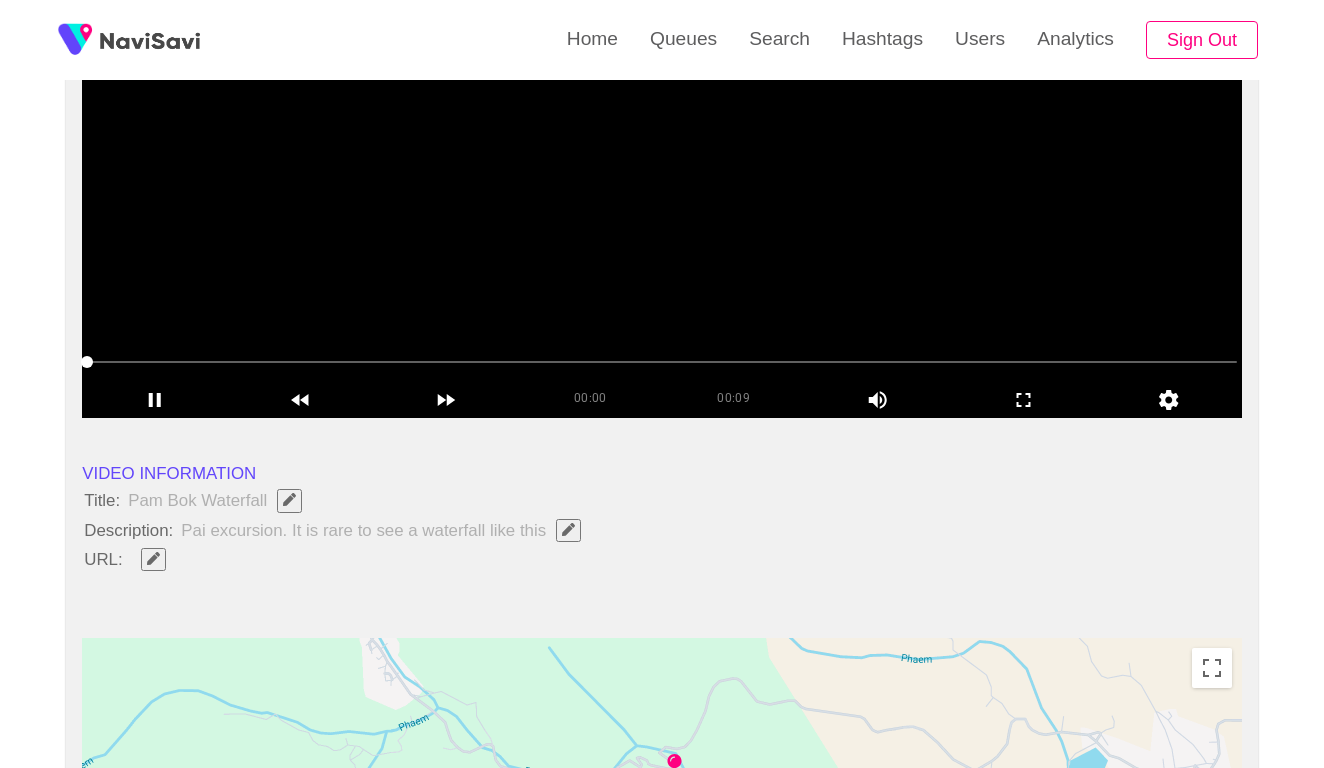 click 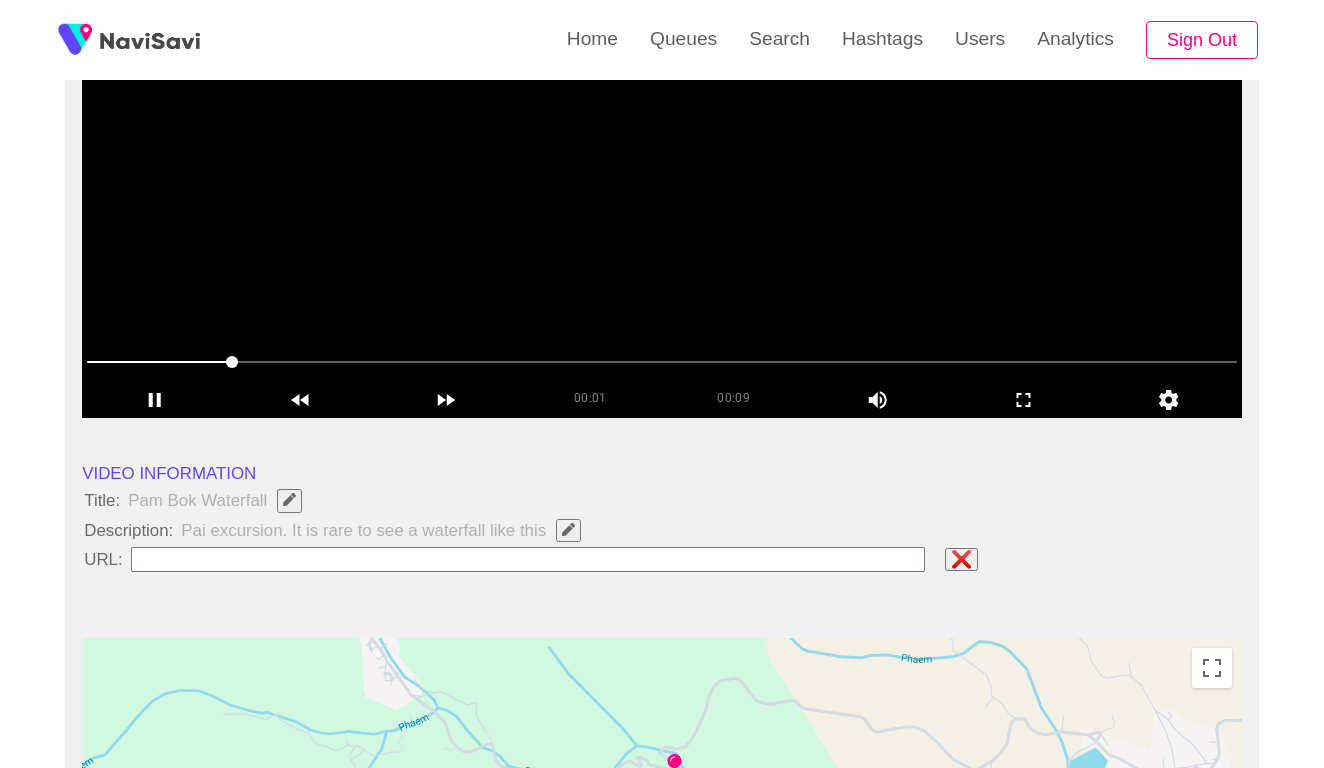 type on "**********" 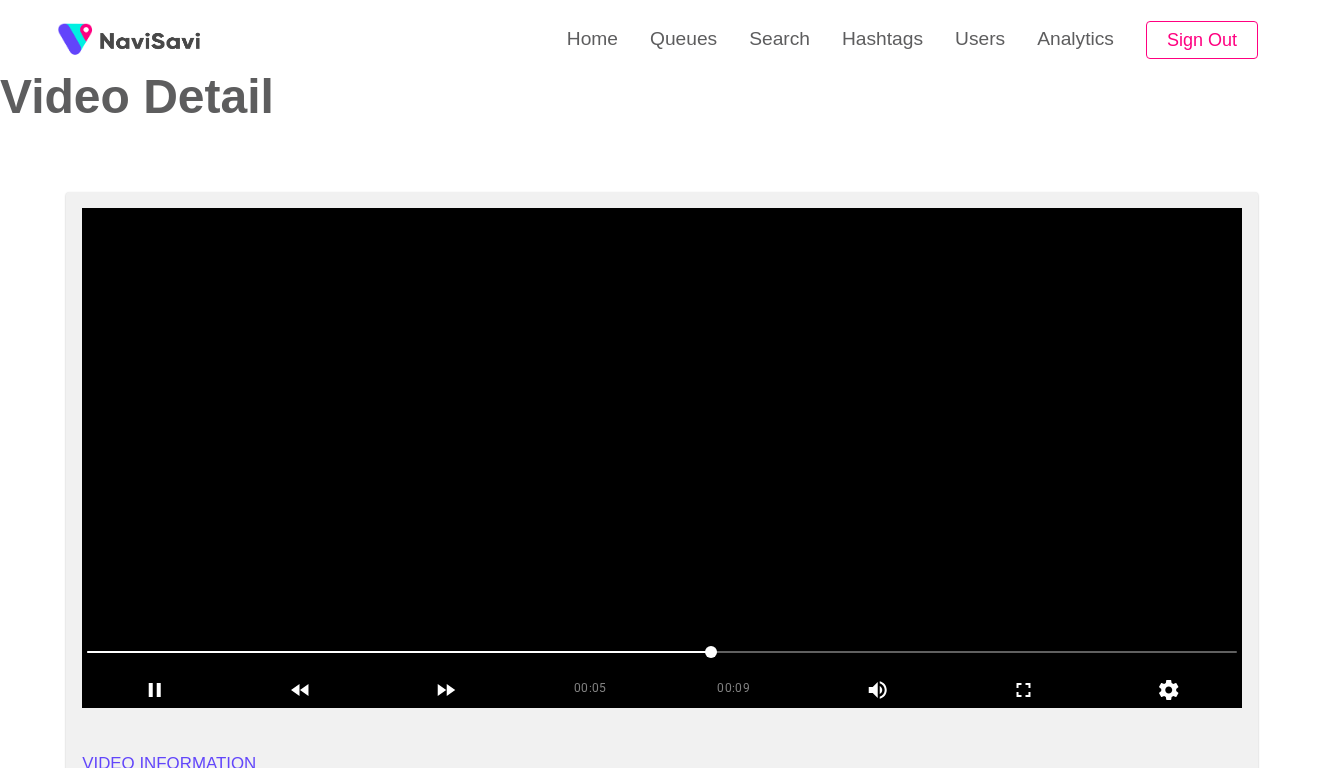 scroll, scrollTop: 47, scrollLeft: 0, axis: vertical 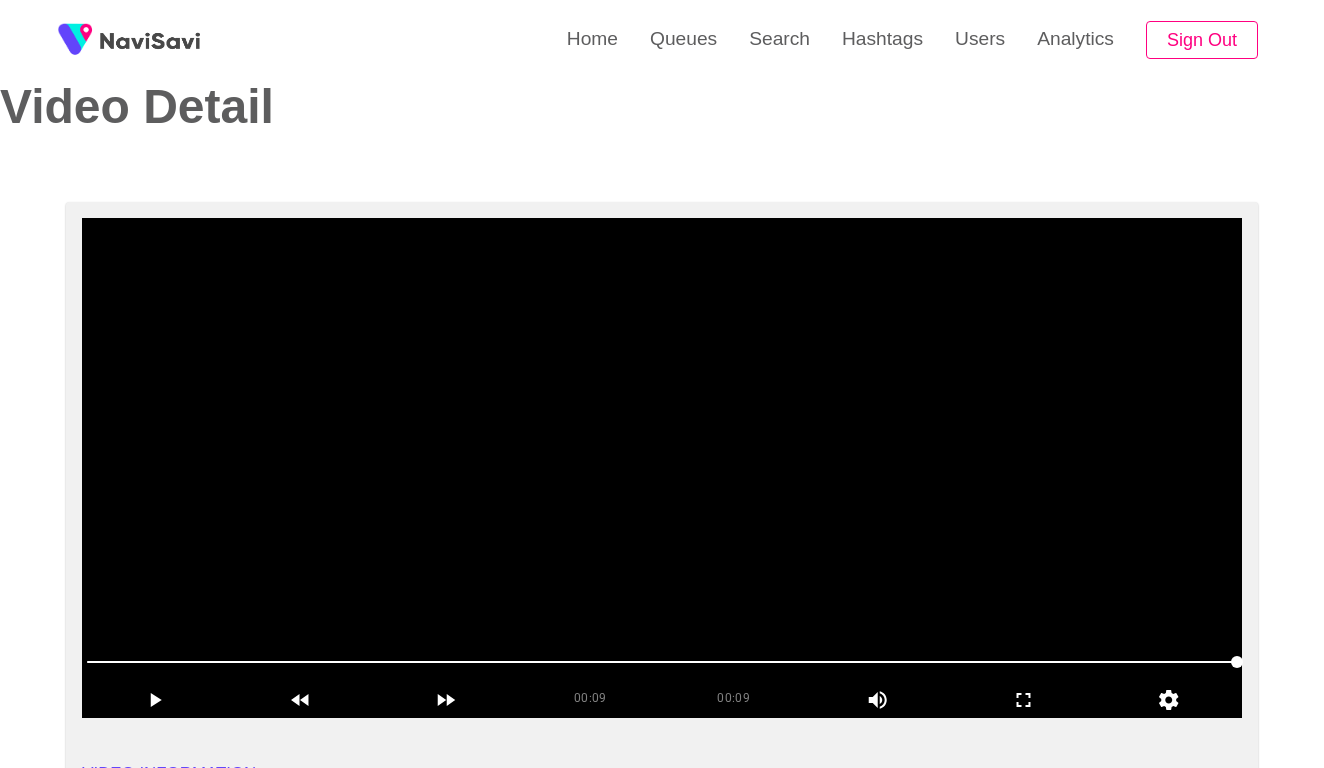 click at bounding box center (662, 468) 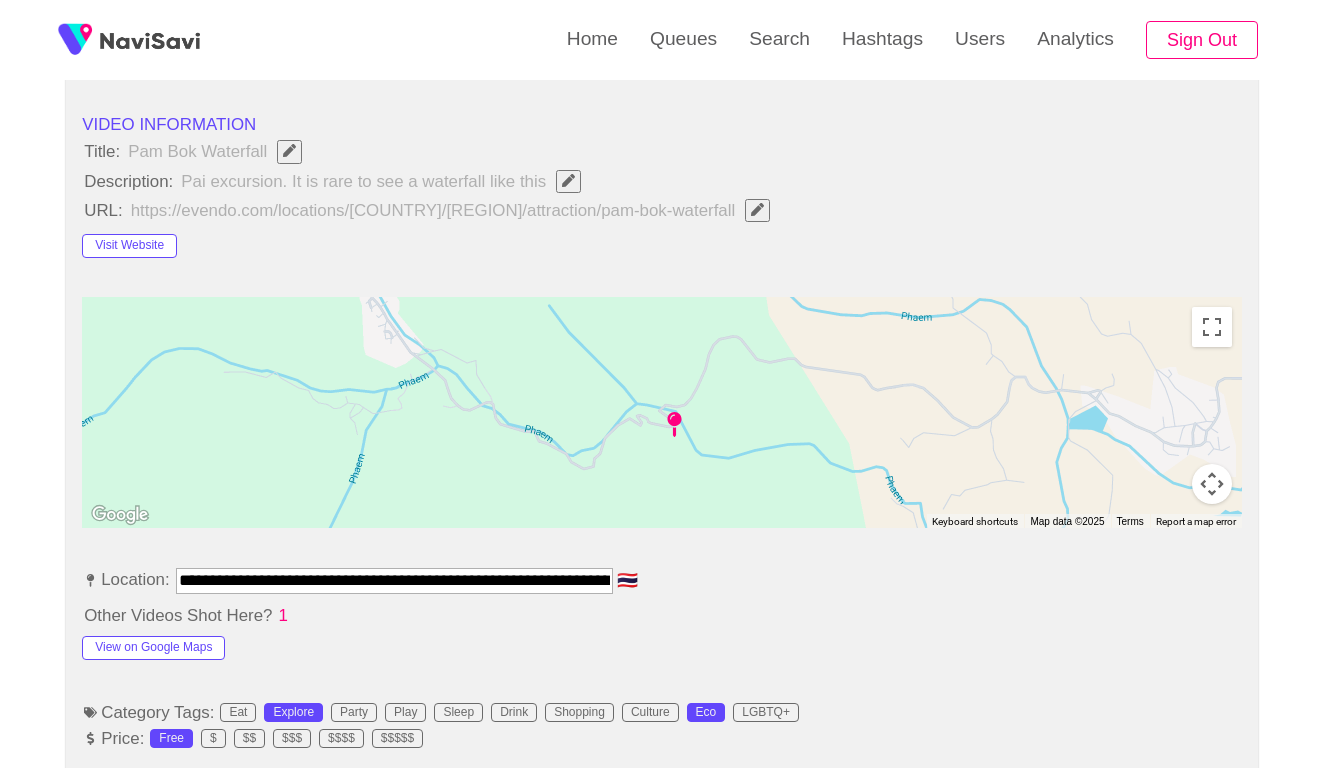 scroll, scrollTop: 777, scrollLeft: 0, axis: vertical 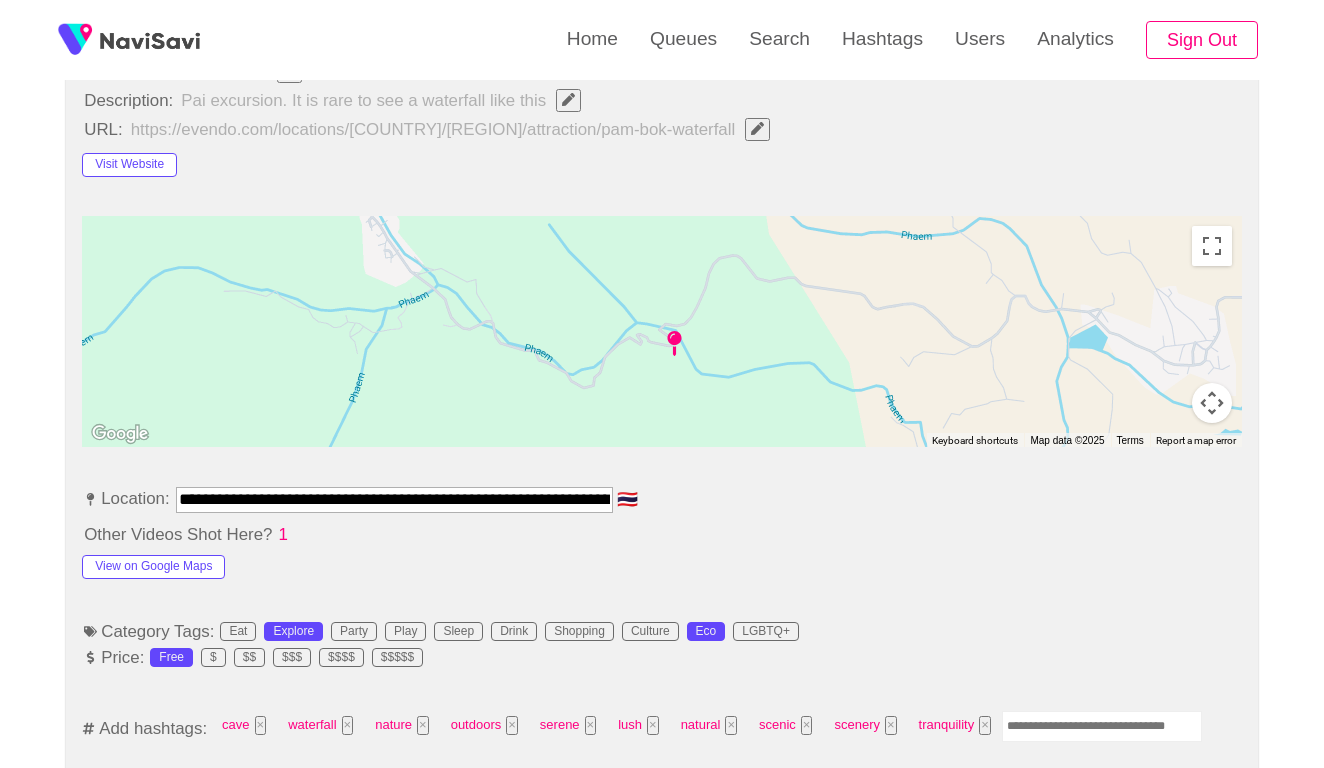 click at bounding box center (662, 331) 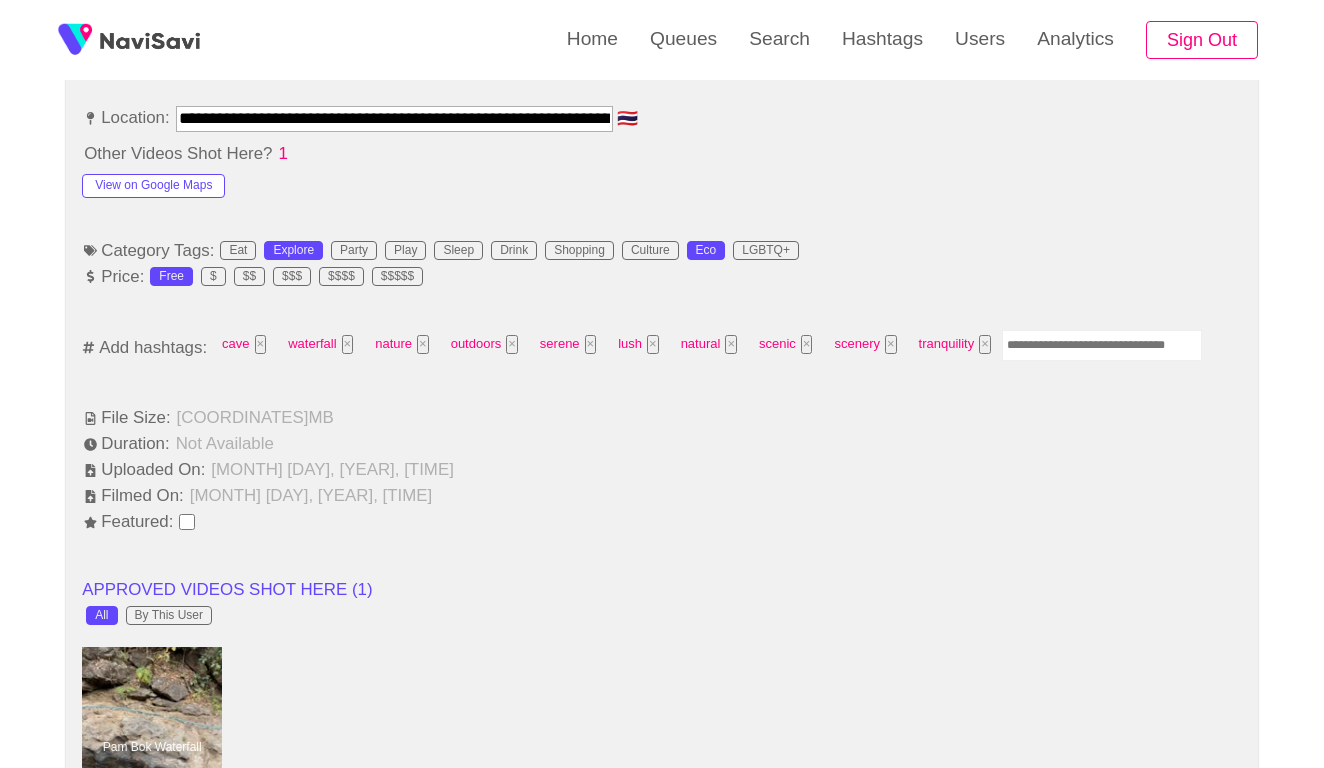 scroll, scrollTop: 1219, scrollLeft: 0, axis: vertical 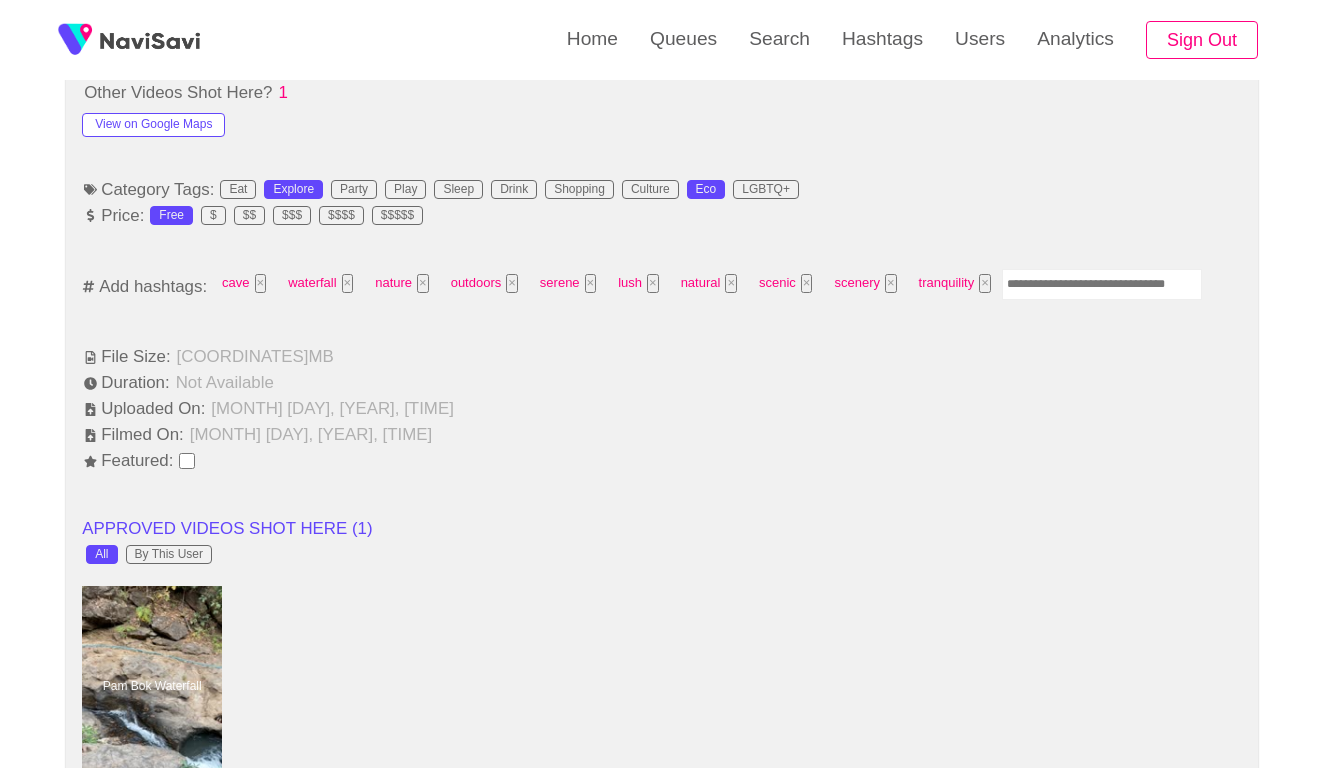 click at bounding box center [1102, 284] 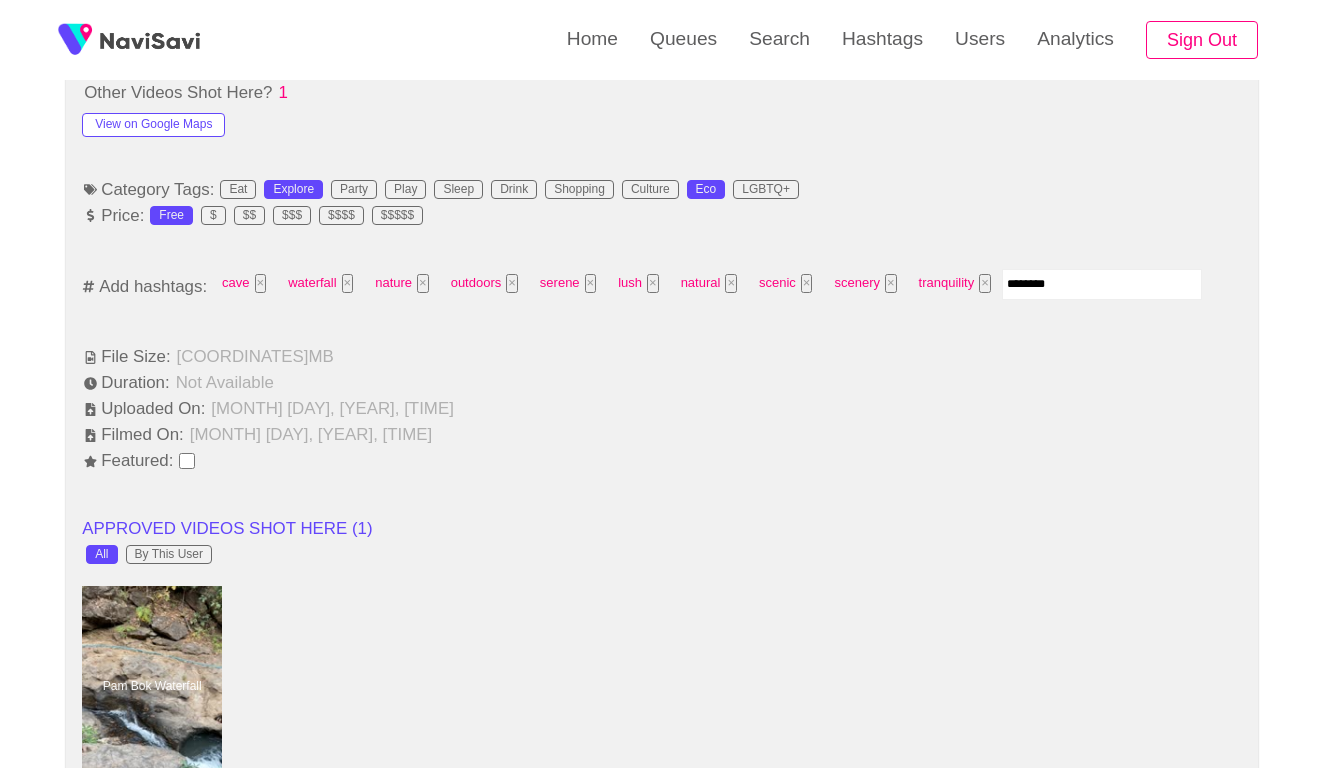 type on "*********" 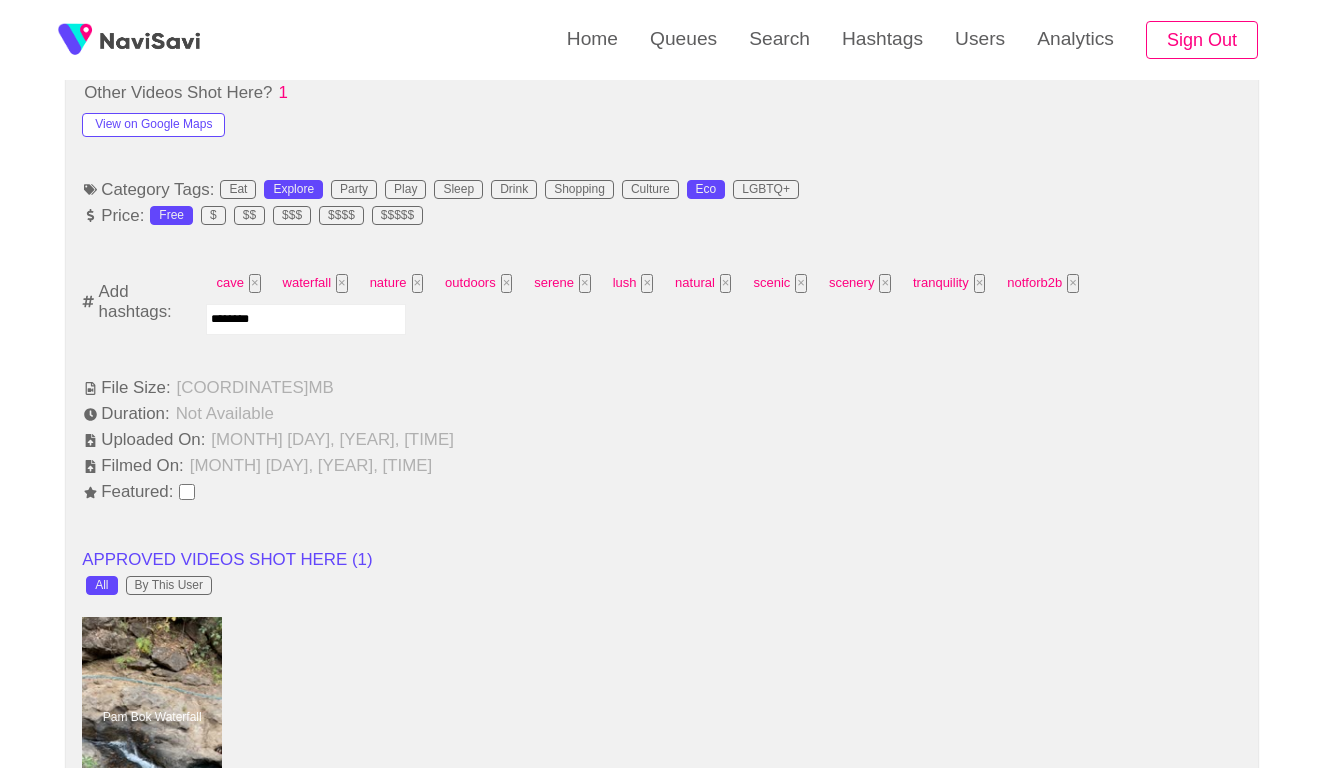 type on "*********" 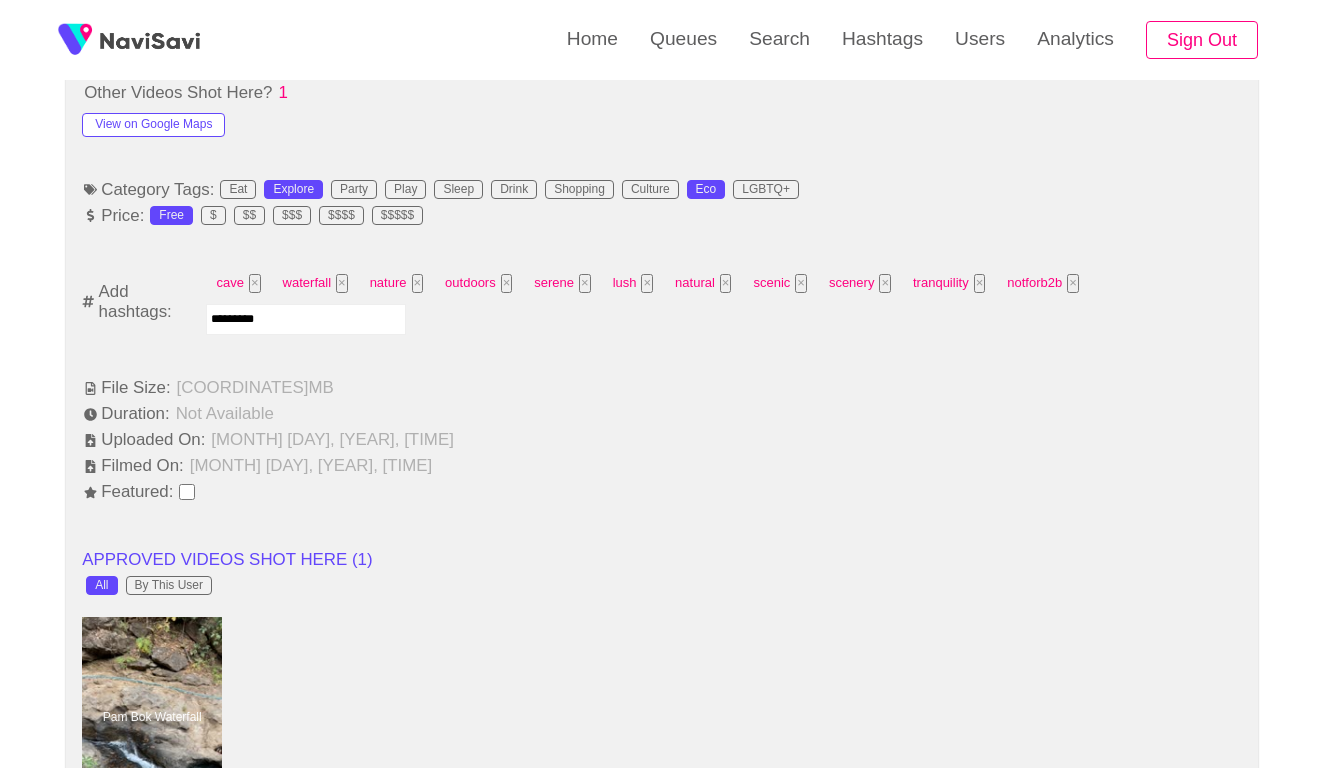 type 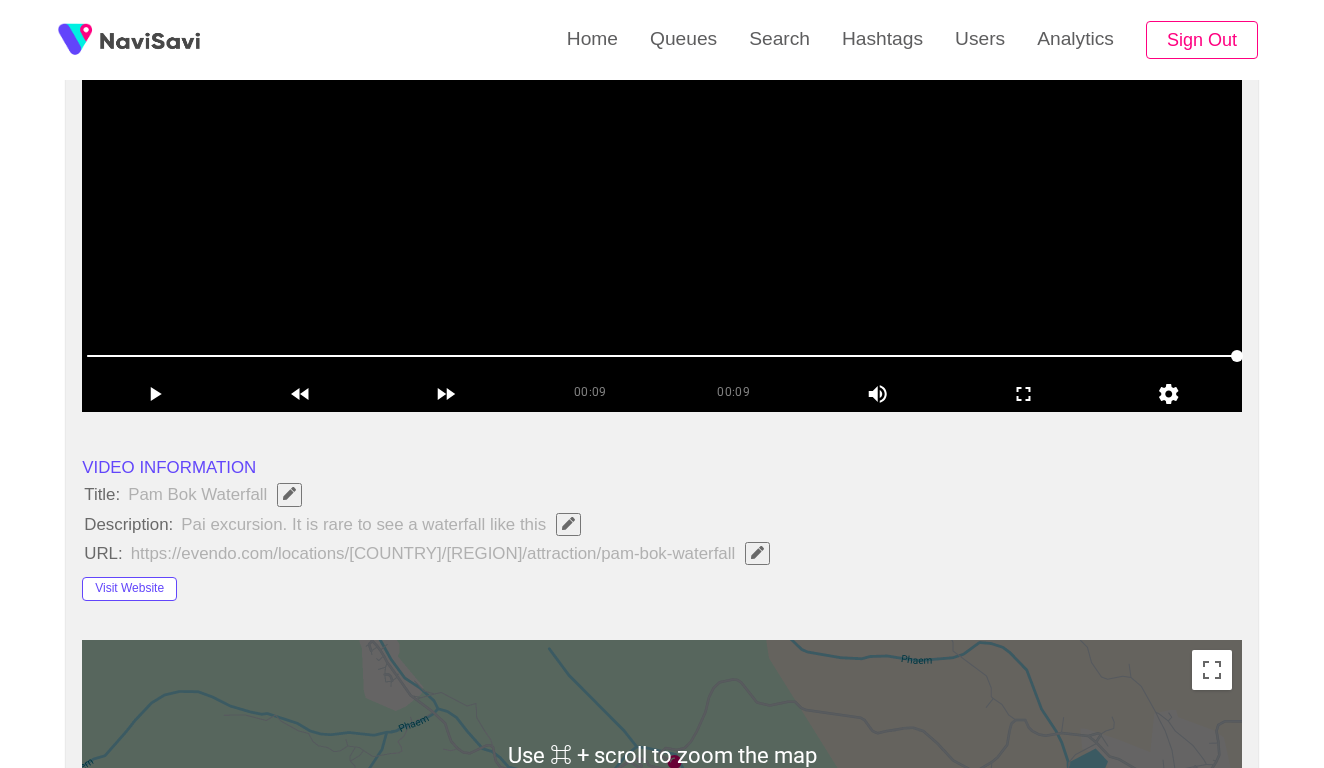 scroll, scrollTop: 339, scrollLeft: 0, axis: vertical 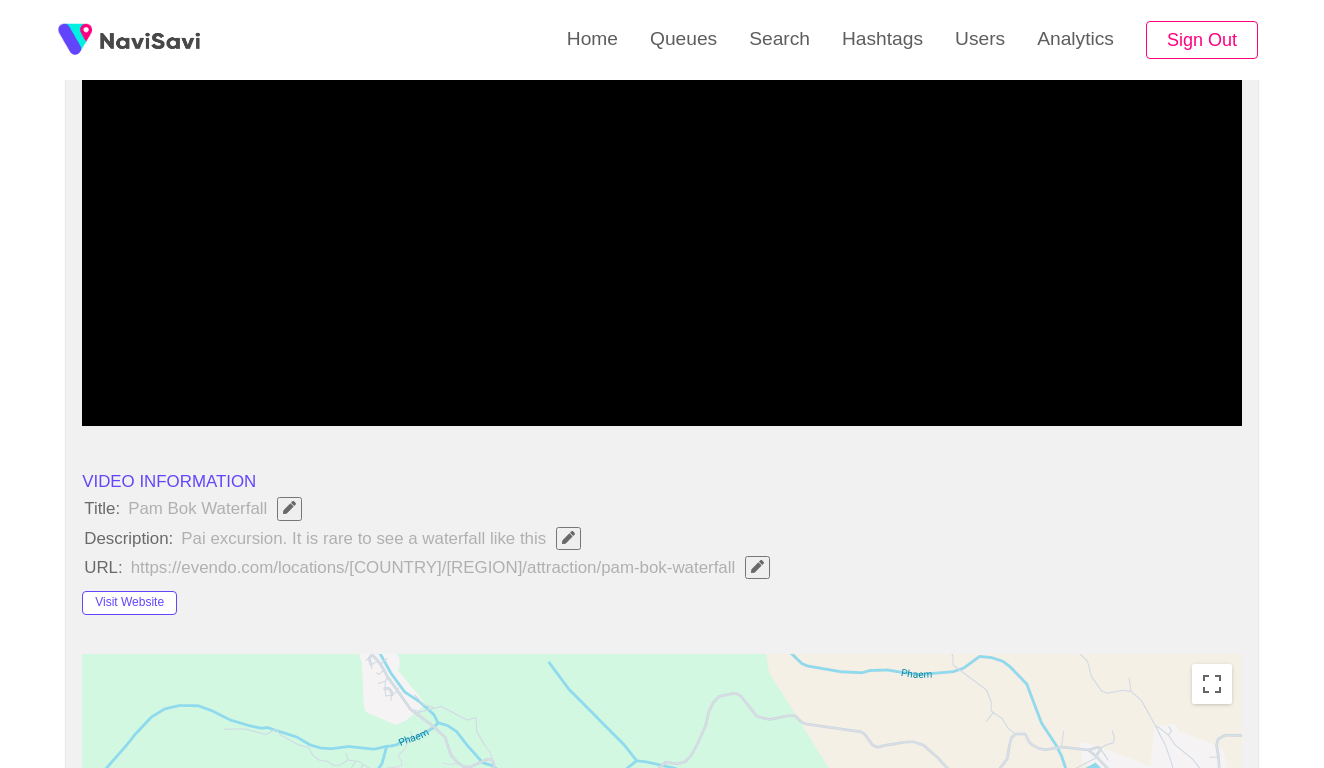click 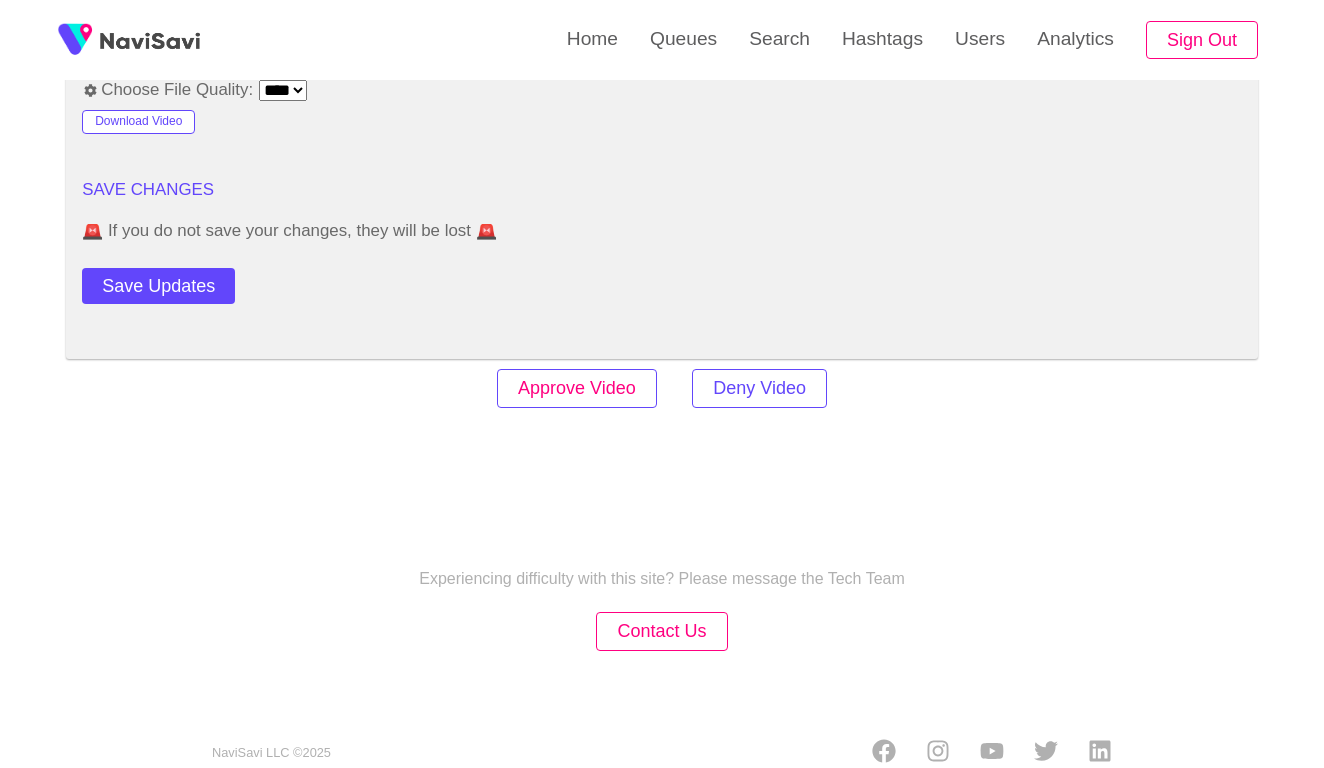 scroll, scrollTop: 2750, scrollLeft: 0, axis: vertical 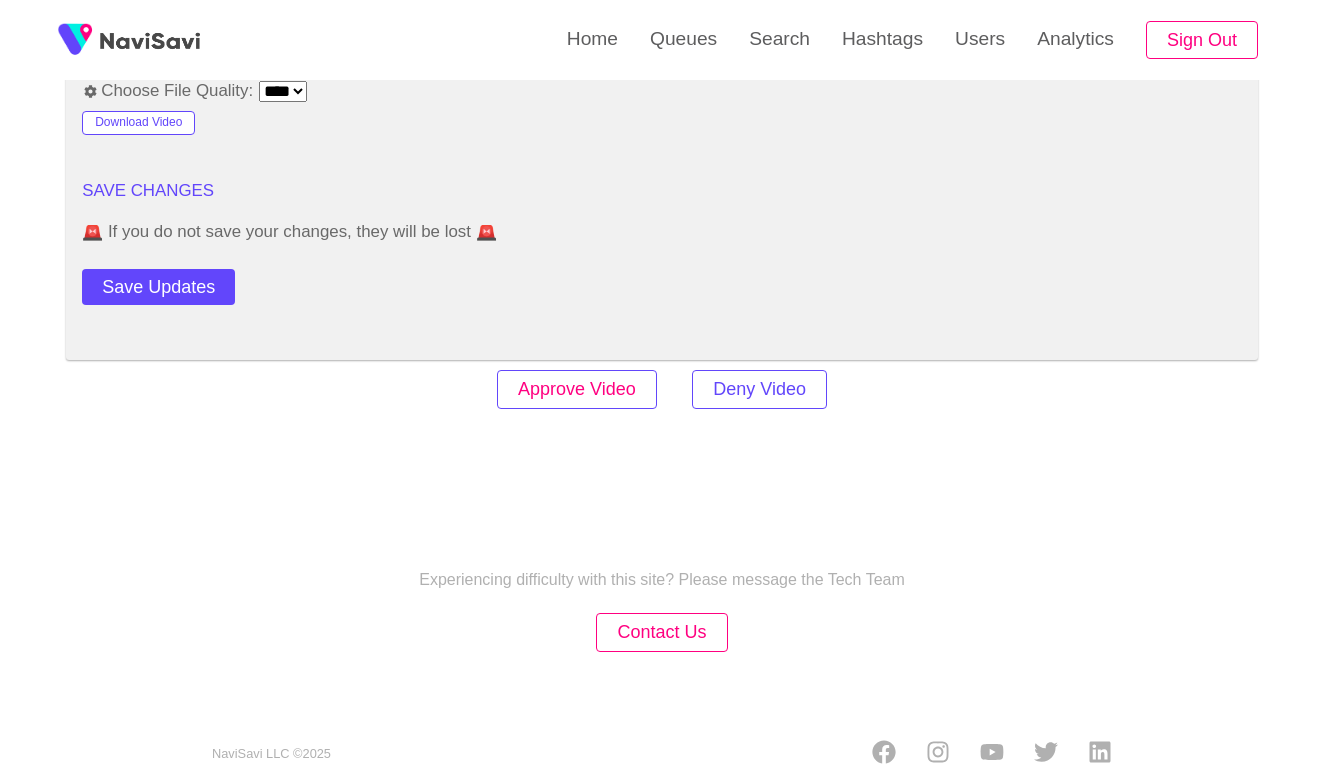 click on "Approve Video" at bounding box center (577, 389) 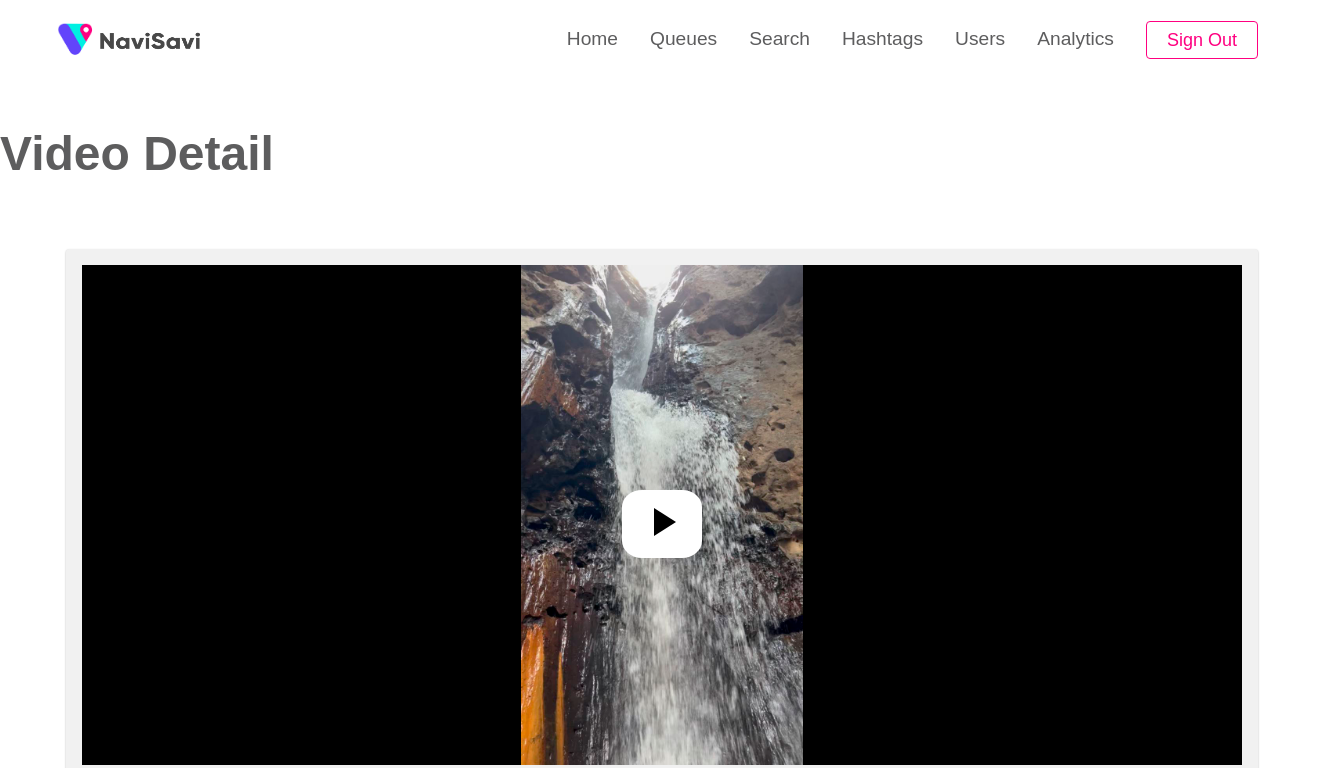 select on "**********" 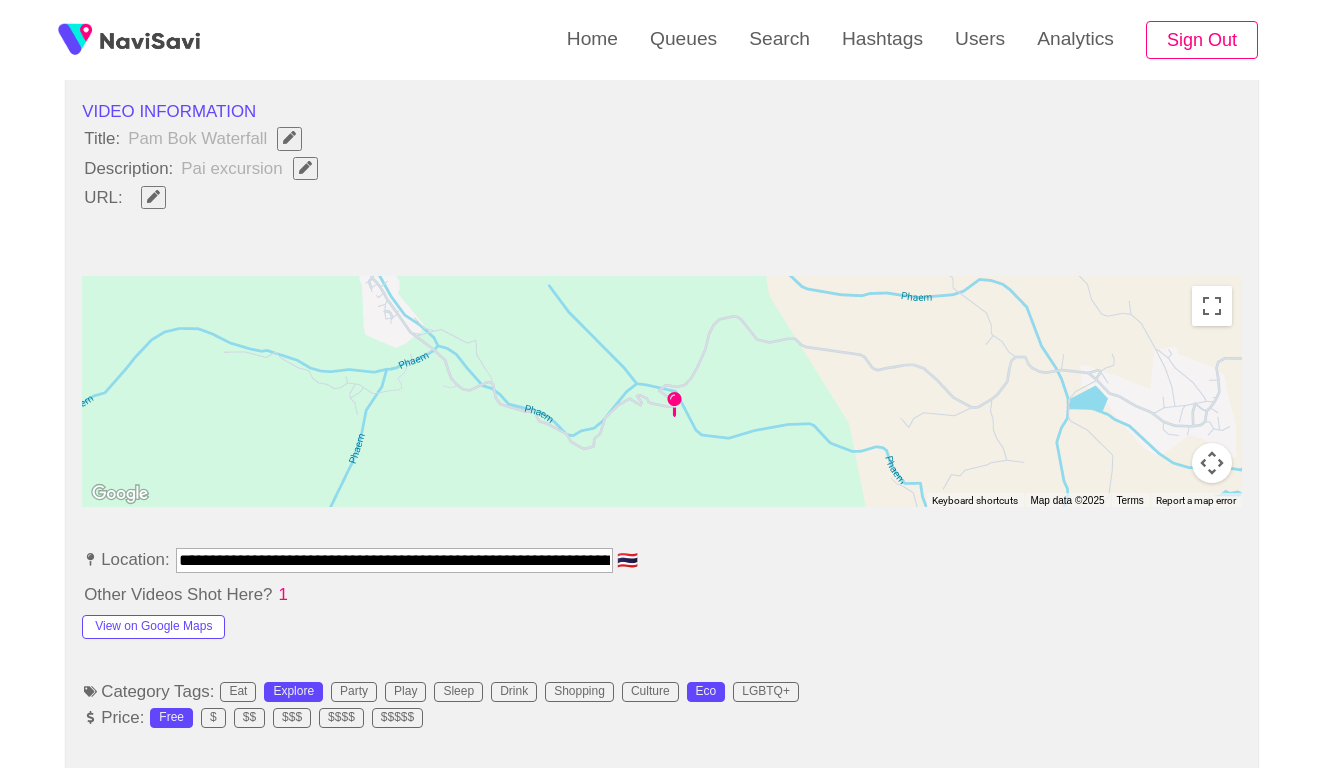 scroll, scrollTop: 729, scrollLeft: 0, axis: vertical 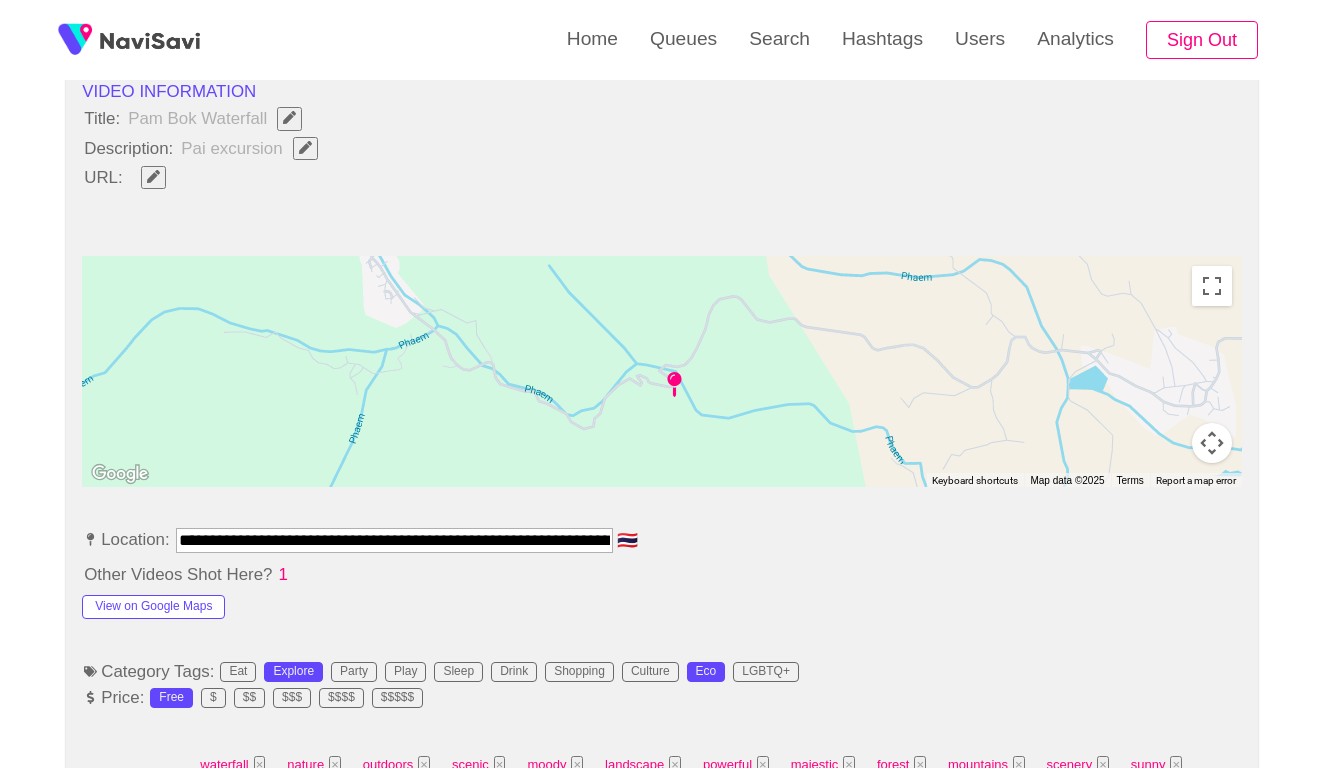 click 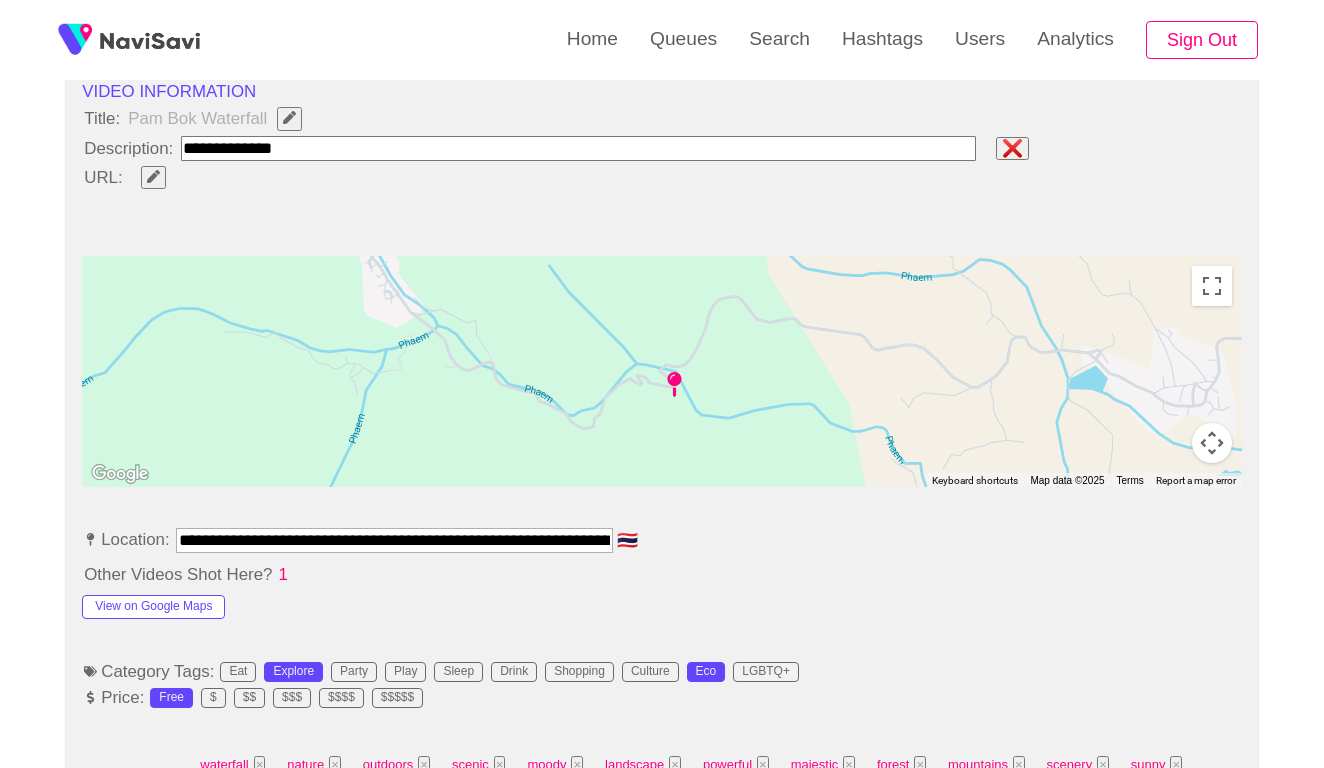 type on "**********" 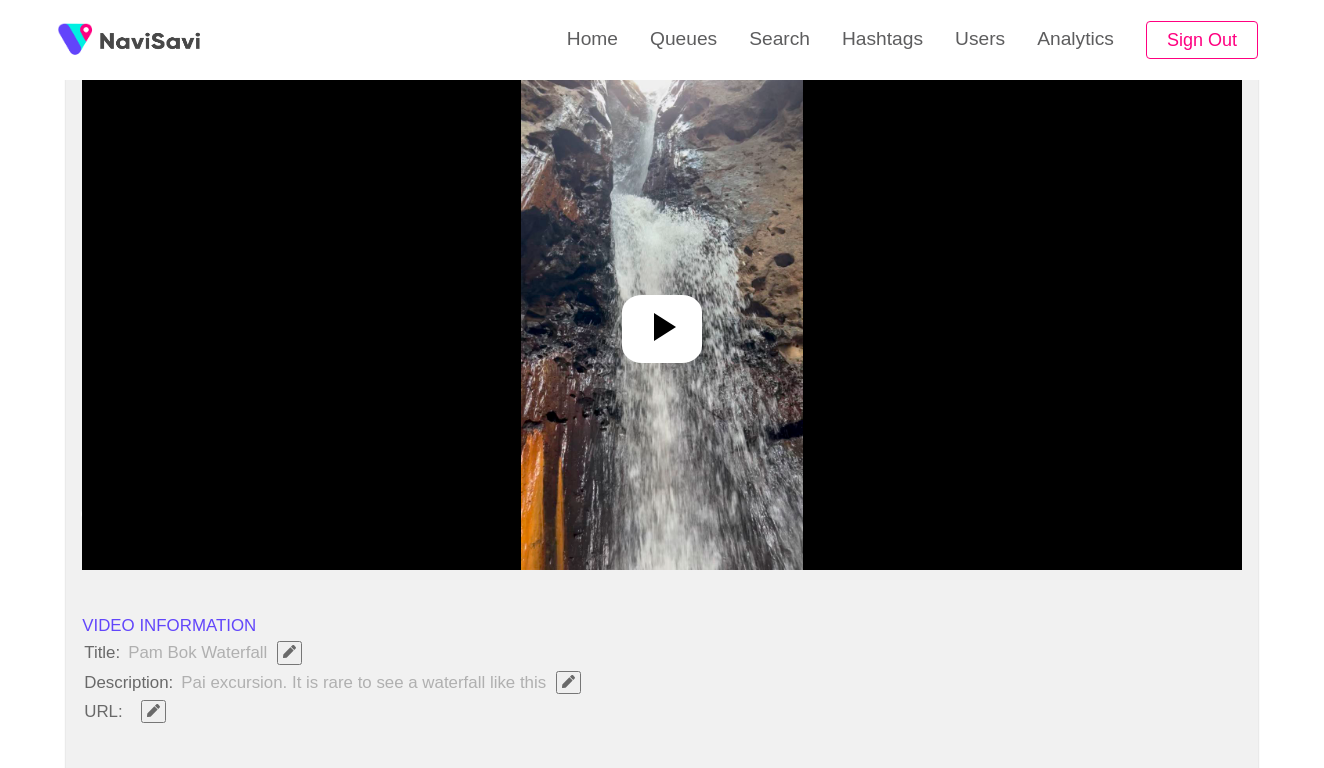 scroll, scrollTop: 152, scrollLeft: 0, axis: vertical 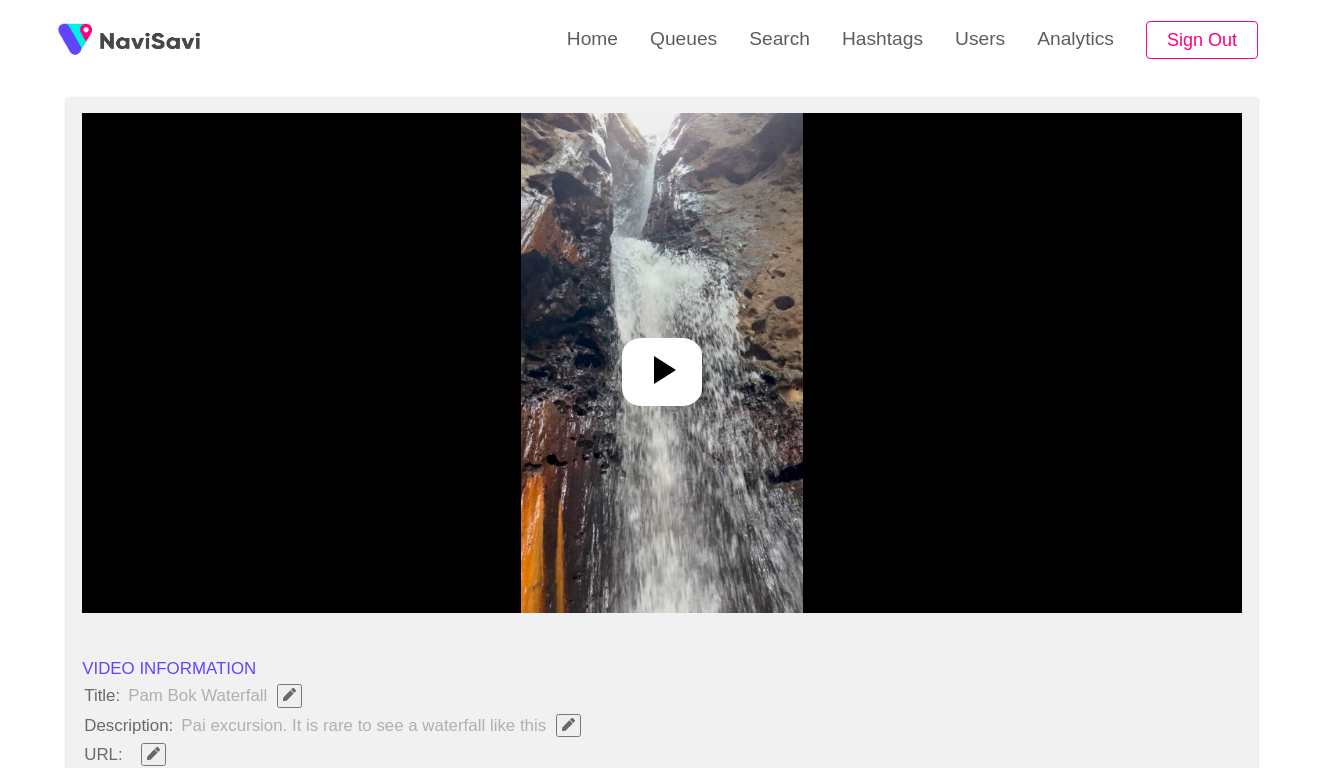 click 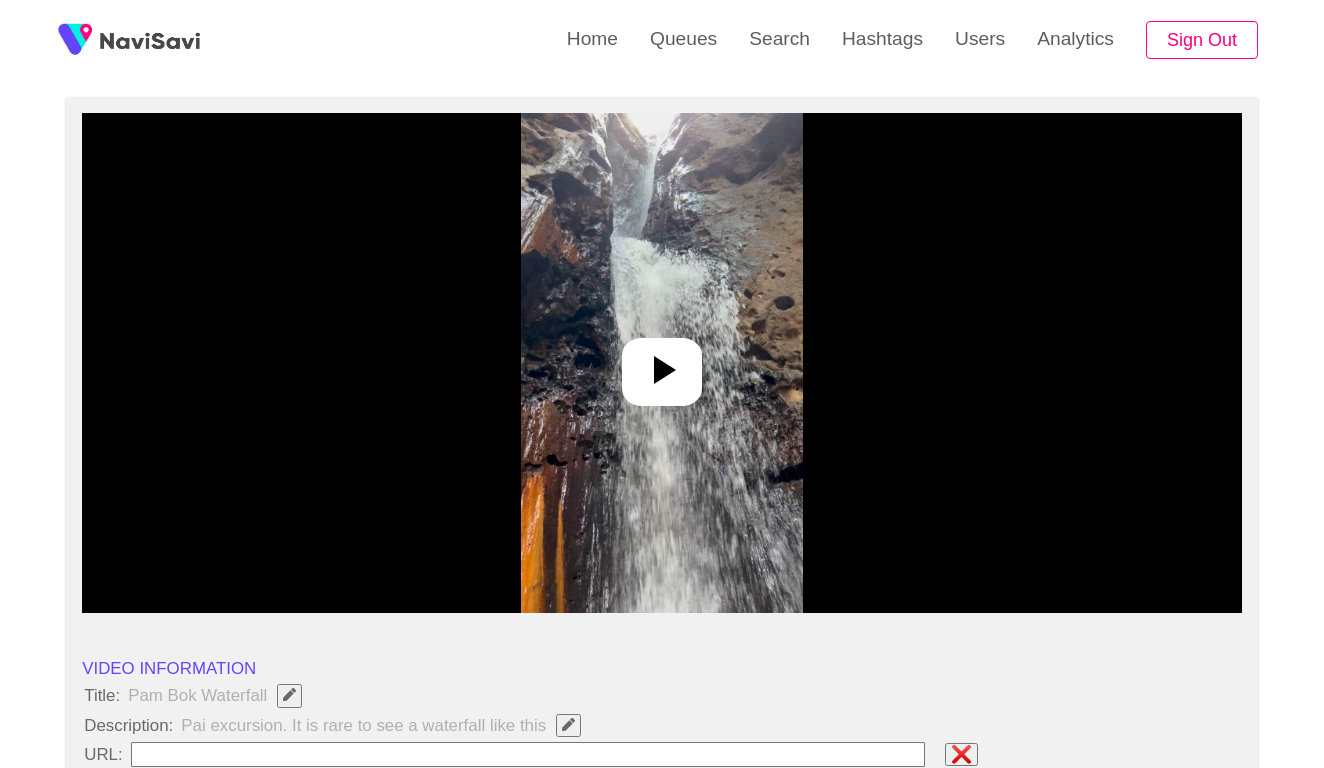 type on "**********" 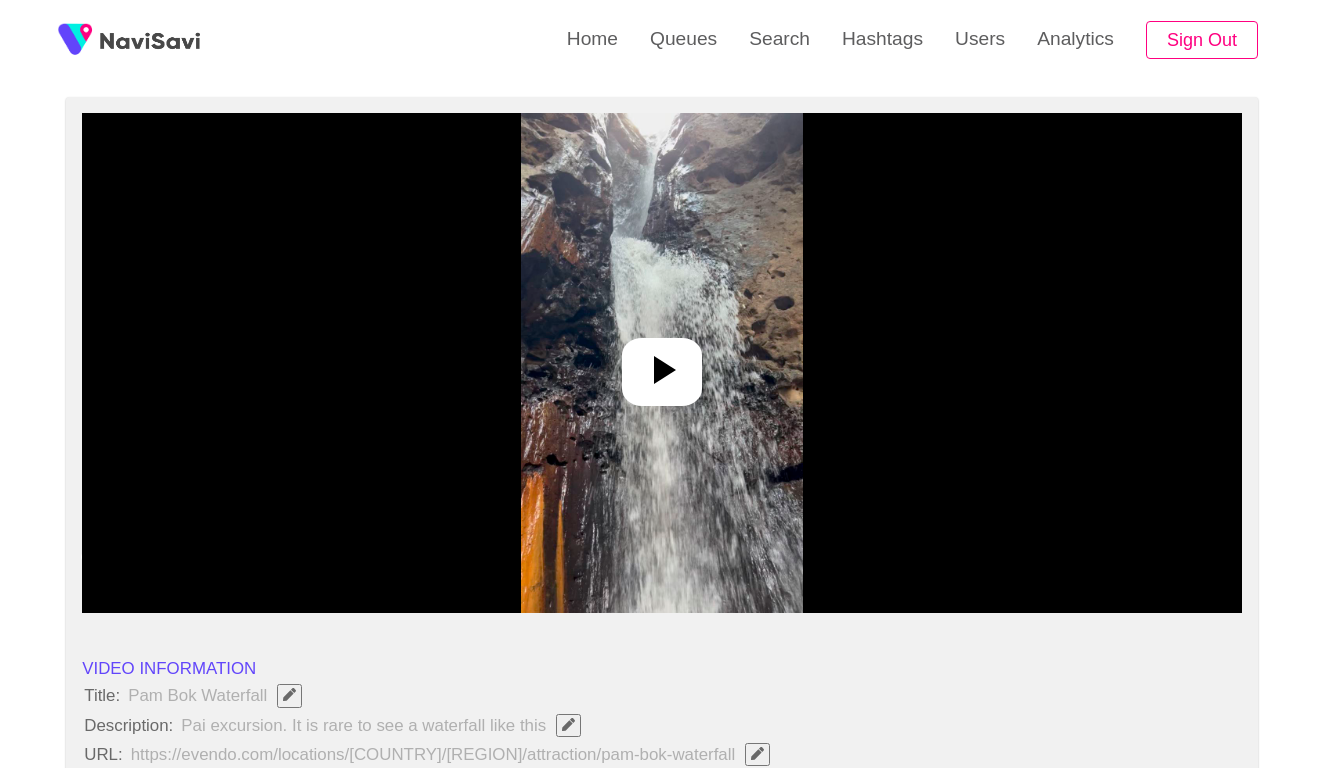 click at bounding box center (662, 363) 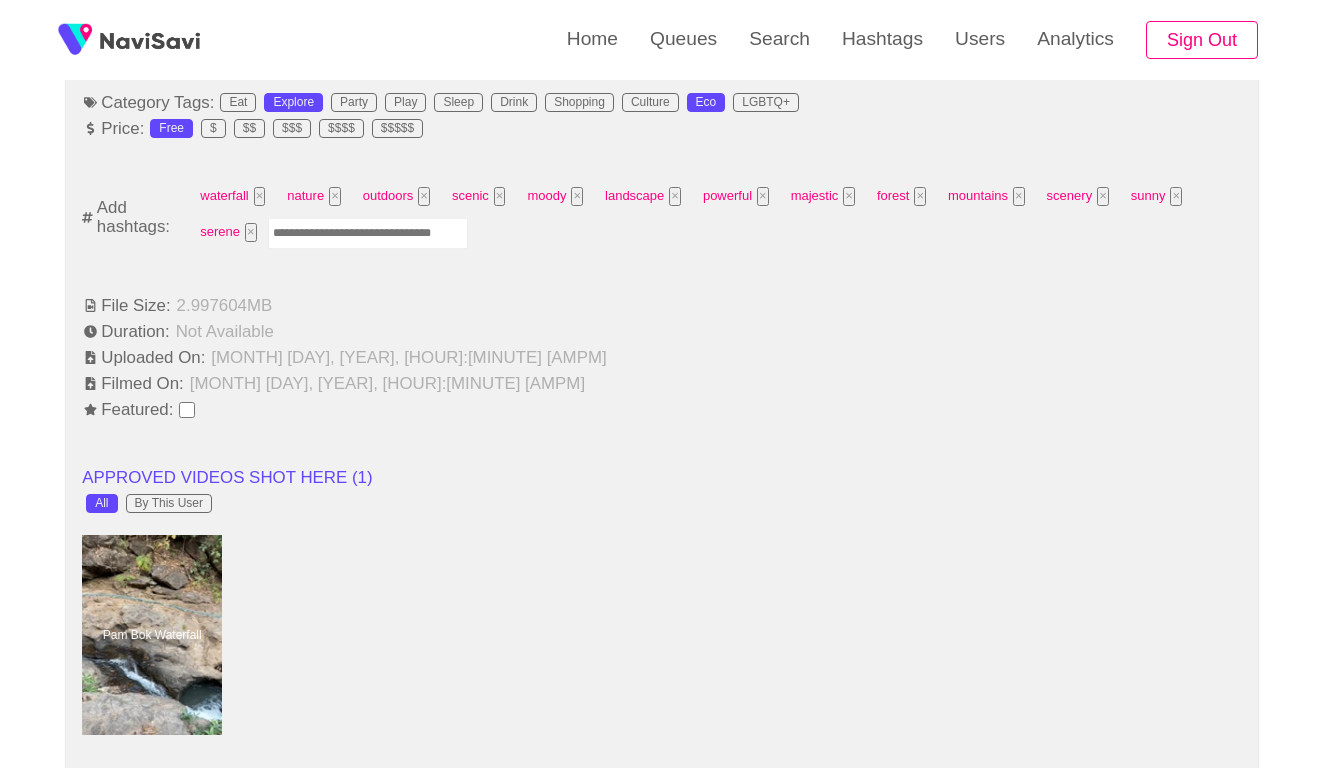 scroll, scrollTop: 1381, scrollLeft: 0, axis: vertical 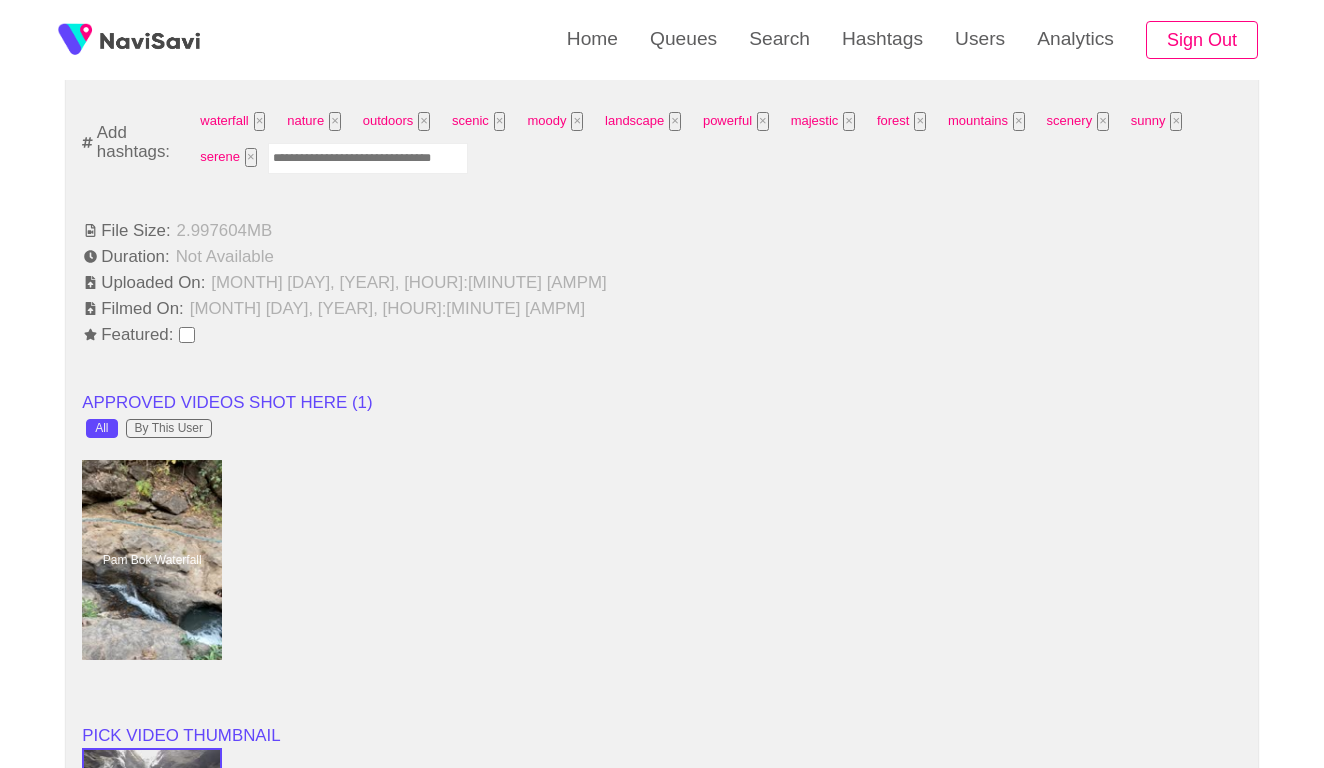 click at bounding box center (368, 158) 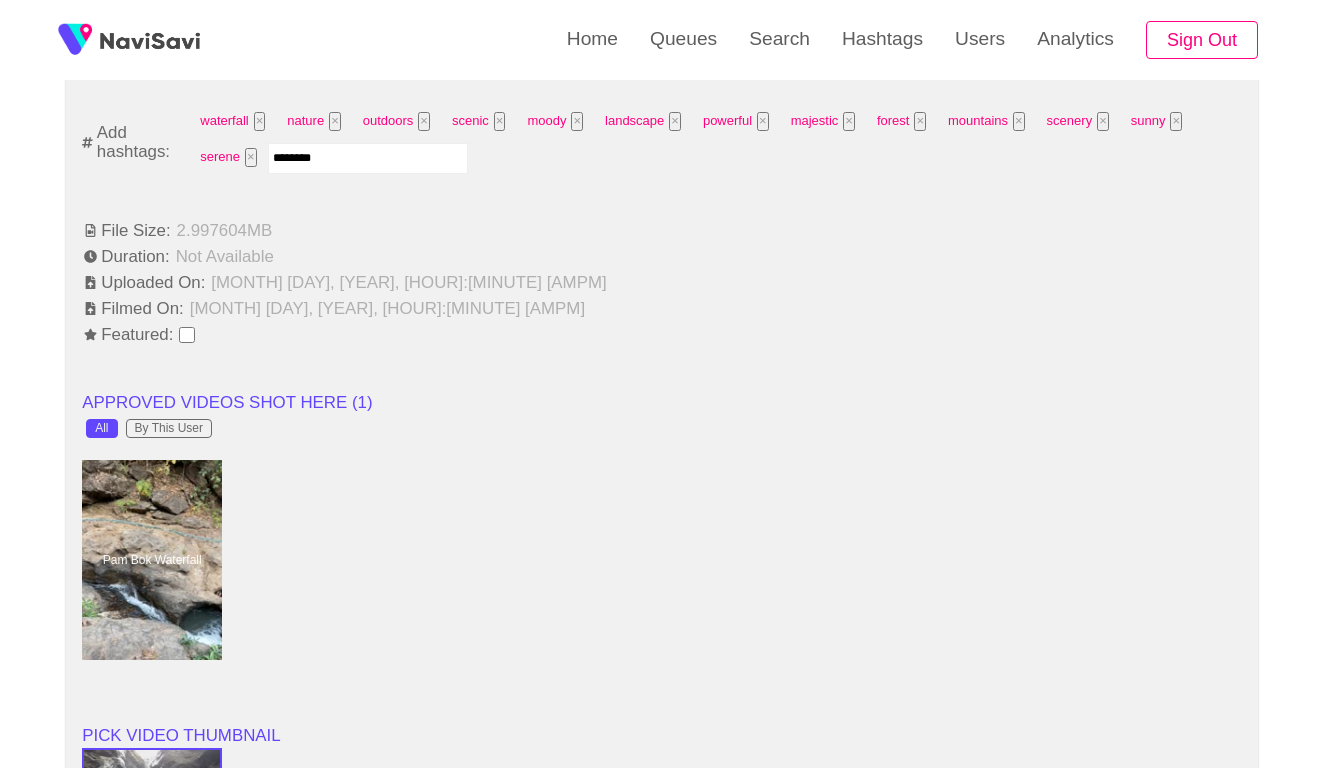 type on "*********" 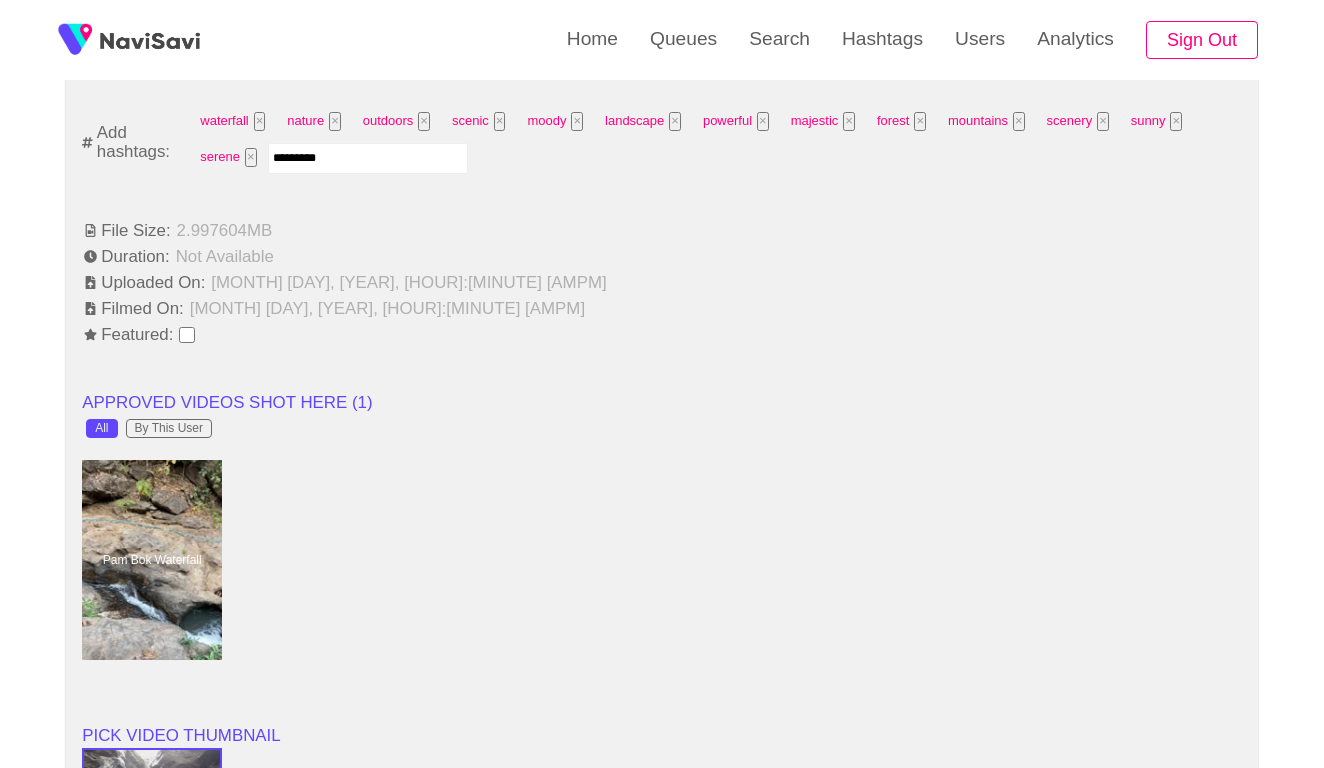 type 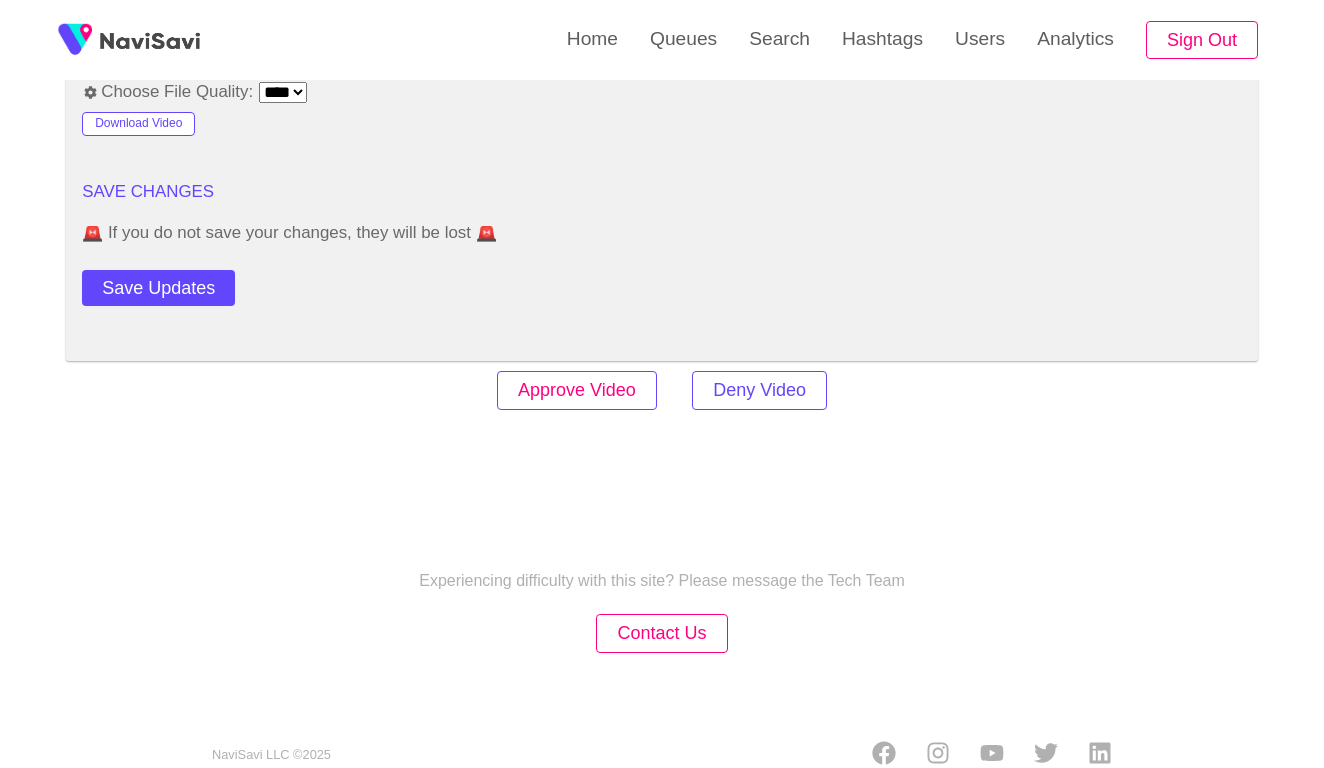 scroll, scrollTop: 2753, scrollLeft: 0, axis: vertical 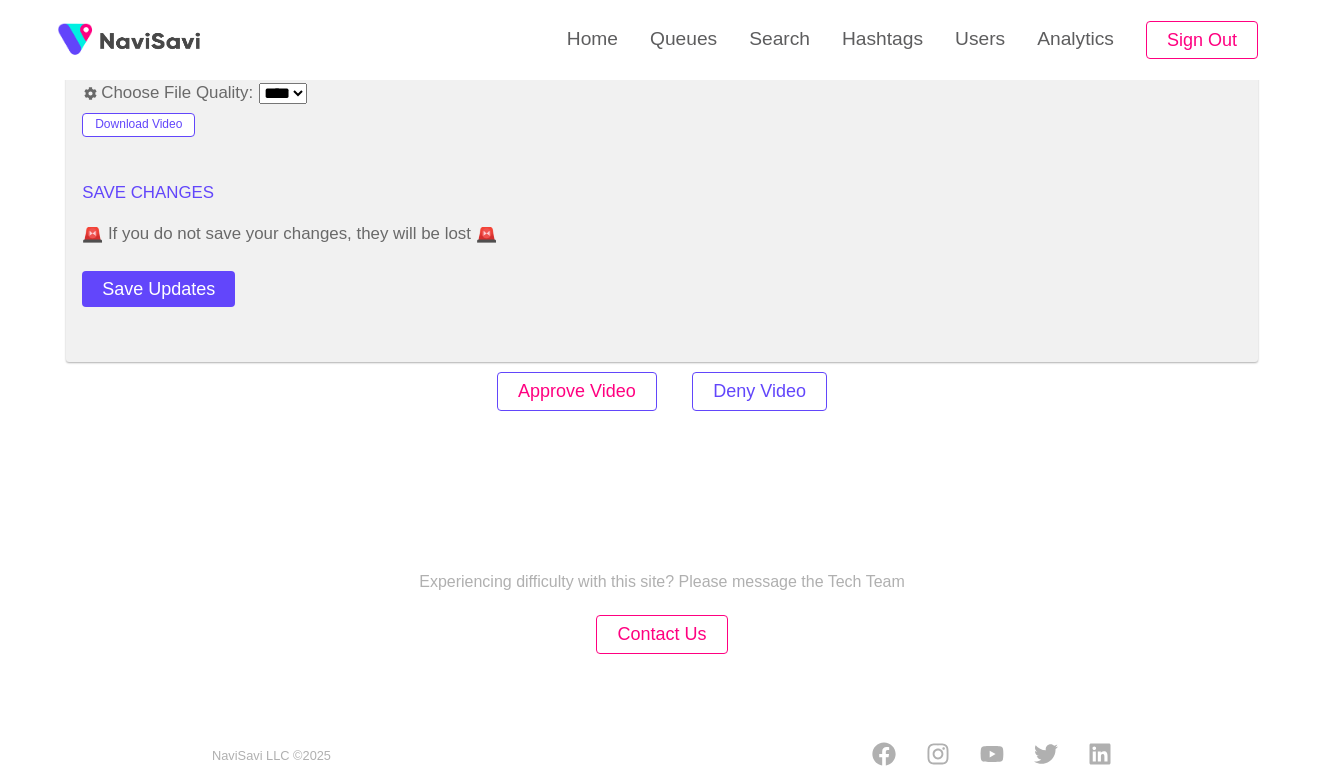 click on "Approve Video" at bounding box center (577, 391) 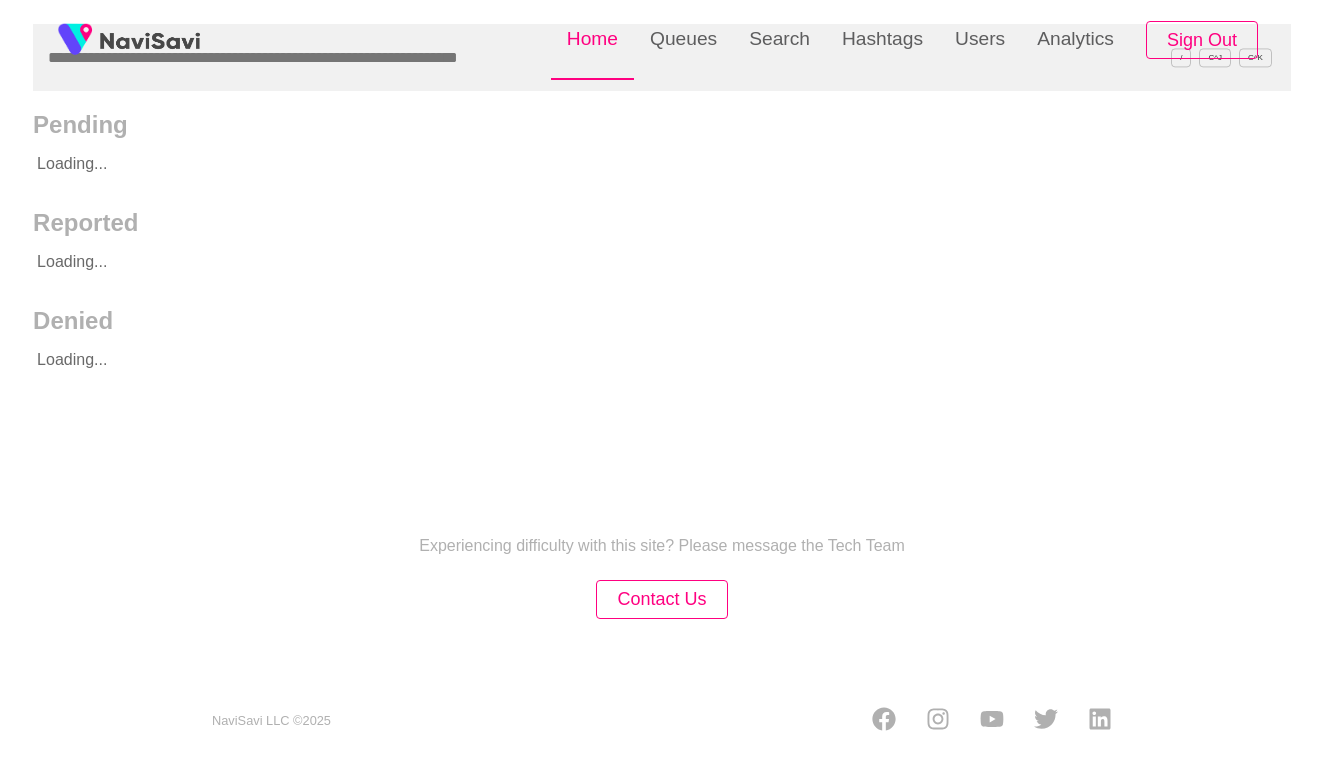 scroll, scrollTop: 0, scrollLeft: 0, axis: both 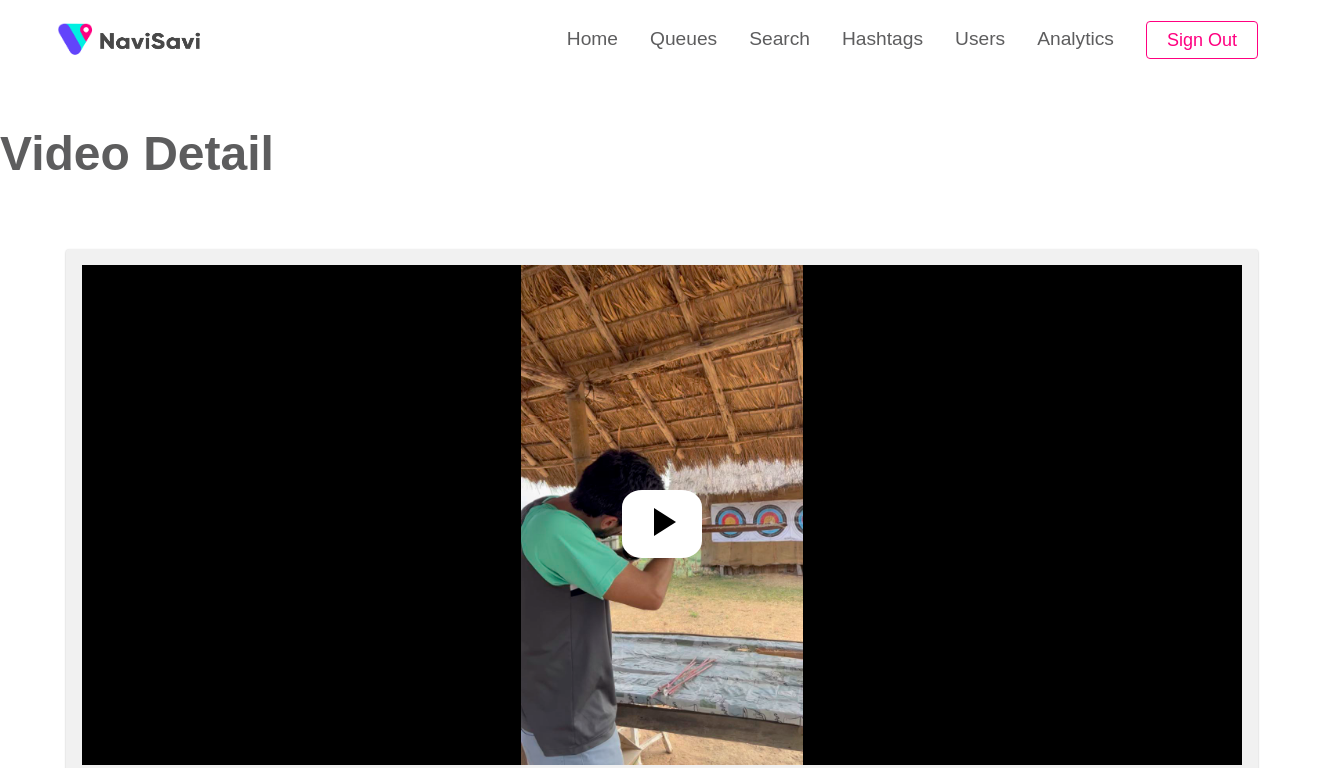 select on "**********" 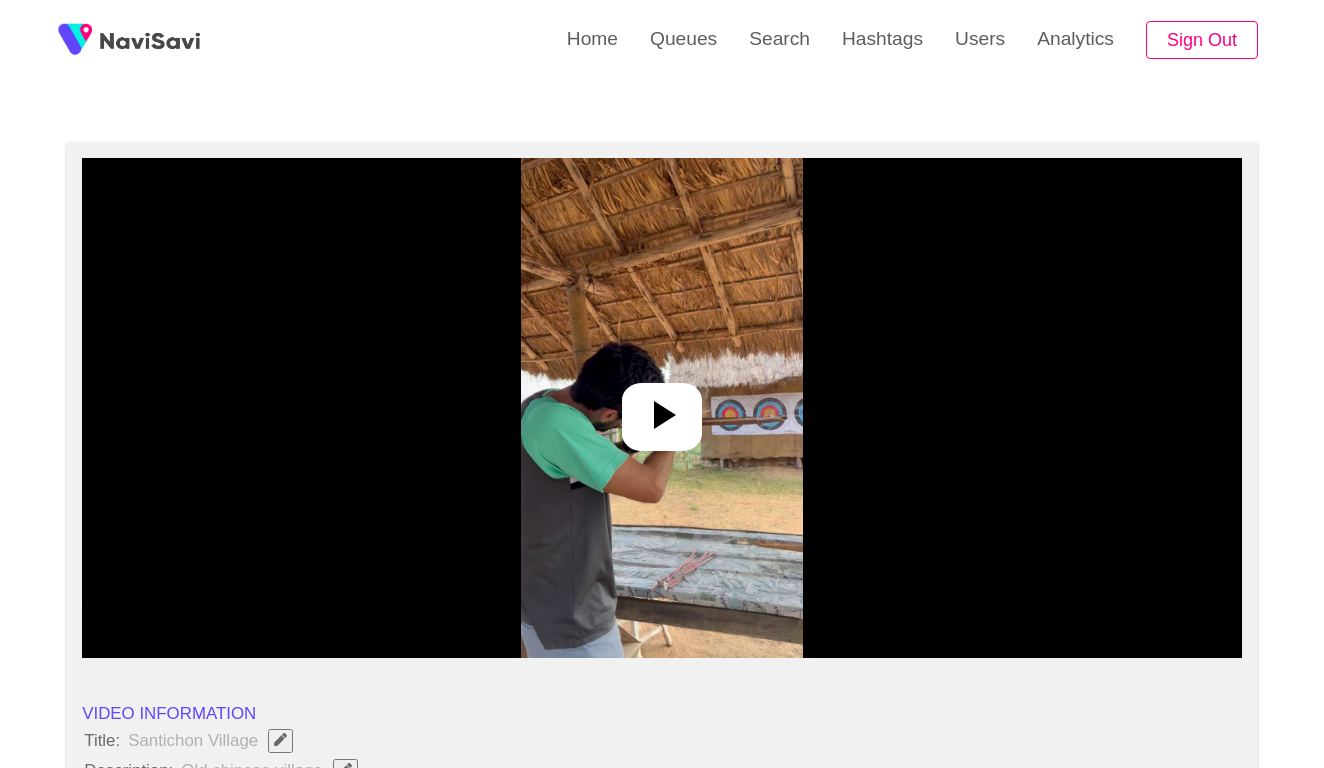 click at bounding box center (661, 408) 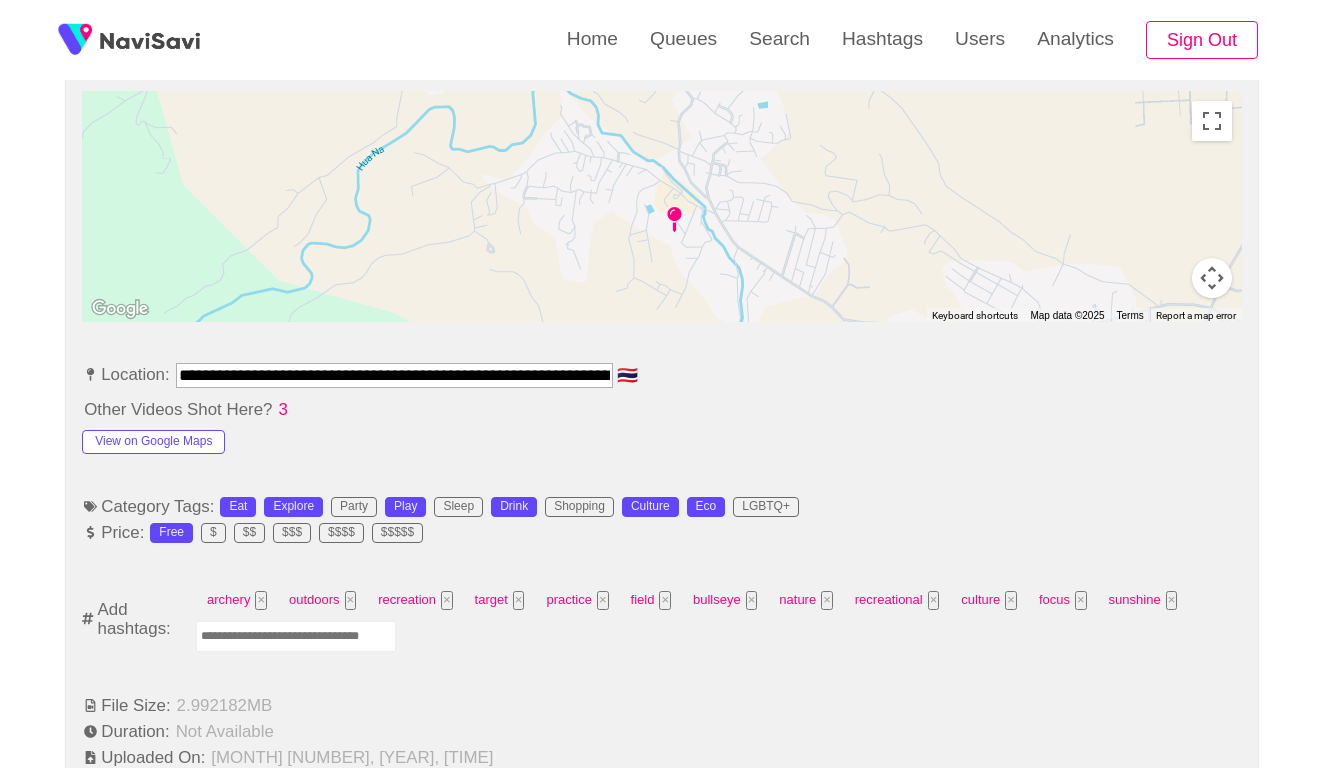 scroll, scrollTop: 912, scrollLeft: 0, axis: vertical 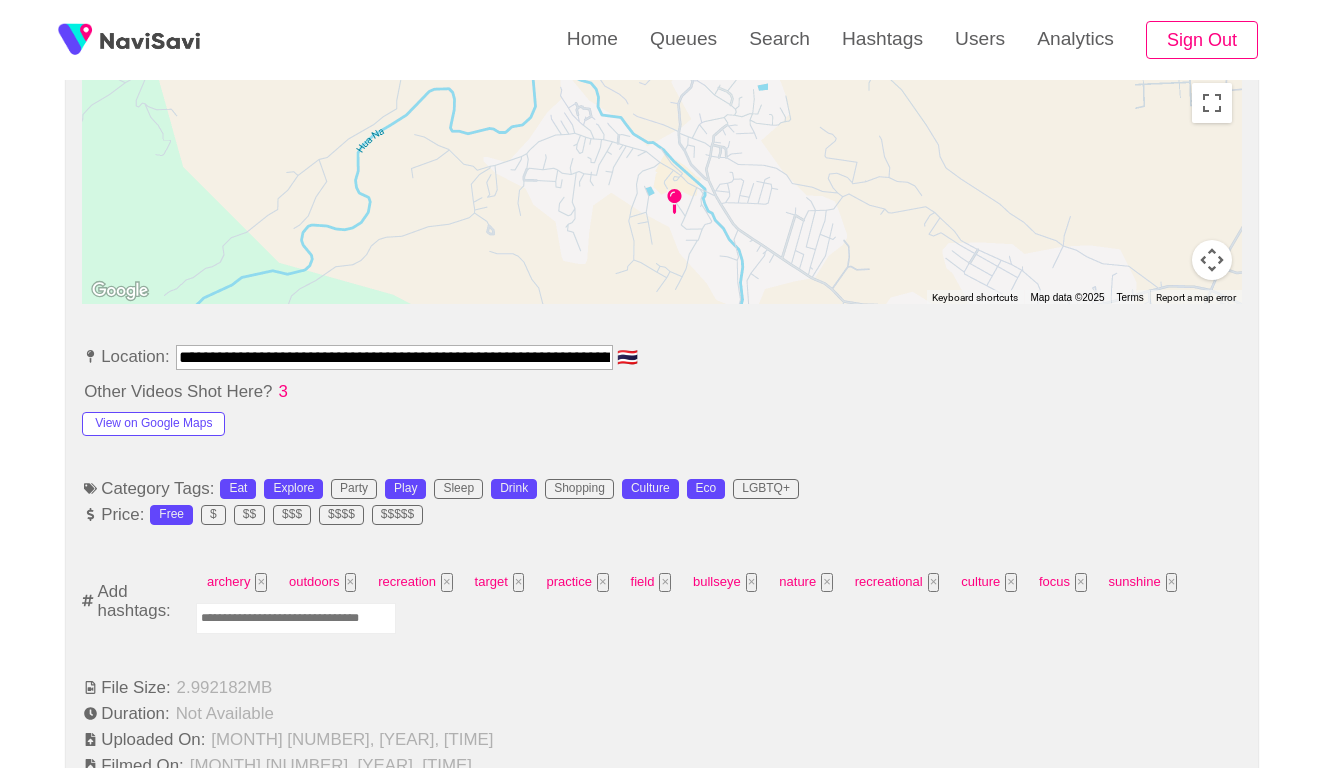 click on "**********" at bounding box center (394, 357) 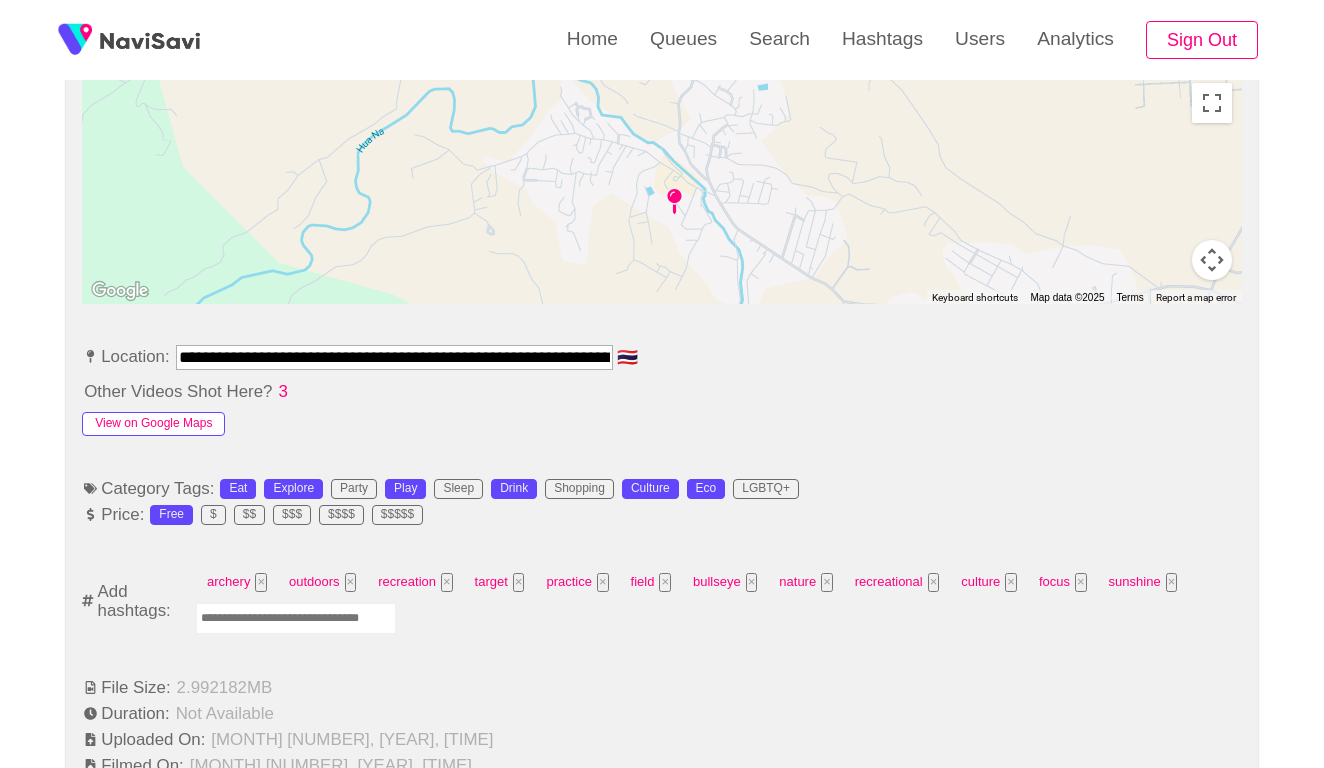 click on "View on Google Maps" at bounding box center (153, 424) 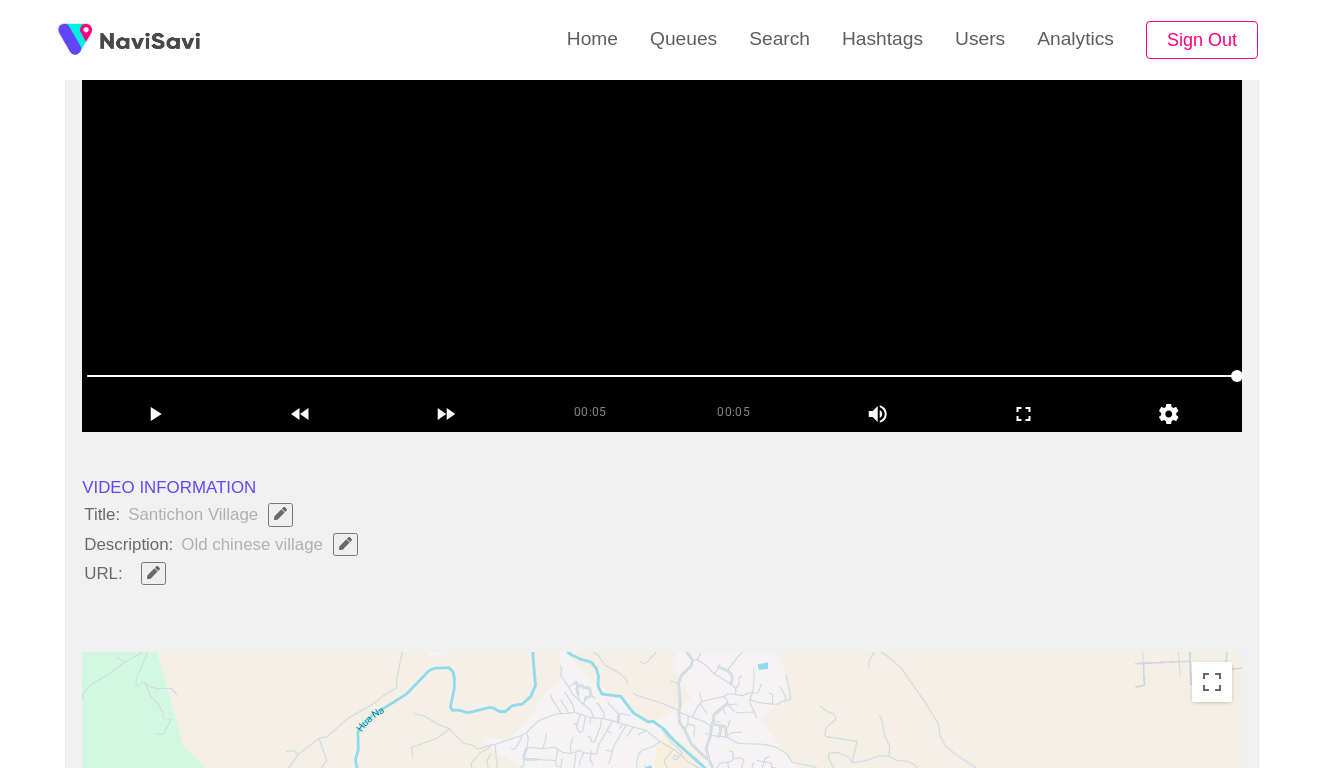 scroll, scrollTop: 318, scrollLeft: 0, axis: vertical 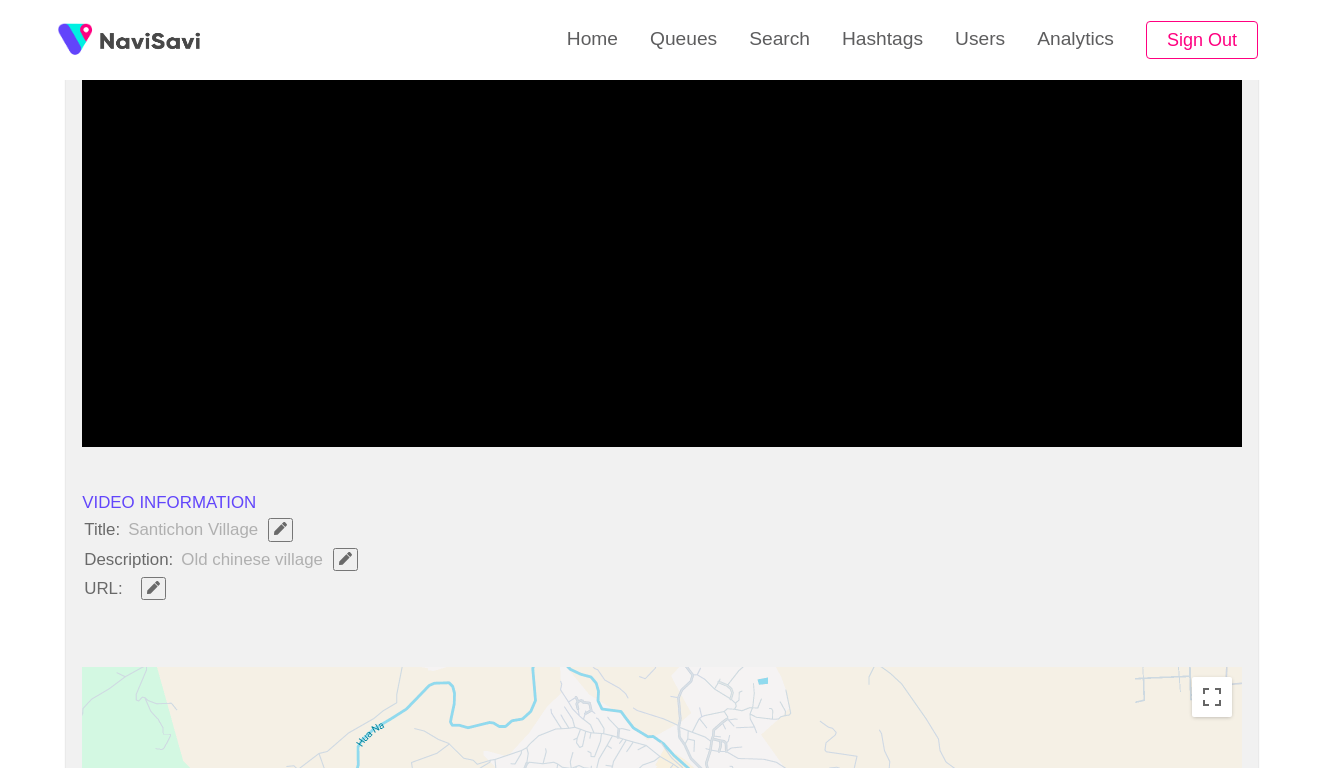 click 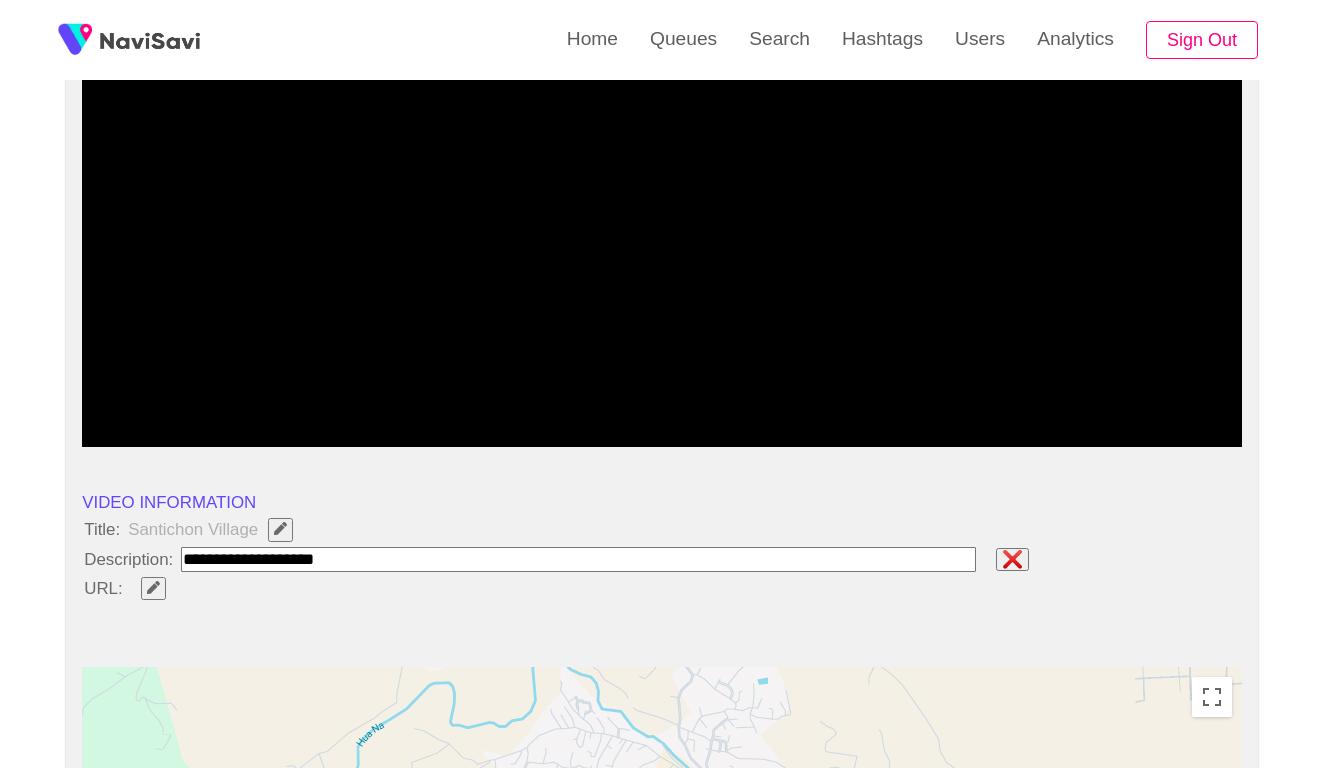 click at bounding box center [578, 559] 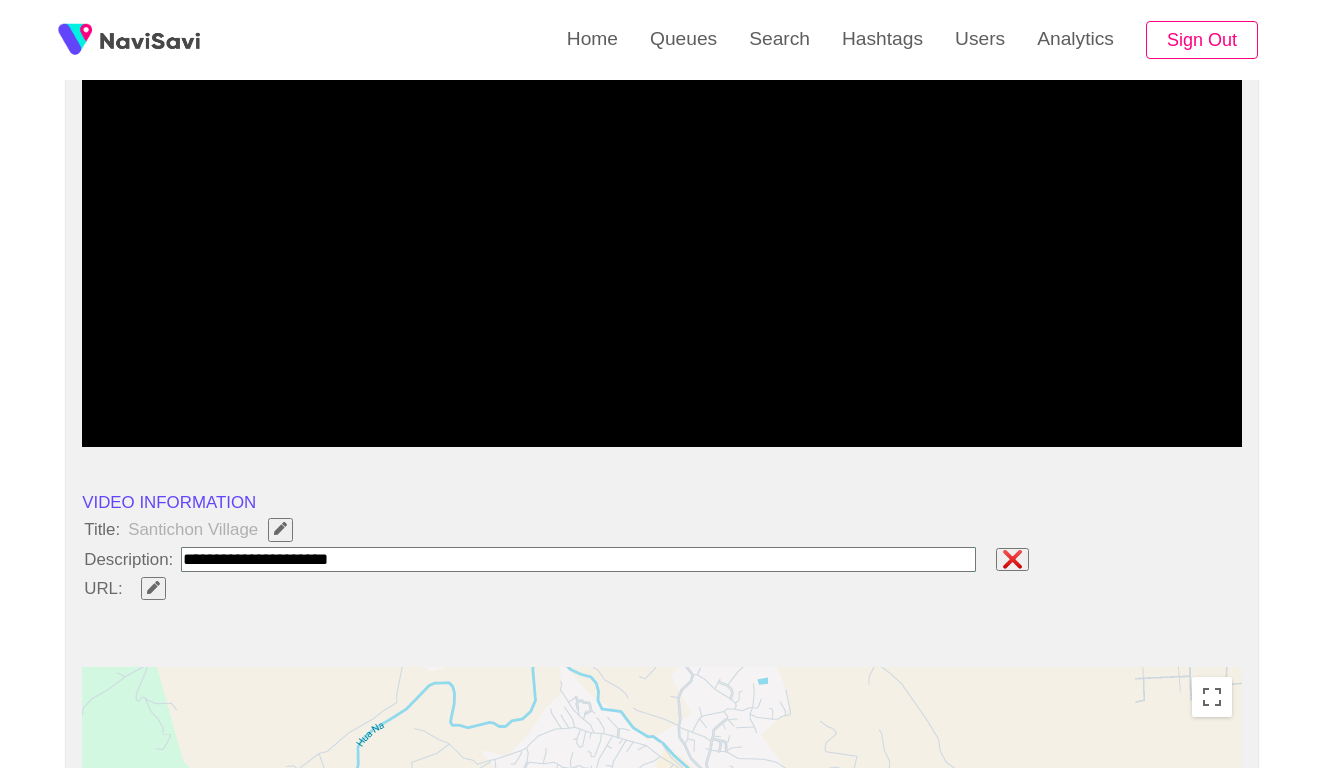 type on "**********" 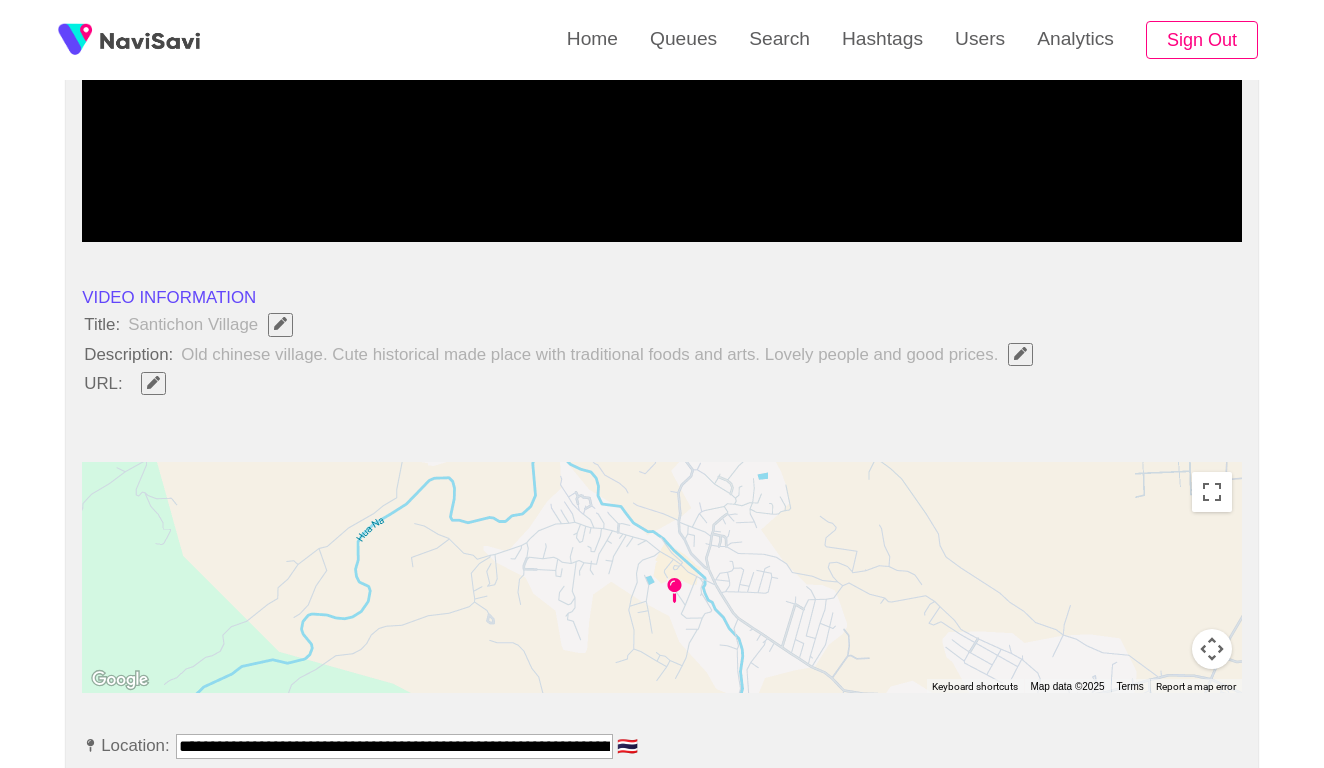 scroll, scrollTop: 574, scrollLeft: 0, axis: vertical 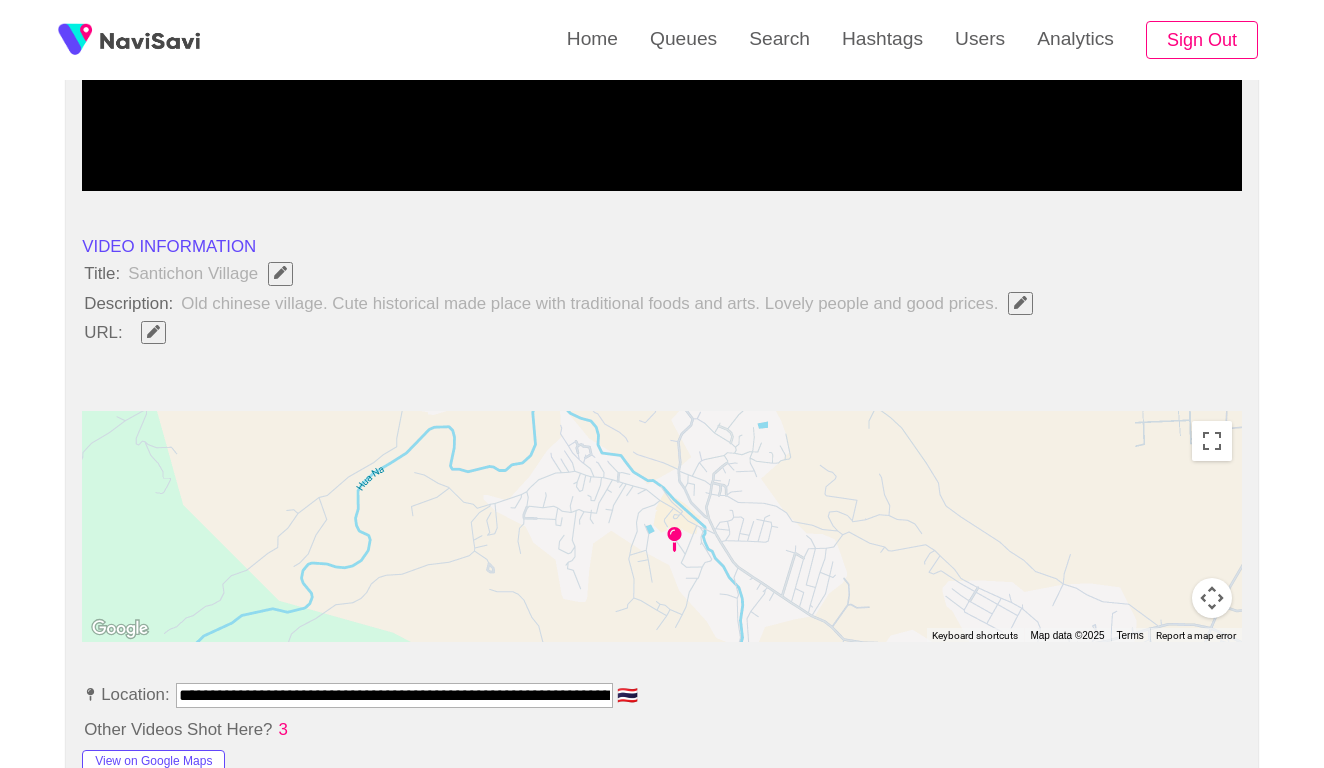 click at bounding box center [153, 331] 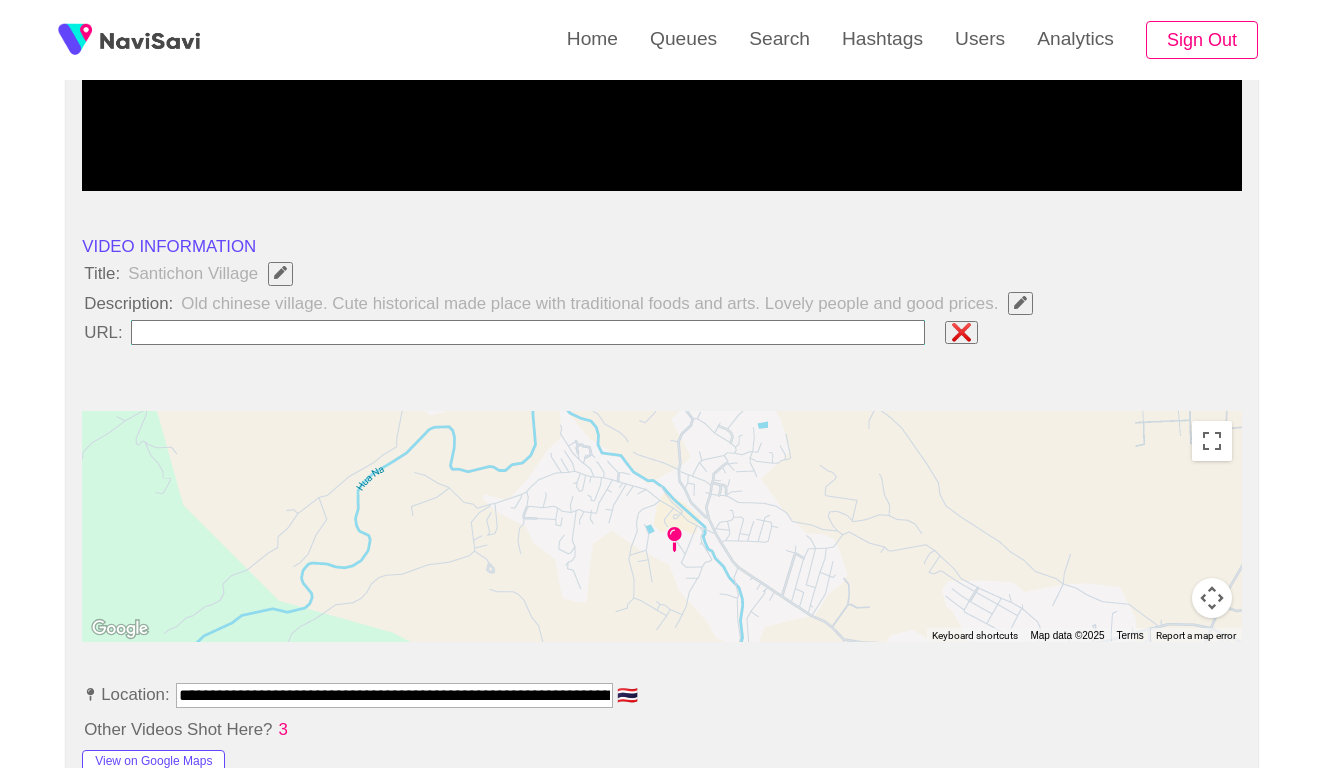 type on "**********" 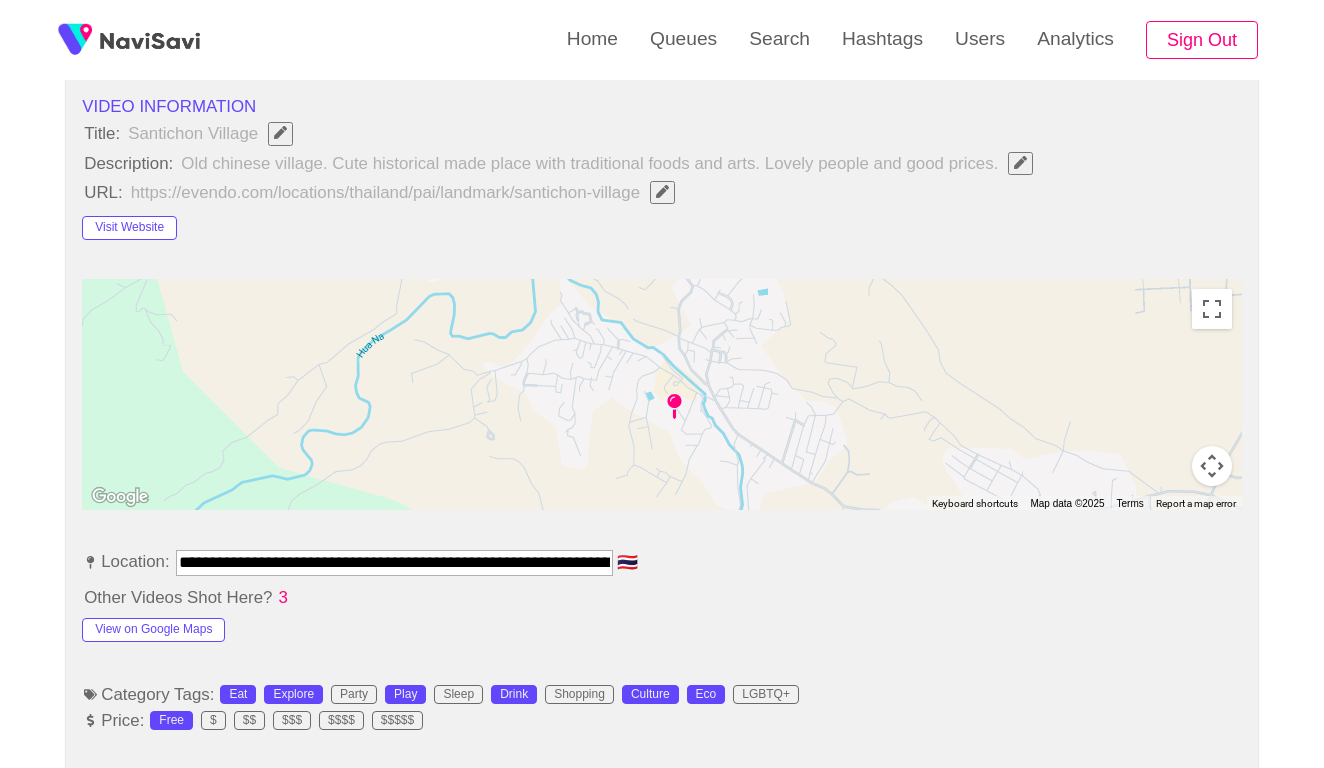 scroll, scrollTop: 874, scrollLeft: 0, axis: vertical 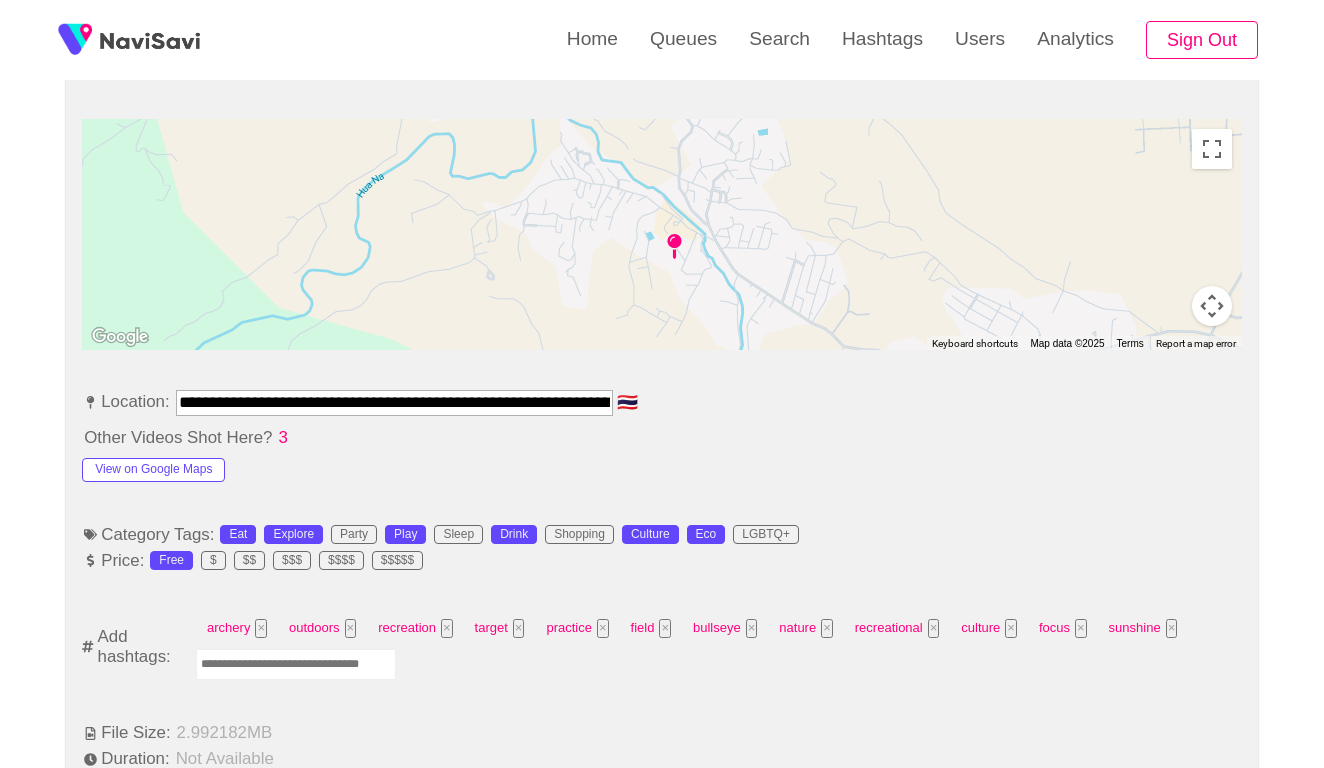 click at bounding box center (296, 664) 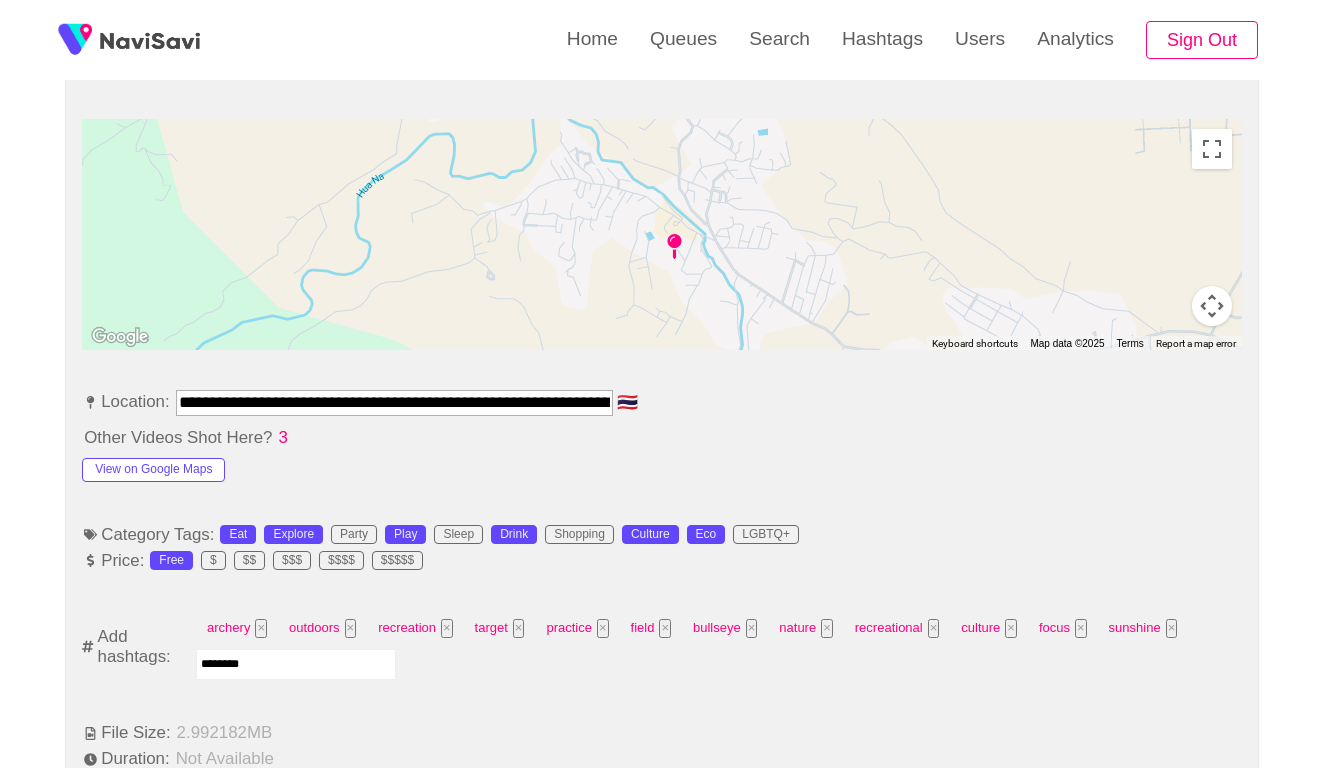 type on "*********" 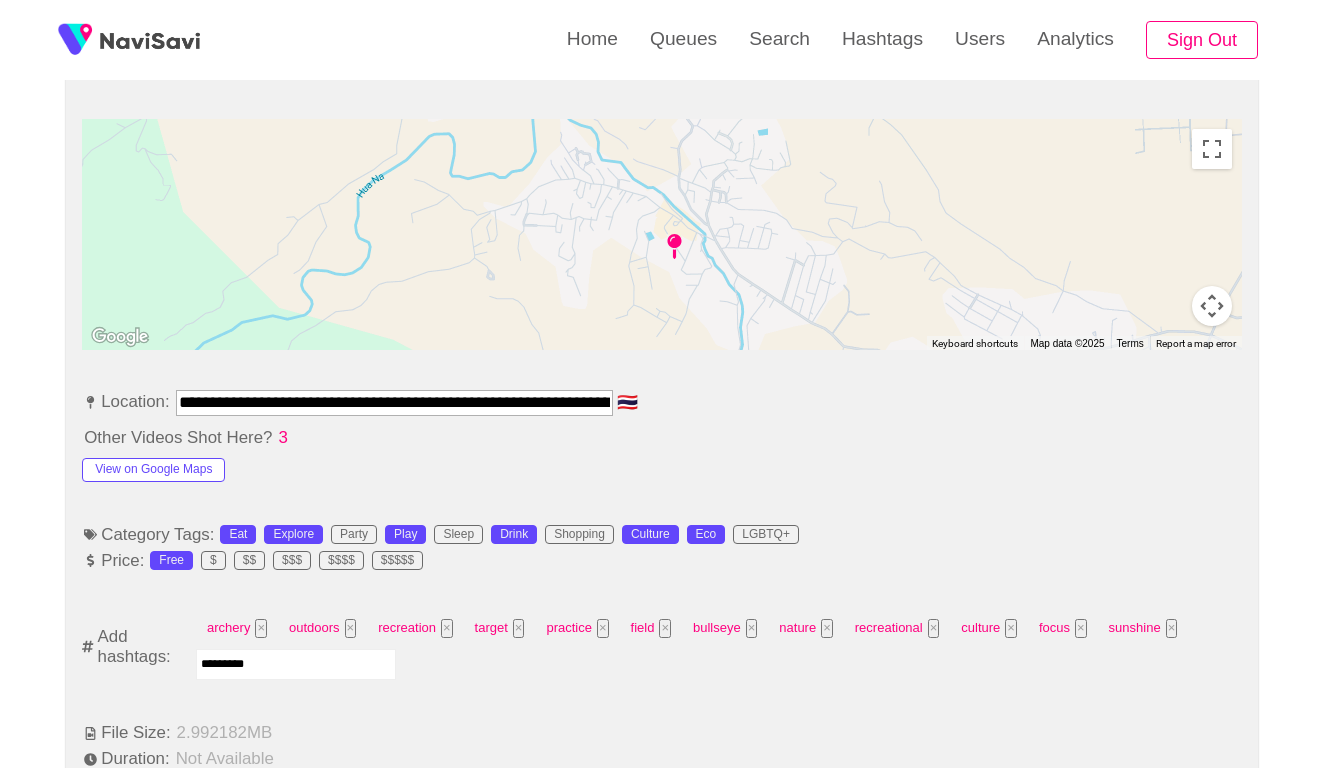 type 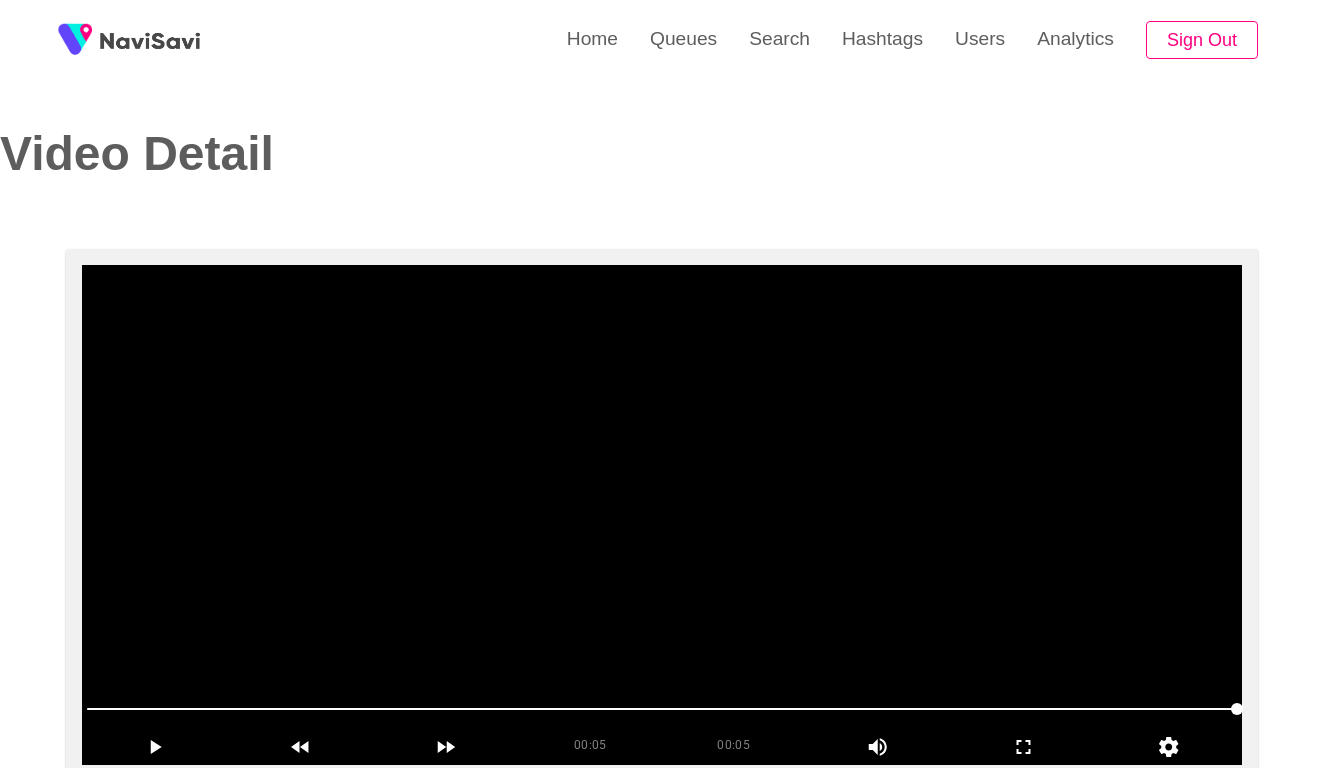 click at bounding box center [662, 515] 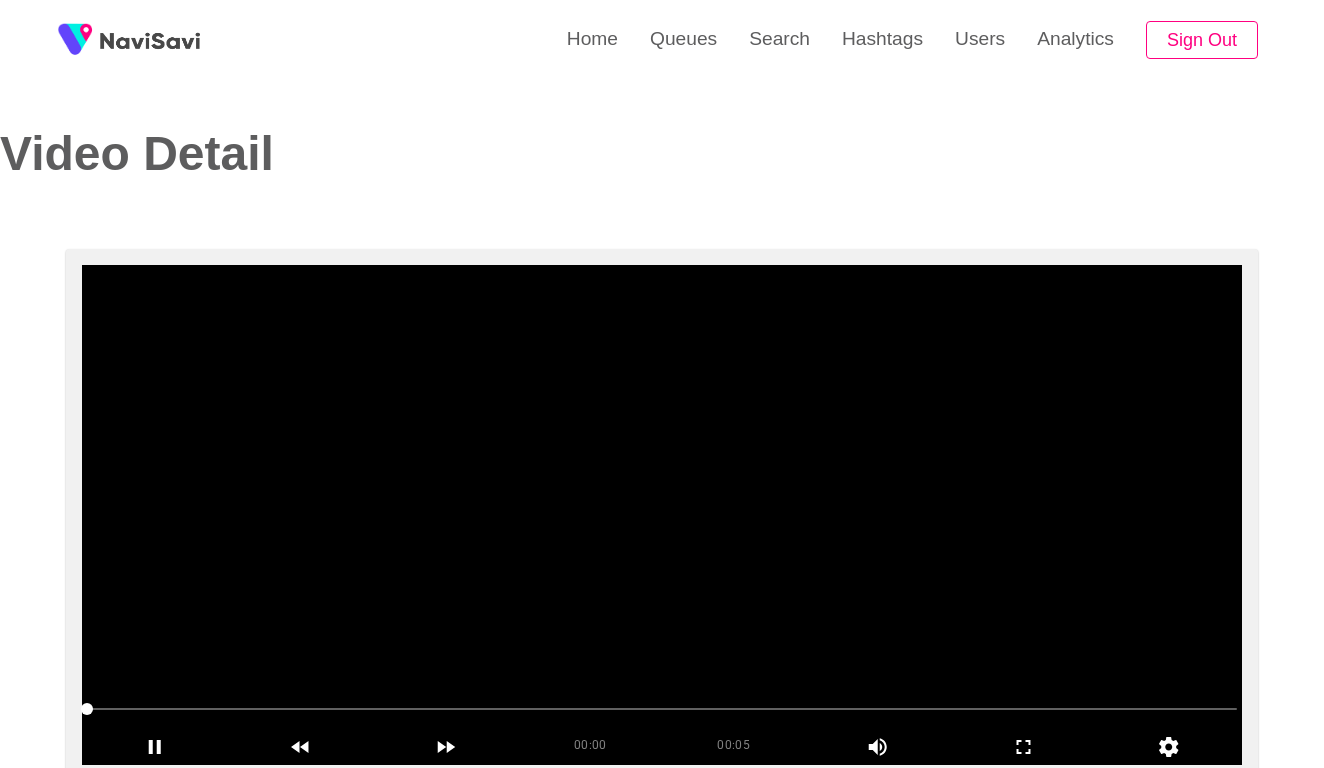 scroll, scrollTop: 0, scrollLeft: 0, axis: both 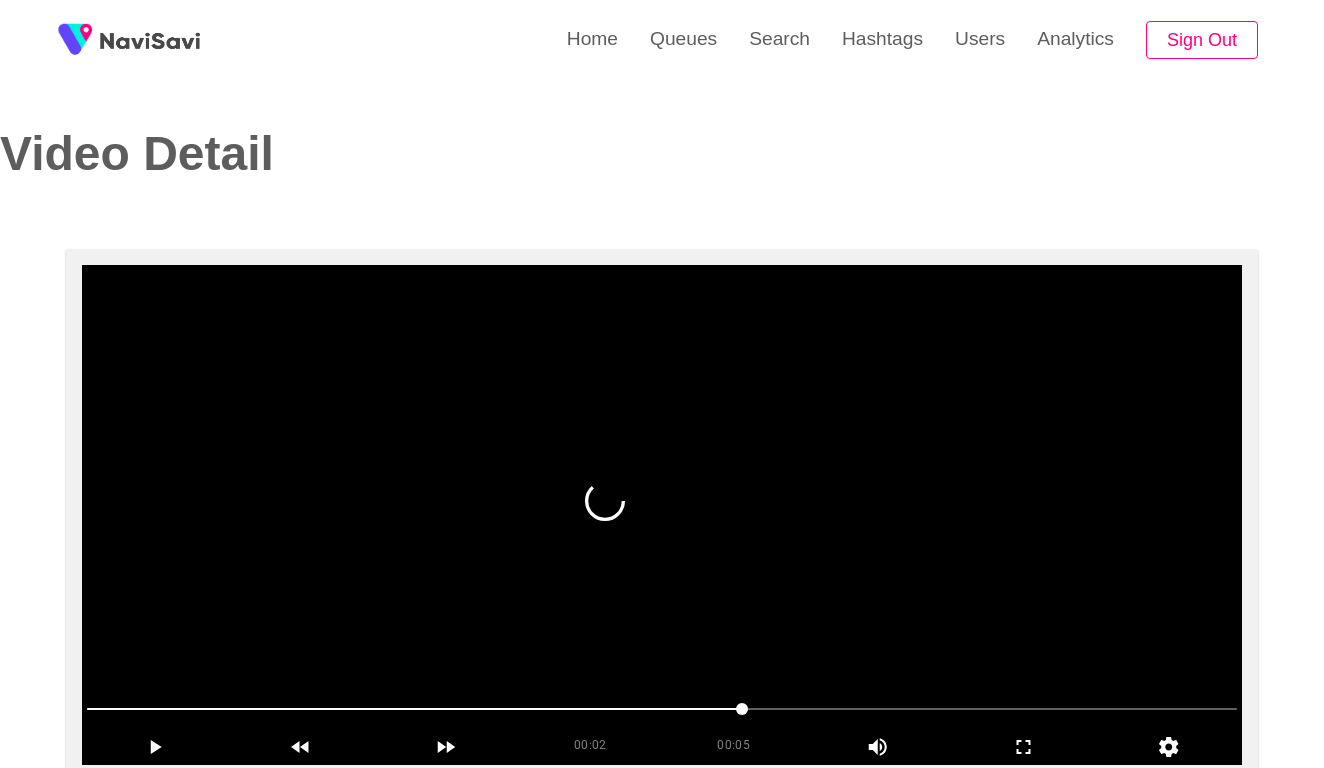 click at bounding box center [662, 515] 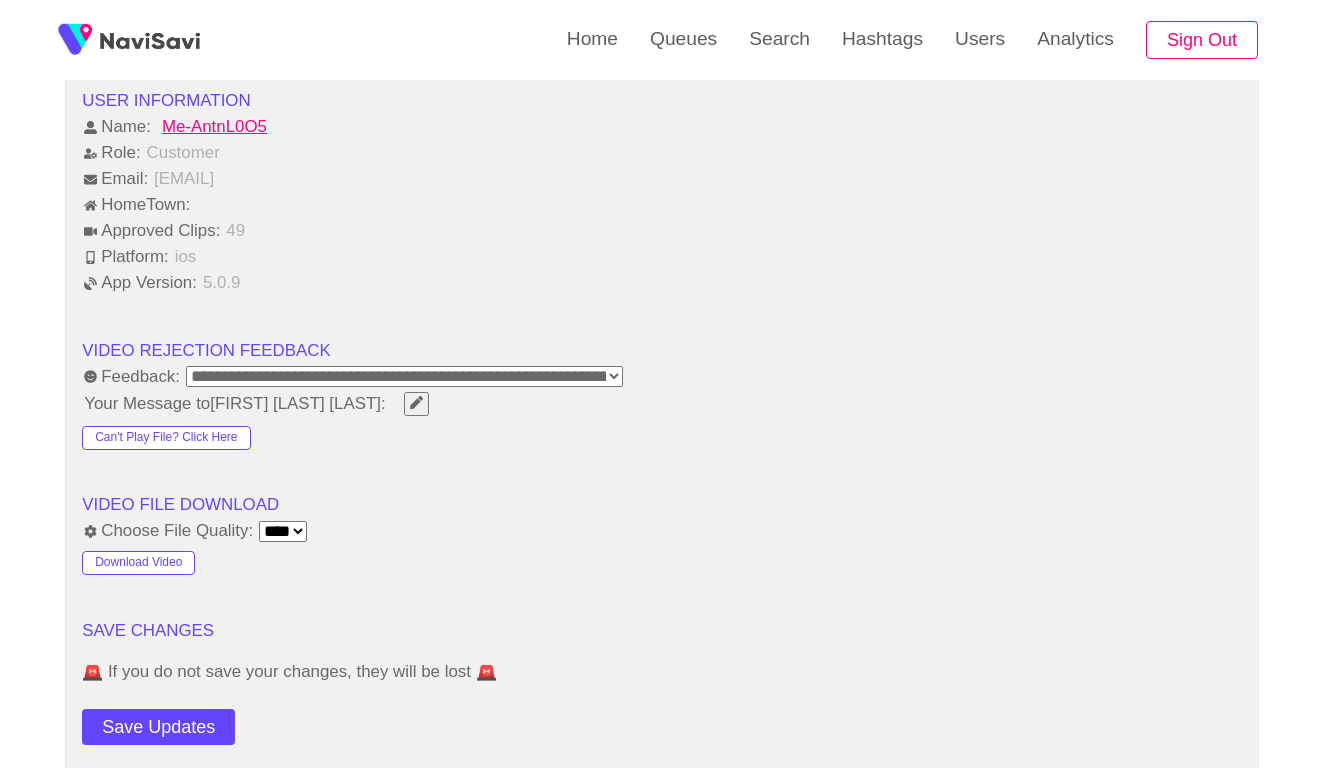 scroll, scrollTop: 2362, scrollLeft: 0, axis: vertical 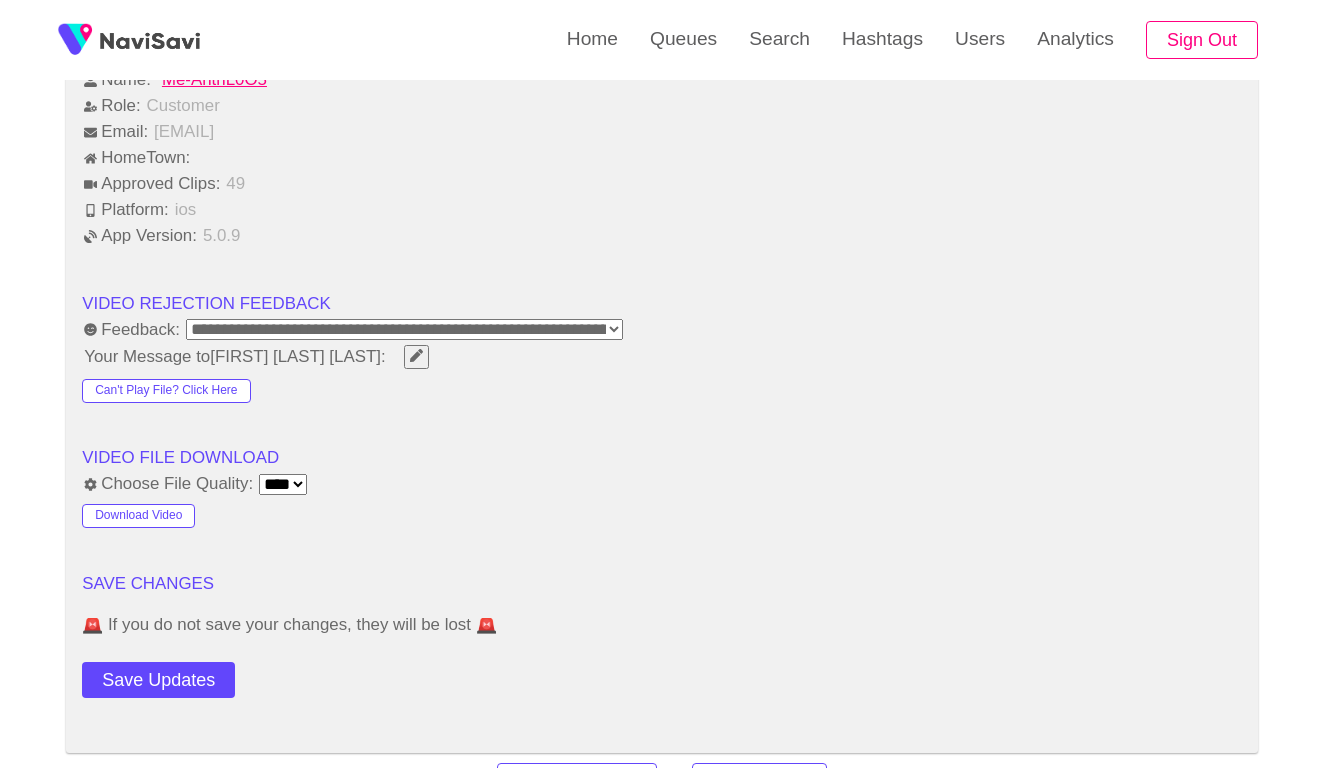 click on "Approve Video" at bounding box center [577, 782] 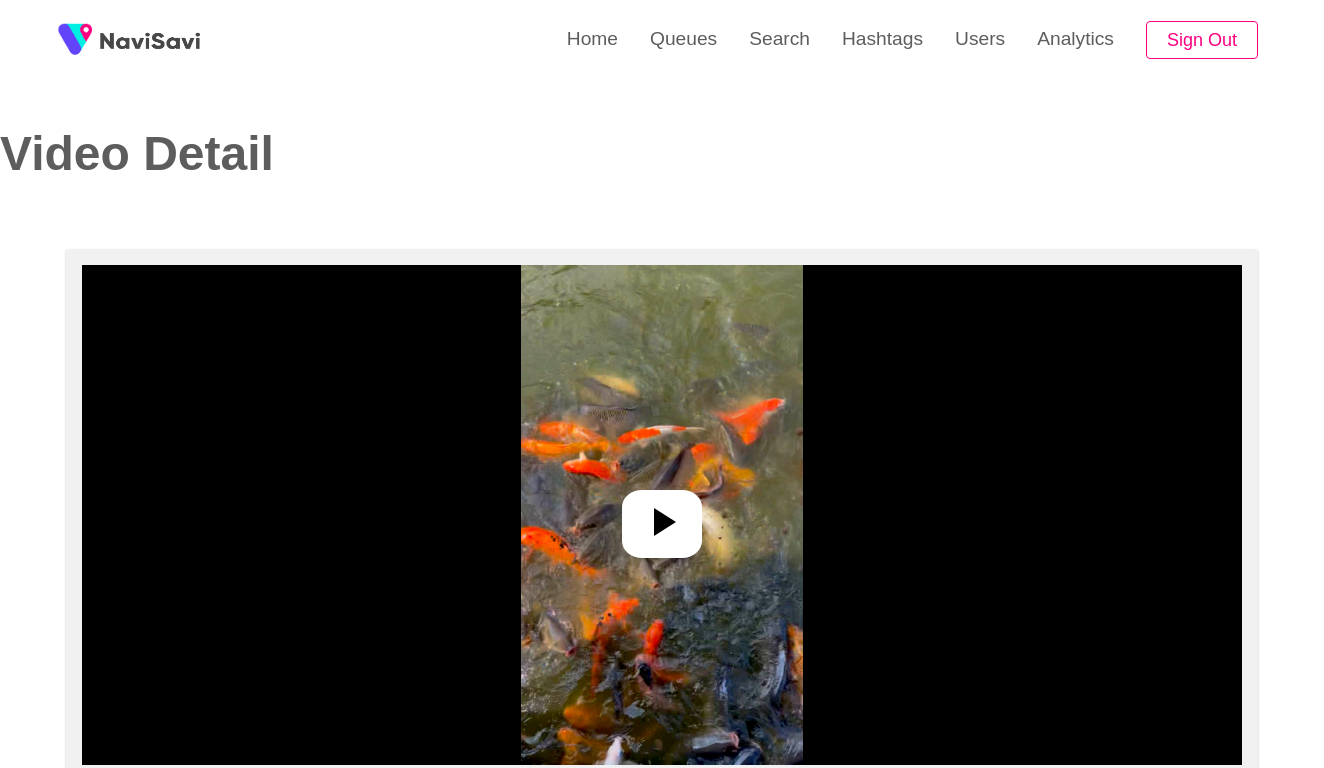 select on "**********" 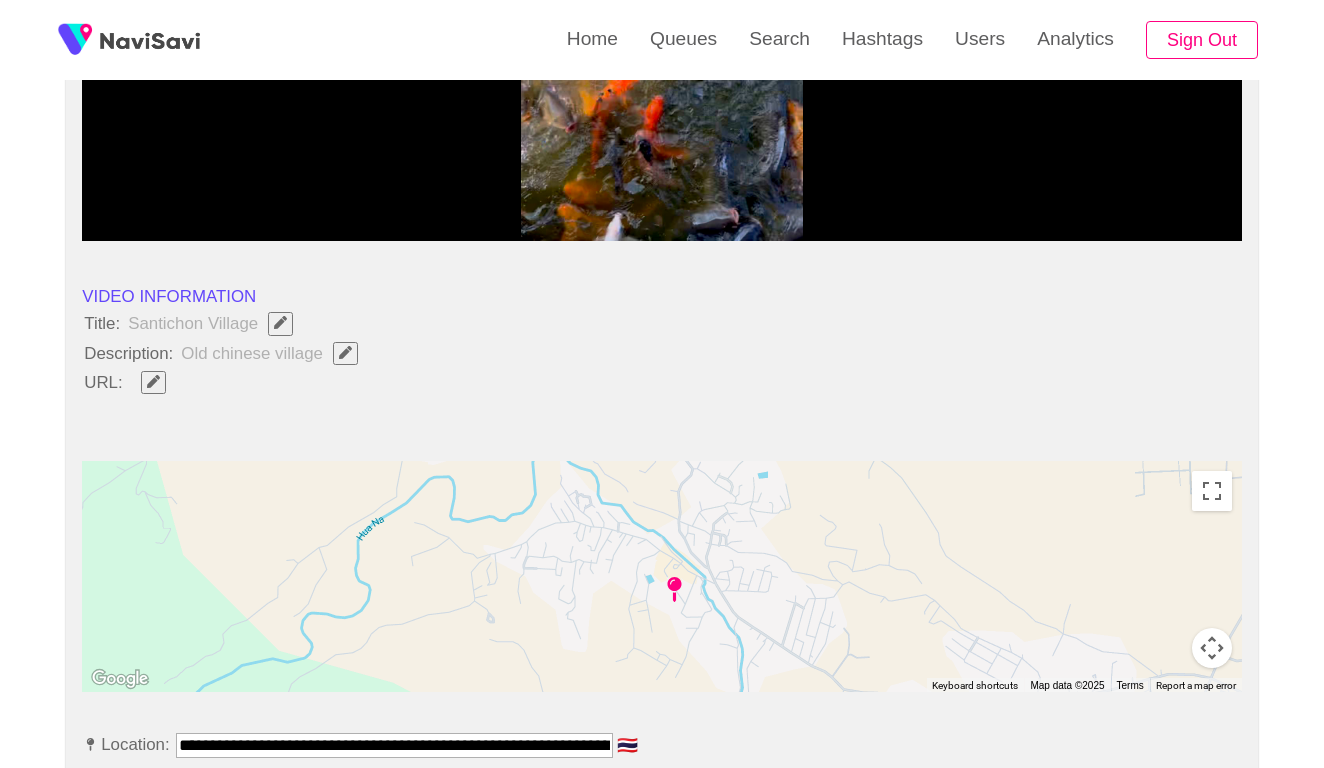 scroll, scrollTop: 577, scrollLeft: 0, axis: vertical 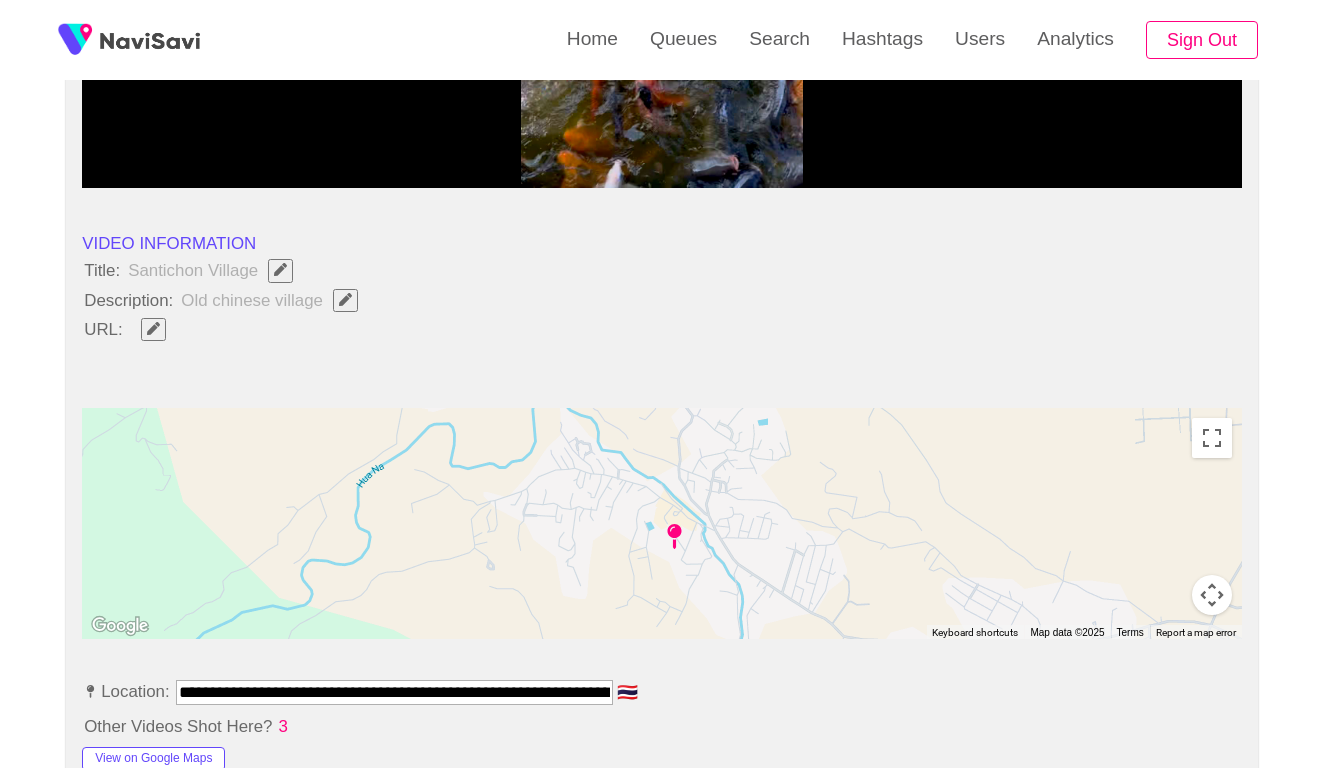 click at bounding box center [345, 299] 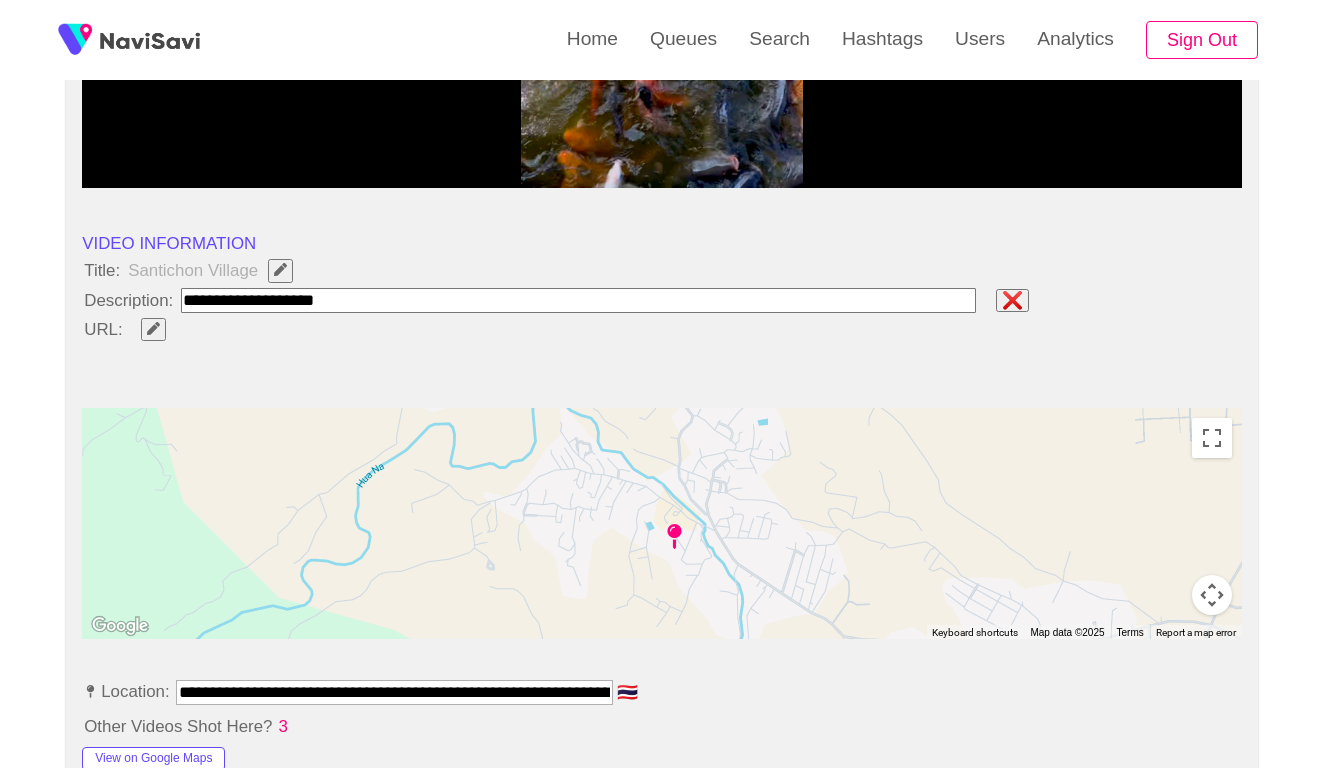 click at bounding box center (578, 300) 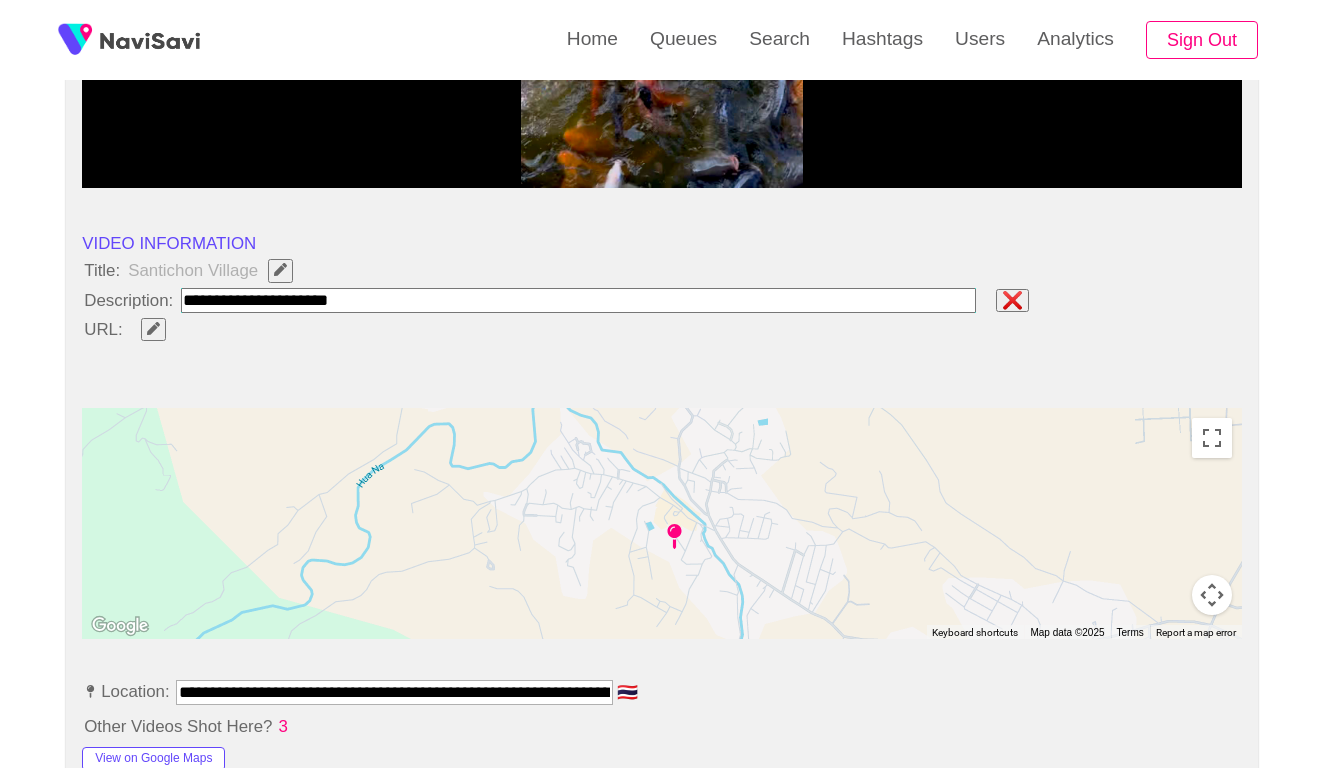 type on "**********" 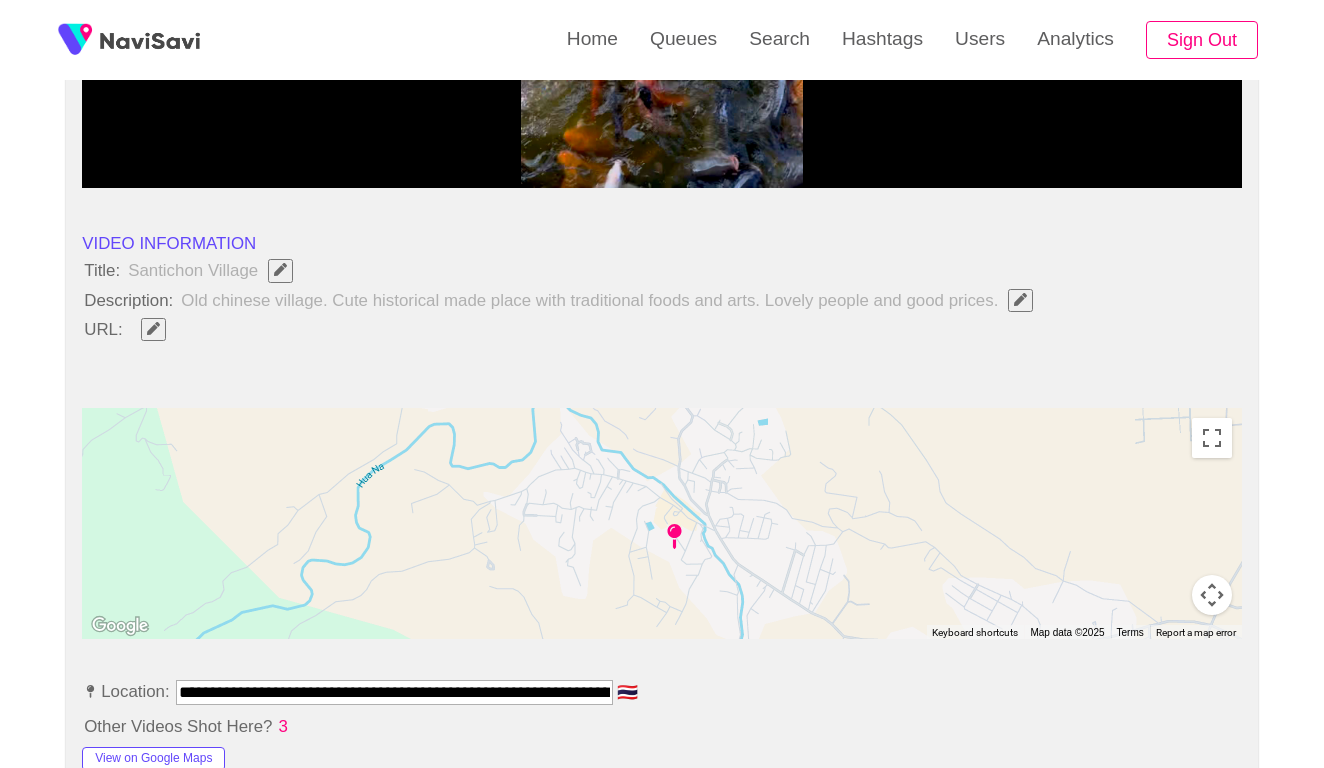 scroll, scrollTop: 596, scrollLeft: 0, axis: vertical 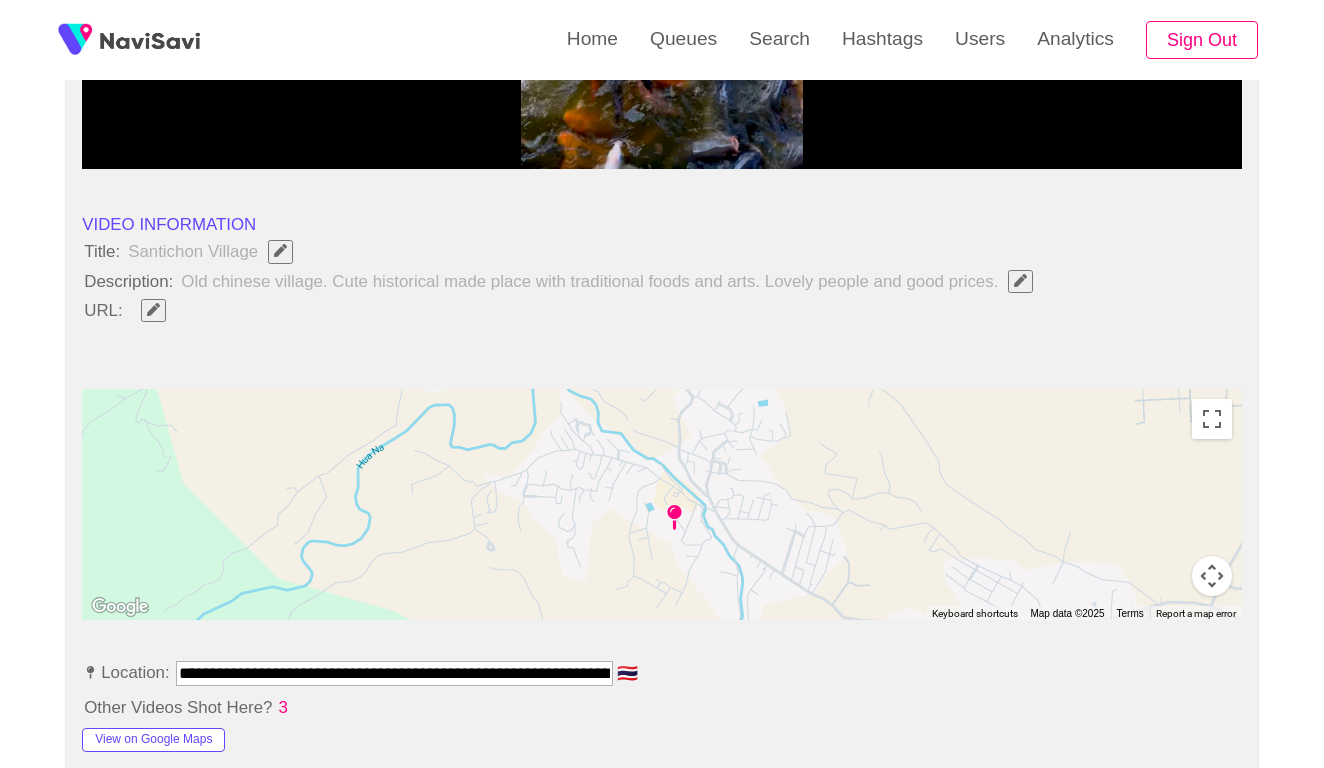 click 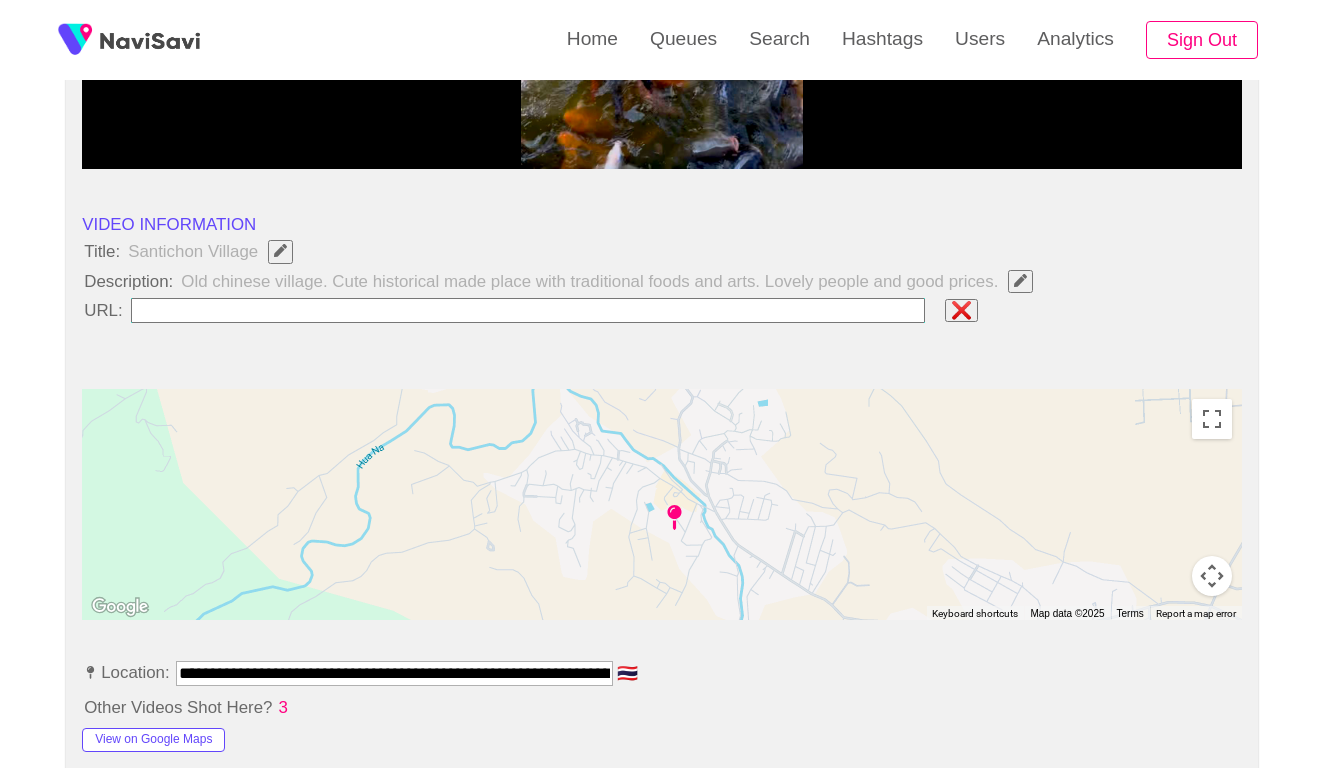 type on "**********" 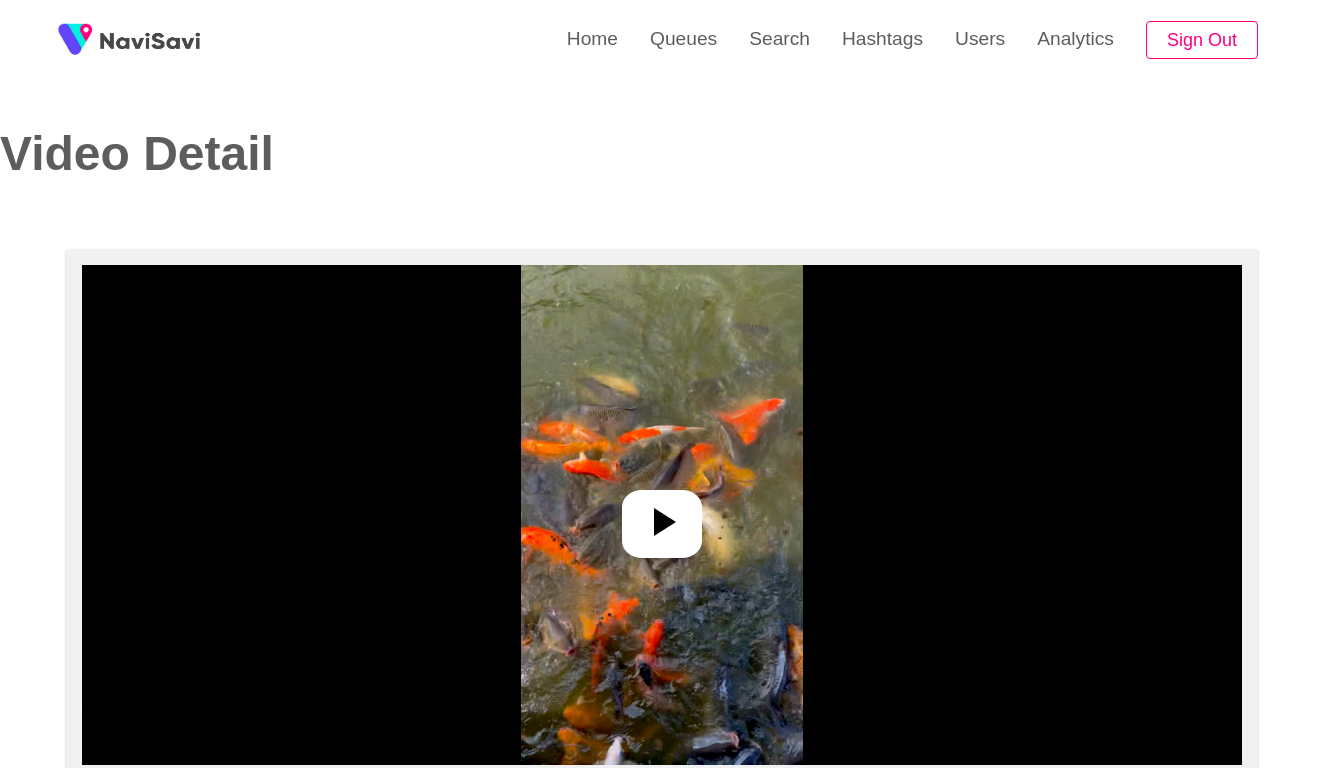 scroll, scrollTop: -2, scrollLeft: 0, axis: vertical 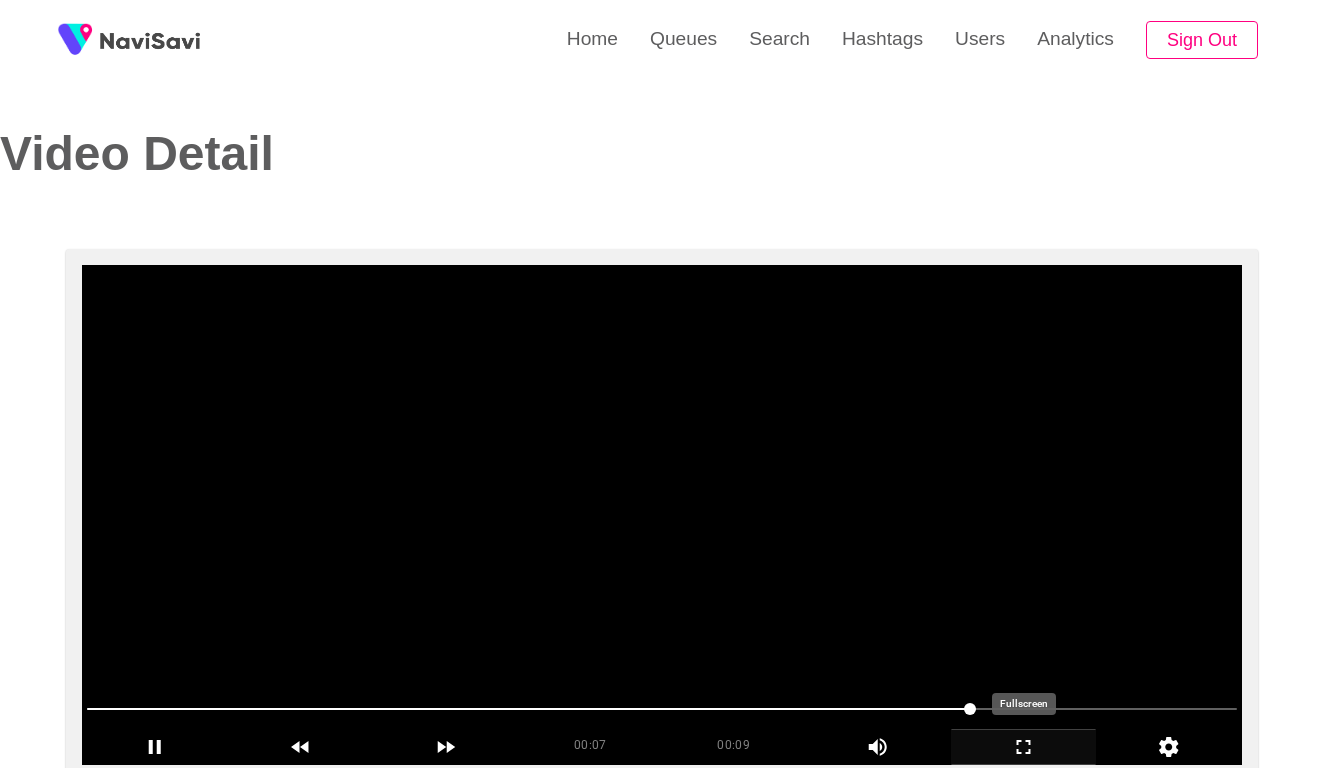 click at bounding box center (1023, 746) 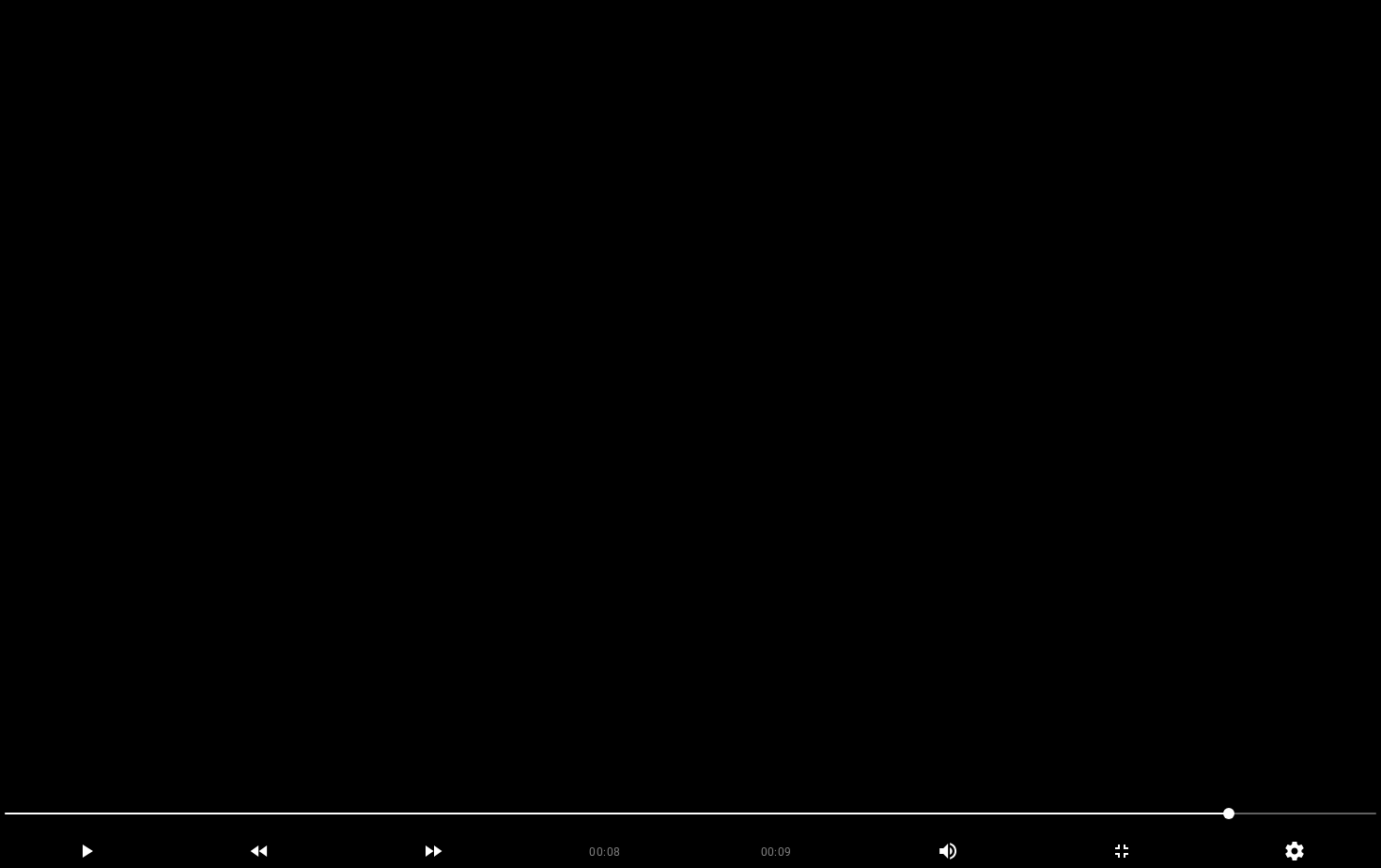 click at bounding box center [690, 434] 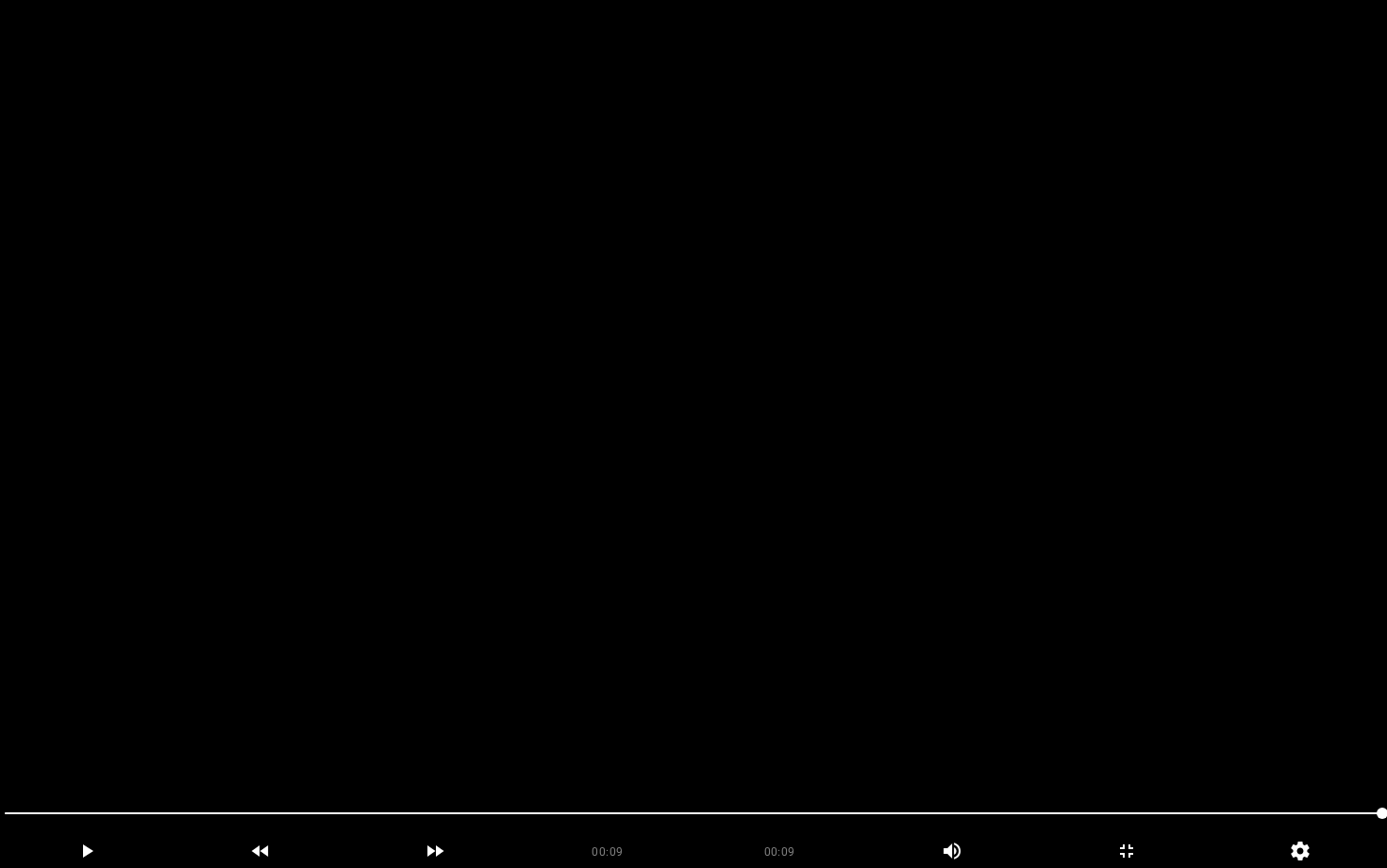 click at bounding box center (694, 434) 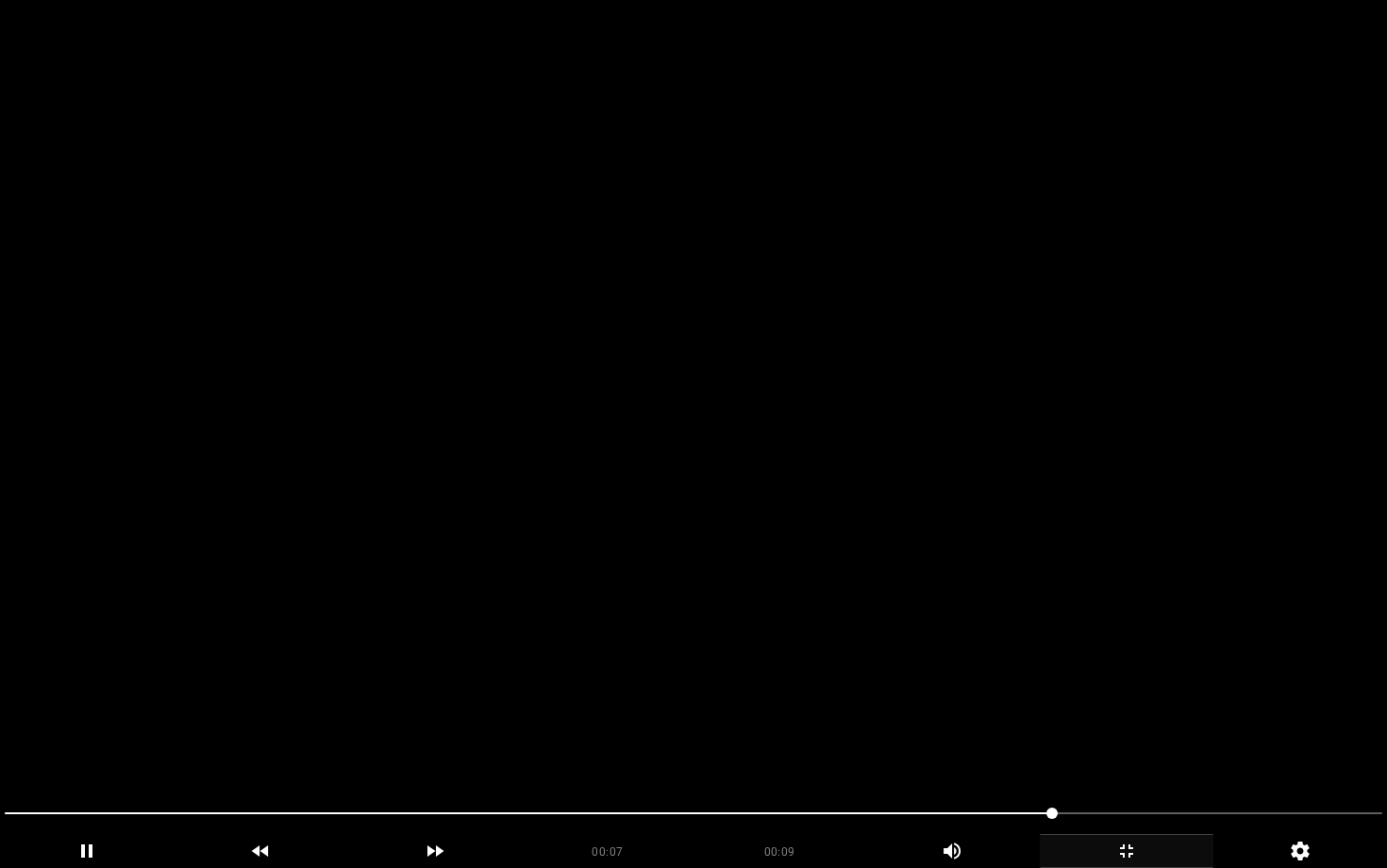 click 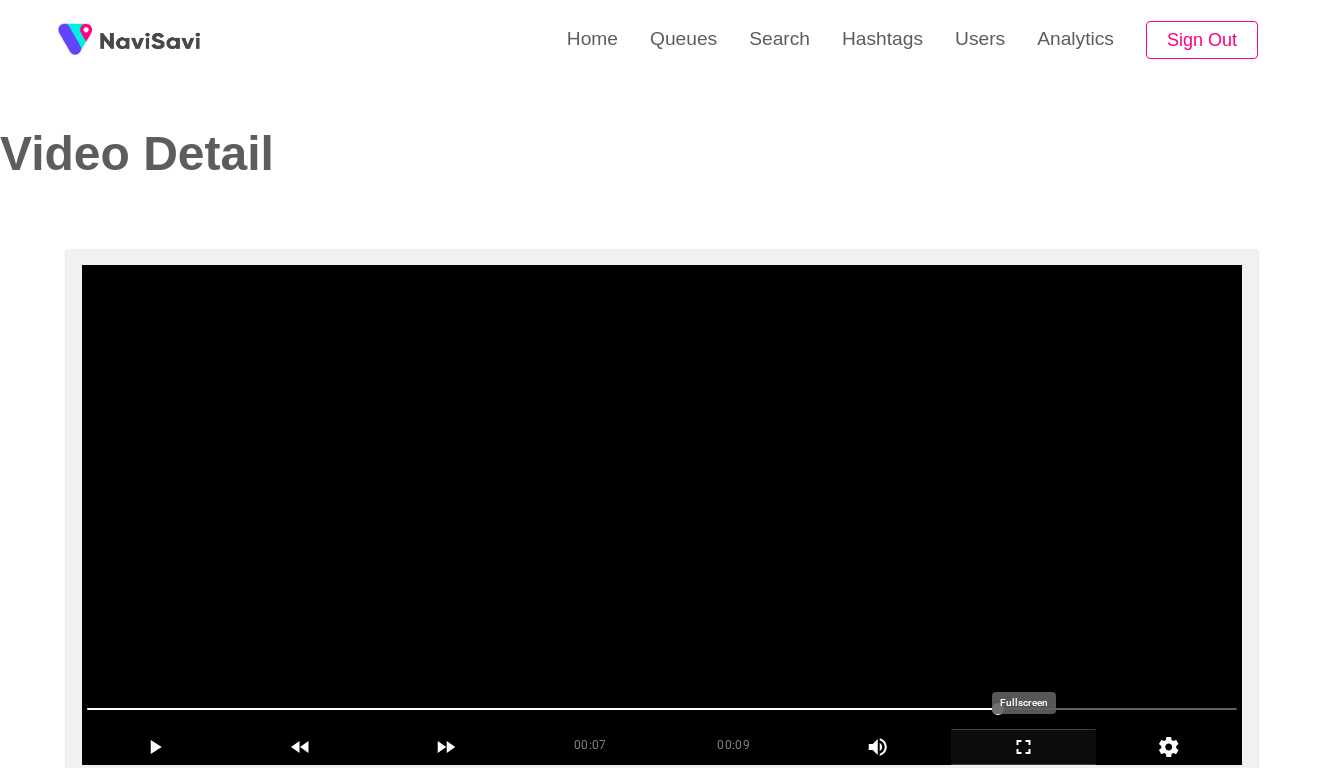 click at bounding box center [662, 515] 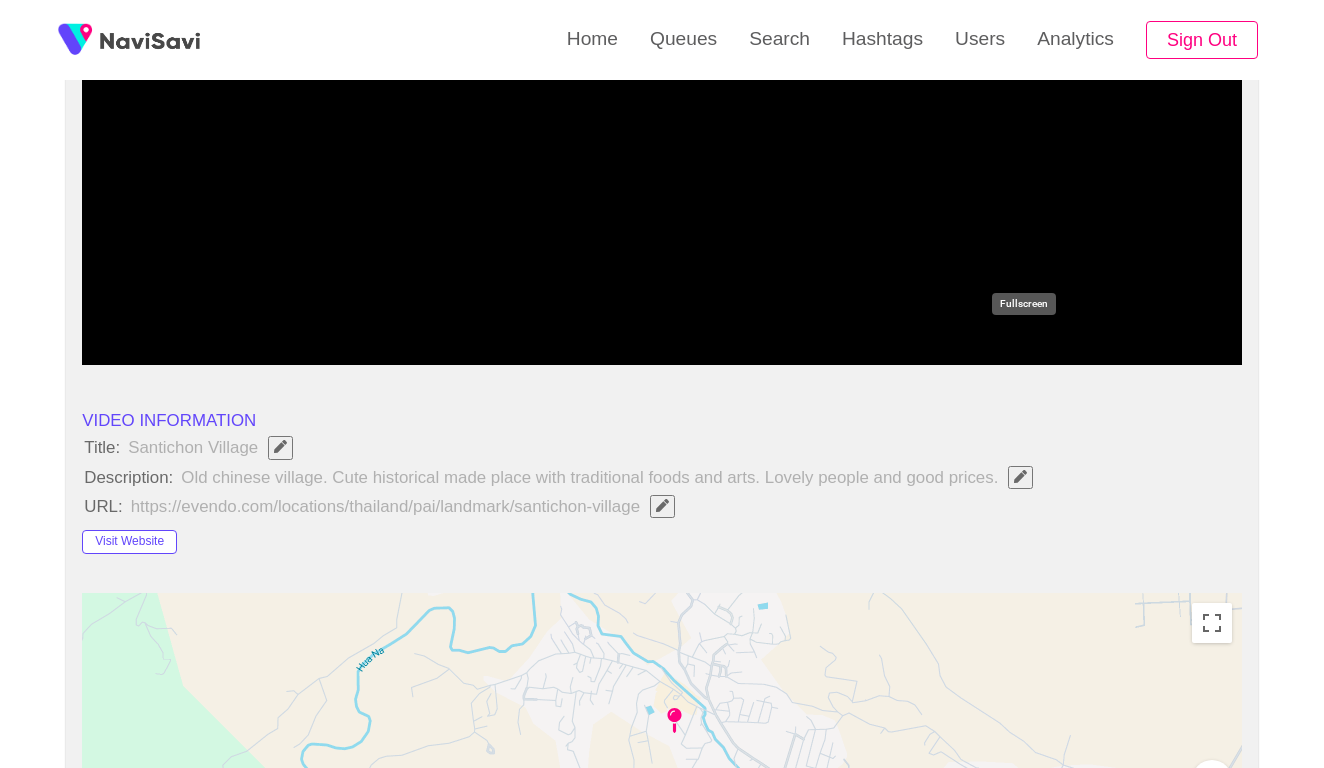 scroll, scrollTop: 402, scrollLeft: 0, axis: vertical 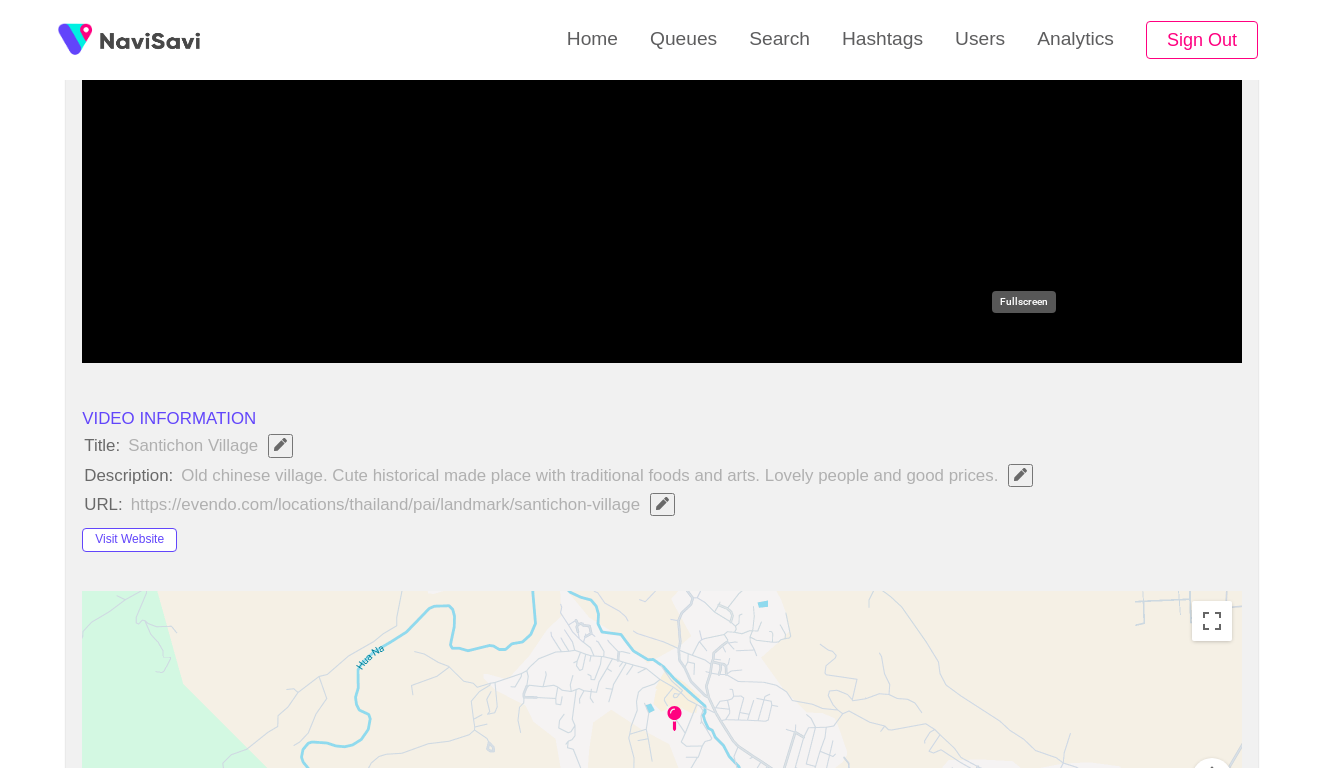 click on "VIDEO INFORMATION Title:    [LOCATION]     Description:    Old chinese village. Cute historical made place with traditional foods and arts. Lovely people and good prices.     URL:    https://evendo.com/locations/thailand/pai/landmark/santichon-village     Visit Website ← Move left → Move right ↑ Move up ↓ Move down + Zoom in - Zoom out Home Jump left by 75% End Jump right by 75% Page Up Jump up by 75% Page Down Jump down by 75% Keyboard shortcuts Map Data Map data ©2025 Map data ©2025 200 m  Click to toggle between metric and imperial units Terms Report a map error  Location:   [COUNTRY]     Other Videos Shot Here?  3 View on Google Maps  Category Tags:   Eat Explore Party Play Sleep Drink Shopping Culture Eco LGBTQ+  Price:   Free $ $$ $$$ $$$$ $$$$$  Add hashtags:  fish × water × outdoors × sunshine × vibrant × lively × sunny × swimming × pond × nature × colorful × serene × wildlife ×  File Size:   5.079177  MB" at bounding box center [662, 1518] 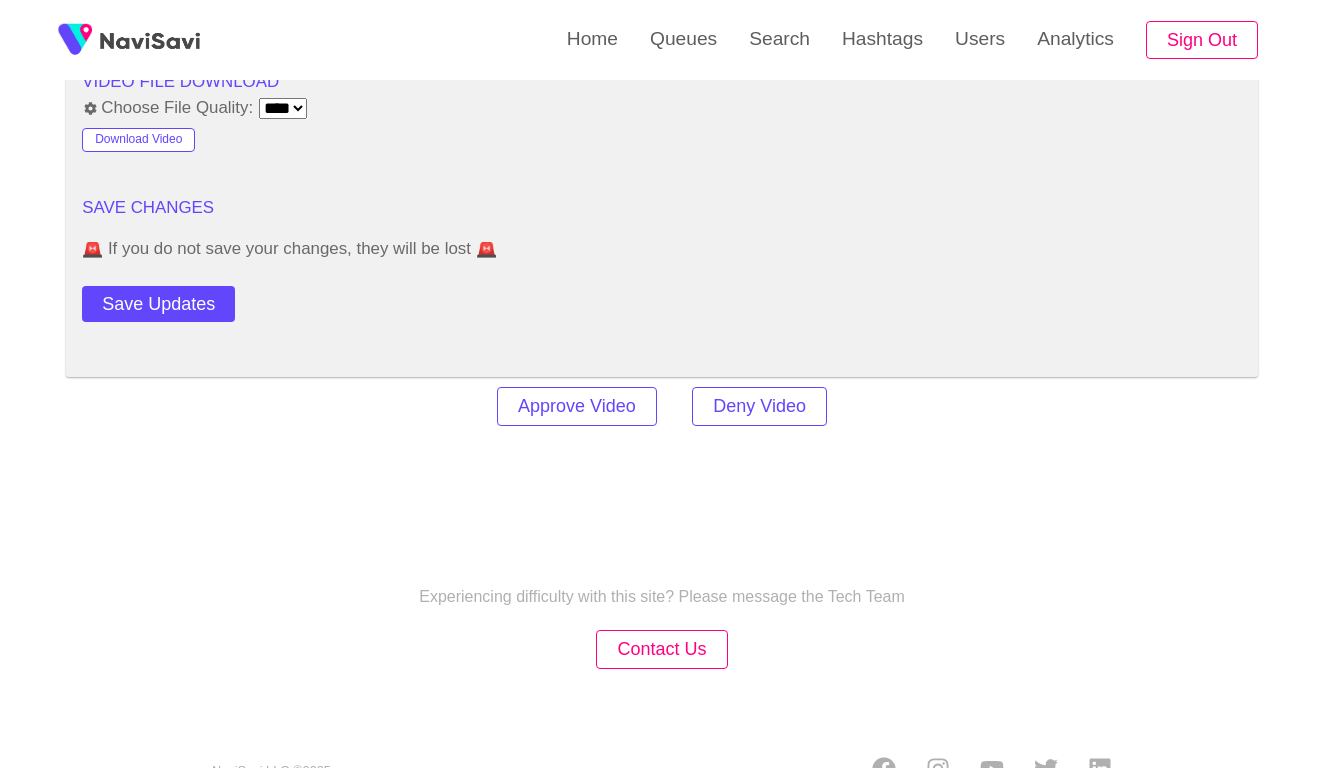 scroll, scrollTop: 2750, scrollLeft: 0, axis: vertical 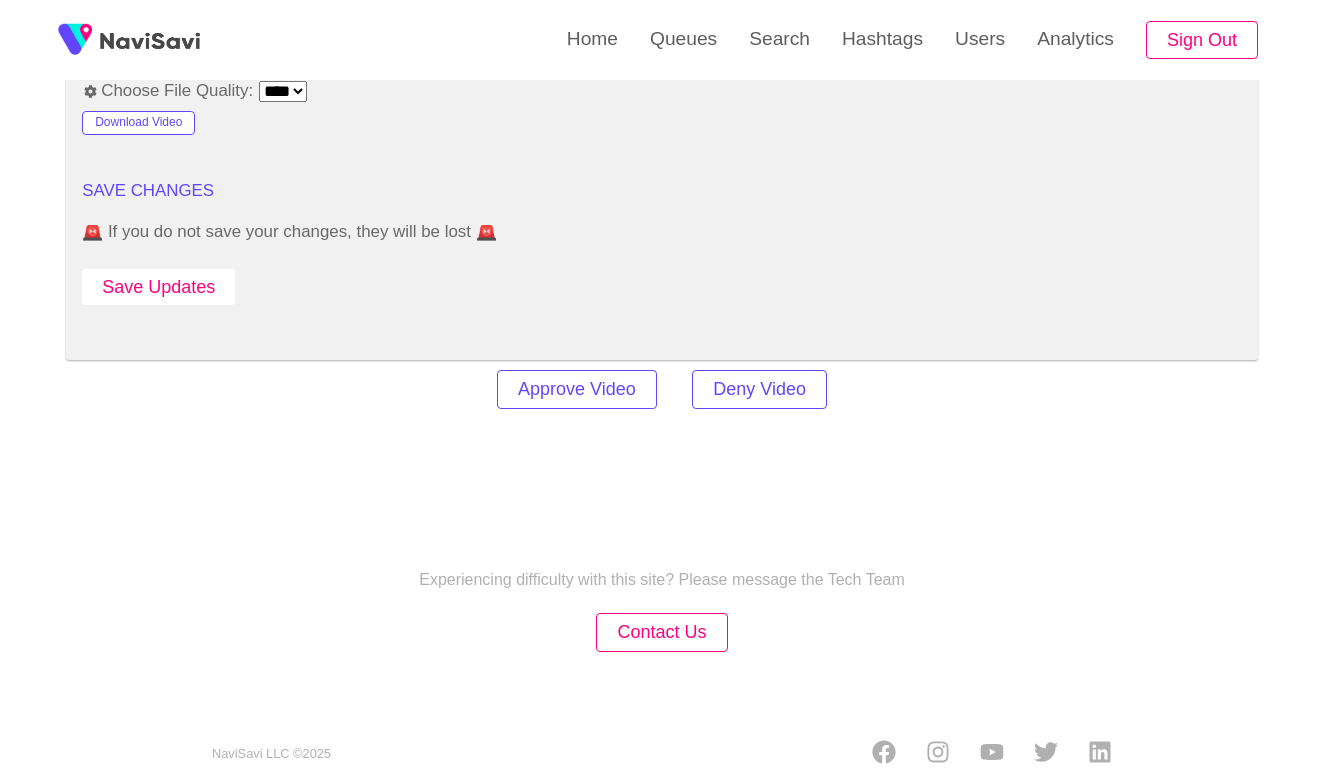 click on "Save Updates" at bounding box center (158, 287) 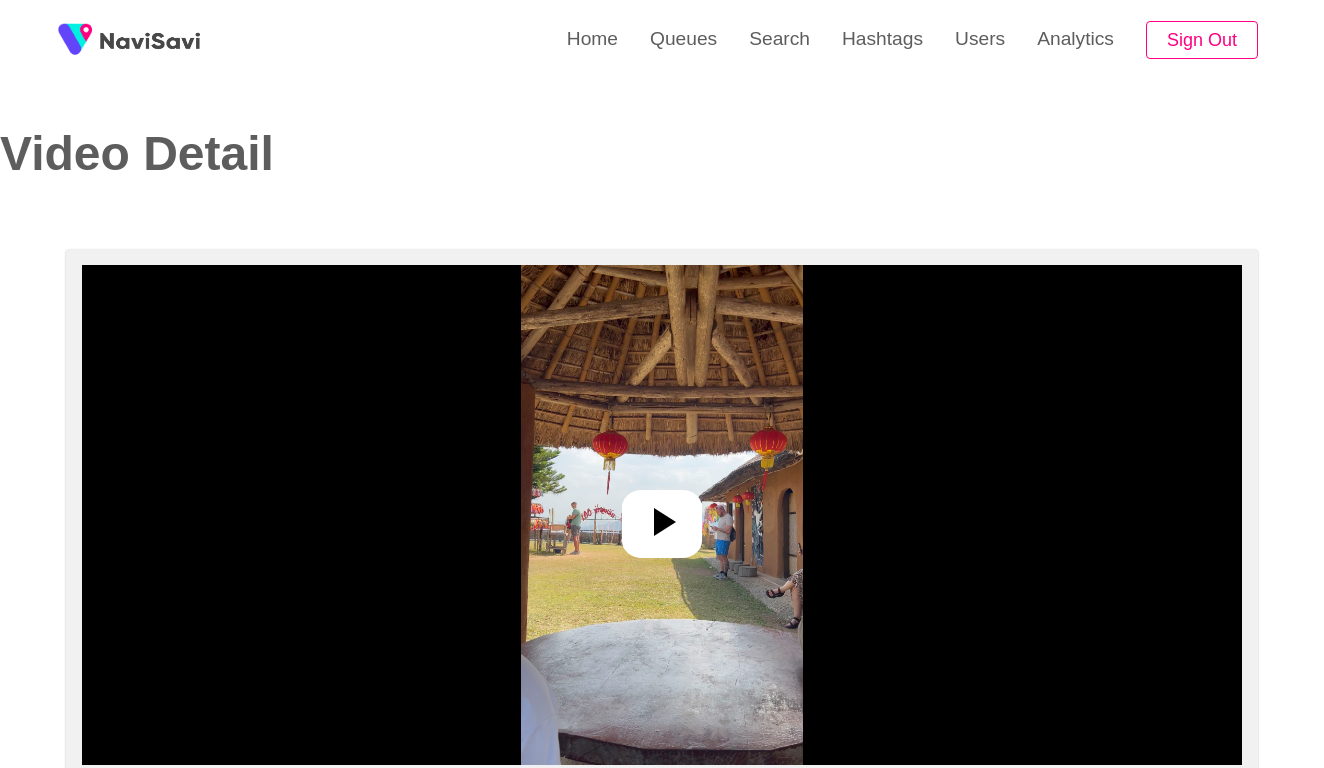 select on "**********" 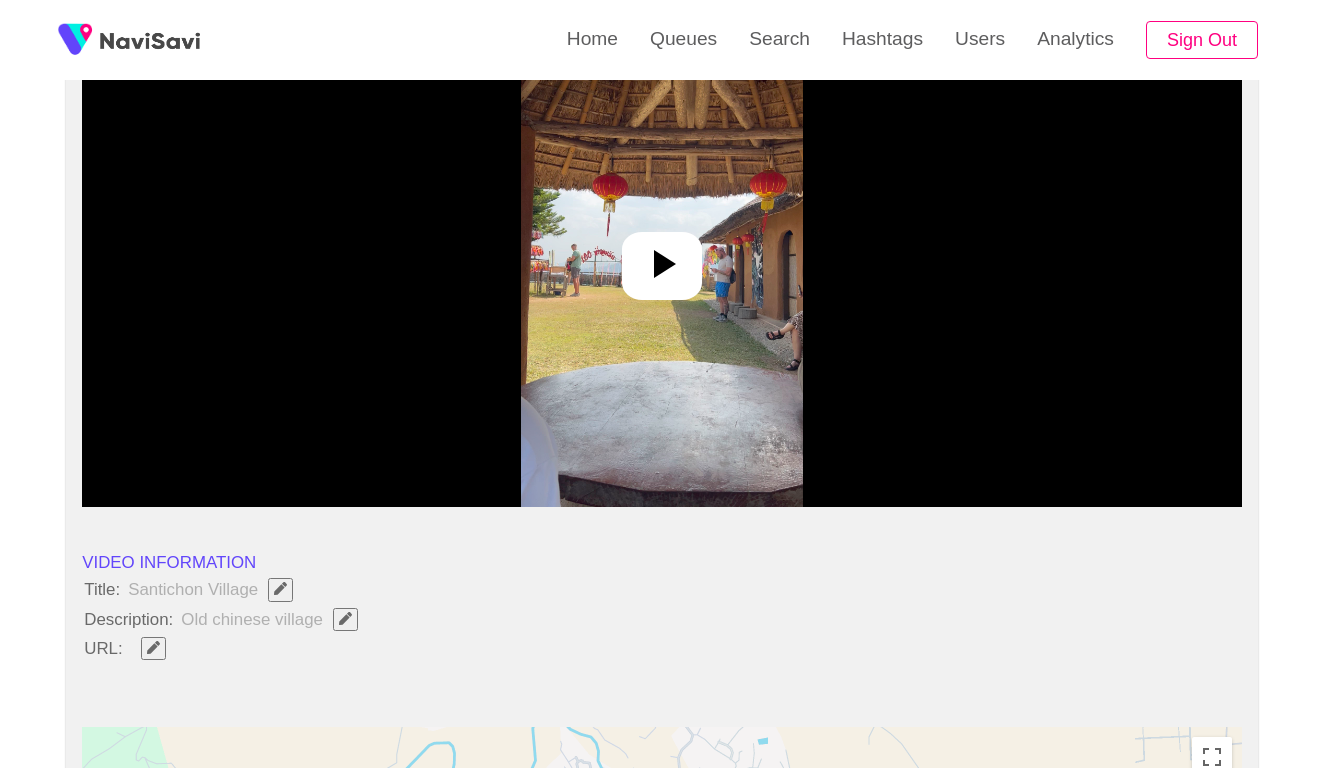 scroll, scrollTop: 458, scrollLeft: 0, axis: vertical 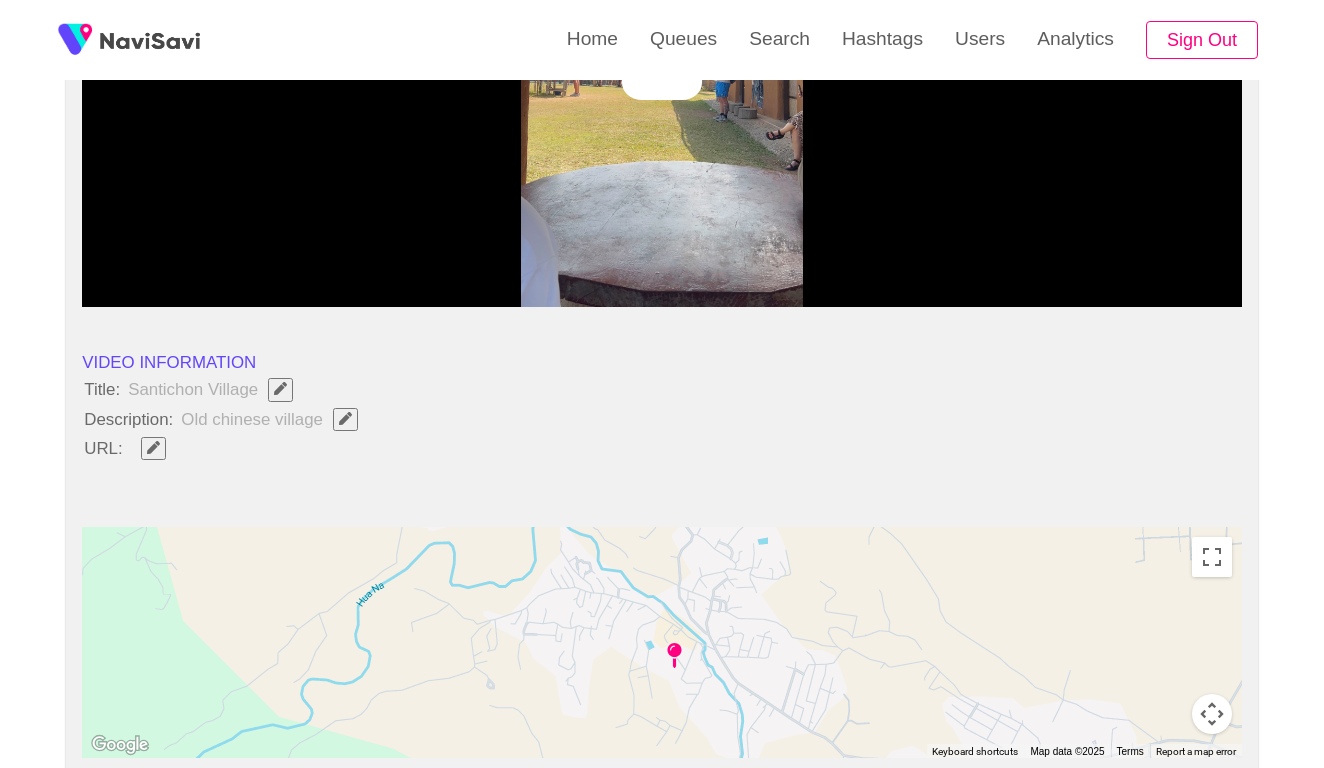 click 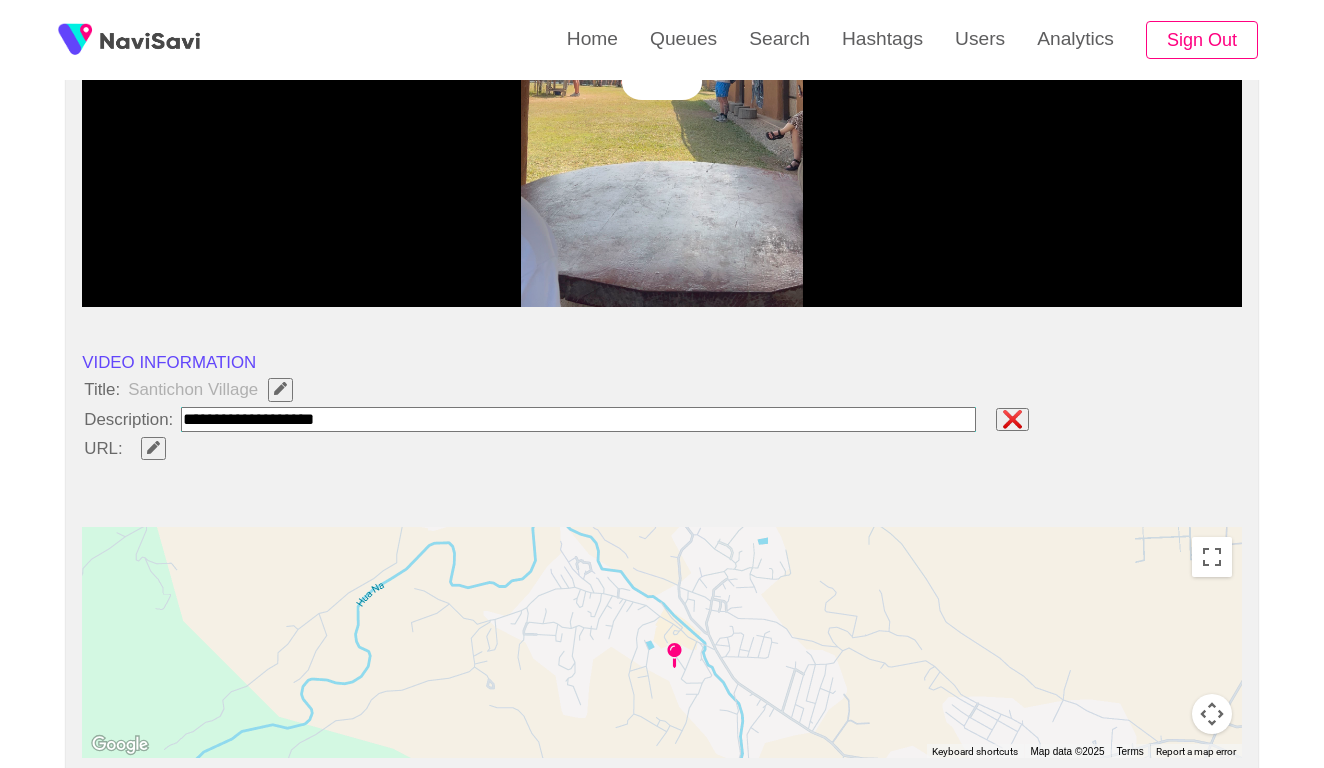 type on "**********" 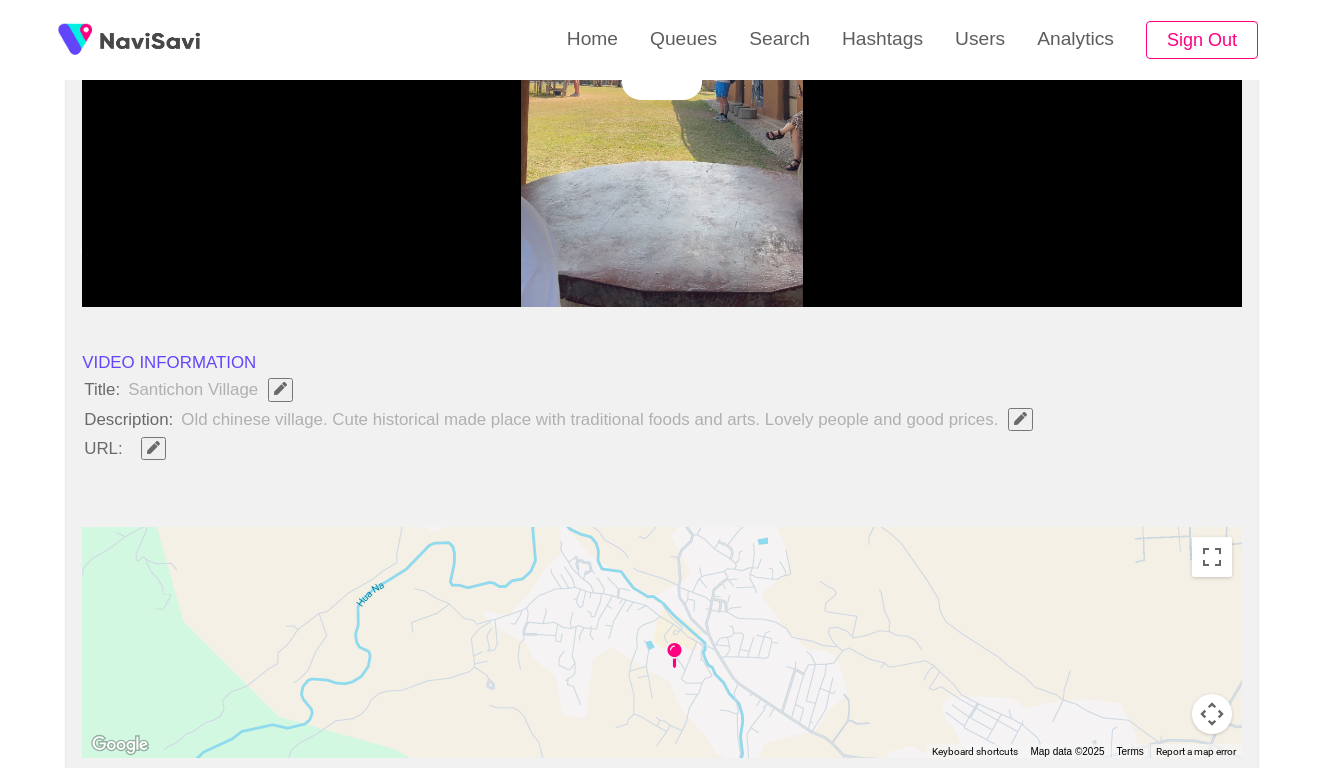 click at bounding box center [661, 57] 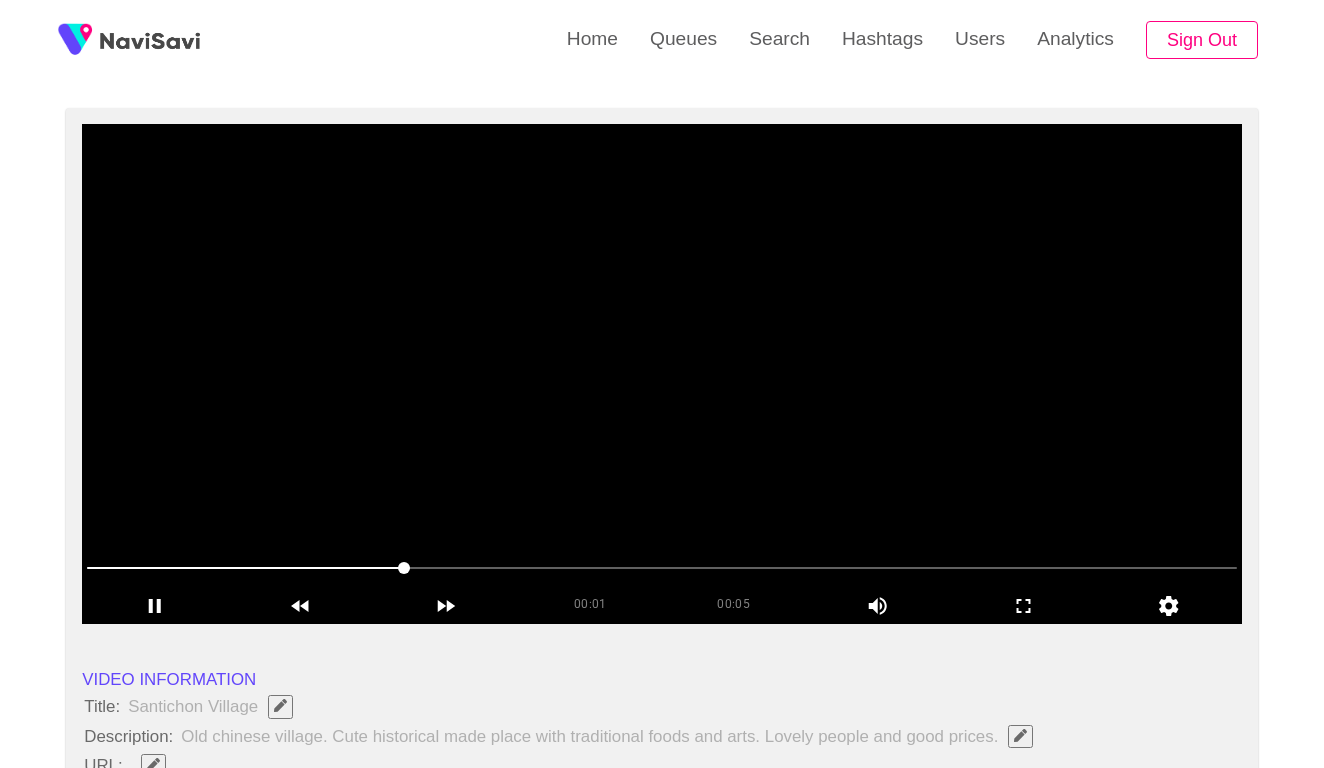 scroll, scrollTop: 179, scrollLeft: 0, axis: vertical 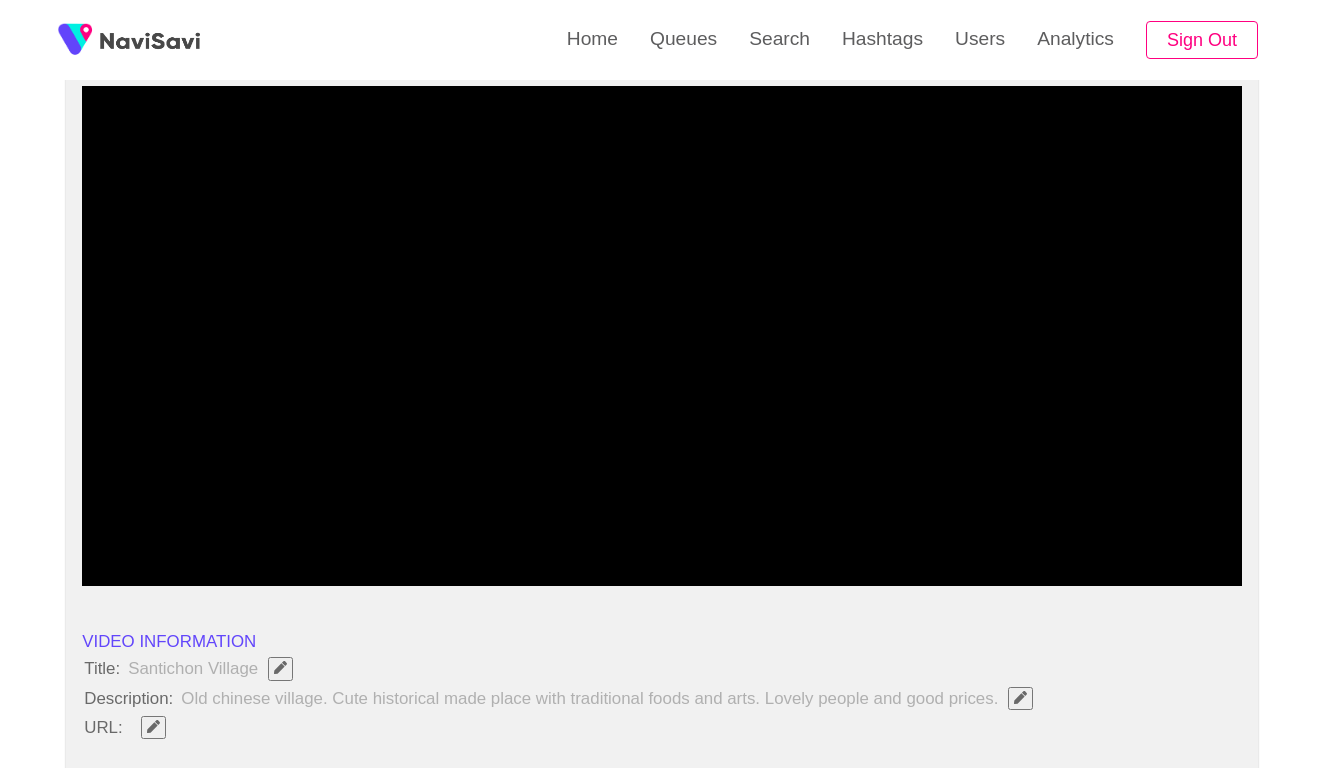 click 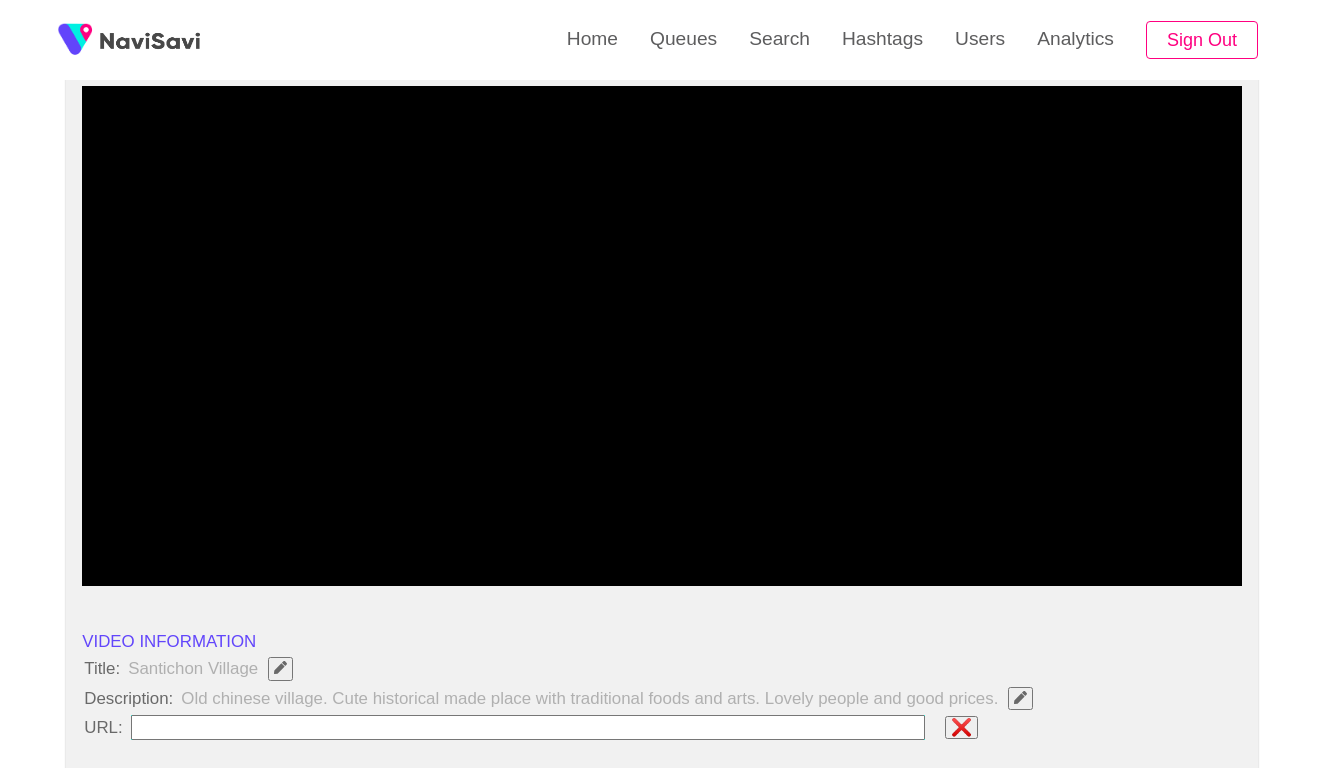 type on "**********" 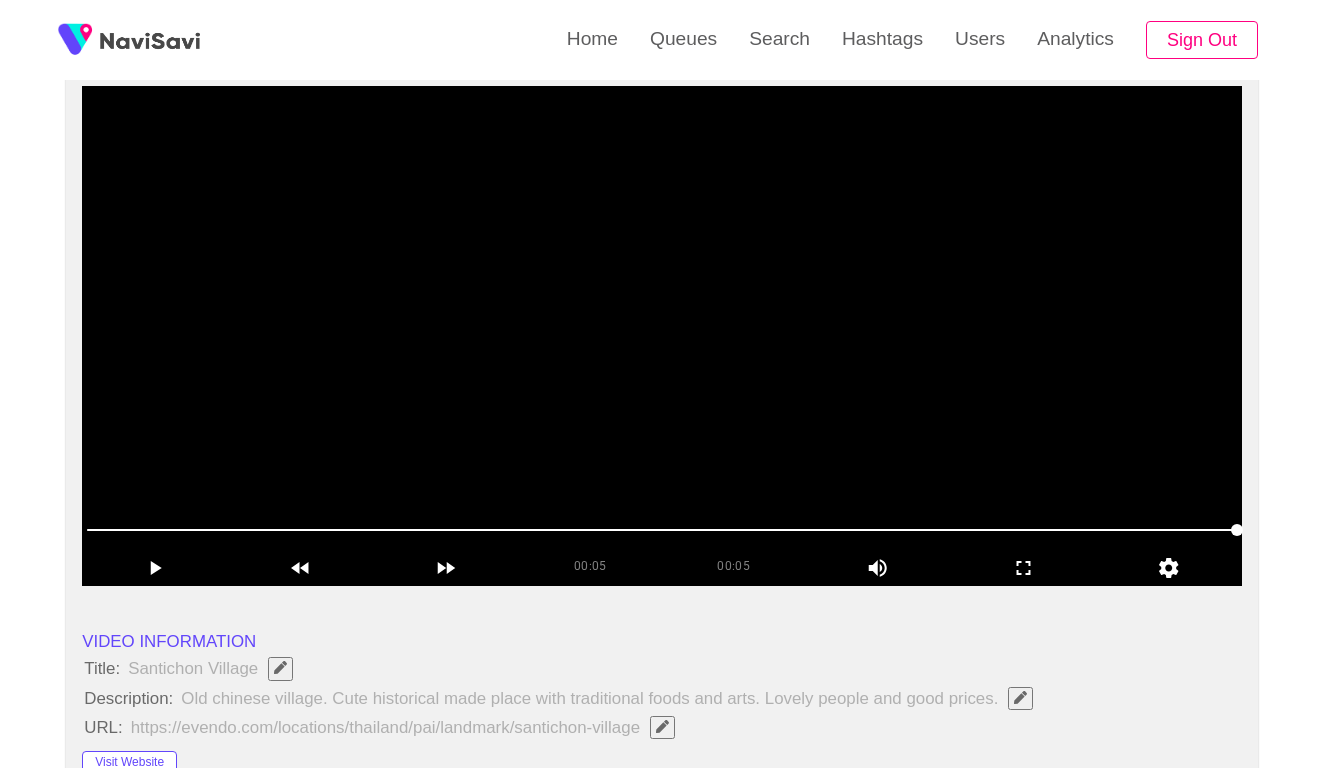 click at bounding box center [662, 336] 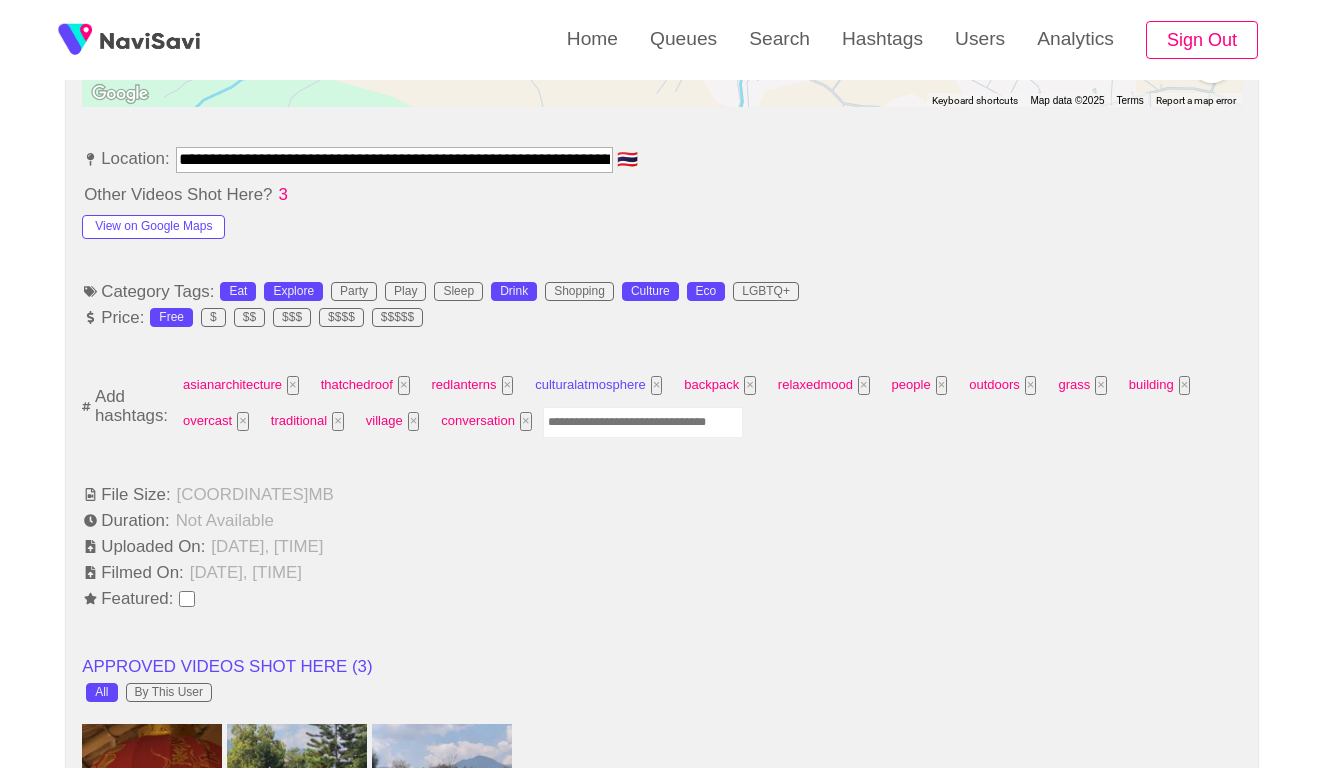 scroll, scrollTop: 1127, scrollLeft: 0, axis: vertical 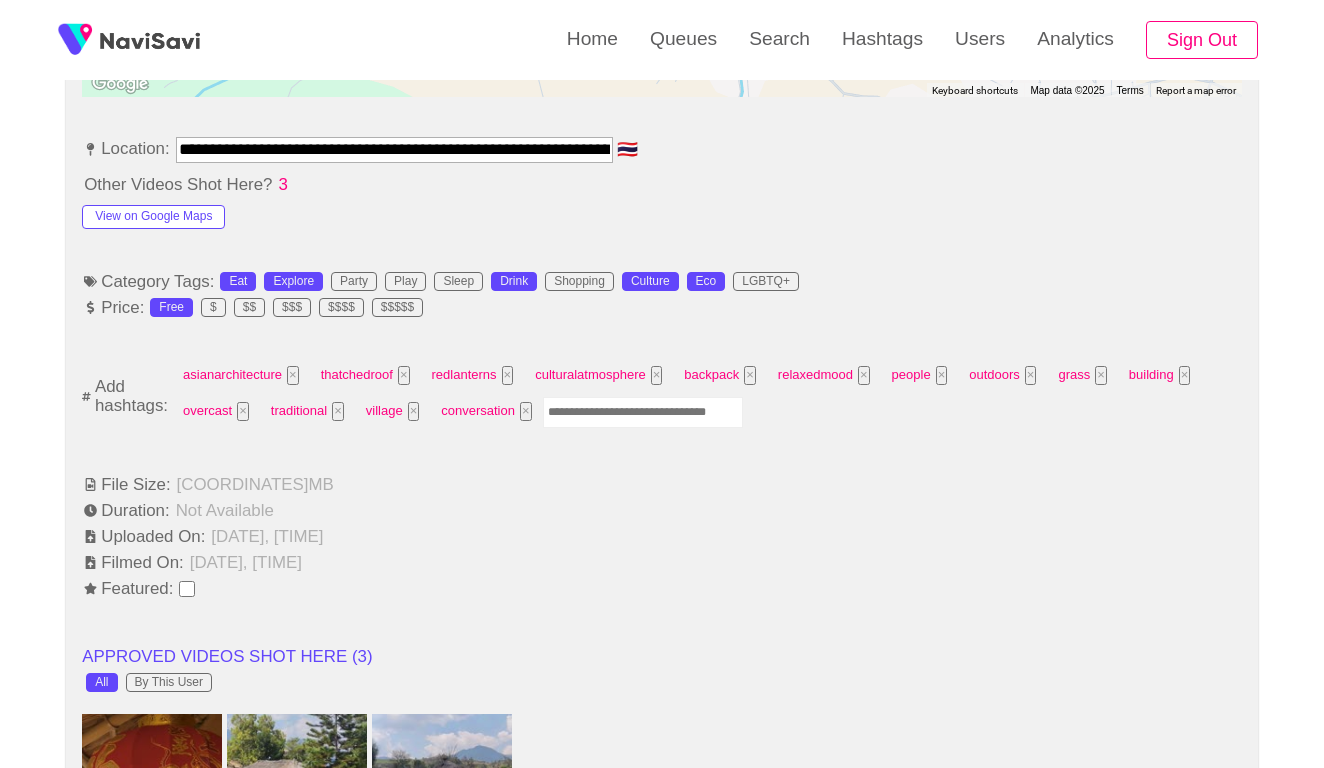 click at bounding box center [643, 412] 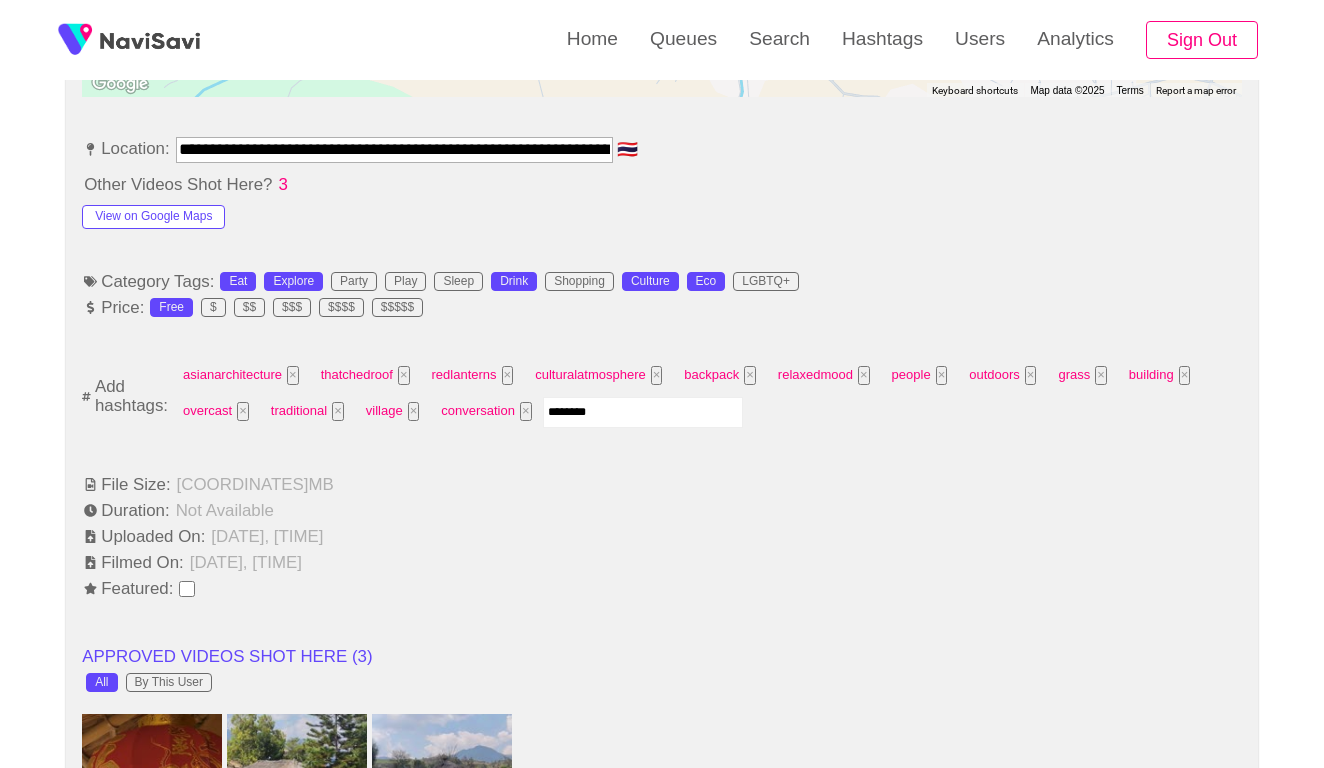 type on "*********" 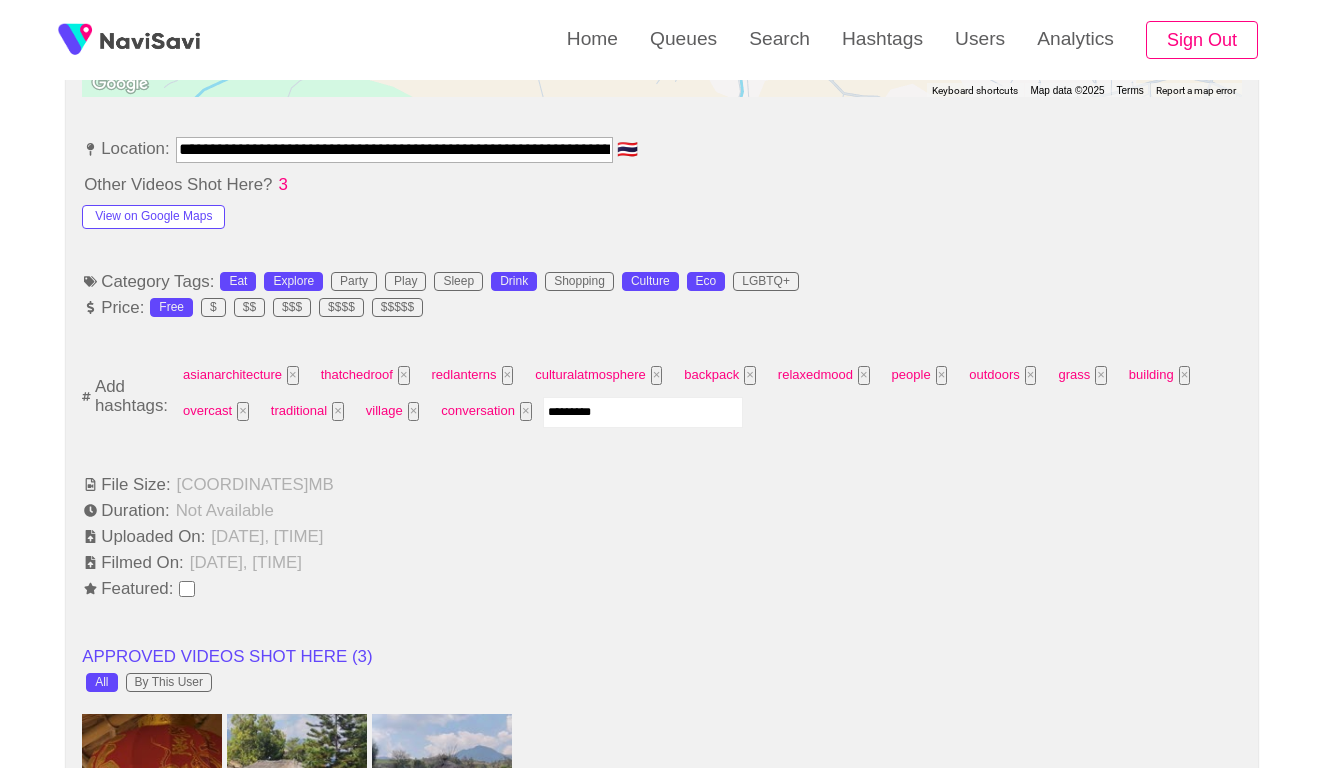type 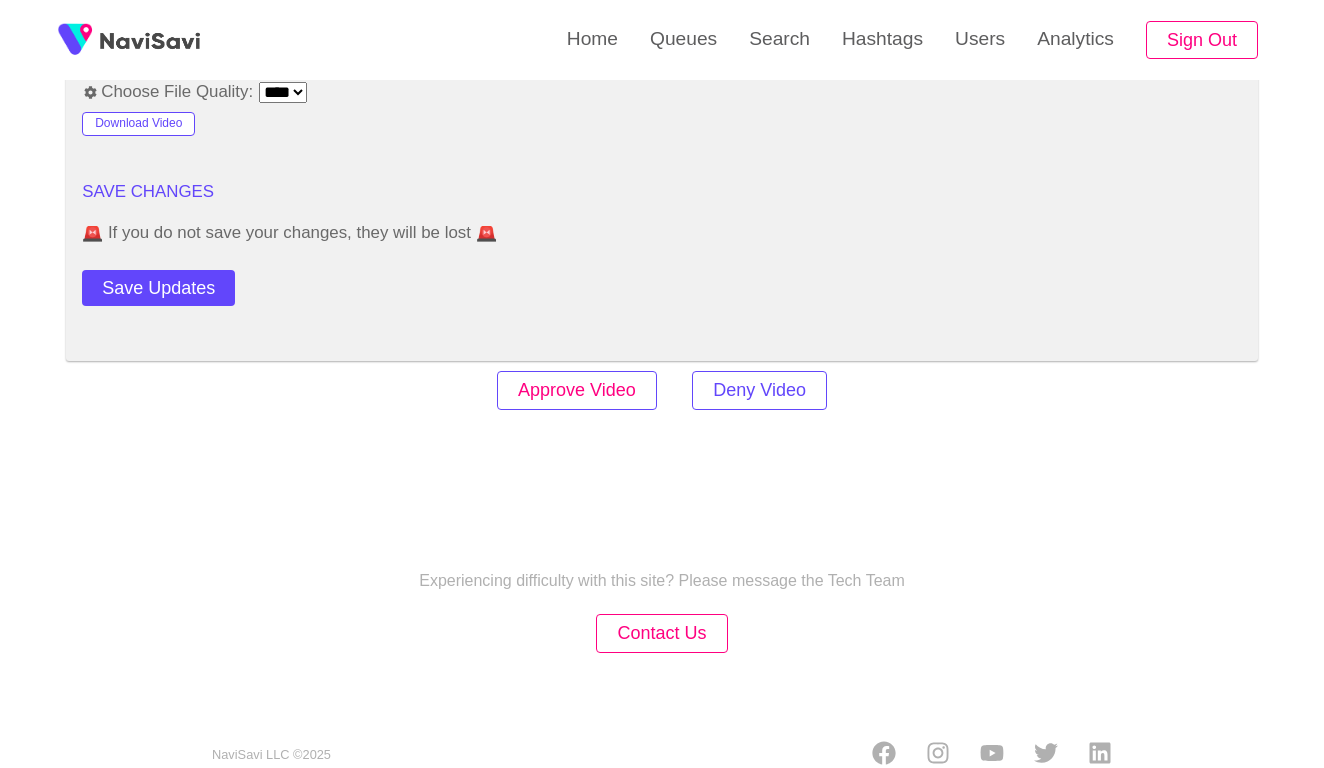 click on "Approve Video" at bounding box center (577, 390) 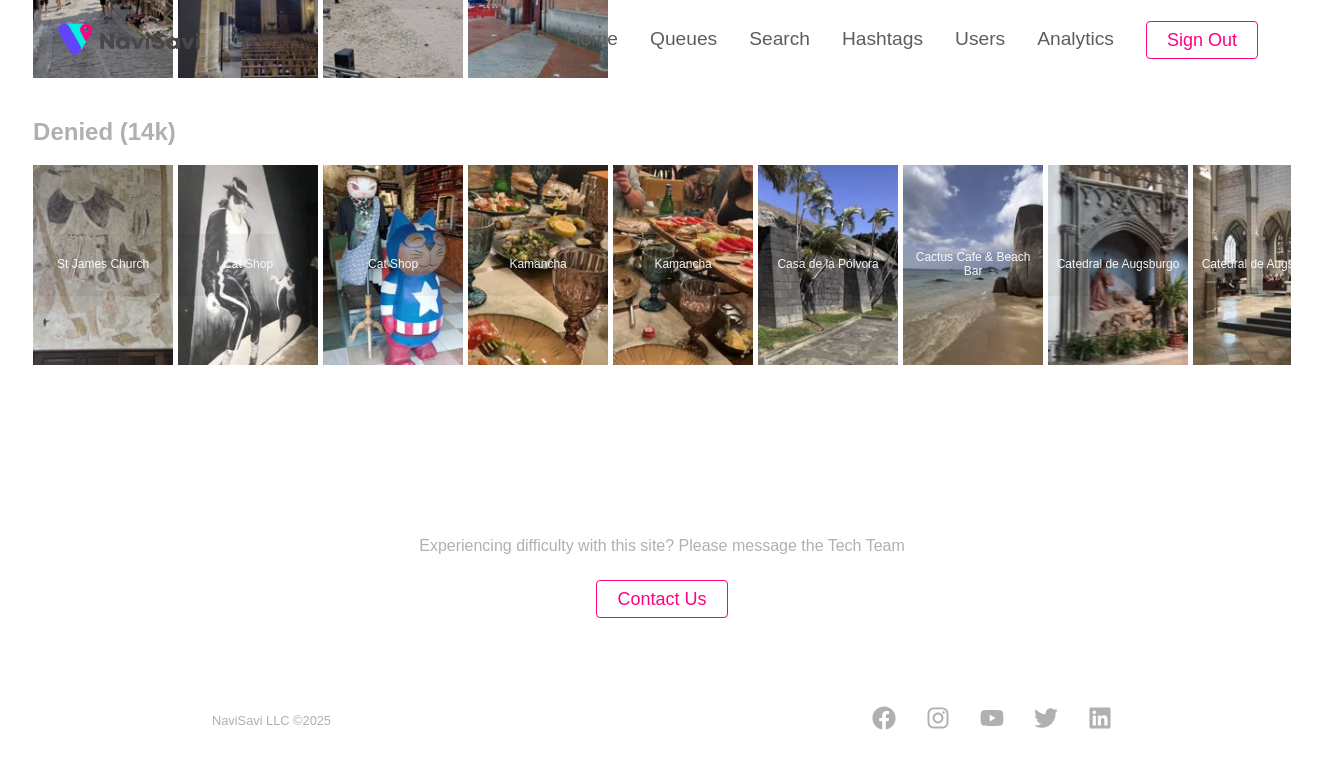 scroll, scrollTop: 0, scrollLeft: 0, axis: both 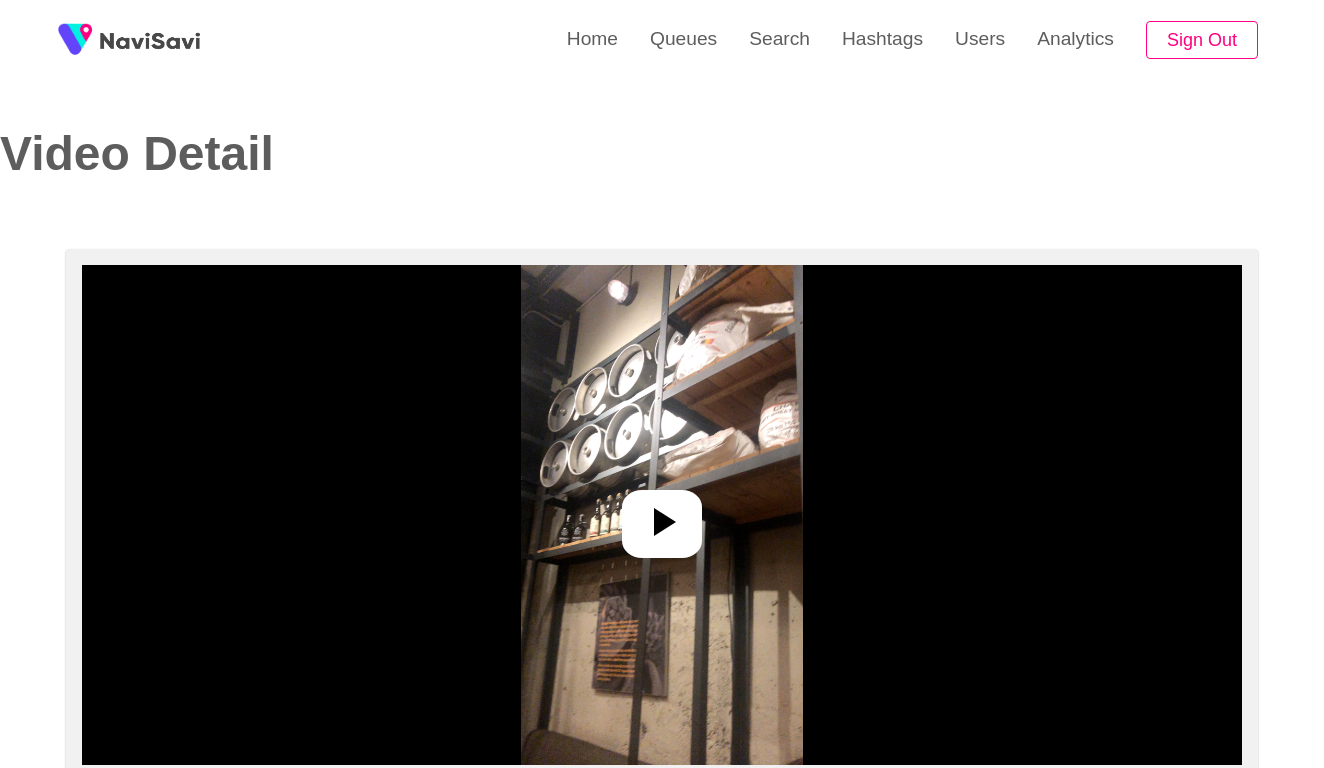 select on "**********" 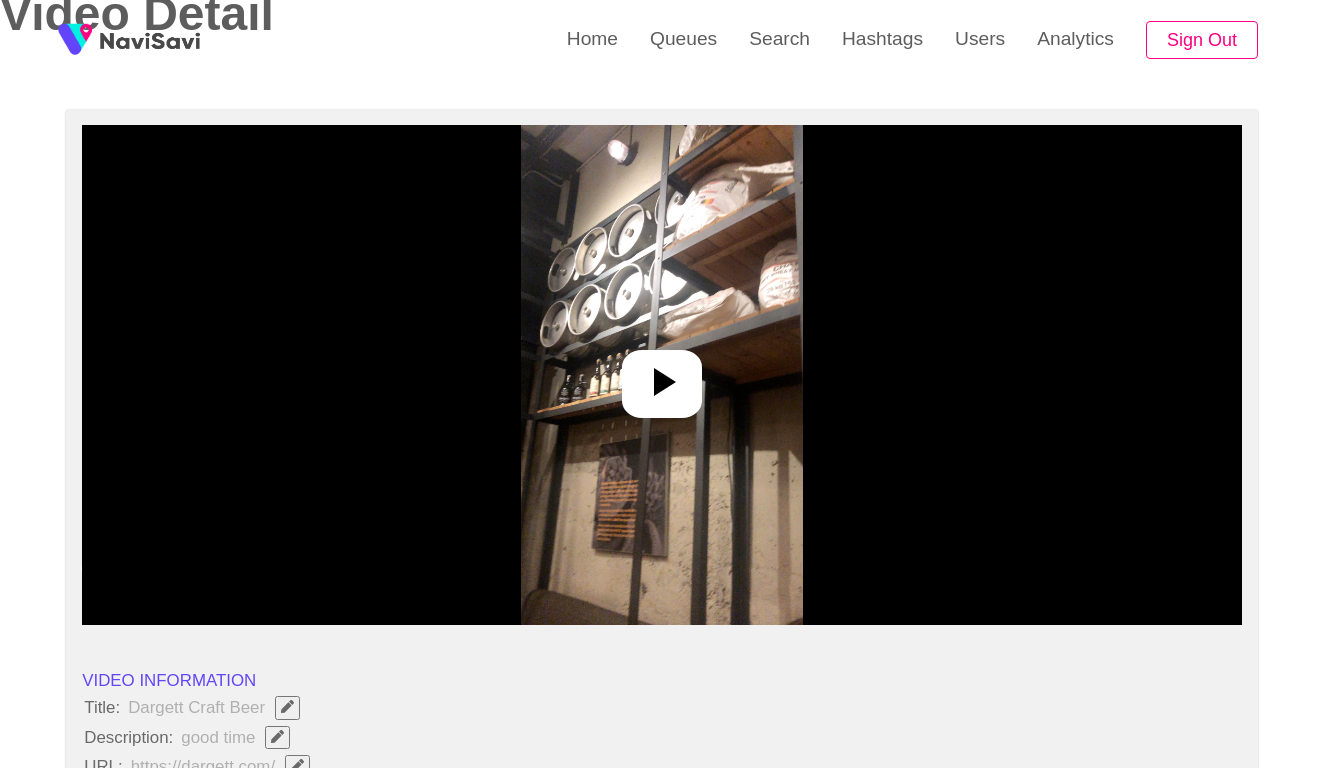scroll, scrollTop: 223, scrollLeft: 0, axis: vertical 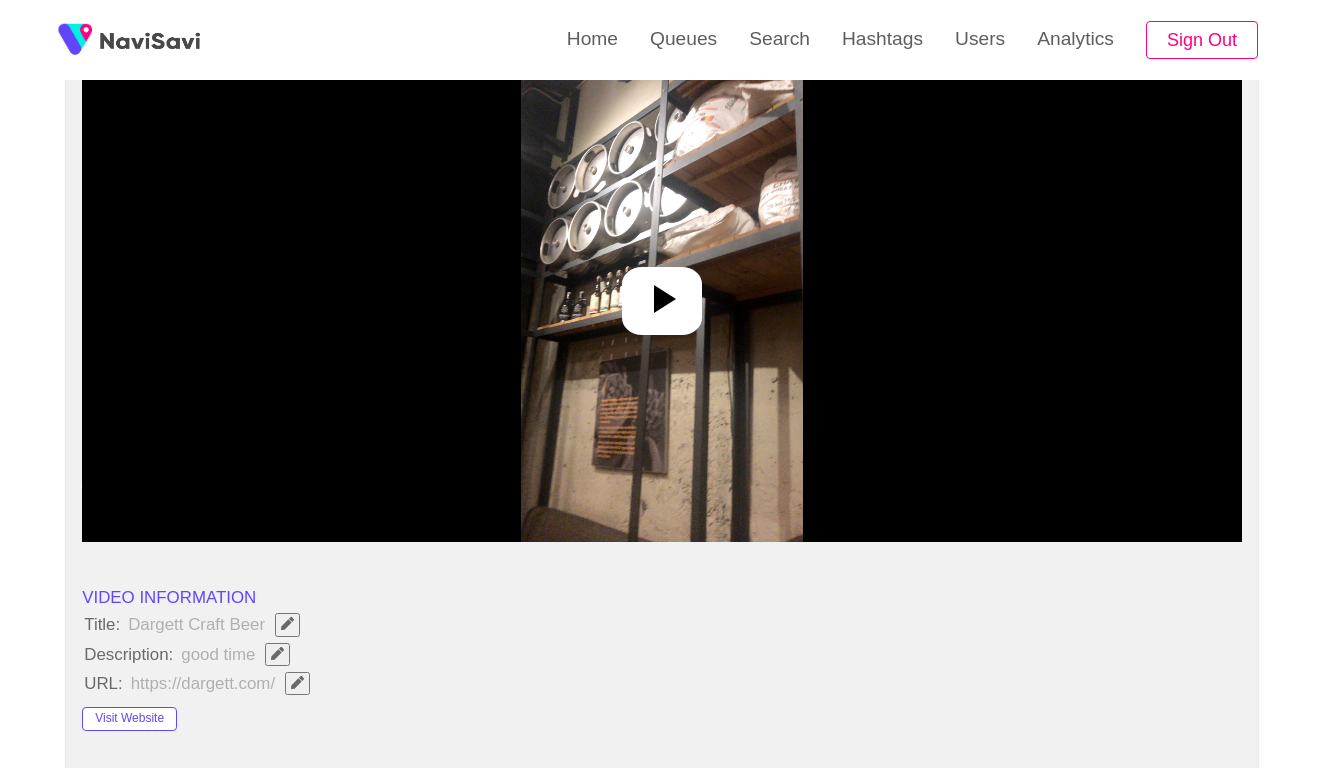 click at bounding box center (661, 292) 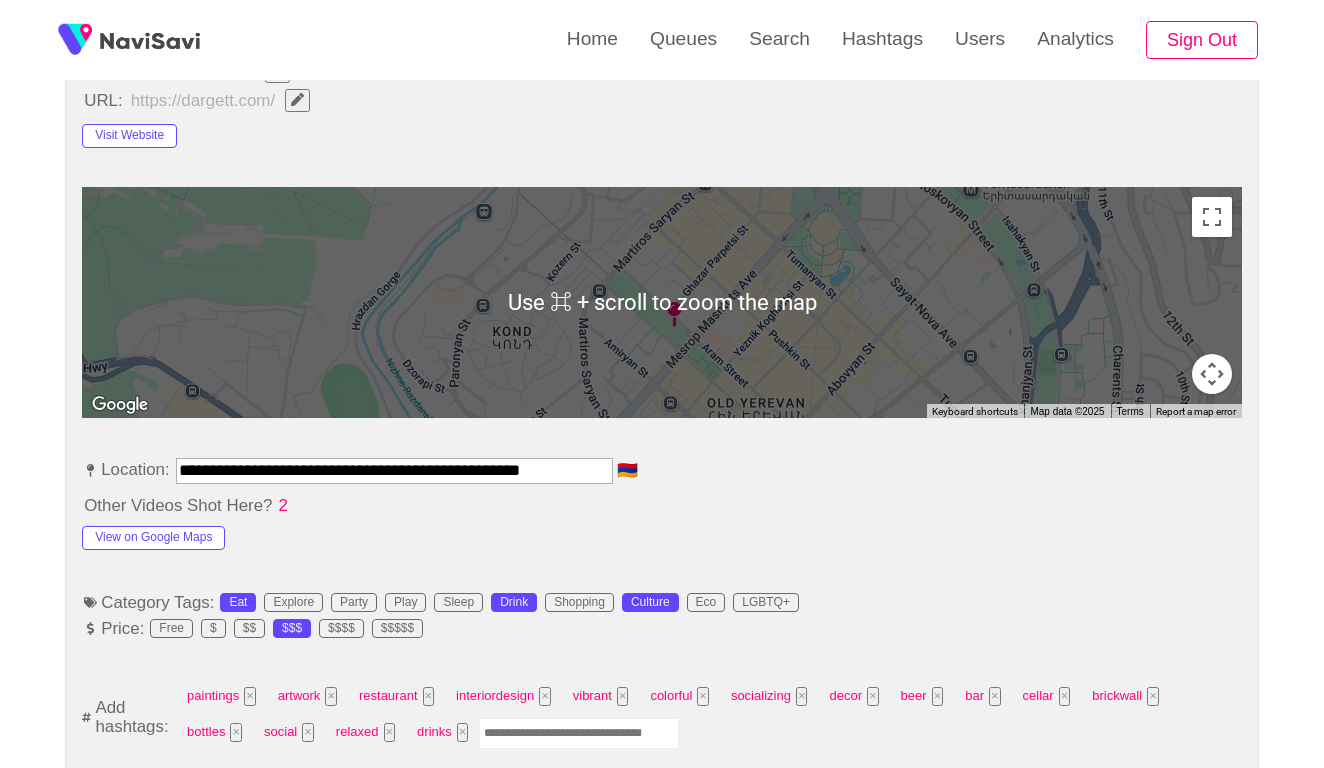 scroll, scrollTop: 873, scrollLeft: 0, axis: vertical 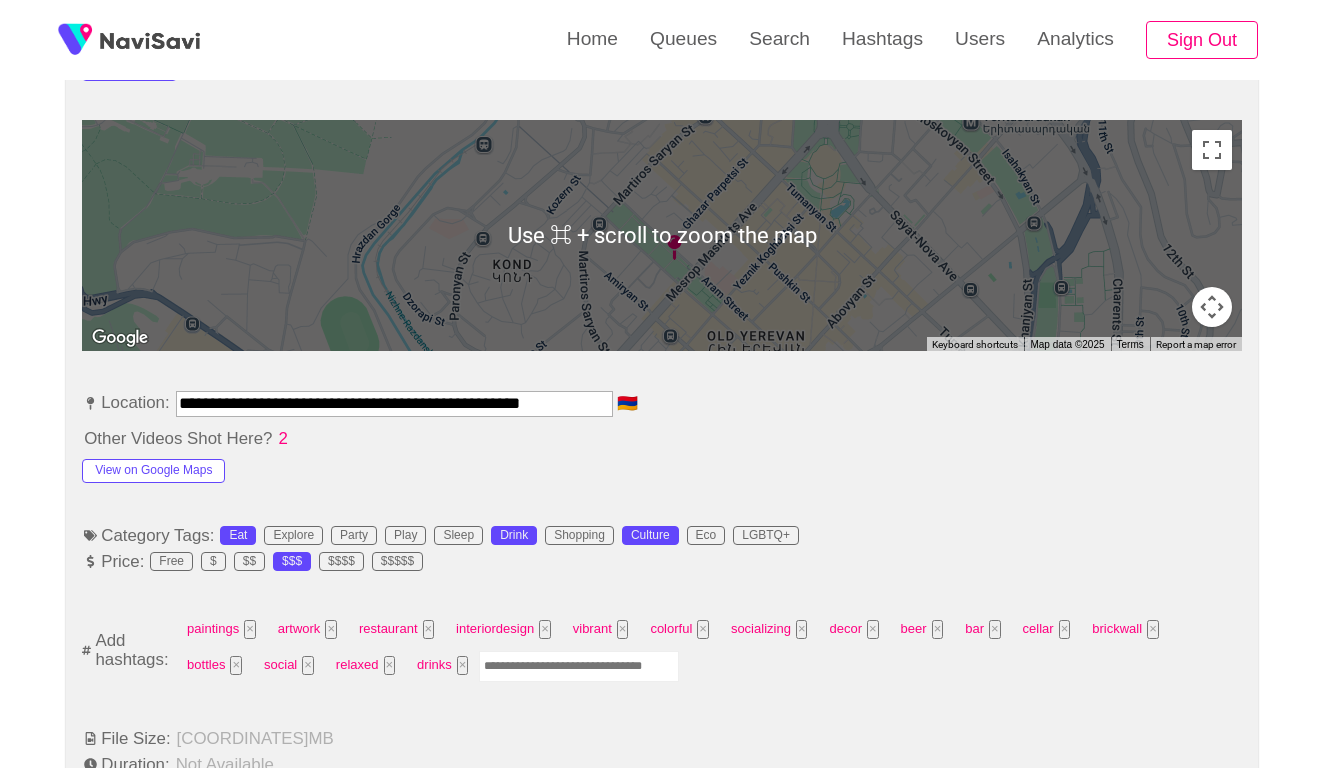 click at bounding box center [579, 666] 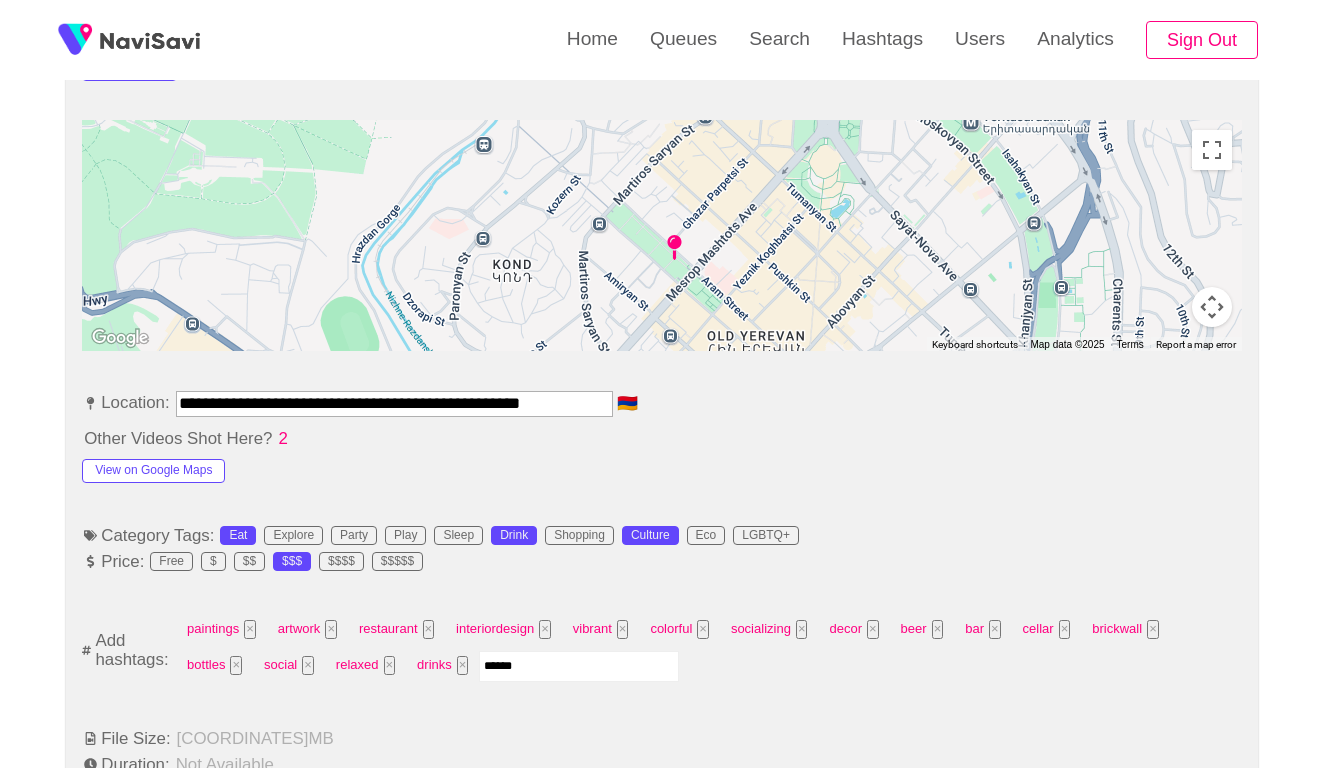 type on "*******" 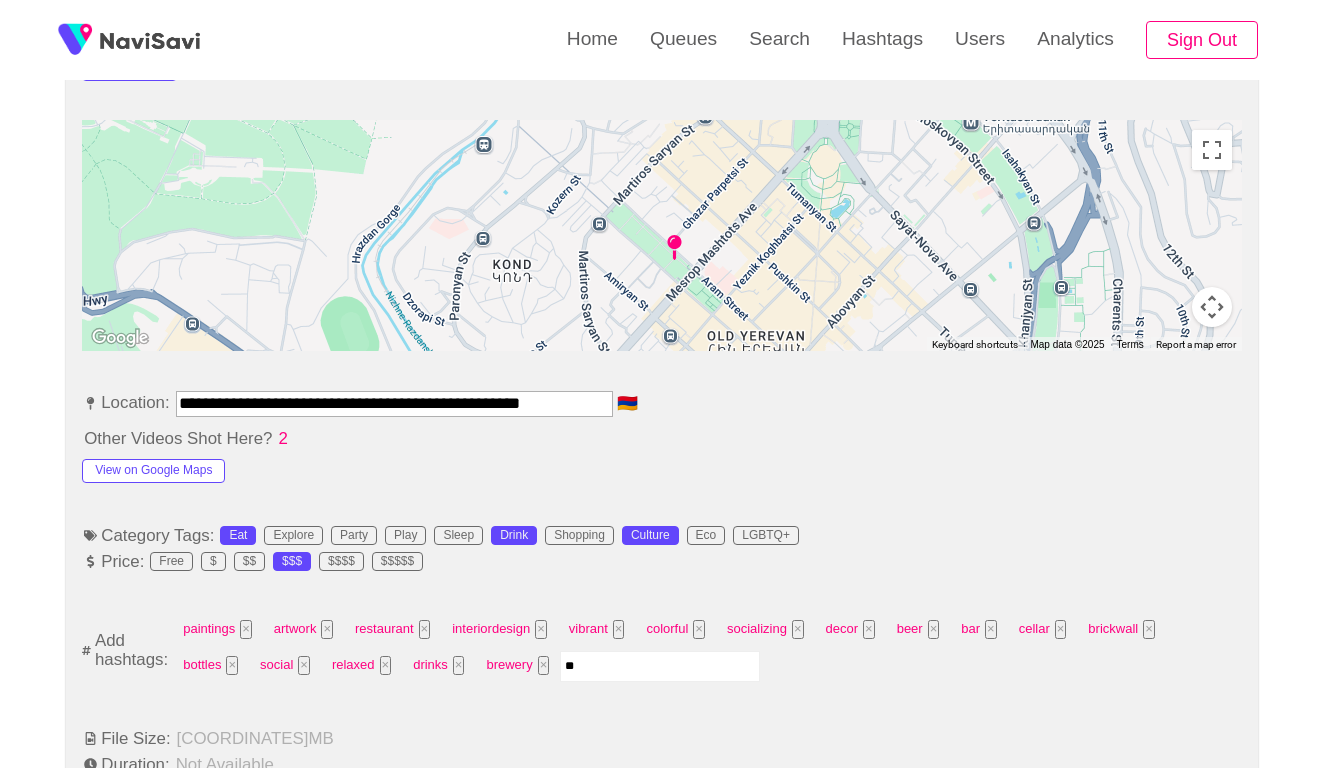 type on "***" 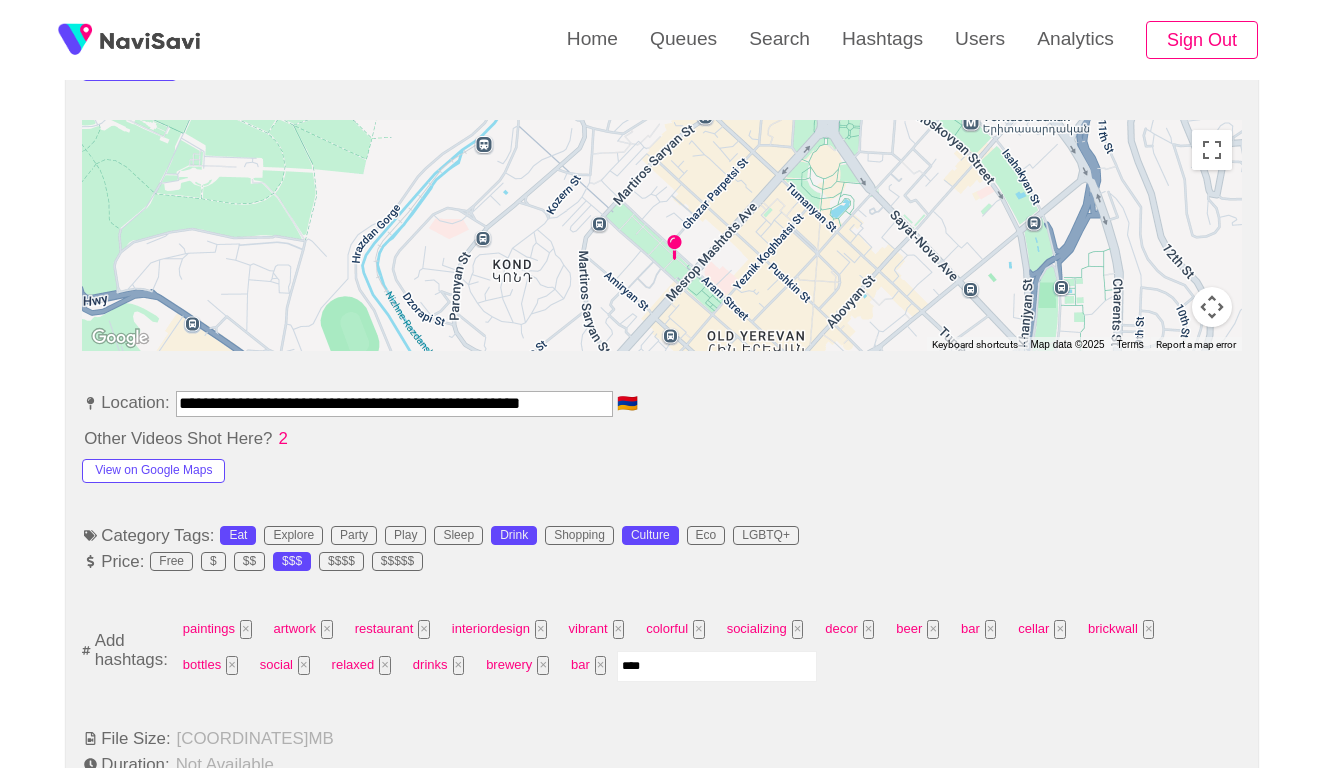 type on "*****" 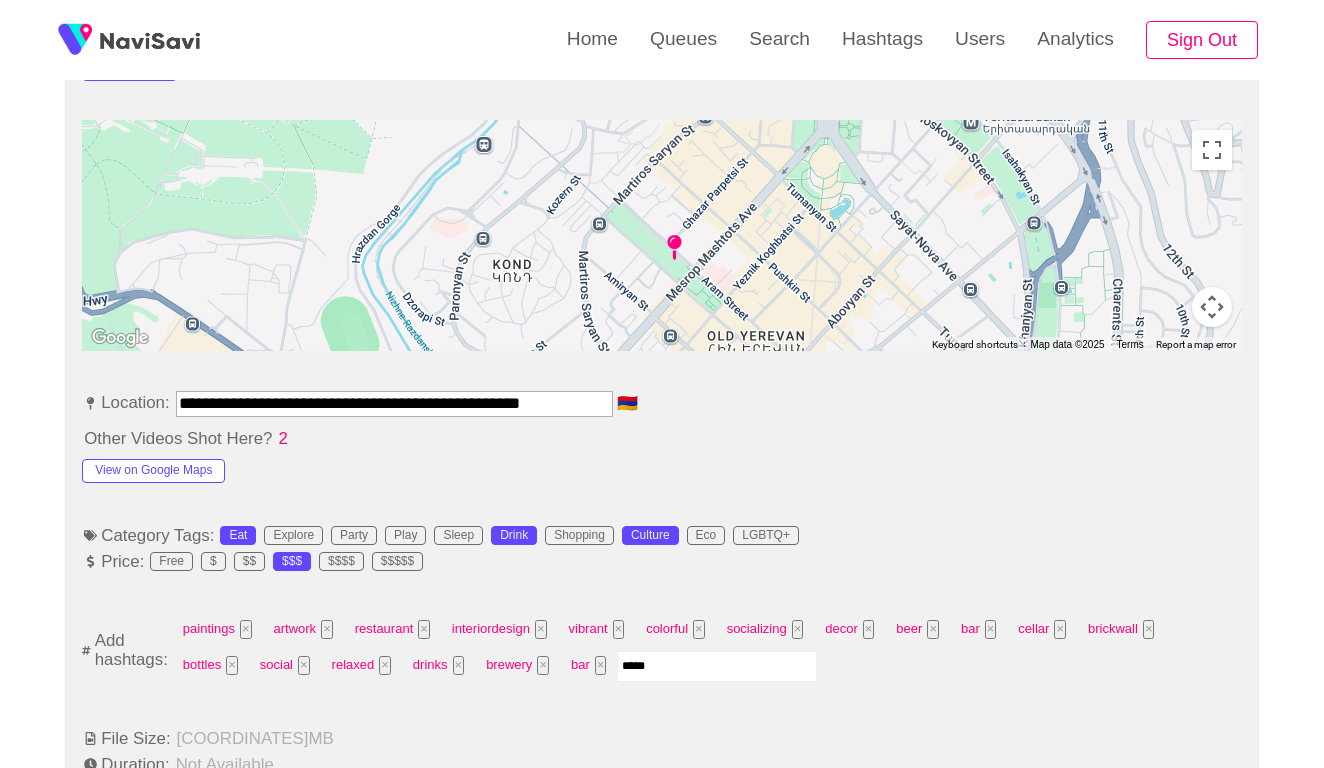 type 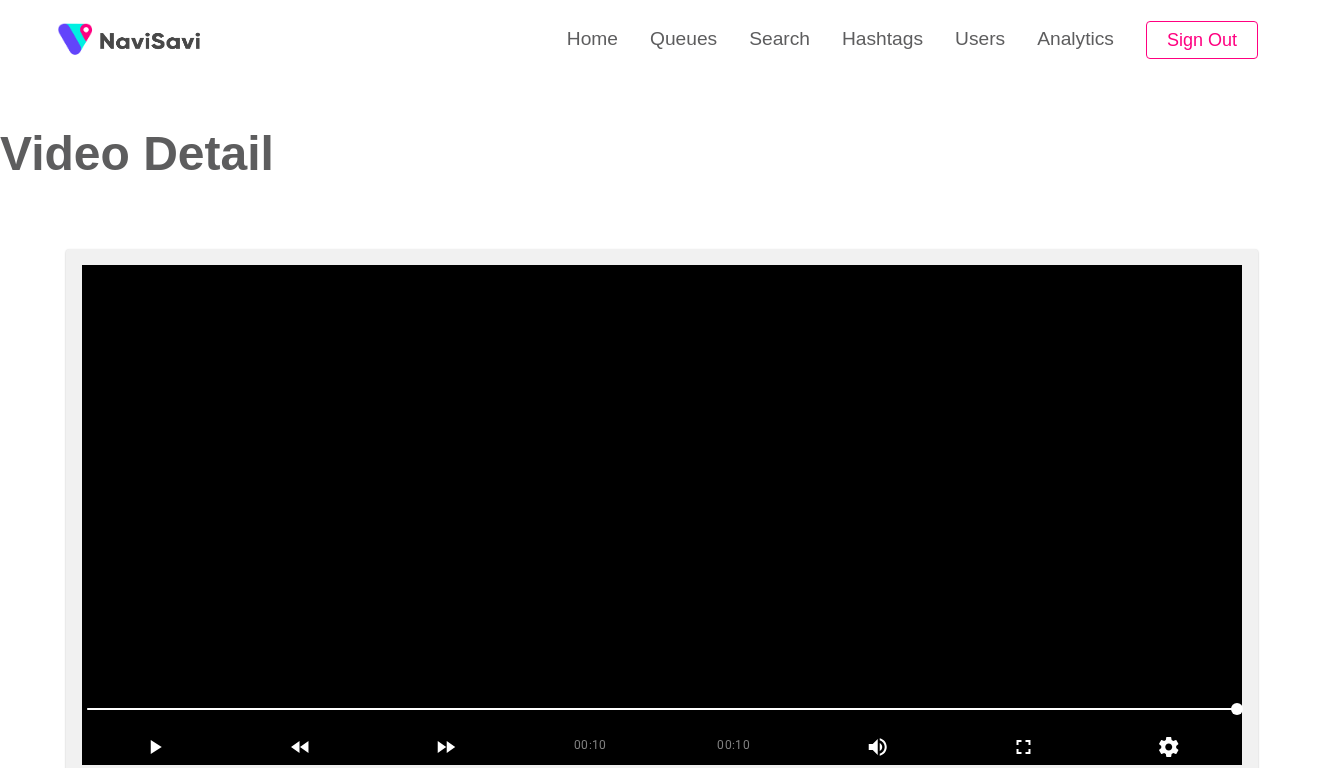 click at bounding box center [662, 515] 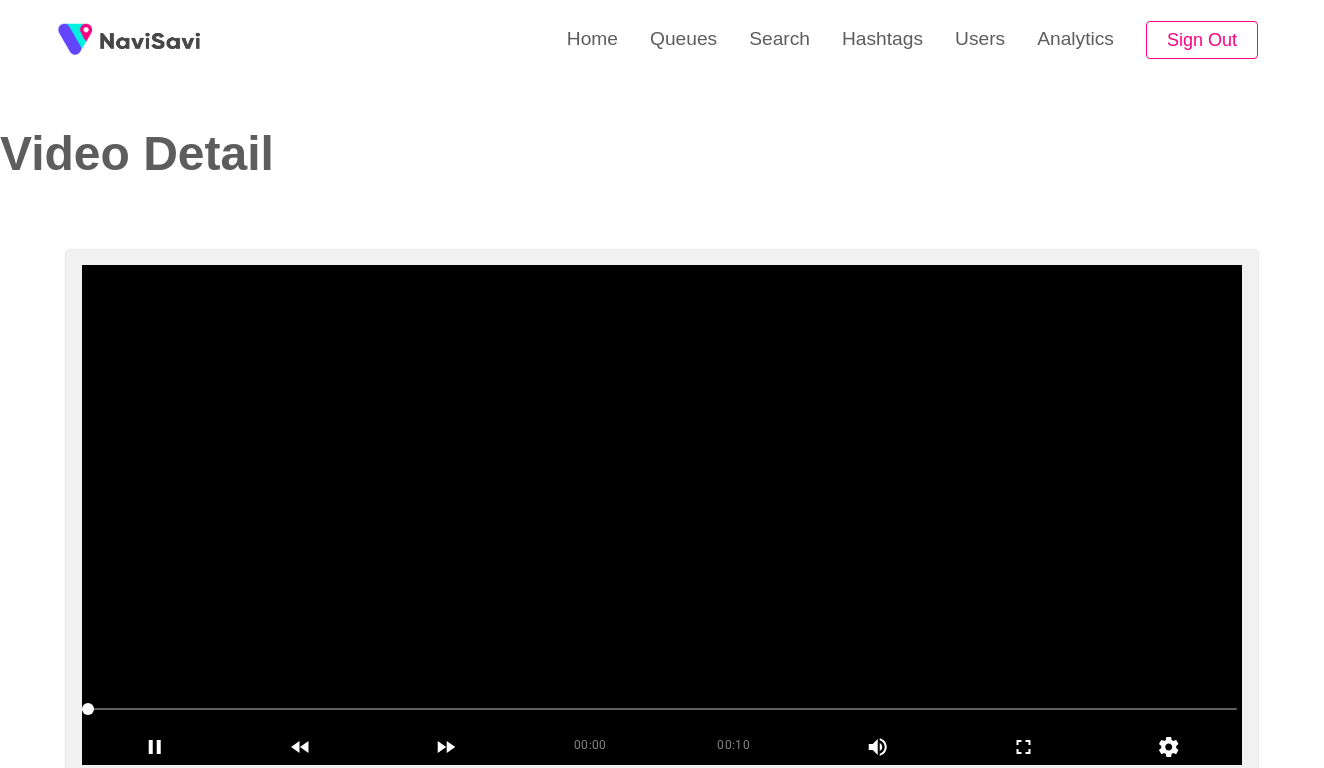 scroll, scrollTop: 0, scrollLeft: 0, axis: both 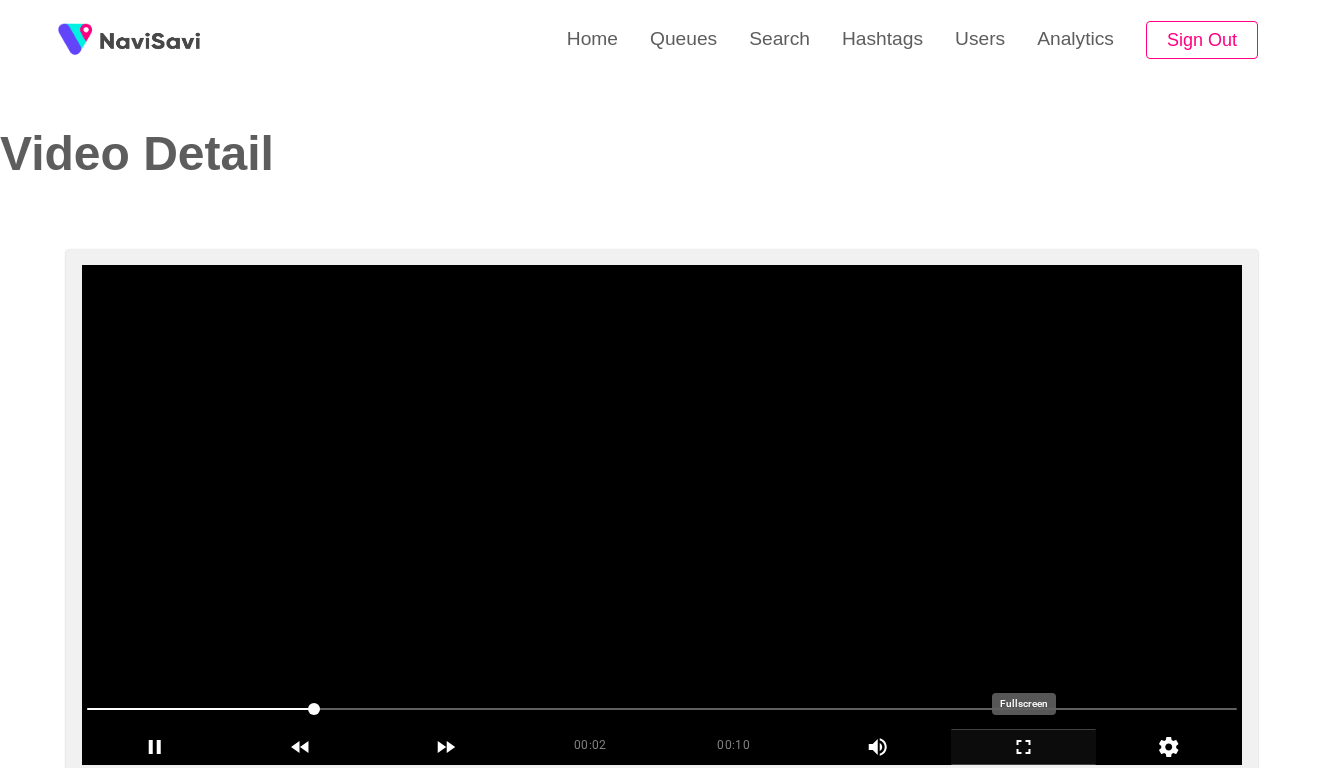click 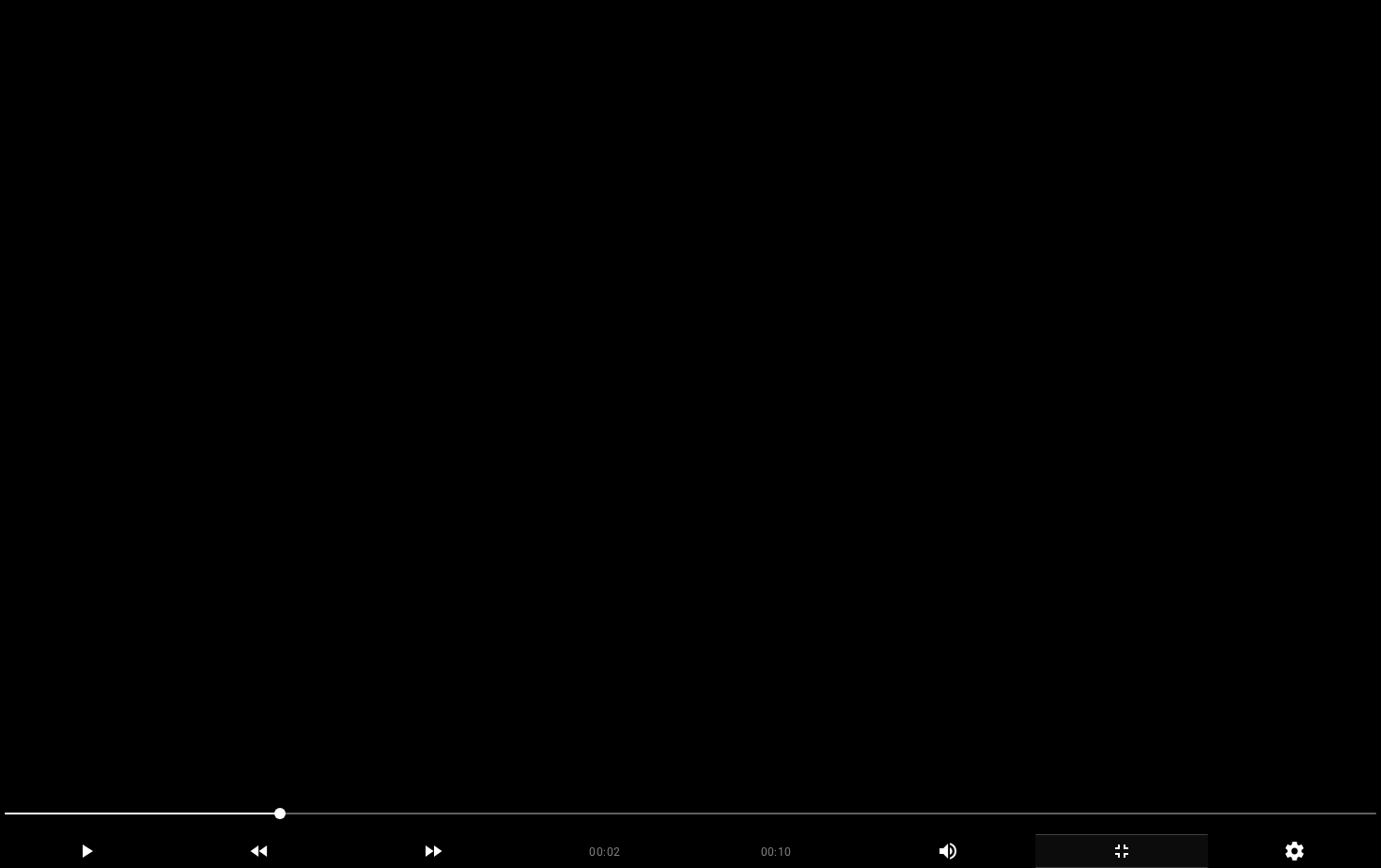 click at bounding box center [690, 434] 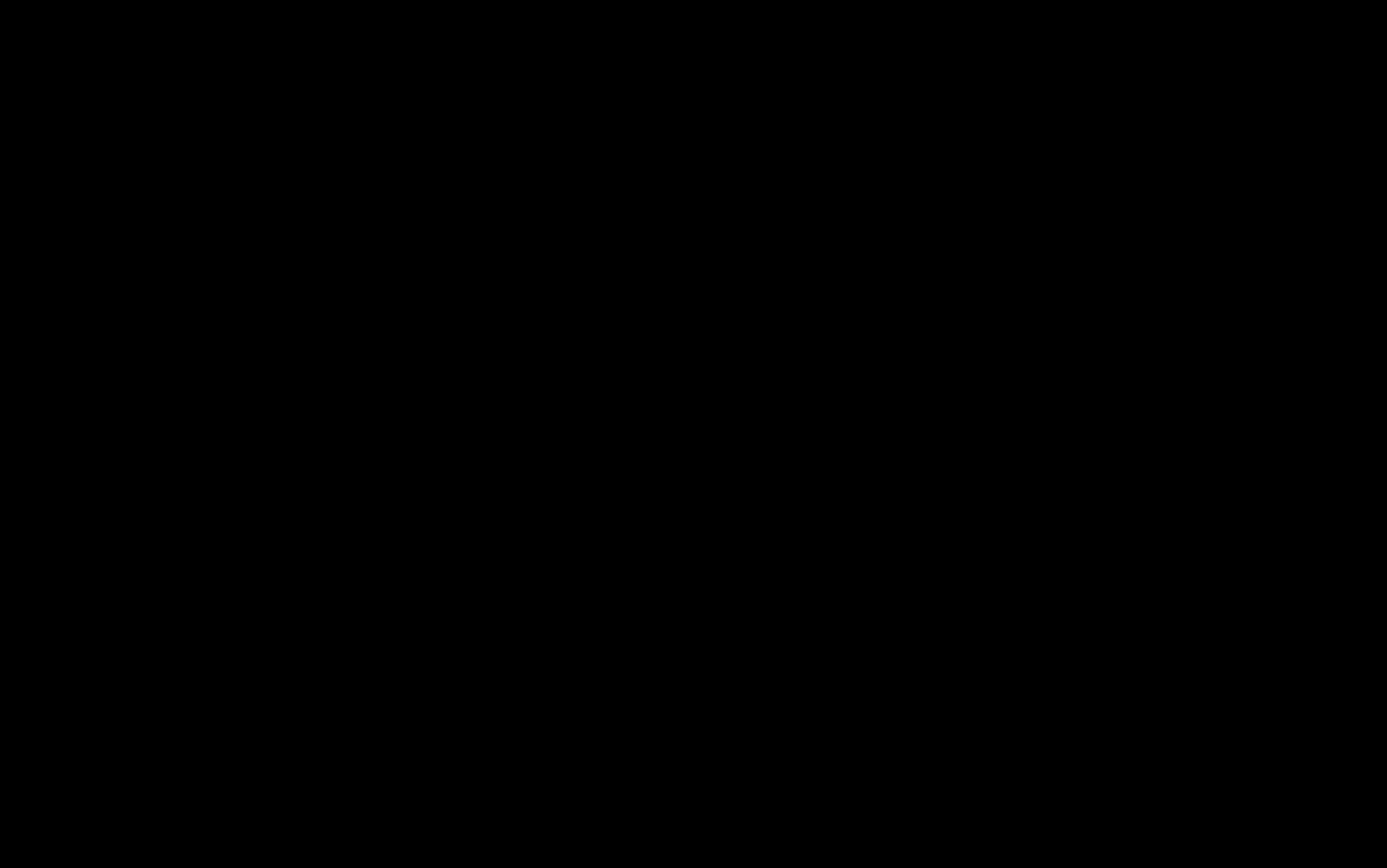 click 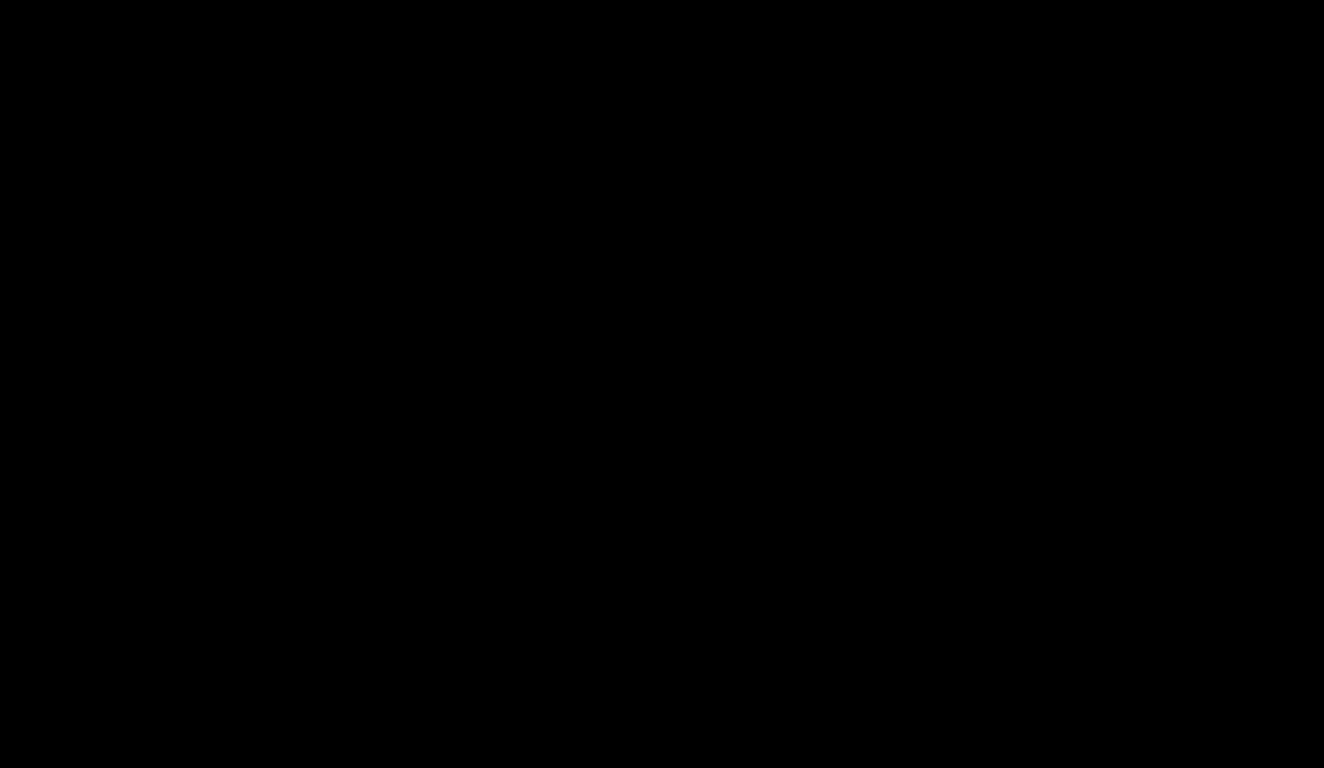 scroll, scrollTop: 1003, scrollLeft: 0, axis: vertical 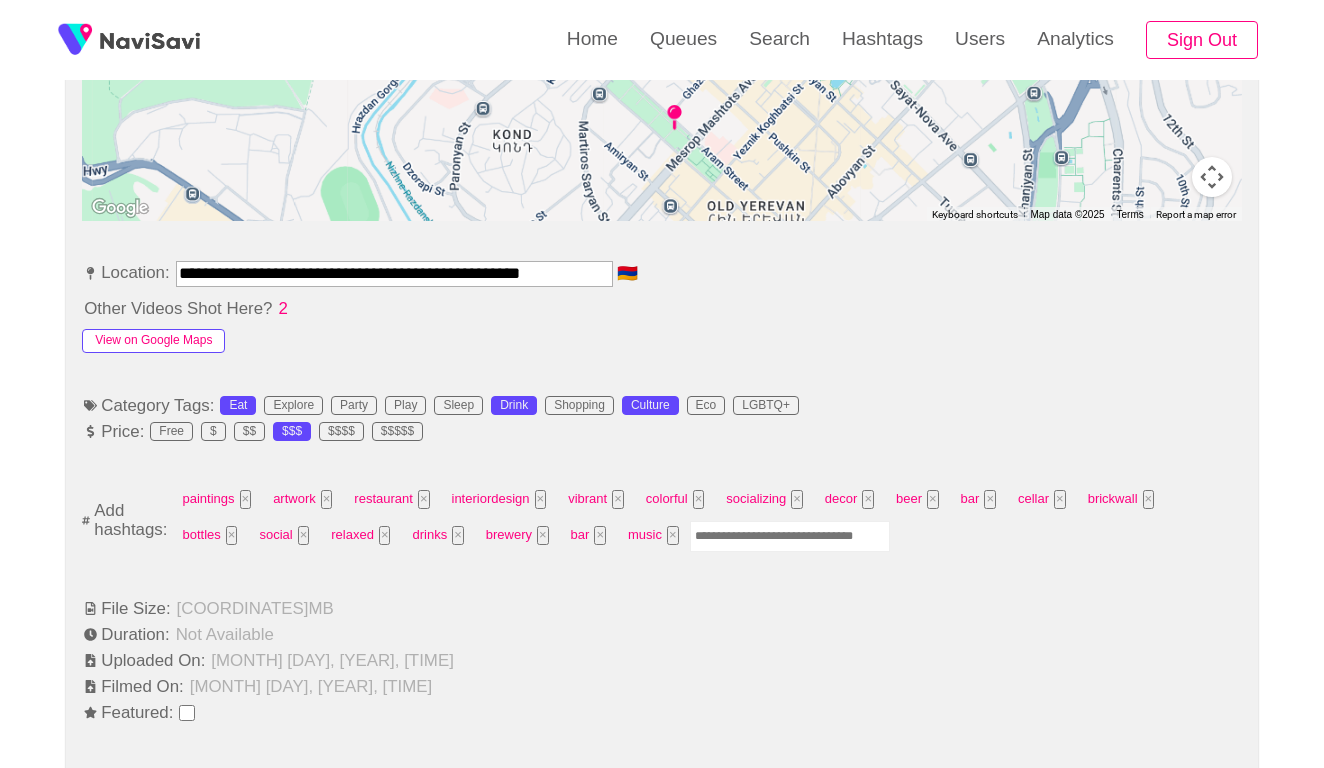click on "View on Google Maps" at bounding box center (153, 341) 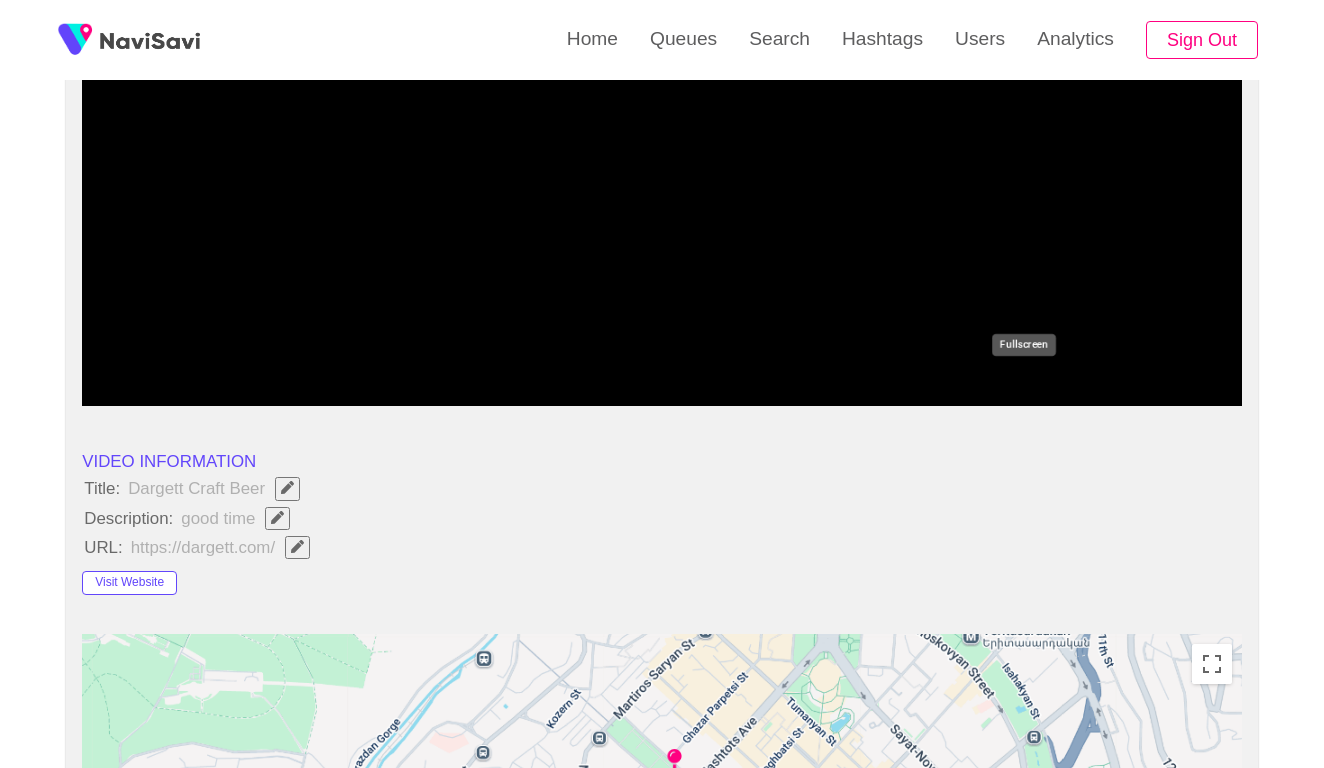scroll, scrollTop: 381, scrollLeft: 0, axis: vertical 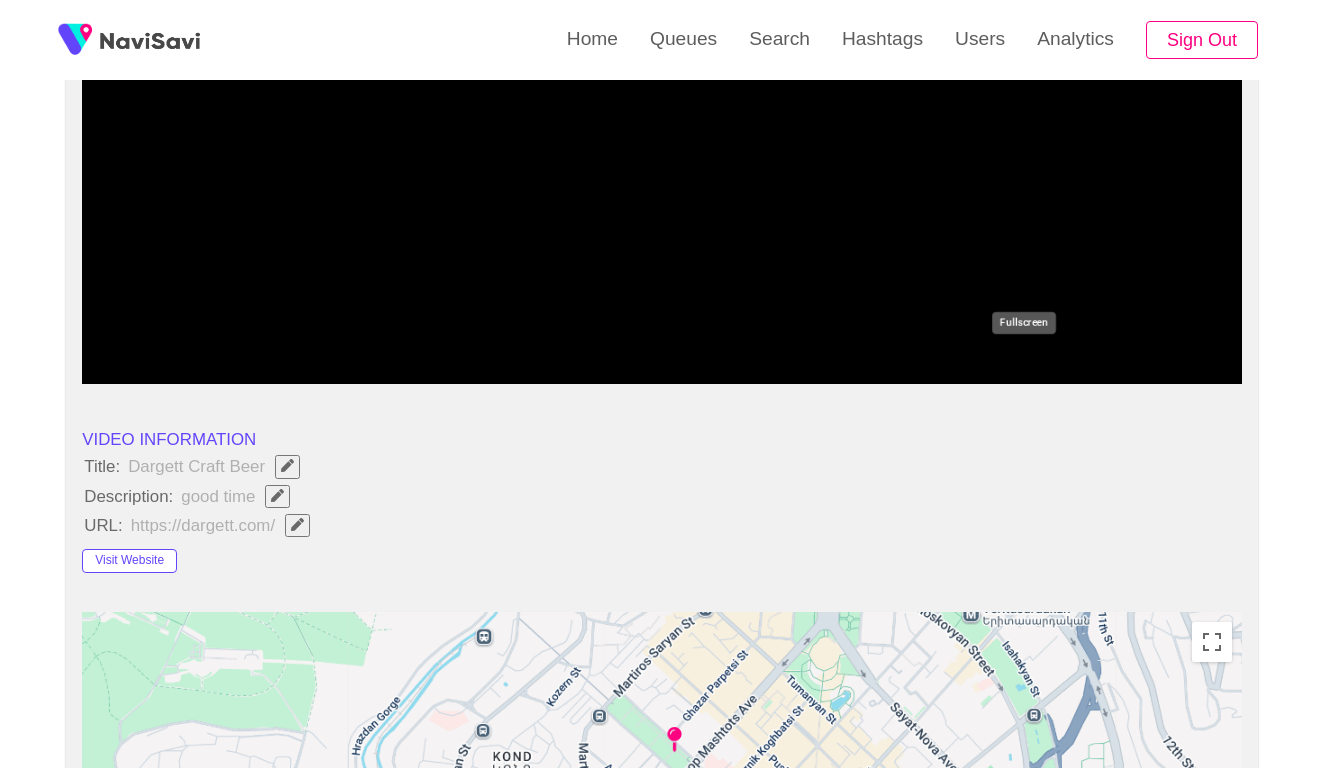 click 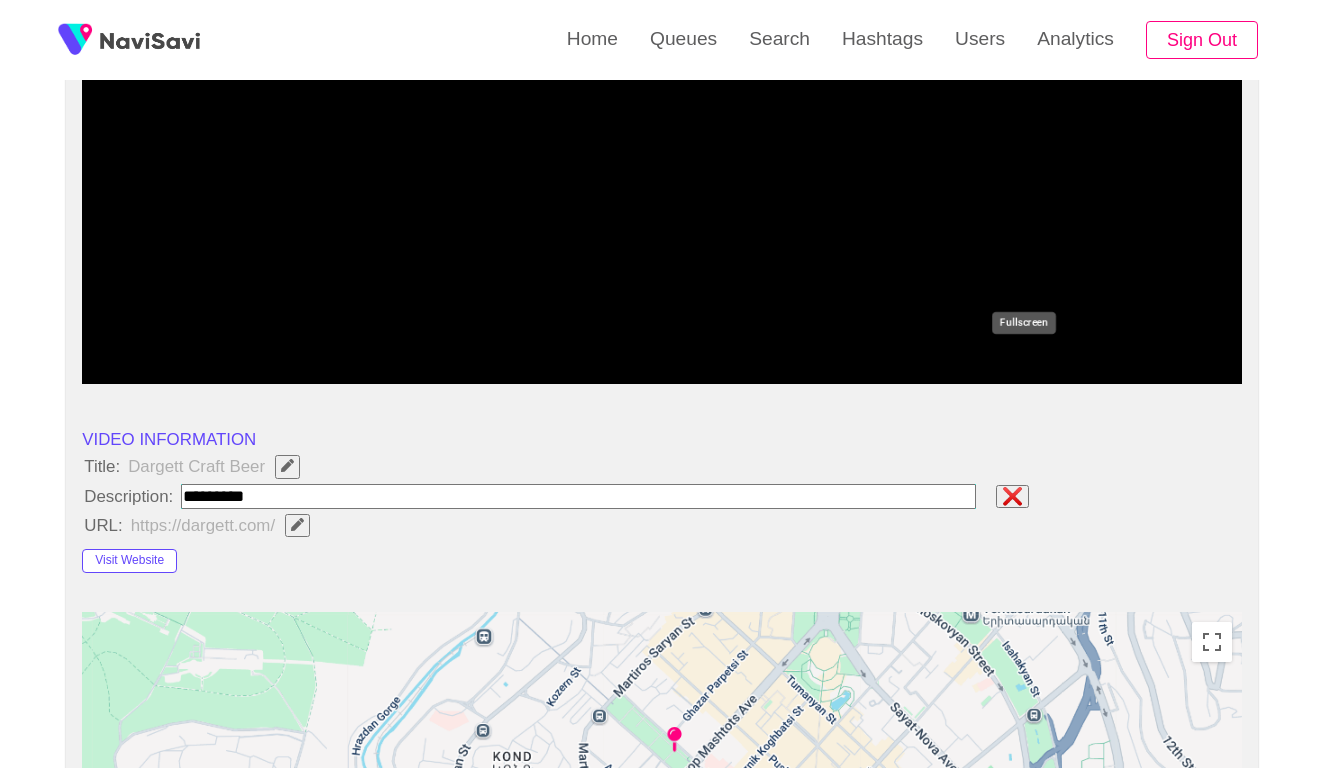 click at bounding box center (578, 496) 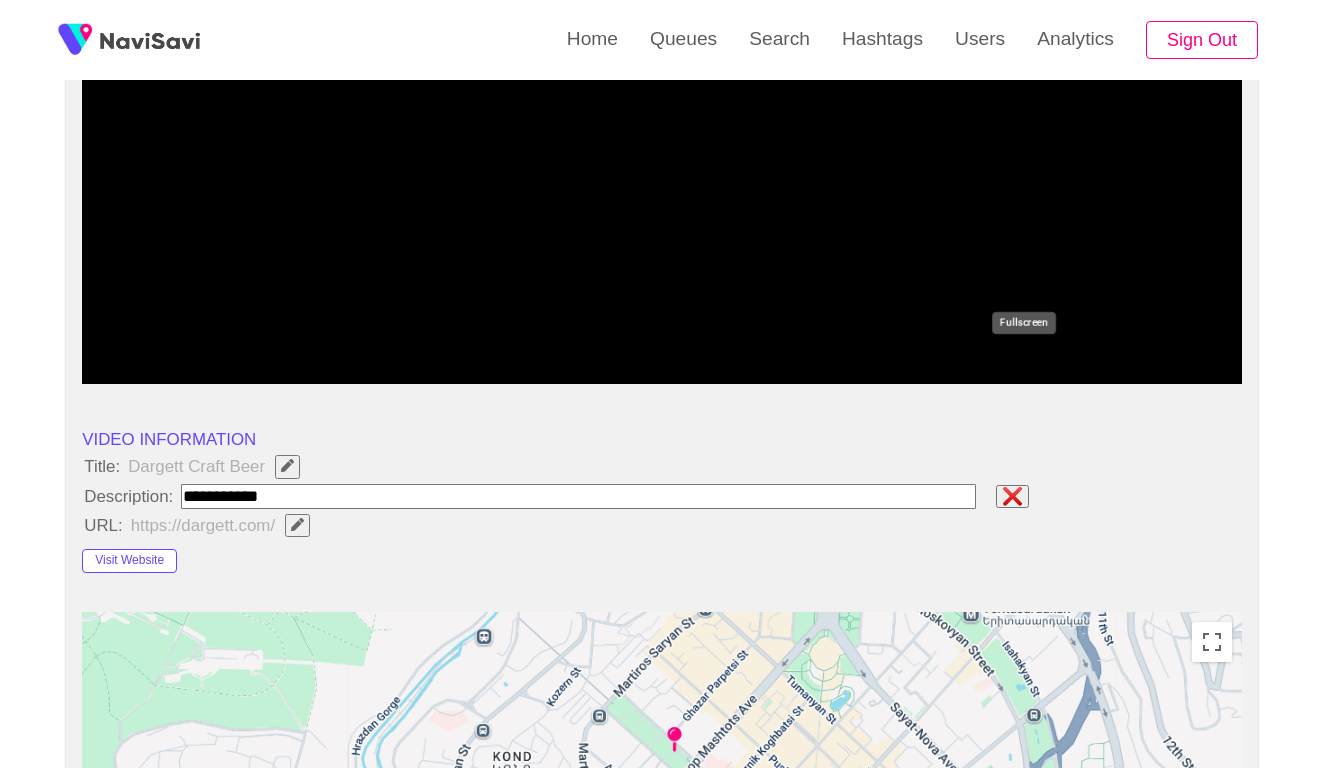 type on "**********" 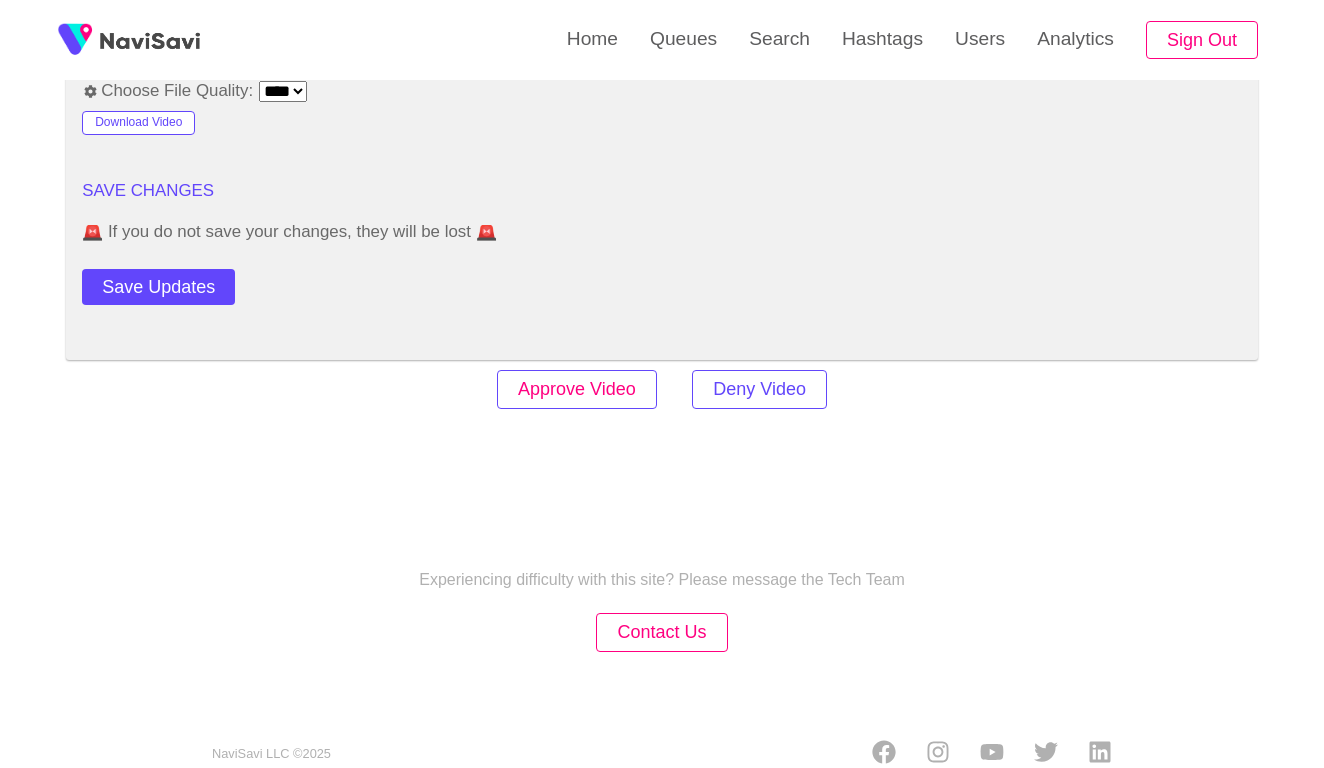 scroll, scrollTop: 2753, scrollLeft: 0, axis: vertical 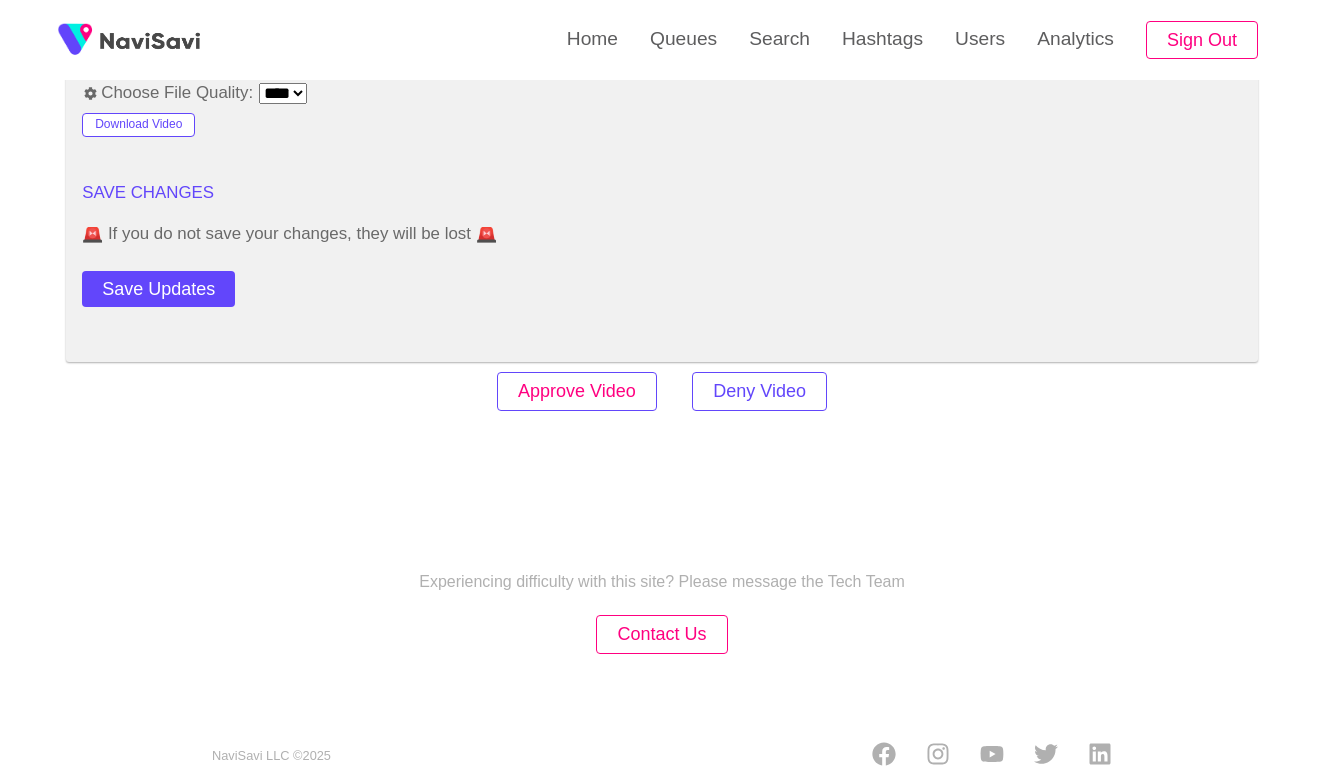 click on "Approve Video" at bounding box center [577, 391] 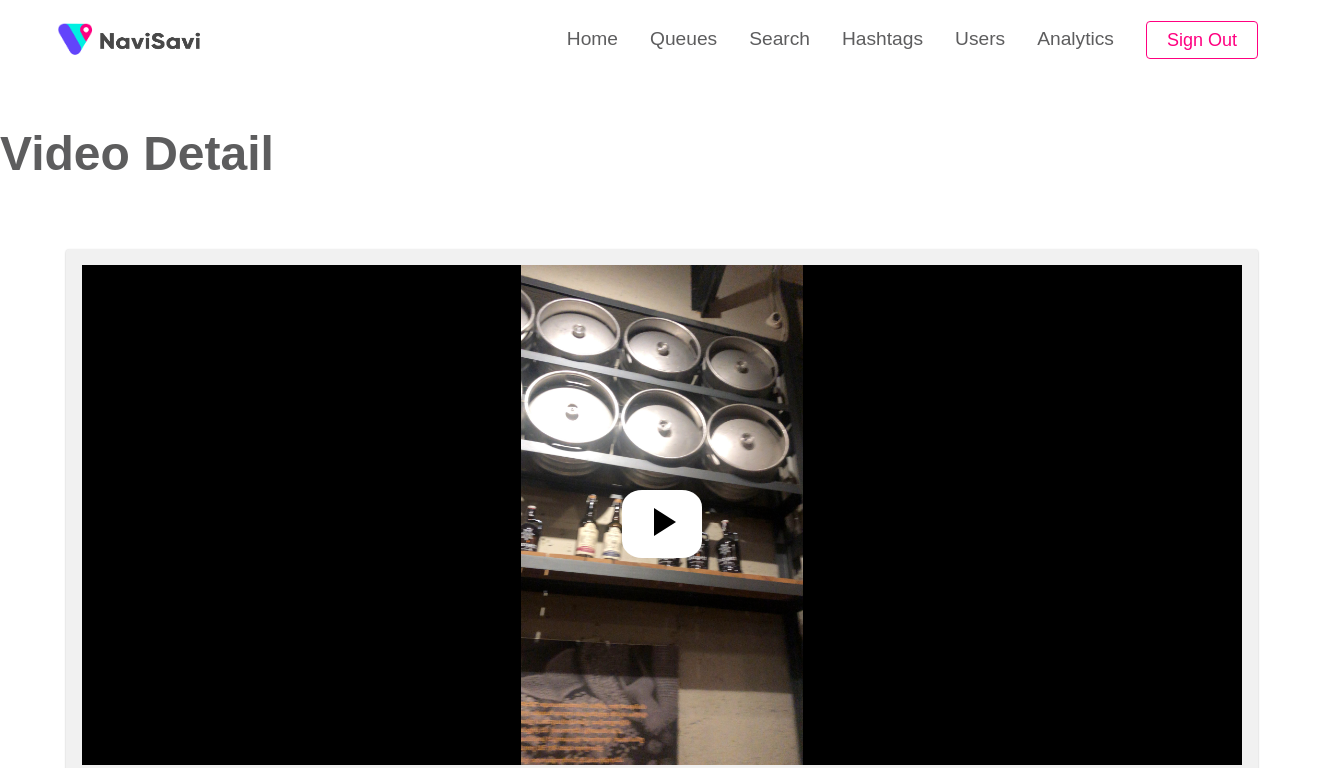 select on "**********" 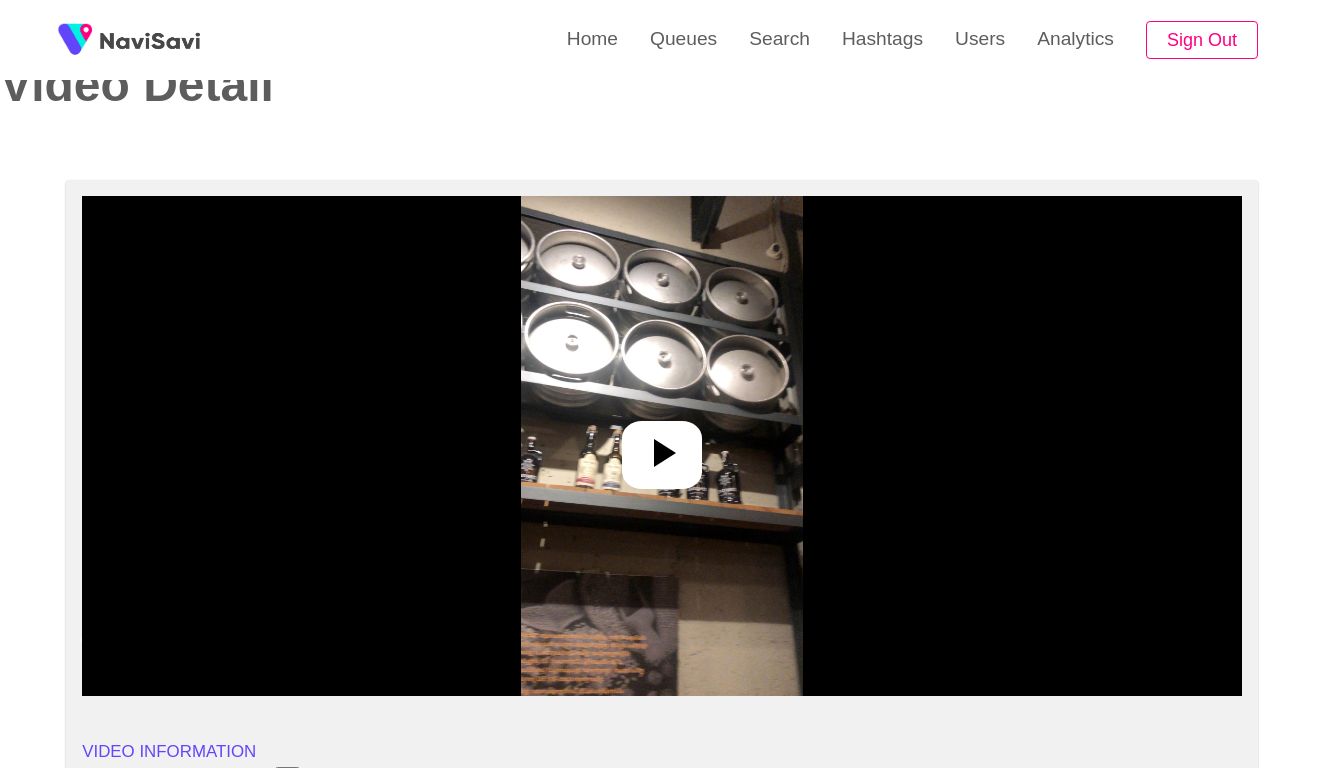 scroll, scrollTop: 103, scrollLeft: 0, axis: vertical 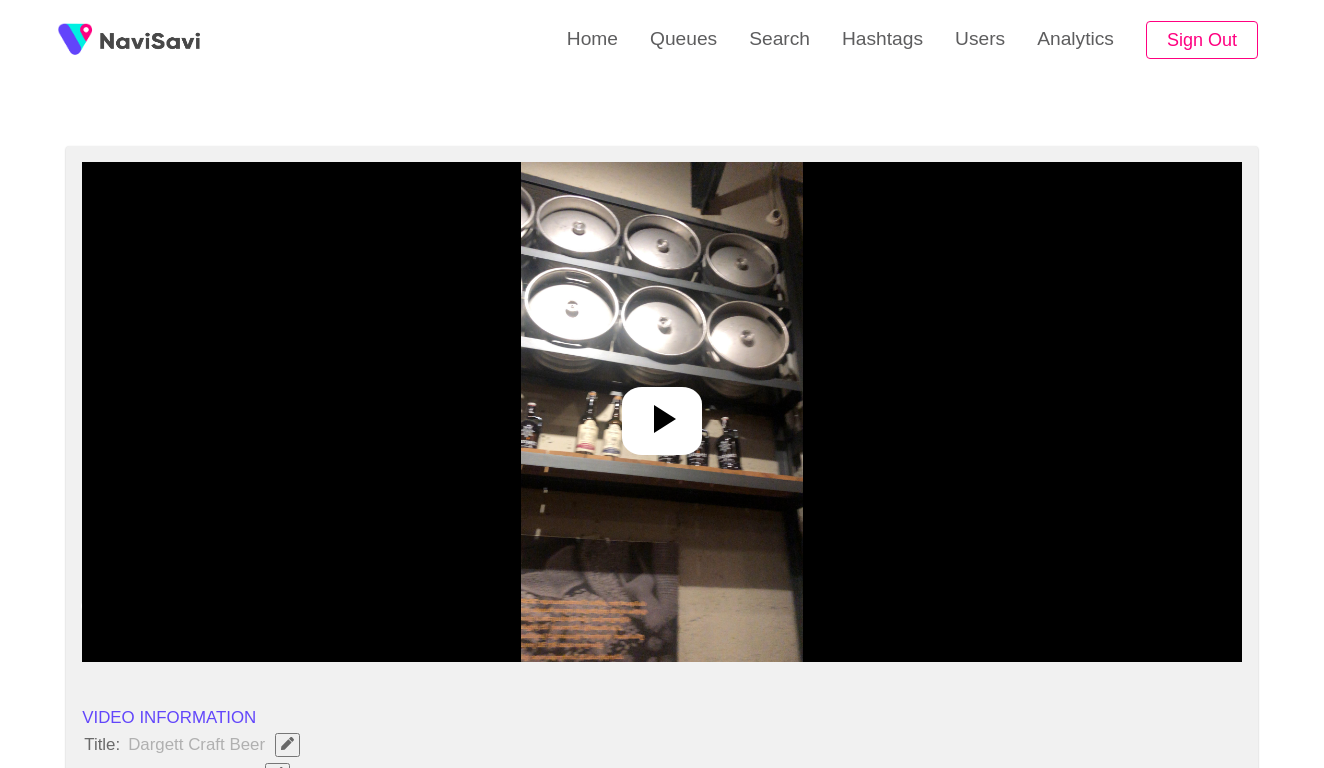 click at bounding box center (661, 412) 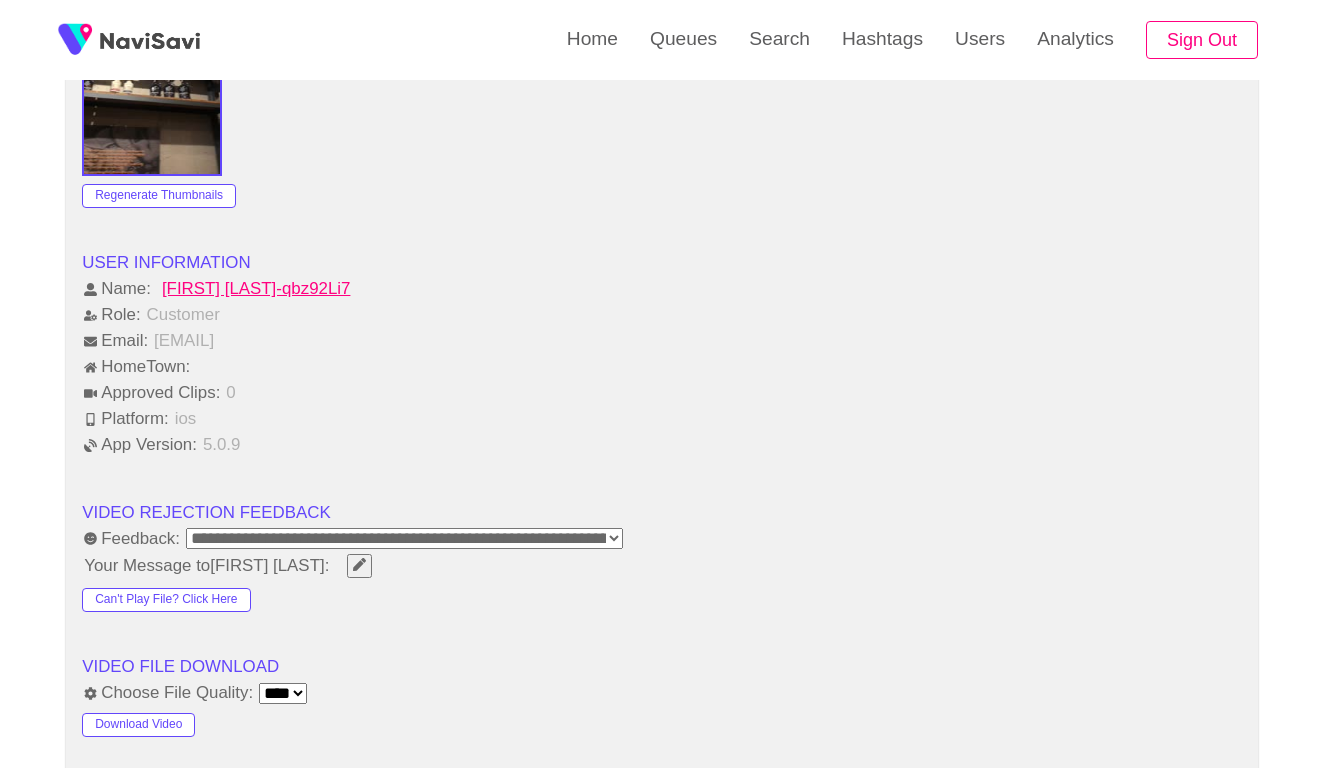 scroll, scrollTop: 2186, scrollLeft: 0, axis: vertical 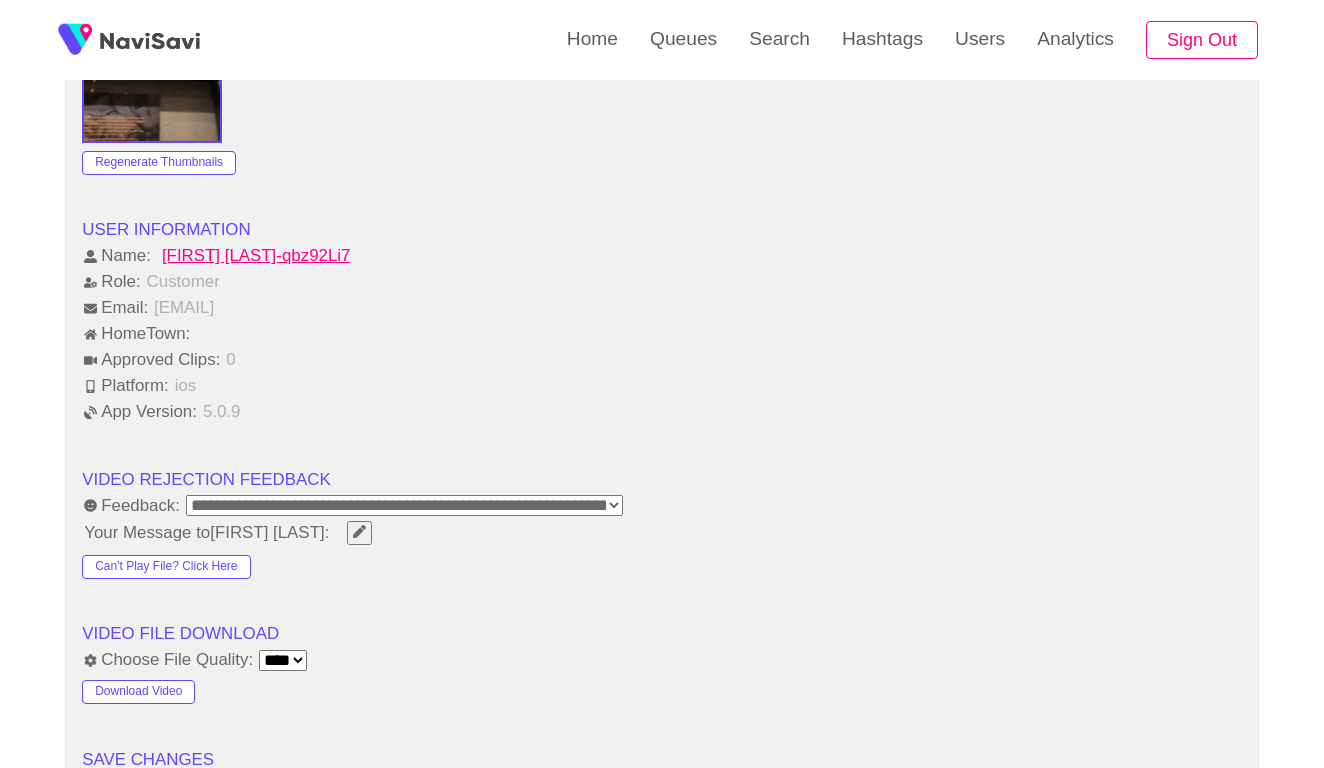 click on "**********" at bounding box center (404, 505) 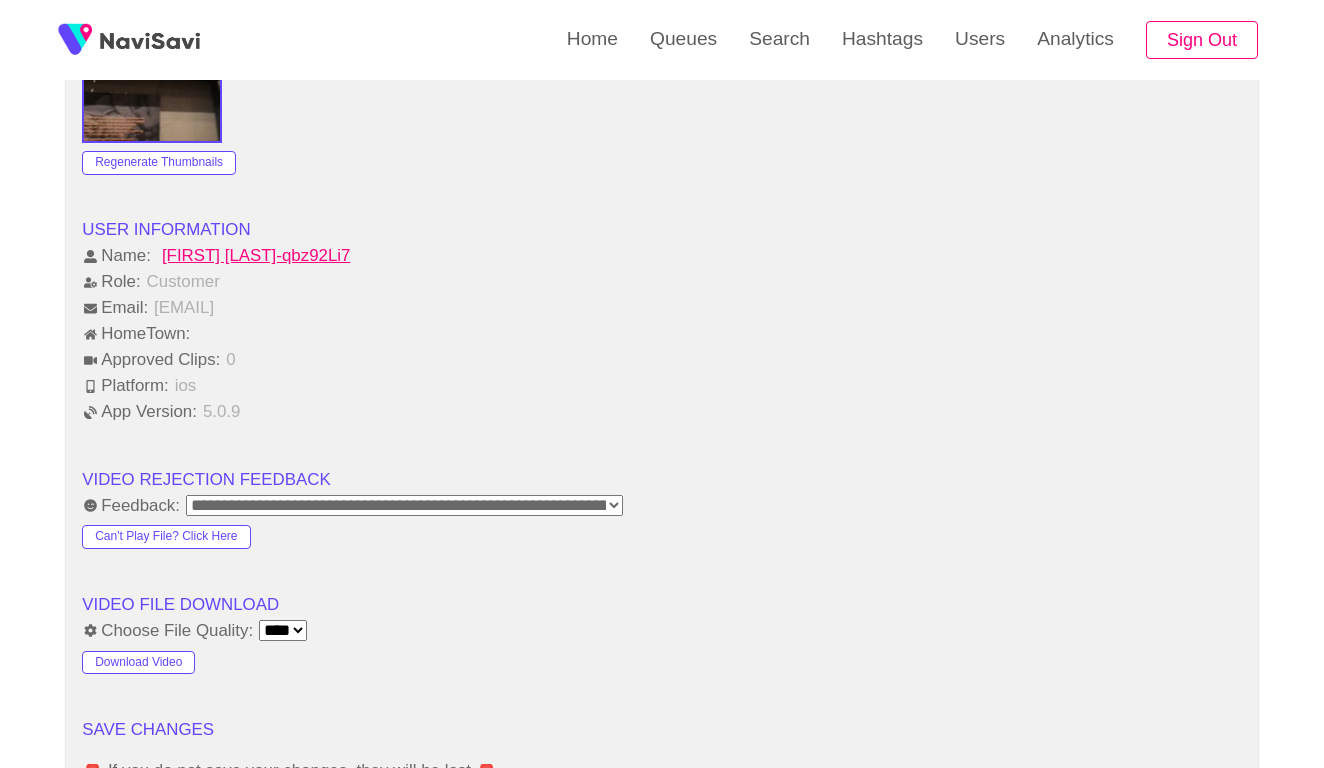 click on "**********" at bounding box center [662, -279] 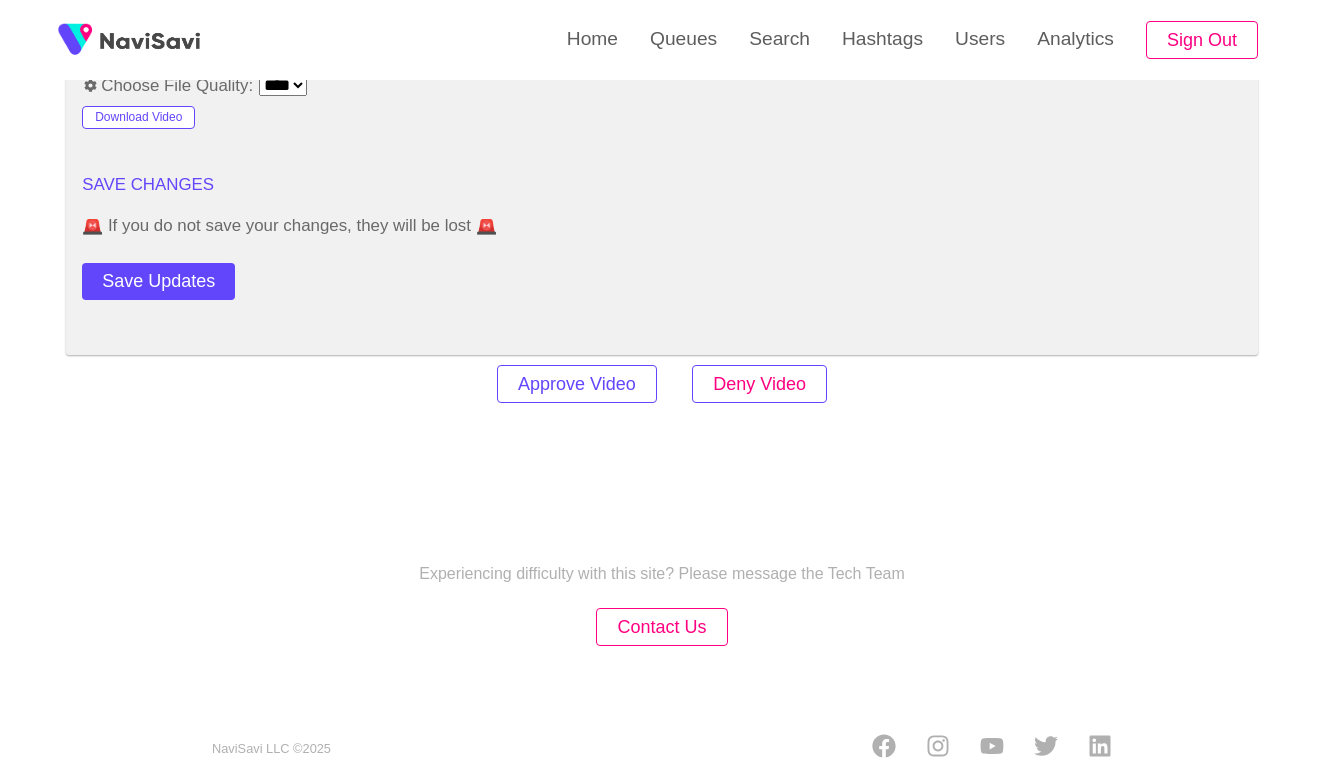 scroll, scrollTop: 2727, scrollLeft: 0, axis: vertical 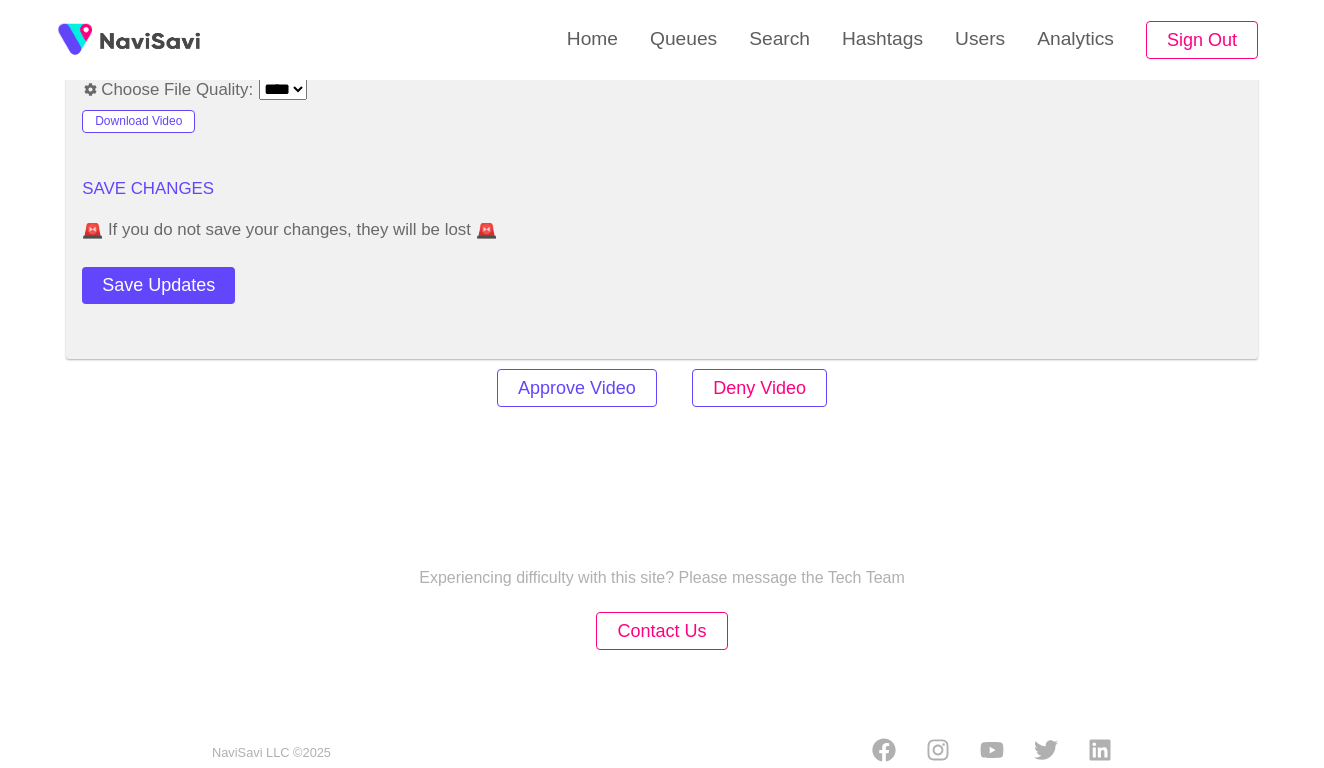 click on "Deny Video" at bounding box center (759, 388) 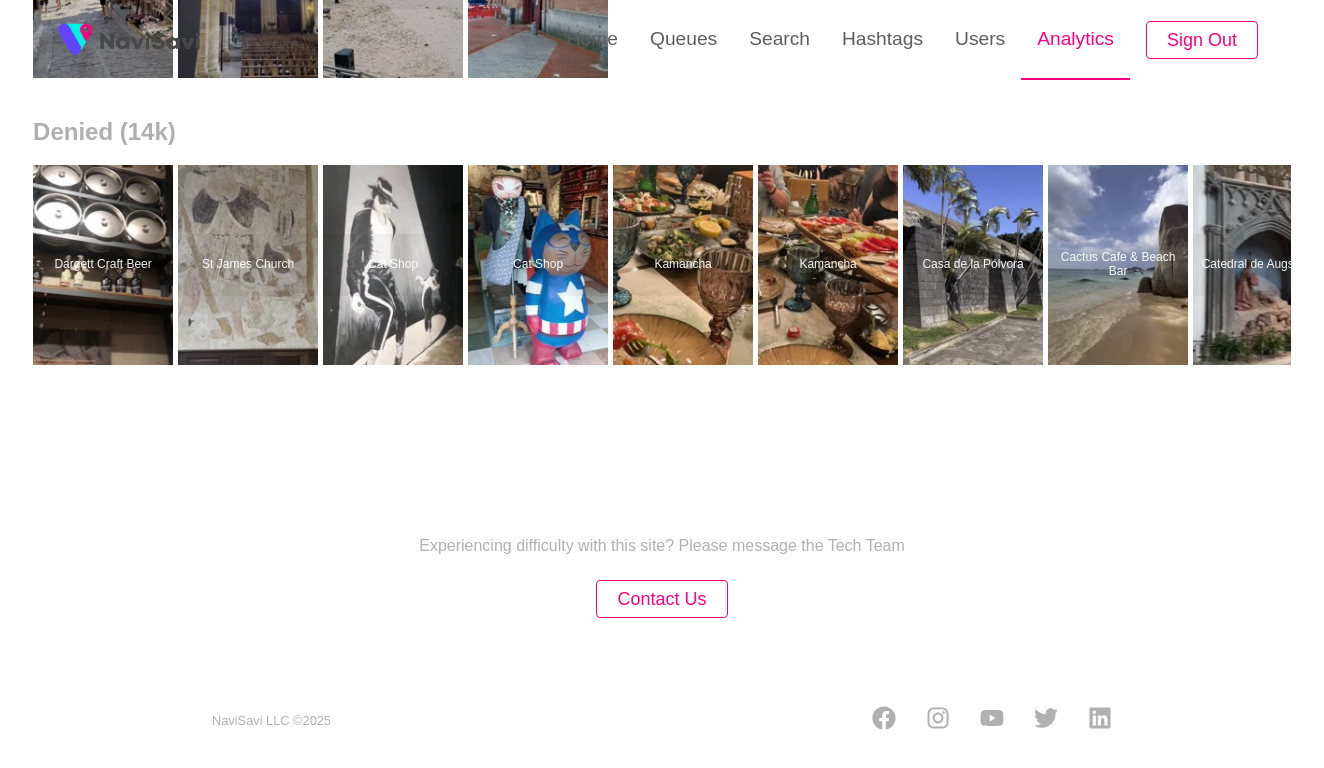 scroll, scrollTop: 0, scrollLeft: 0, axis: both 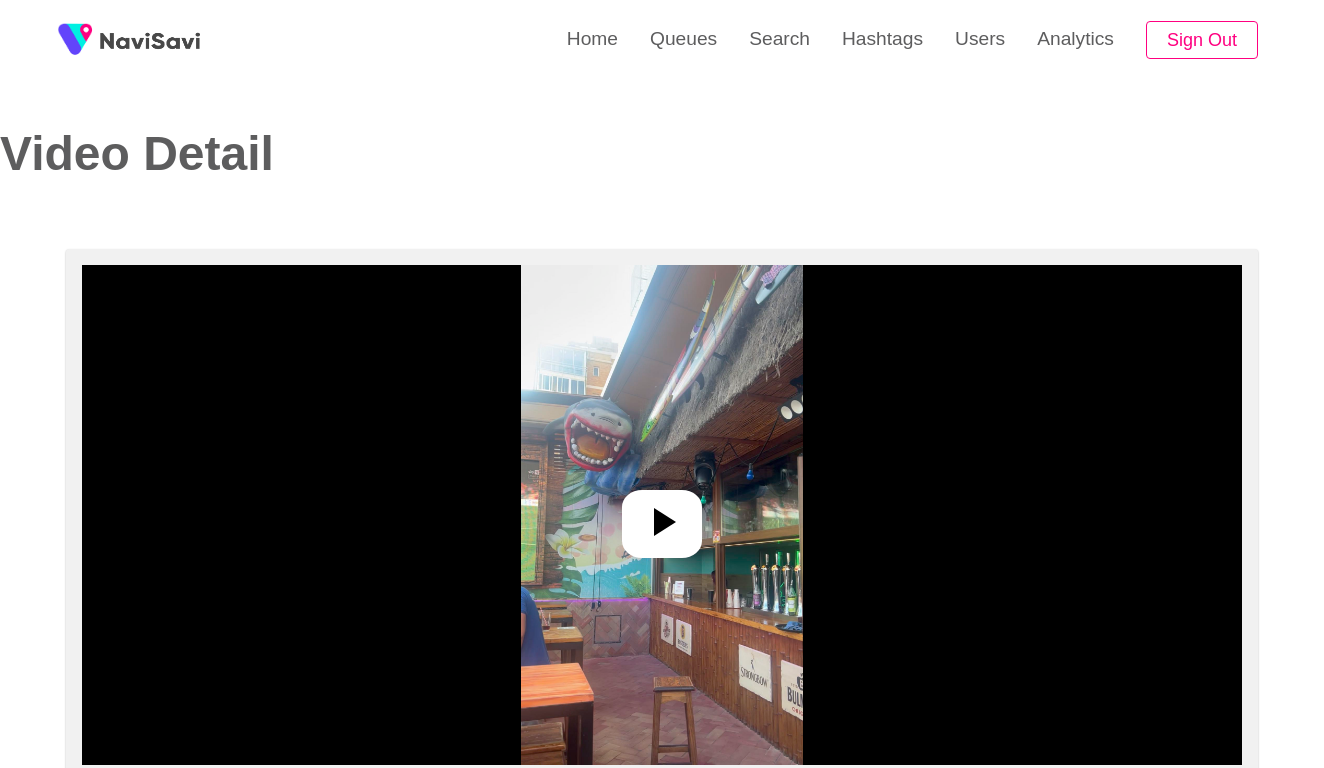 select on "**********" 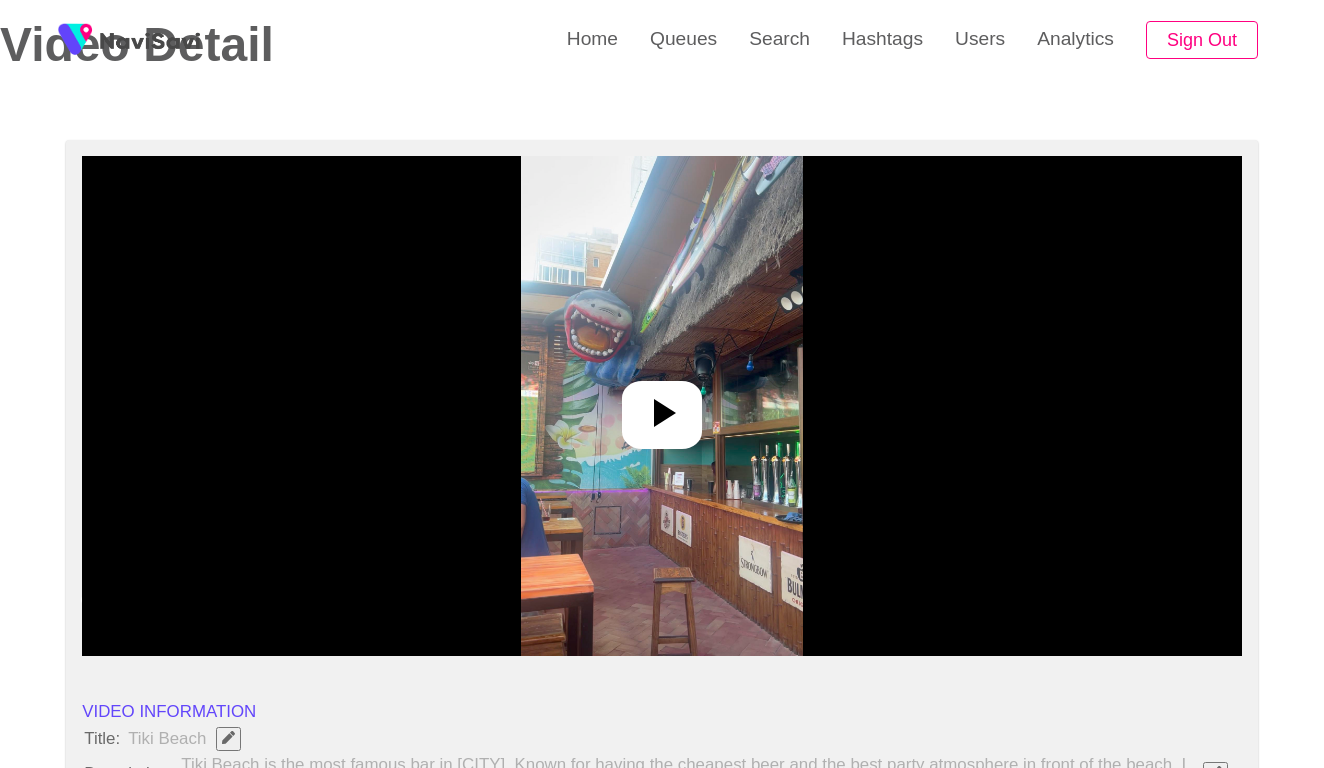 scroll, scrollTop: 181, scrollLeft: 0, axis: vertical 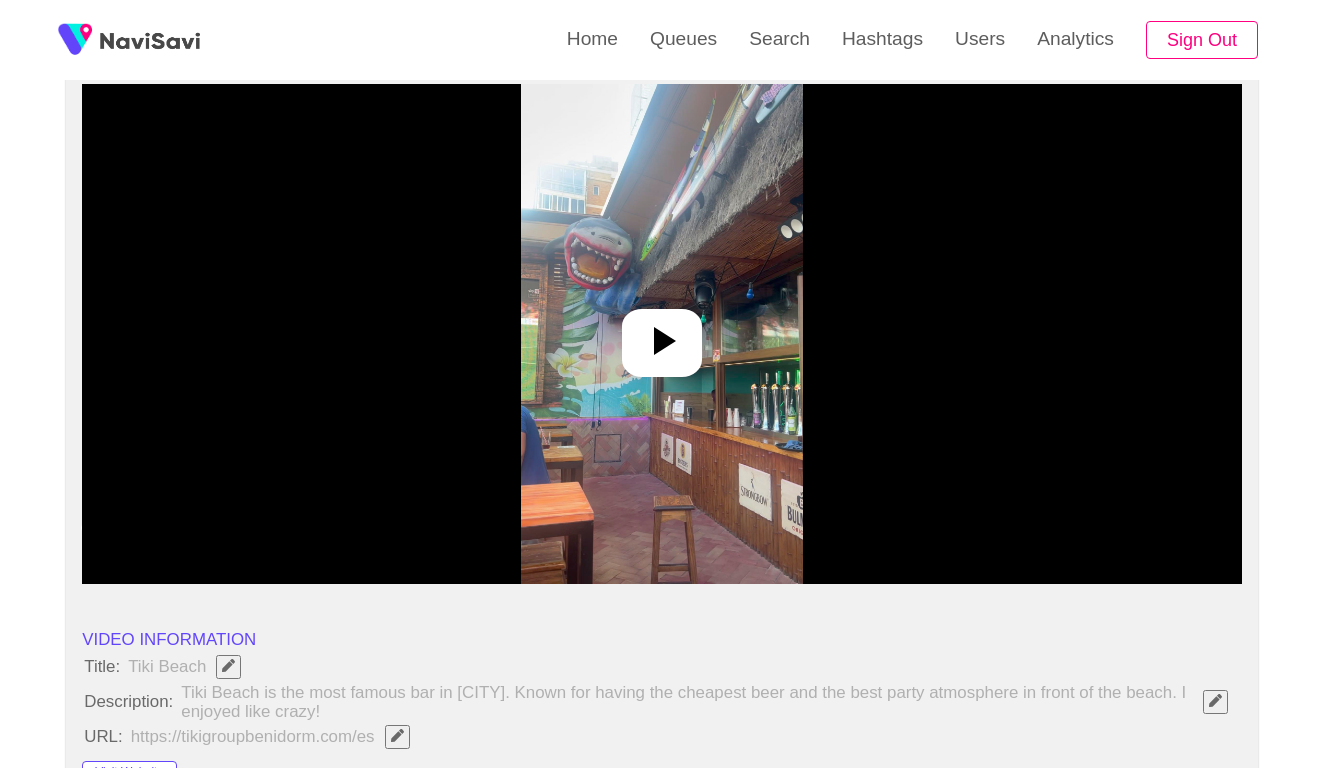 click at bounding box center (661, 334) 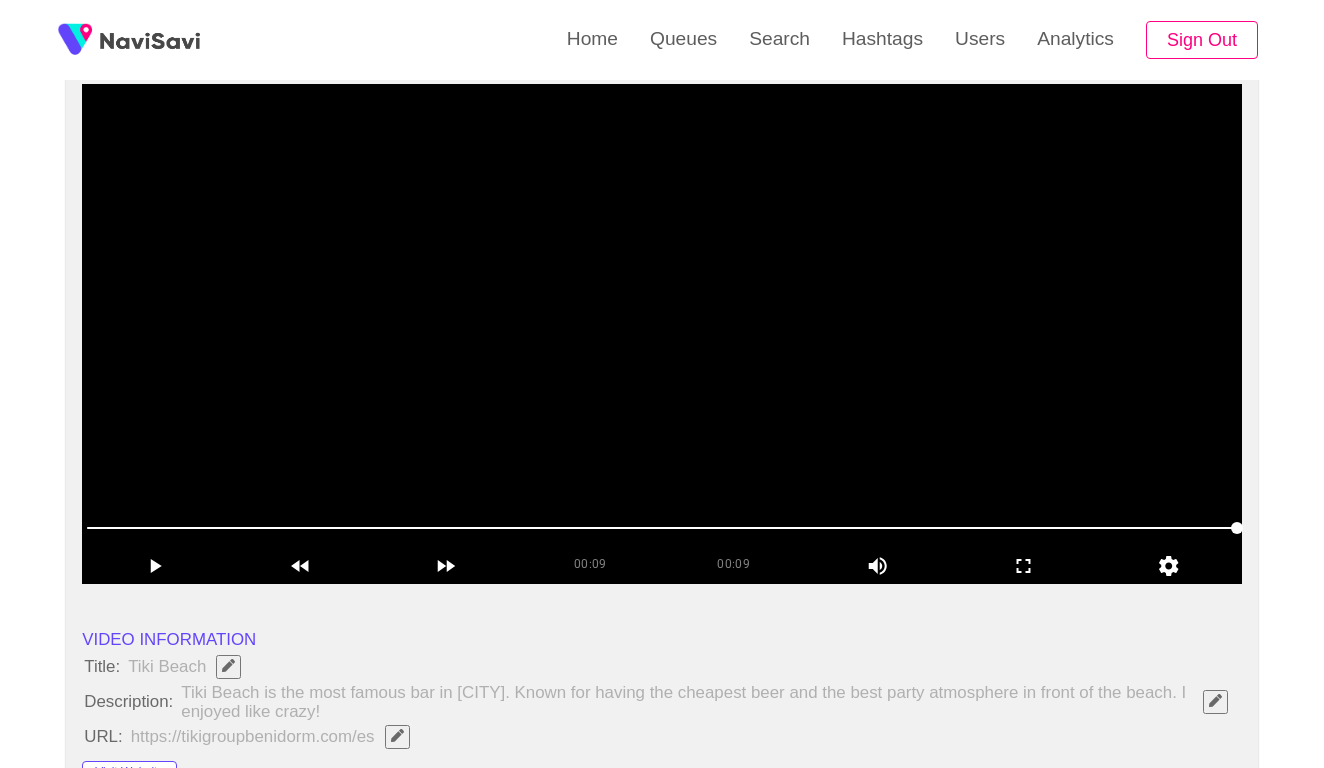 click at bounding box center (662, 334) 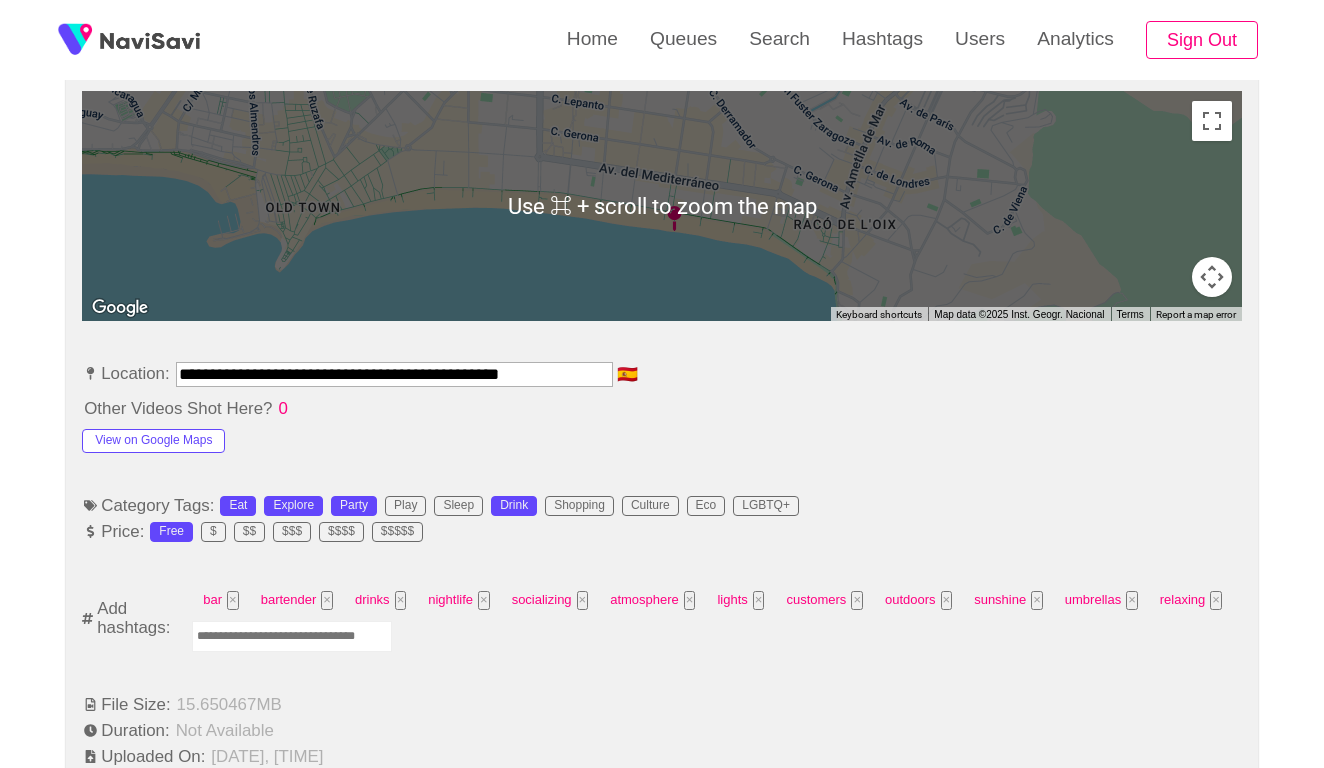 scroll, scrollTop: 946, scrollLeft: 0, axis: vertical 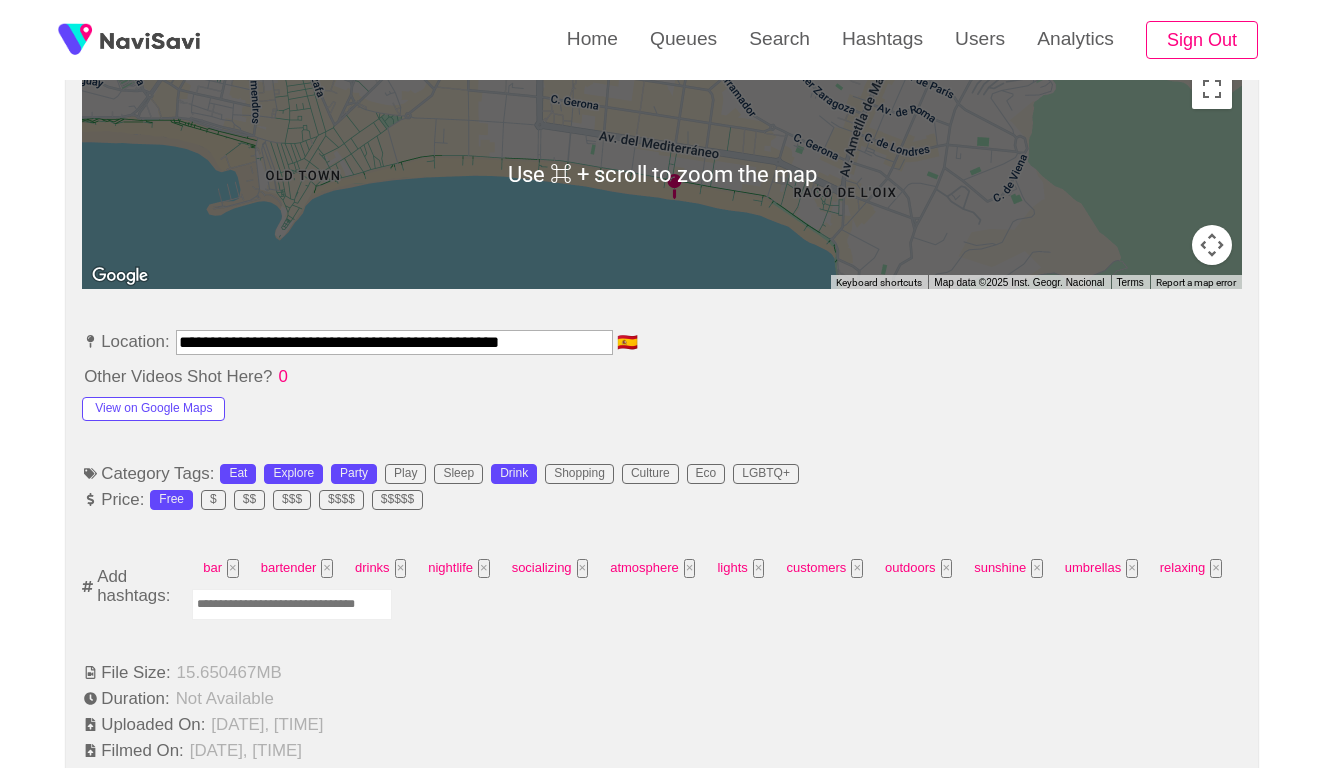 click at bounding box center (292, 604) 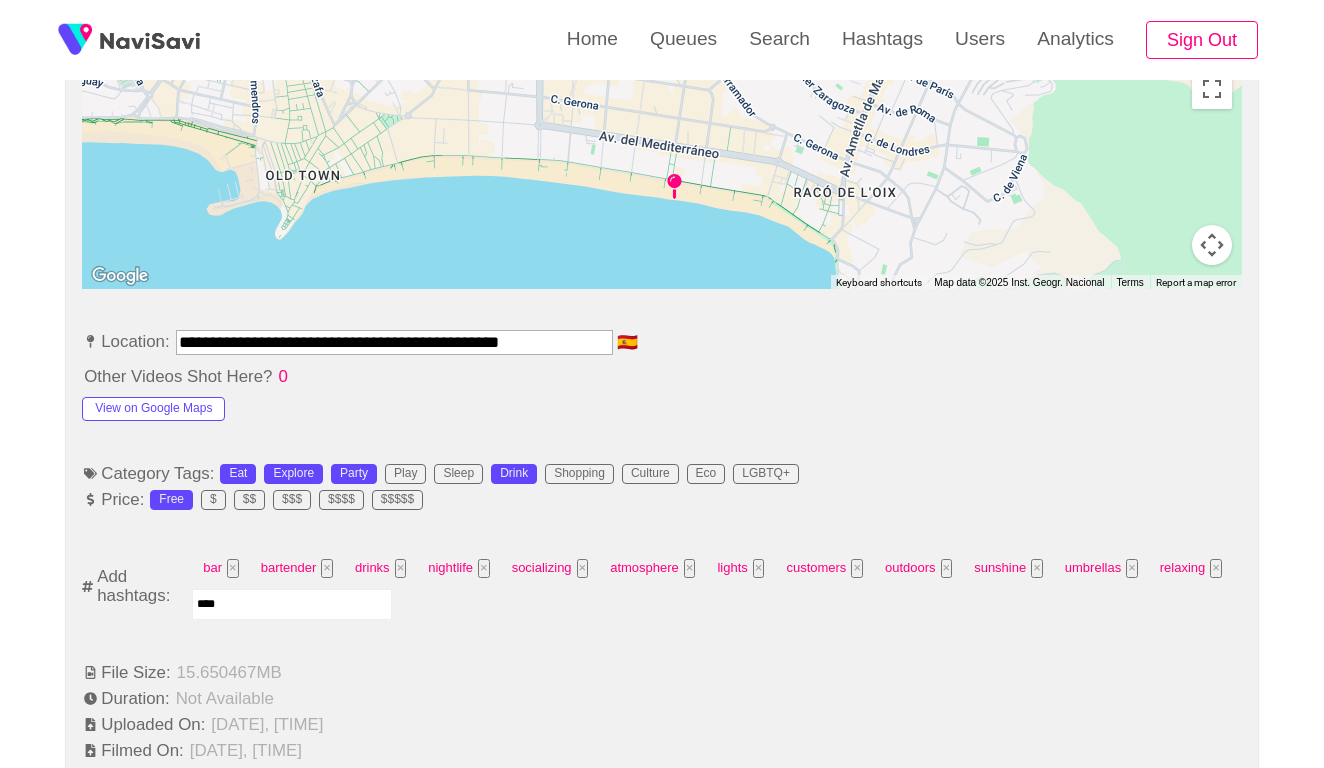 type on "*****" 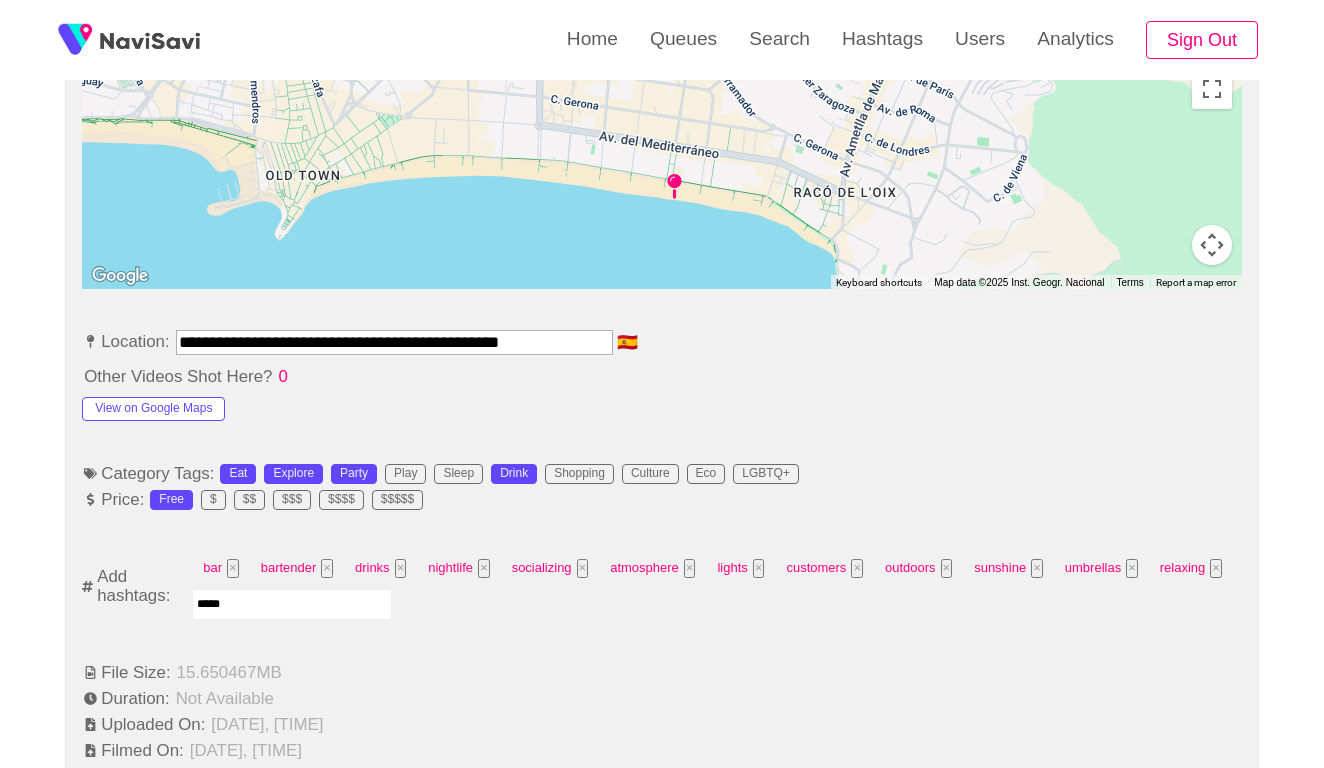 type 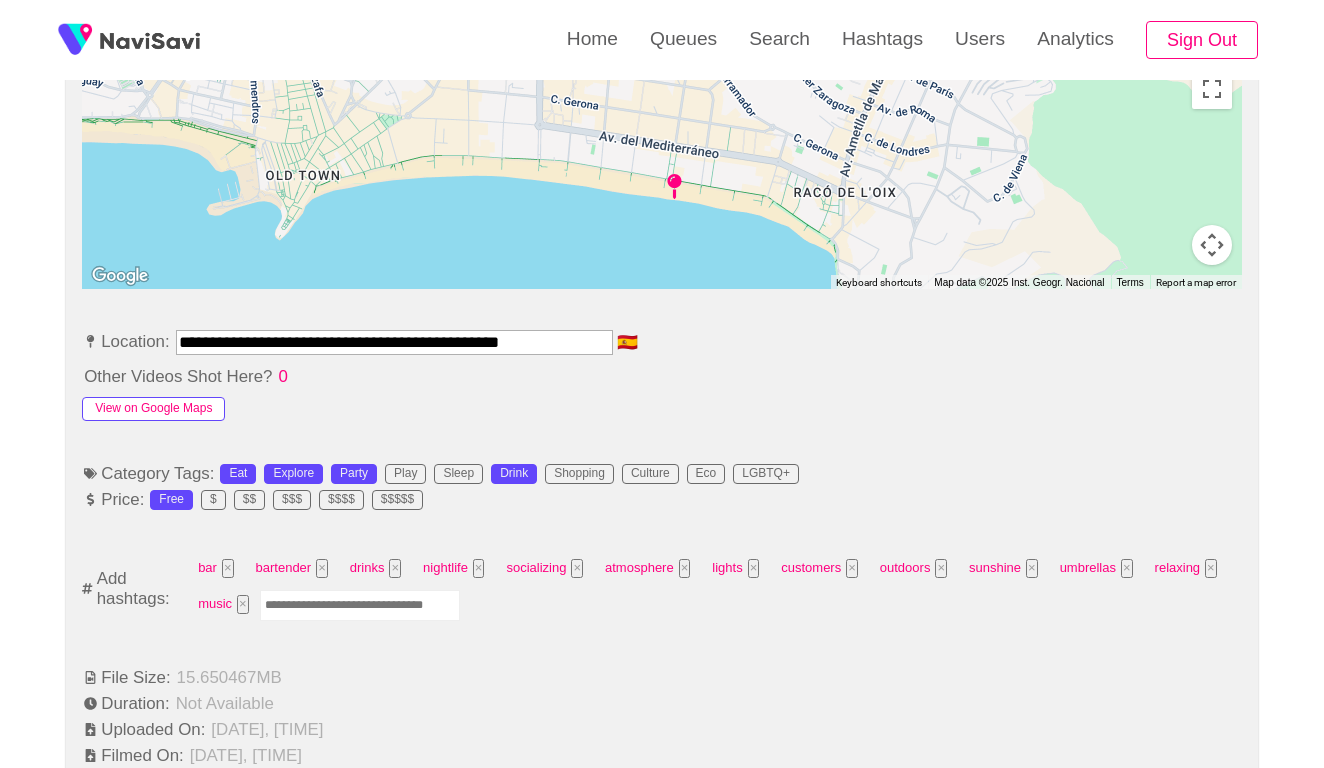 click on "View on Google Maps" at bounding box center [153, 409] 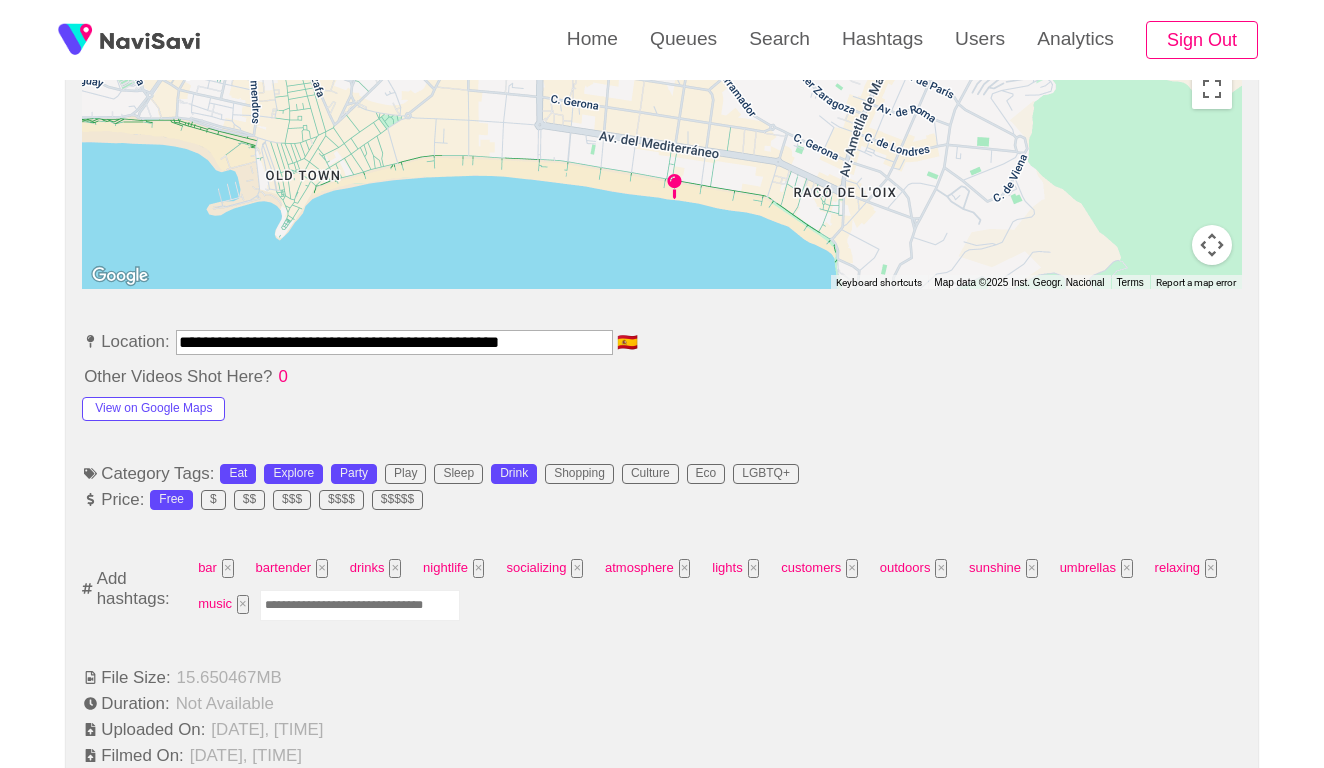 click at bounding box center [360, 605] 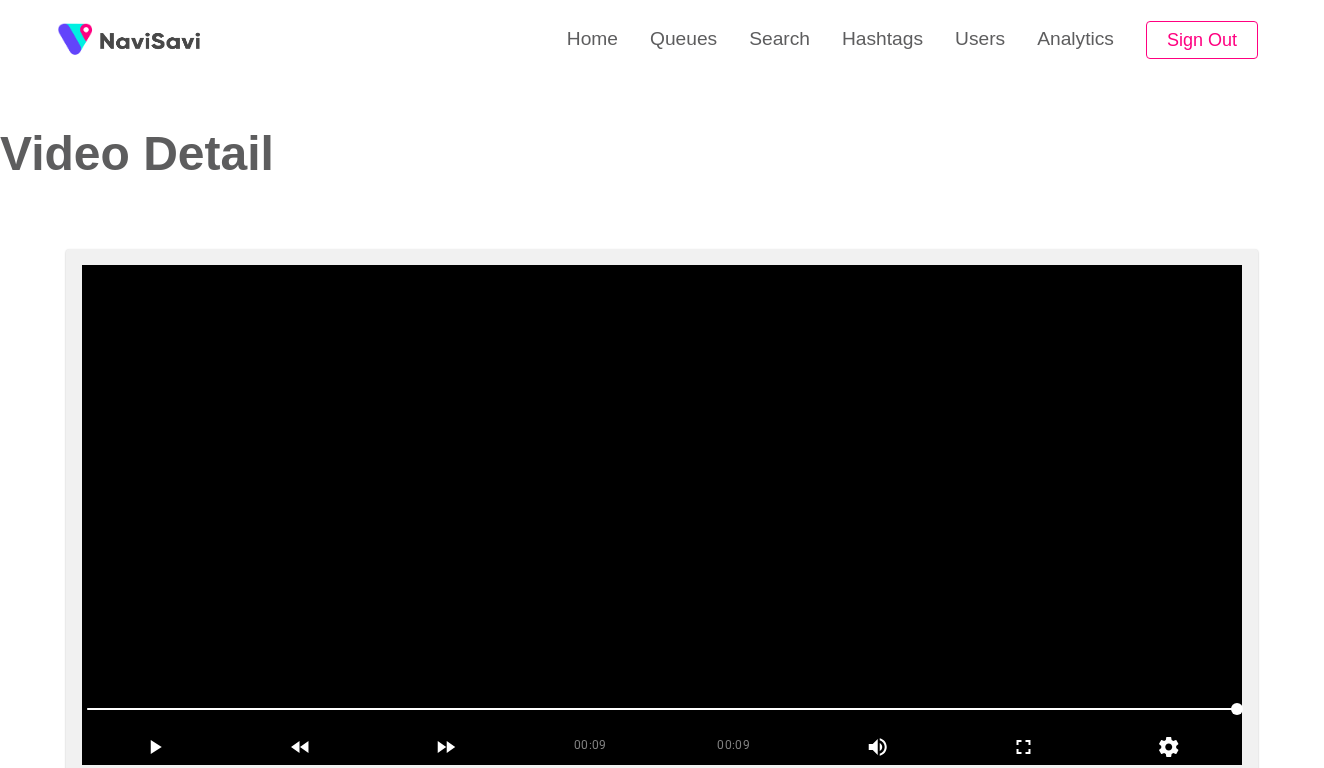 scroll, scrollTop: -1, scrollLeft: 0, axis: vertical 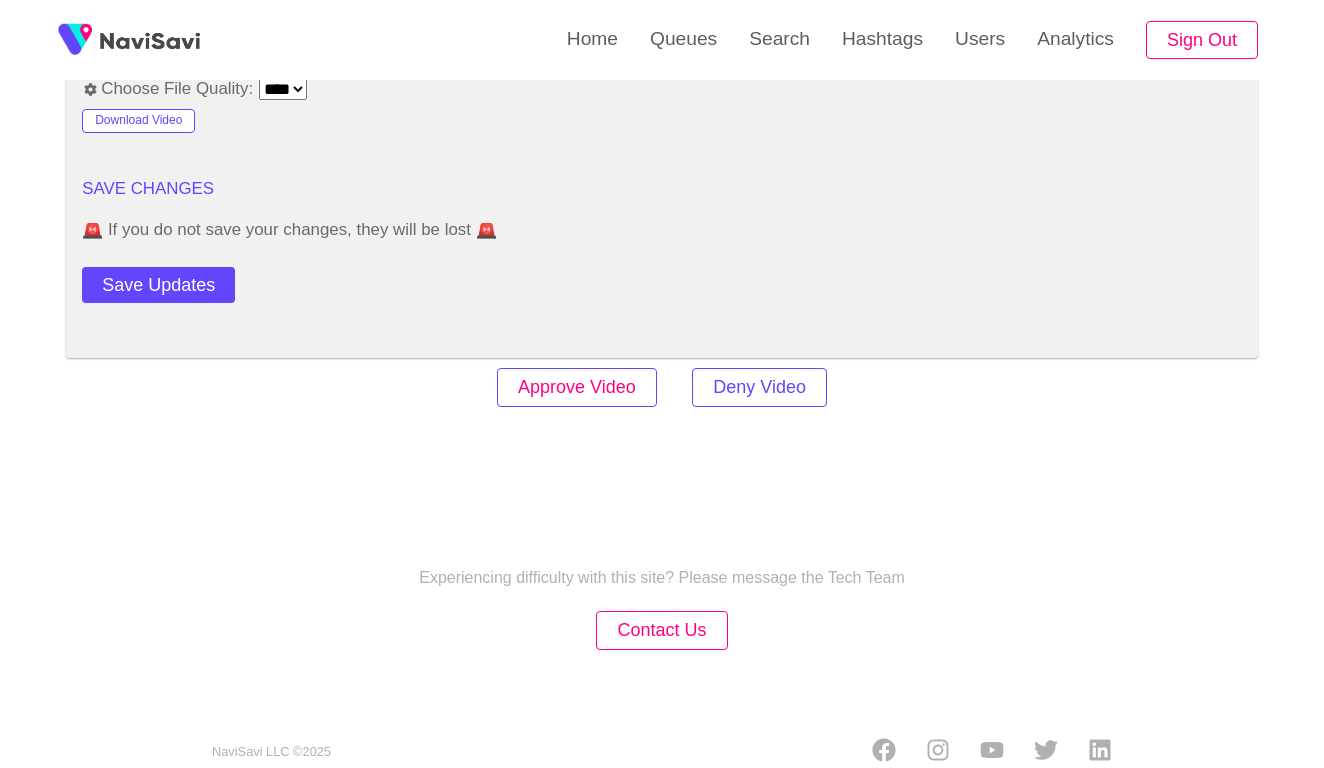 click on "Approve Video" at bounding box center [577, 387] 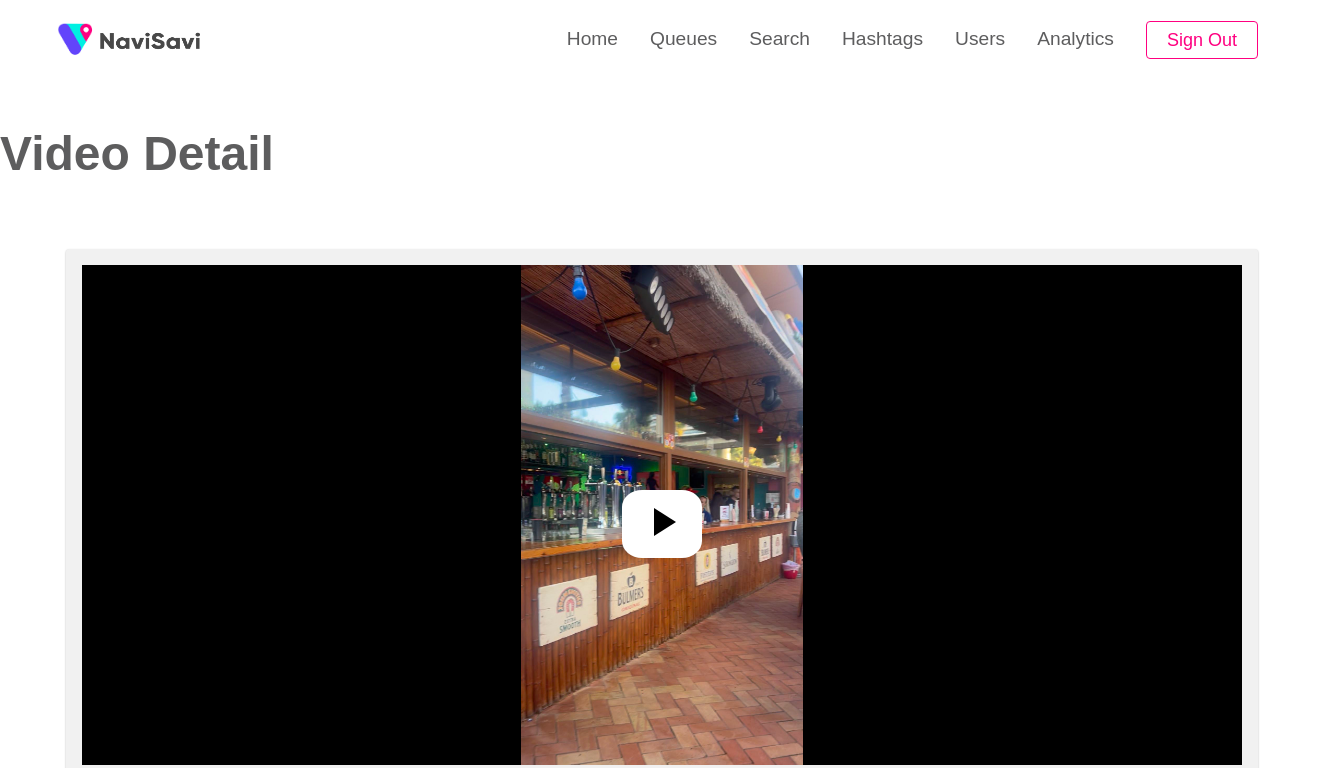 select on "**********" 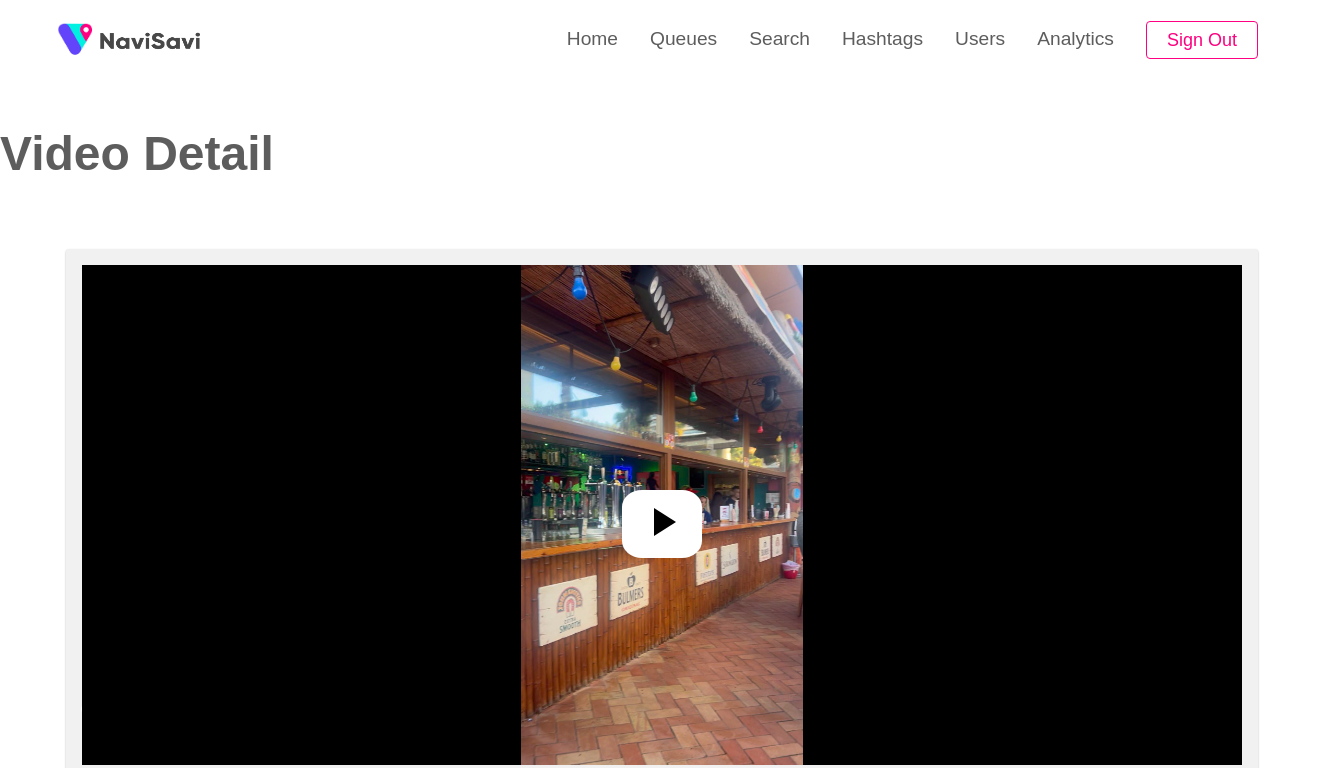 click at bounding box center [661, 515] 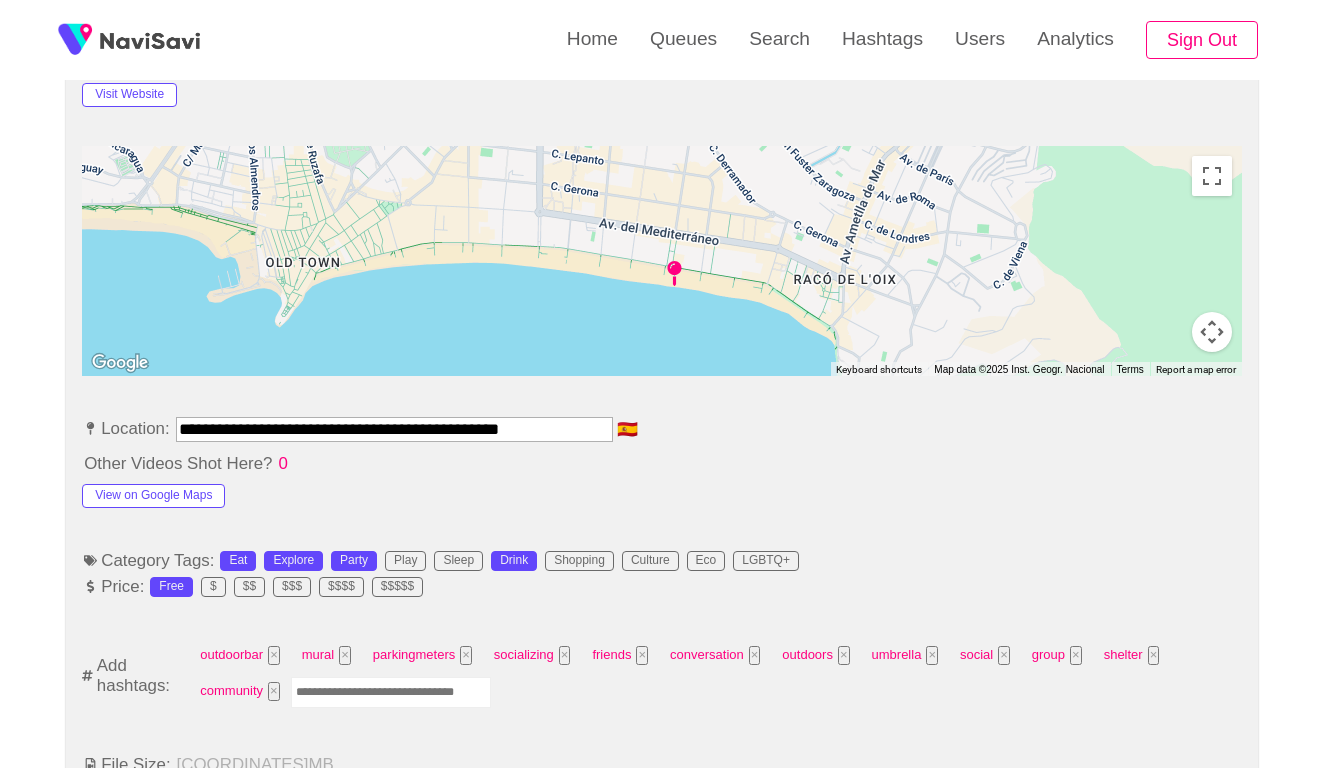 scroll, scrollTop: 895, scrollLeft: 0, axis: vertical 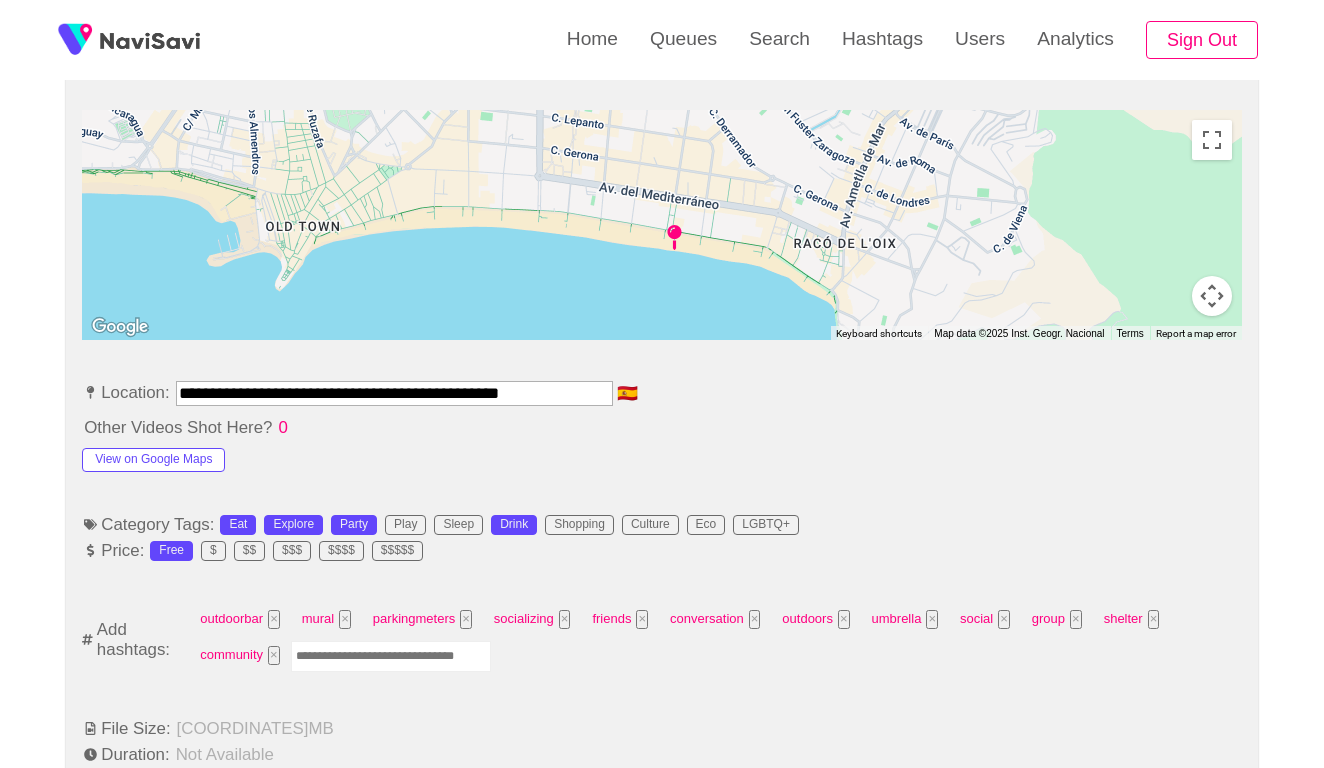 click on "**********" at bounding box center (662, 866) 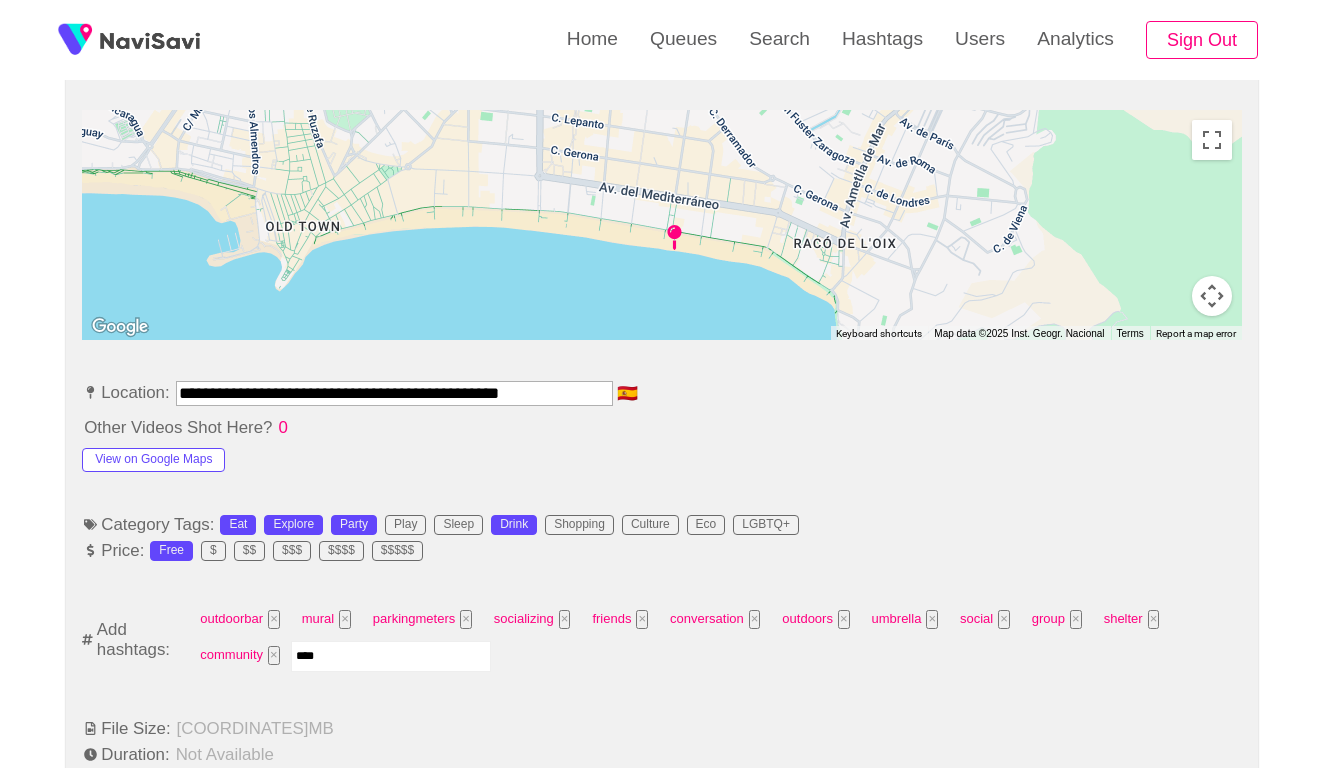 type on "*****" 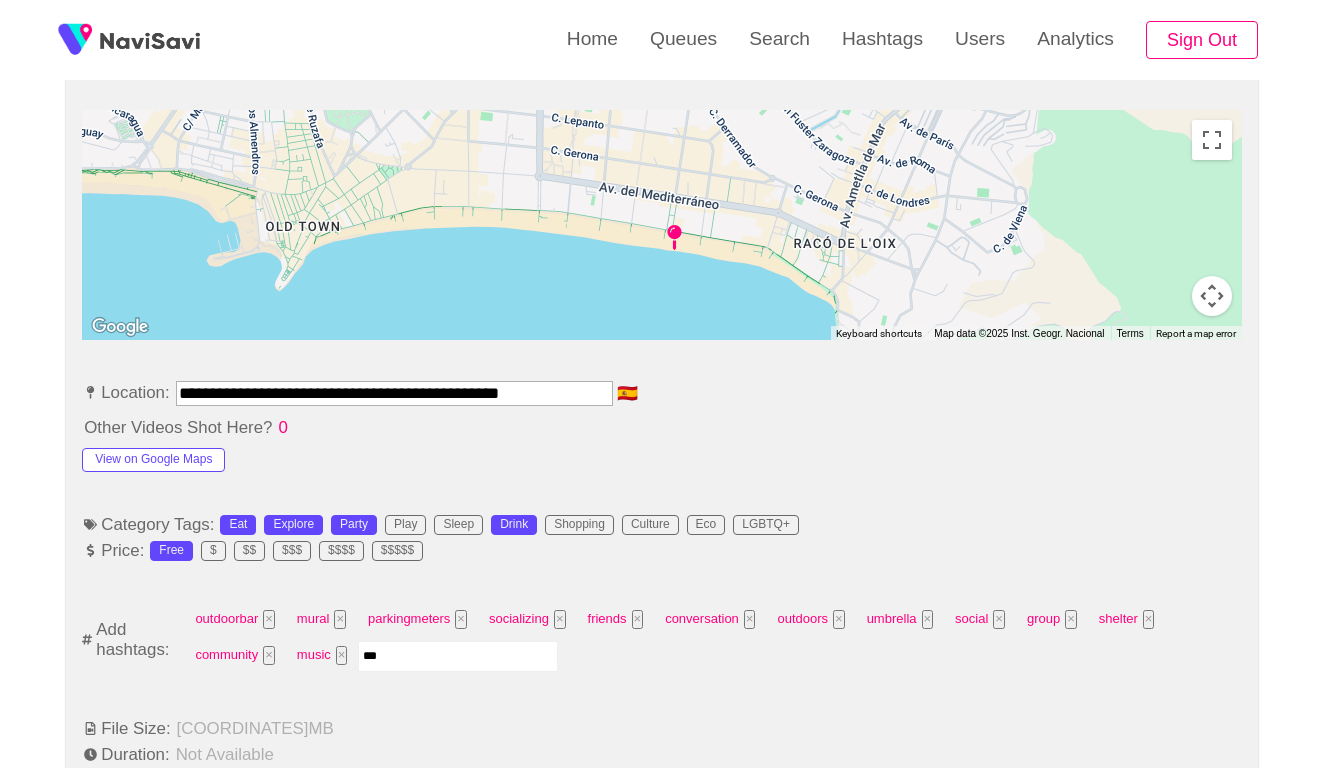 type on "****" 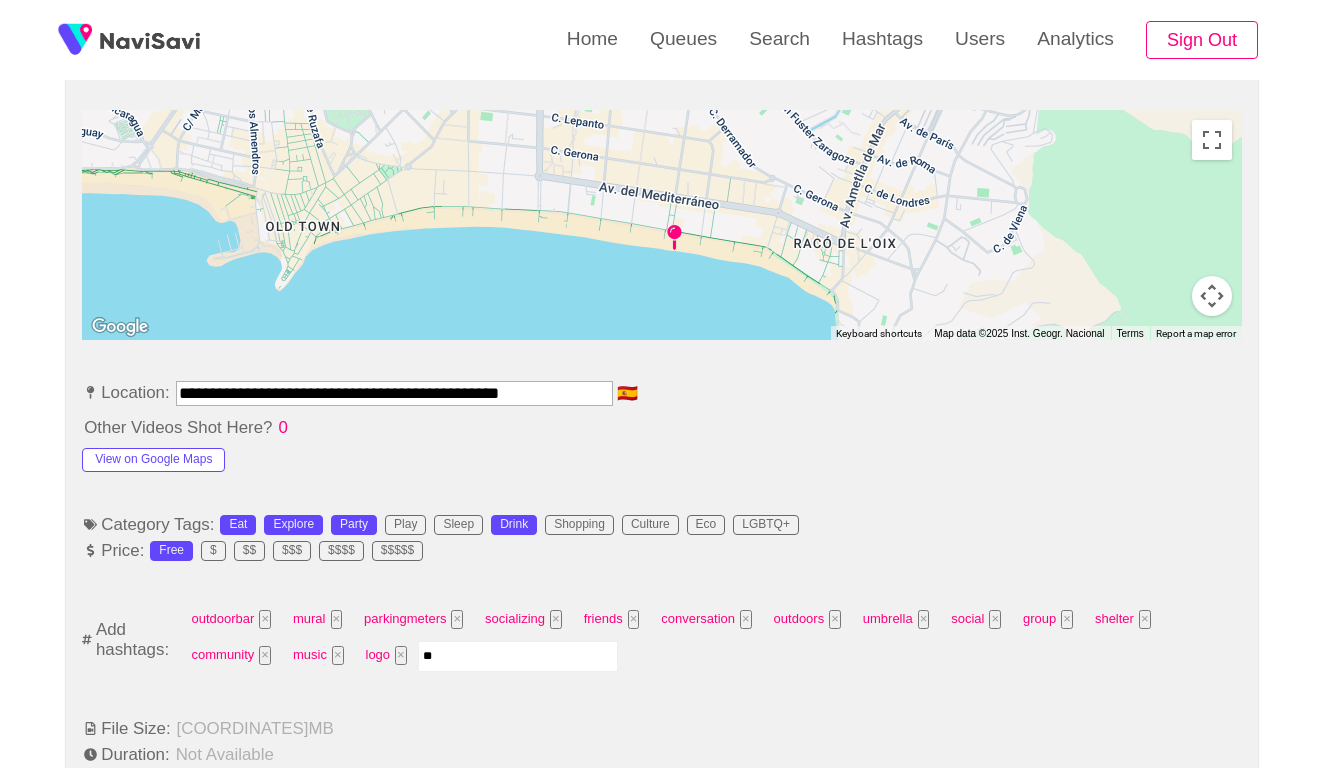 type on "***" 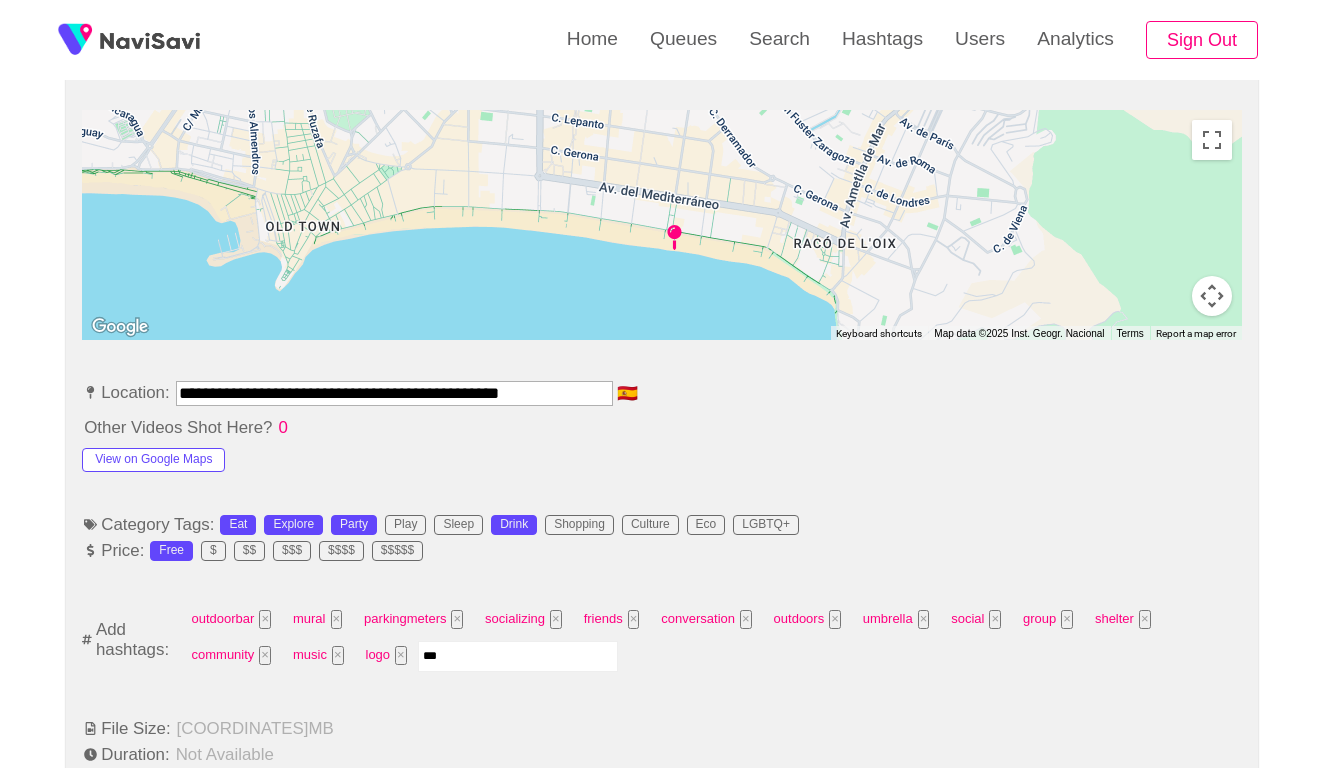 type 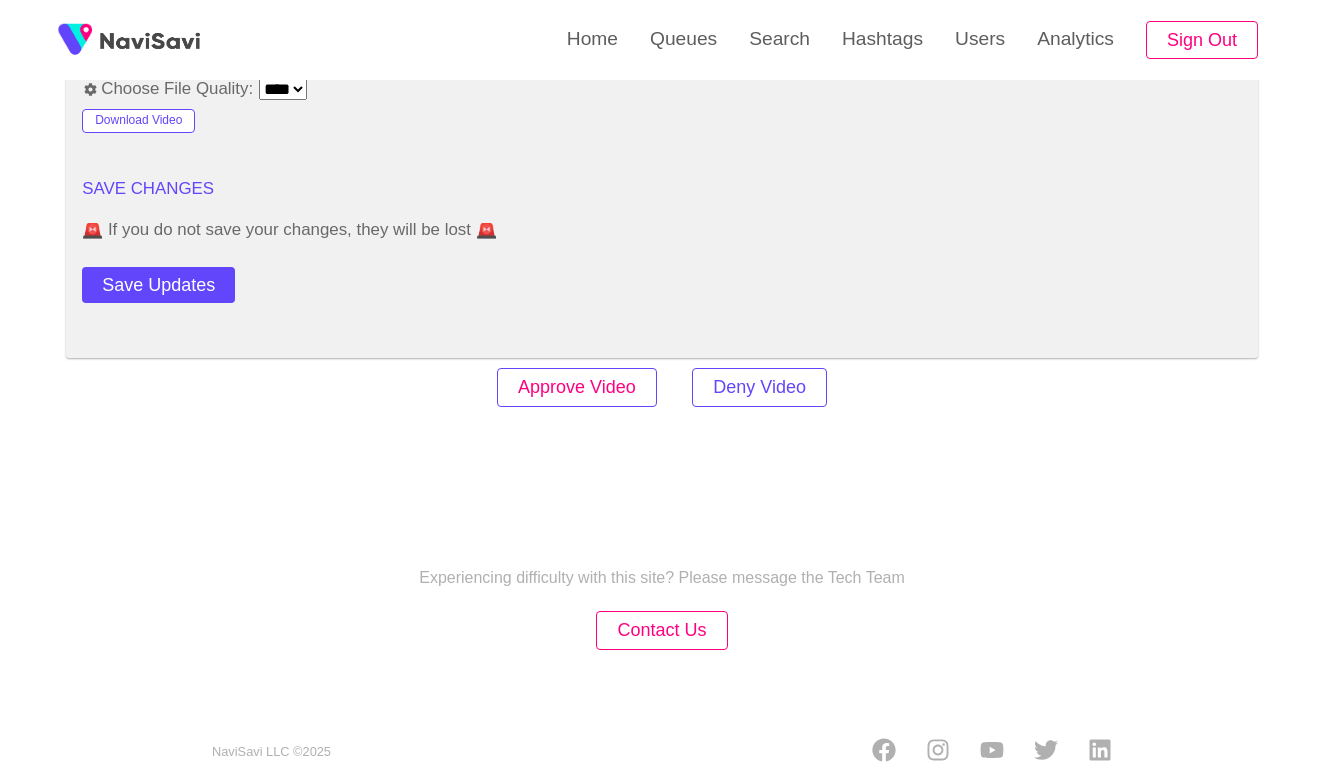 scroll, scrollTop: 2434, scrollLeft: 0, axis: vertical 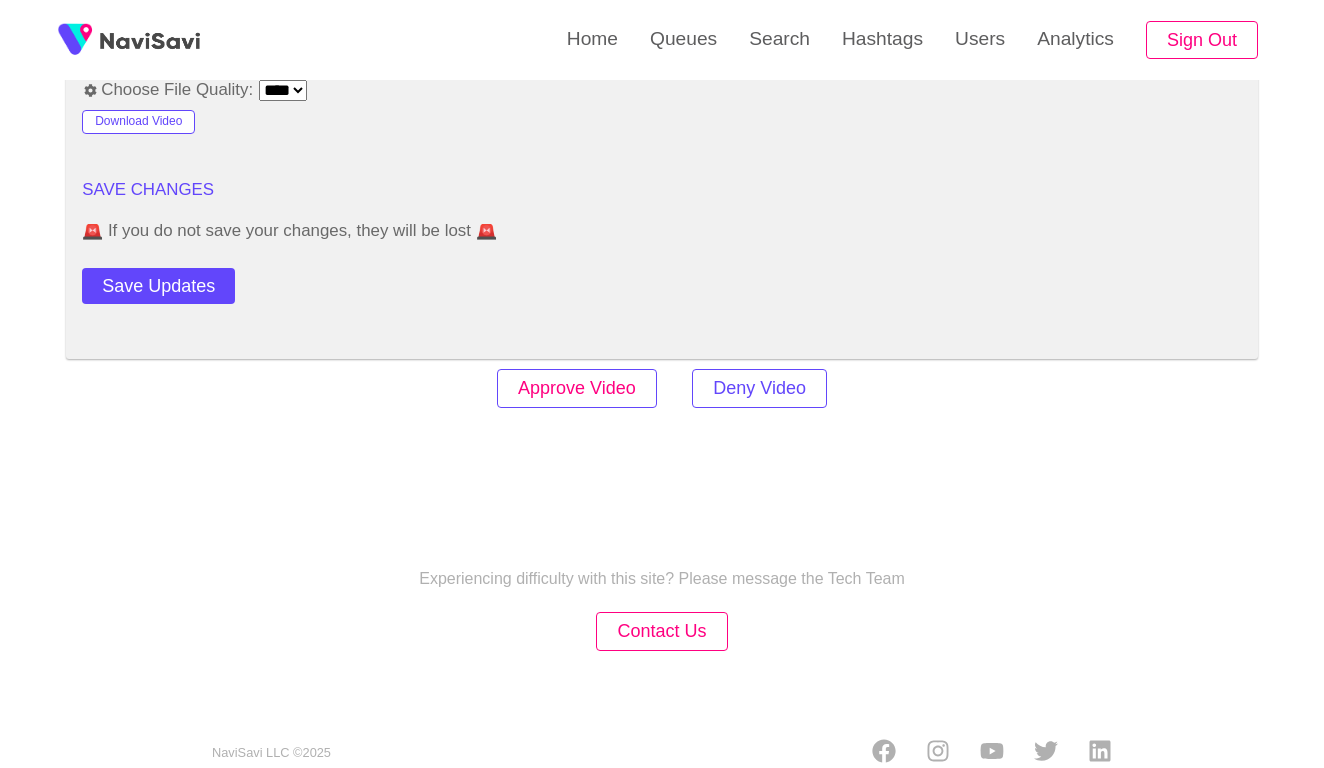 click on "Approve Video" at bounding box center [577, 388] 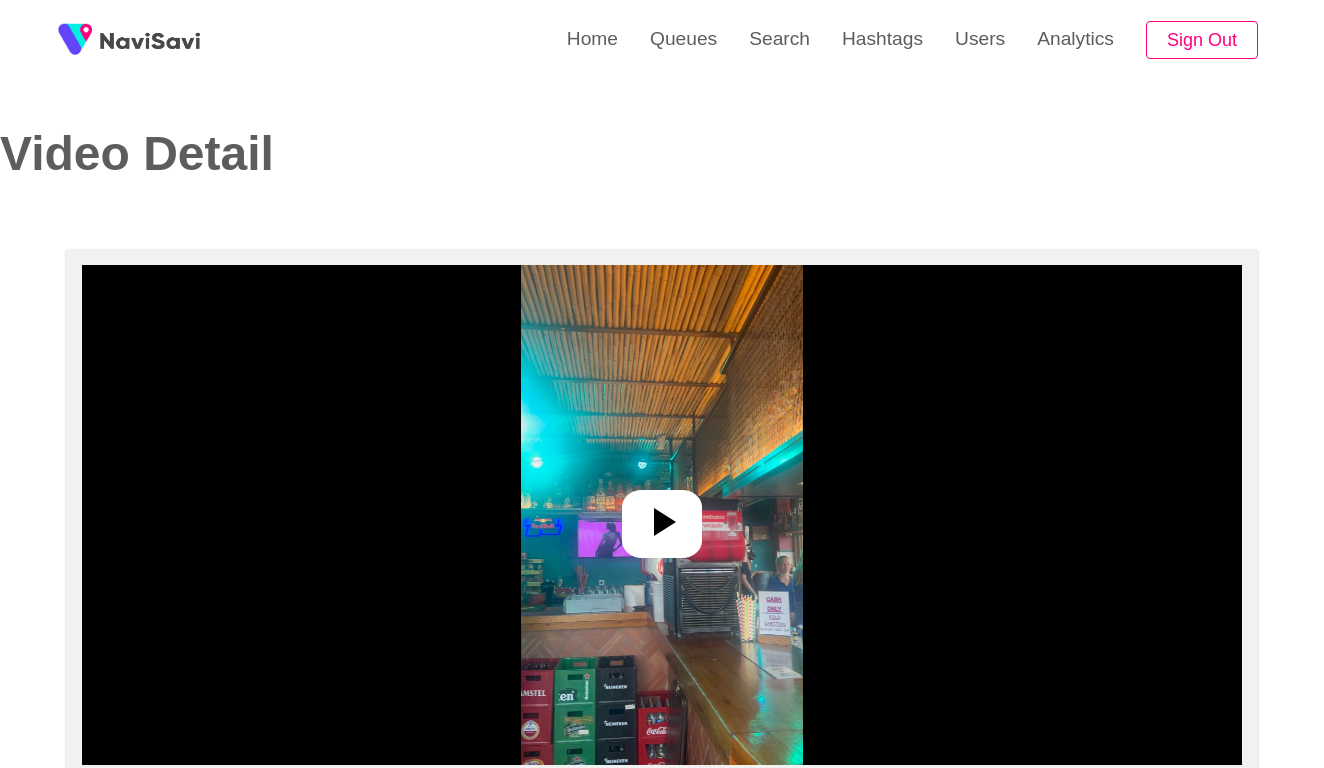 select on "**********" 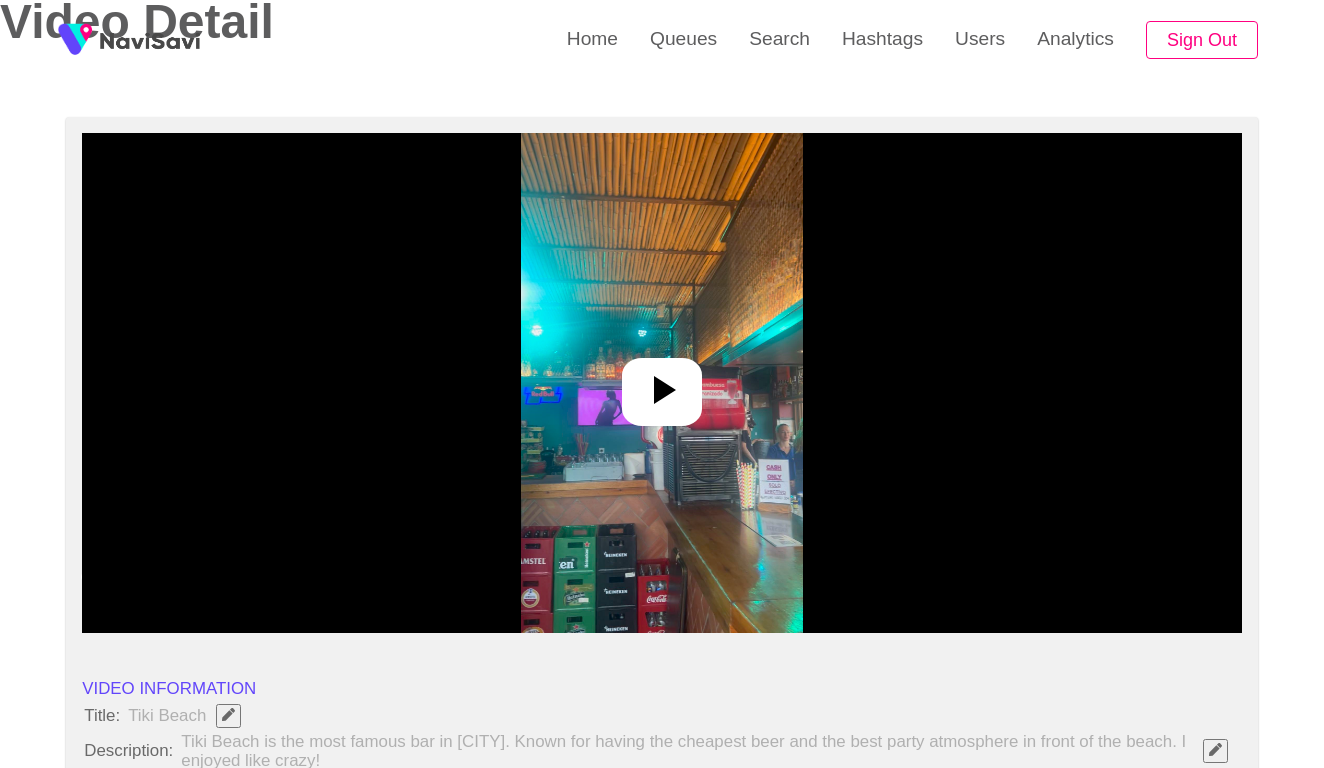 scroll, scrollTop: 162, scrollLeft: 0, axis: vertical 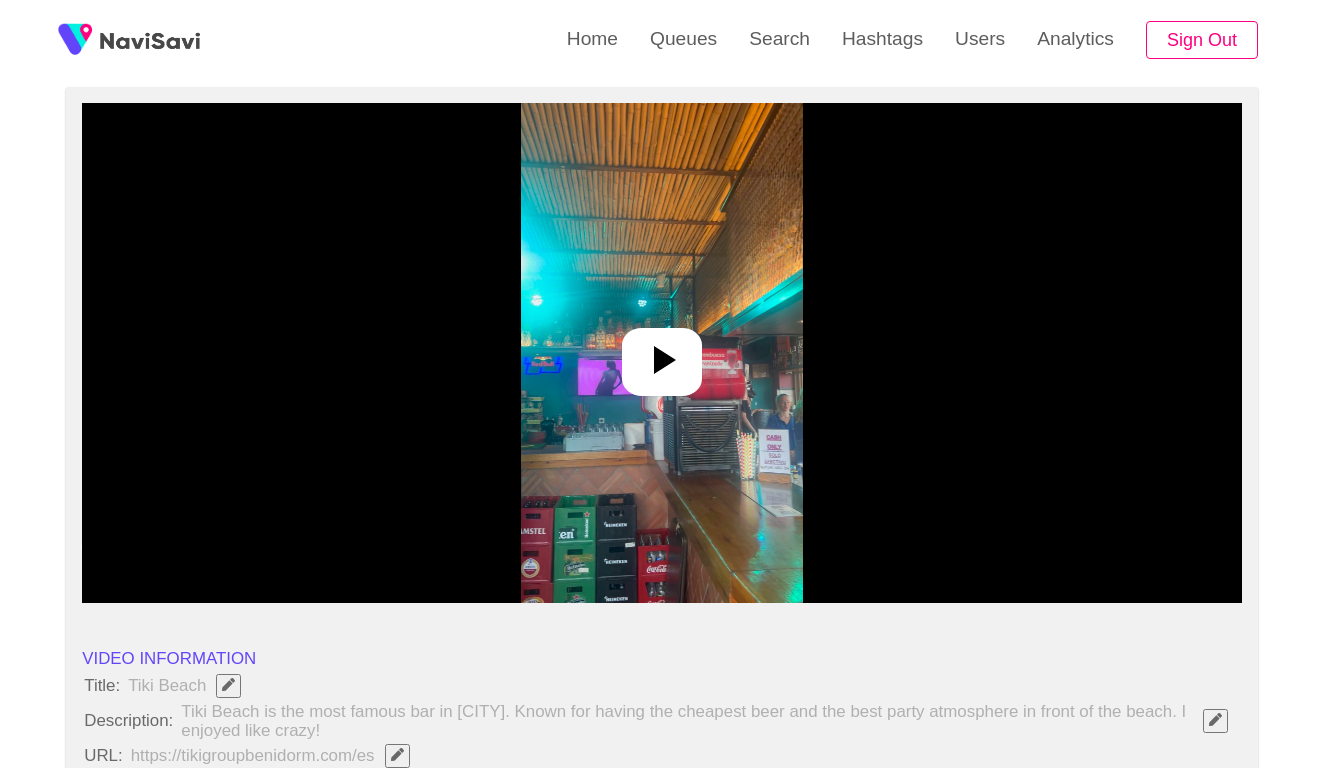 click at bounding box center [661, 353] 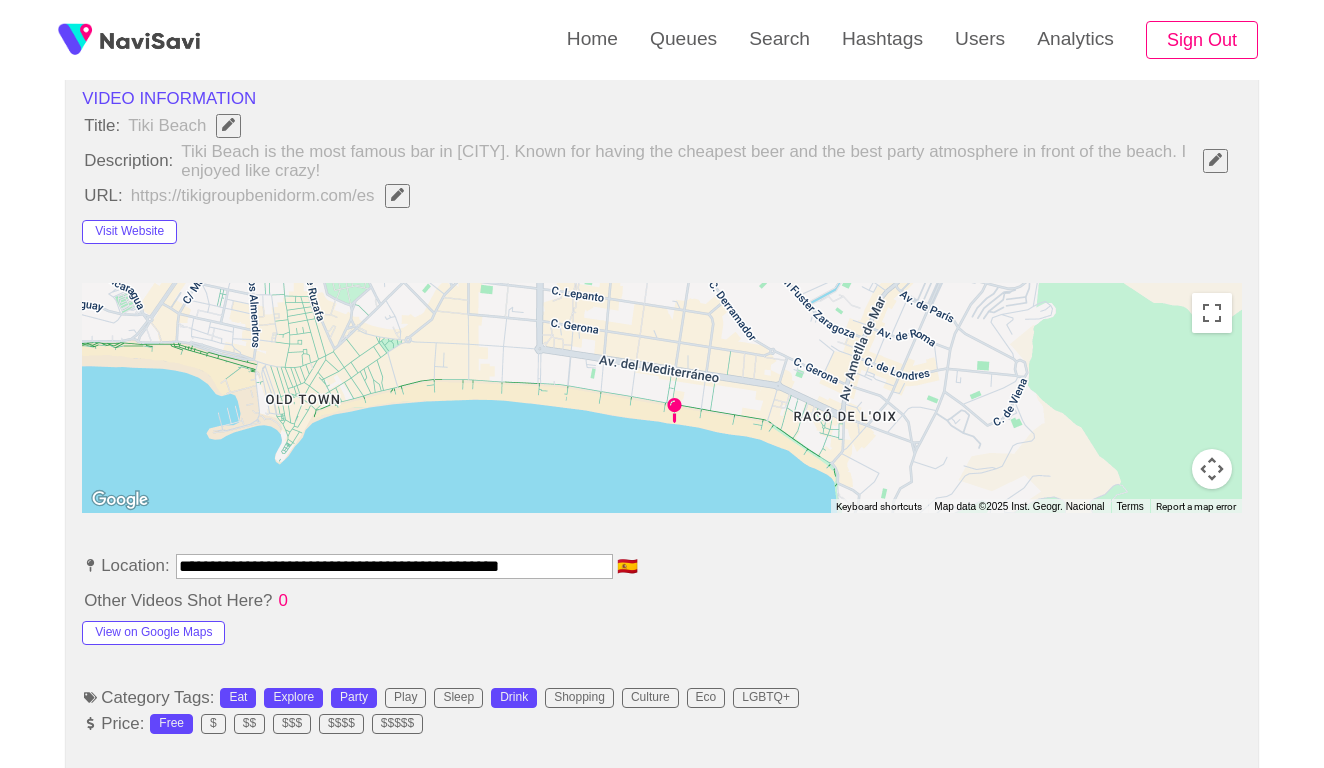scroll, scrollTop: 874, scrollLeft: 0, axis: vertical 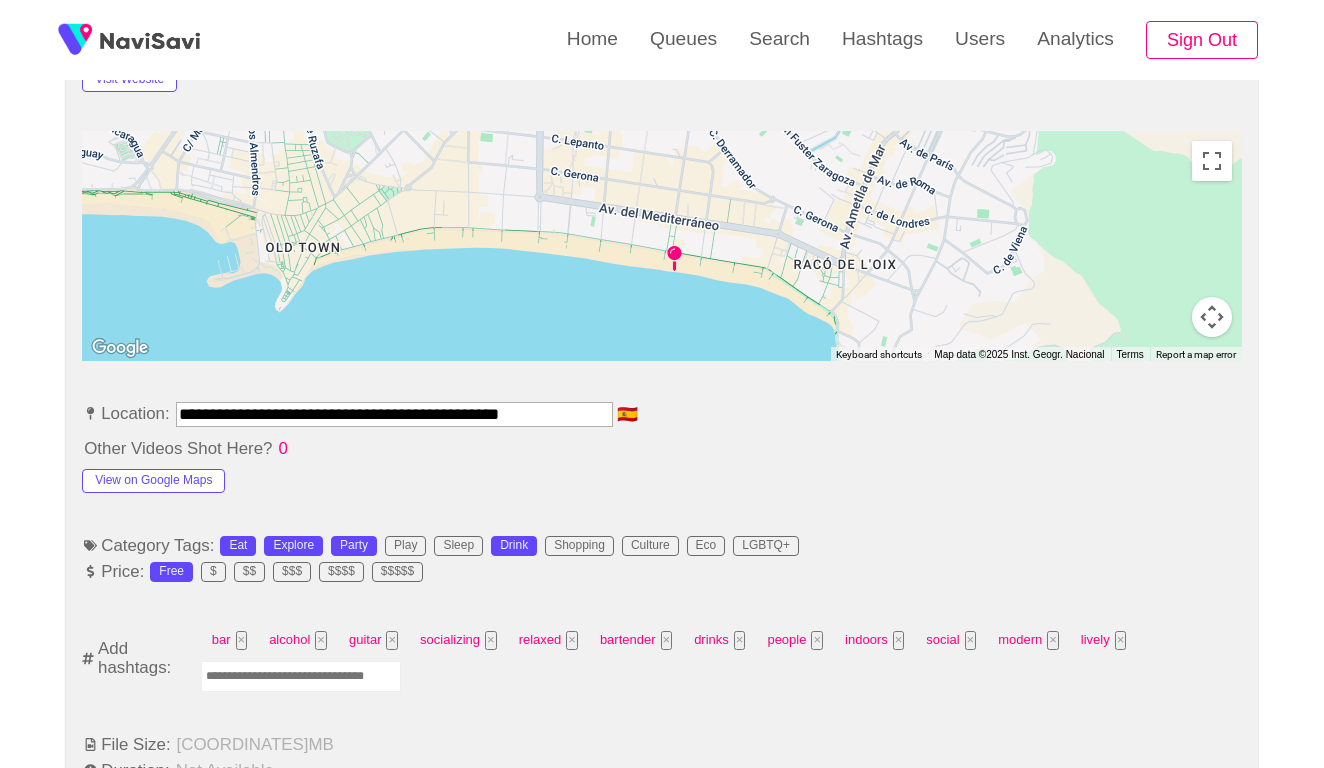 click at bounding box center (301, 676) 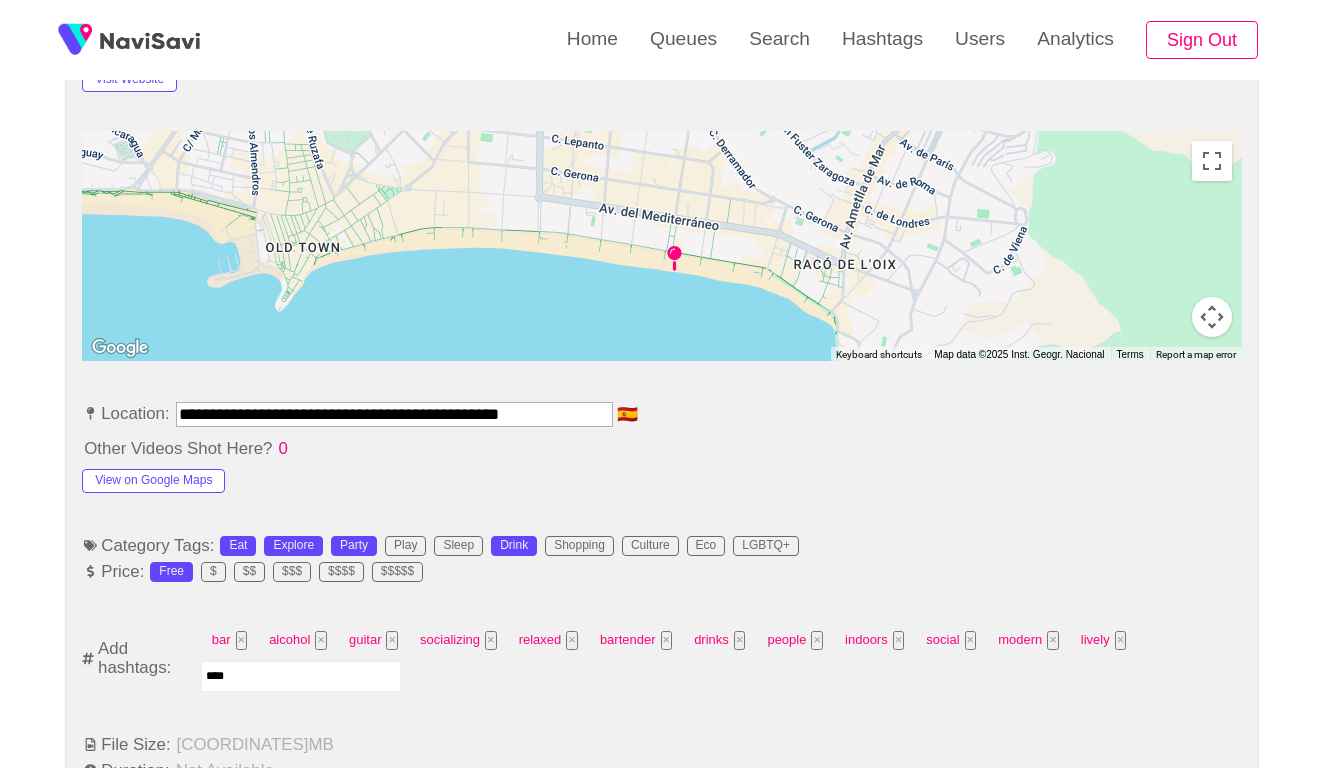type on "*****" 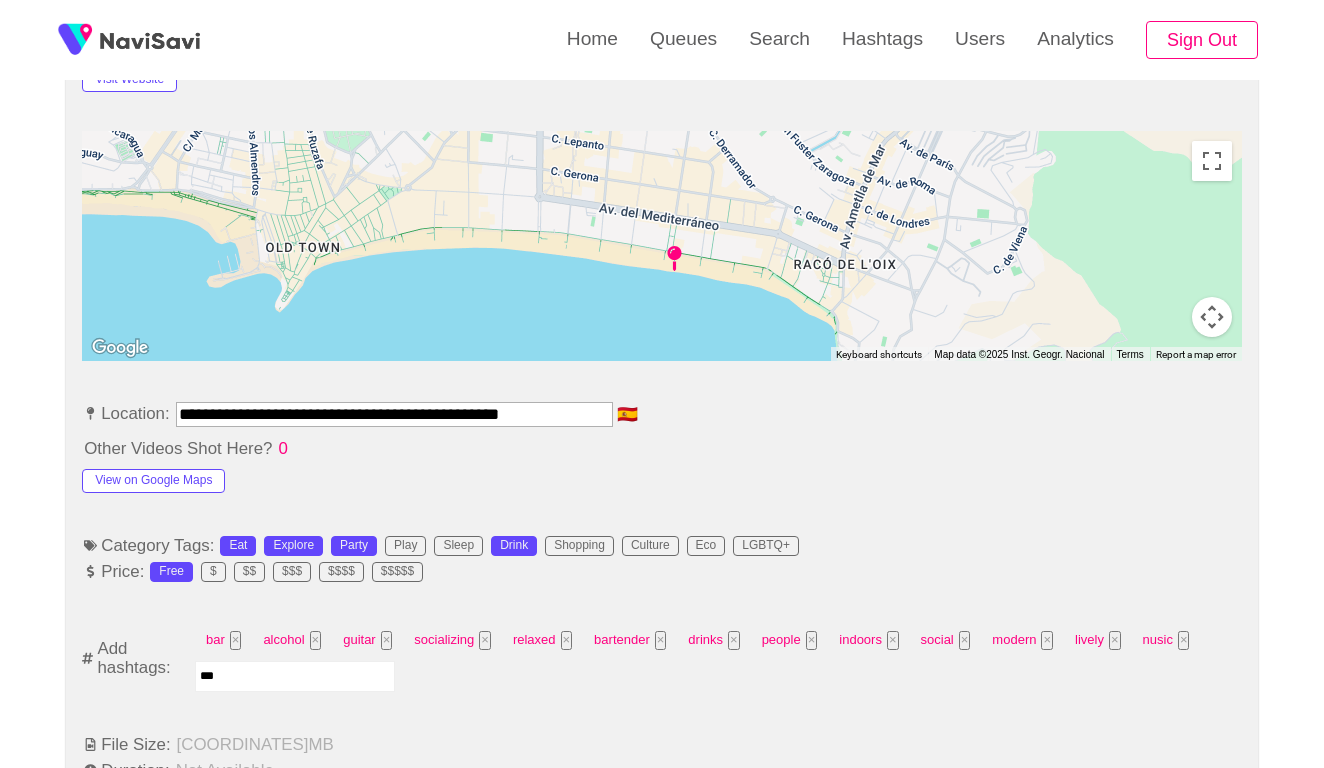 type on "****" 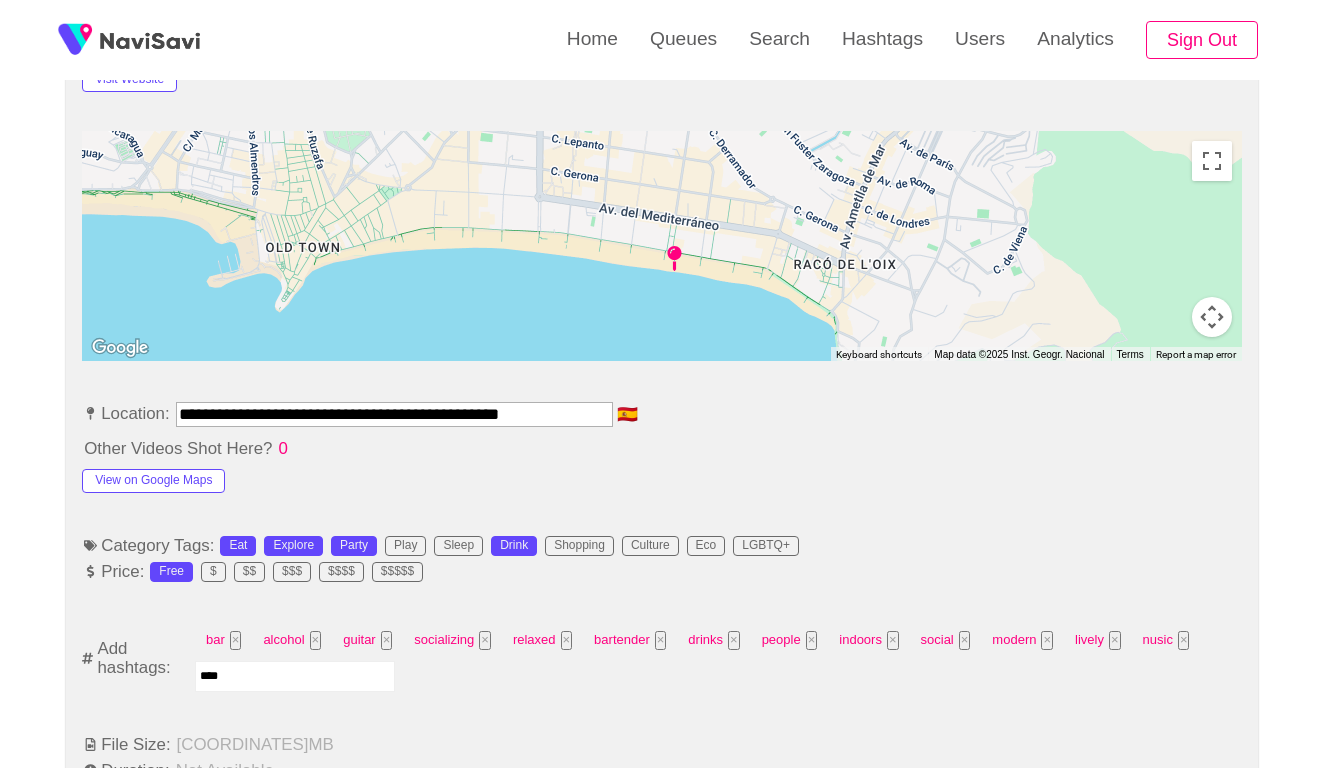 type 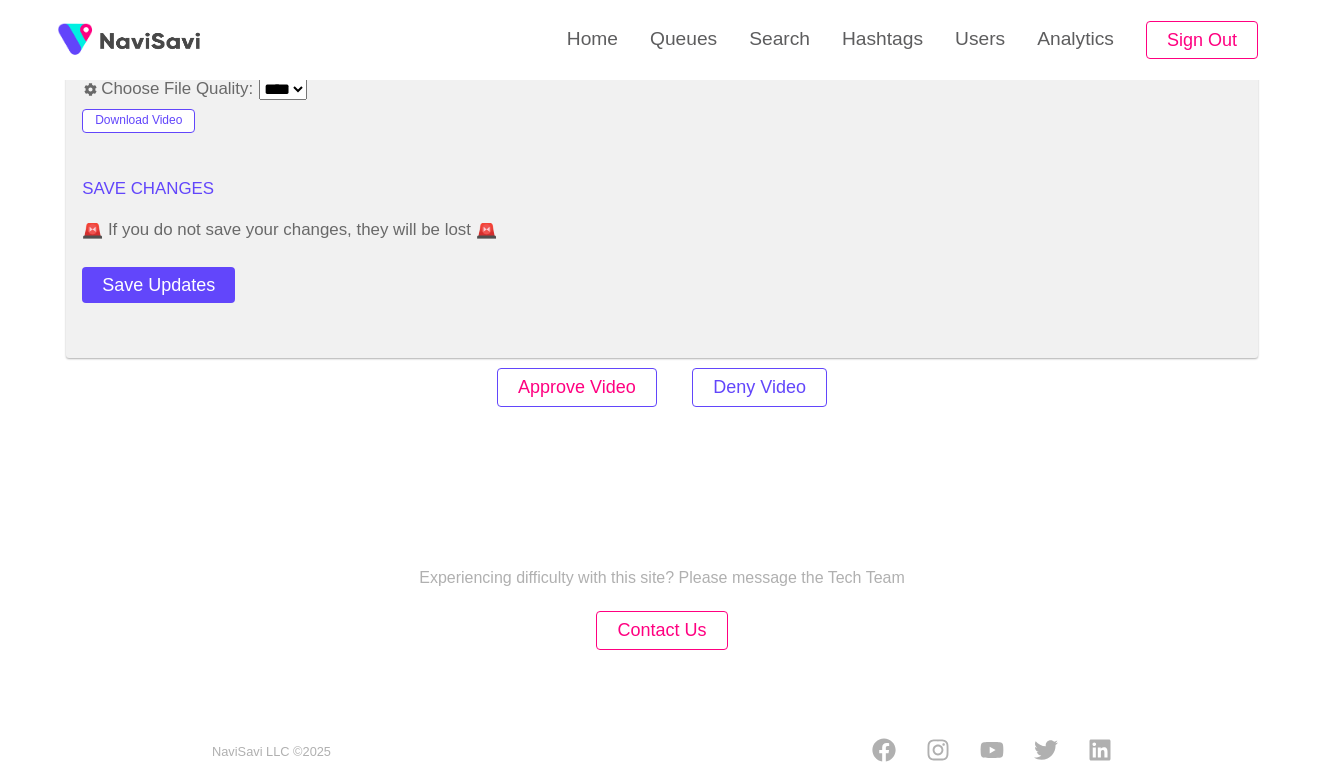 scroll, scrollTop: 2434, scrollLeft: 0, axis: vertical 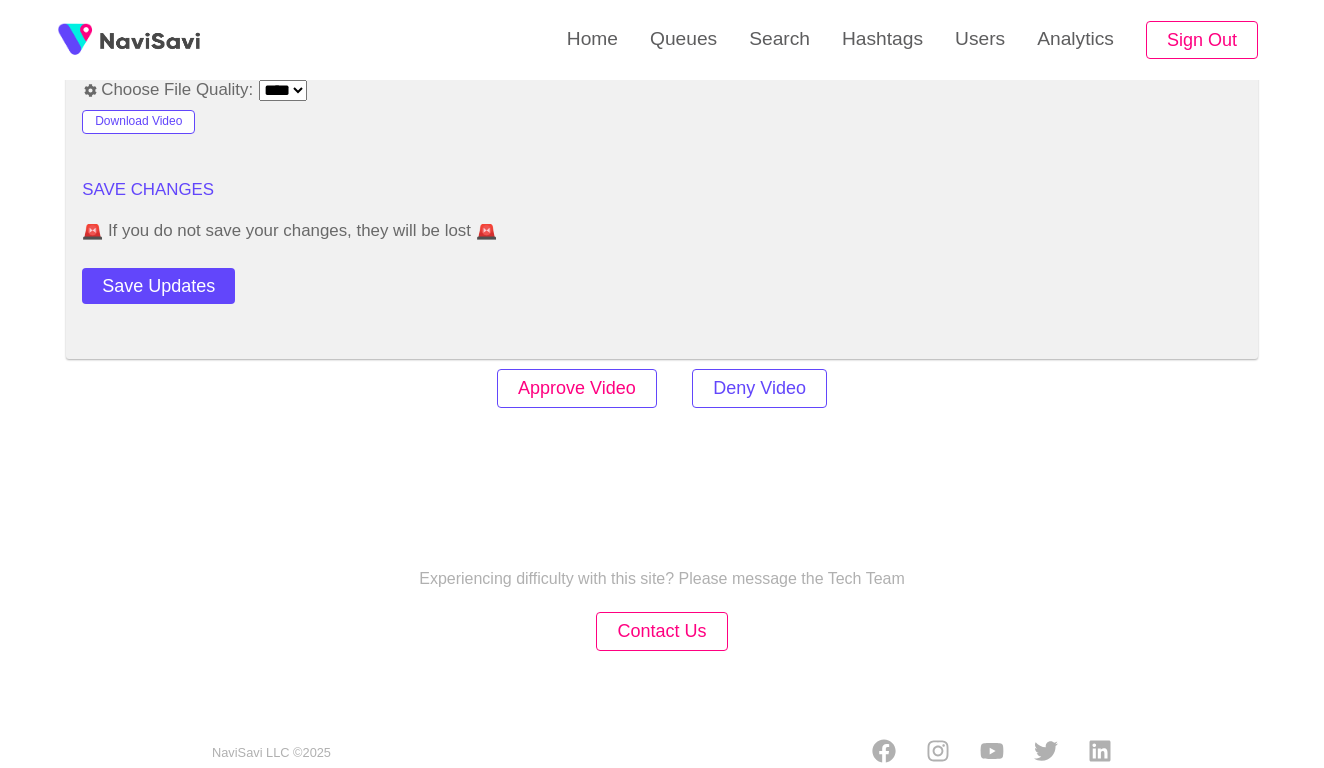 click on "Approve Video" at bounding box center [577, 388] 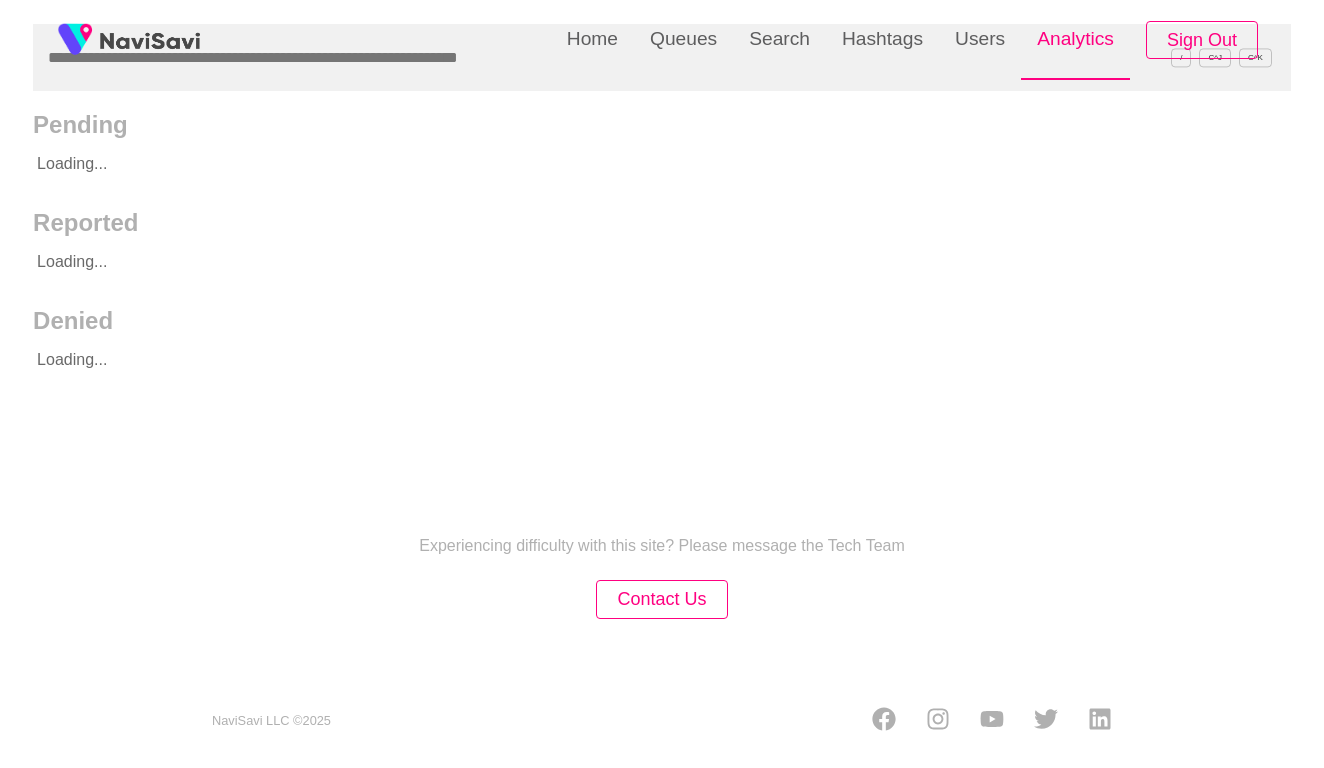 scroll, scrollTop: 0, scrollLeft: 0, axis: both 